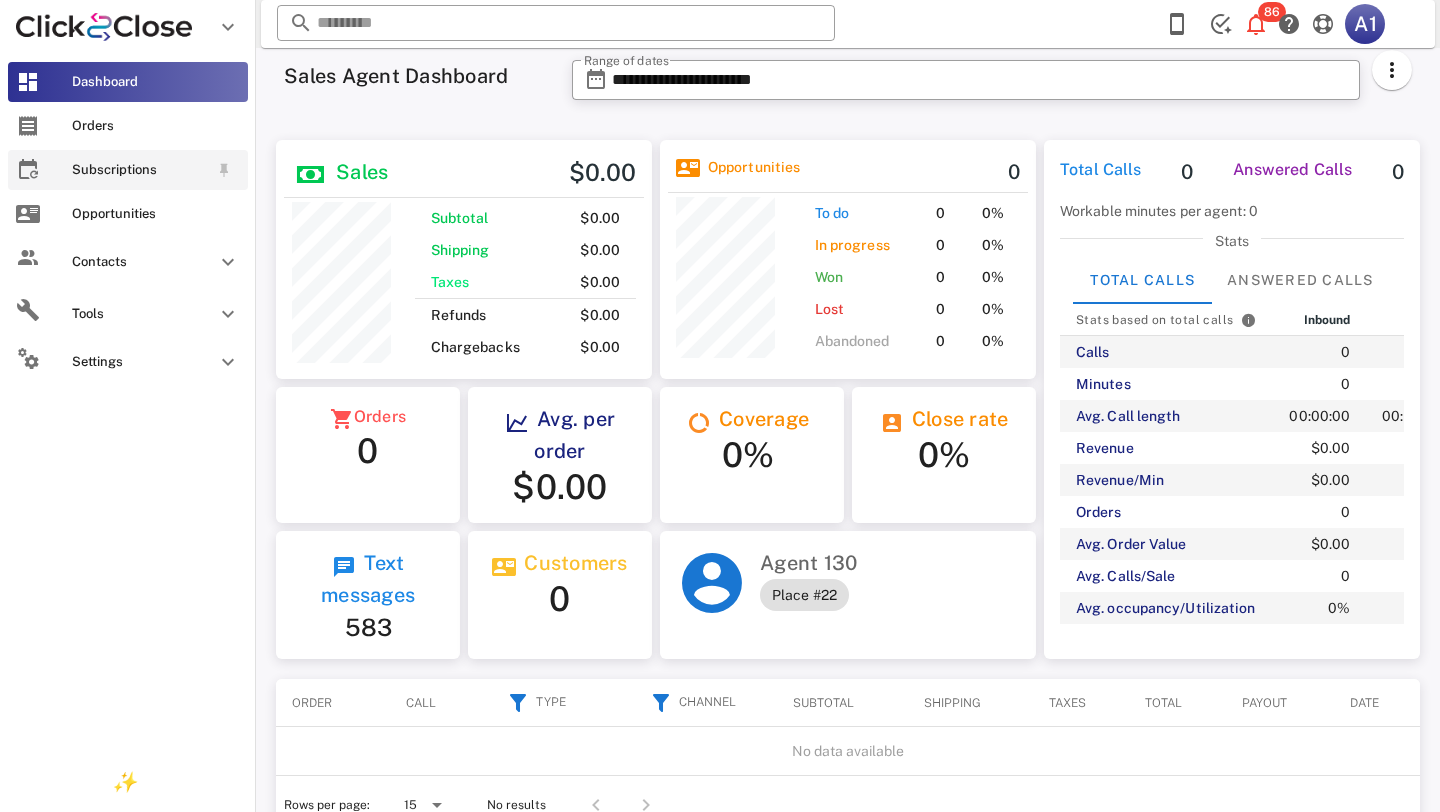 scroll, scrollTop: 0, scrollLeft: 0, axis: both 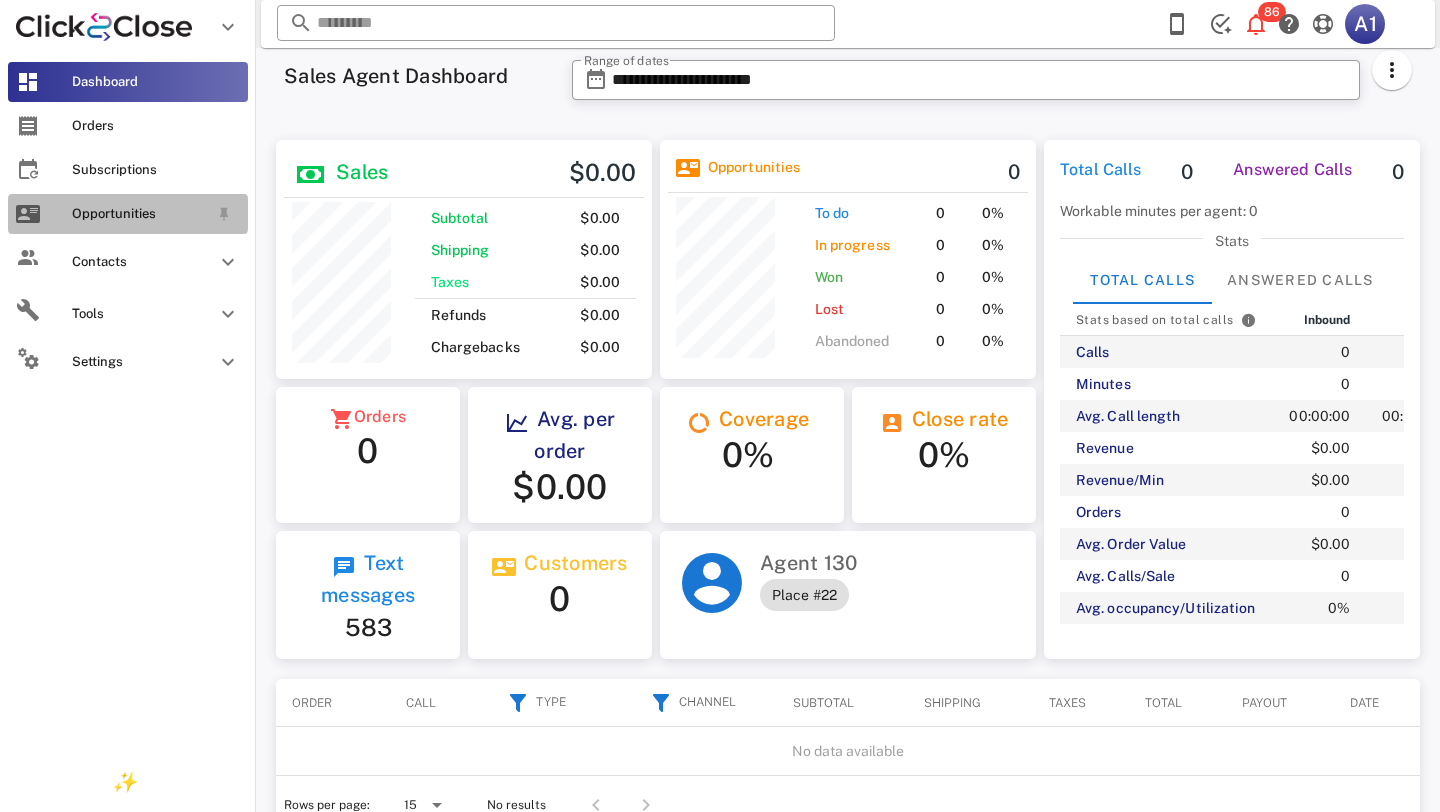 click on "Opportunities" at bounding box center (128, 214) 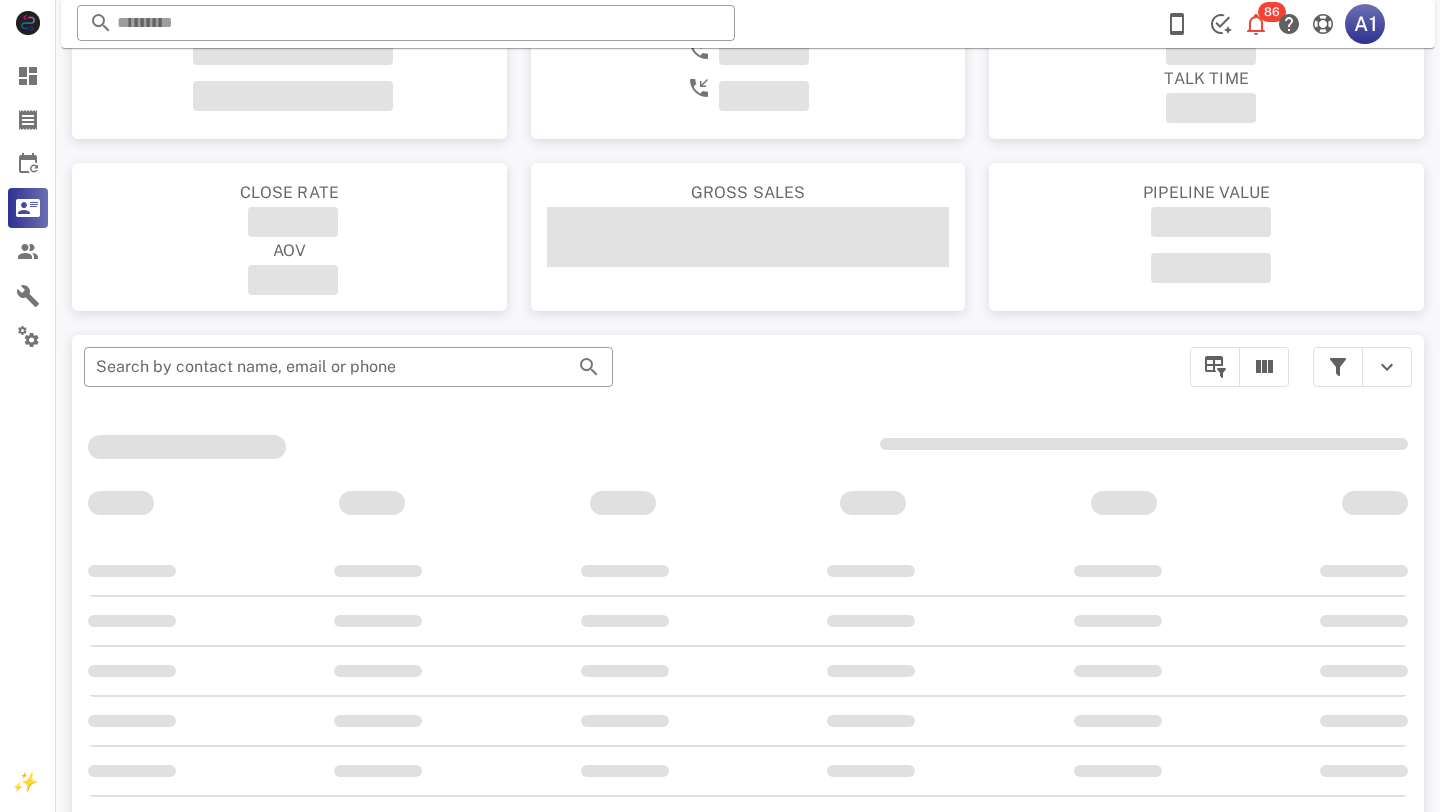 scroll, scrollTop: 87, scrollLeft: 0, axis: vertical 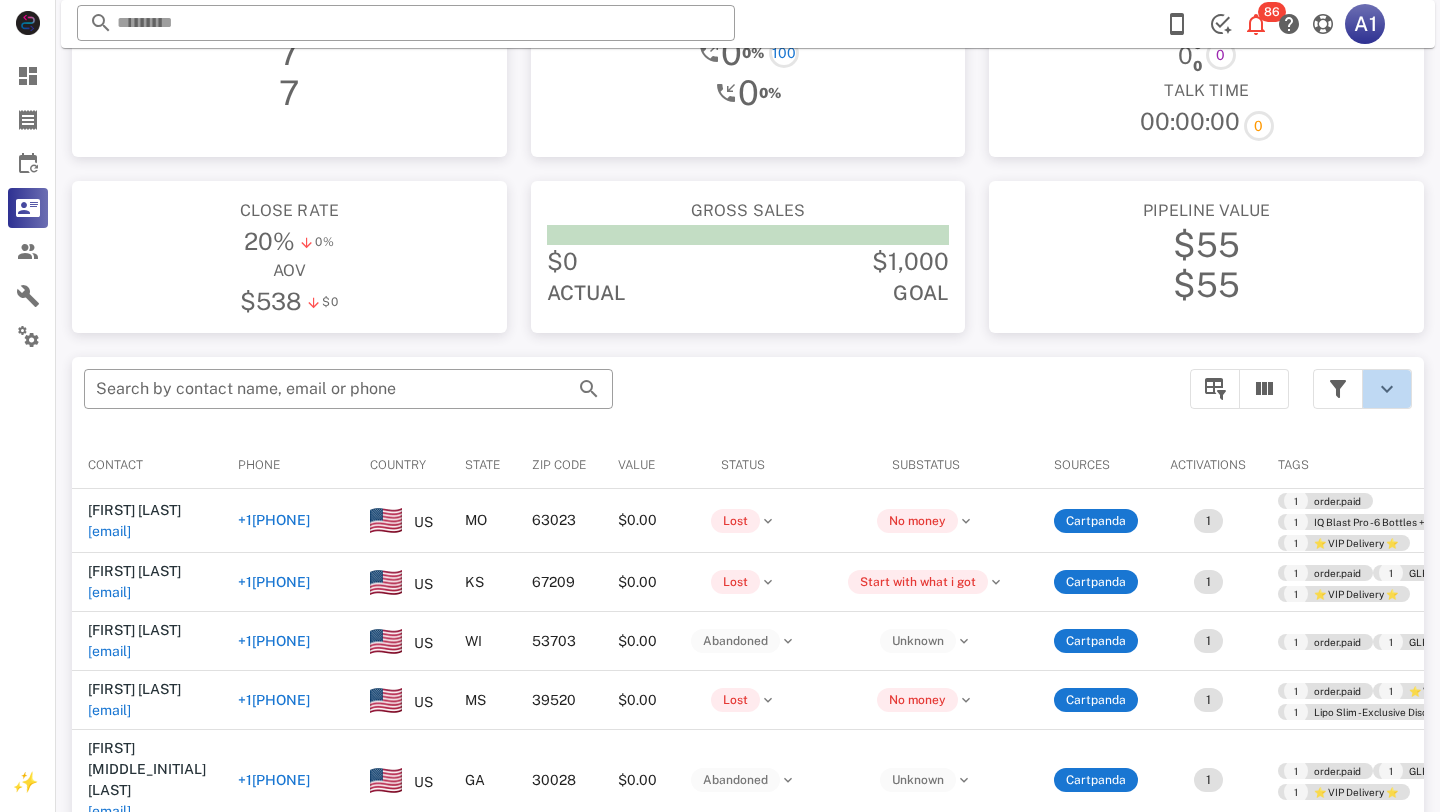 click on "Opportunities 7 7 Call stats 0 0%  100  0 0% Conversations 0  0  0   0  Talk Time 00:00:00  0  Close rate 20%  0%  aov $538  $0  Gross sales $0 $1,000 Actual Goal Pipeline value $55 $55 ​ Search by contact name, email or phone Contact Phone Country State Zip code Value Status Substatus Sources Activations Tags Created at [FIRST] [LAST]  [EMAIL]   +1[PHONE]   US MO [POSTAL_CODE]  $0.00   Lost   No money   Cartpanda  1 1  order.paid  1  IQ Blast Pro - 6 Bottles + 2 Free Ebooks  1  ⭐ VIP Delivery ⭐   [DATE] [TIME]  [FIRST] [LAST]  [EMAIL]   +1[PHONE]   US KS [POSTAL_CODE]  $0.00   Lost   Start with what i got   Cartpanda  1 1  order.paid  1  GLP1 MAX (3 bottles)  1  ⭐ VIP Delivery ⭐   [DATE] [TIME]  [FIRST] [LAST]  [EMAIL]   +1[PHONE]   US WI [POSTAL_CODE]  $0.00   Abandoned   Unknown   Cartpanda  1 1  GLP1 MAX (6 bottles)   [DATE] [TIME]  [FIRST] [LAST]  [EMAIL]   +1[PHONE]   US MS [POSTAL_CODE]  $0.00   Lost   No money   Cartpanda  1 1 1 1 1" at bounding box center [748, 533] 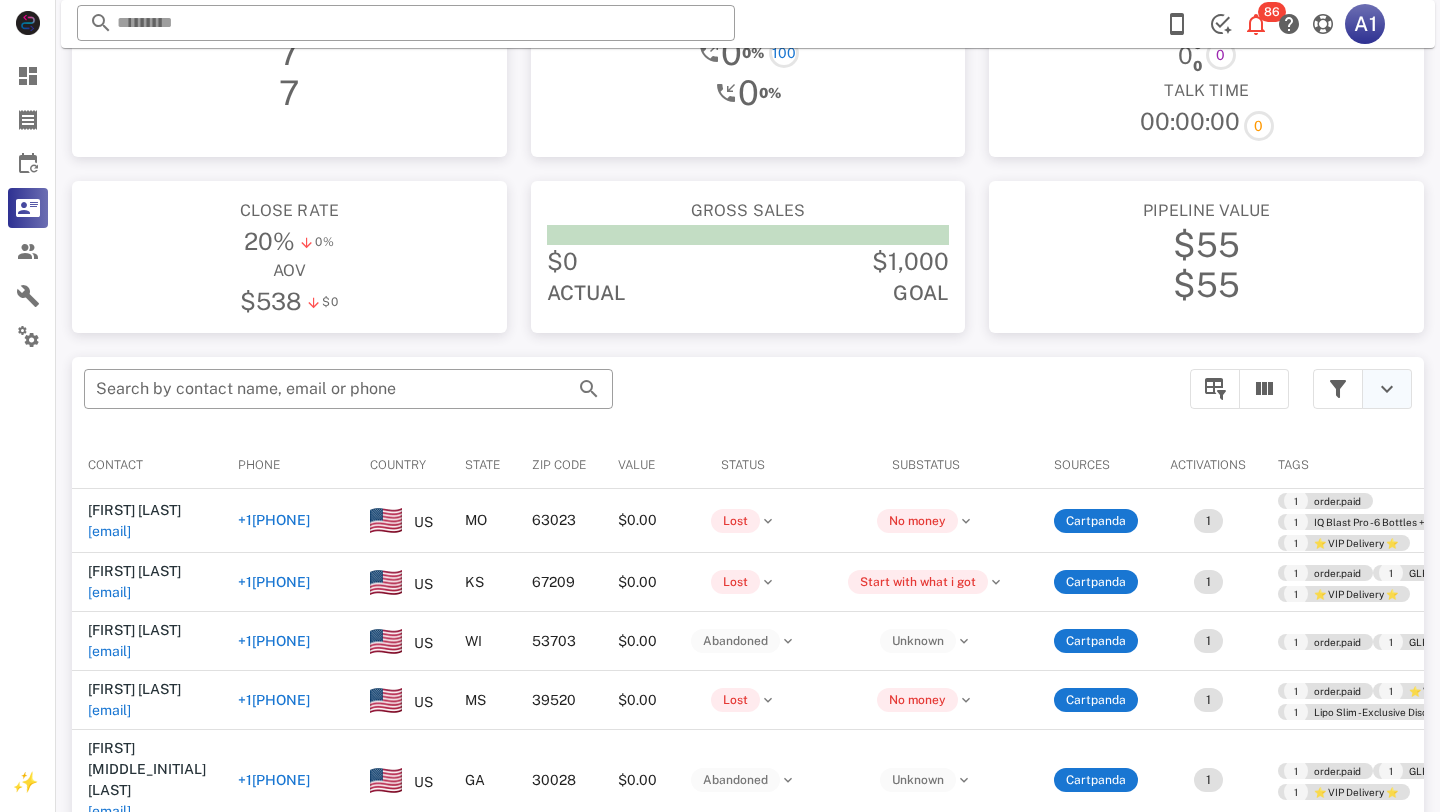 click at bounding box center (1387, 389) 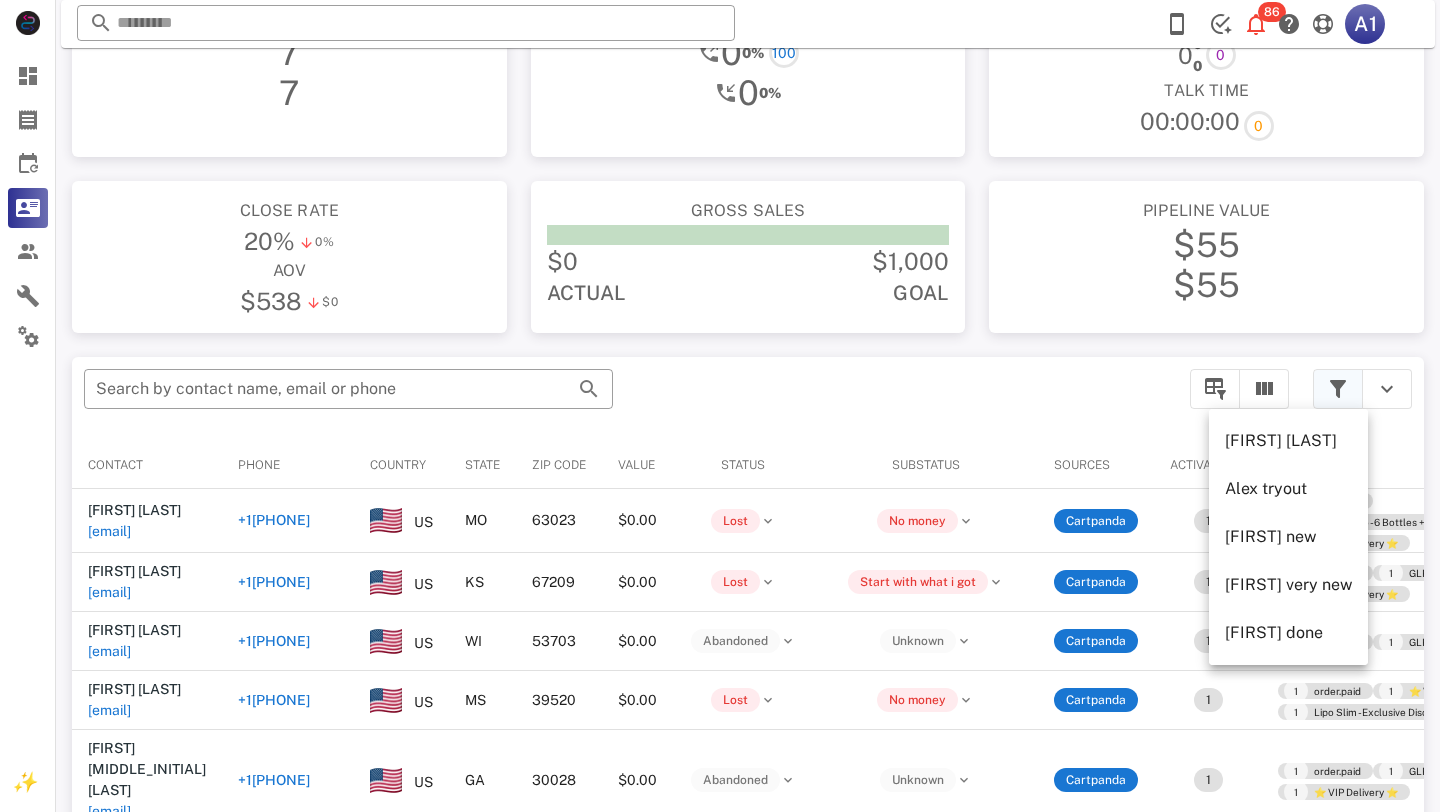 click at bounding box center [1338, 389] 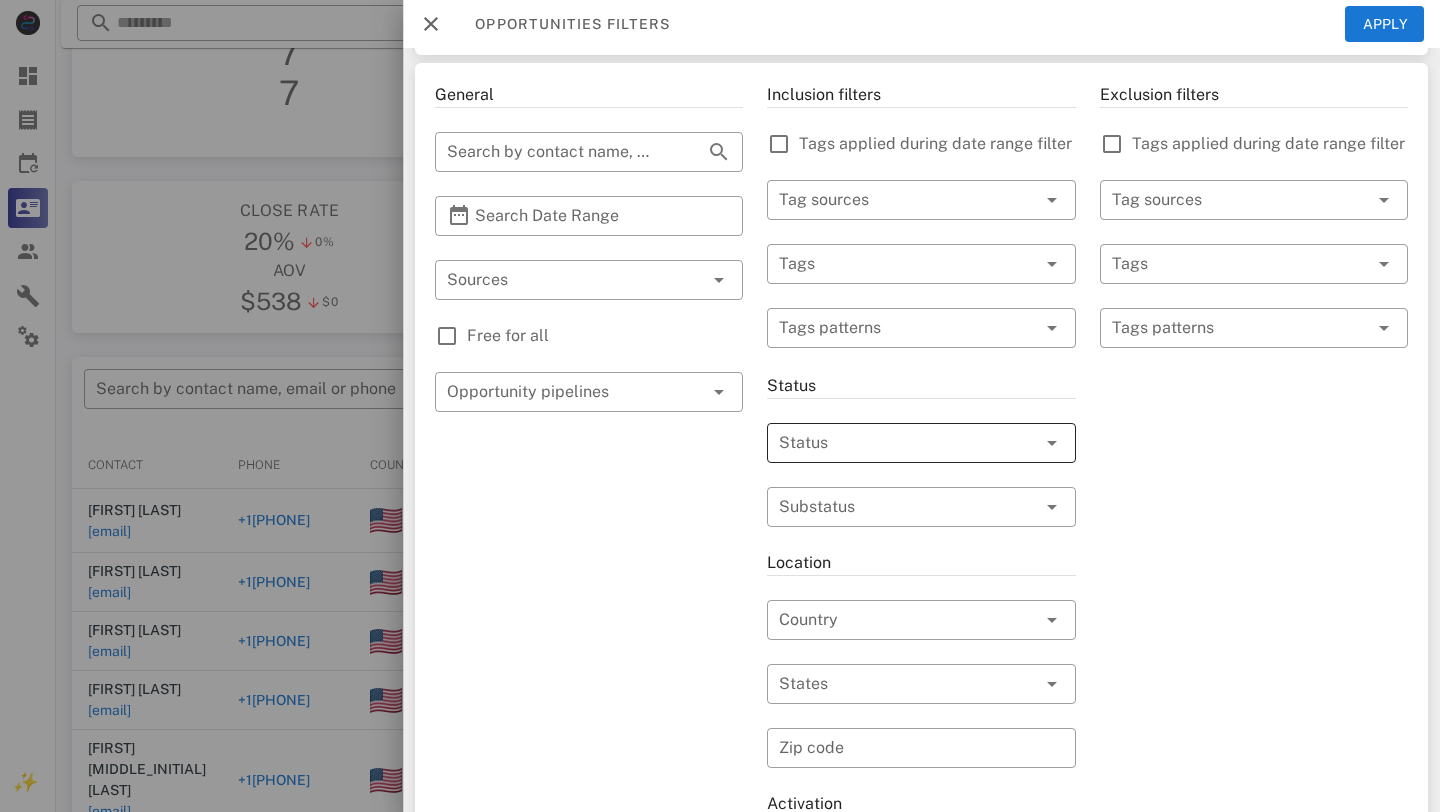 scroll, scrollTop: 0, scrollLeft: 0, axis: both 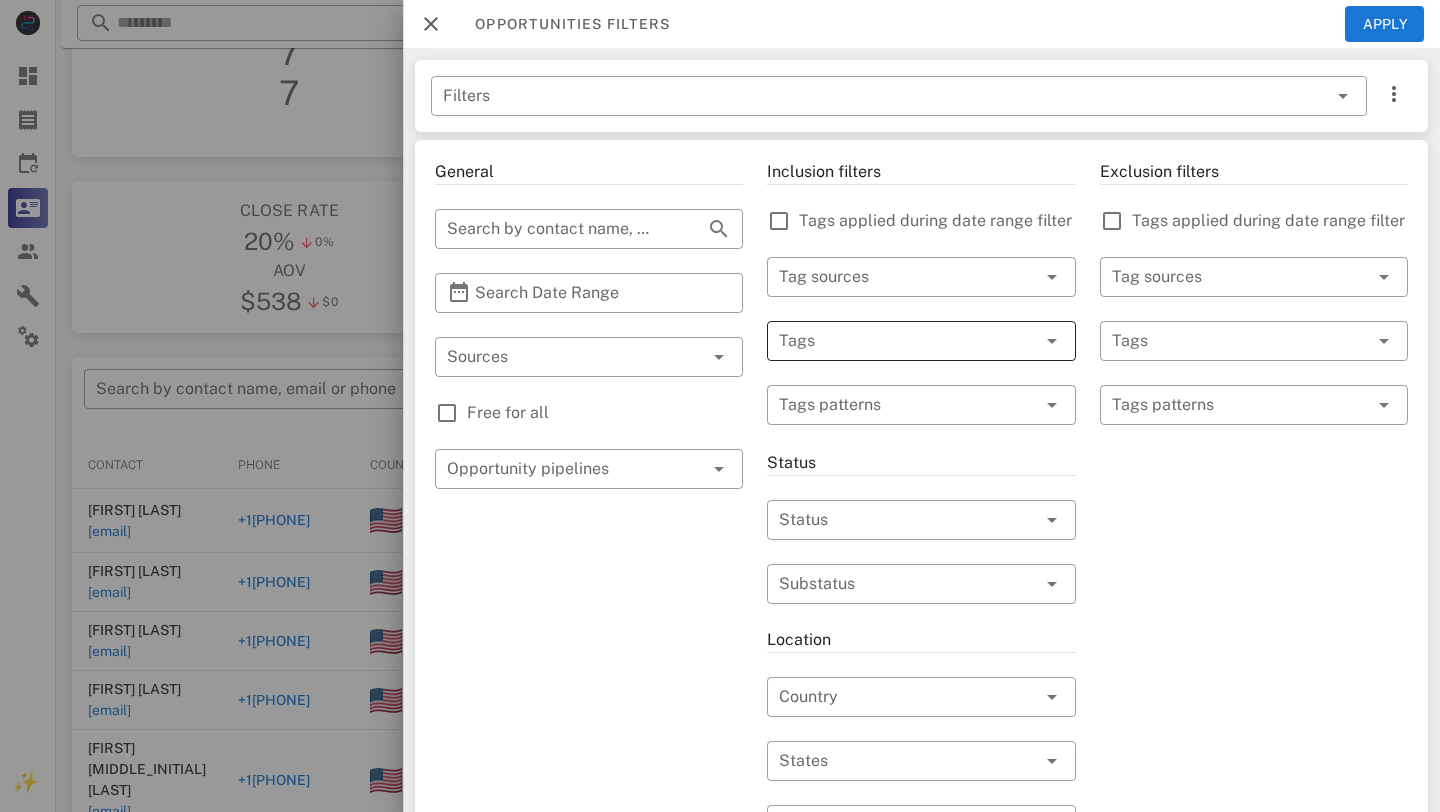 click at bounding box center [893, 341] 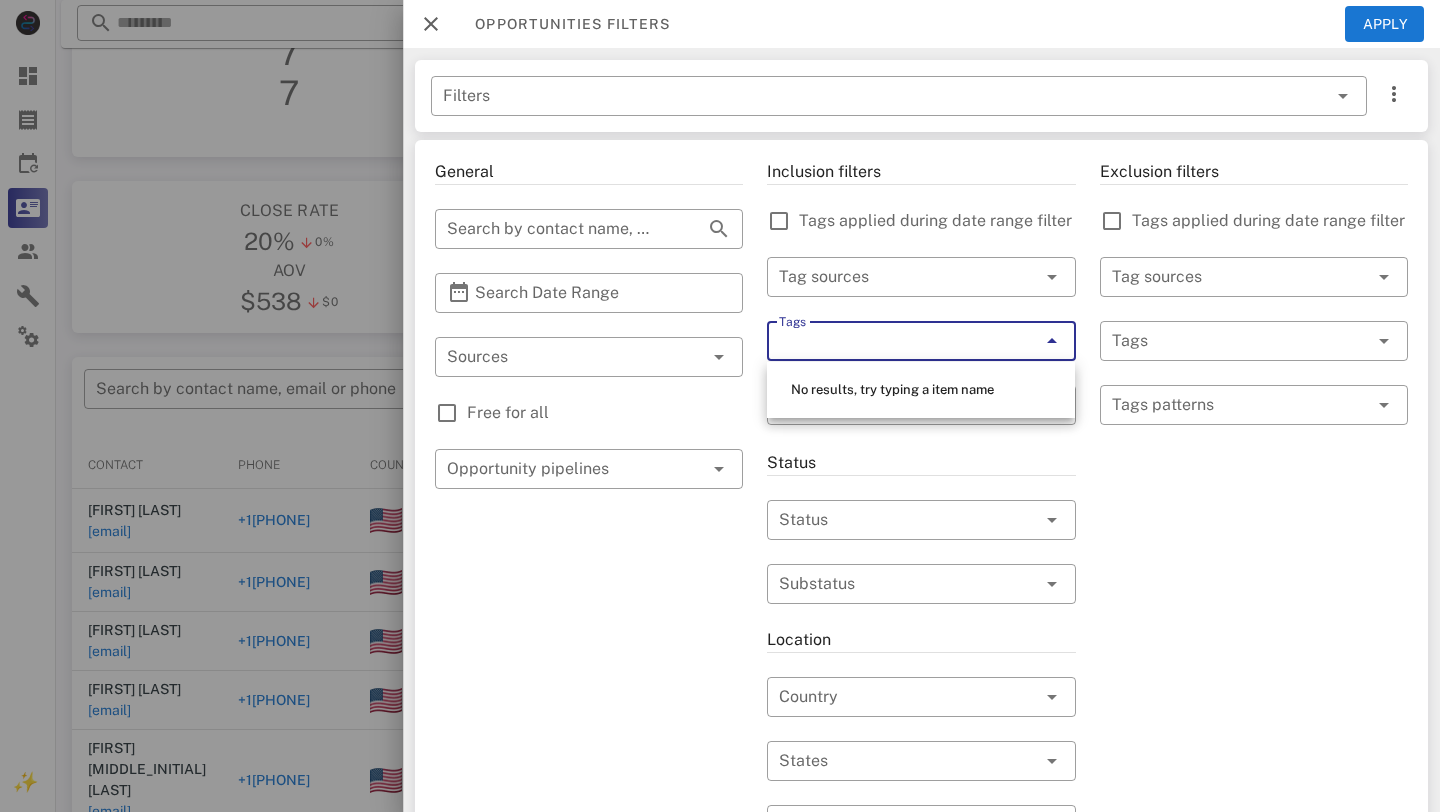 click on "General ​ Search by contact name, email or phone ​ Search Date Range ​ Sources Free for all ​ Opportunity pipelines" at bounding box center [589, 709] 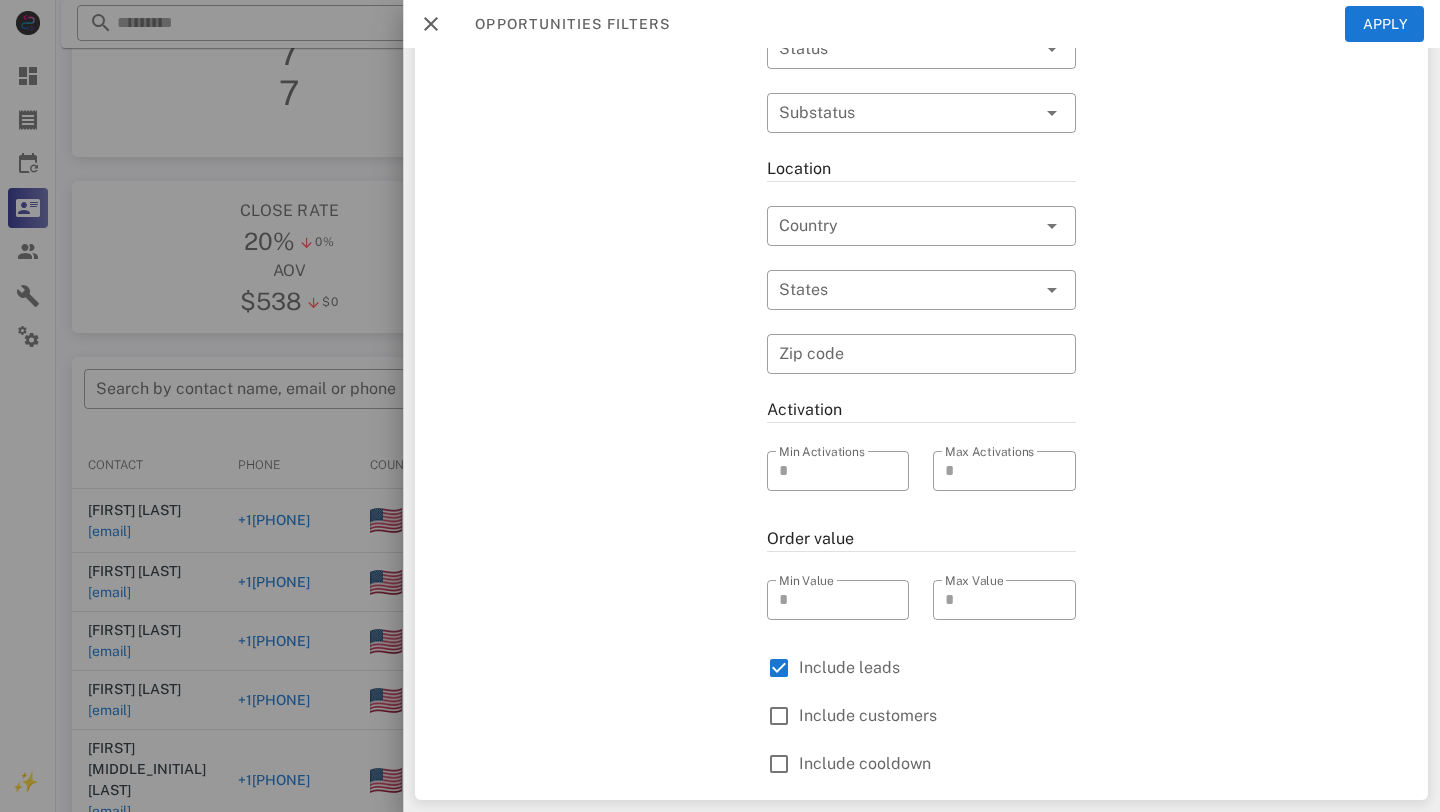 scroll, scrollTop: 0, scrollLeft: 0, axis: both 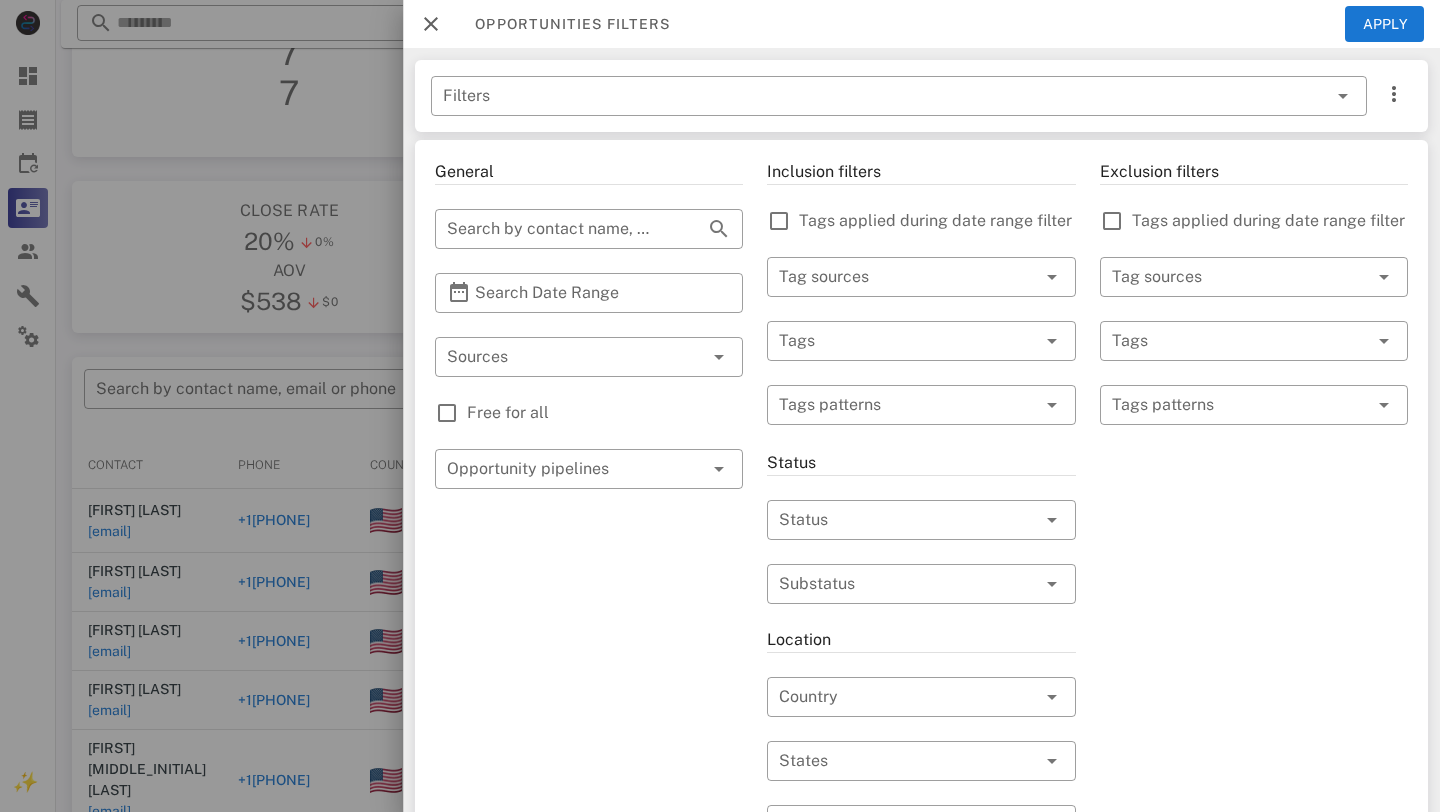 click at bounding box center [431, 24] 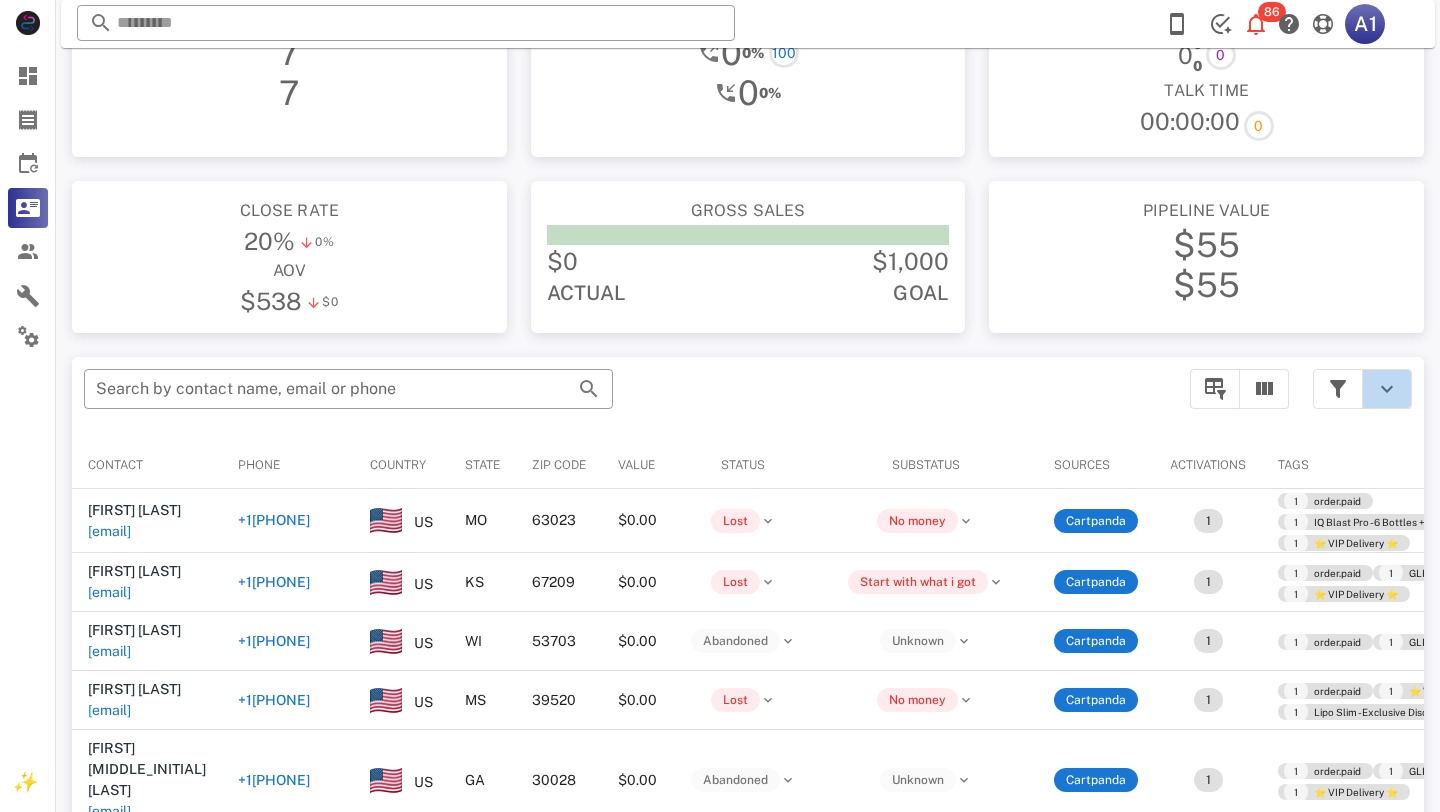 click at bounding box center [1387, 389] 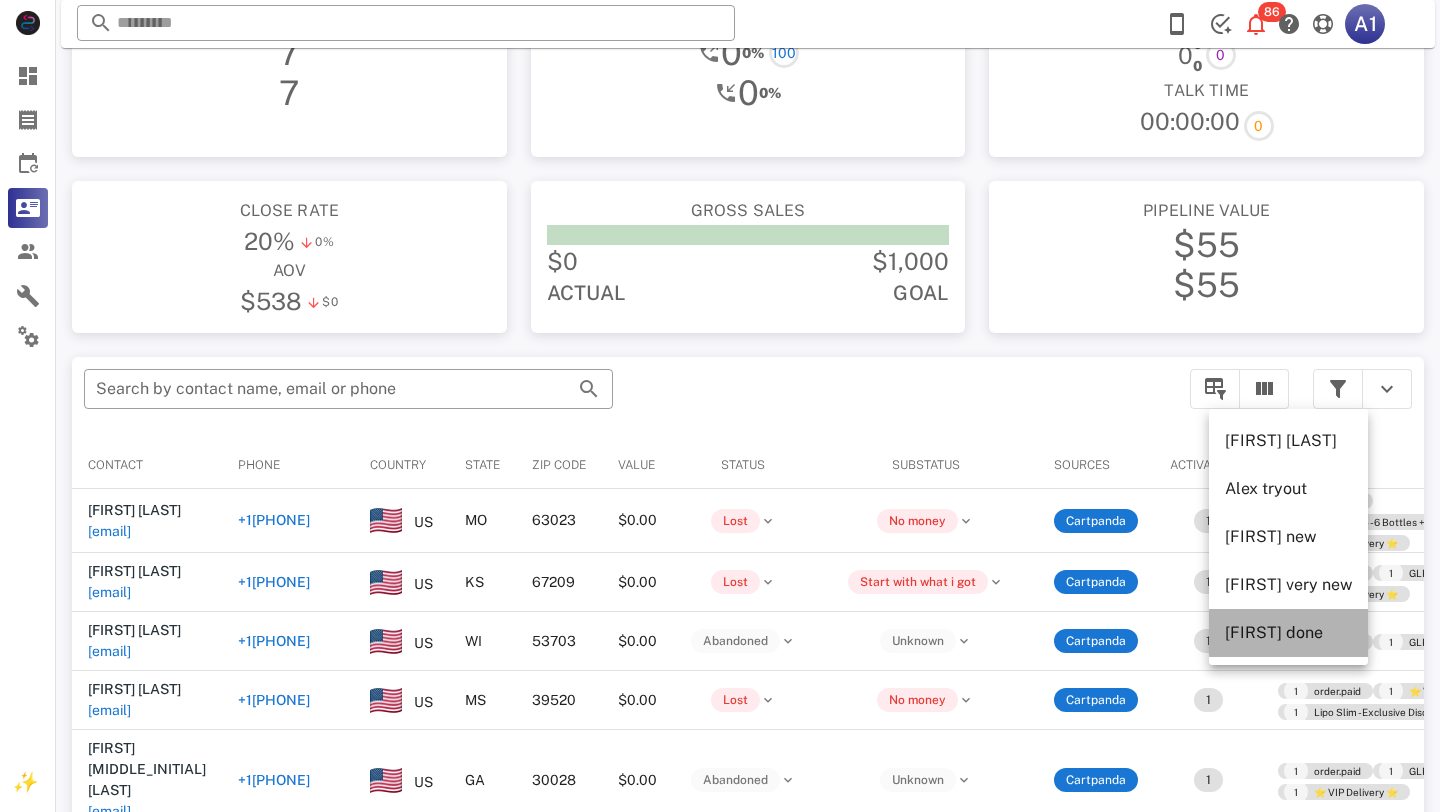 click on "[FIRST] [LAST]" at bounding box center [1288, 632] 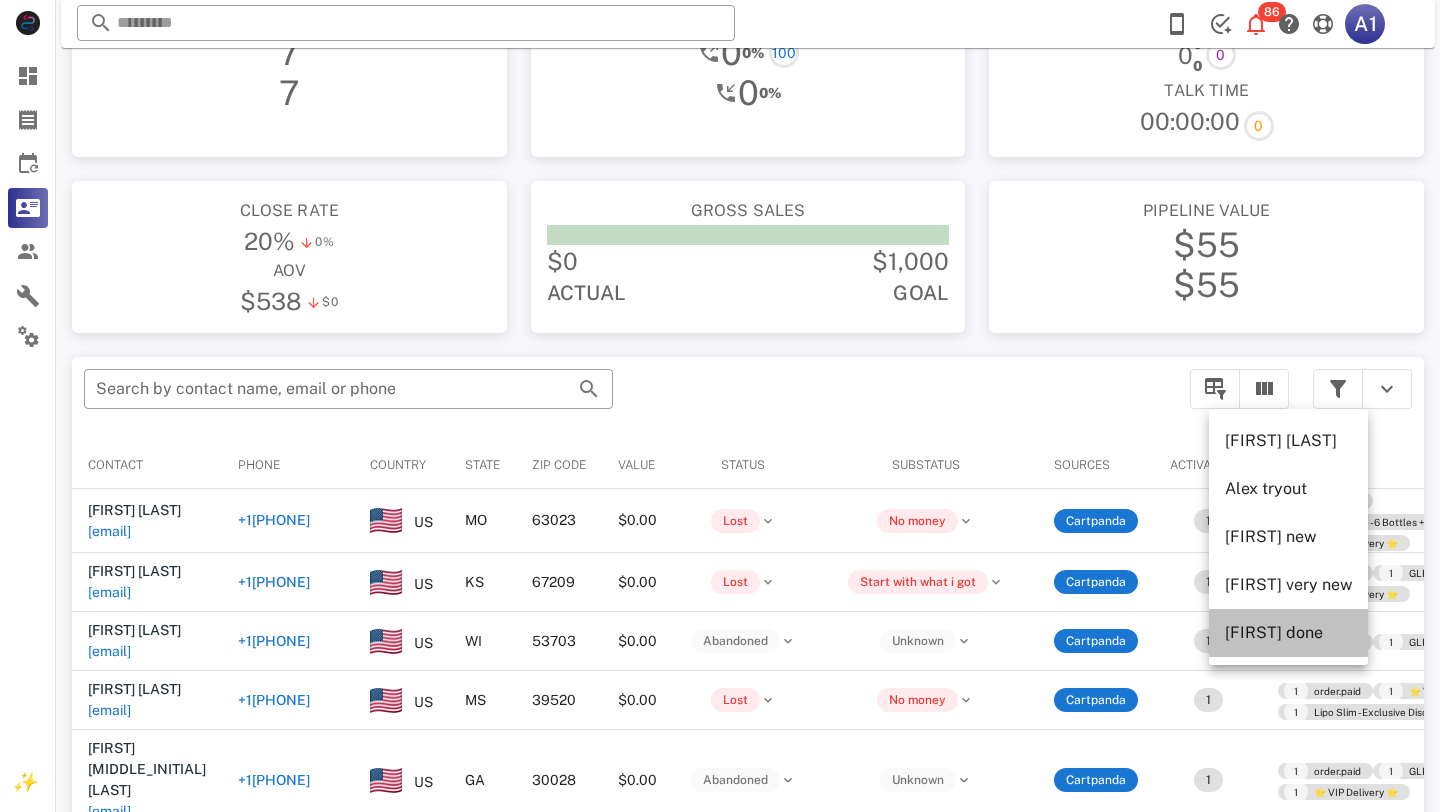 type on "*********" 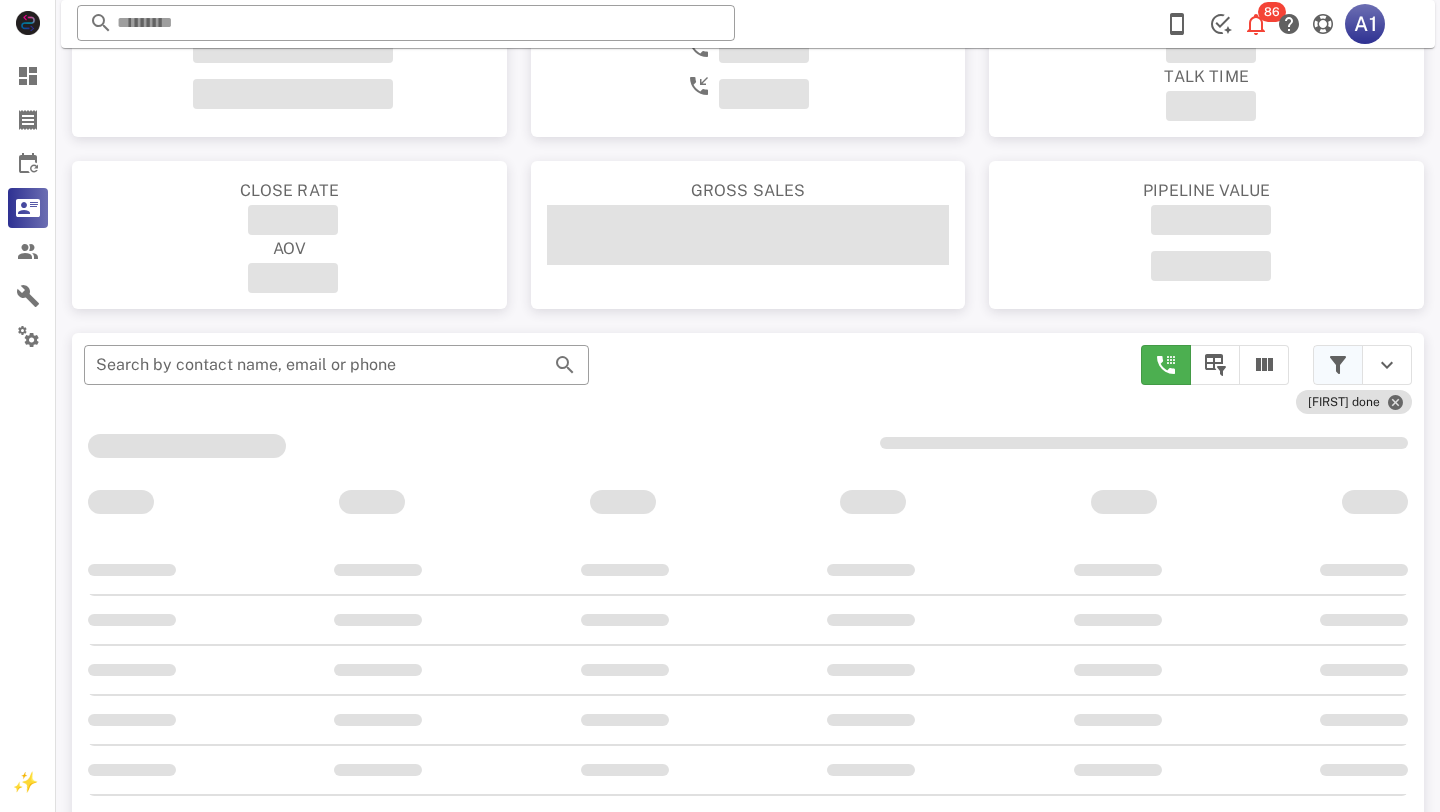 click at bounding box center [1338, 365] 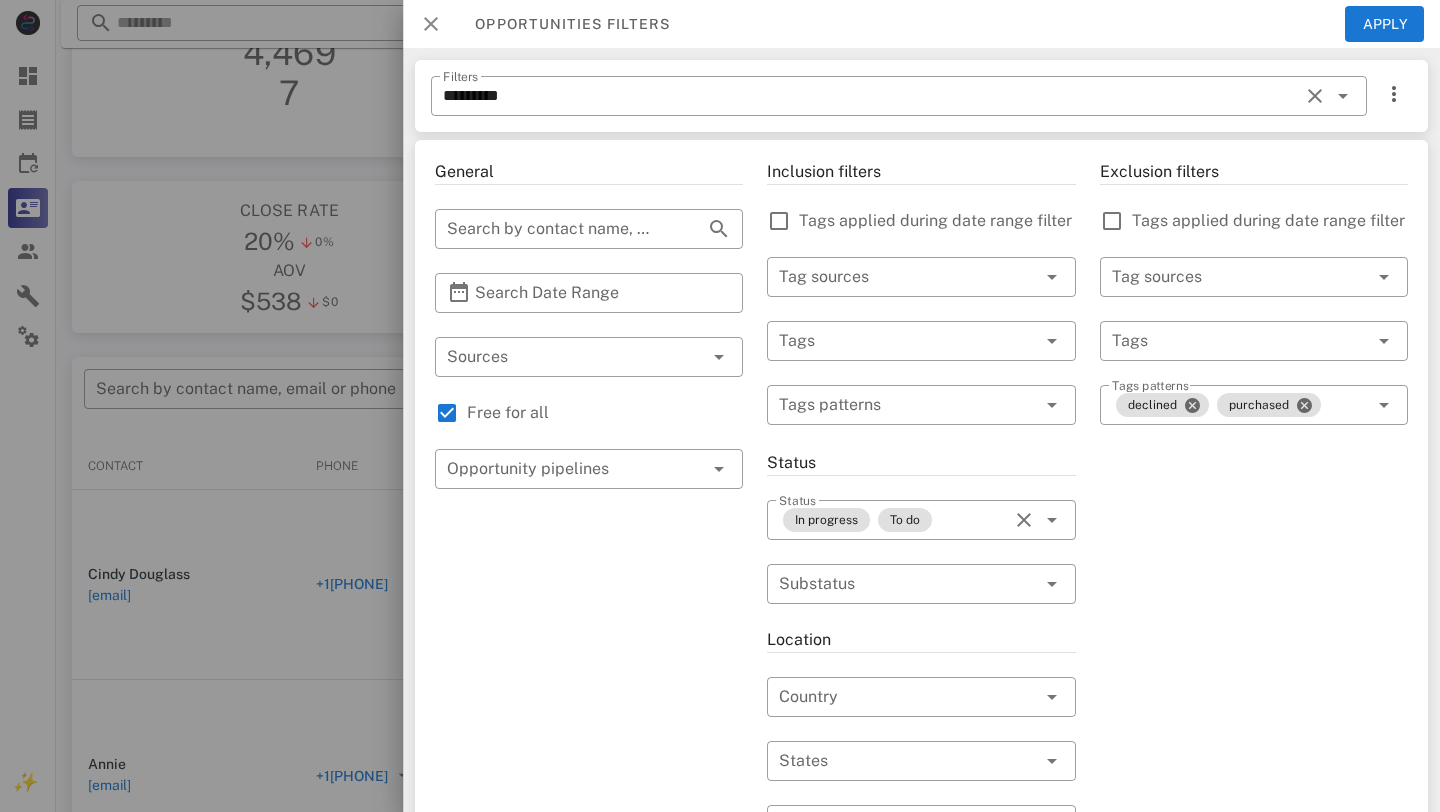 click at bounding box center [431, 24] 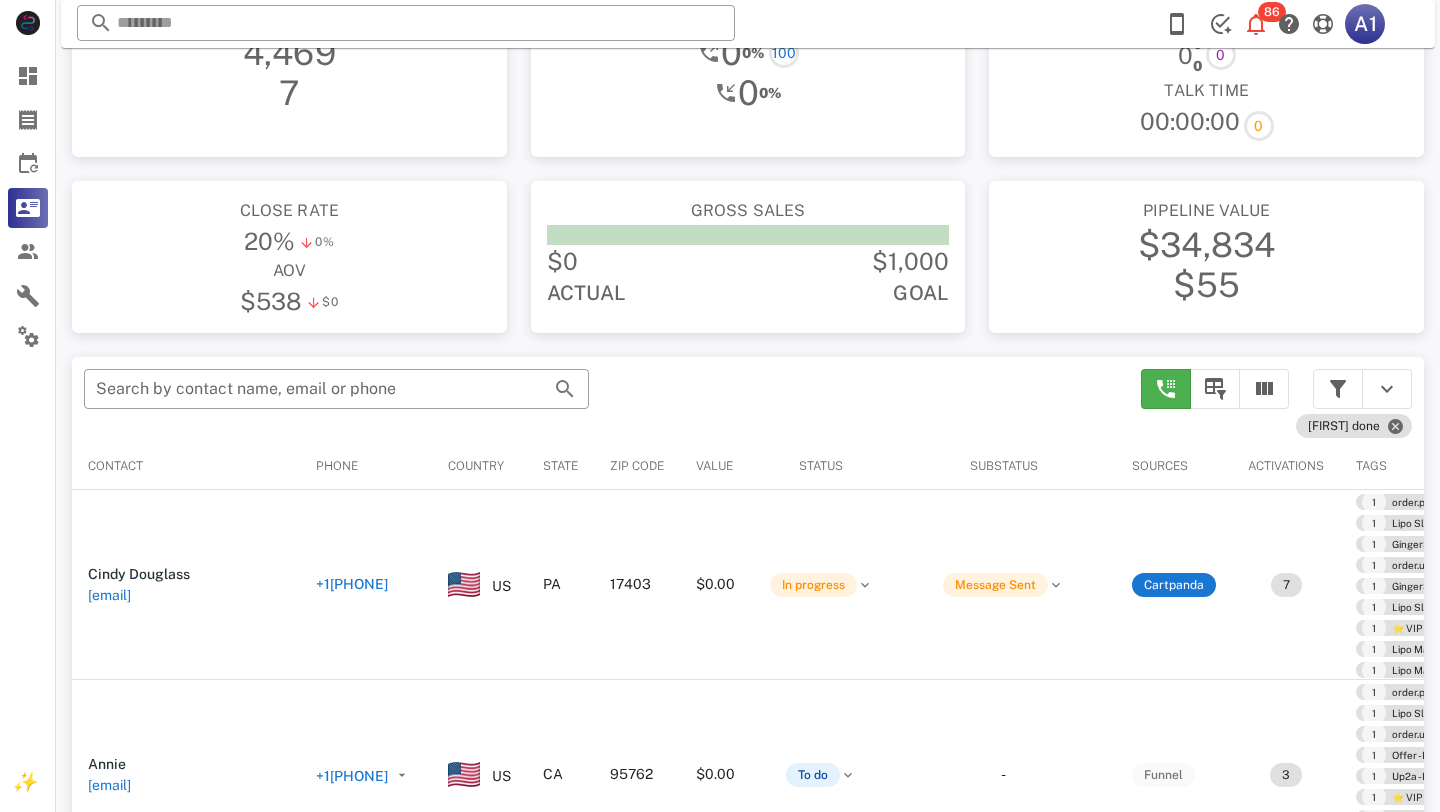 scroll, scrollTop: 0, scrollLeft: 0, axis: both 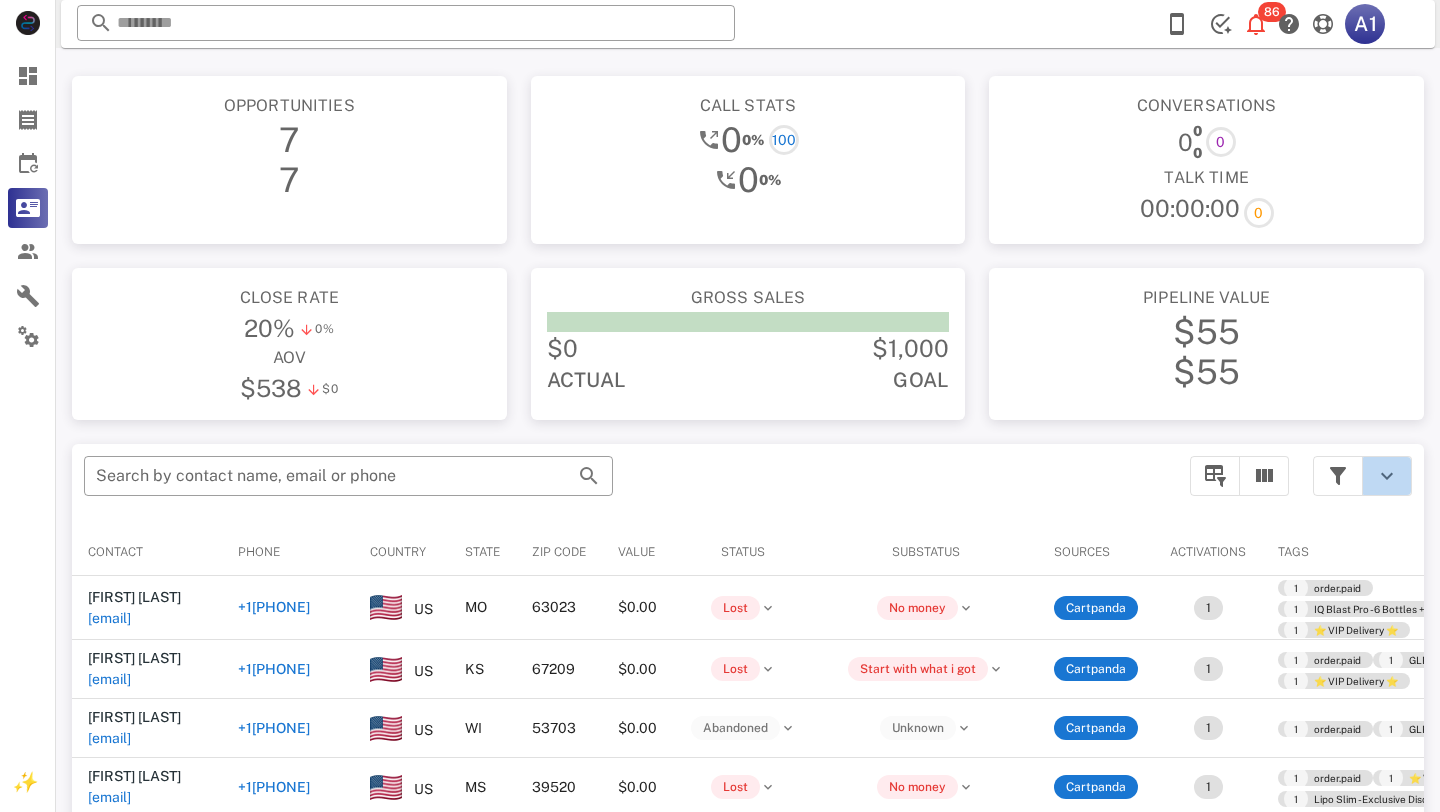 click at bounding box center [1387, 476] 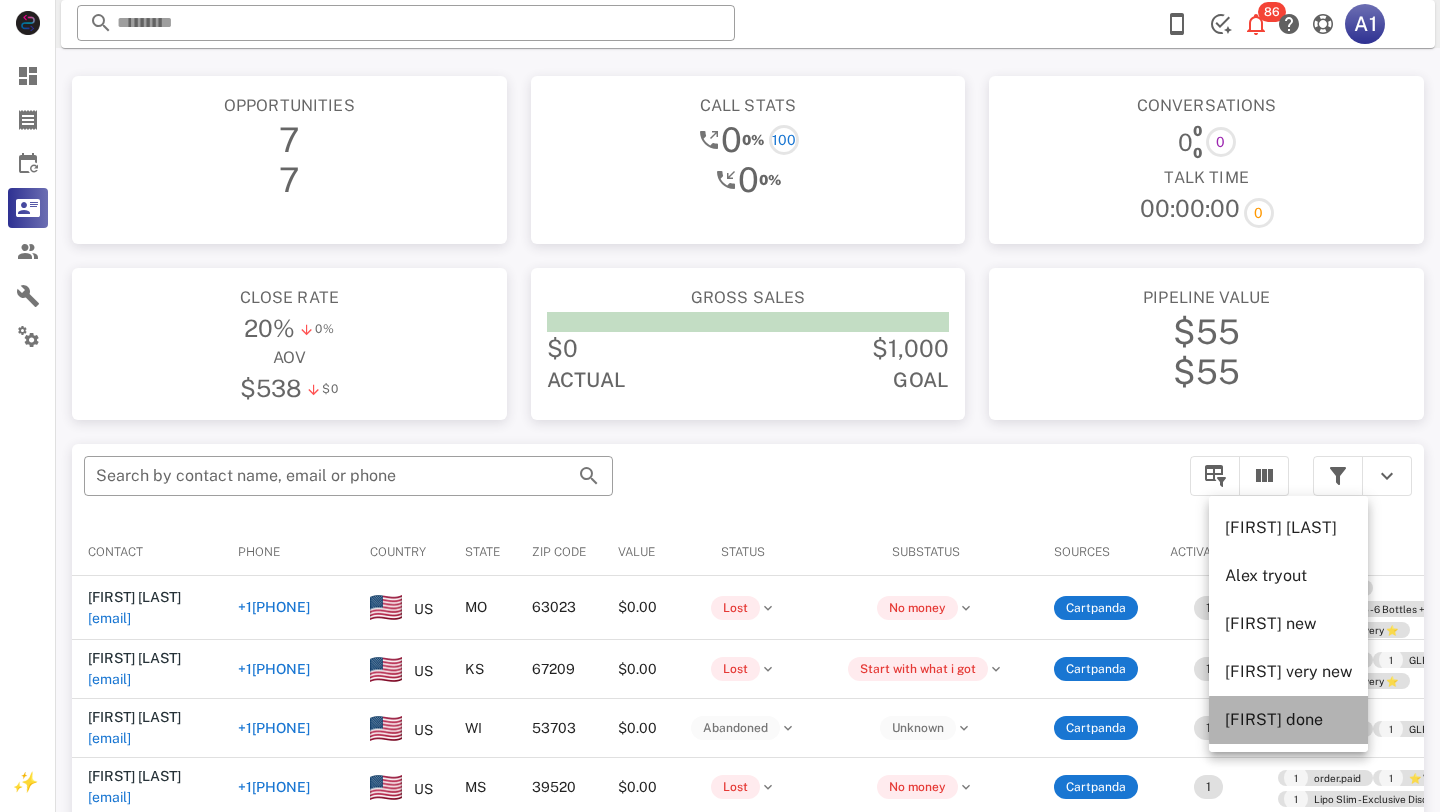 click on "[FIRST] [LAST]" at bounding box center [1288, 719] 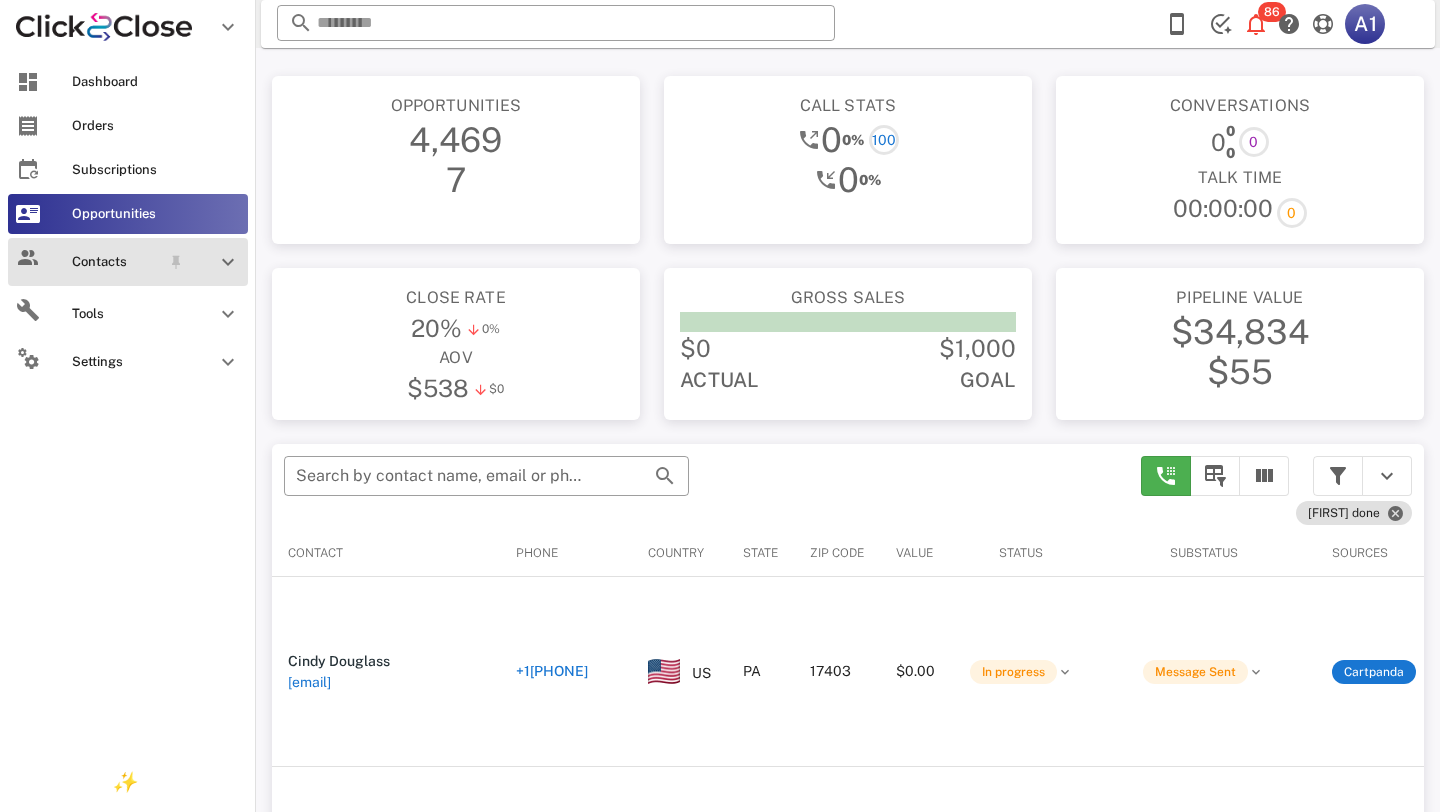 click on "Contacts" at bounding box center (116, 262) 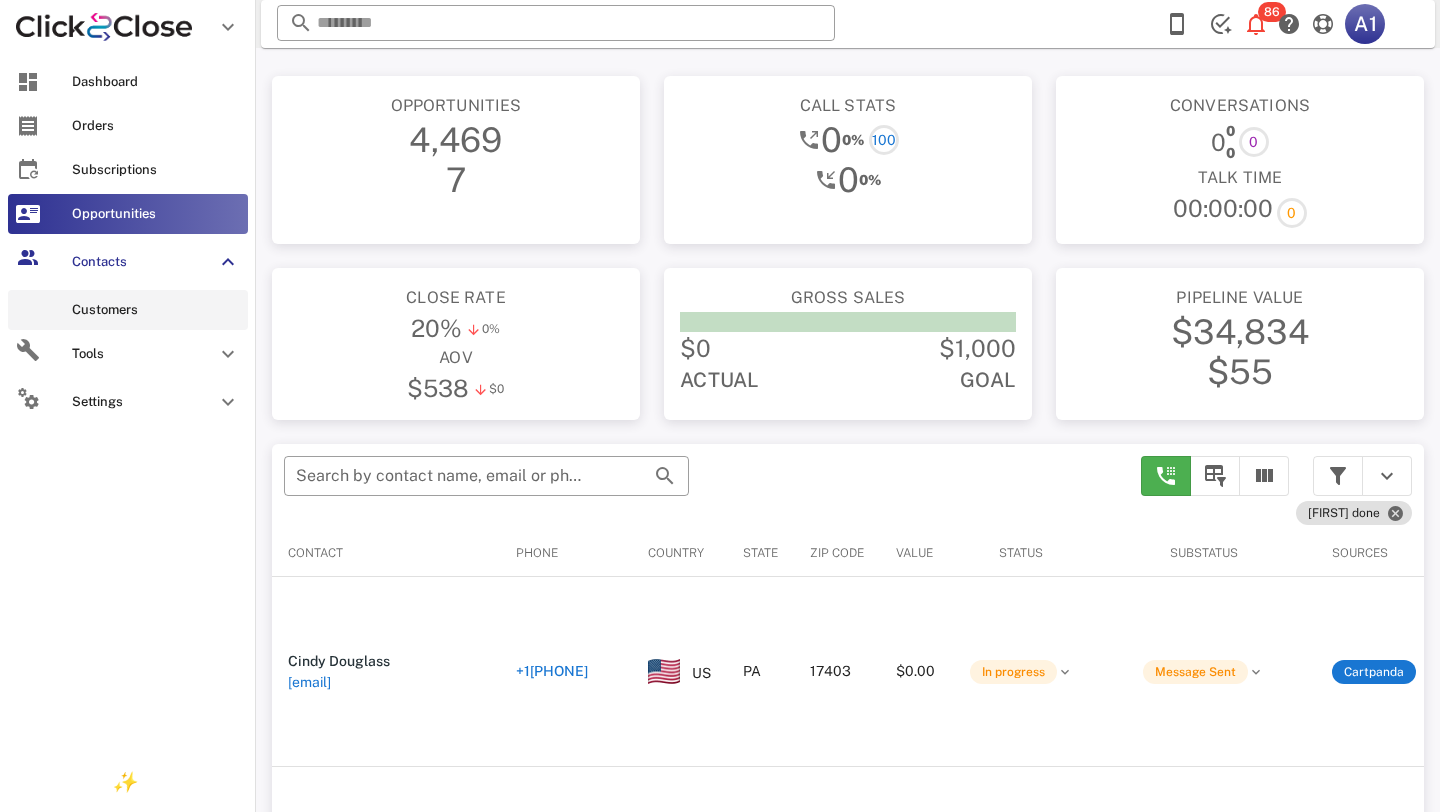 click on "Customers" at bounding box center (156, 310) 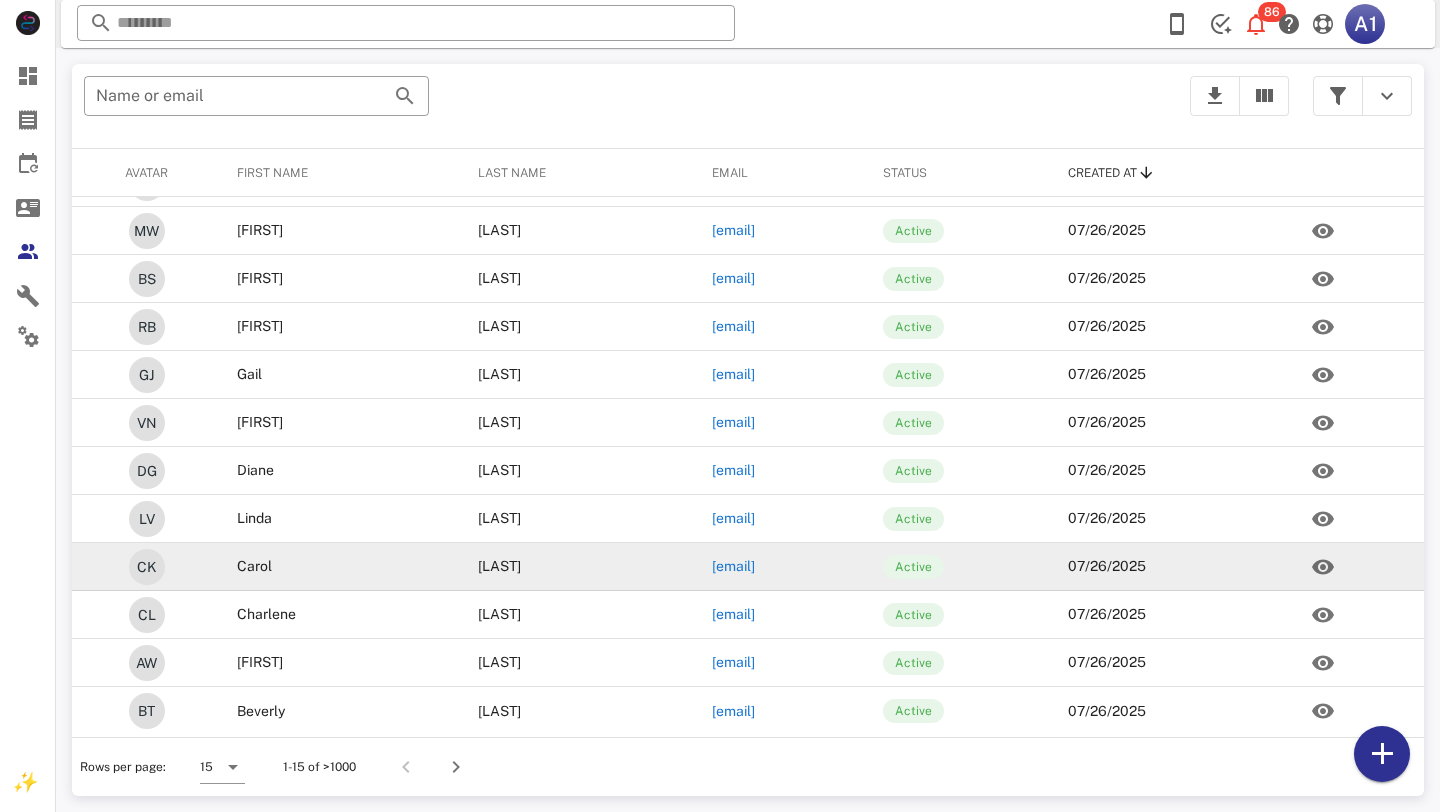 scroll, scrollTop: 0, scrollLeft: 0, axis: both 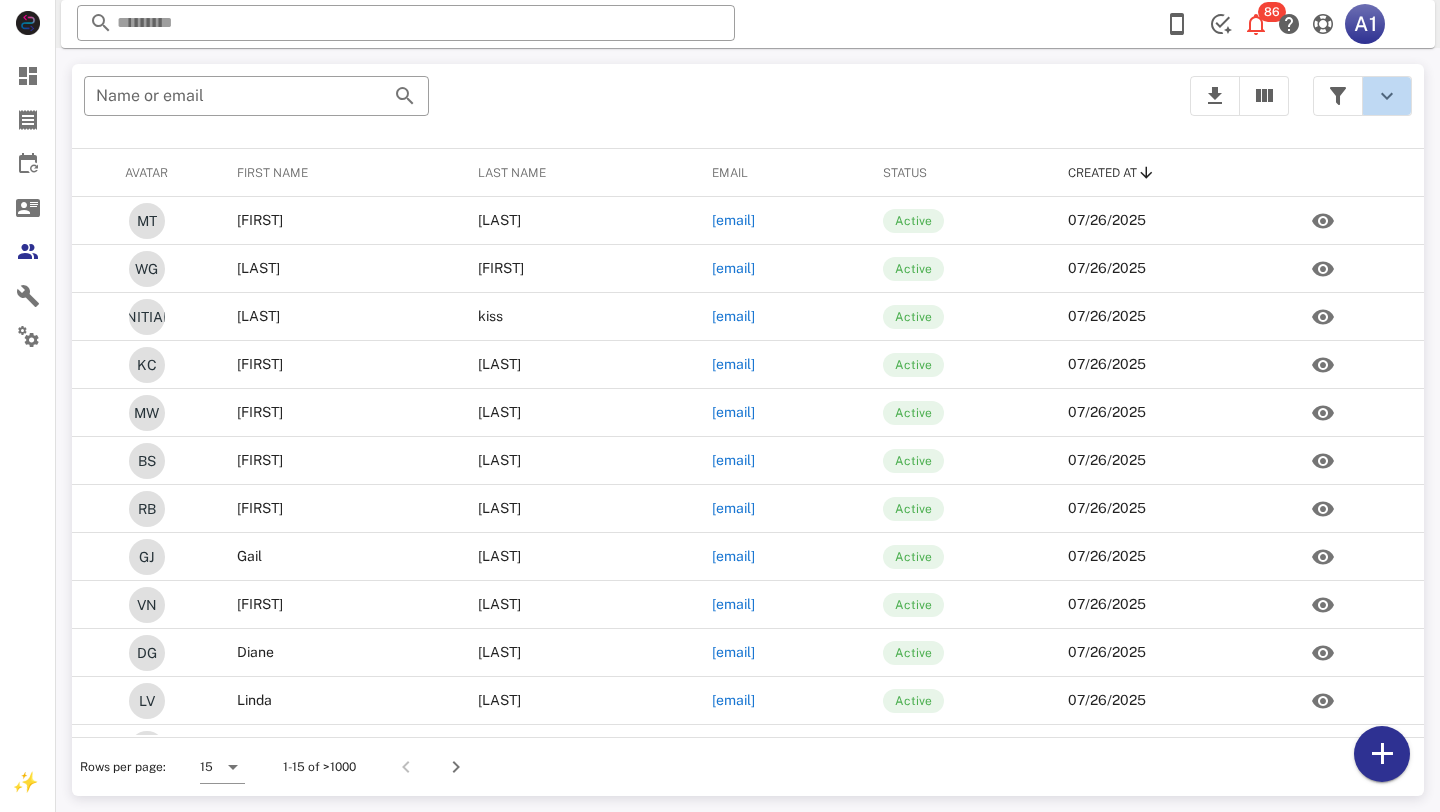 click at bounding box center (1387, 96) 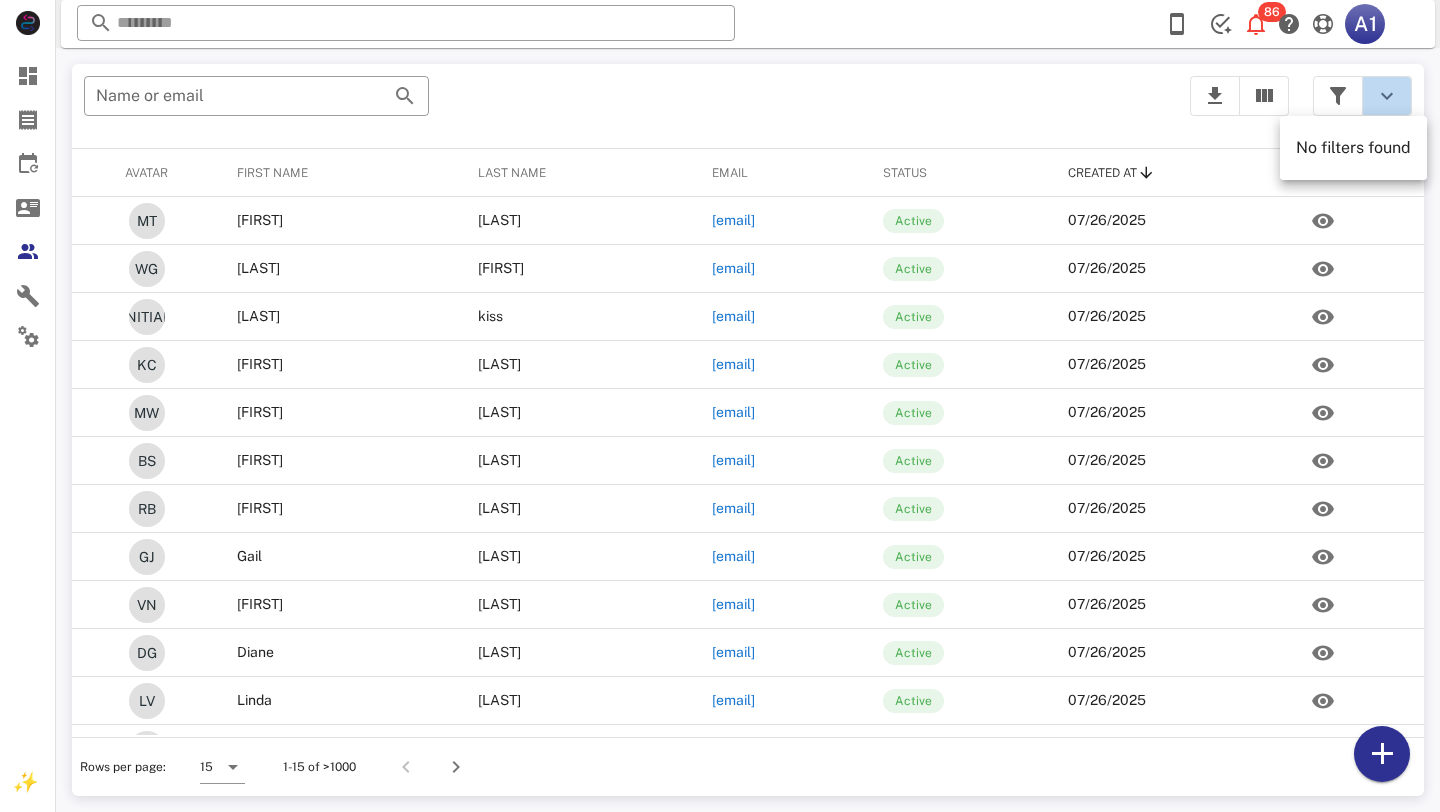 click at bounding box center [1387, 96] 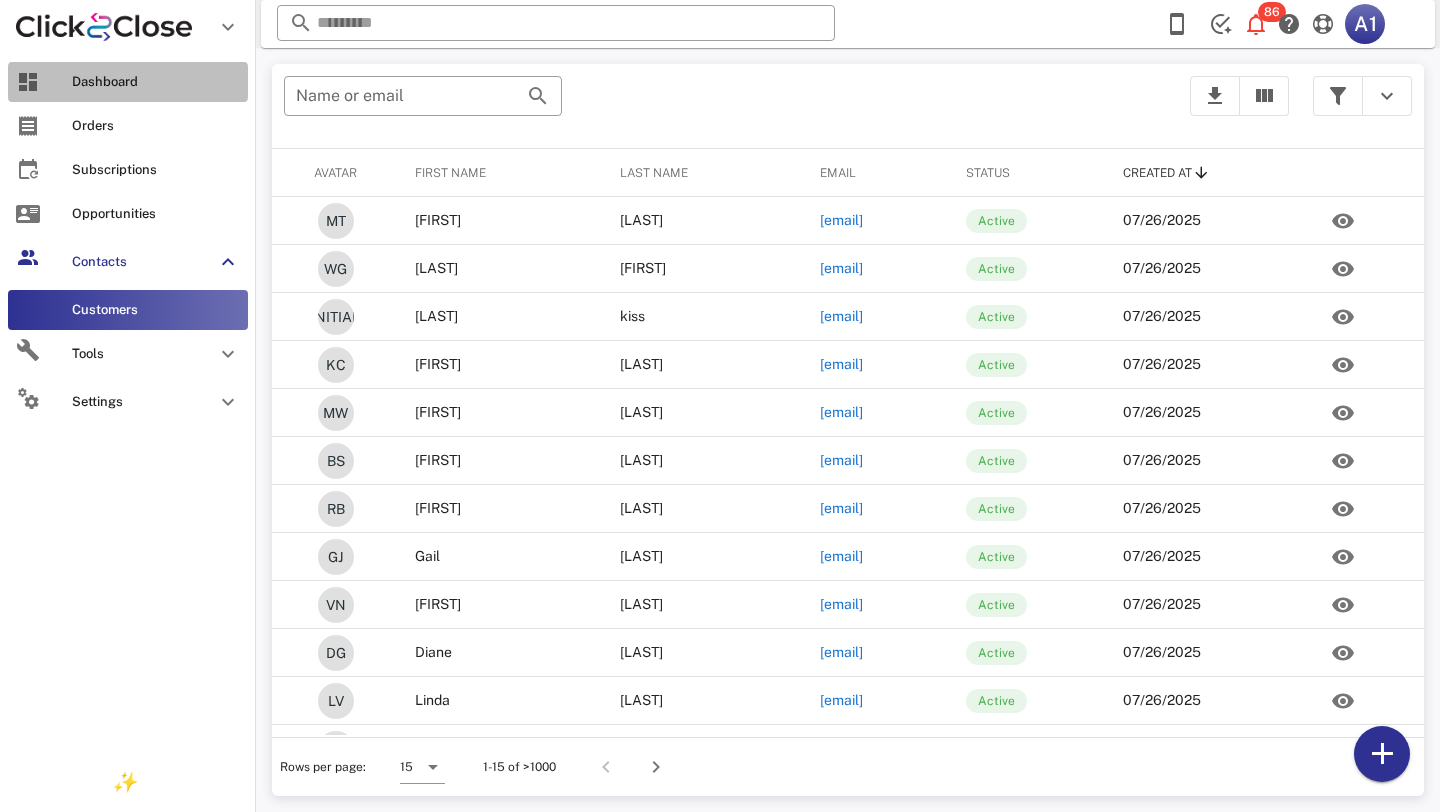 click at bounding box center (28, 82) 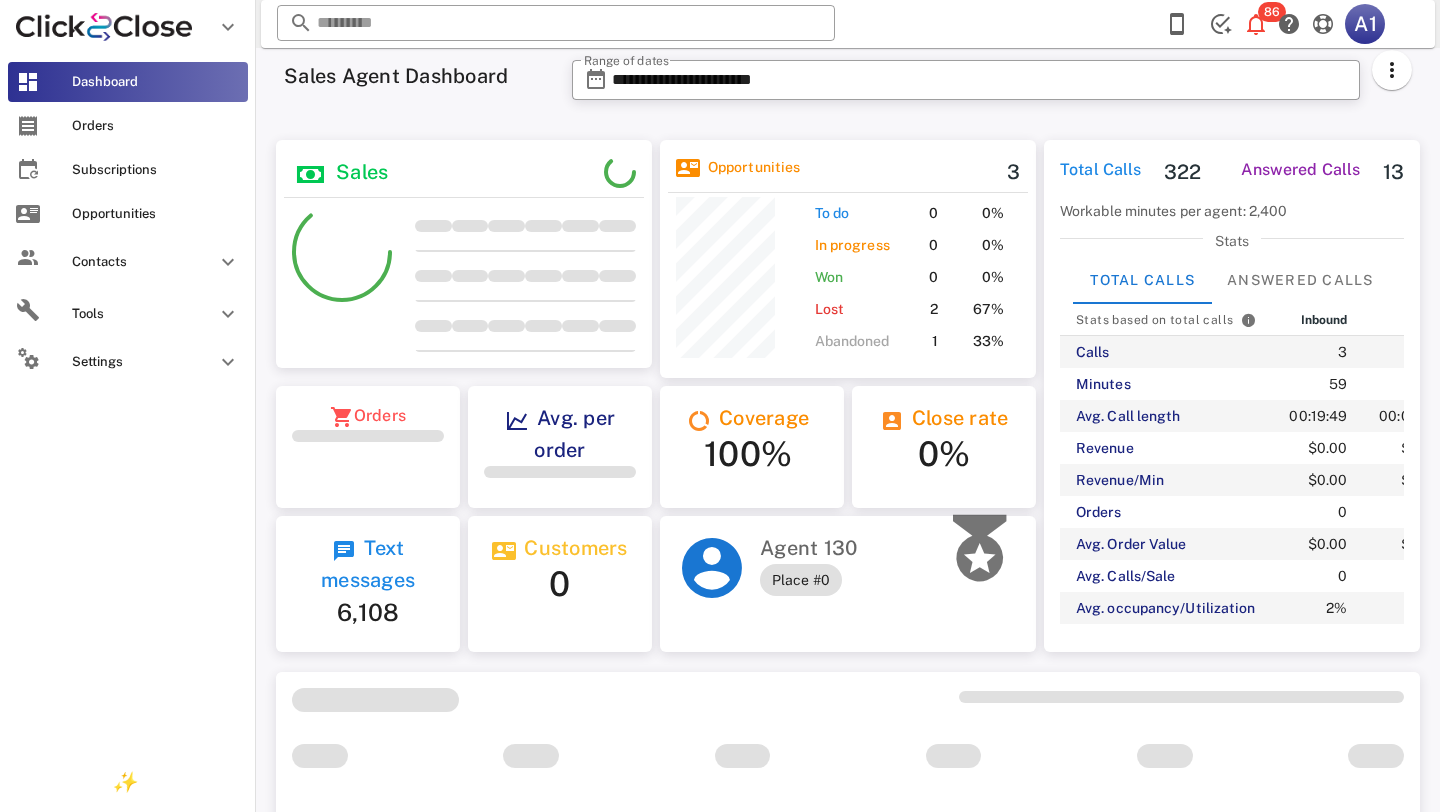 scroll, scrollTop: 999758, scrollLeft: 999624, axis: both 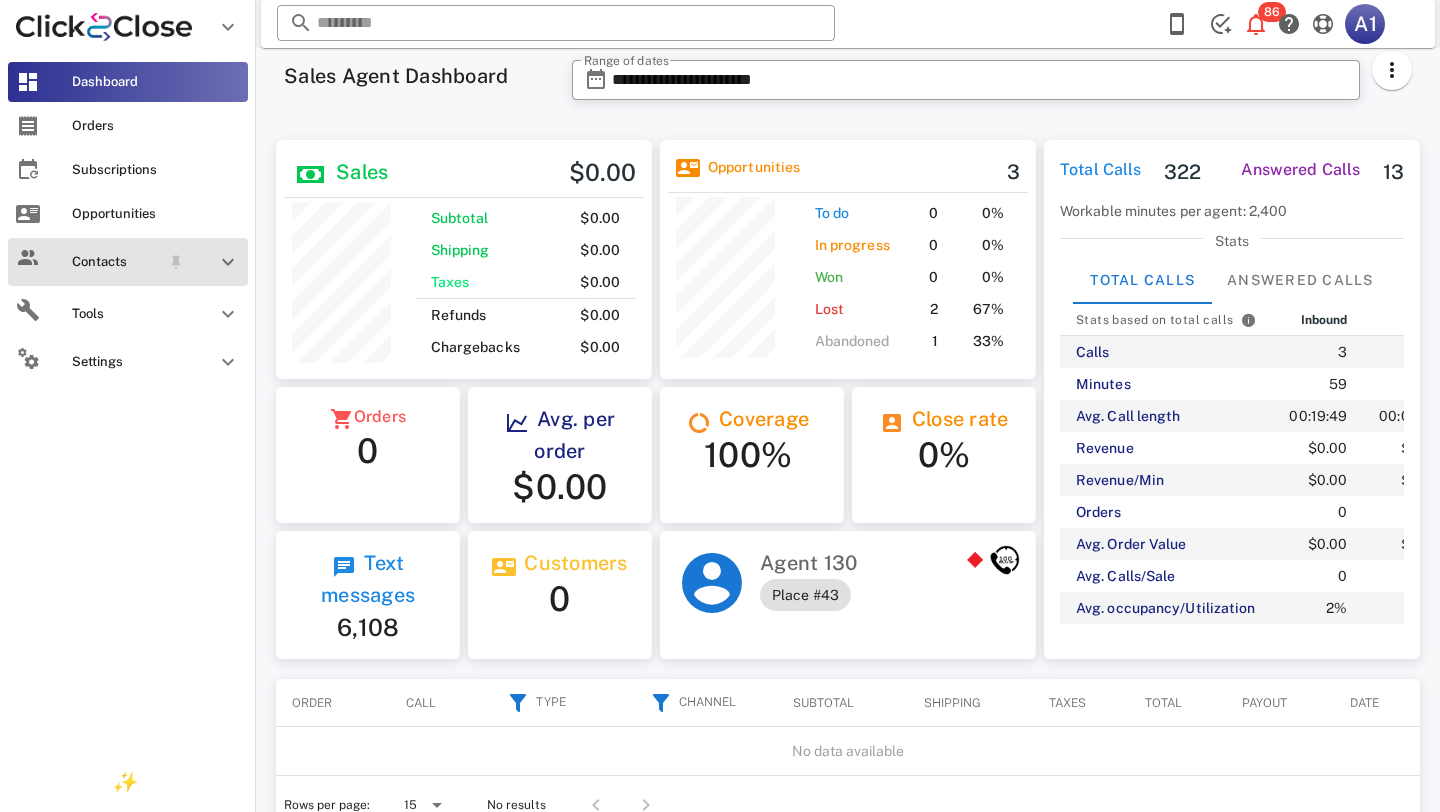 click on "Contacts" at bounding box center (116, 262) 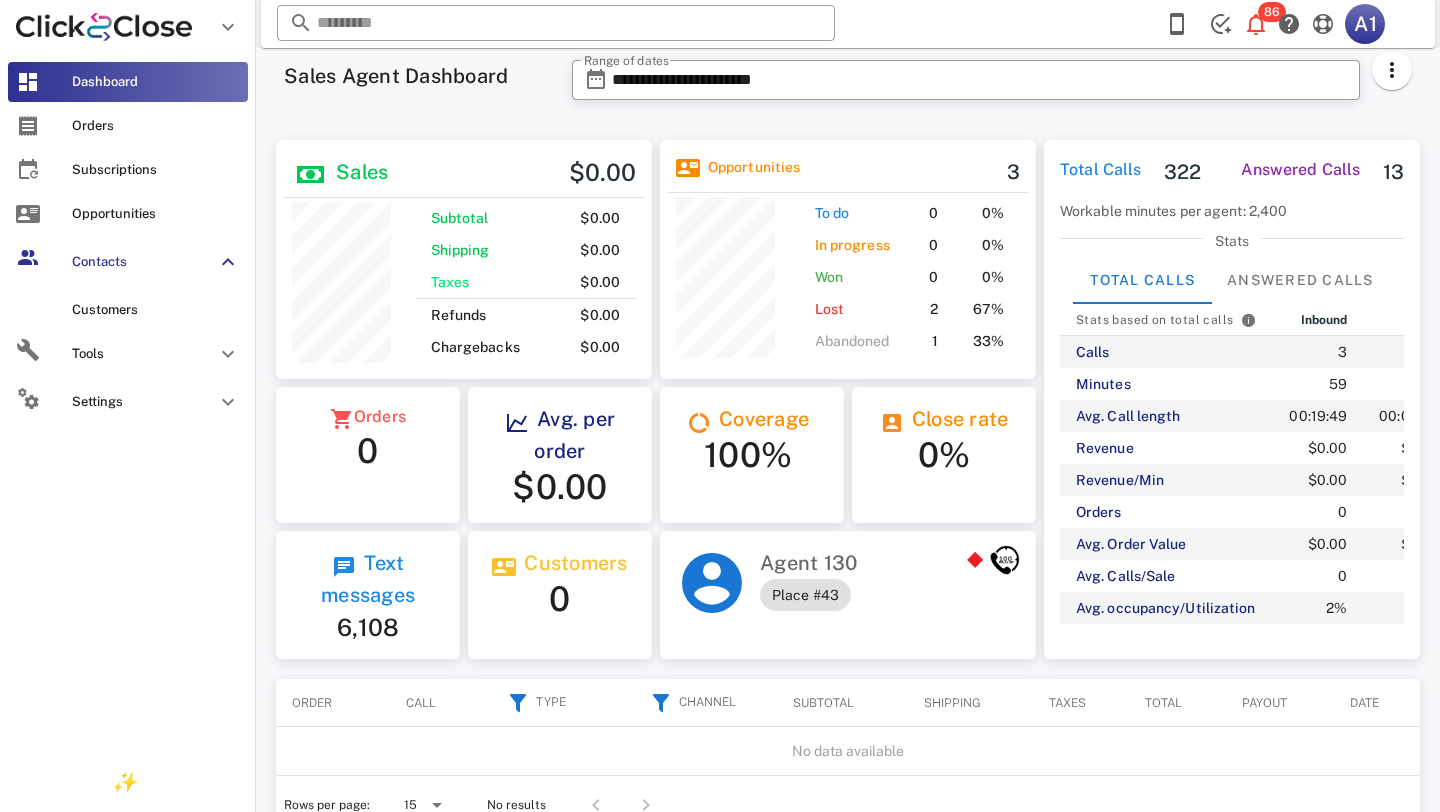 scroll, scrollTop: 999760, scrollLeft: 999562, axis: both 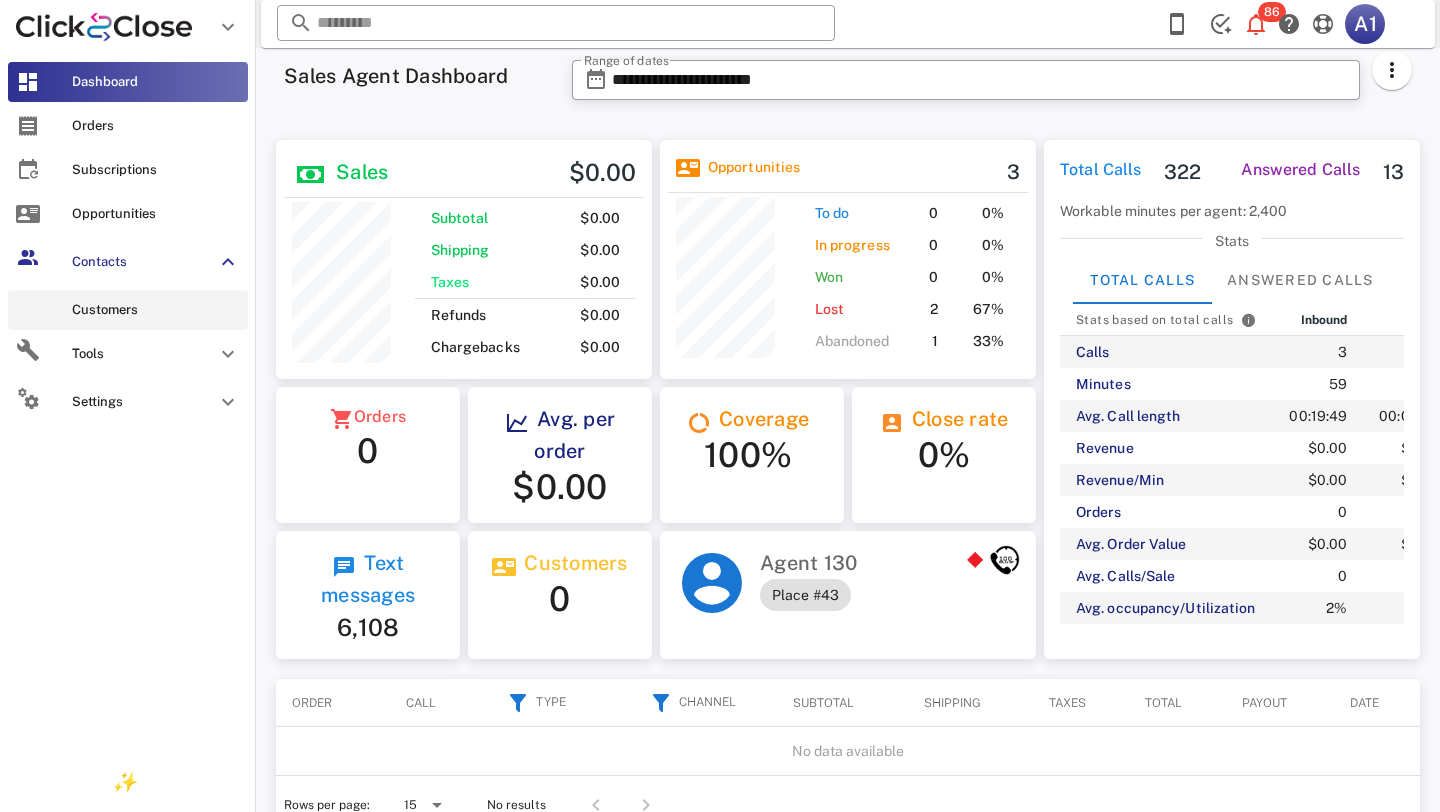 click on "Customers" at bounding box center (156, 310) 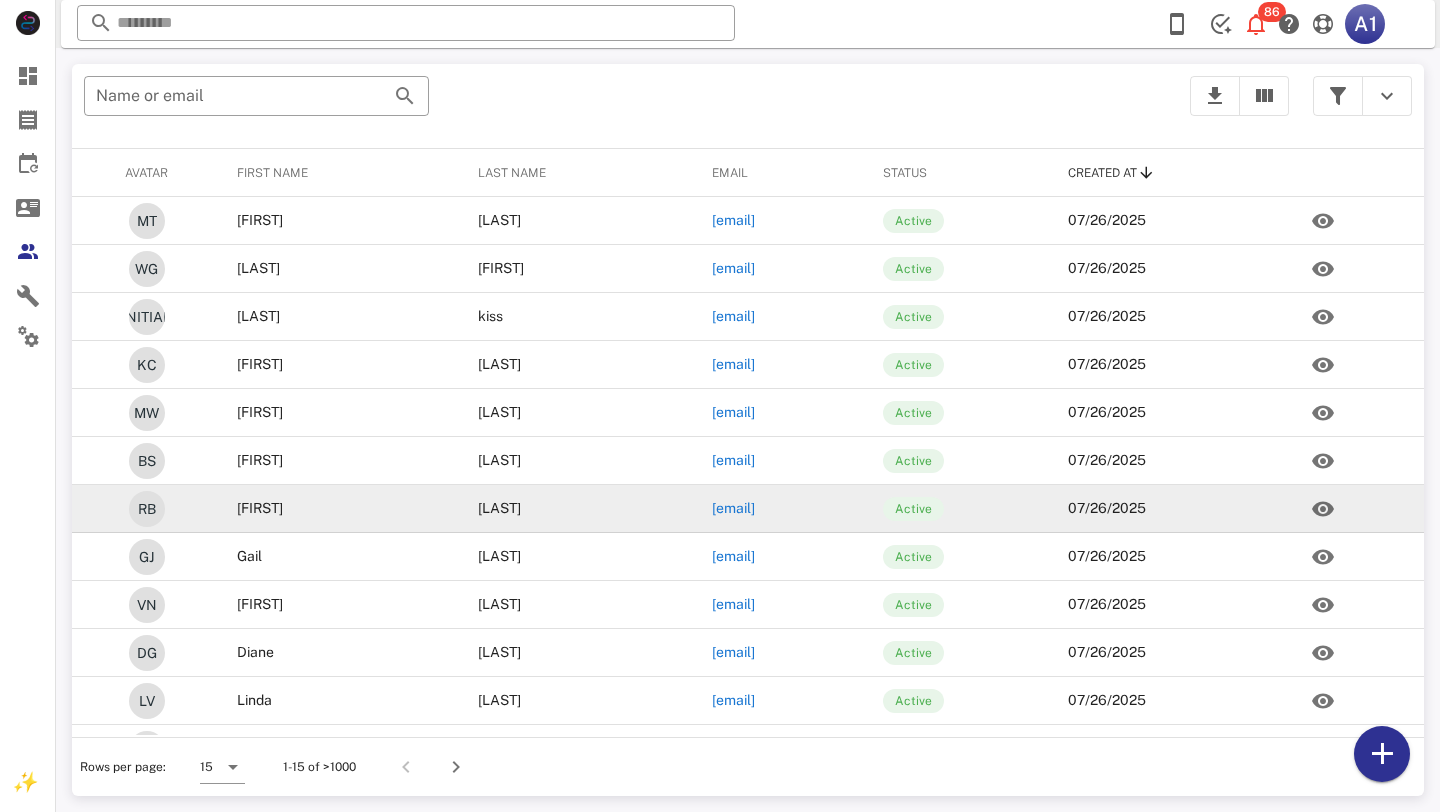 click on "RB" at bounding box center [147, 509] 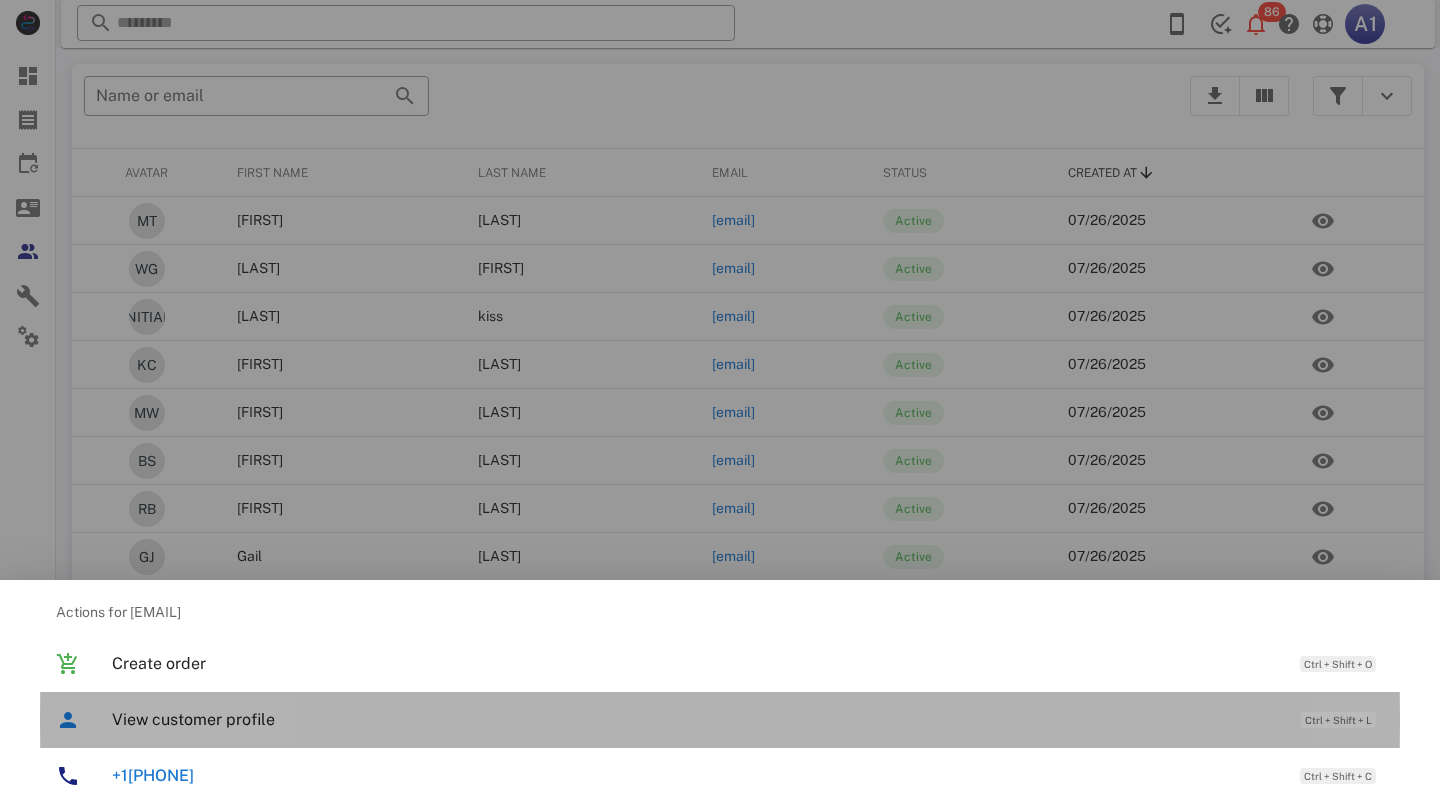 click on "View customer profile" at bounding box center (696, 719) 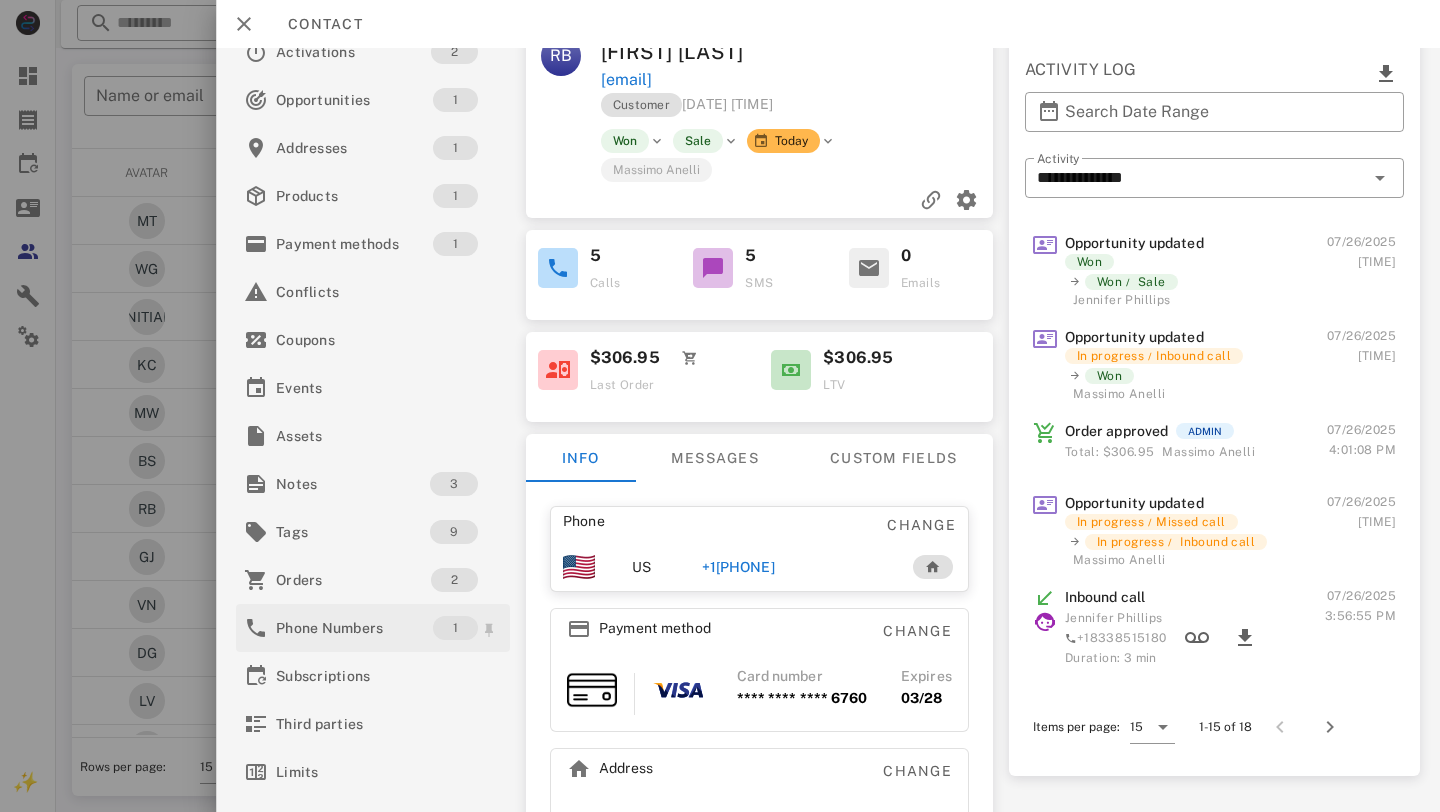 scroll, scrollTop: 0, scrollLeft: 0, axis: both 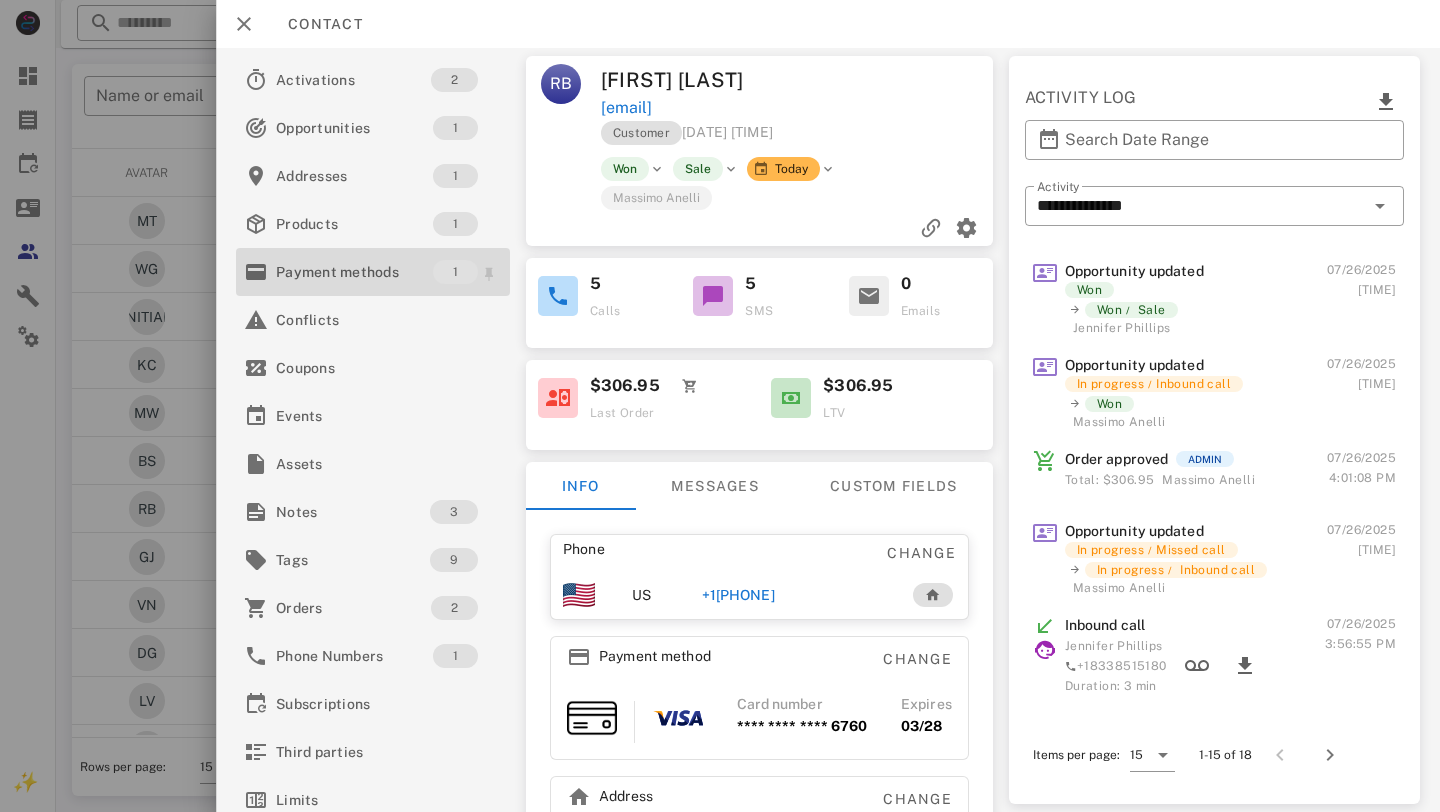 click on "Payment methods" at bounding box center [354, 272] 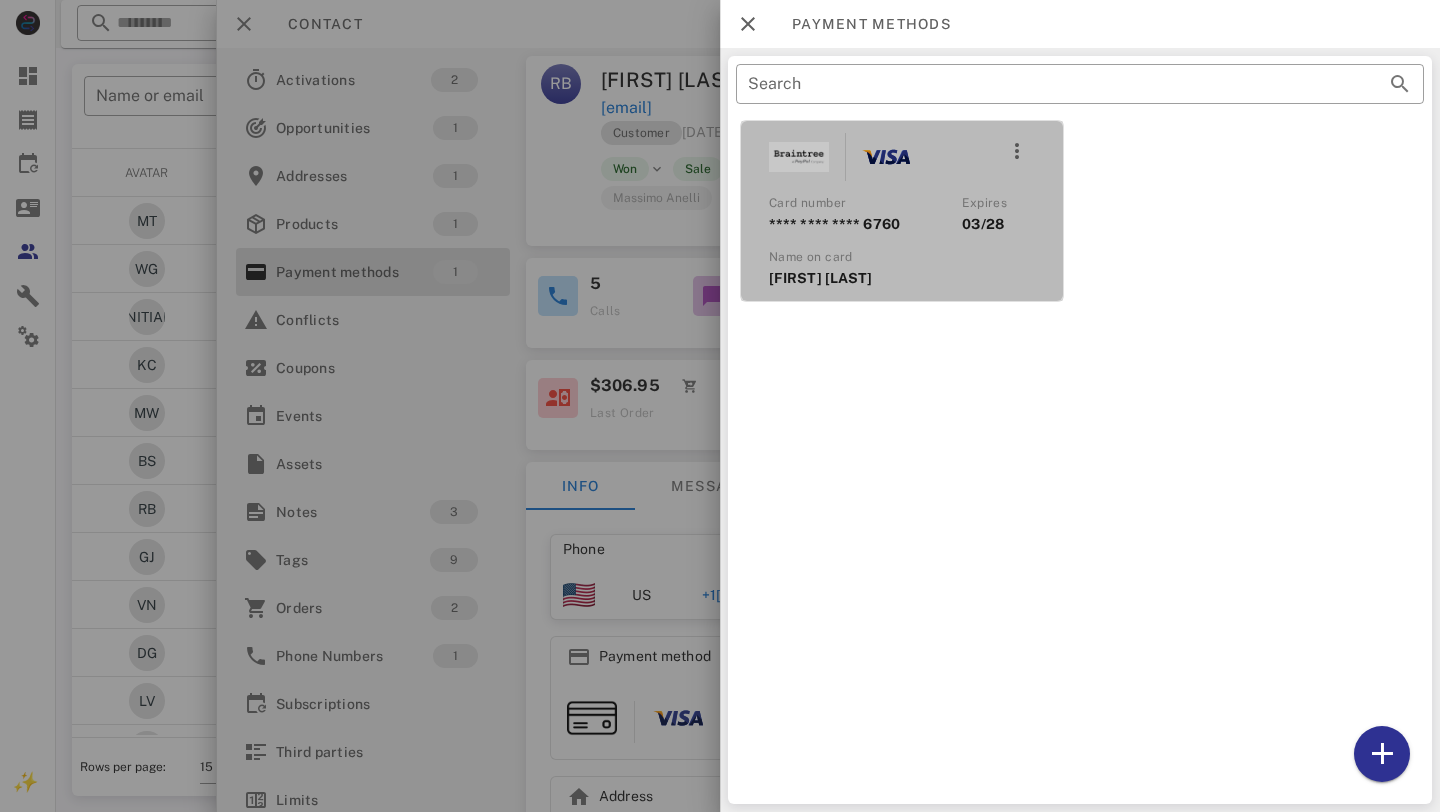 click on "Card number   **** **** **** 6760" at bounding box center [853, 214] 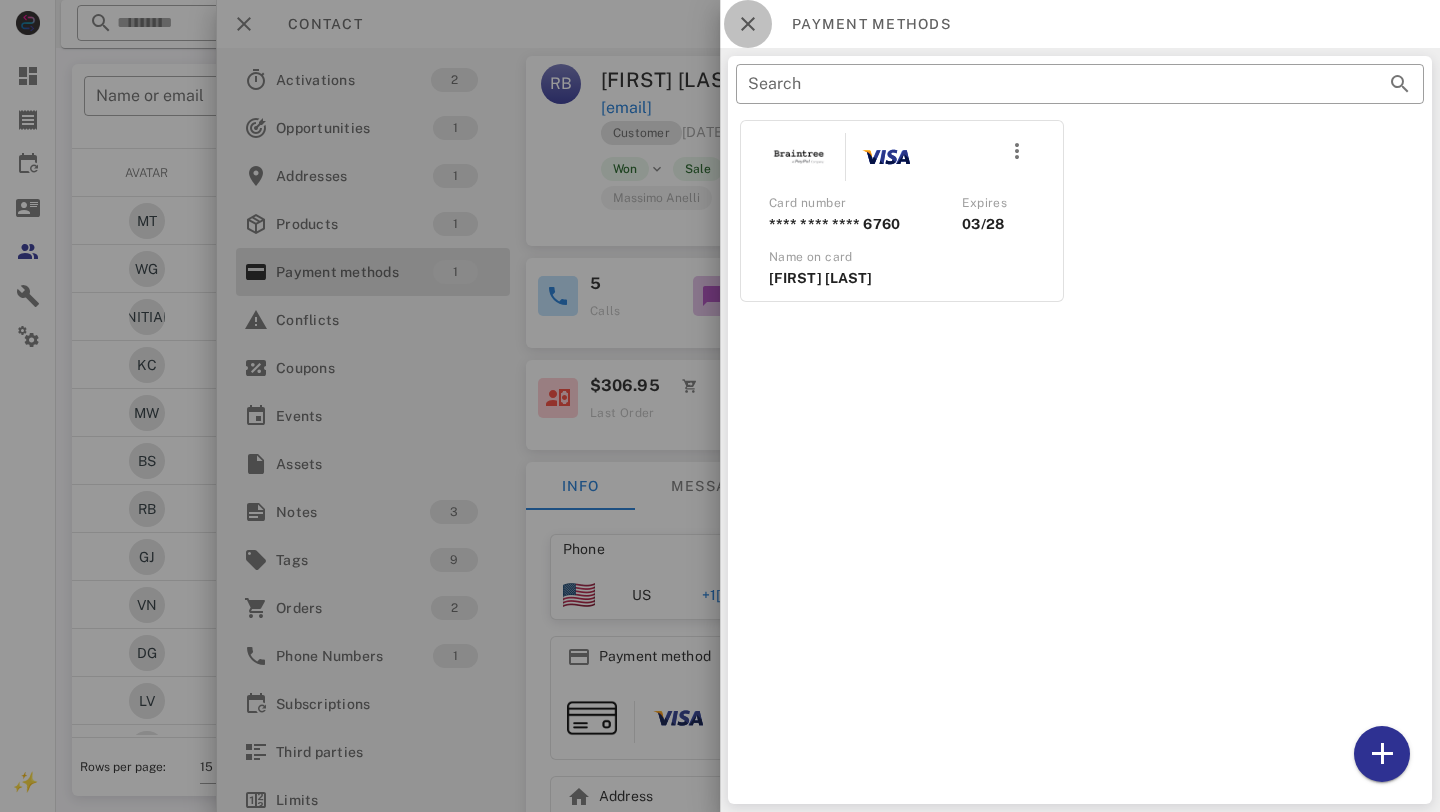 click at bounding box center (748, 24) 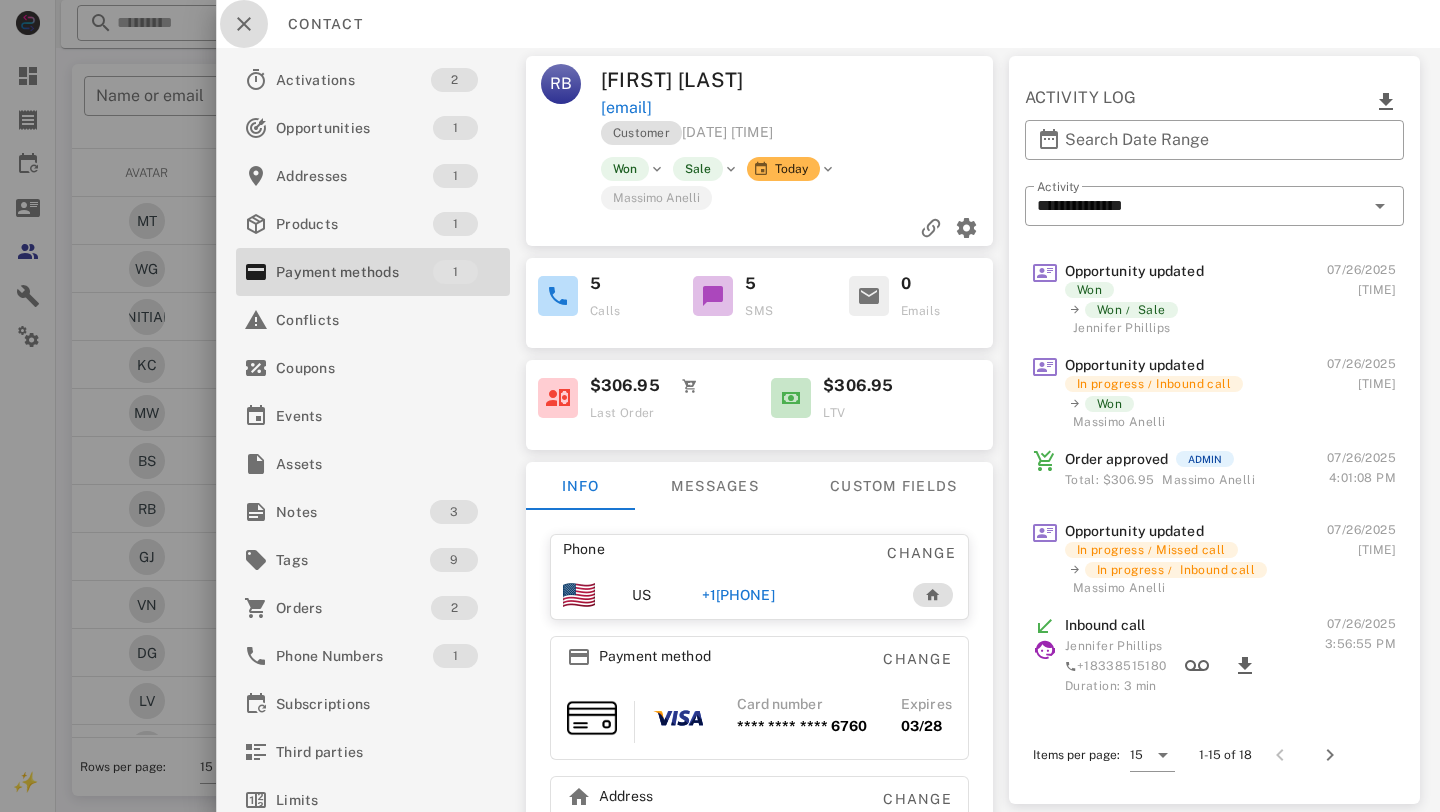 click at bounding box center [244, 24] 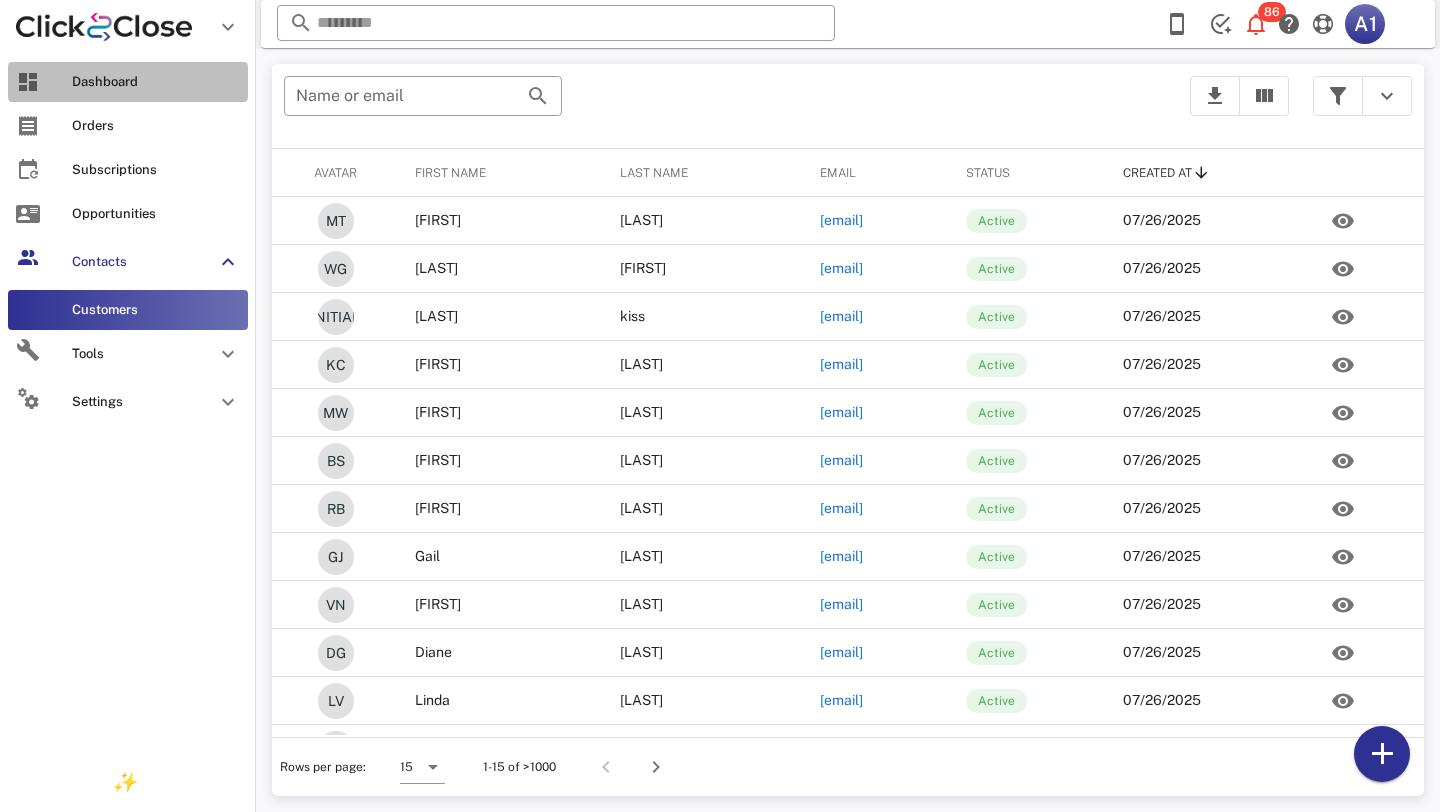 click on "Dashboard" at bounding box center (128, 82) 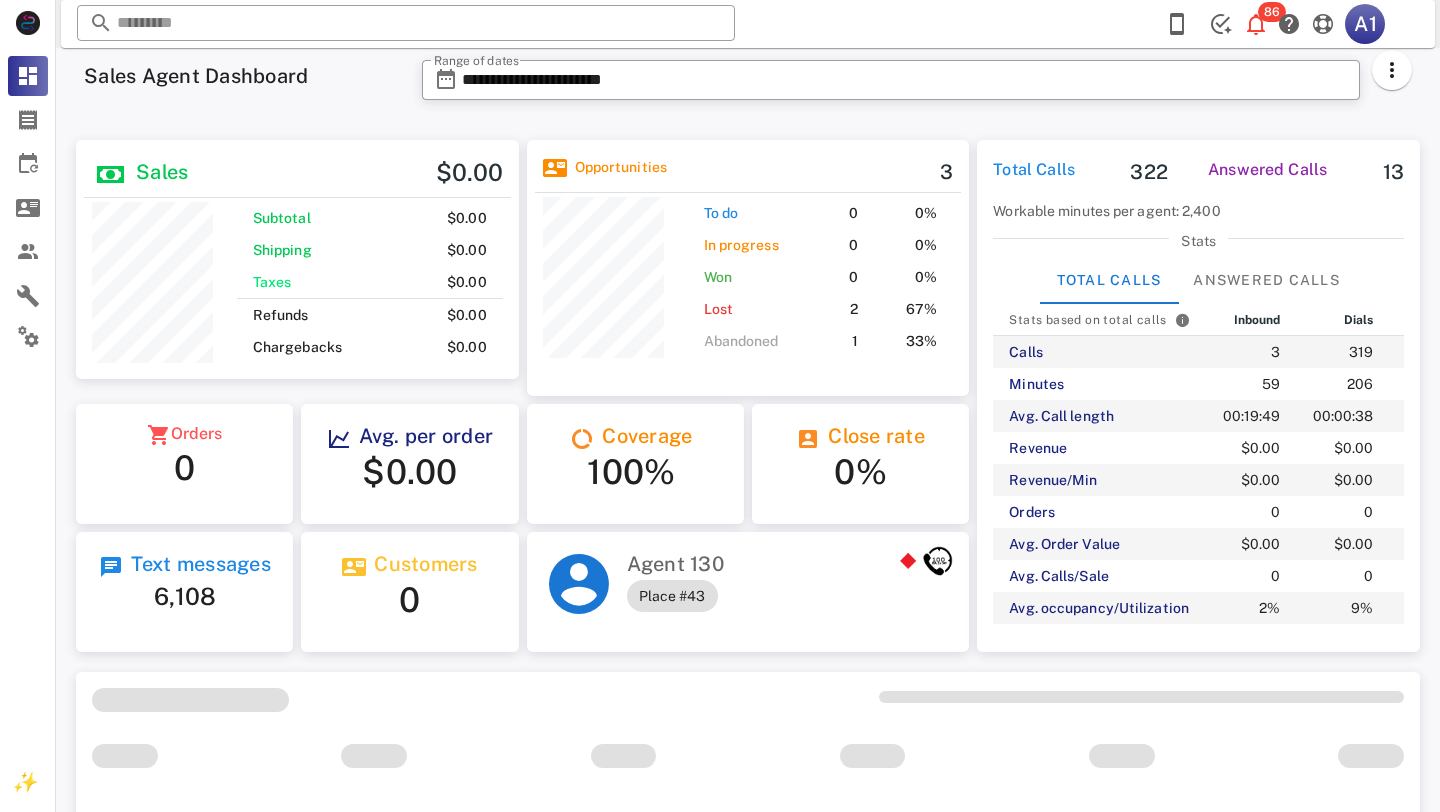 scroll, scrollTop: 999741, scrollLeft: 999557, axis: both 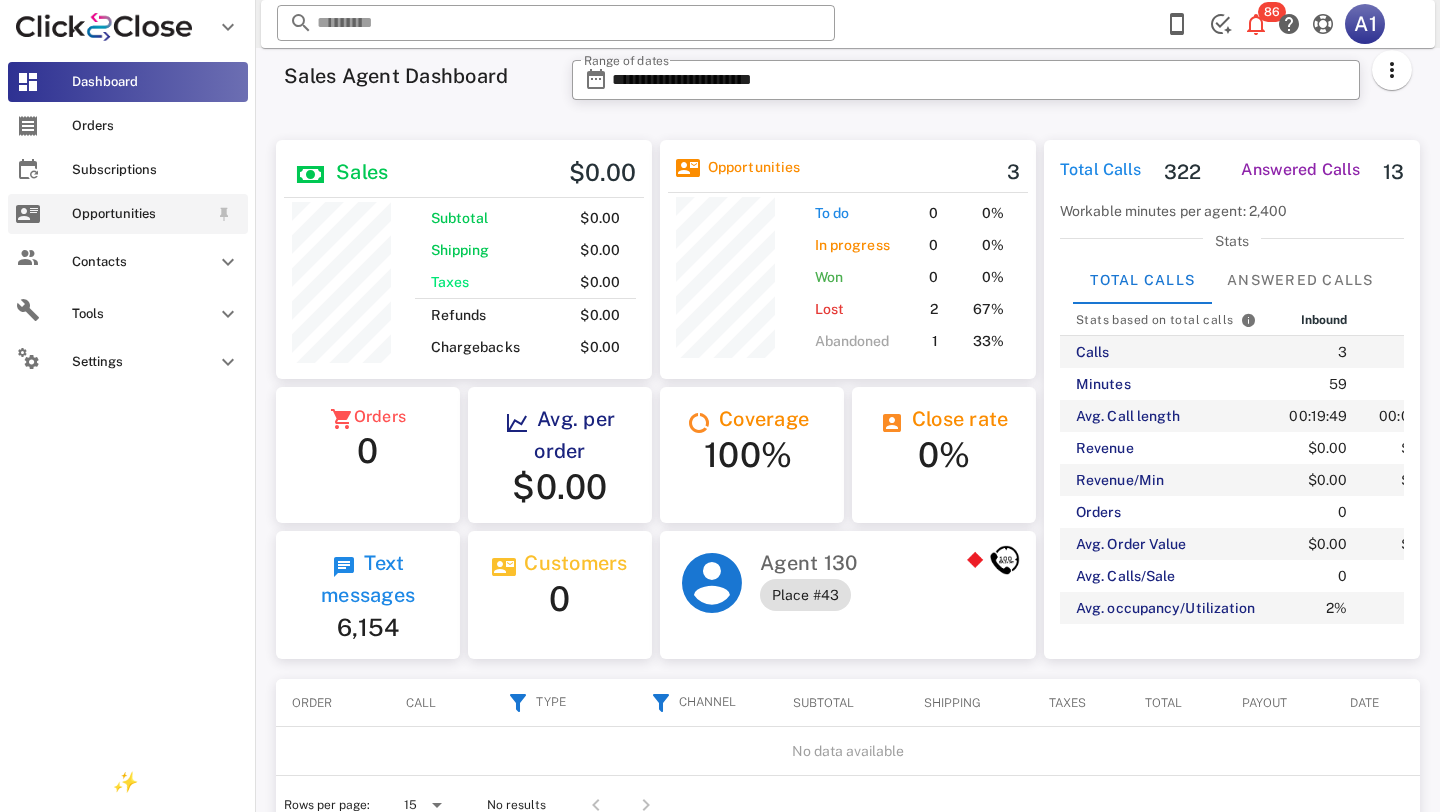 click on "Opportunities" at bounding box center [140, 214] 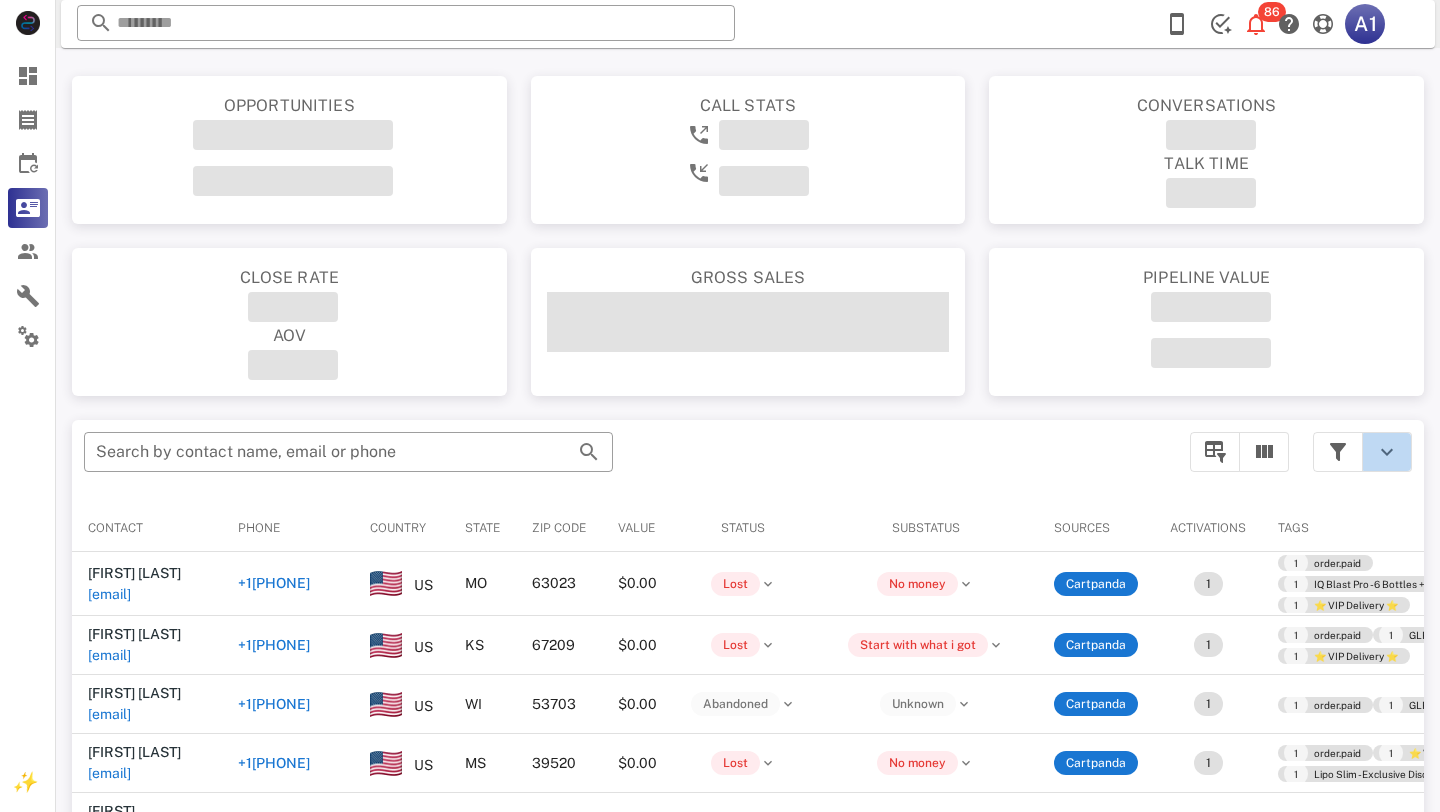 click at bounding box center [1387, 452] 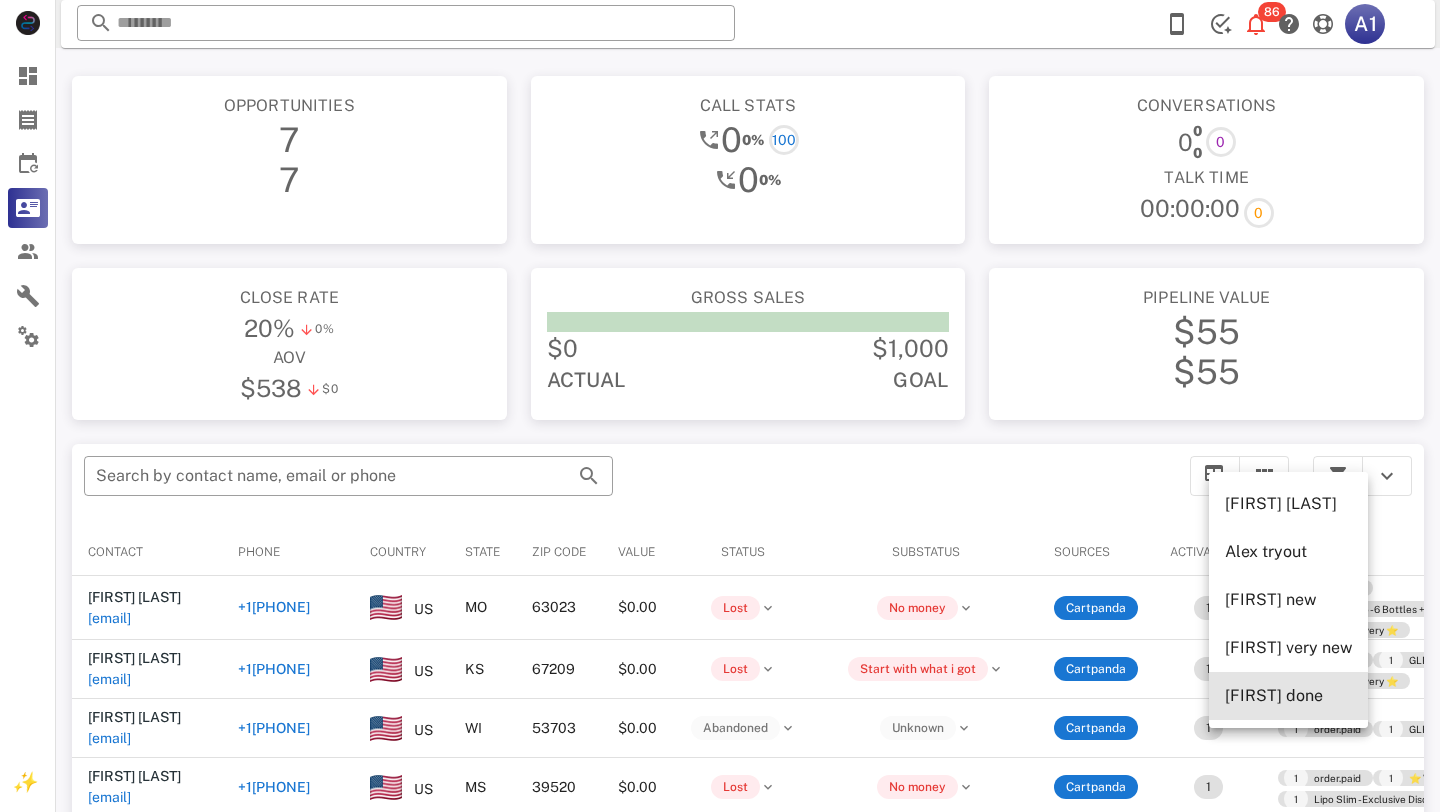 click on "[FIRST] [LAST]" at bounding box center (1288, 695) 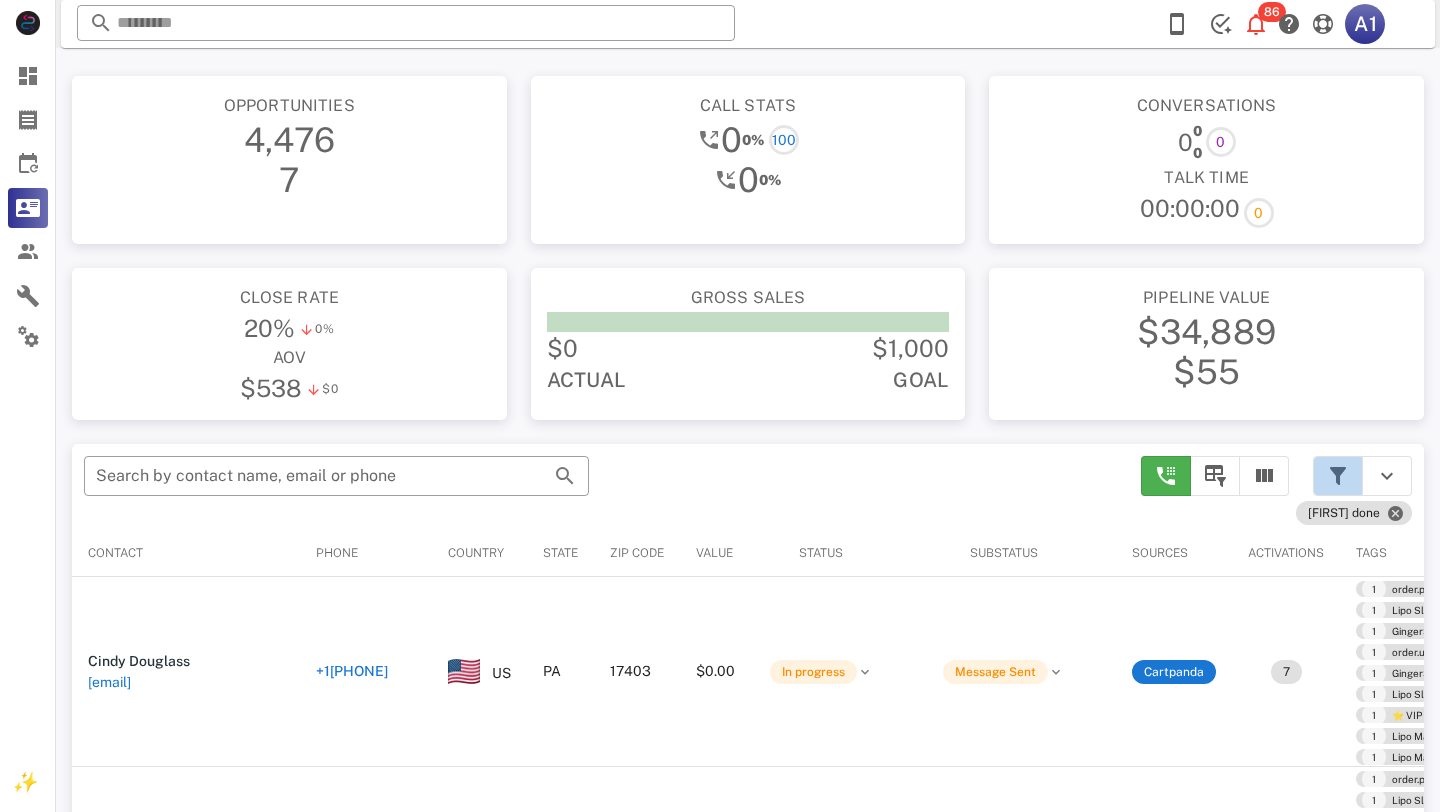 click at bounding box center [1338, 476] 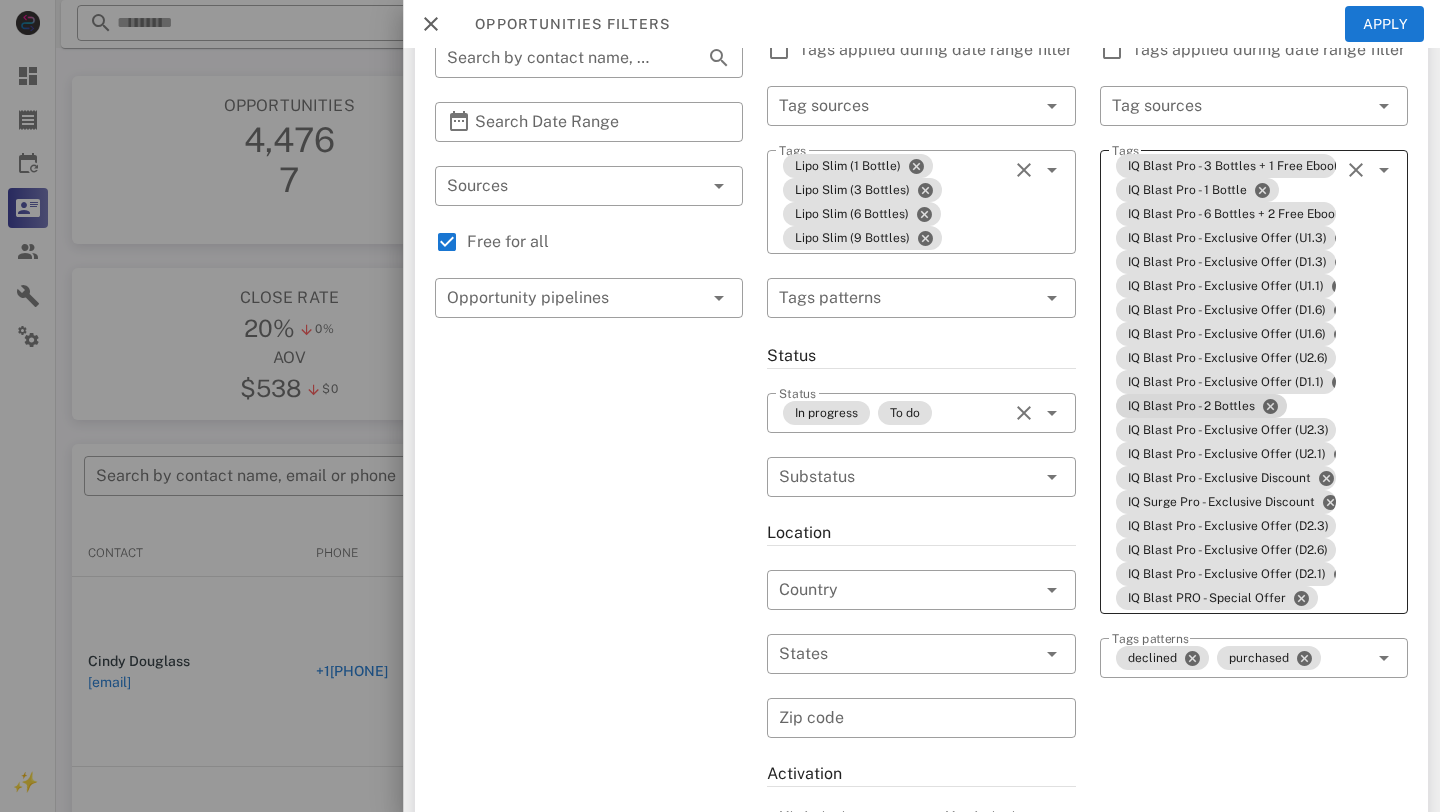 scroll, scrollTop: 163, scrollLeft: 0, axis: vertical 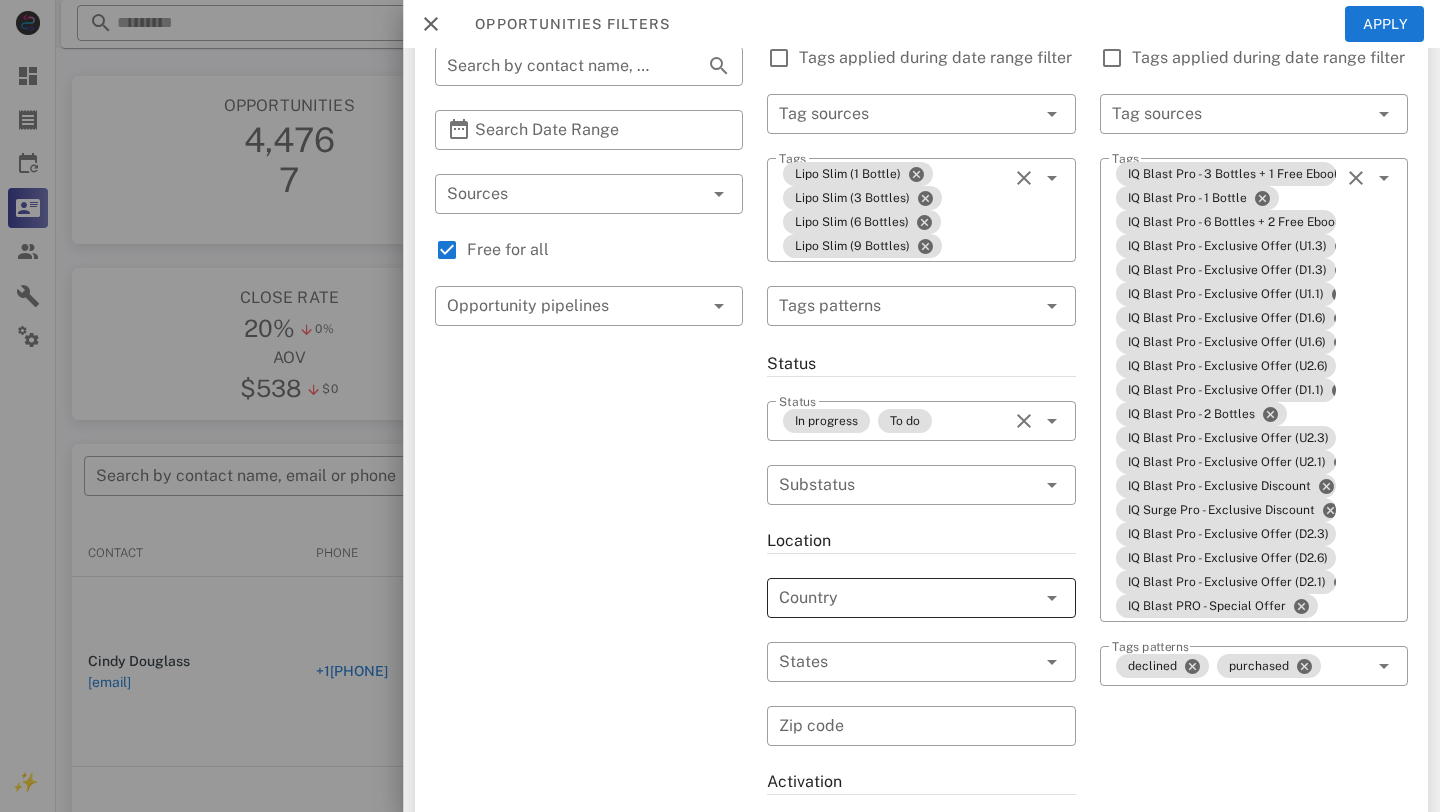 click at bounding box center (893, 598) 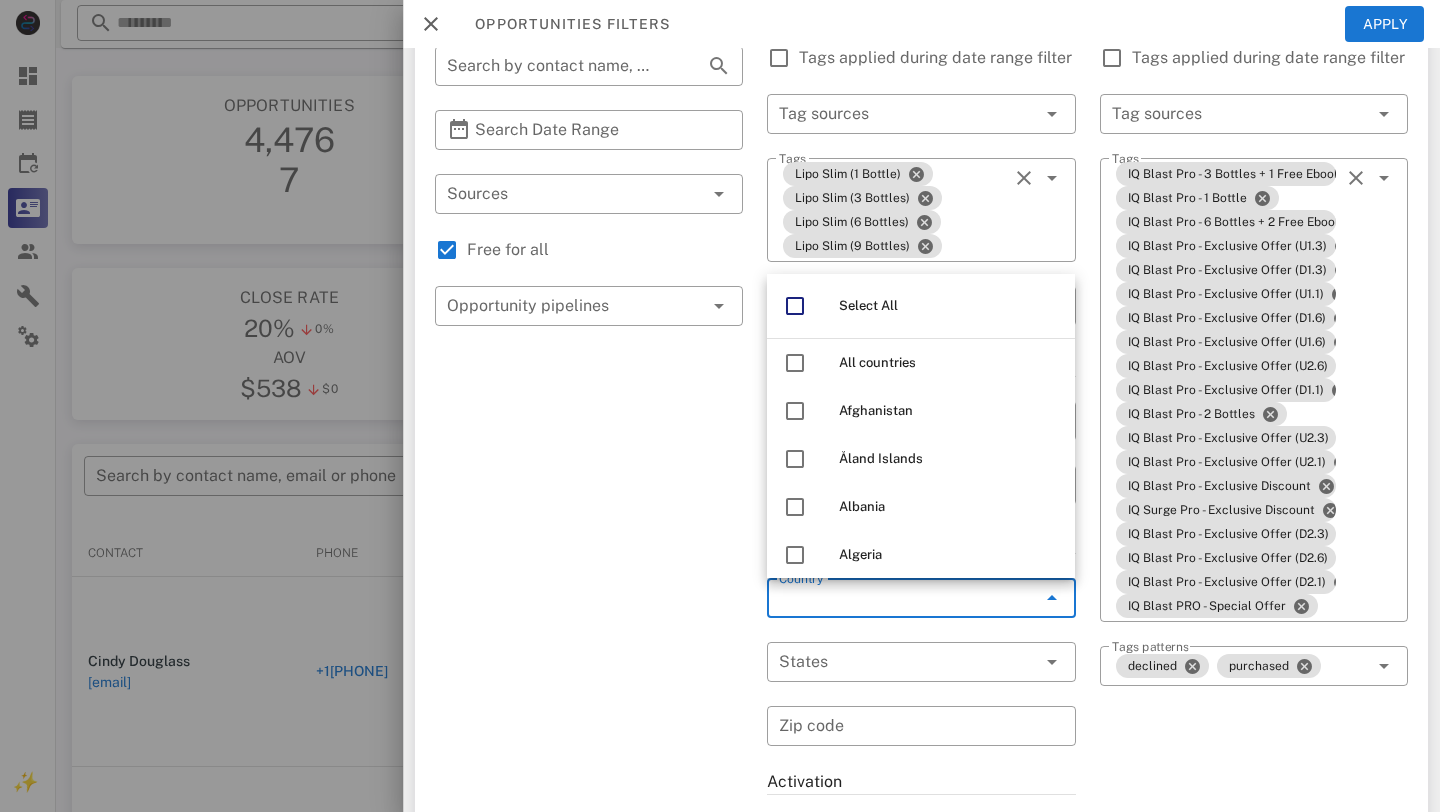 click on "General ​ Search by contact name, email or phone ​ Search Date Range ​ Sources Free for all ​ Opportunity pipelines" at bounding box center (589, 578) 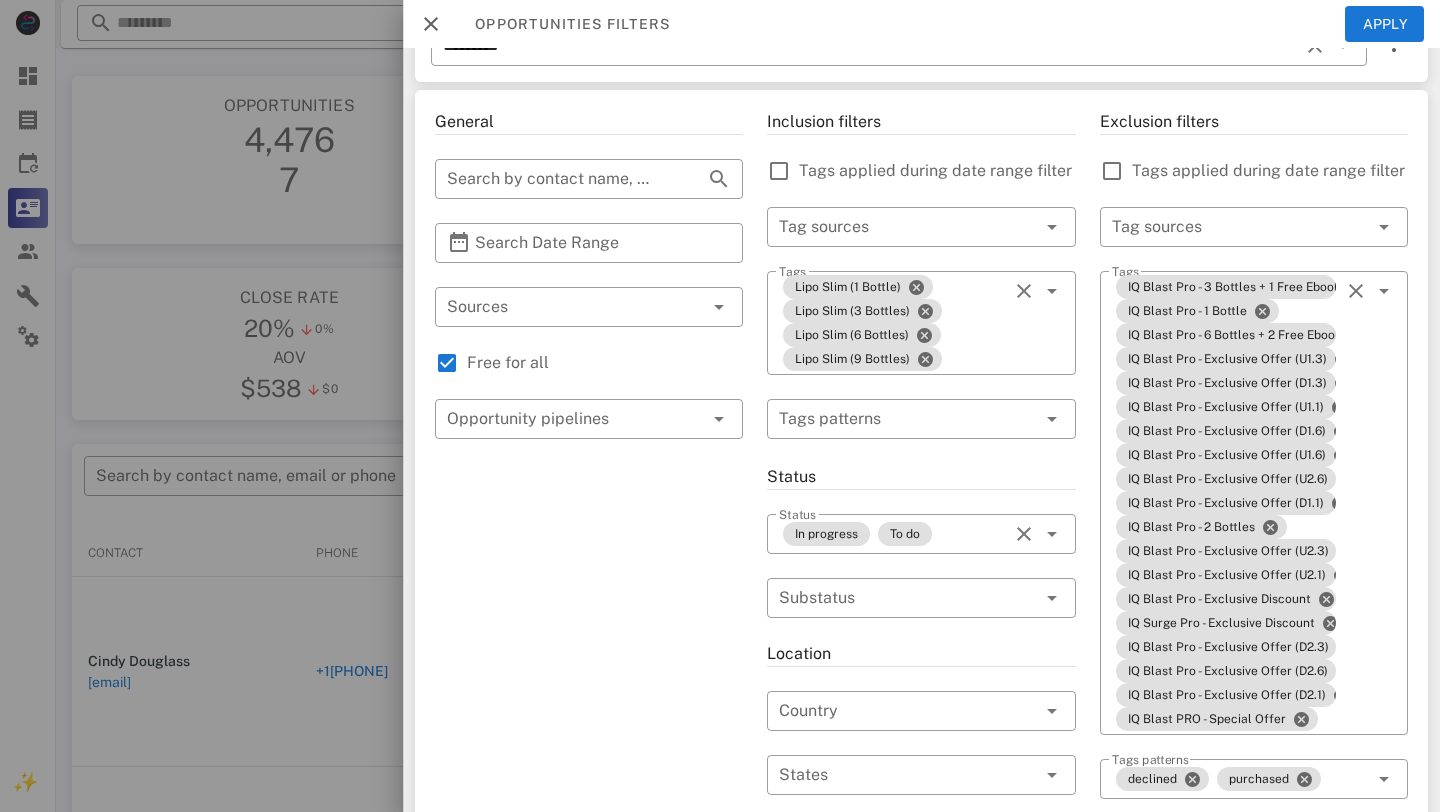 scroll, scrollTop: 48, scrollLeft: 0, axis: vertical 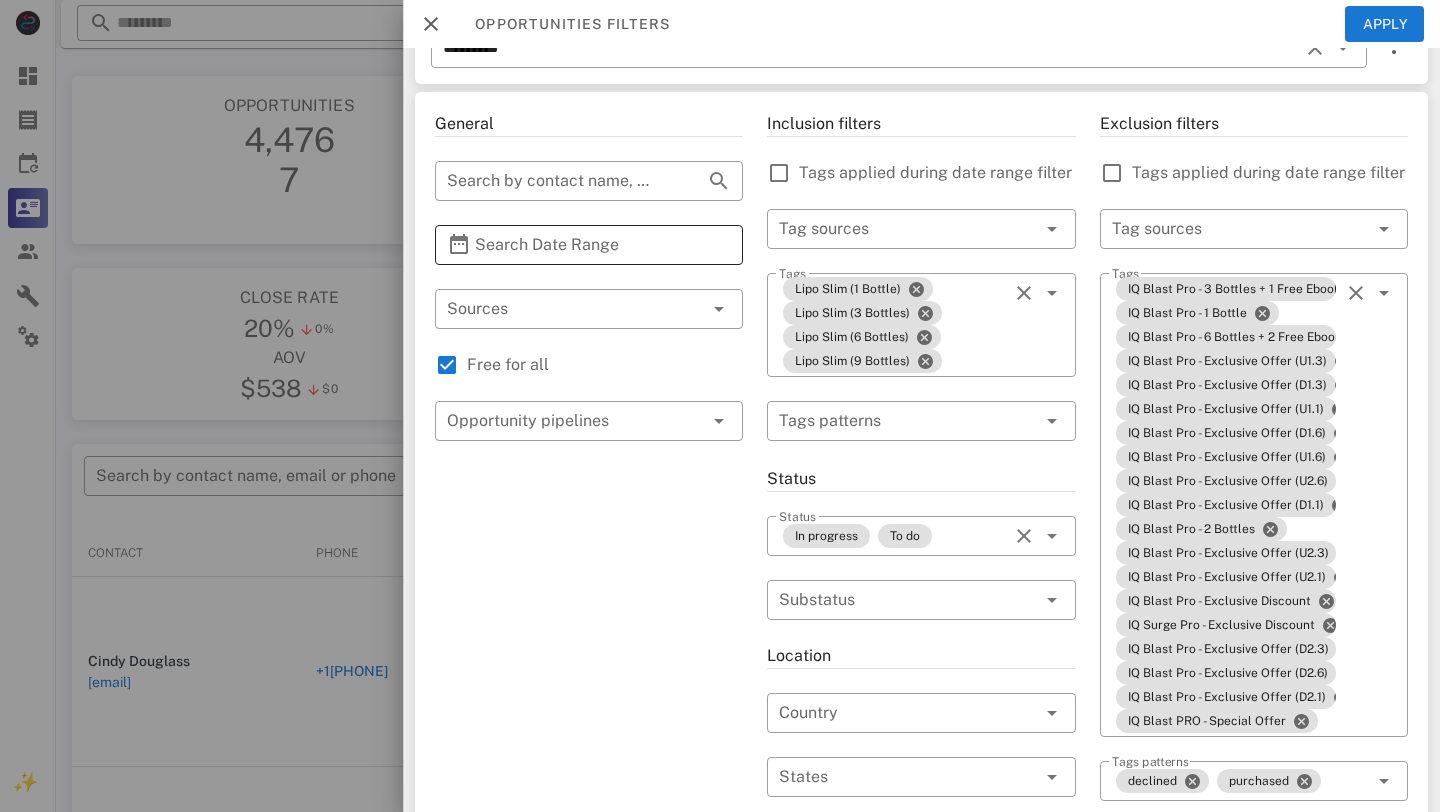 click on "Search Date Range" at bounding box center (589, 245) 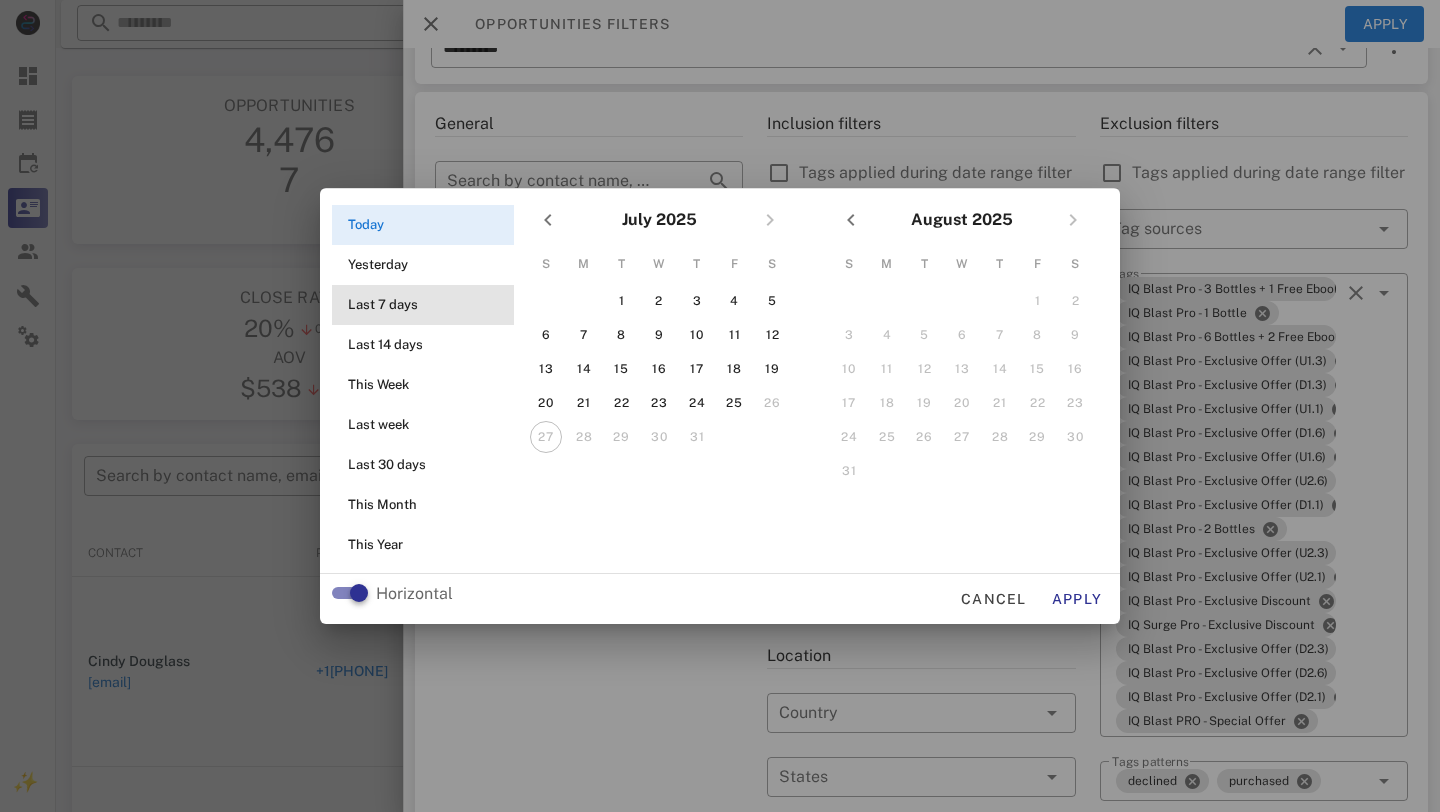 click on "Last 7 days" at bounding box center (429, 305) 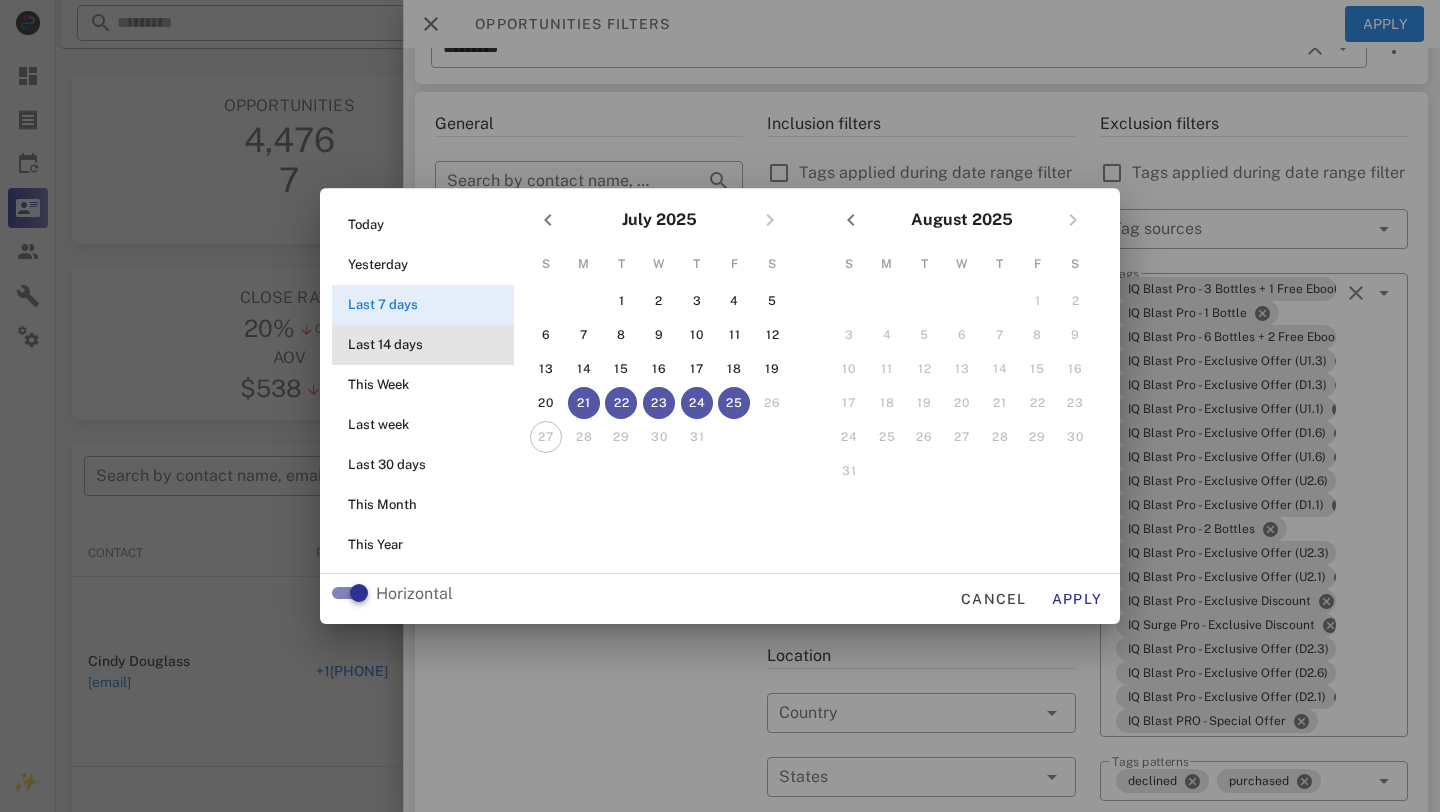 click on "Last 14 days" at bounding box center [429, 345] 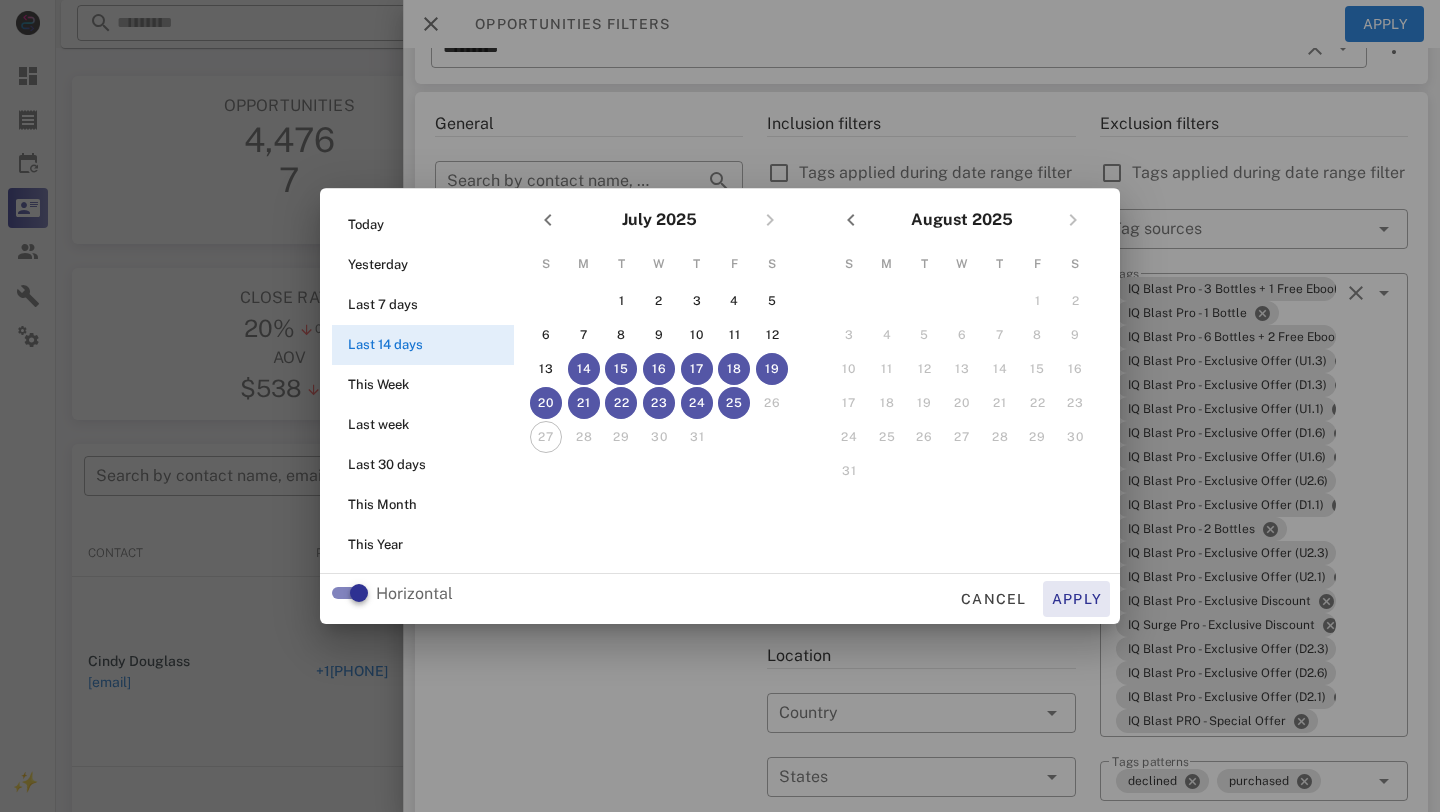 click on "Apply" at bounding box center [1077, 599] 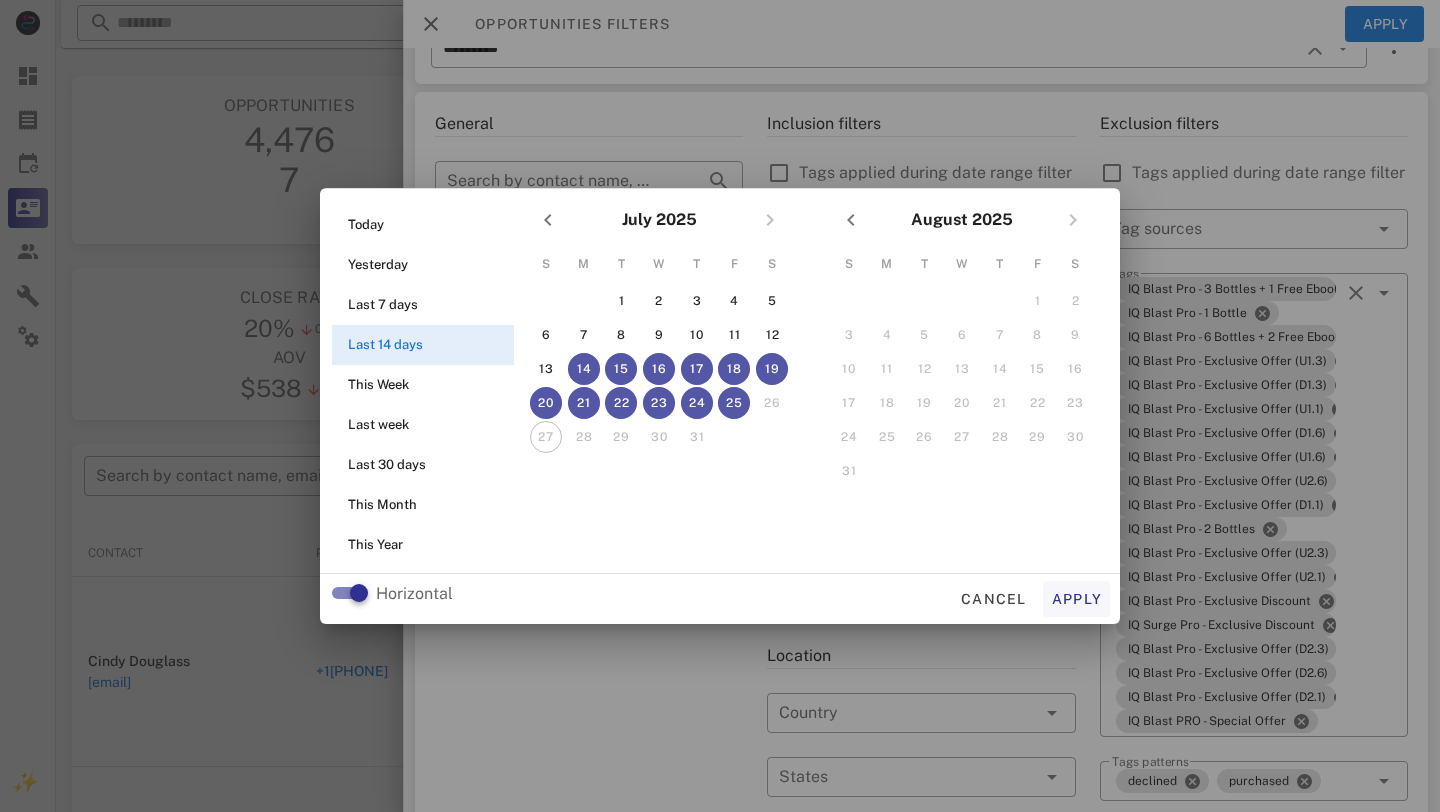 type 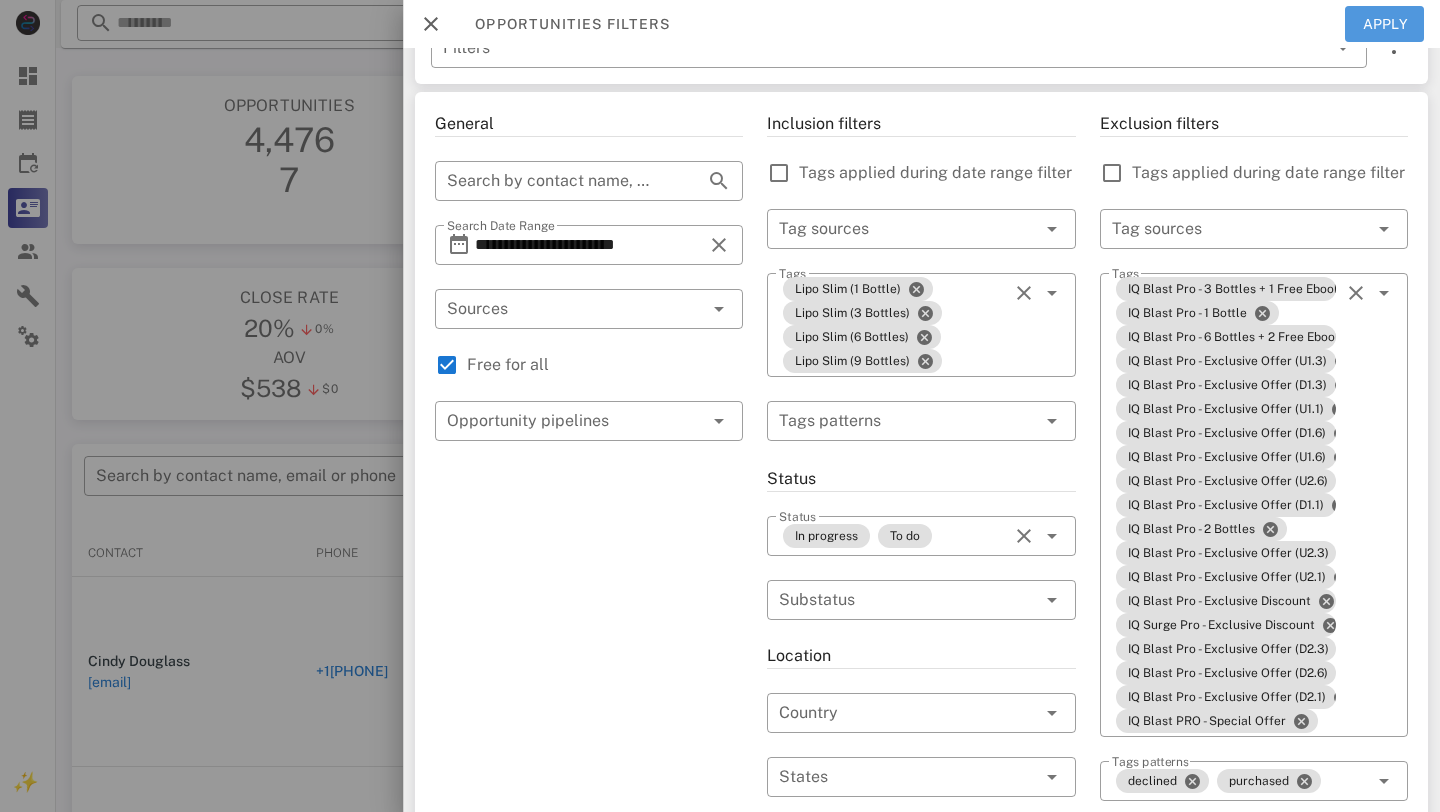 click on "Apply" at bounding box center (1385, 24) 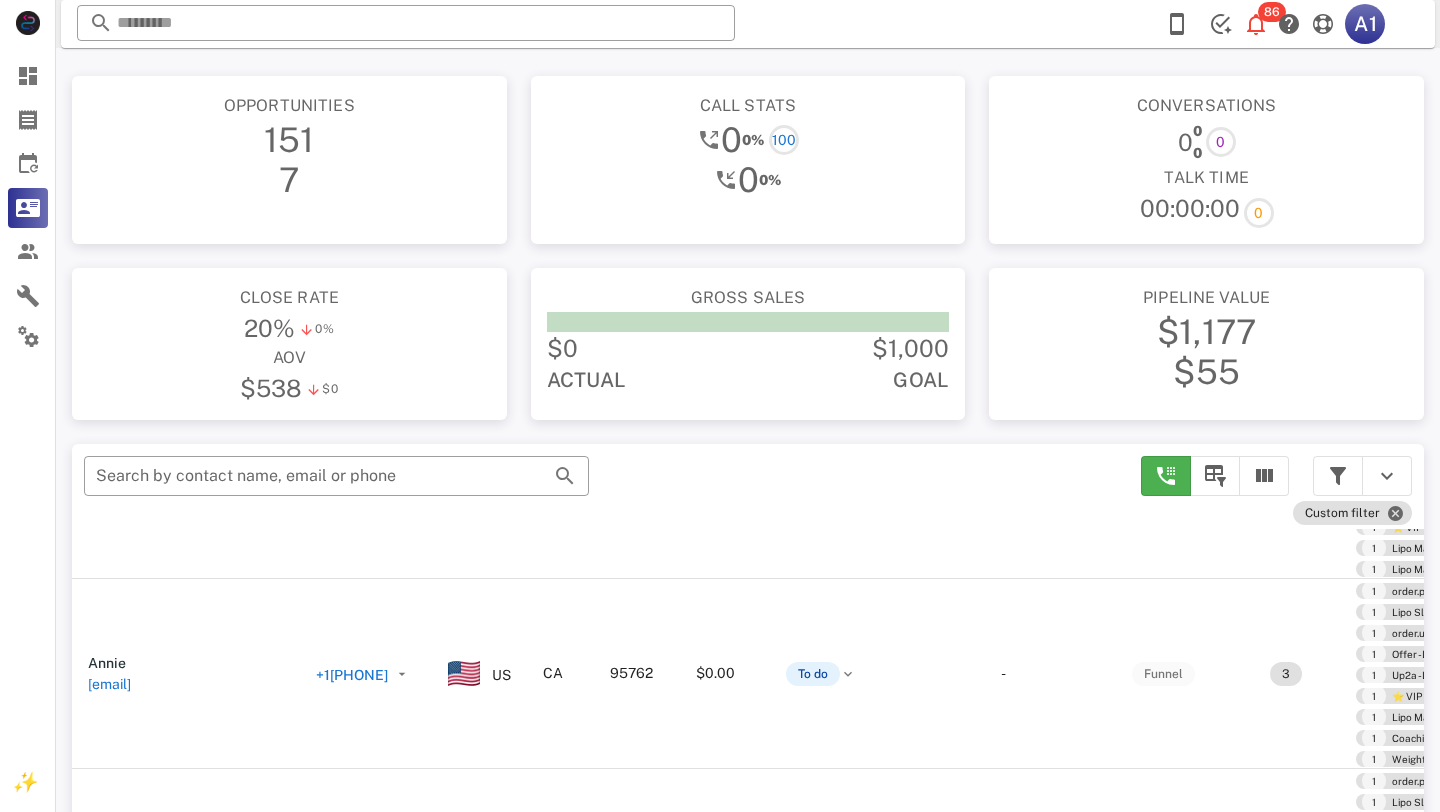 scroll, scrollTop: 0, scrollLeft: 0, axis: both 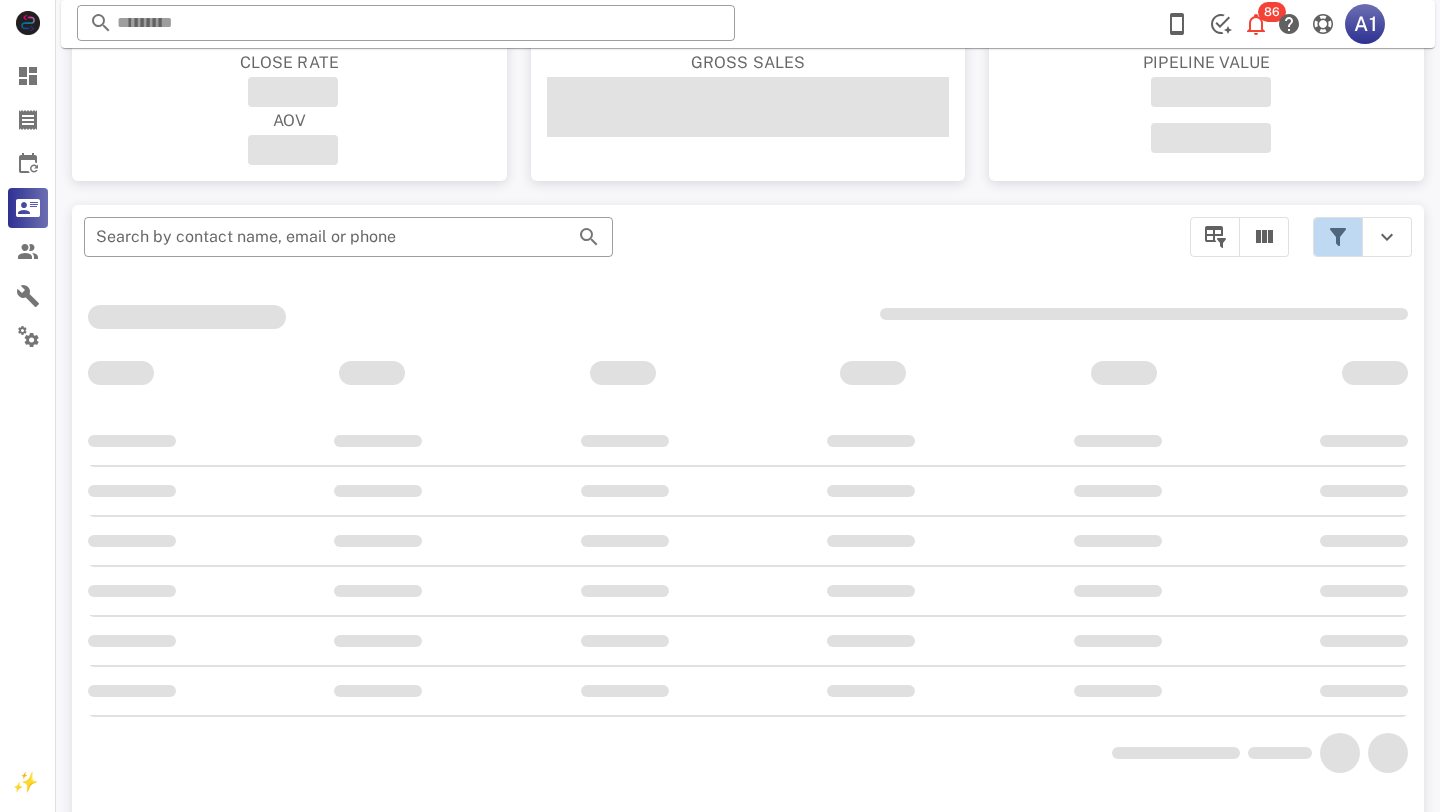 click at bounding box center [1338, 237] 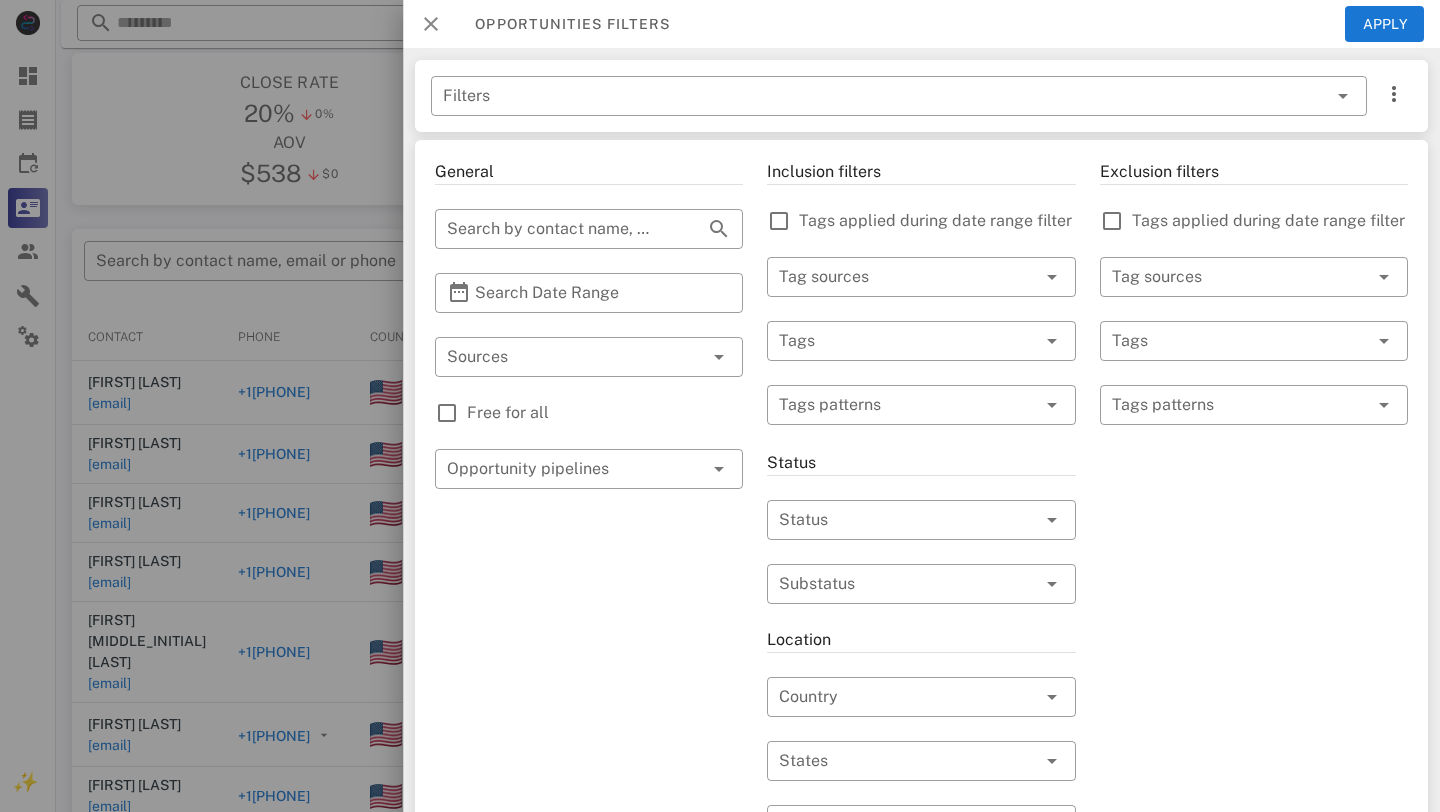 click at bounding box center (431, 24) 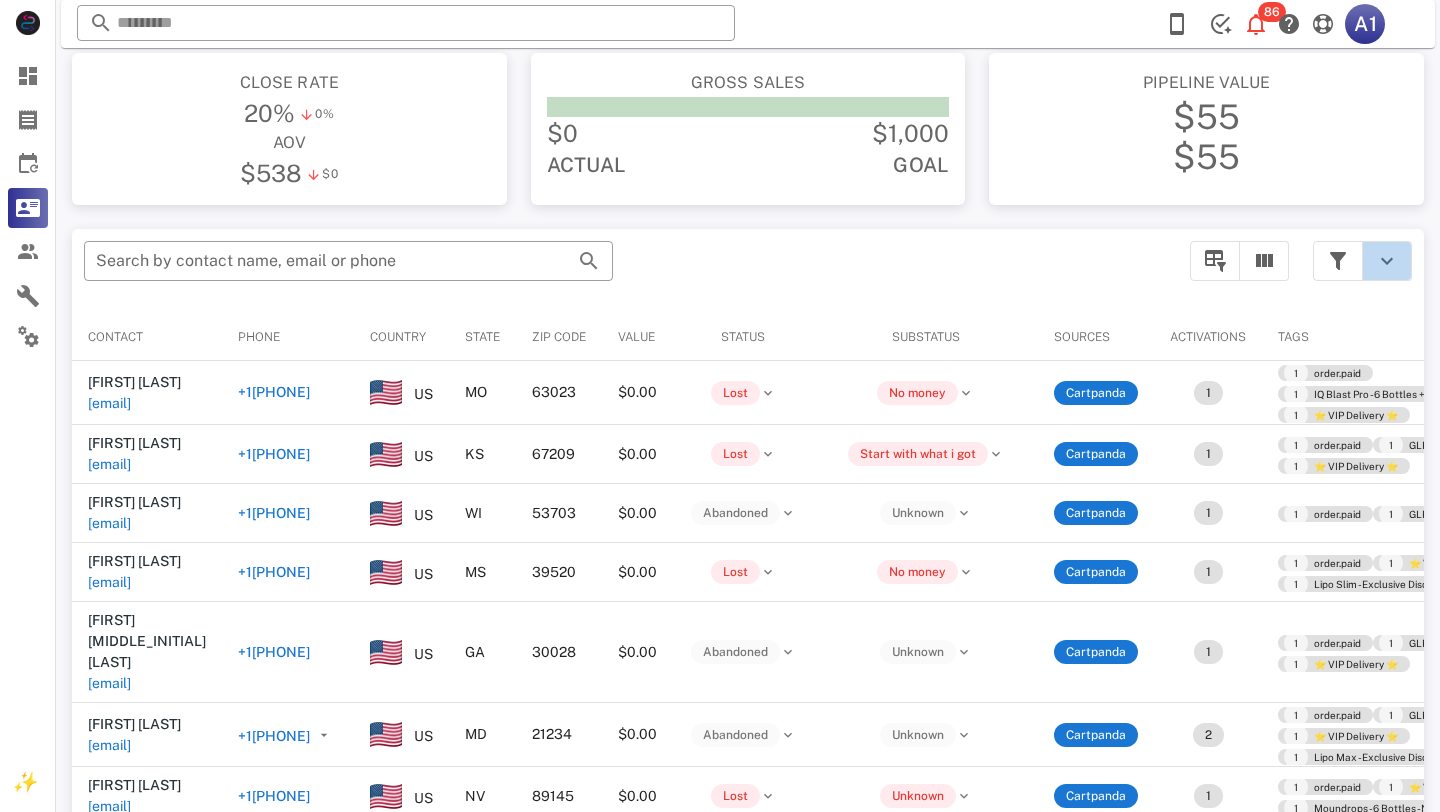 click at bounding box center (1387, 261) 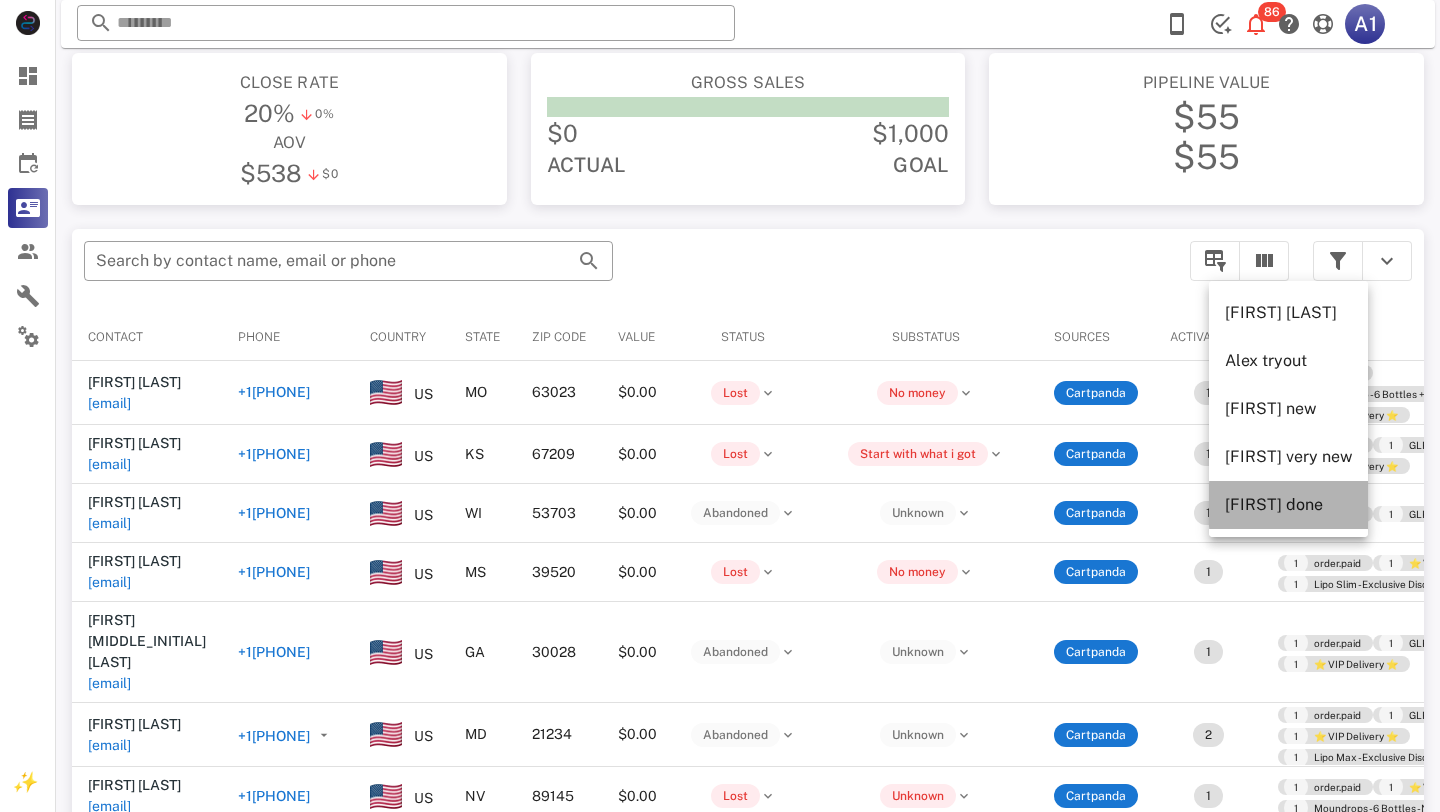 click on "[FIRST] [LAST]" at bounding box center [1288, 504] 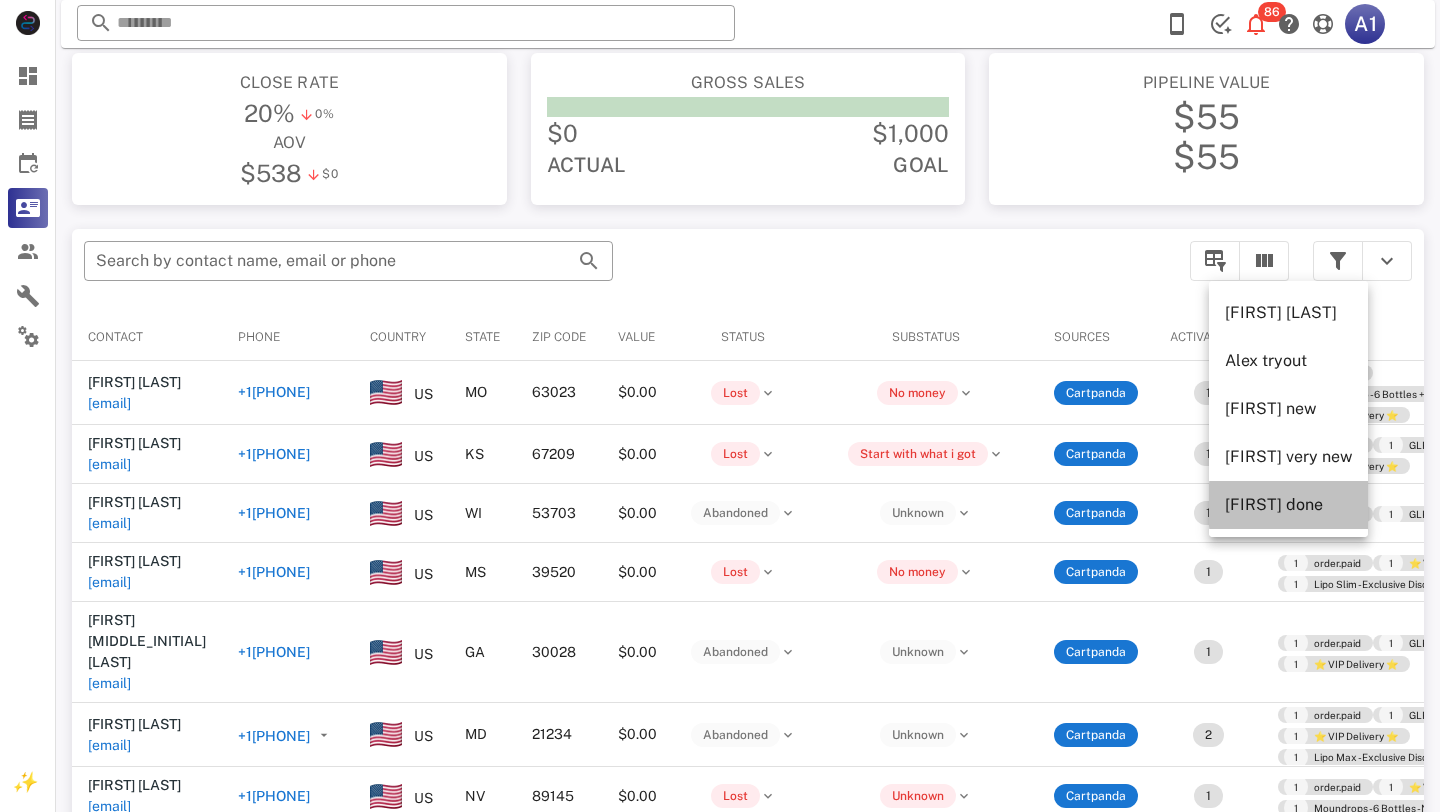 type on "*********" 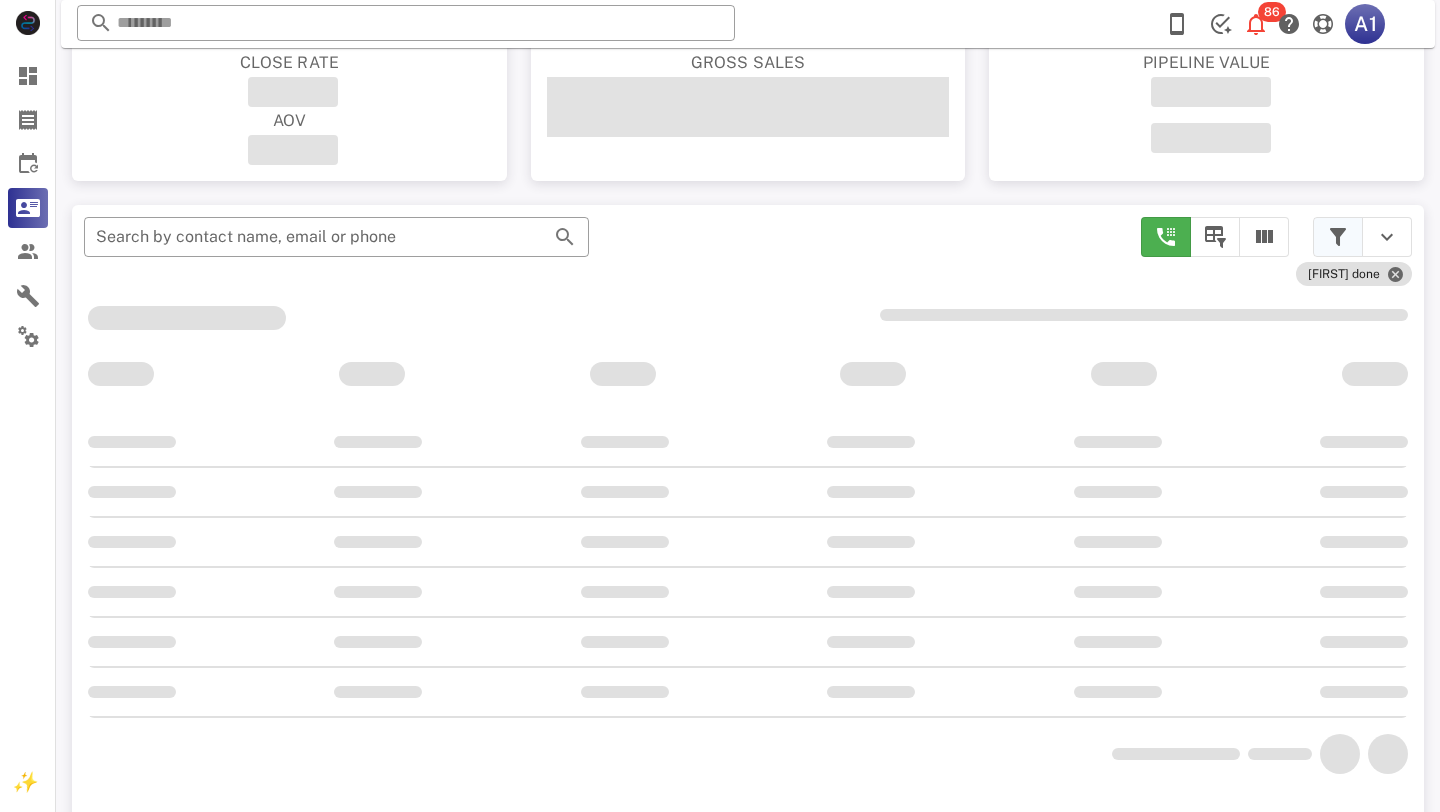 click at bounding box center [1338, 237] 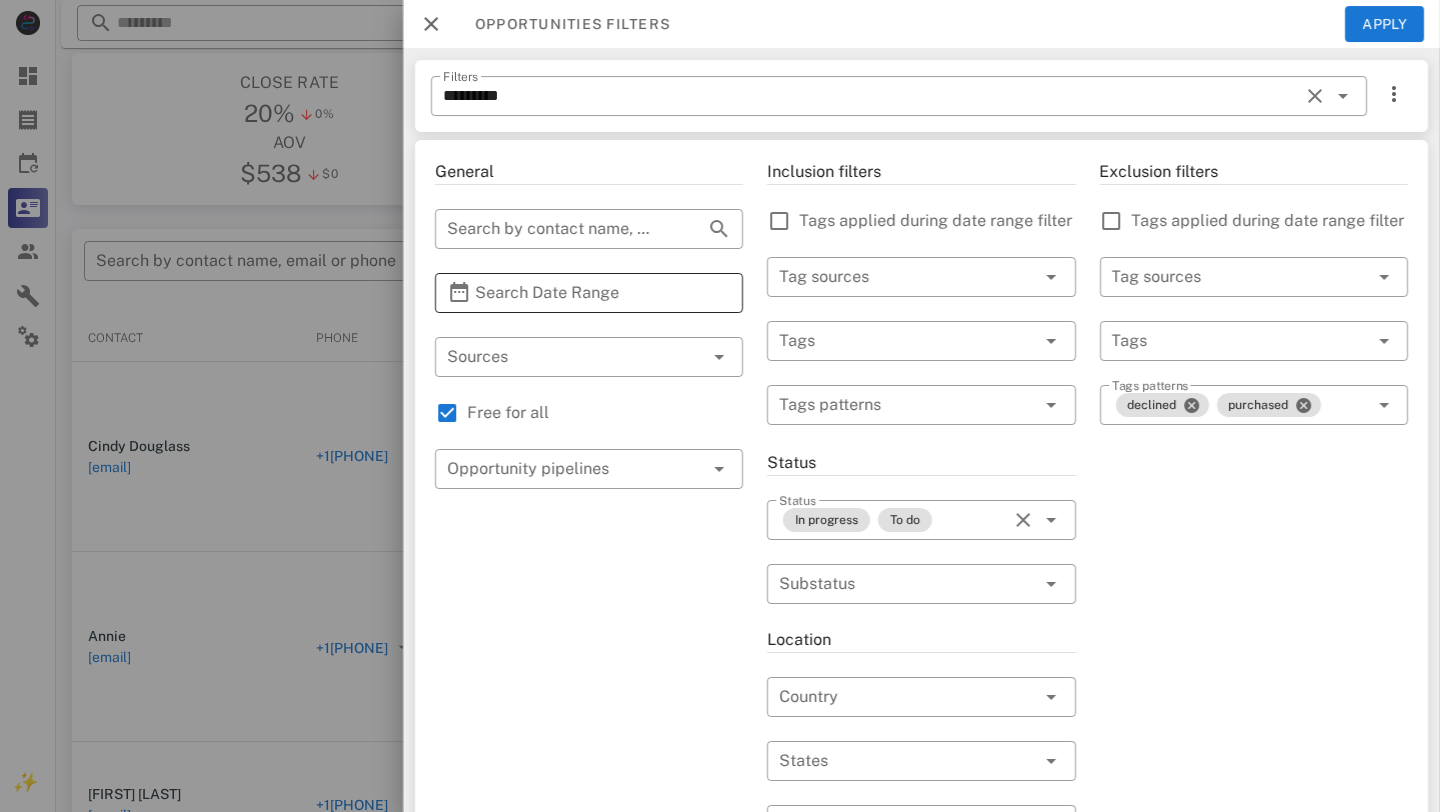 click on "Search Date Range" at bounding box center (589, 293) 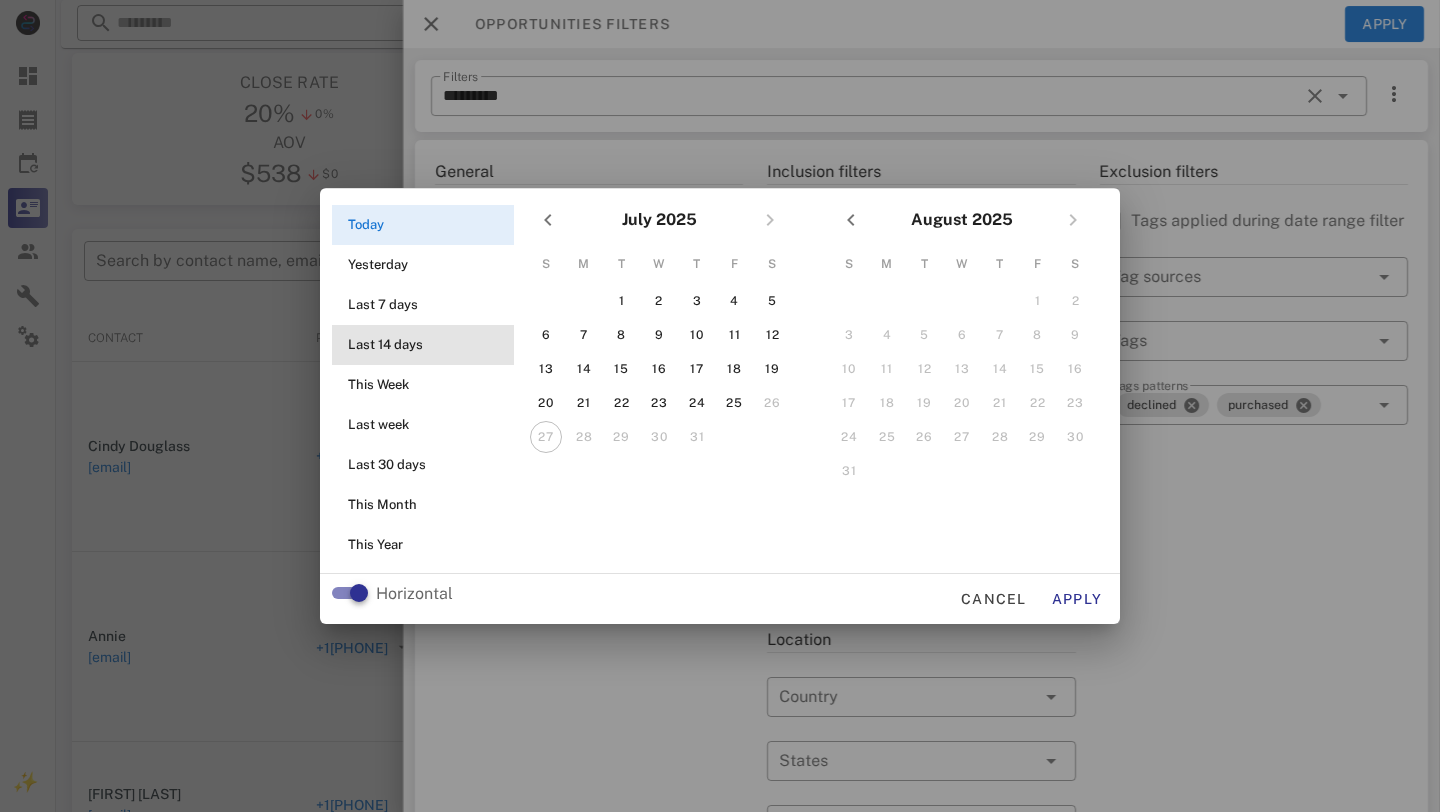 click on "Last 14 days" at bounding box center (429, 345) 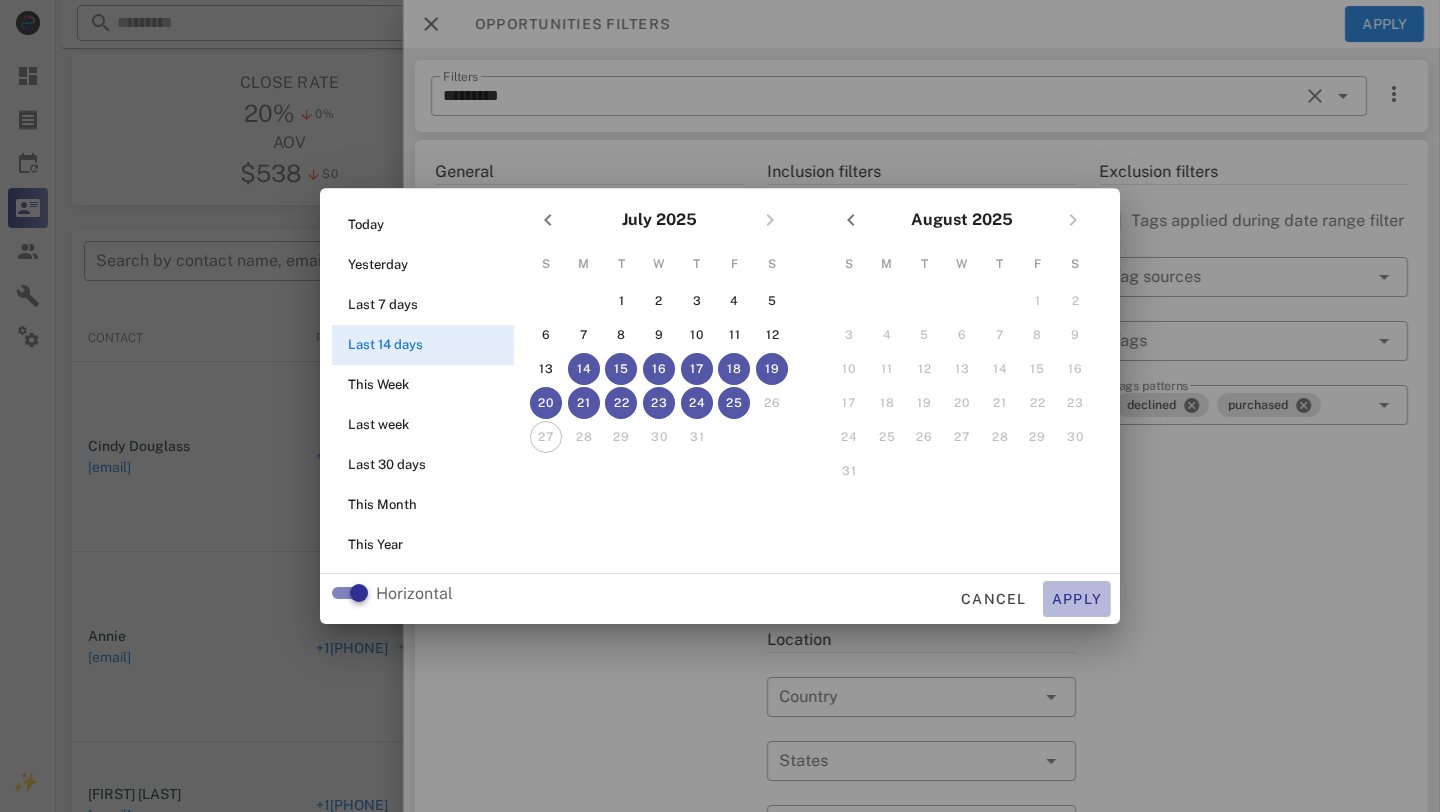 click on "Apply" at bounding box center [1077, 599] 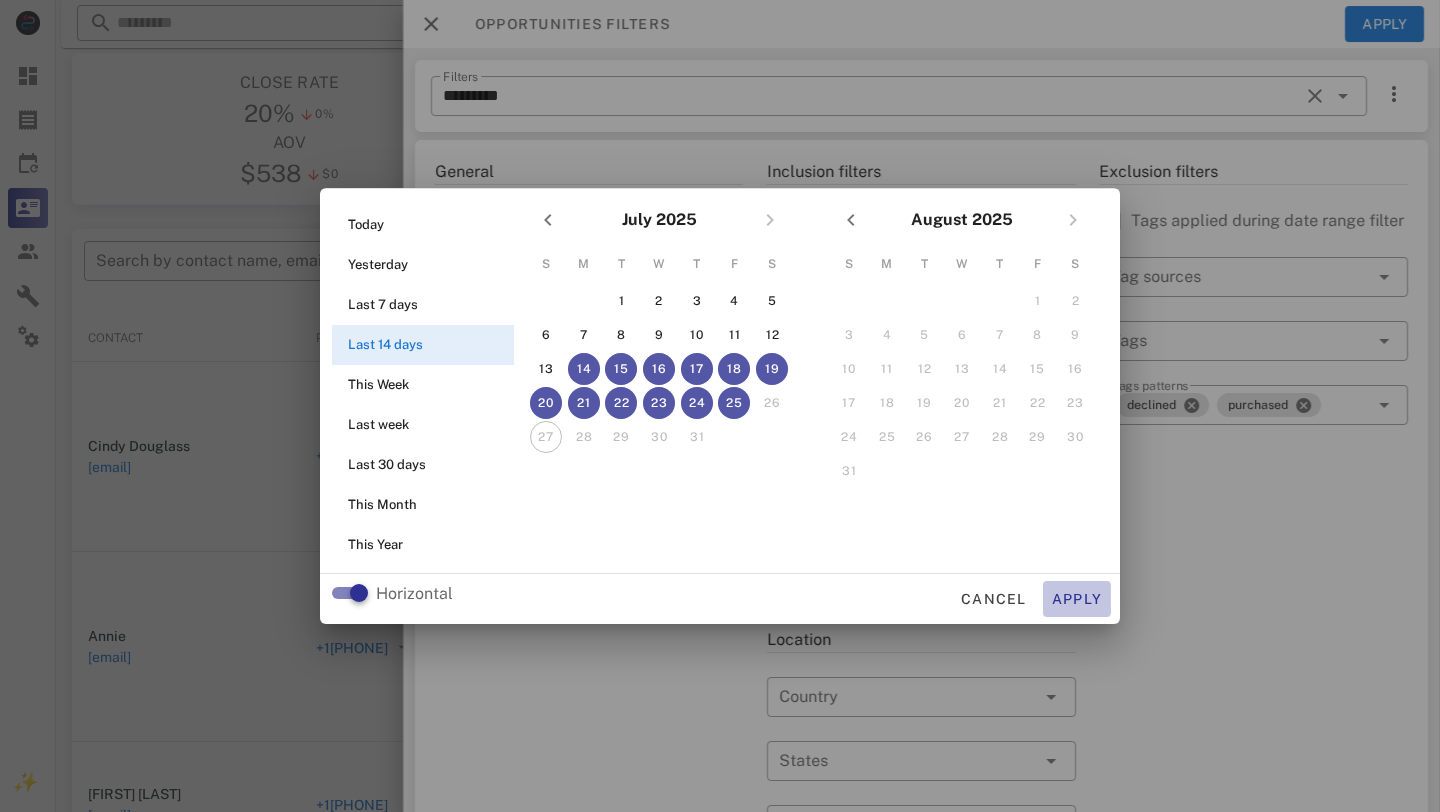 type 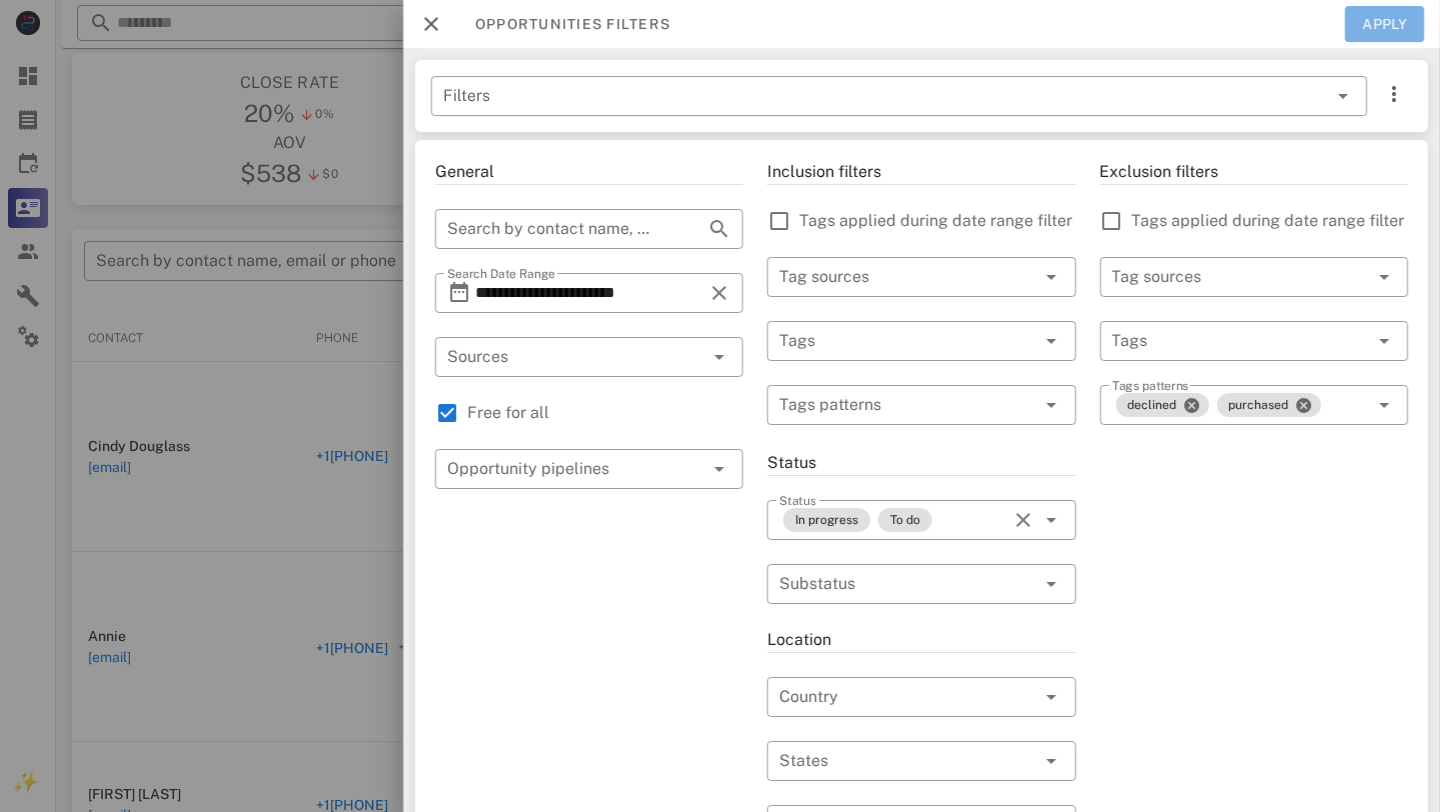 click on "Apply" at bounding box center (1385, 24) 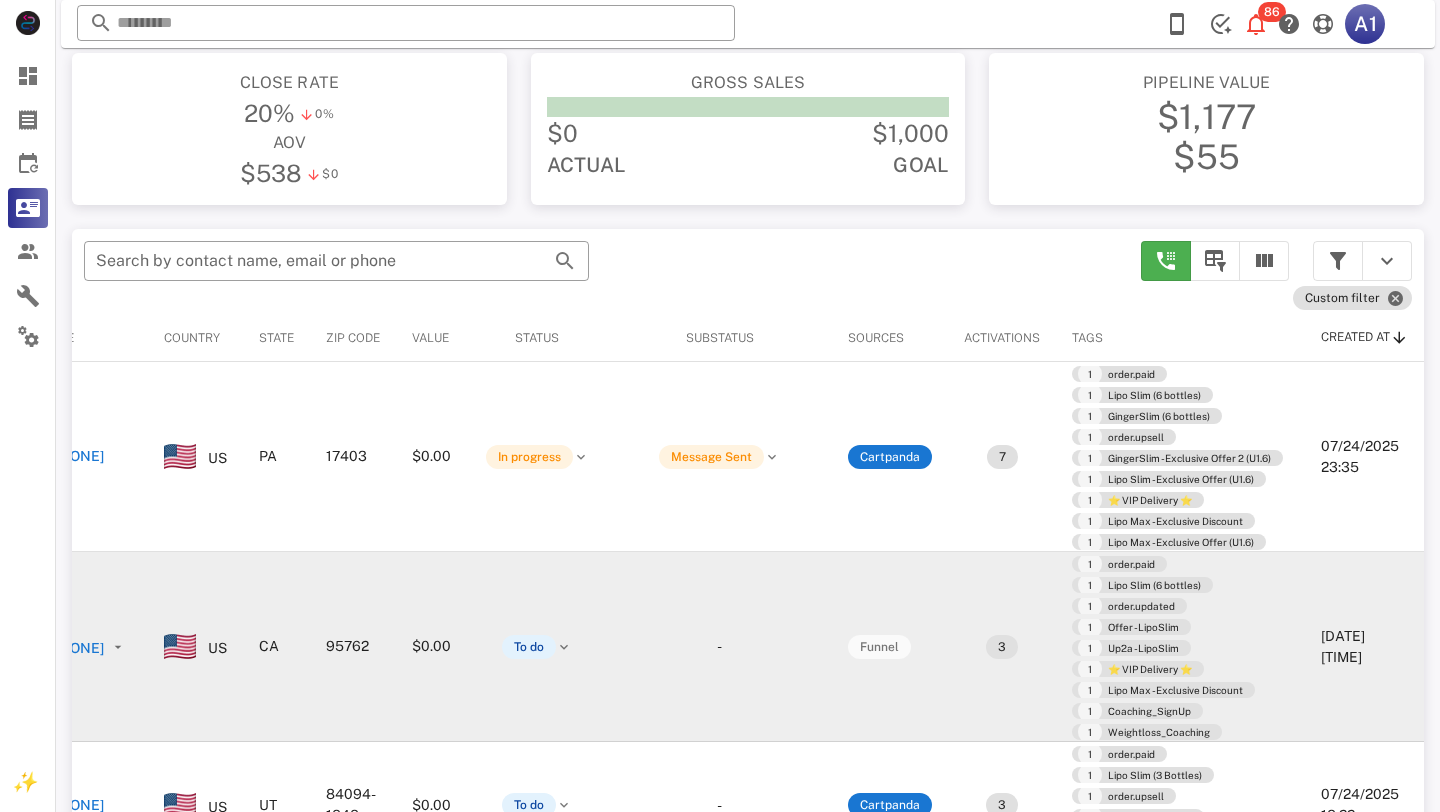 scroll, scrollTop: 0, scrollLeft: 0, axis: both 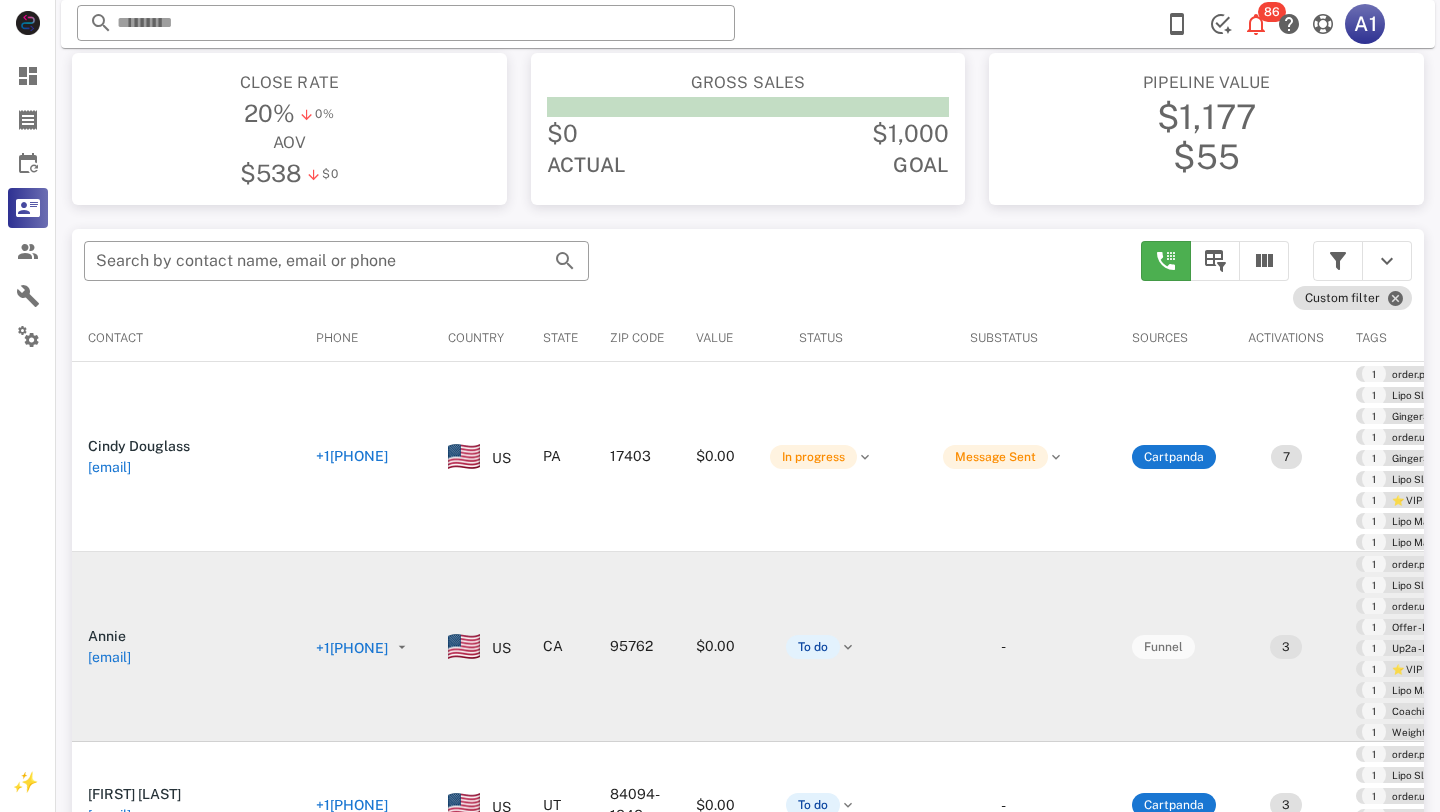 click on "[PHONE]" at bounding box center [352, 648] 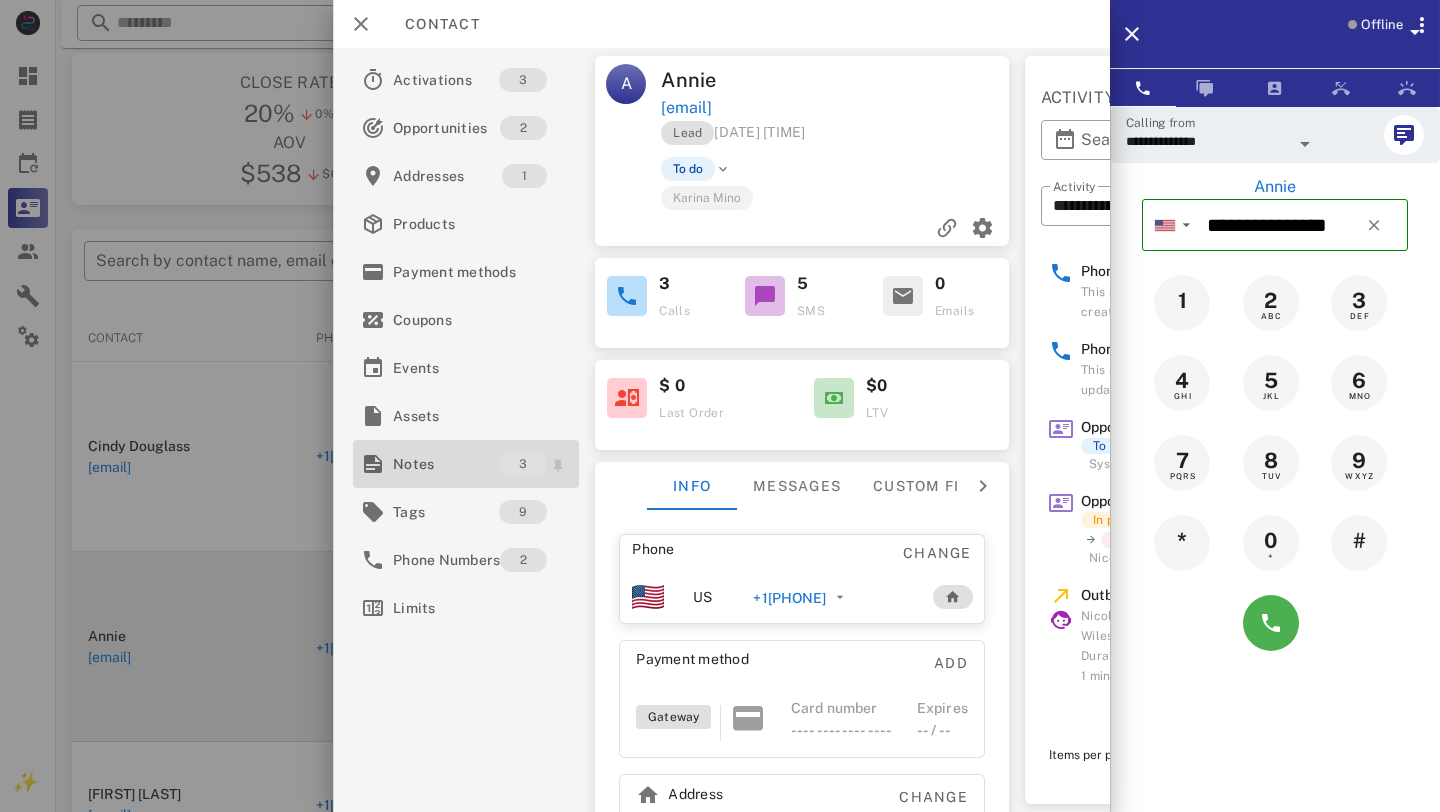 click on "Notes" at bounding box center [446, 464] 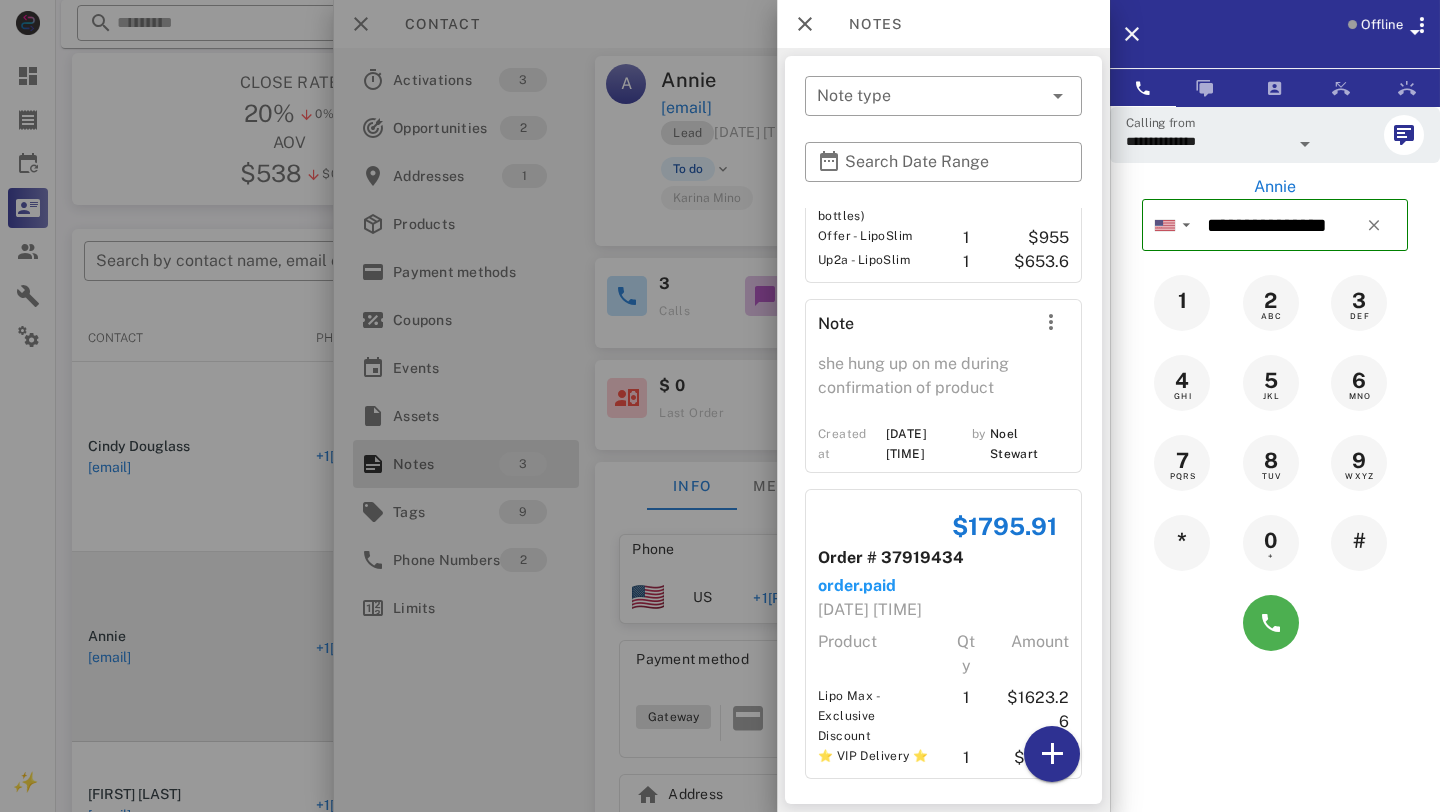 scroll, scrollTop: 0, scrollLeft: 0, axis: both 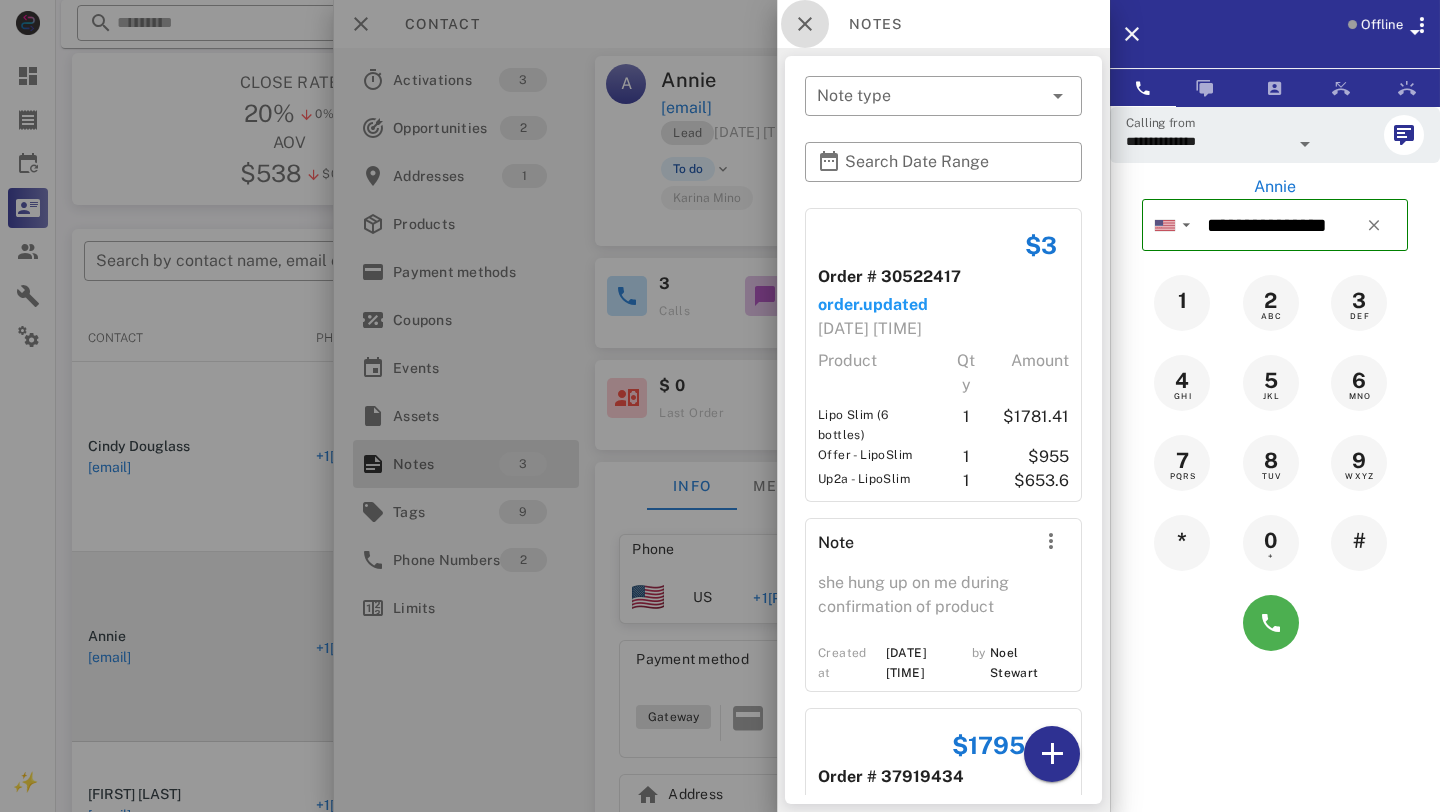 click at bounding box center [805, 24] 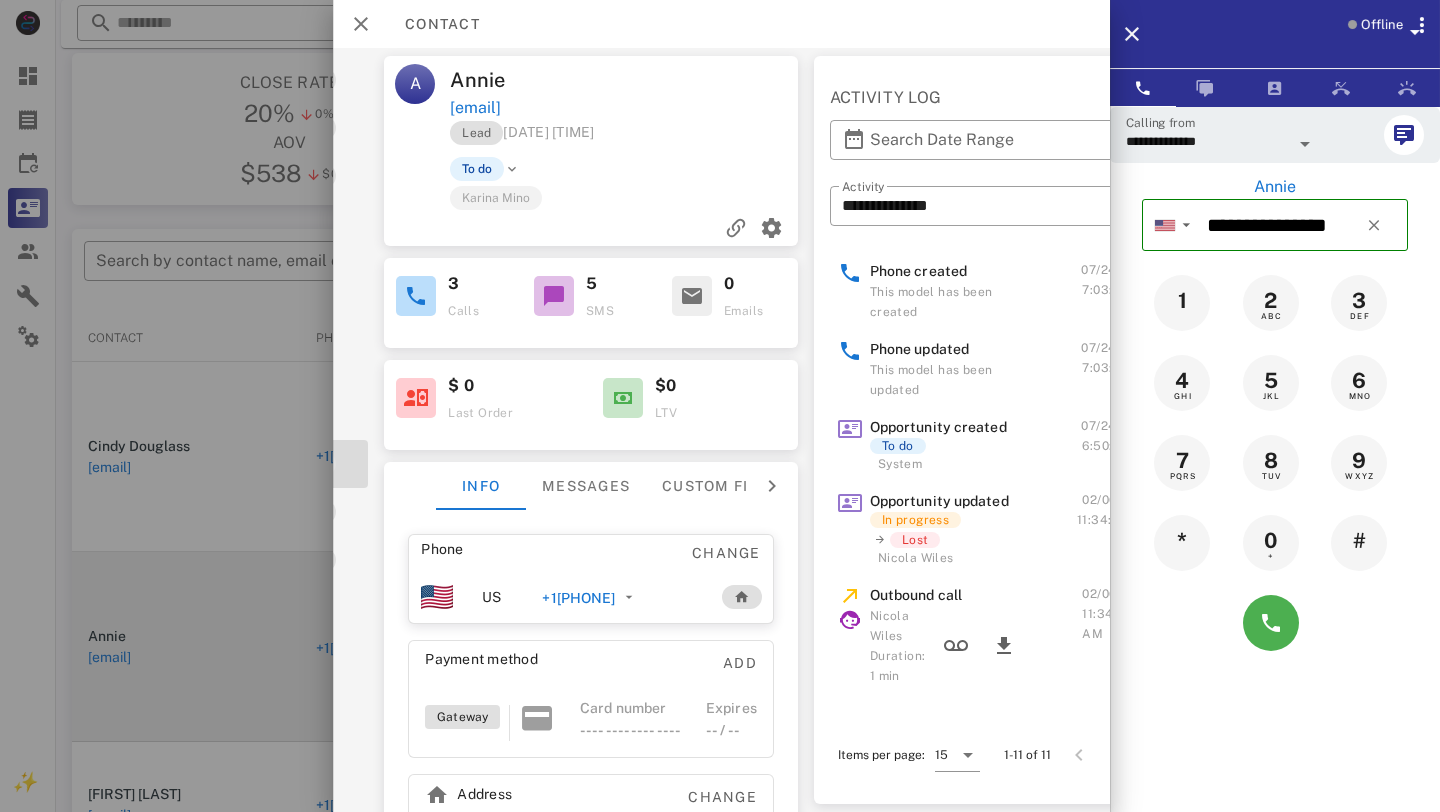 scroll, scrollTop: 0, scrollLeft: 277, axis: horizontal 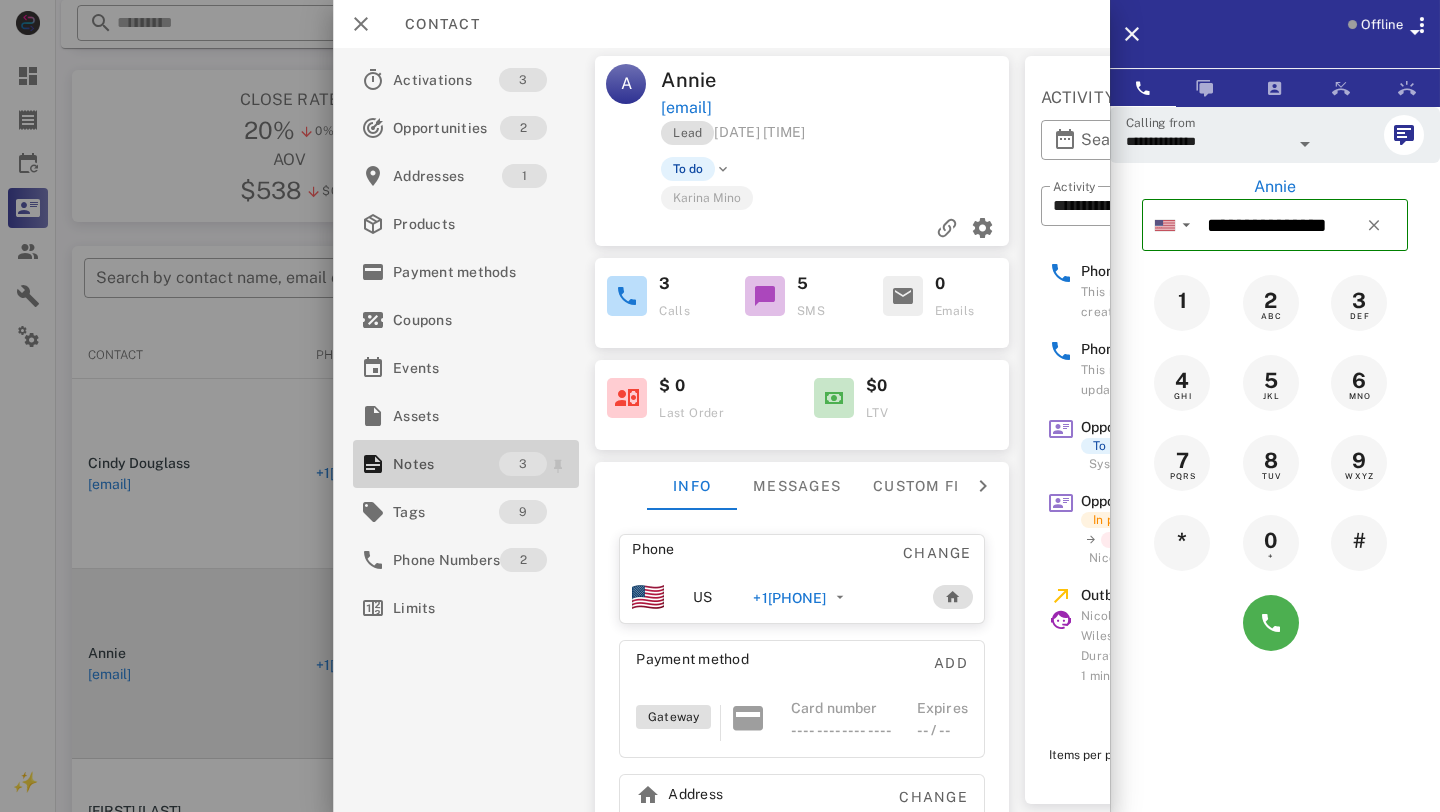 click on "Notes" at bounding box center (446, 464) 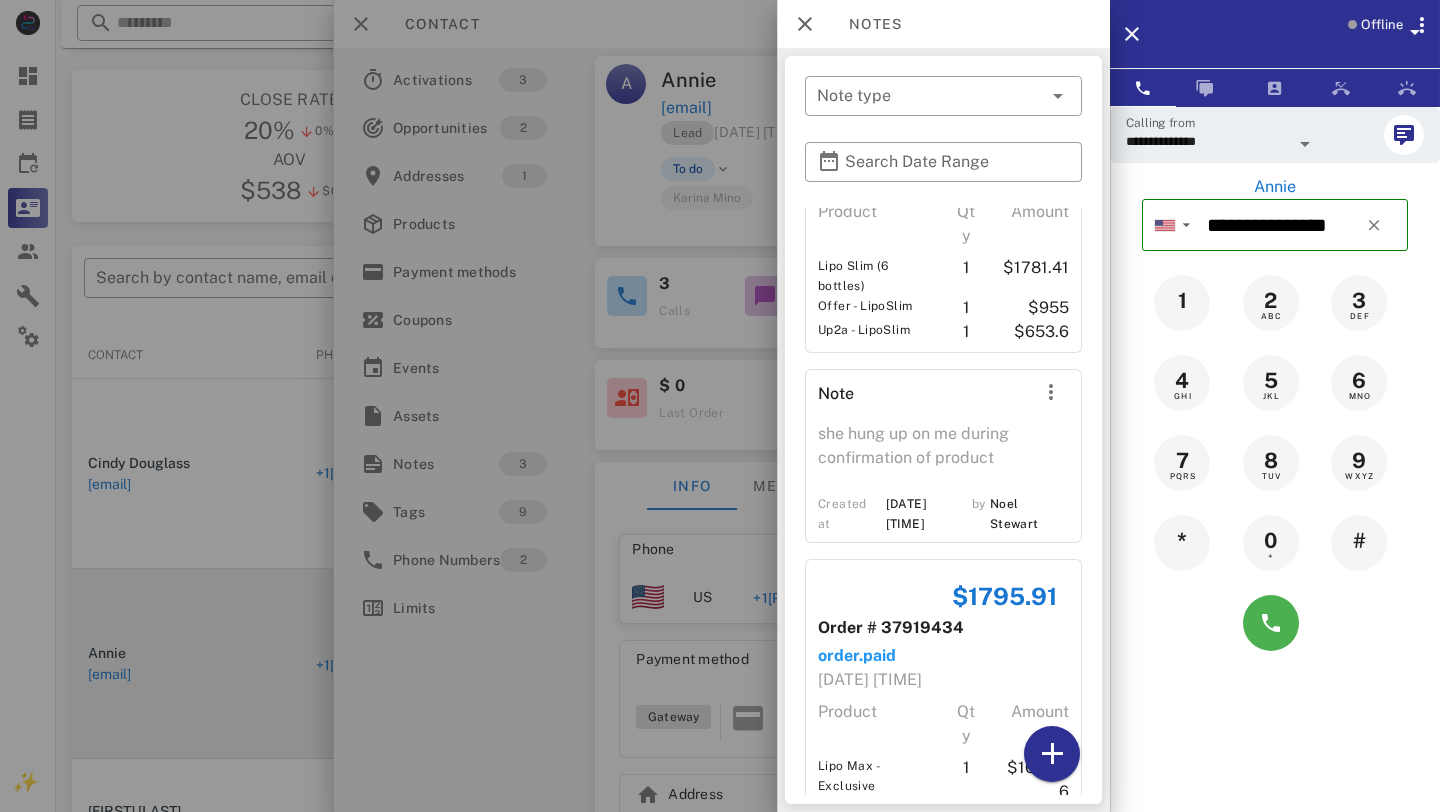 scroll, scrollTop: 219, scrollLeft: 0, axis: vertical 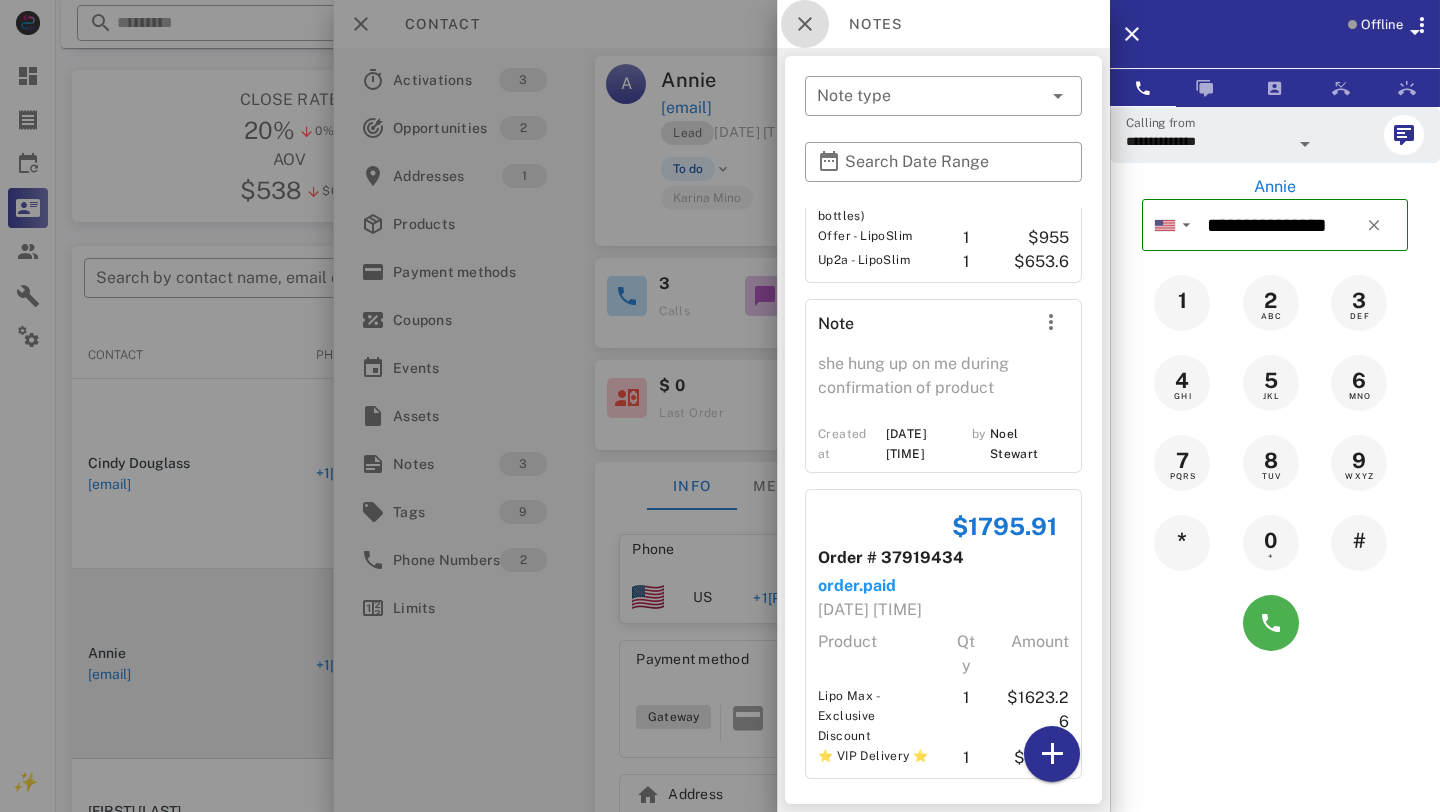 click at bounding box center [805, 24] 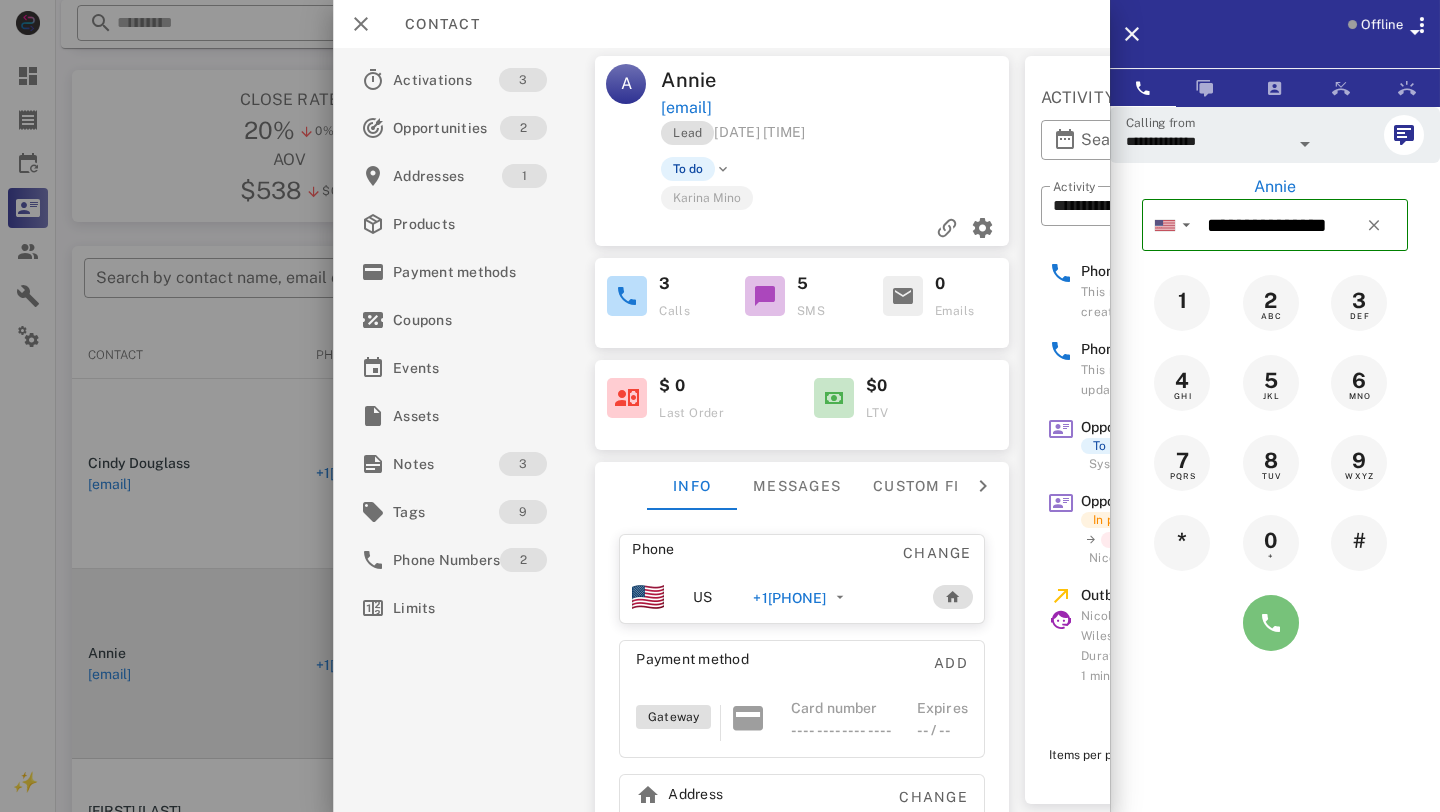click at bounding box center [1271, 623] 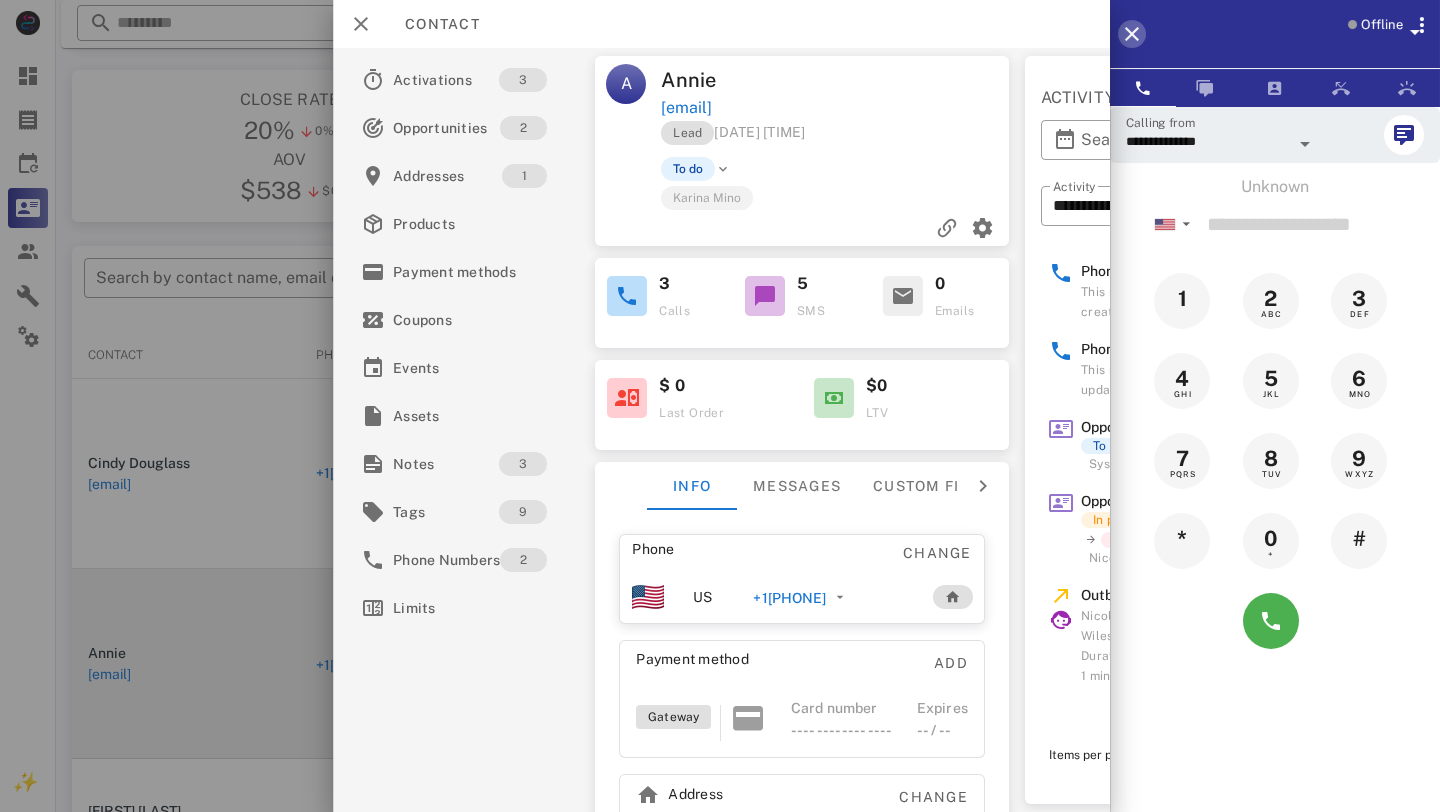 click at bounding box center [1132, 34] 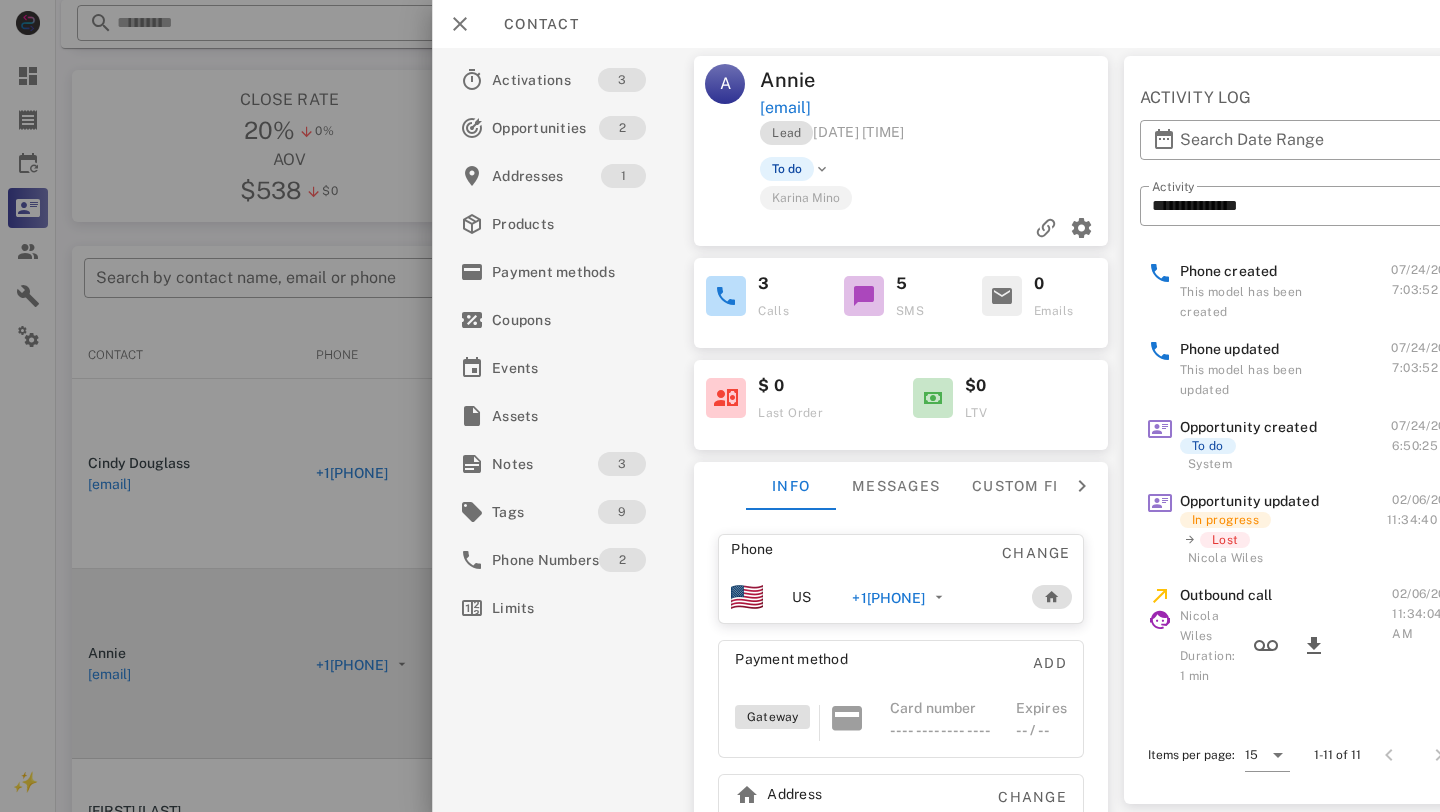 click on "[PHONE]" at bounding box center (931, 597) 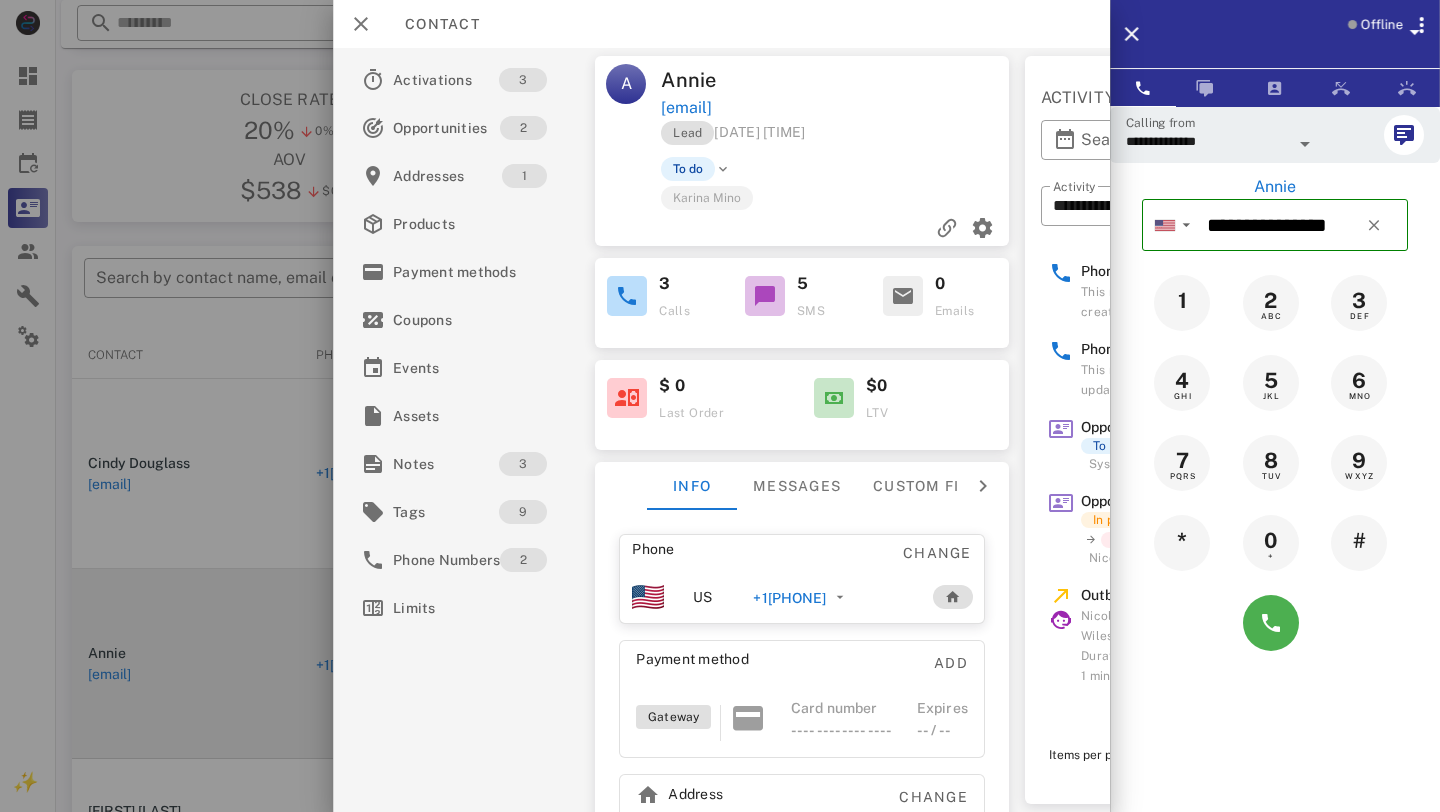 click at bounding box center (1275, 623) 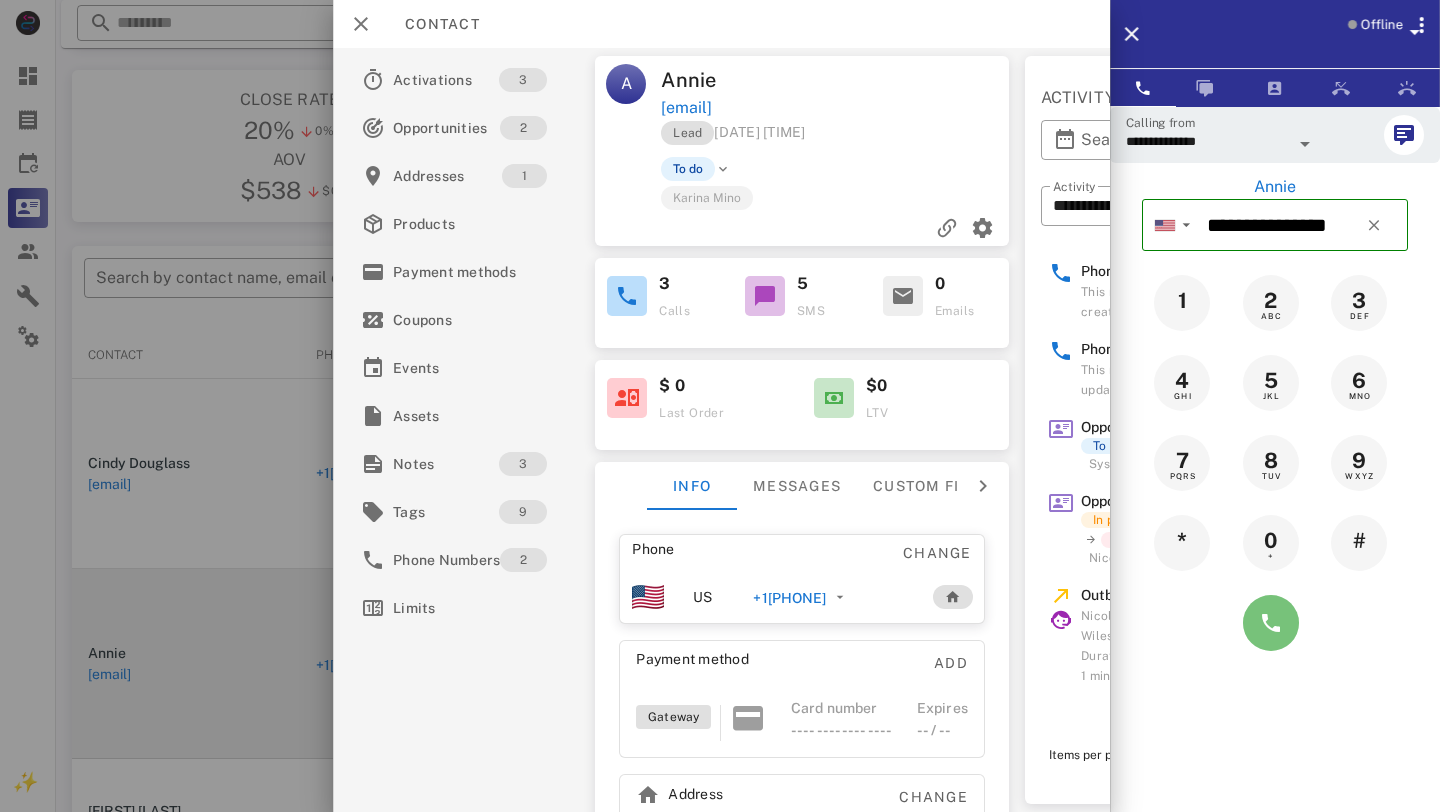 click at bounding box center [1271, 623] 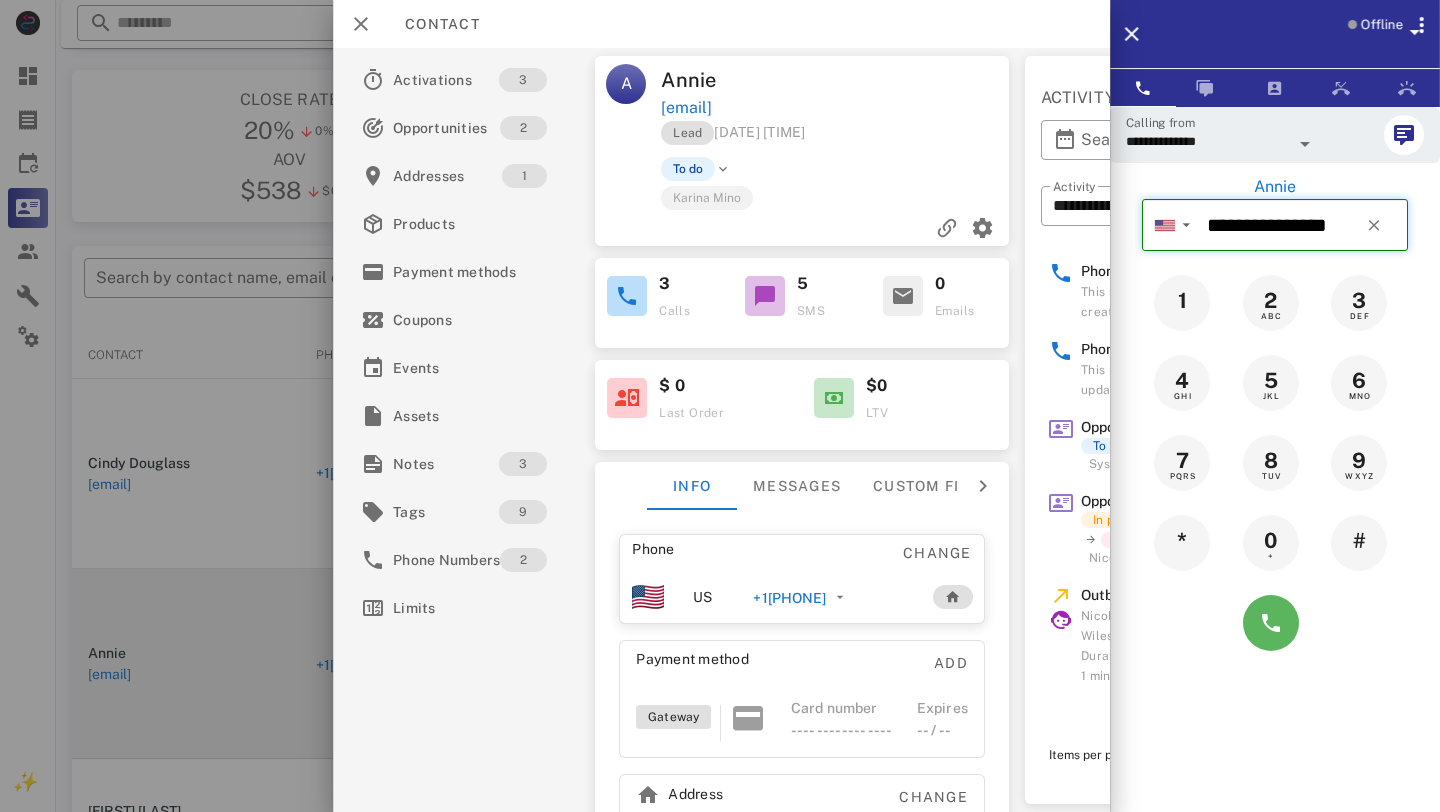 type 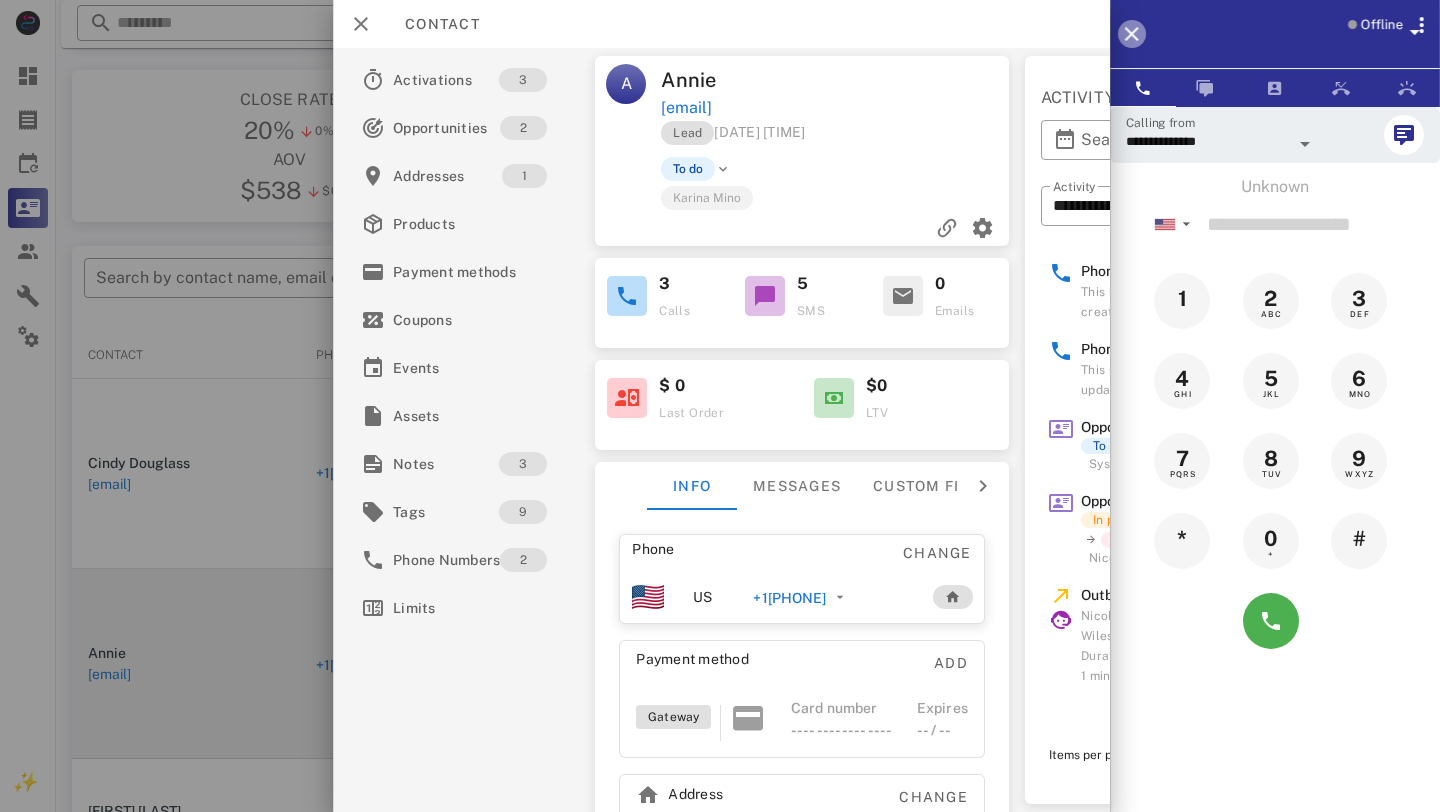 click at bounding box center (1132, 34) 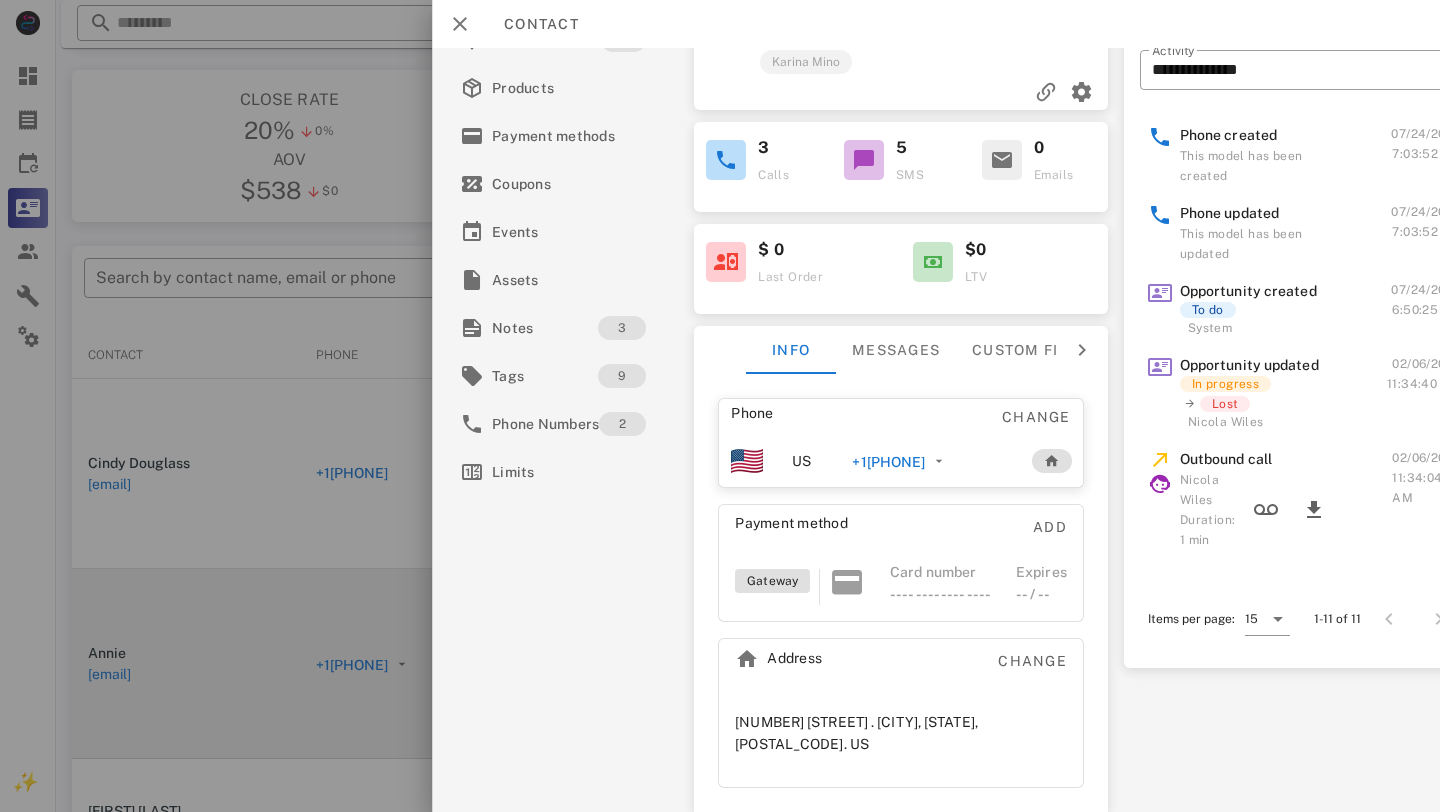 scroll, scrollTop: 0, scrollLeft: 0, axis: both 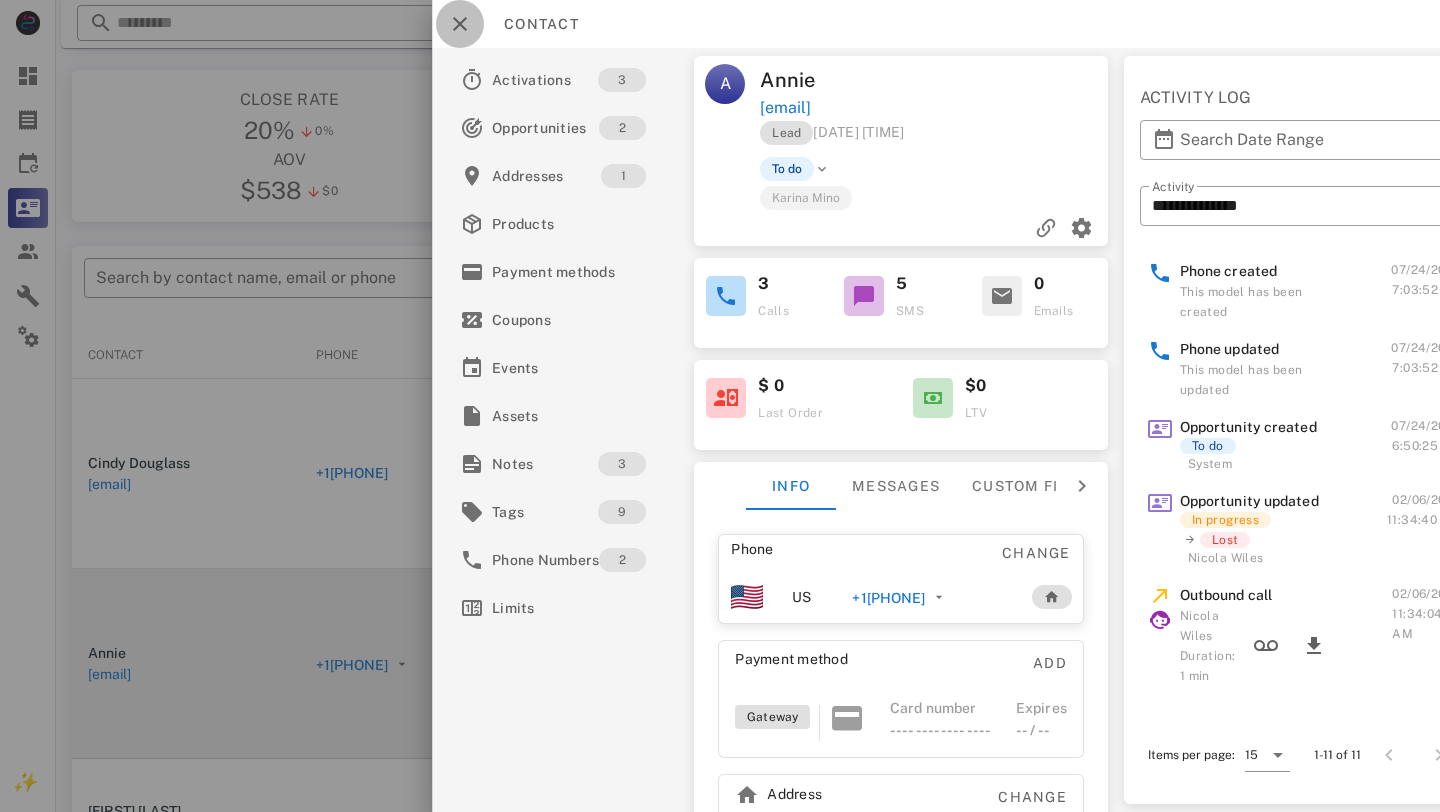 click at bounding box center [460, 24] 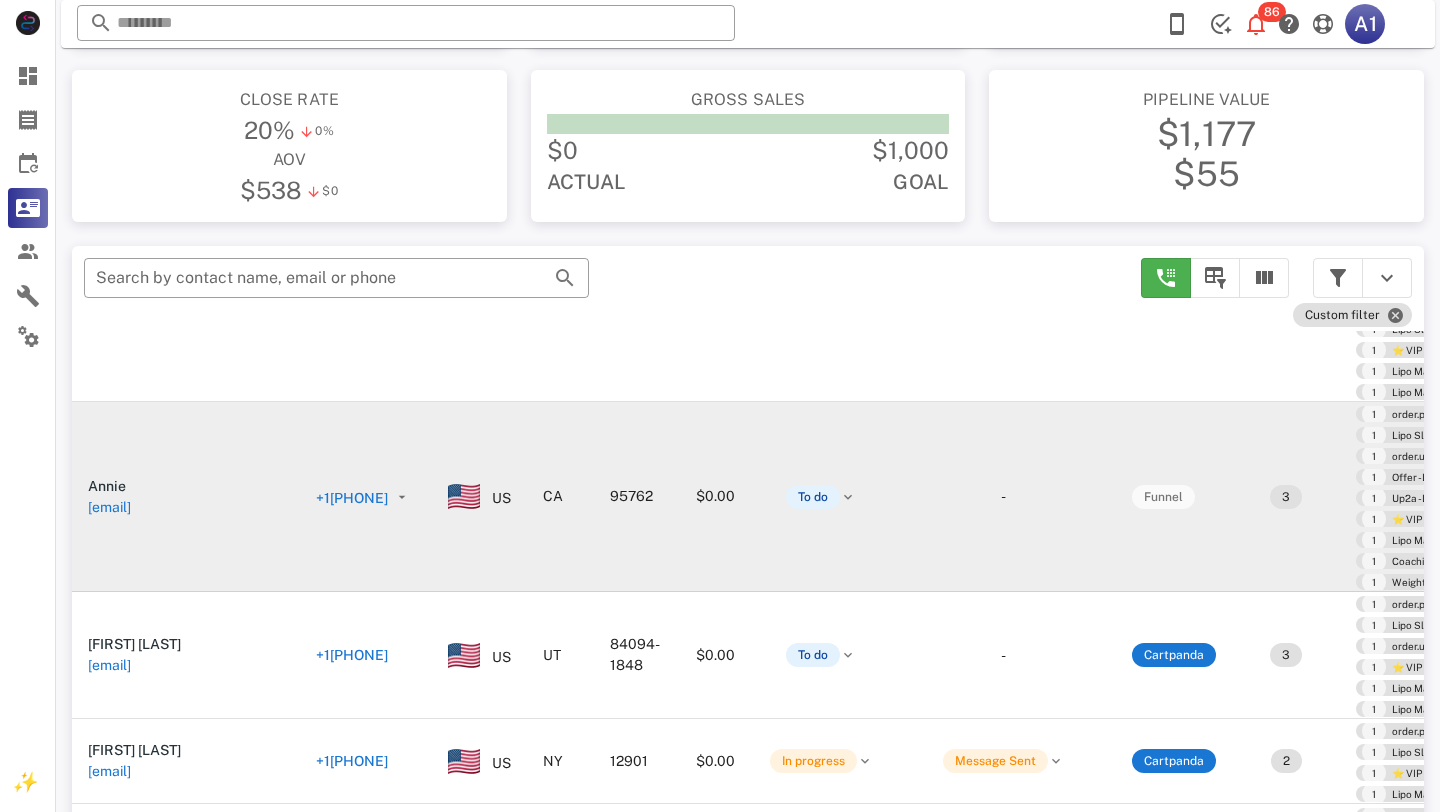 scroll, scrollTop: 169, scrollLeft: 0, axis: vertical 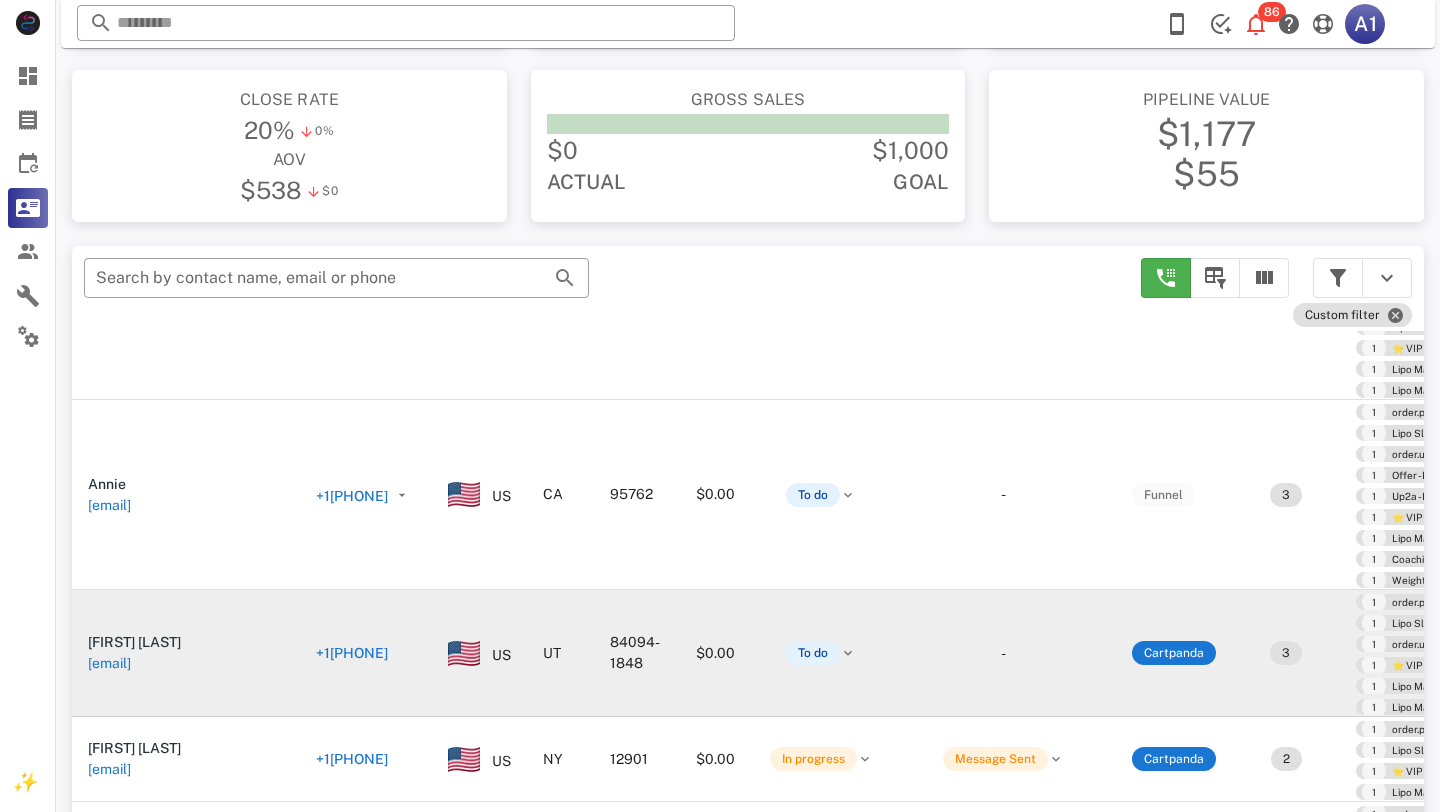 click on "[PHONE]" at bounding box center [352, 653] 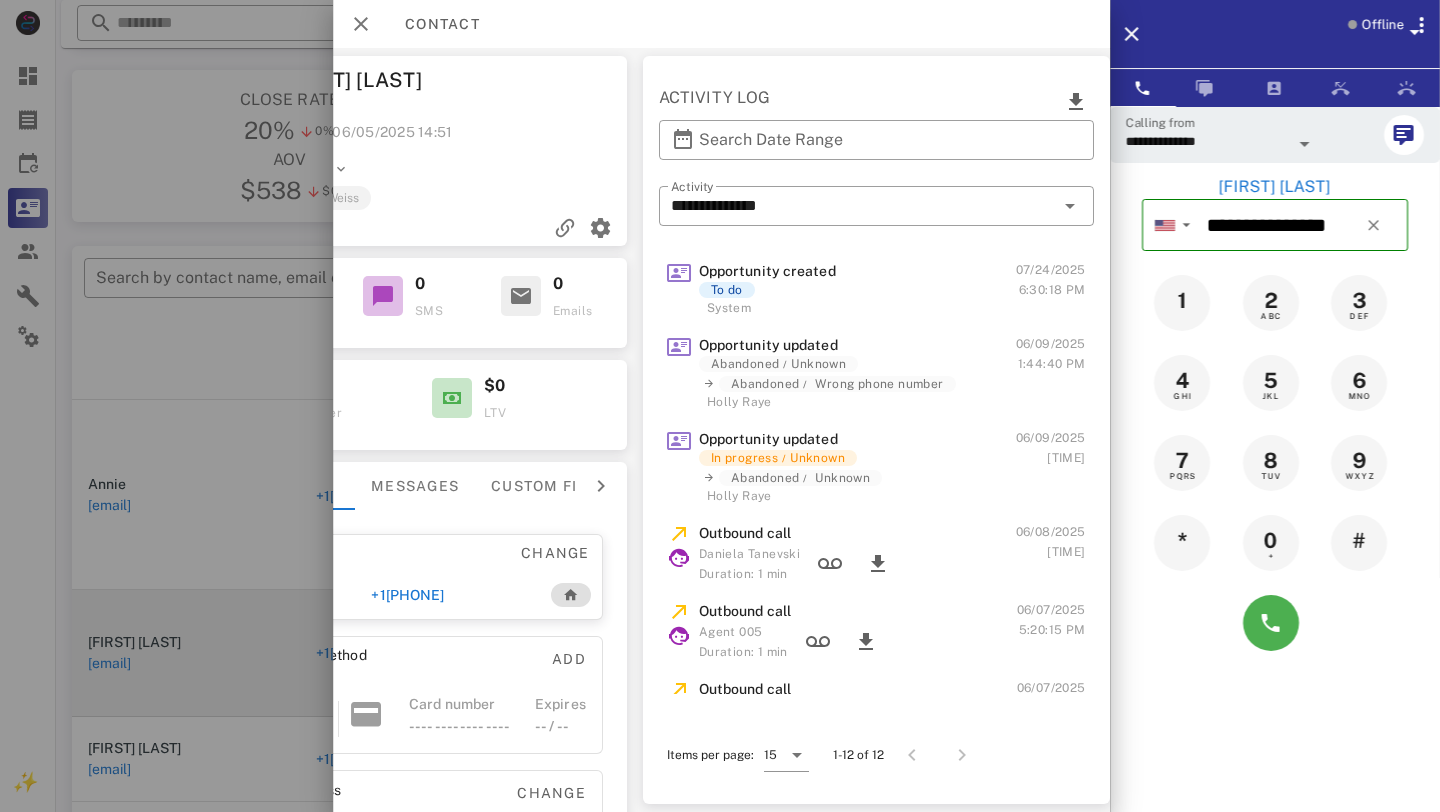 scroll, scrollTop: 0, scrollLeft: 0, axis: both 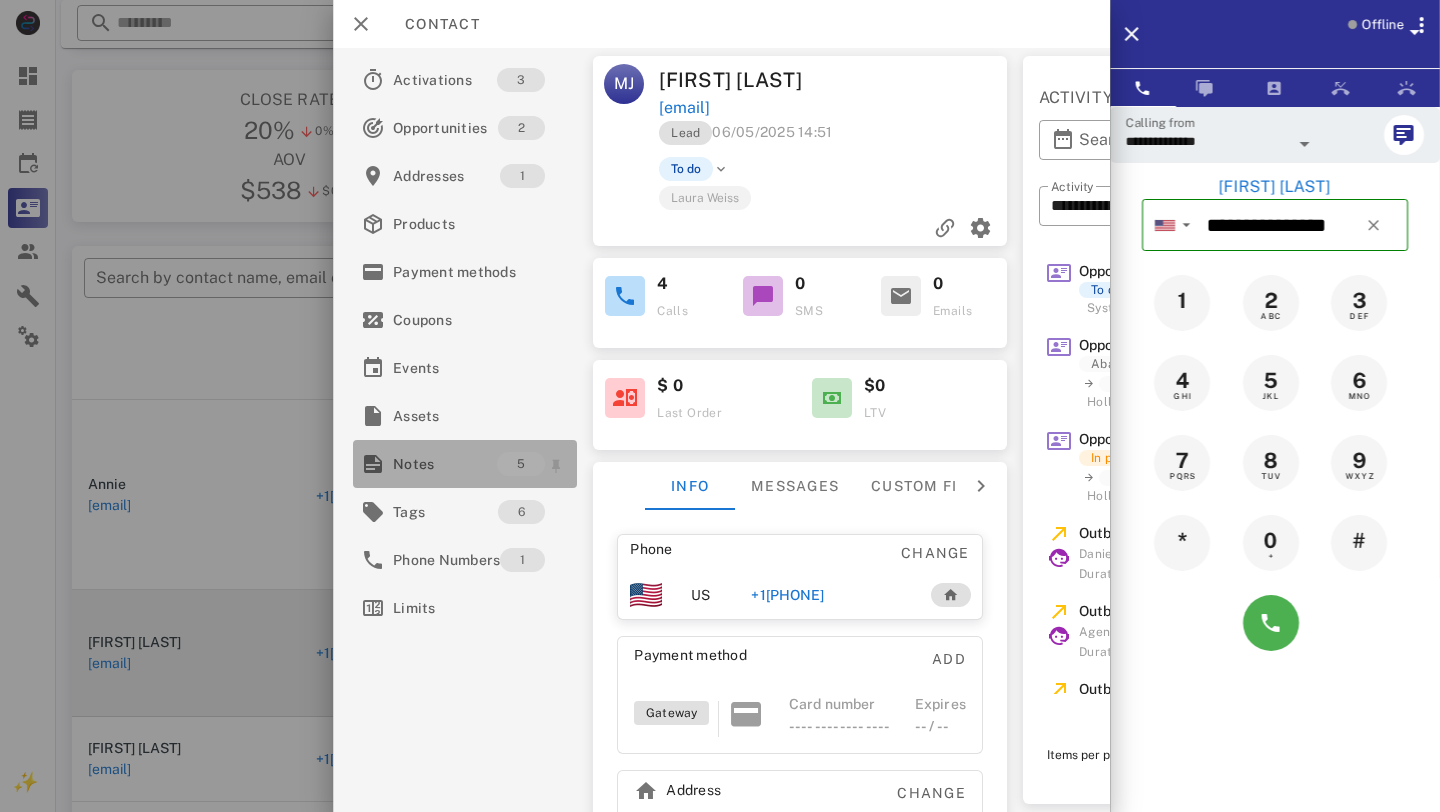 click on "Notes" at bounding box center [445, 464] 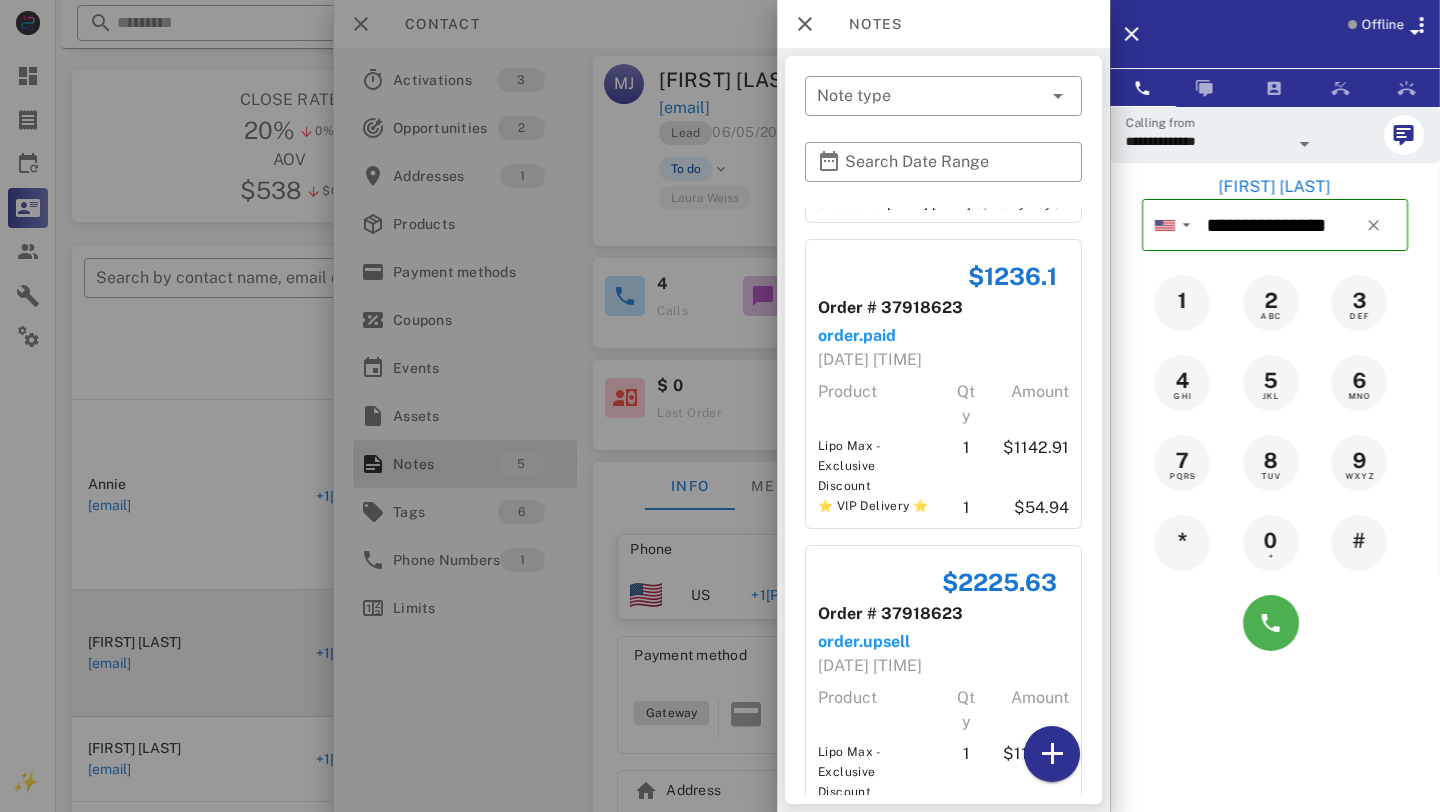 scroll, scrollTop: 651, scrollLeft: 0, axis: vertical 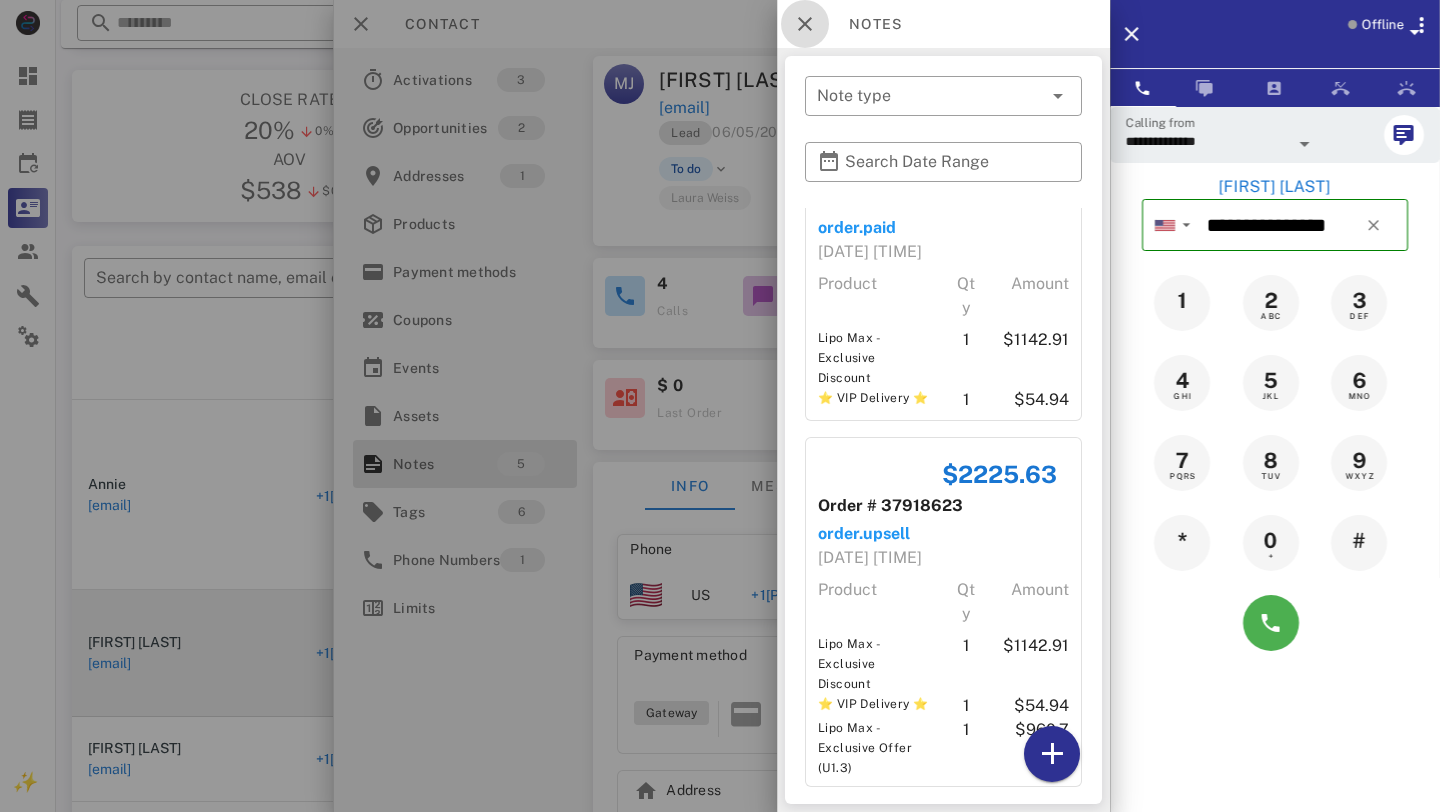 click at bounding box center (805, 24) 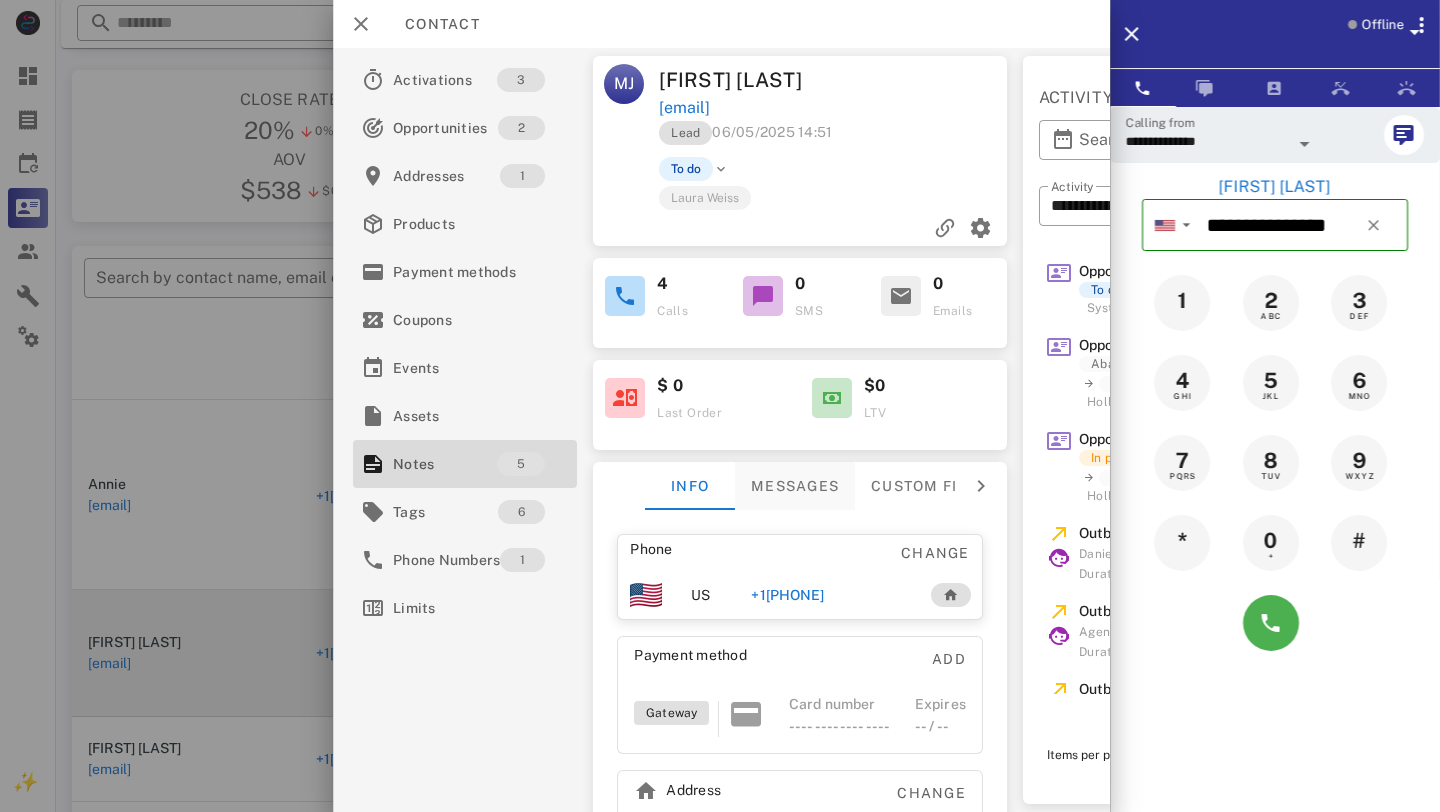 scroll, scrollTop: 0, scrollLeft: 380, axis: horizontal 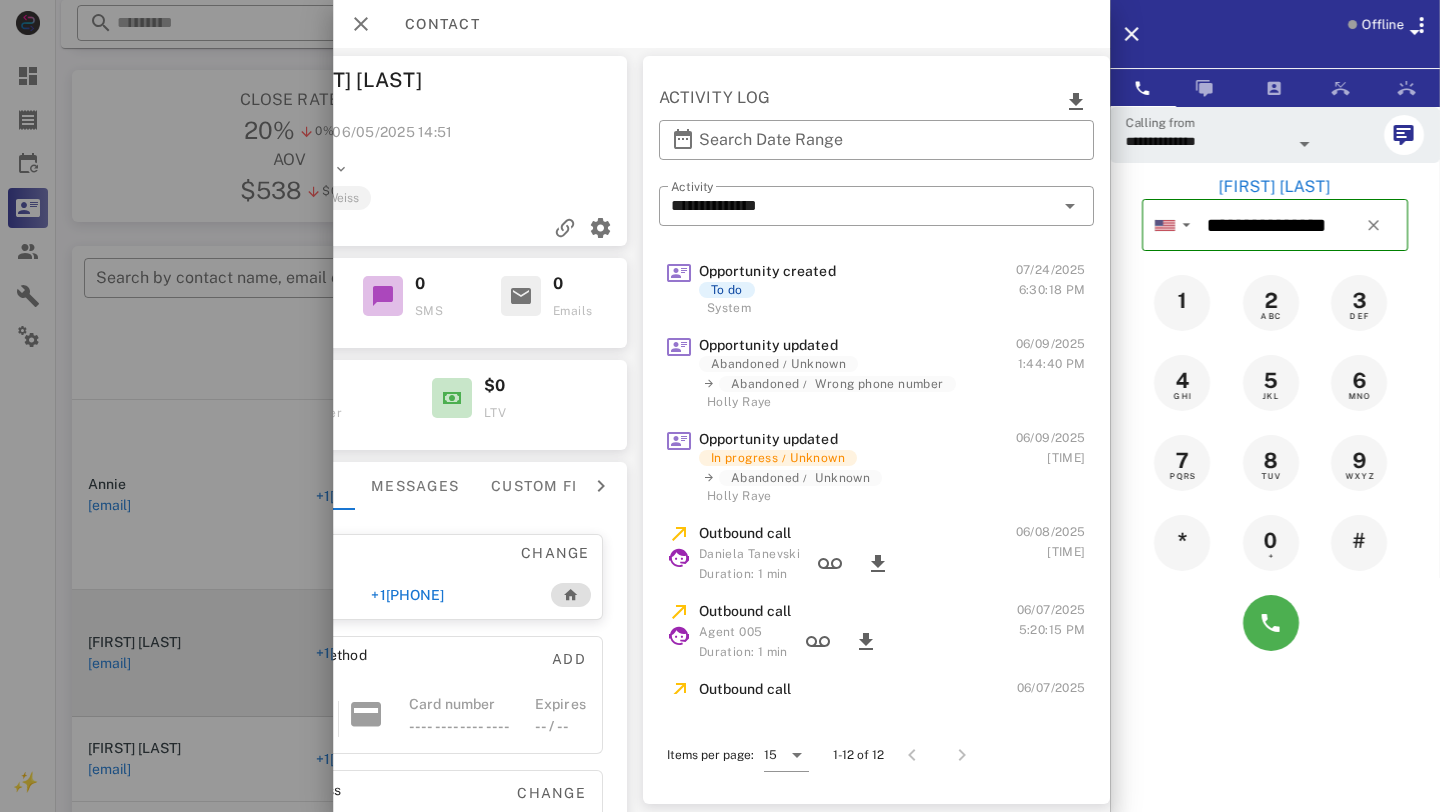 click at bounding box center (1275, 623) 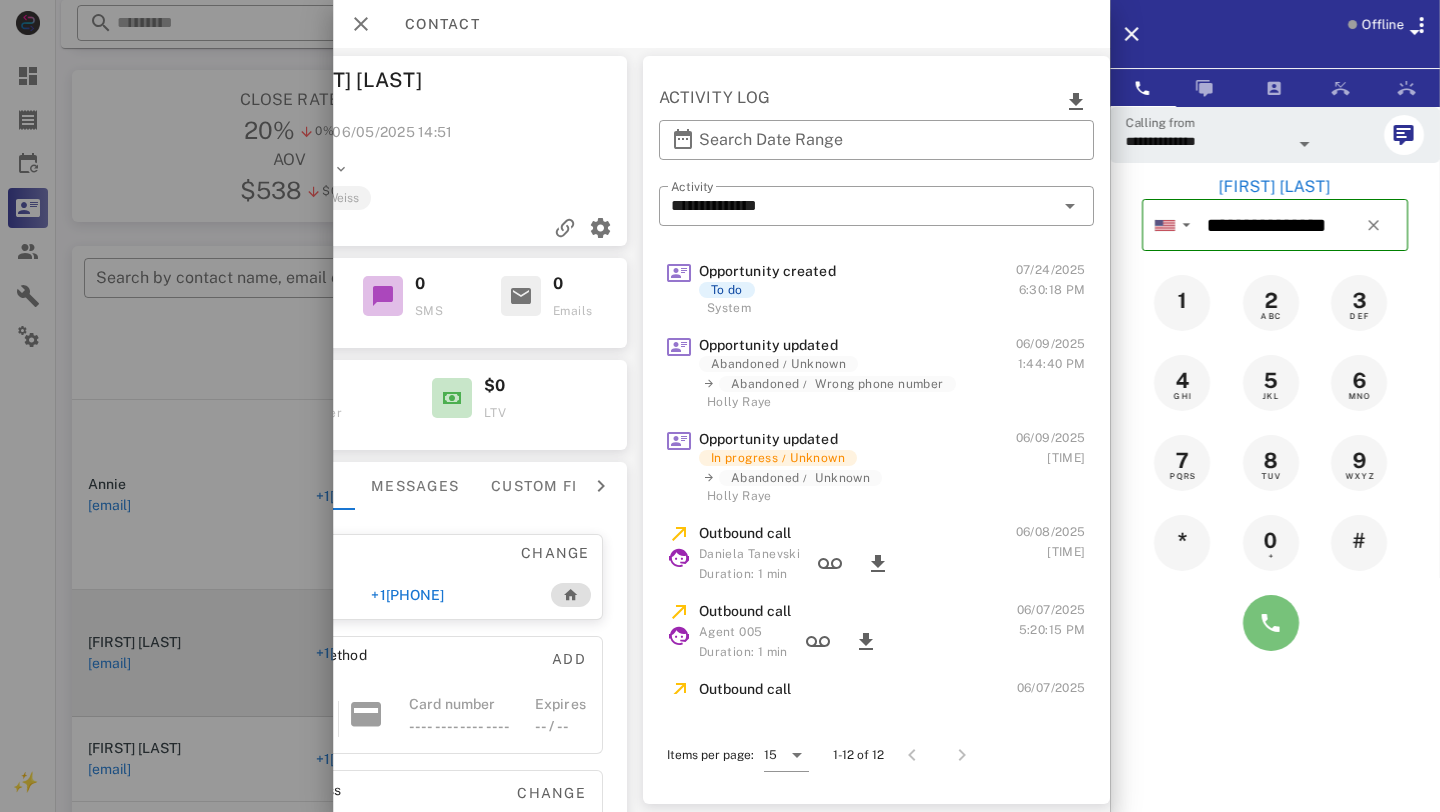 click at bounding box center (1271, 623) 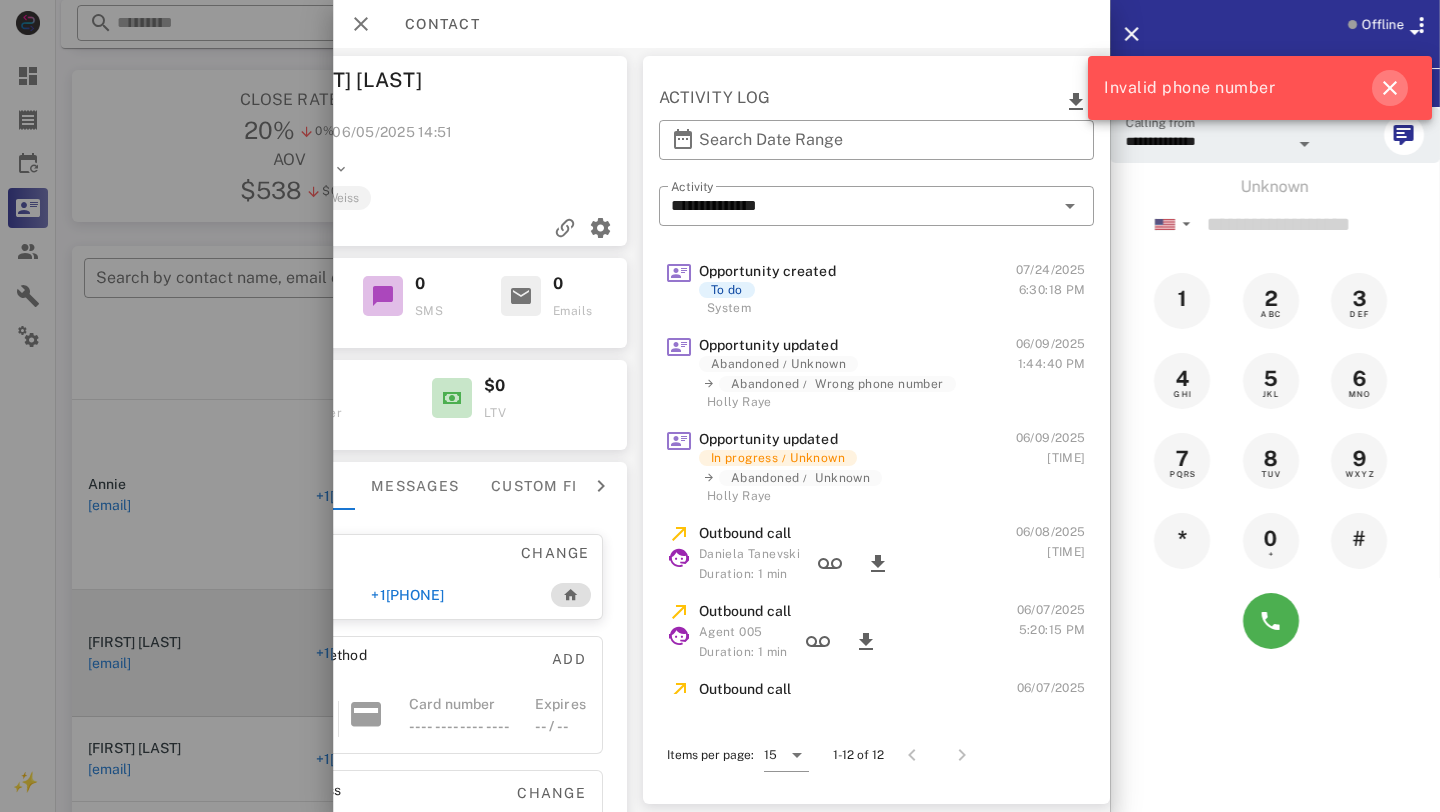 click at bounding box center (1390, 88) 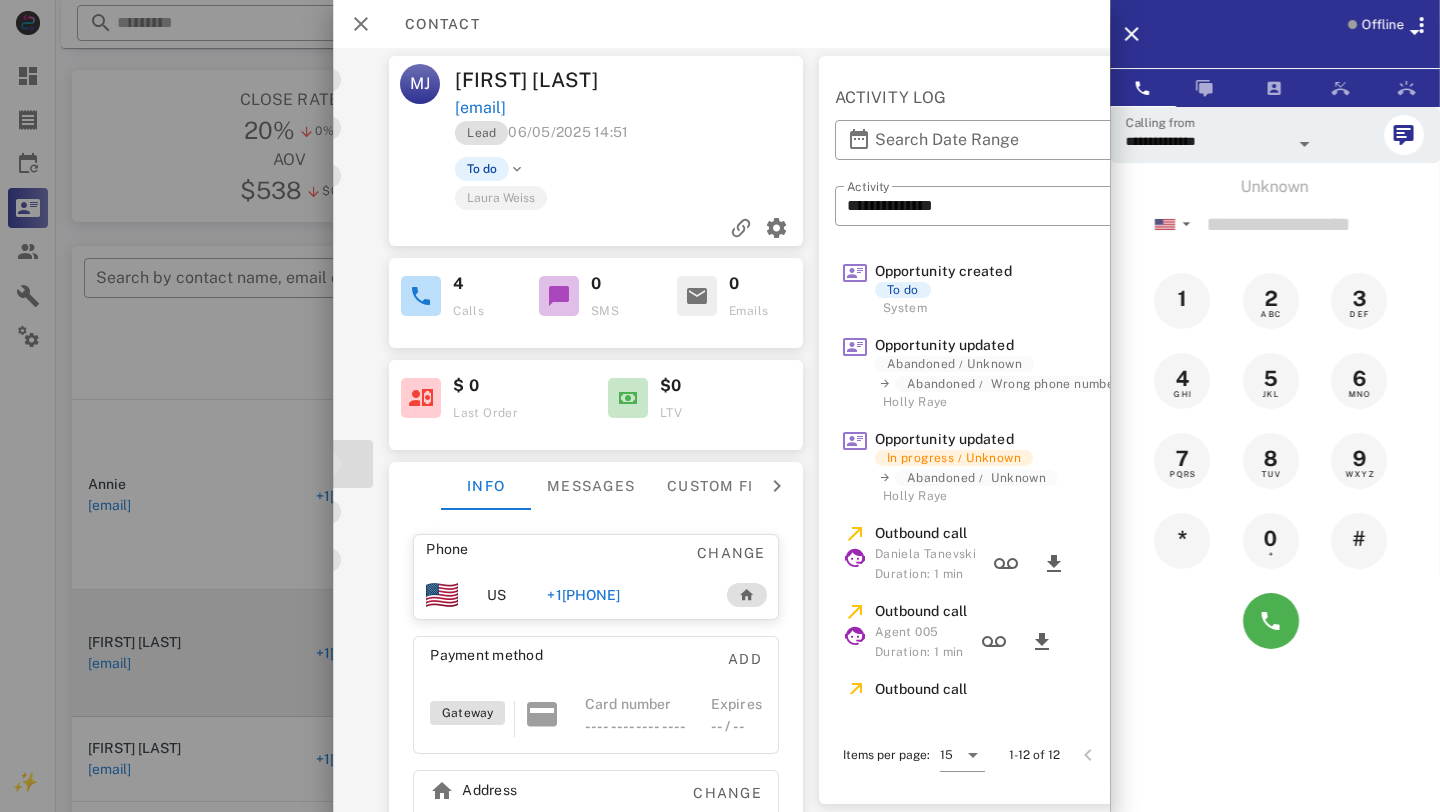 scroll, scrollTop: 0, scrollLeft: 51, axis: horizontal 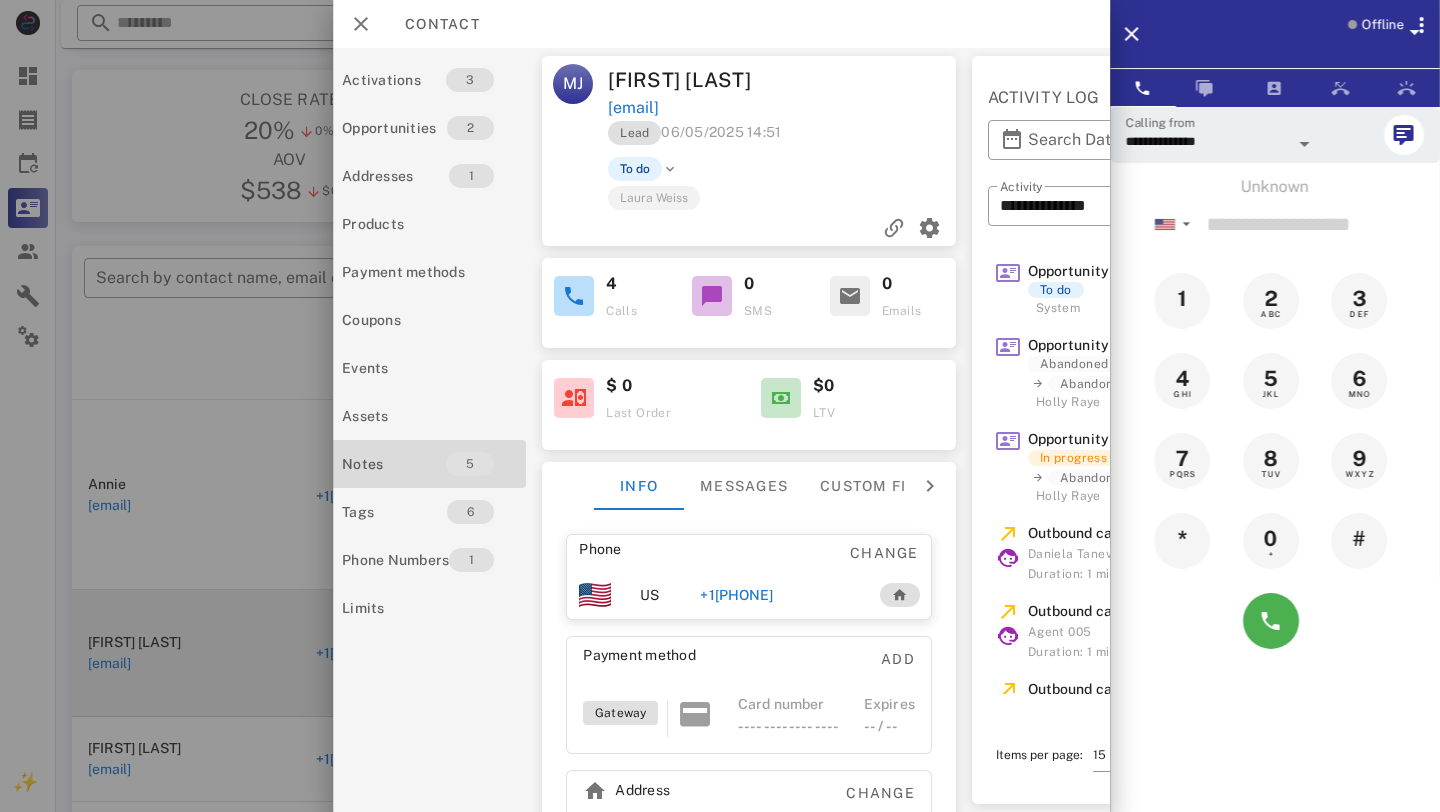 click on "[PHONE]" at bounding box center (736, 595) 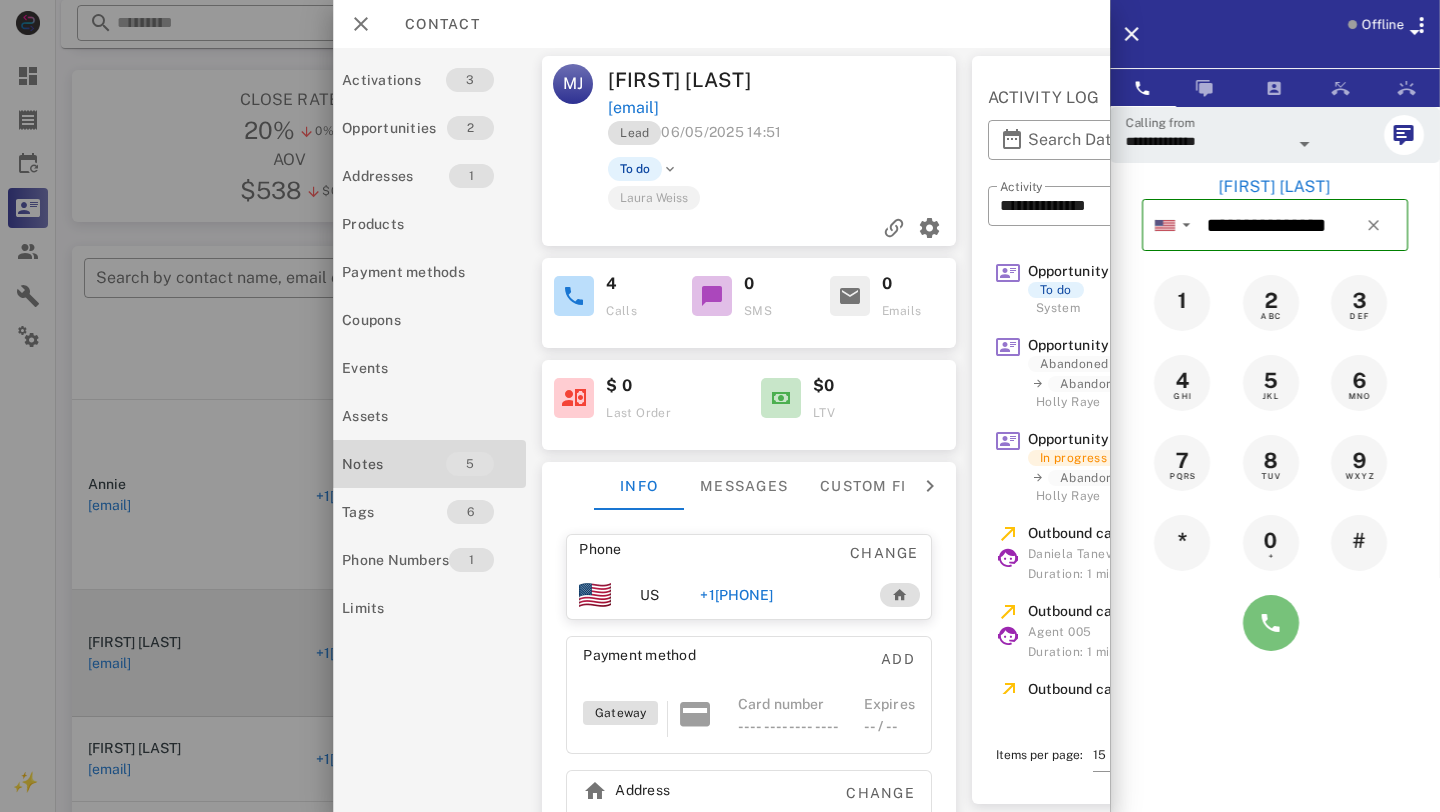 click at bounding box center [1271, 623] 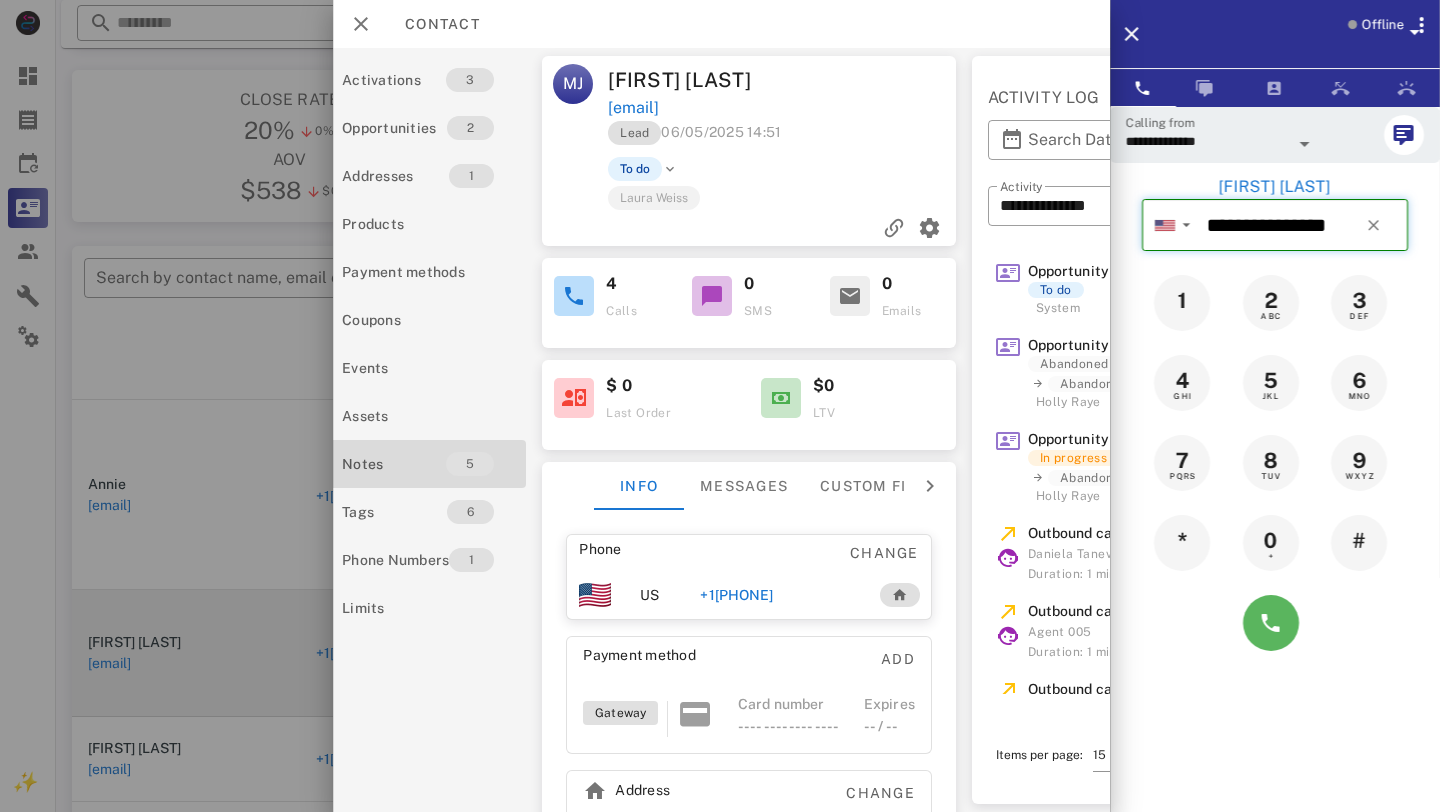 type 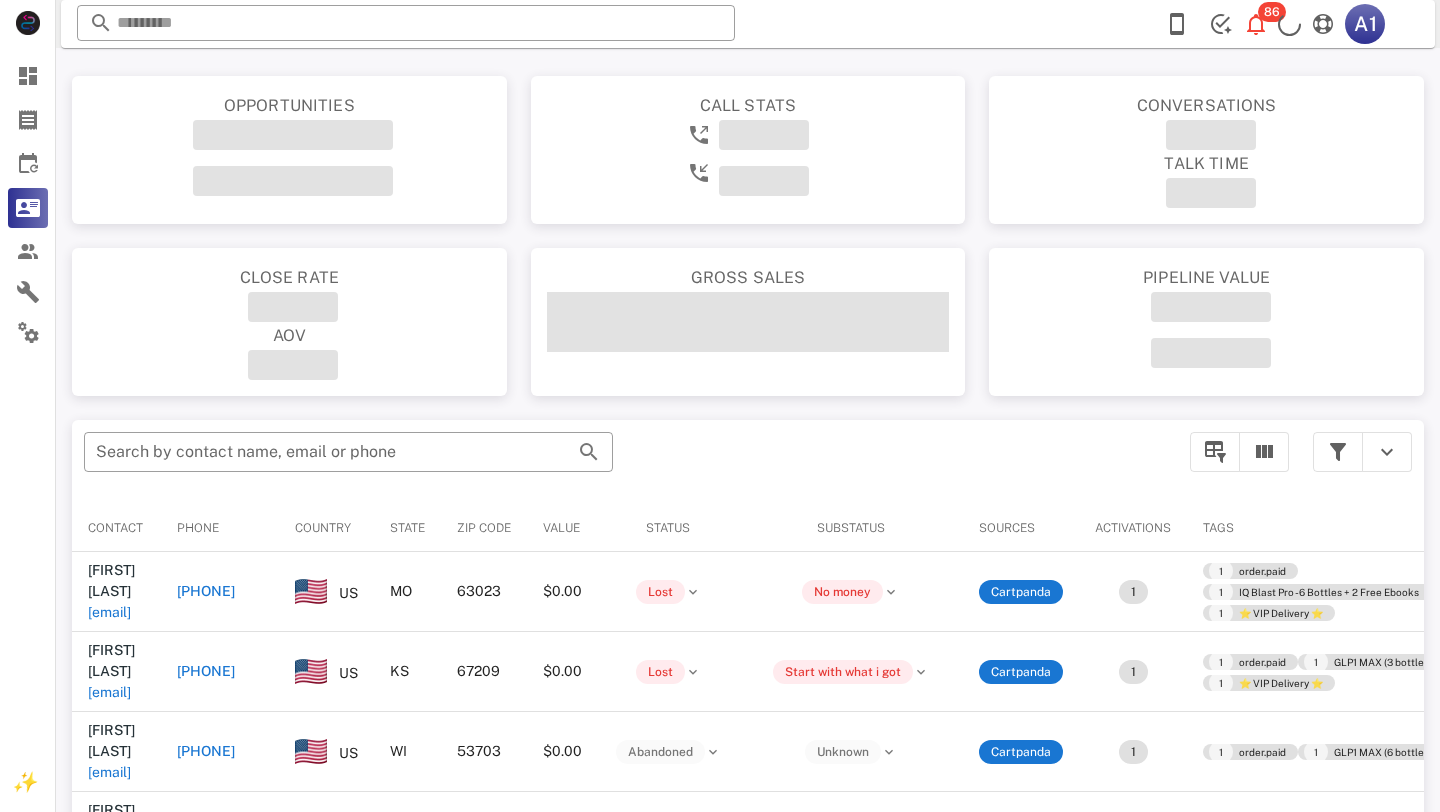 scroll, scrollTop: 198, scrollLeft: 0, axis: vertical 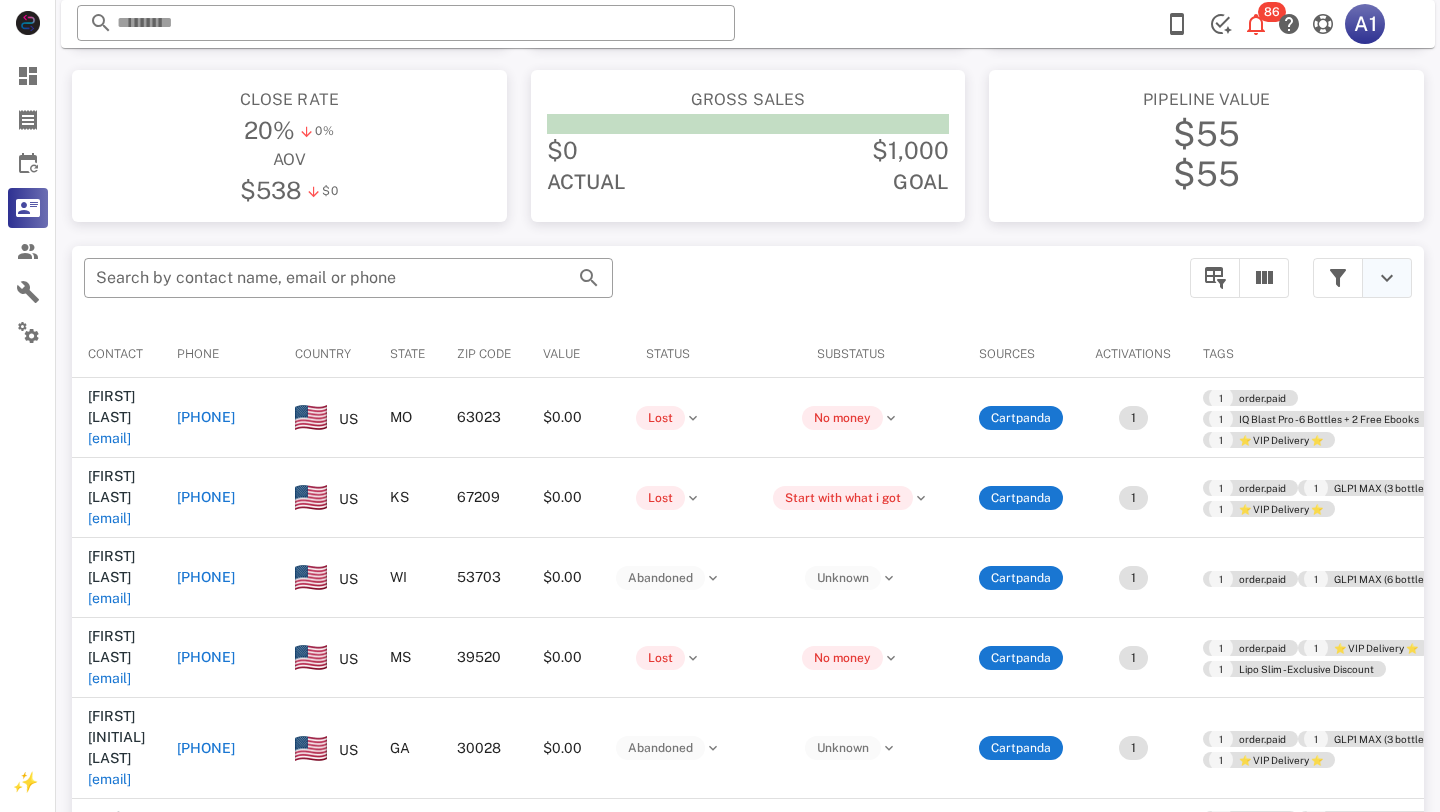 click at bounding box center (1387, 278) 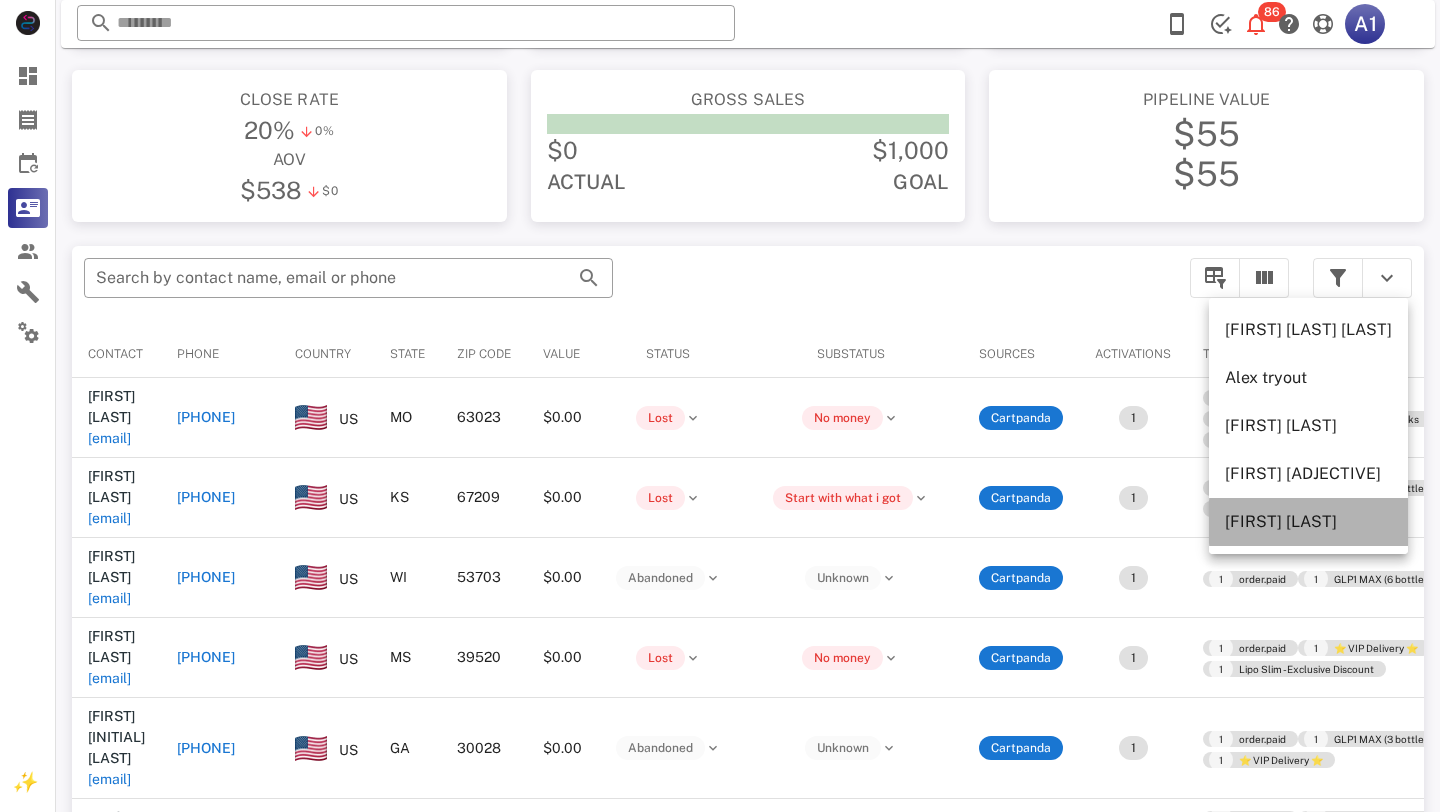 click on "[FIRST] [LAST]" at bounding box center [1308, 522] 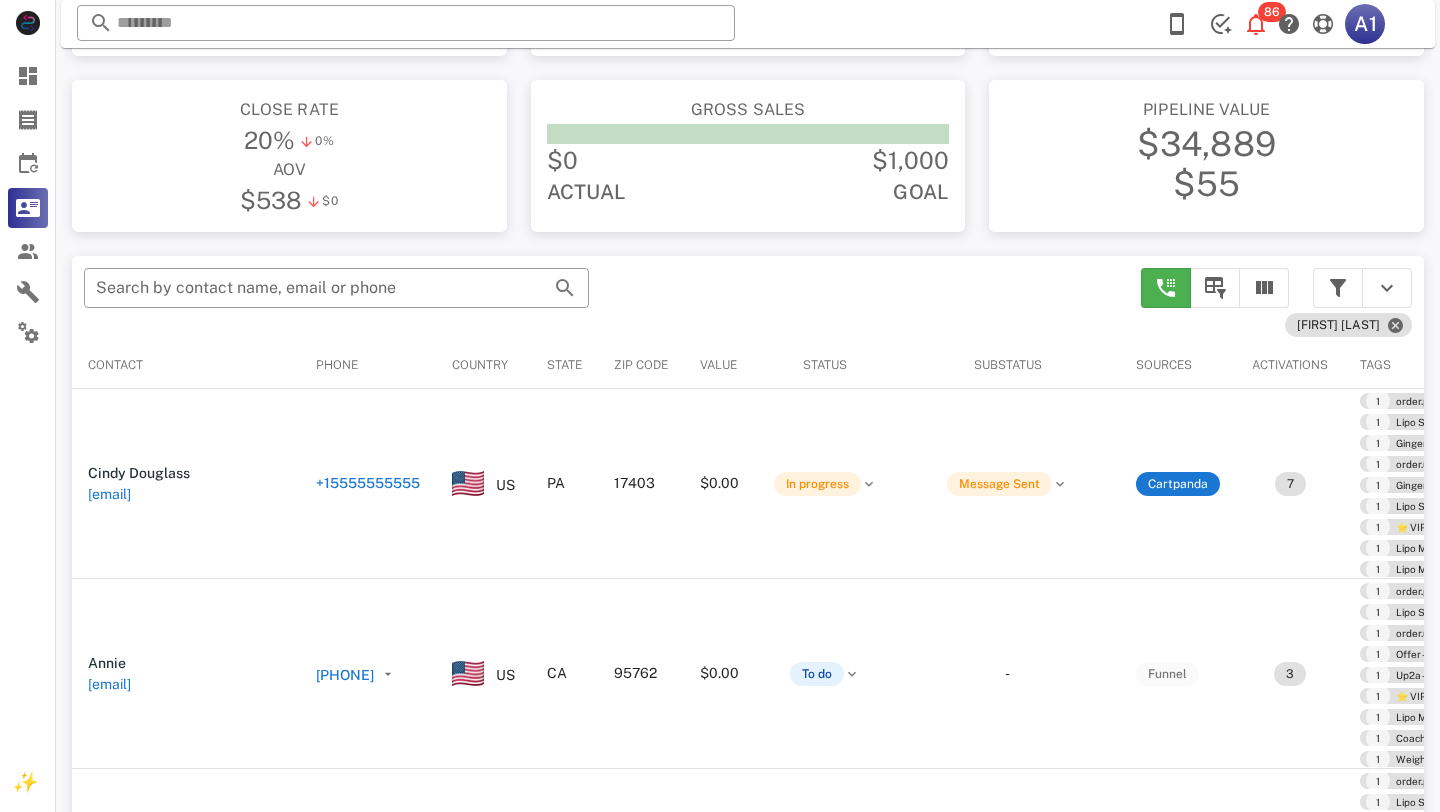 scroll, scrollTop: 198, scrollLeft: 0, axis: vertical 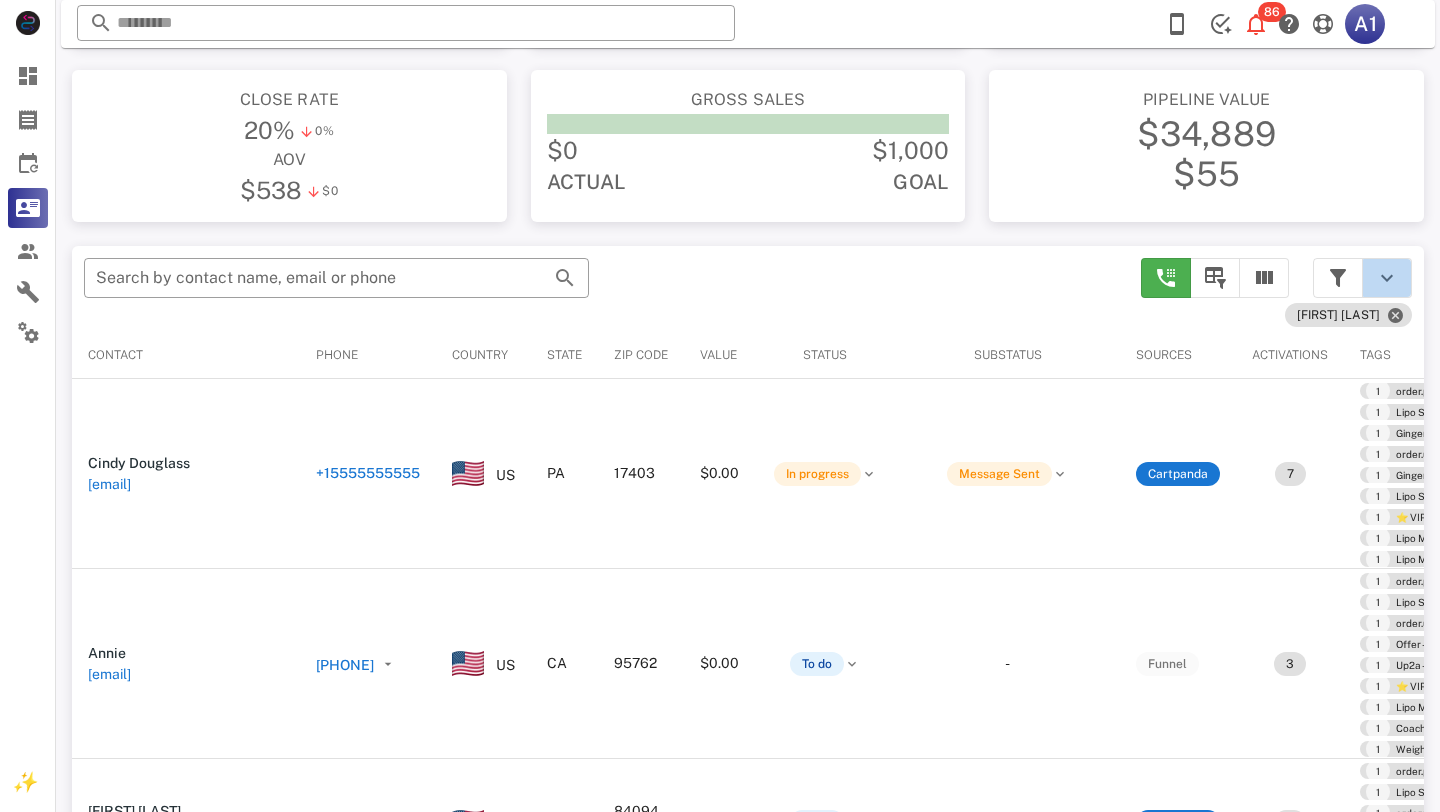 click at bounding box center [1387, 278] 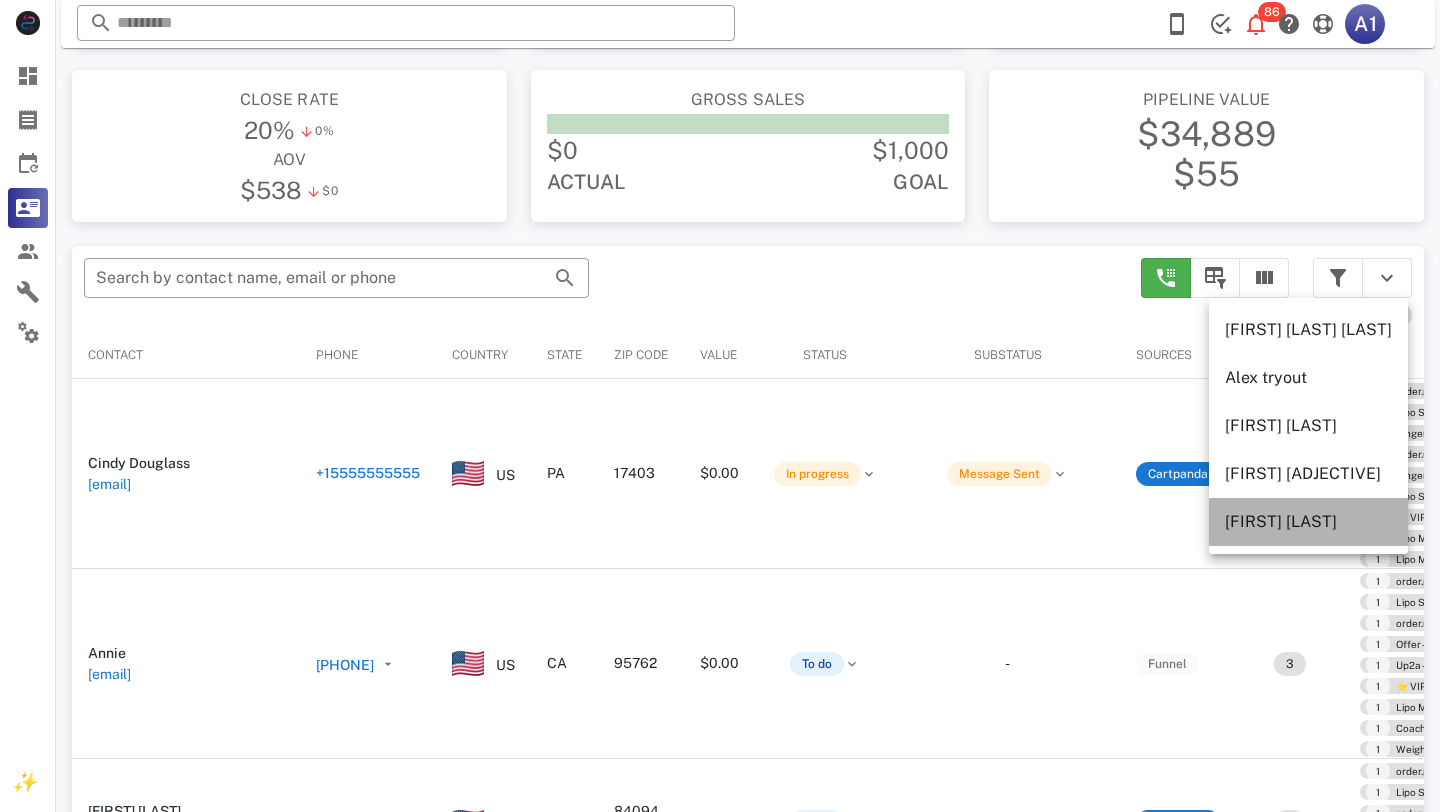 click on "[FIRST] [LAST]" at bounding box center [1308, 522] 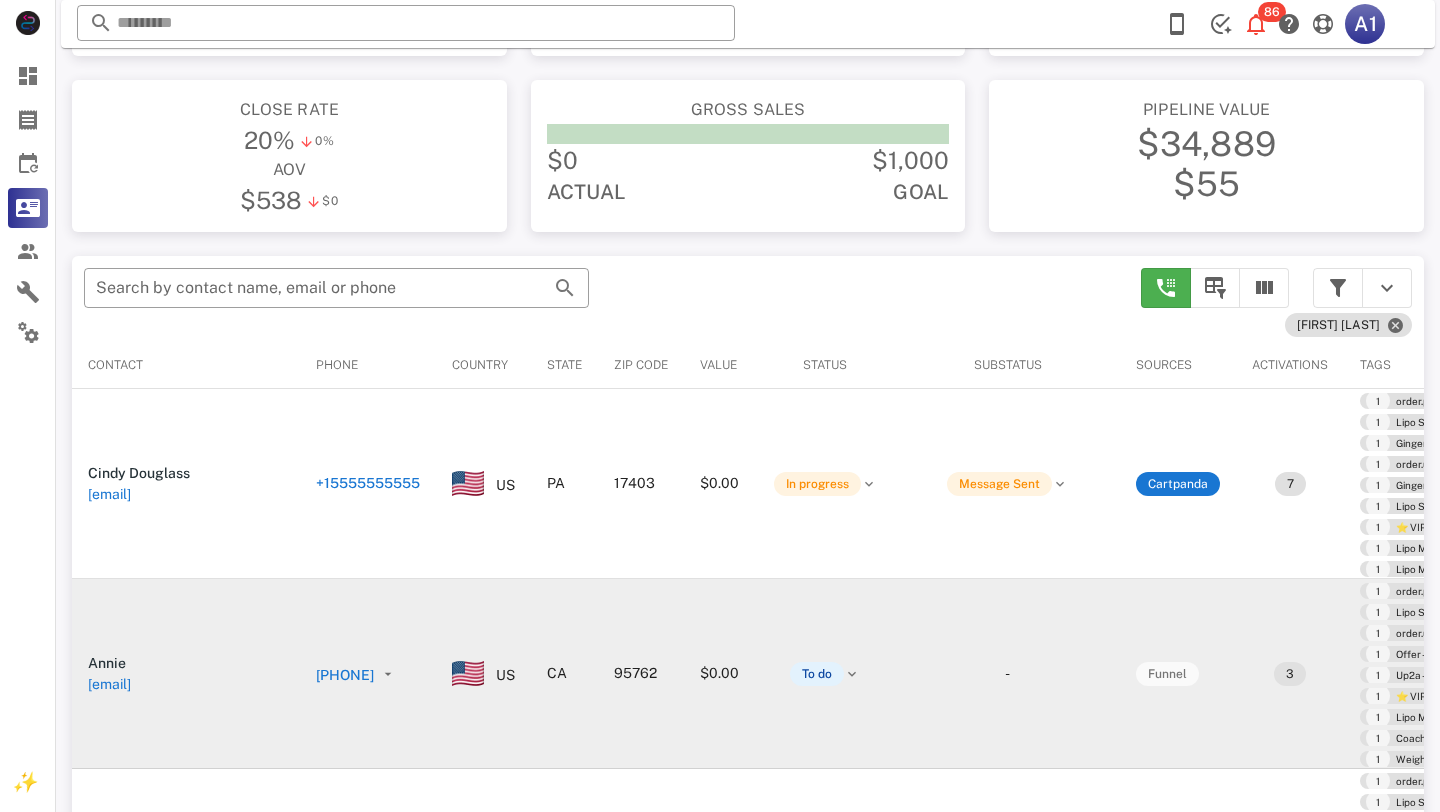 scroll, scrollTop: 198, scrollLeft: 0, axis: vertical 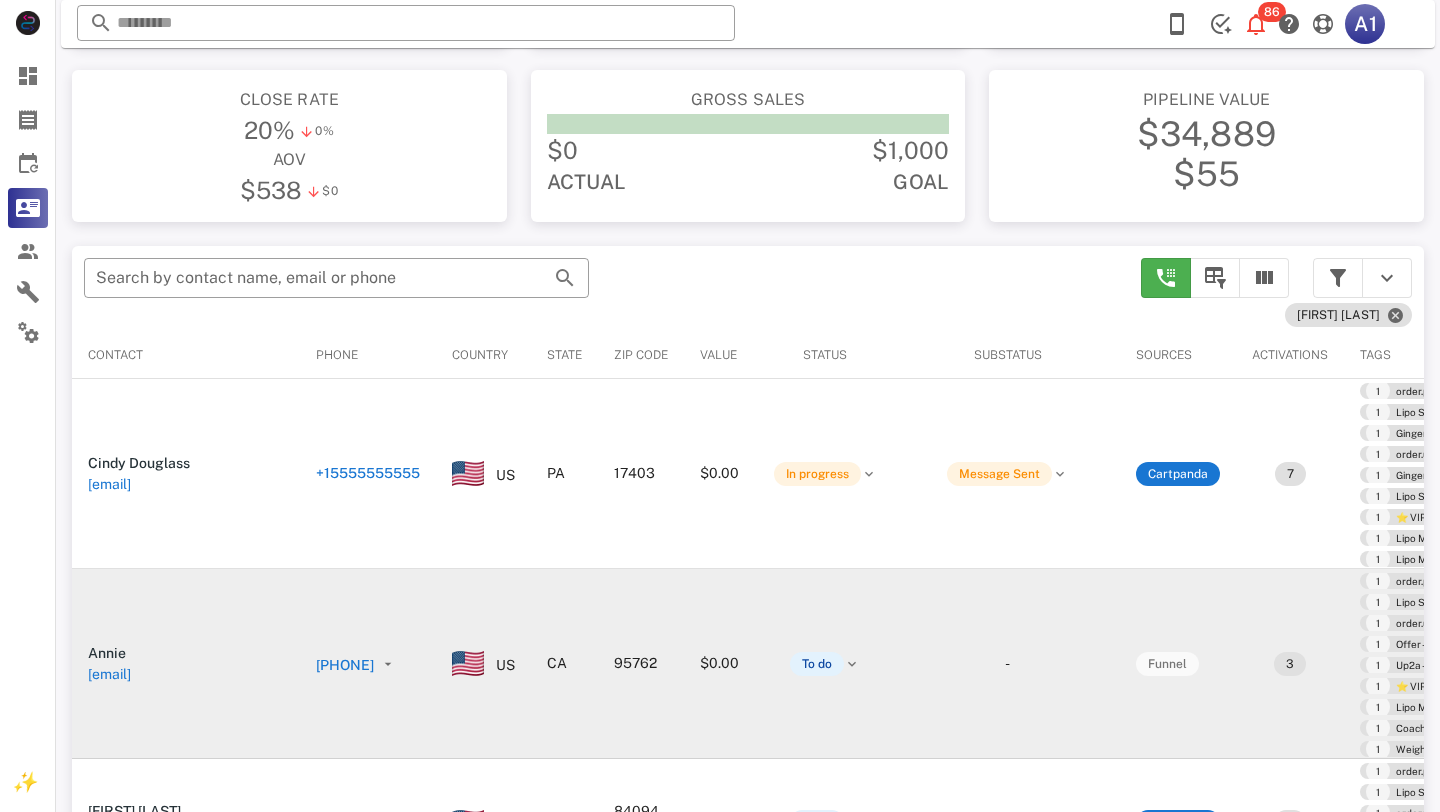 click on "[PHONE]" at bounding box center (345, 665) 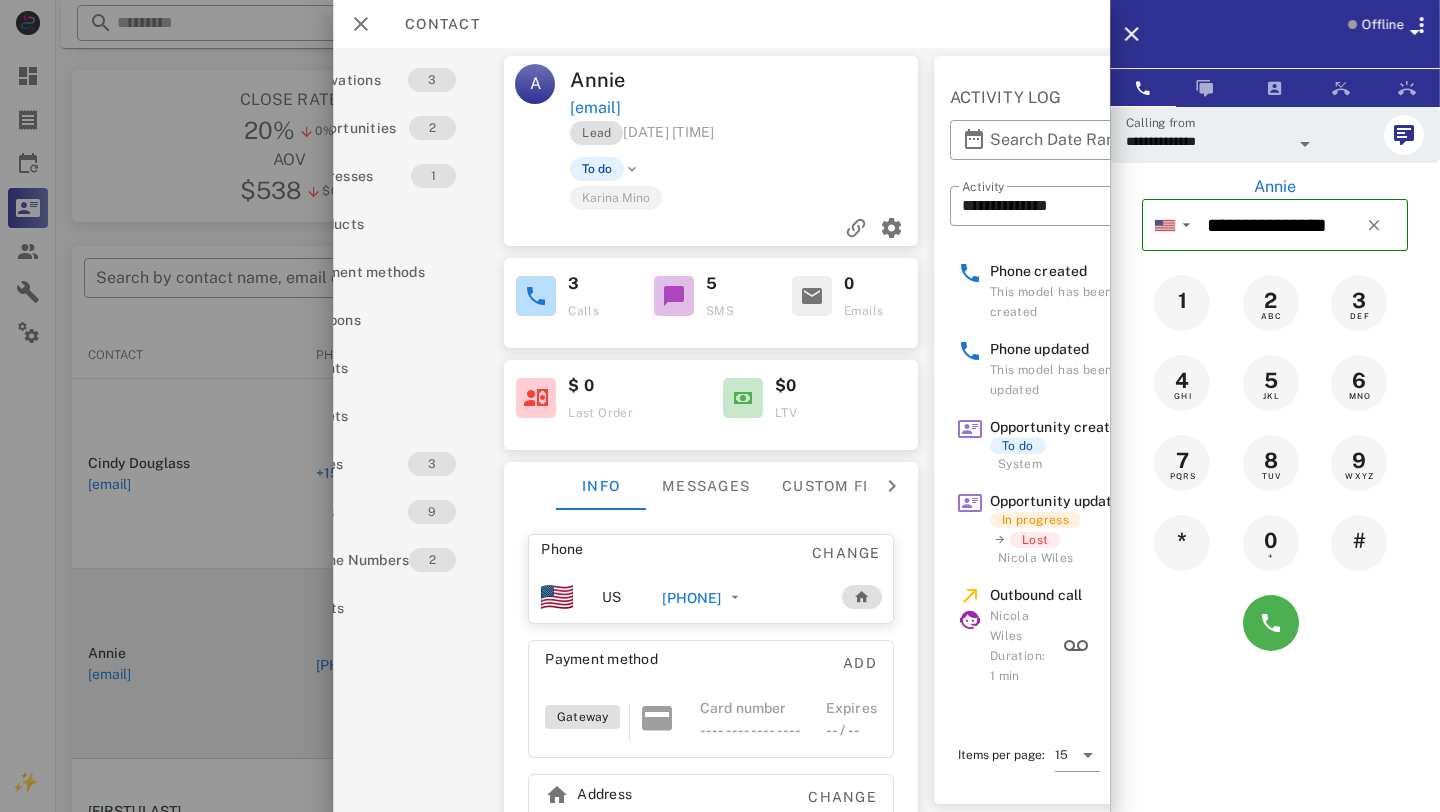 scroll, scrollTop: 0, scrollLeft: 89, axis: horizontal 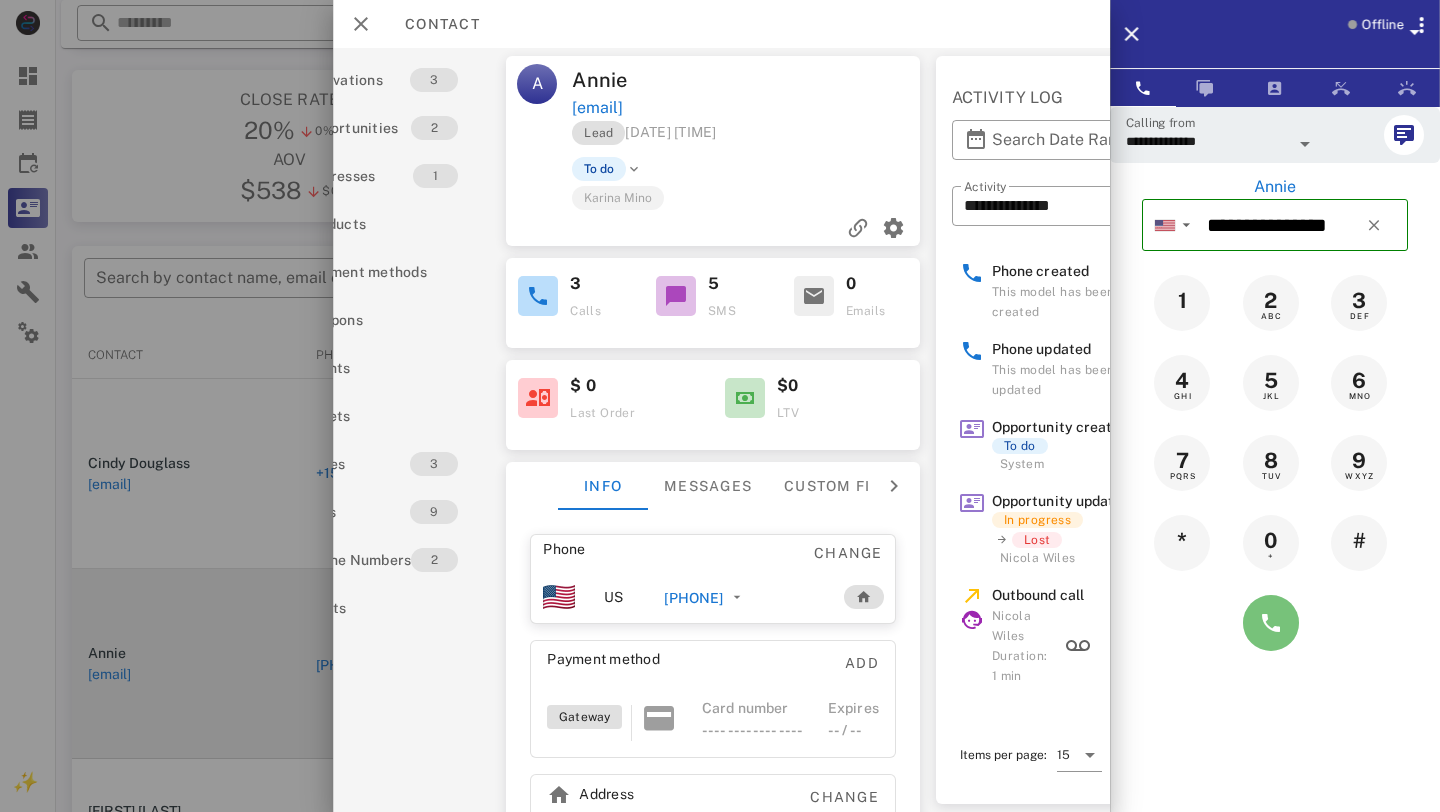 click at bounding box center (1271, 623) 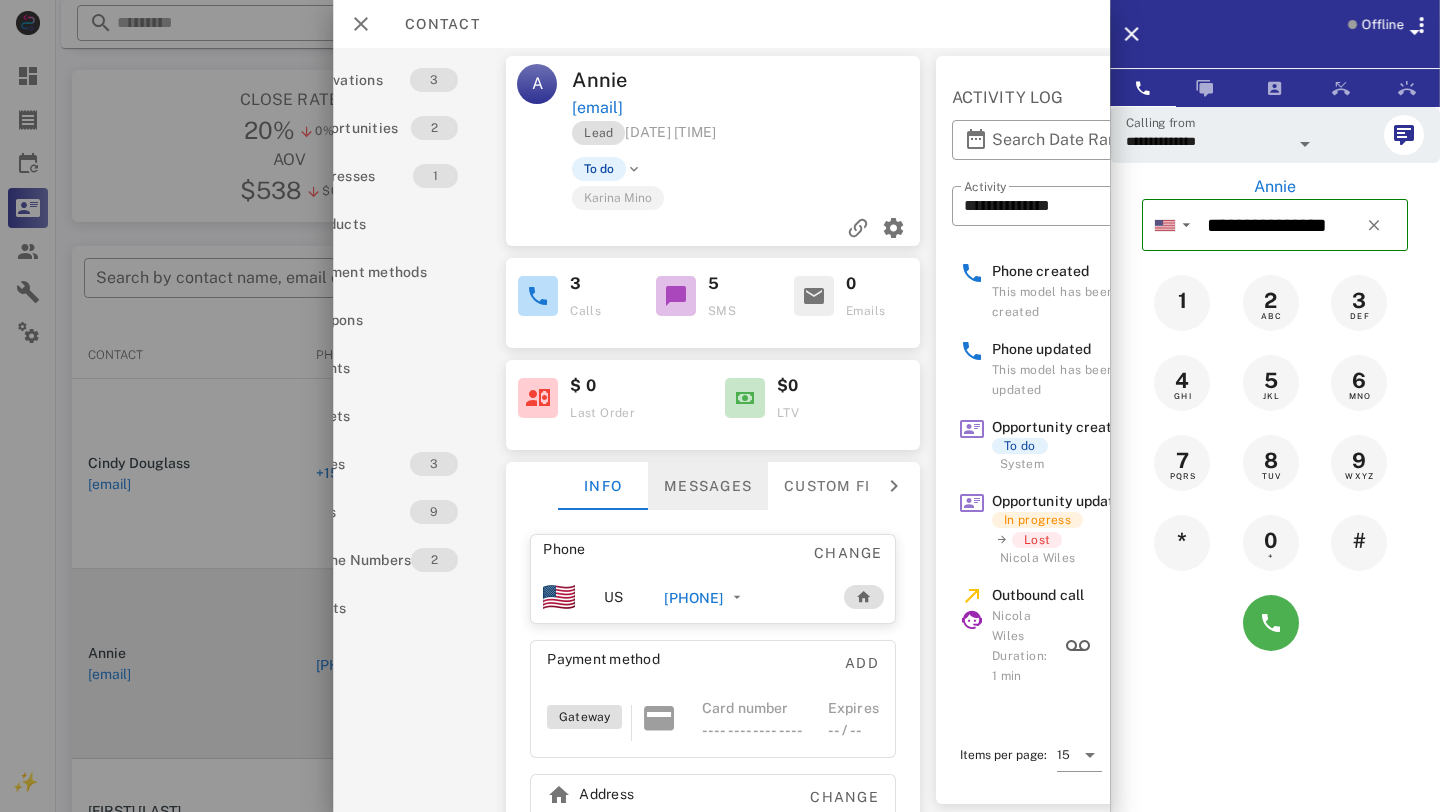 click on "Messages" at bounding box center (708, 486) 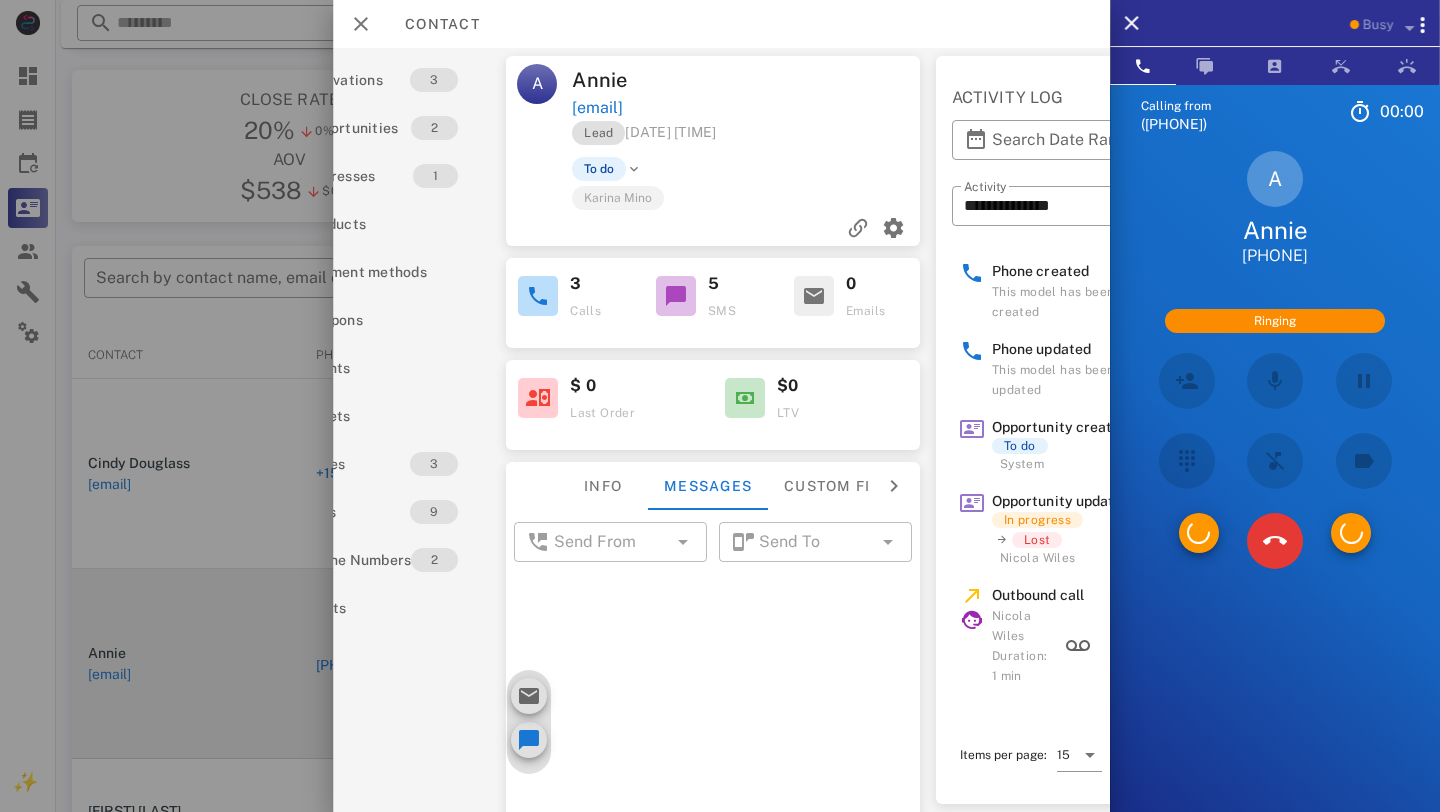 scroll, scrollTop: 124, scrollLeft: 89, axis: both 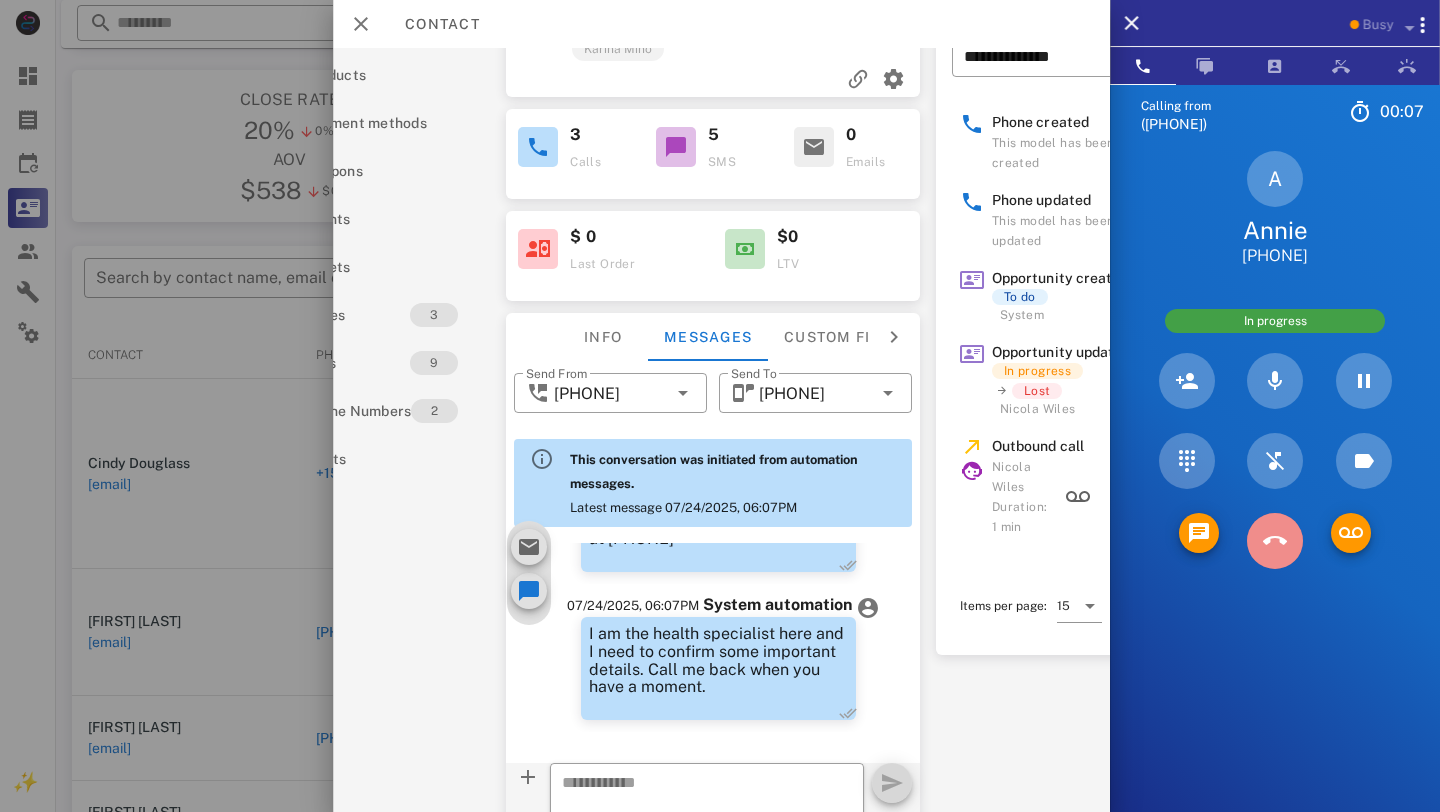 click at bounding box center [1275, 541] 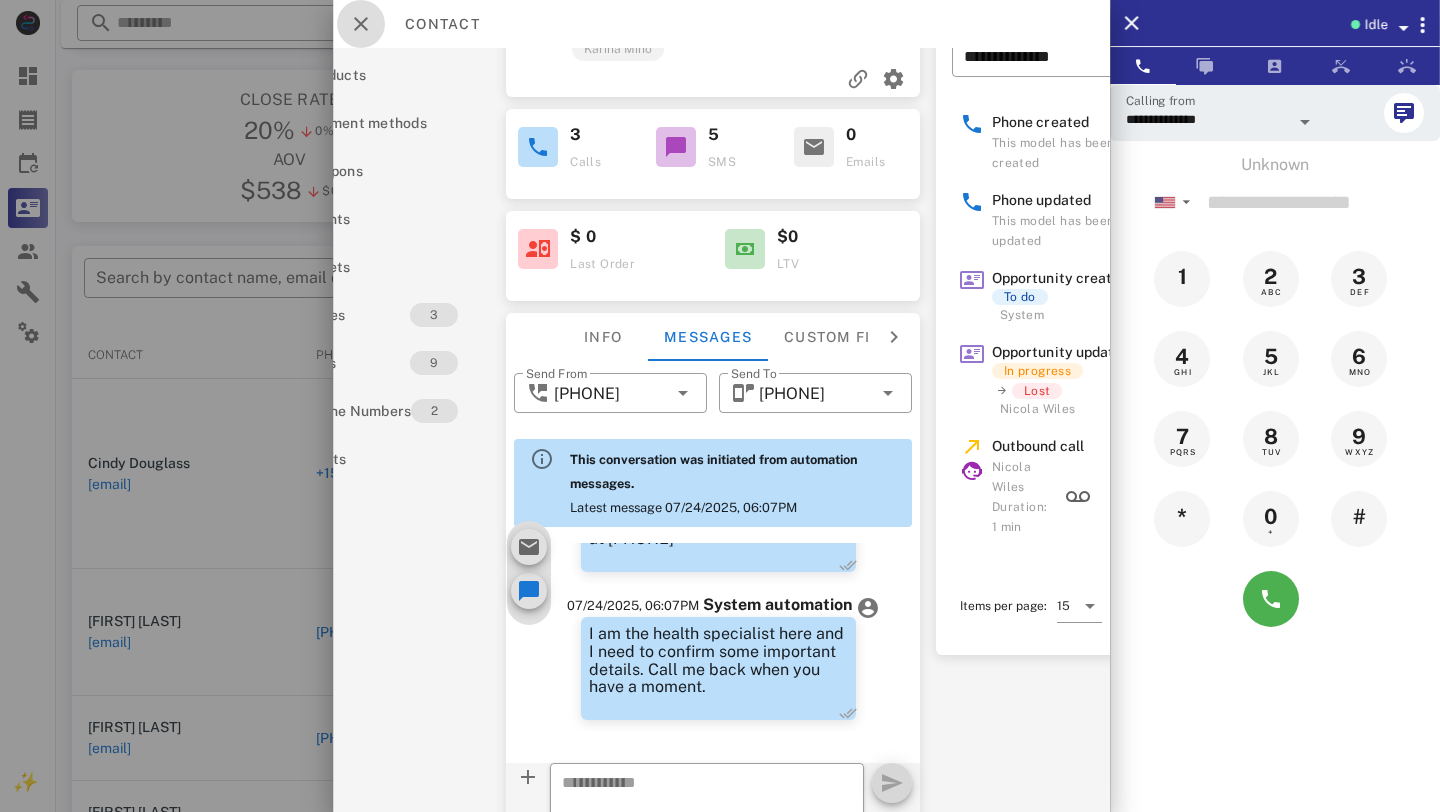 click at bounding box center (361, 24) 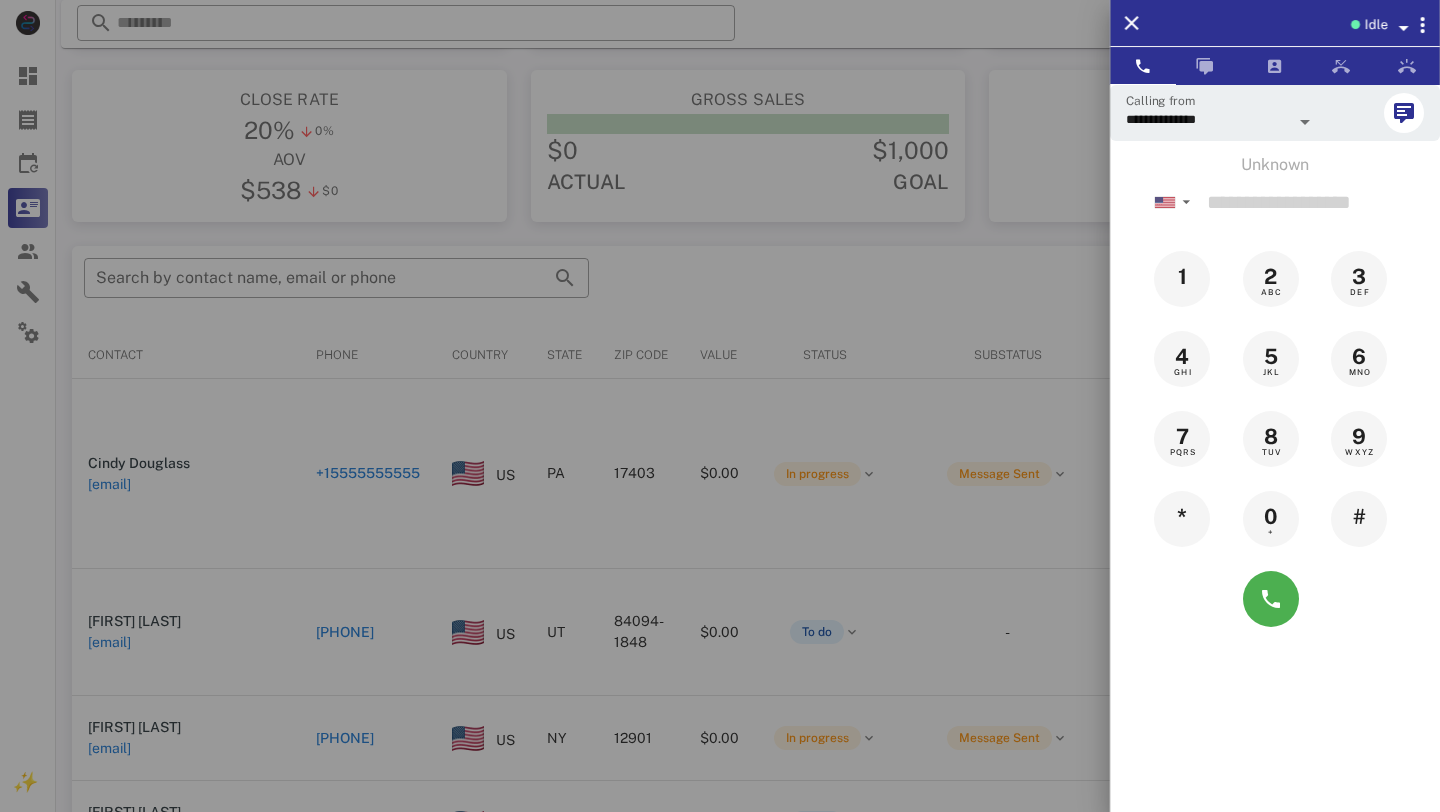 click at bounding box center [720, 406] 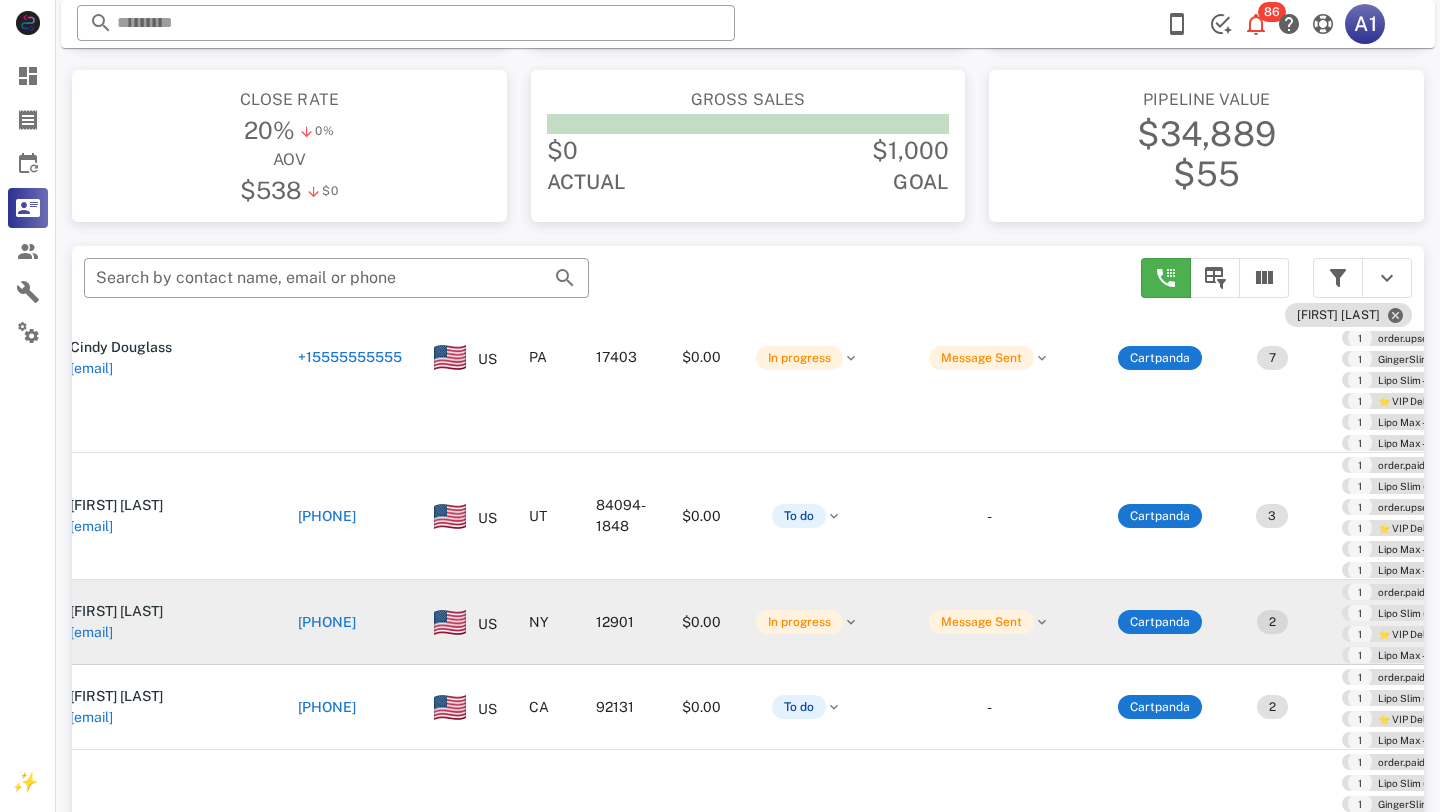 scroll, scrollTop: 116, scrollLeft: 0, axis: vertical 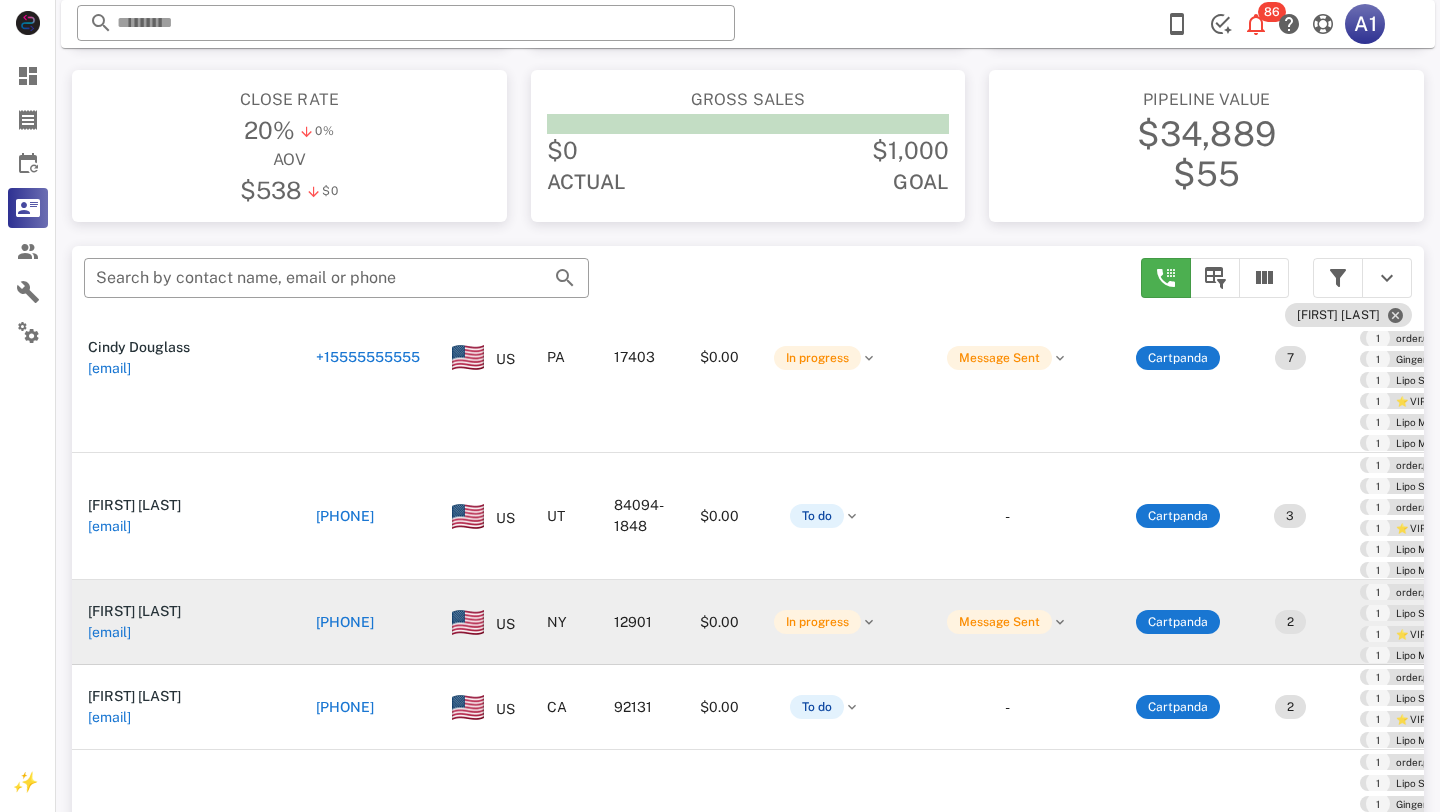 click on "[PHONE]" at bounding box center (345, 622) 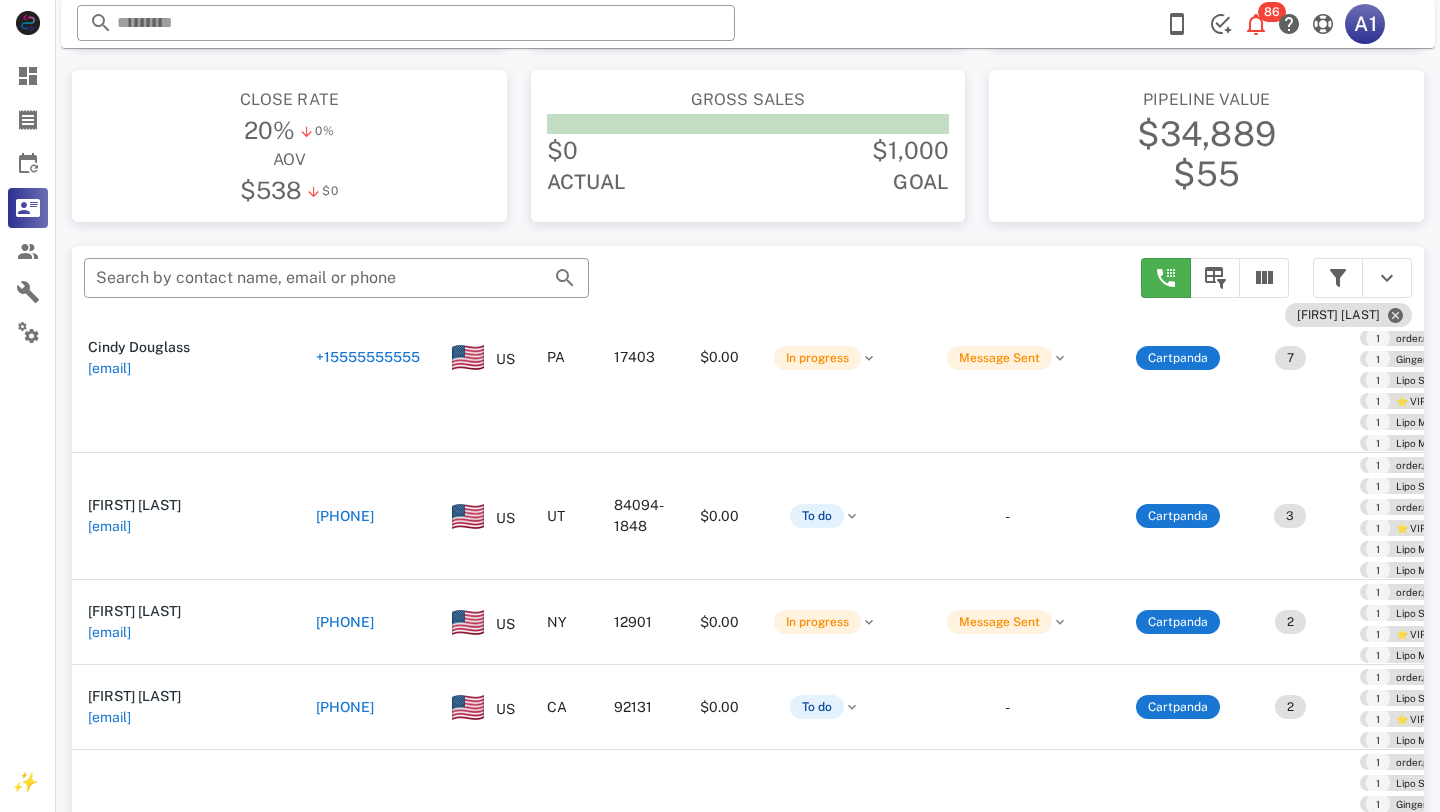type on "**********" 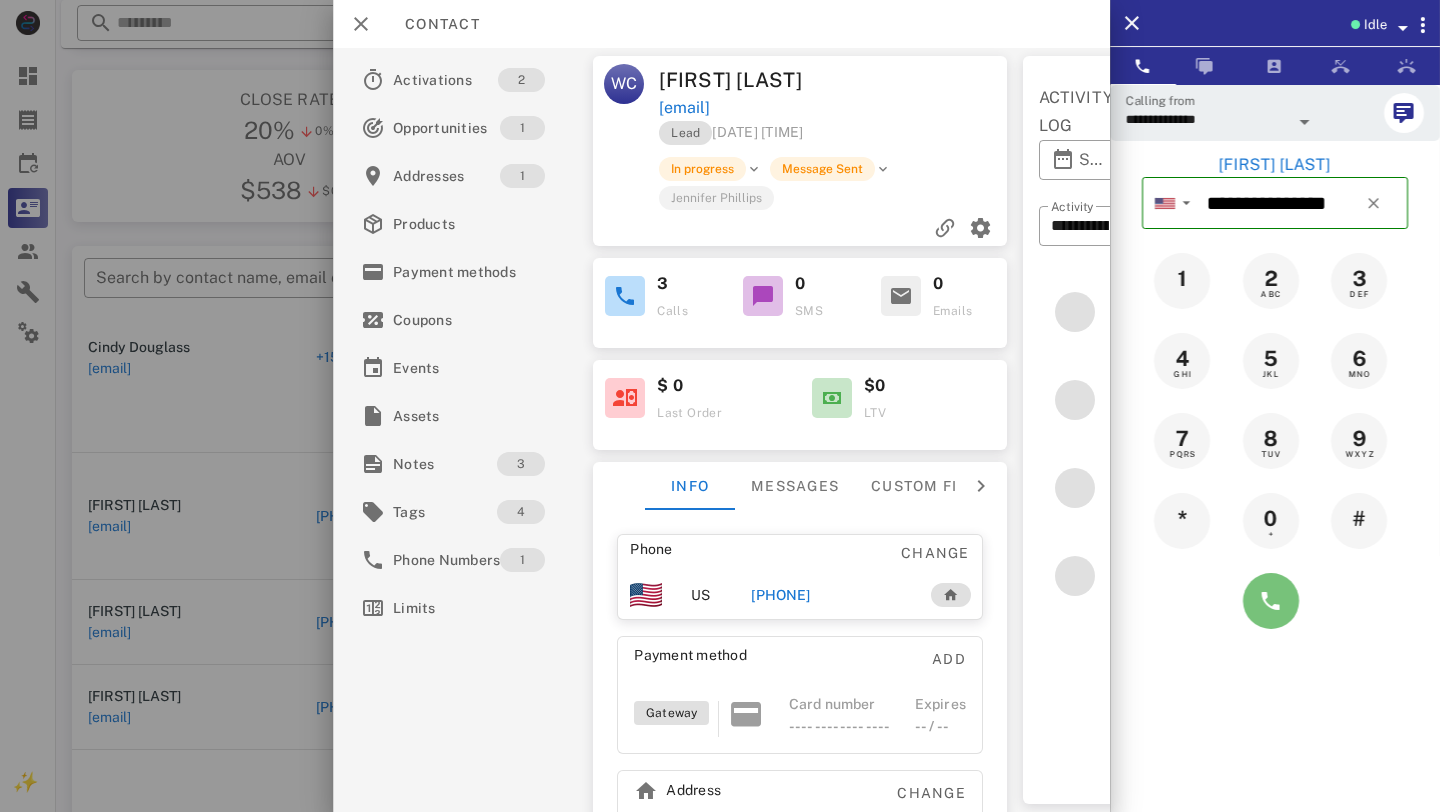 click at bounding box center [1271, 601] 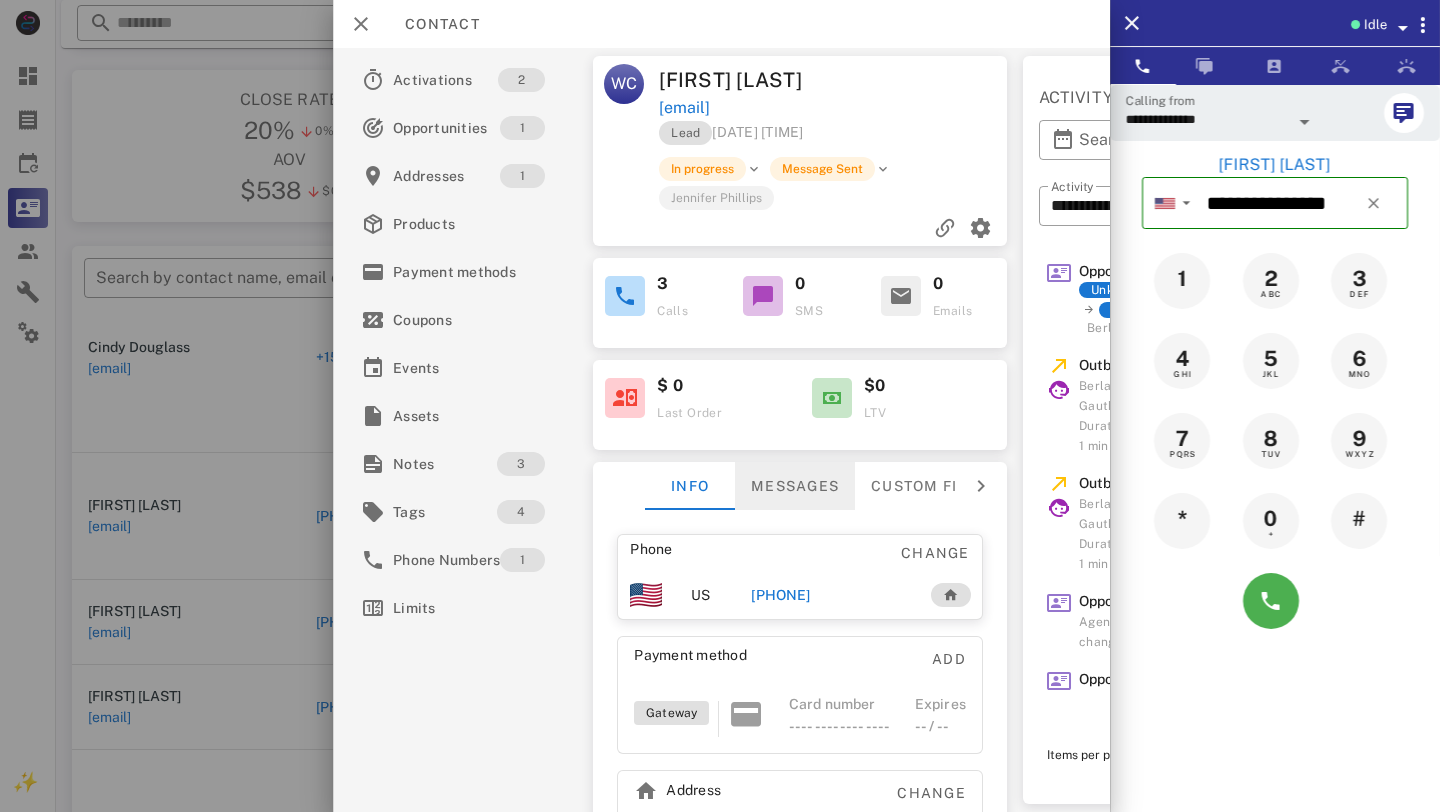 click on "Messages" at bounding box center (795, 486) 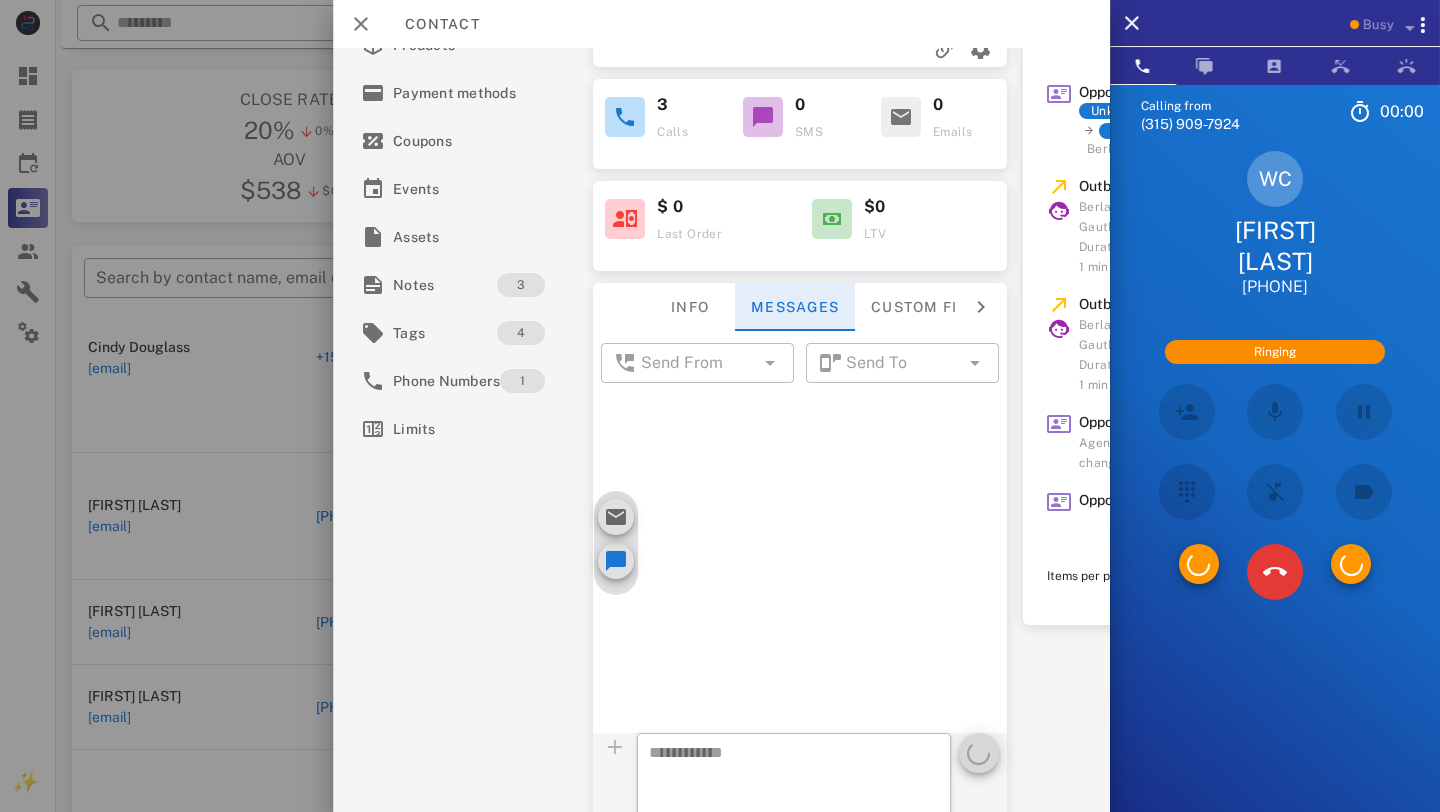 scroll, scrollTop: 227, scrollLeft: 0, axis: vertical 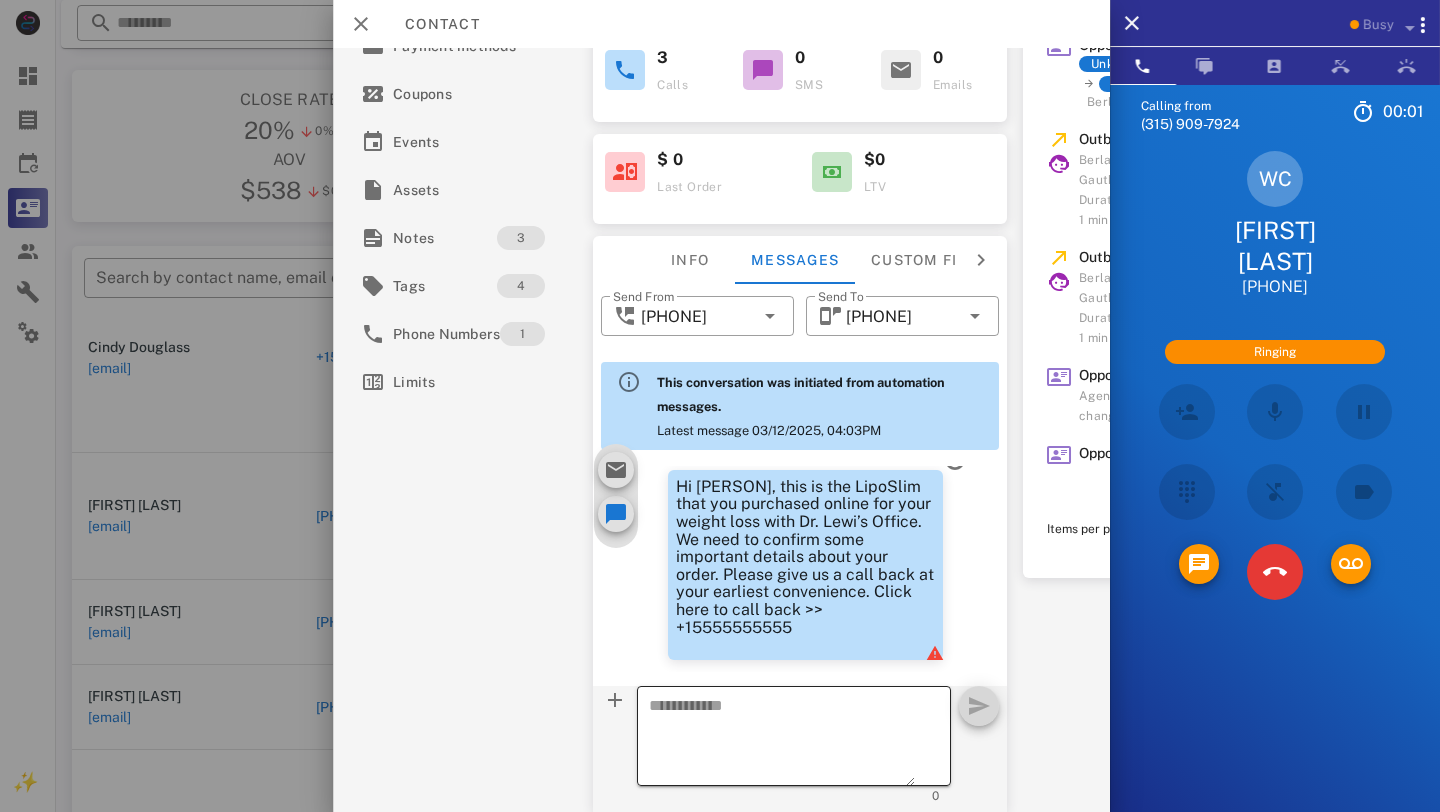 click at bounding box center (782, 739) 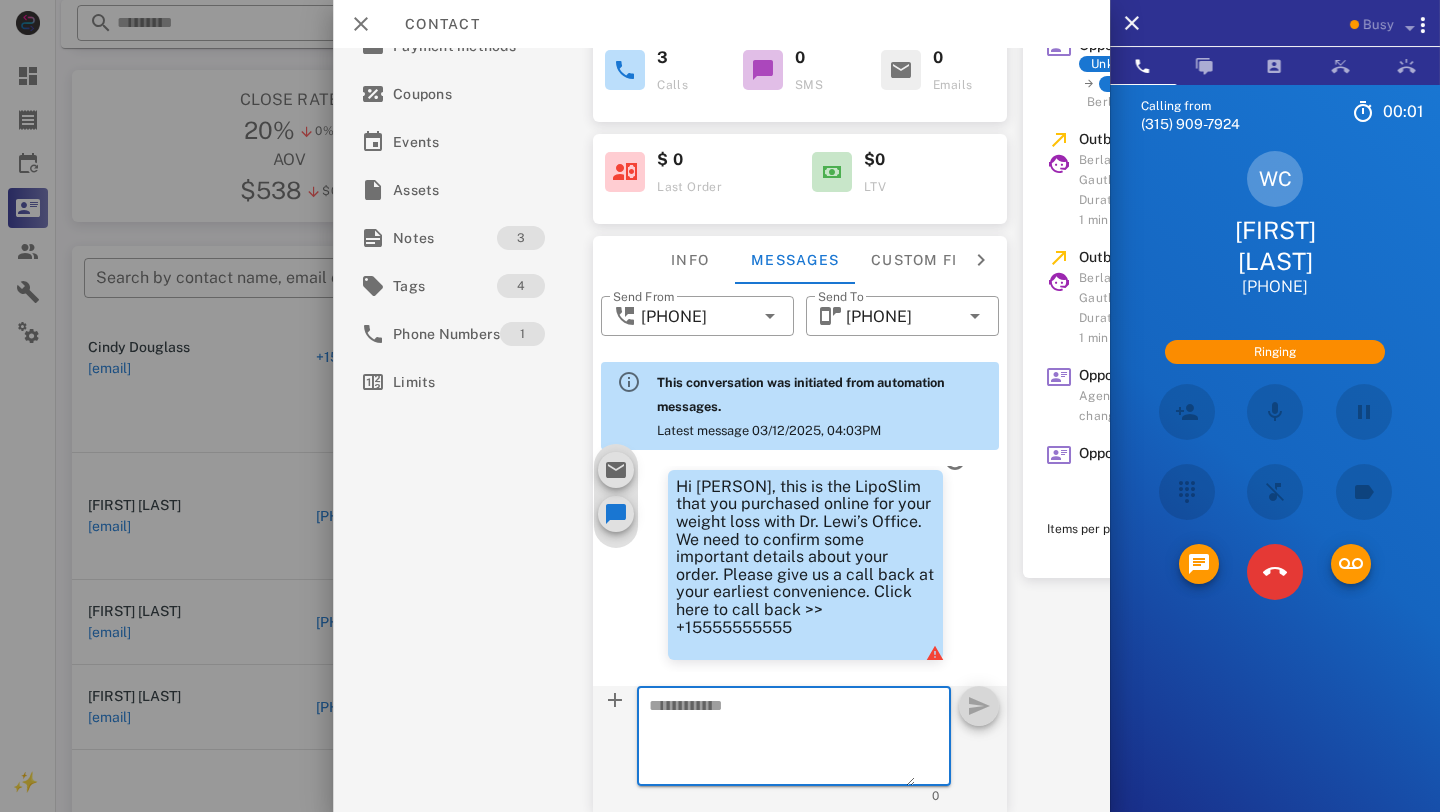 paste on "**********" 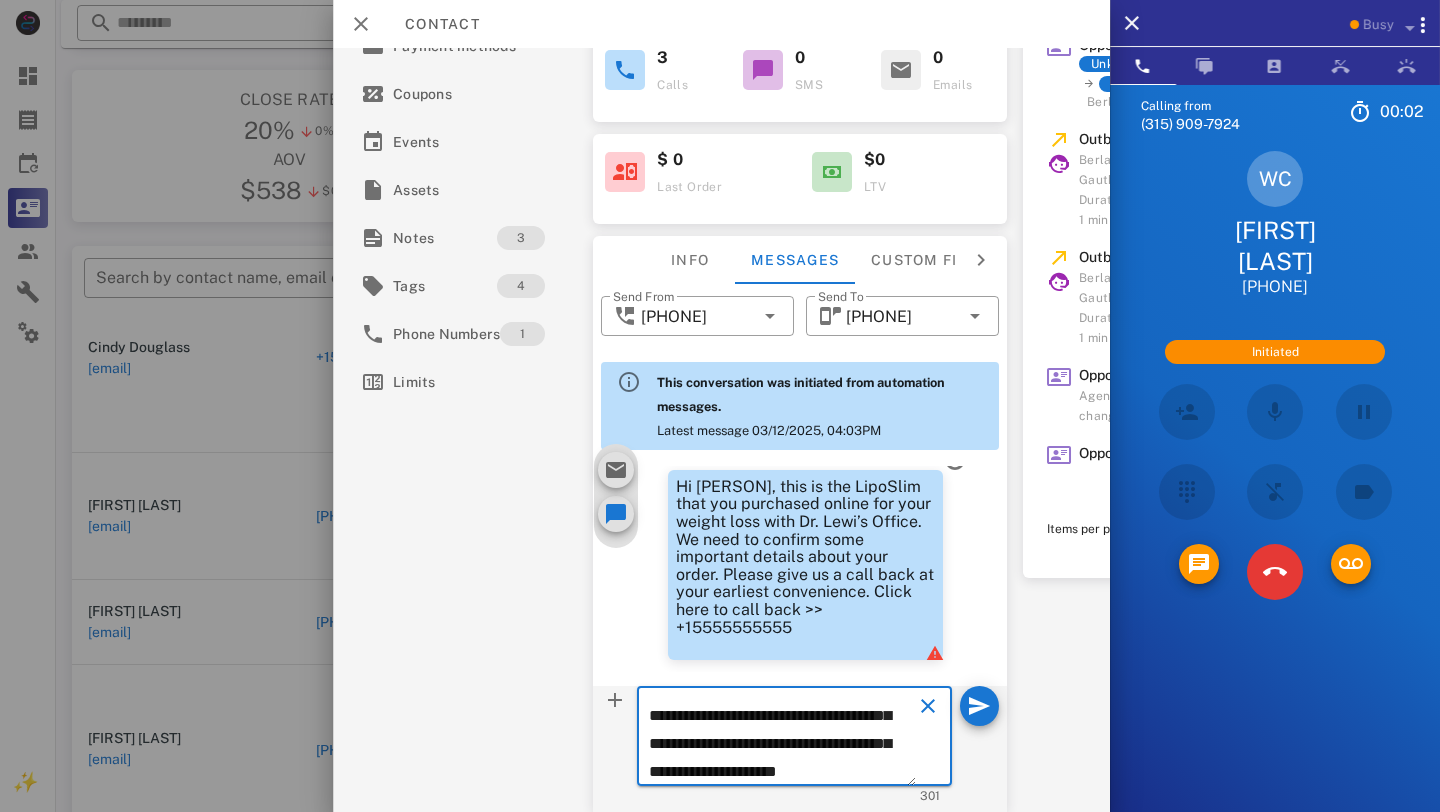 scroll, scrollTop: 0, scrollLeft: 0, axis: both 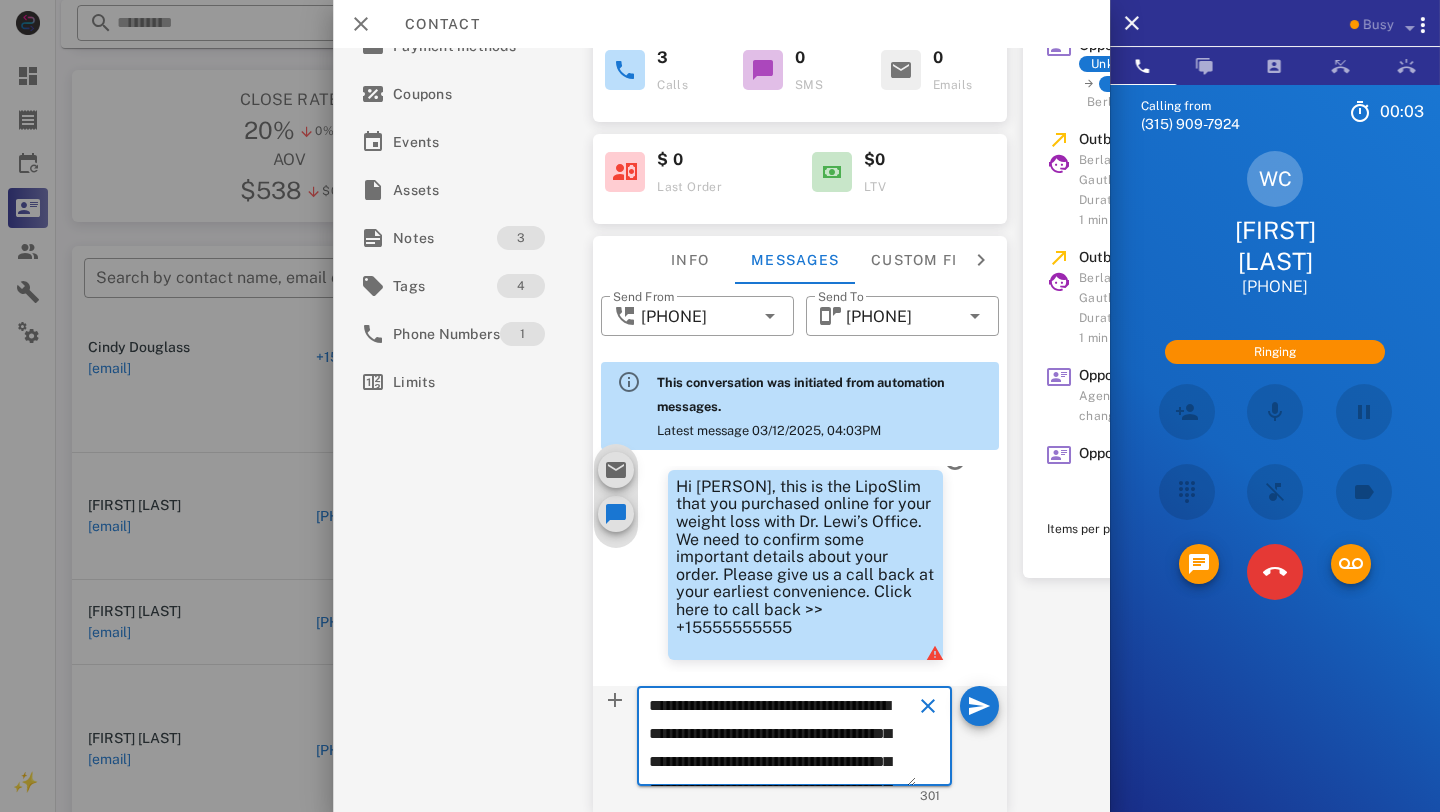 click on "**********" at bounding box center [782, 739] 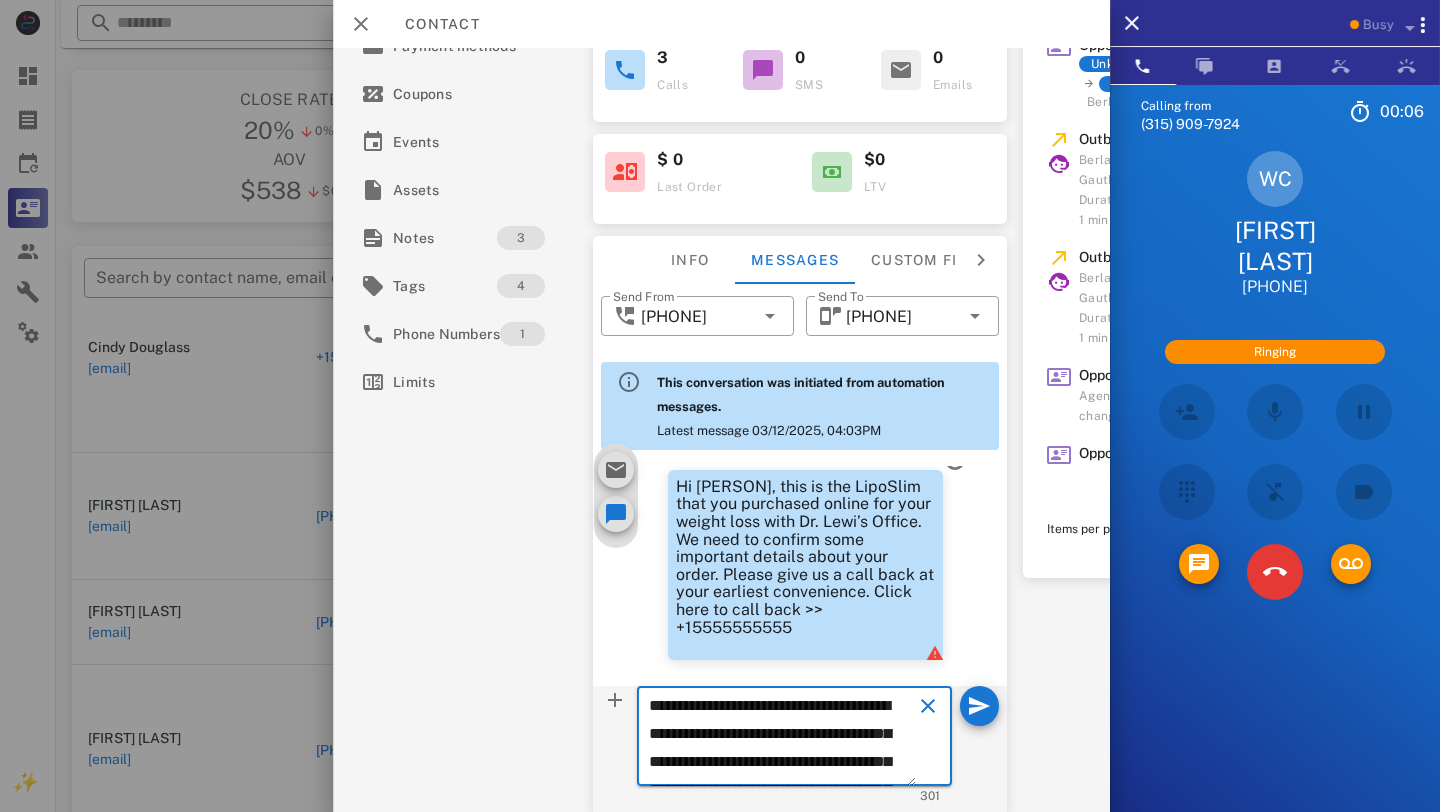 click on "**********" at bounding box center (782, 739) 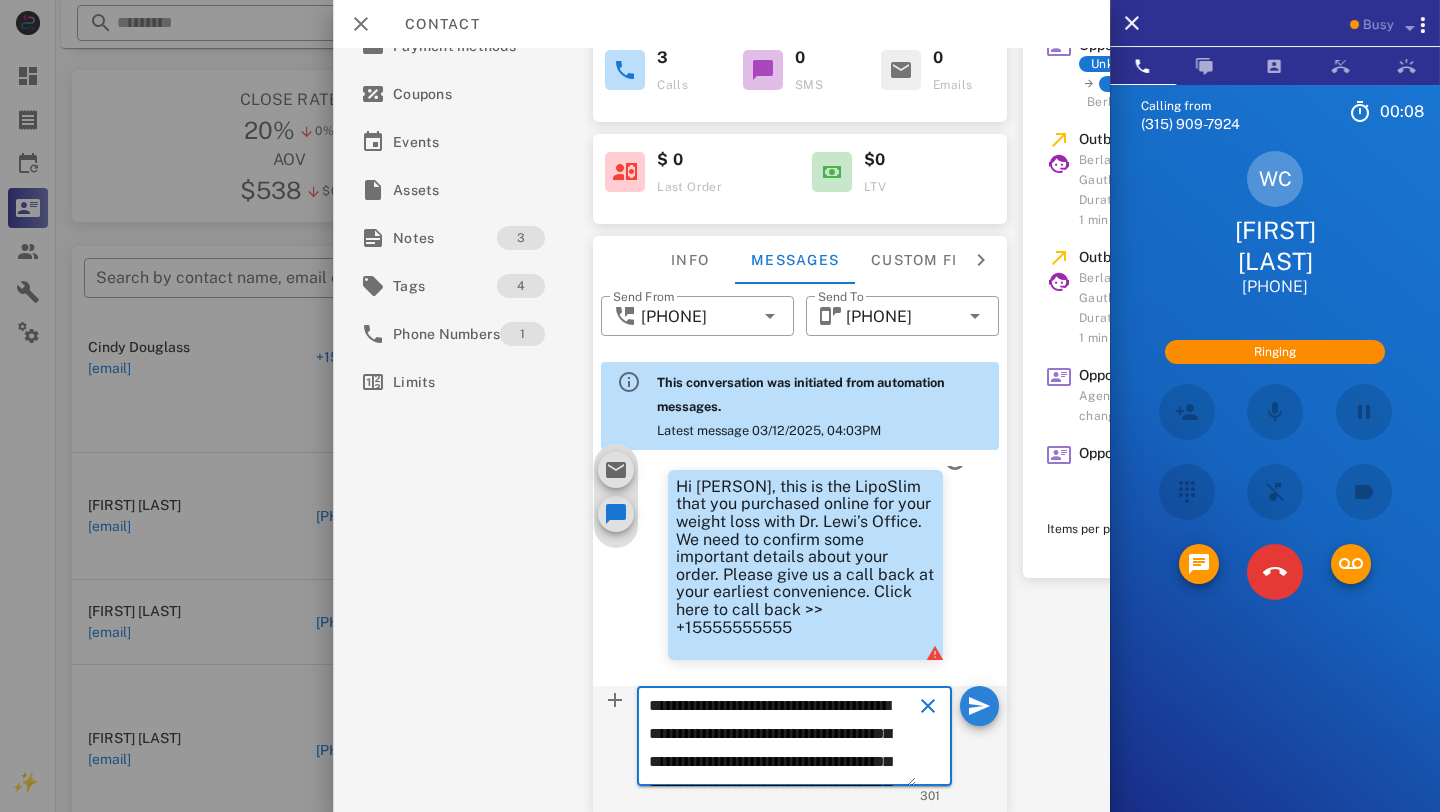 type on "**********" 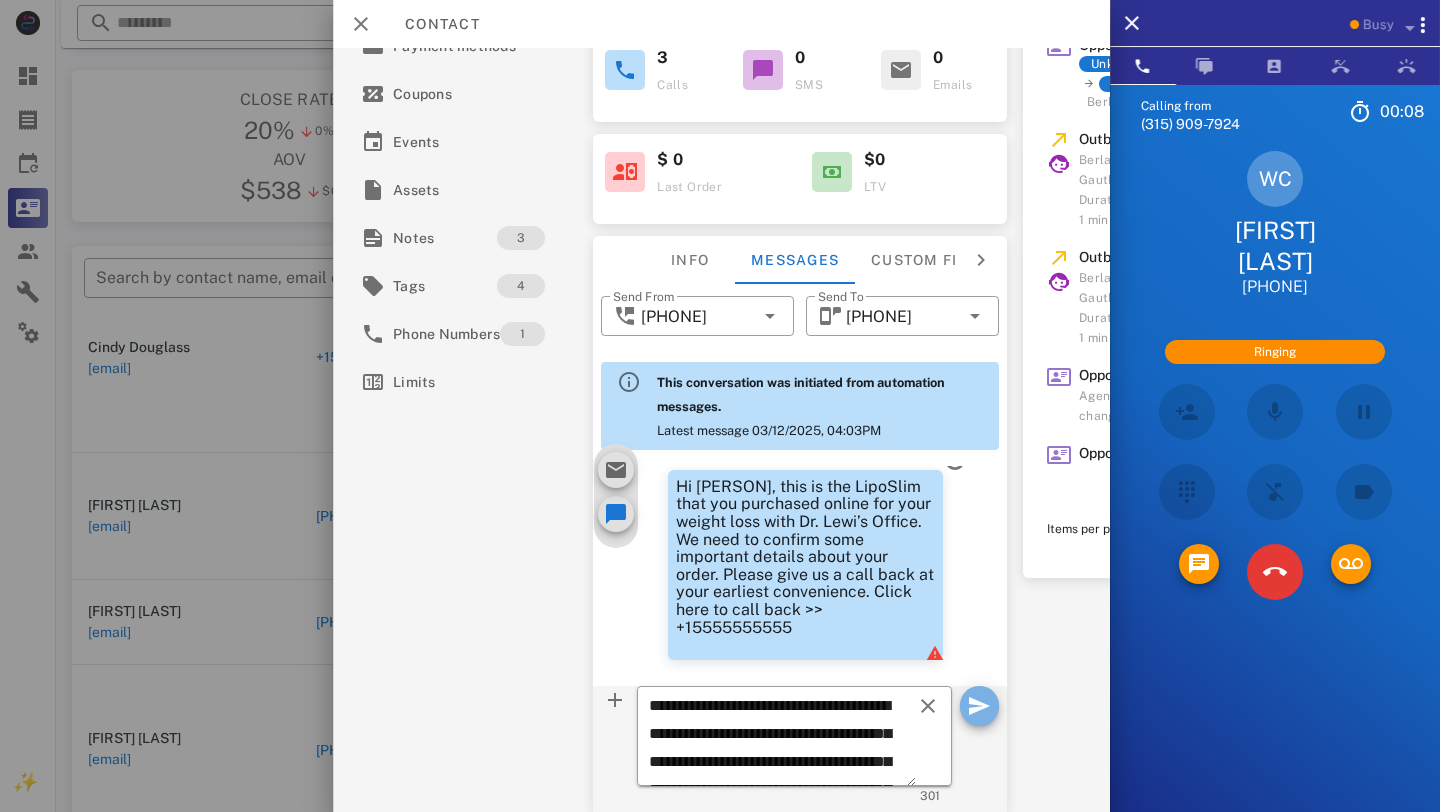 click at bounding box center (979, 706) 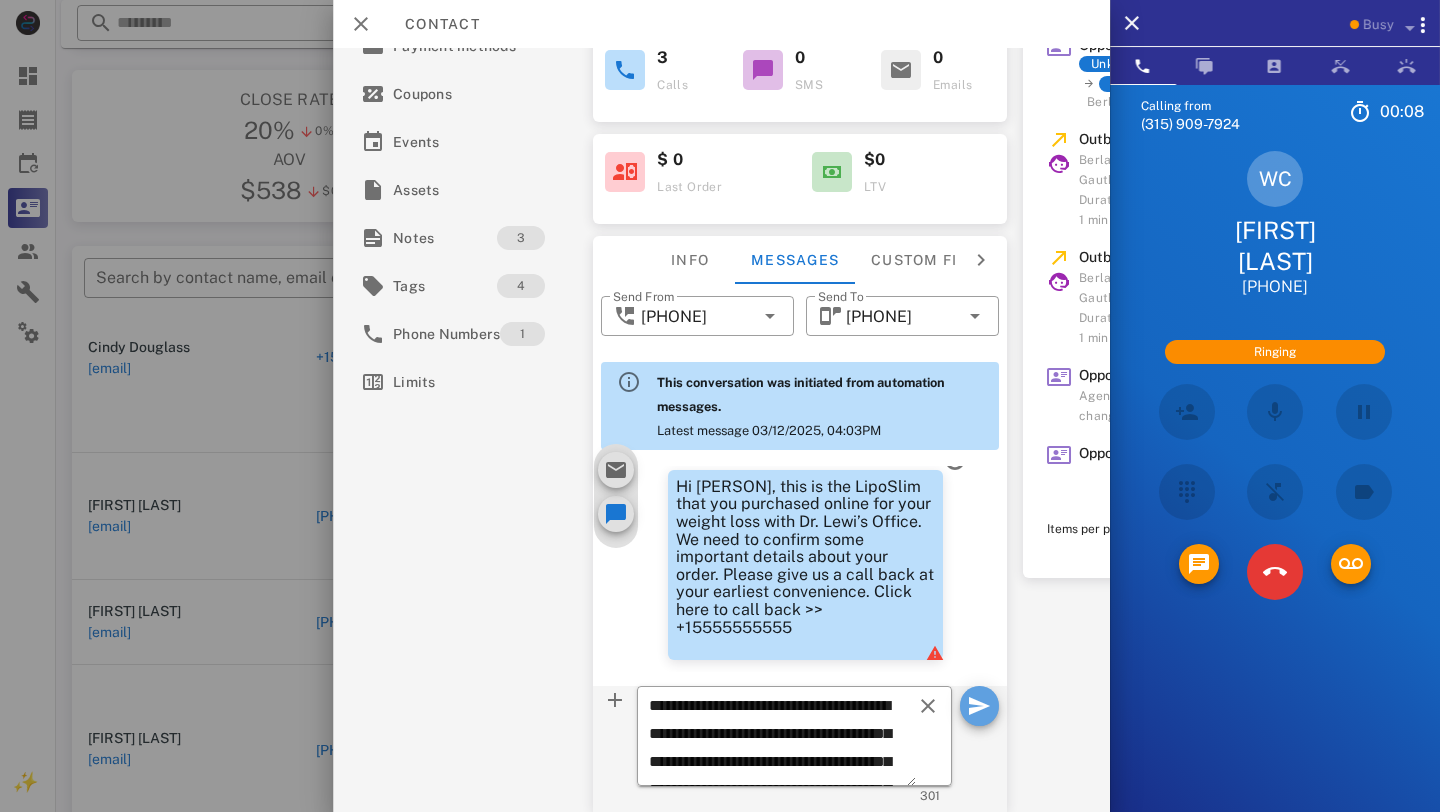 type 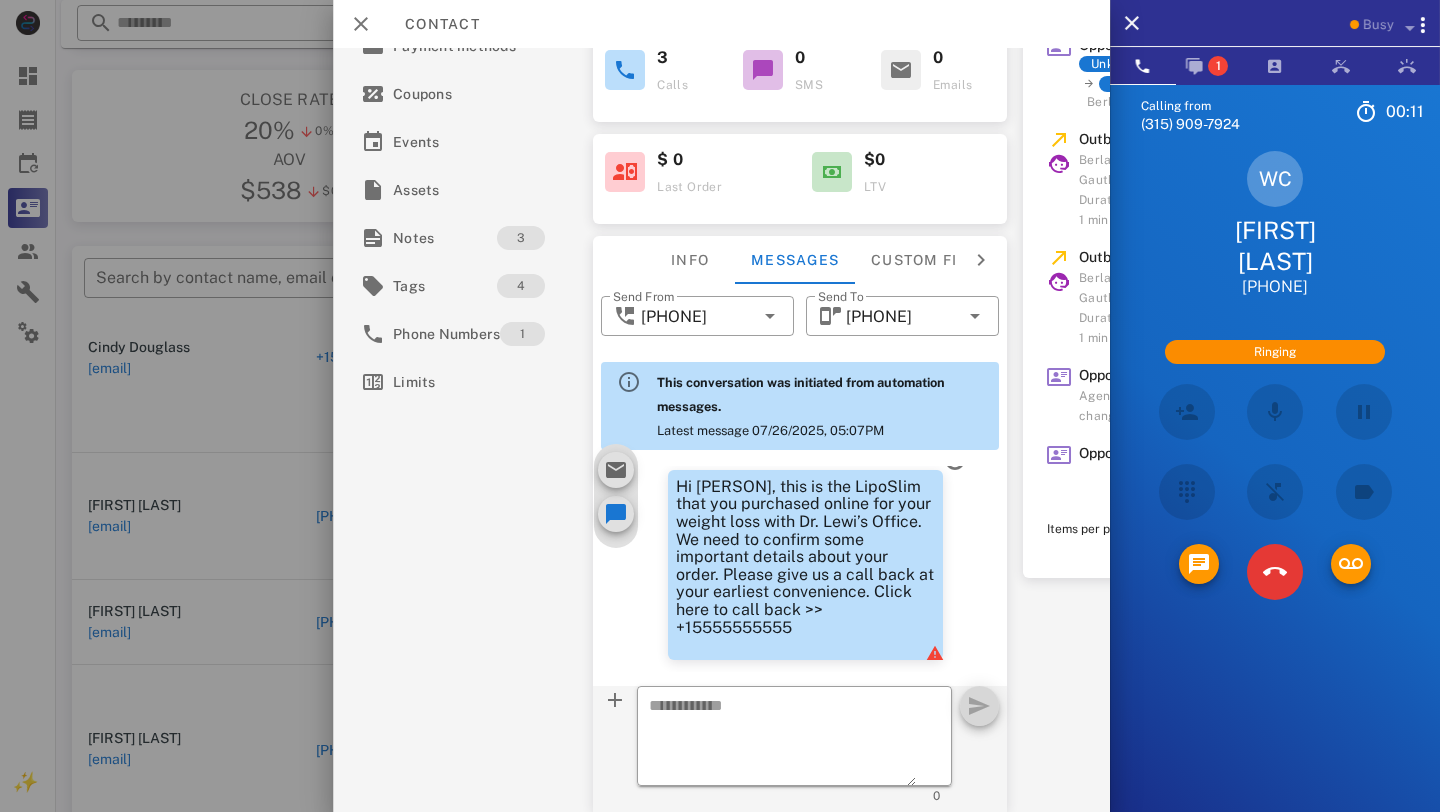 scroll, scrollTop: 287, scrollLeft: 0, axis: vertical 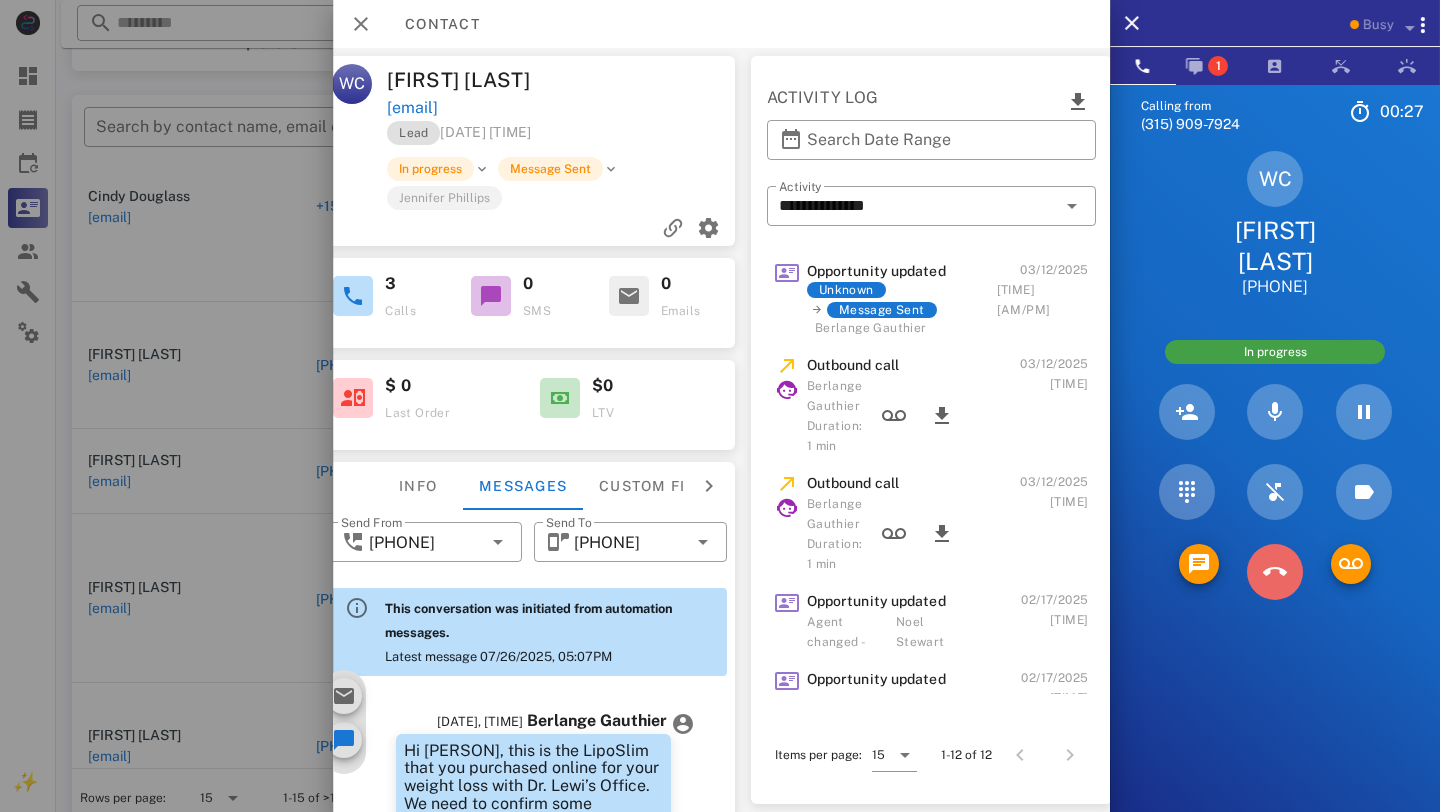 click at bounding box center (1275, 572) 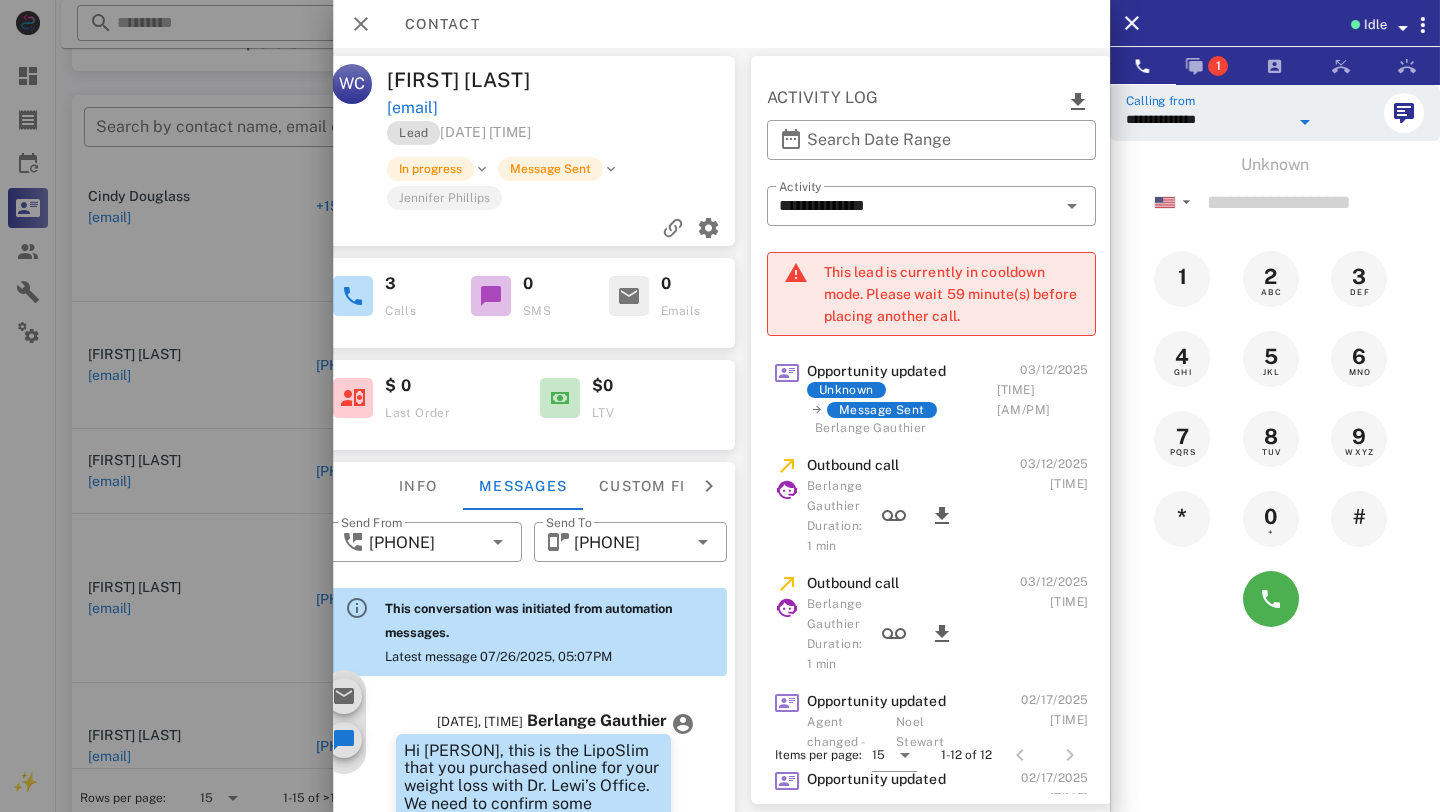 click on "**********" at bounding box center [1207, 119] 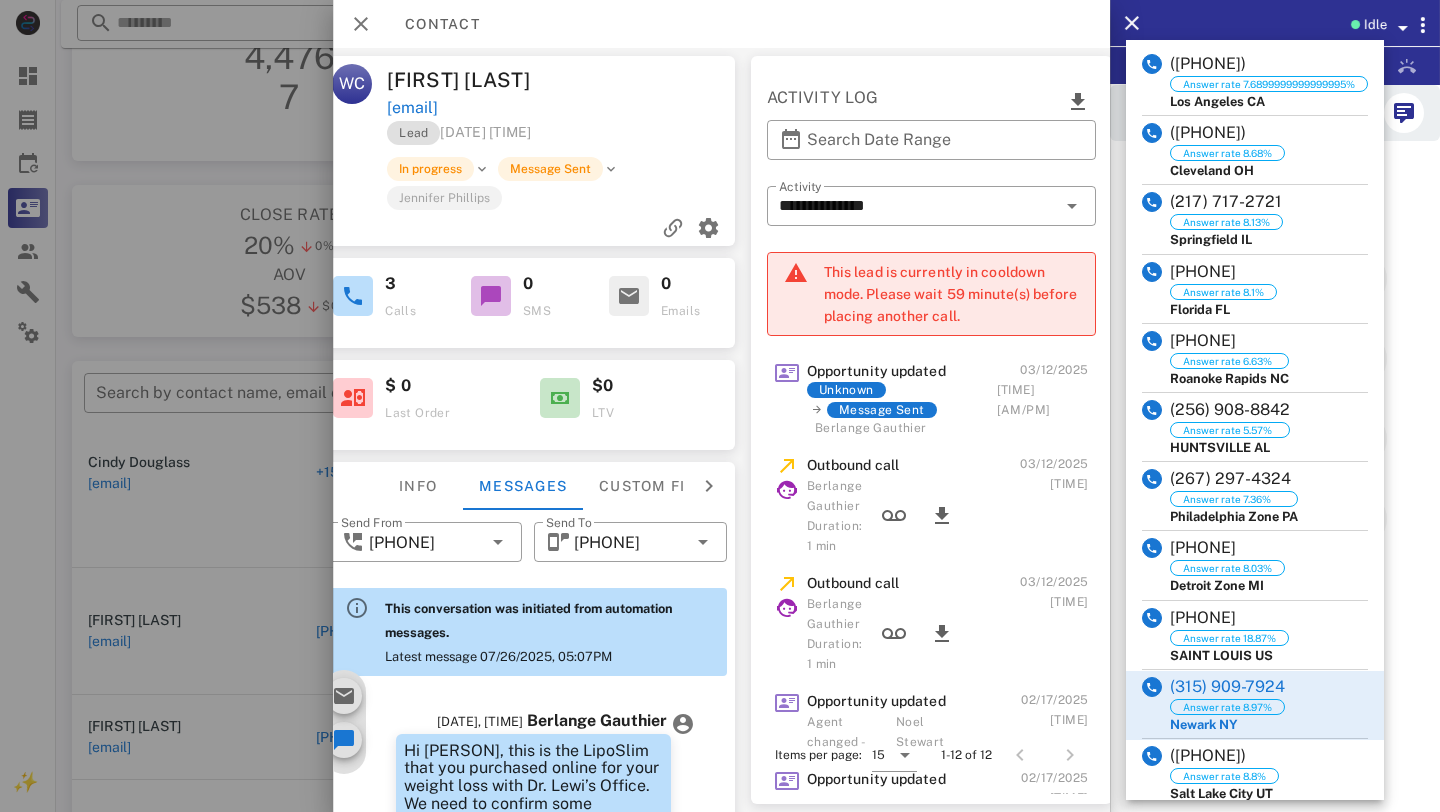 scroll, scrollTop: 0, scrollLeft: 0, axis: both 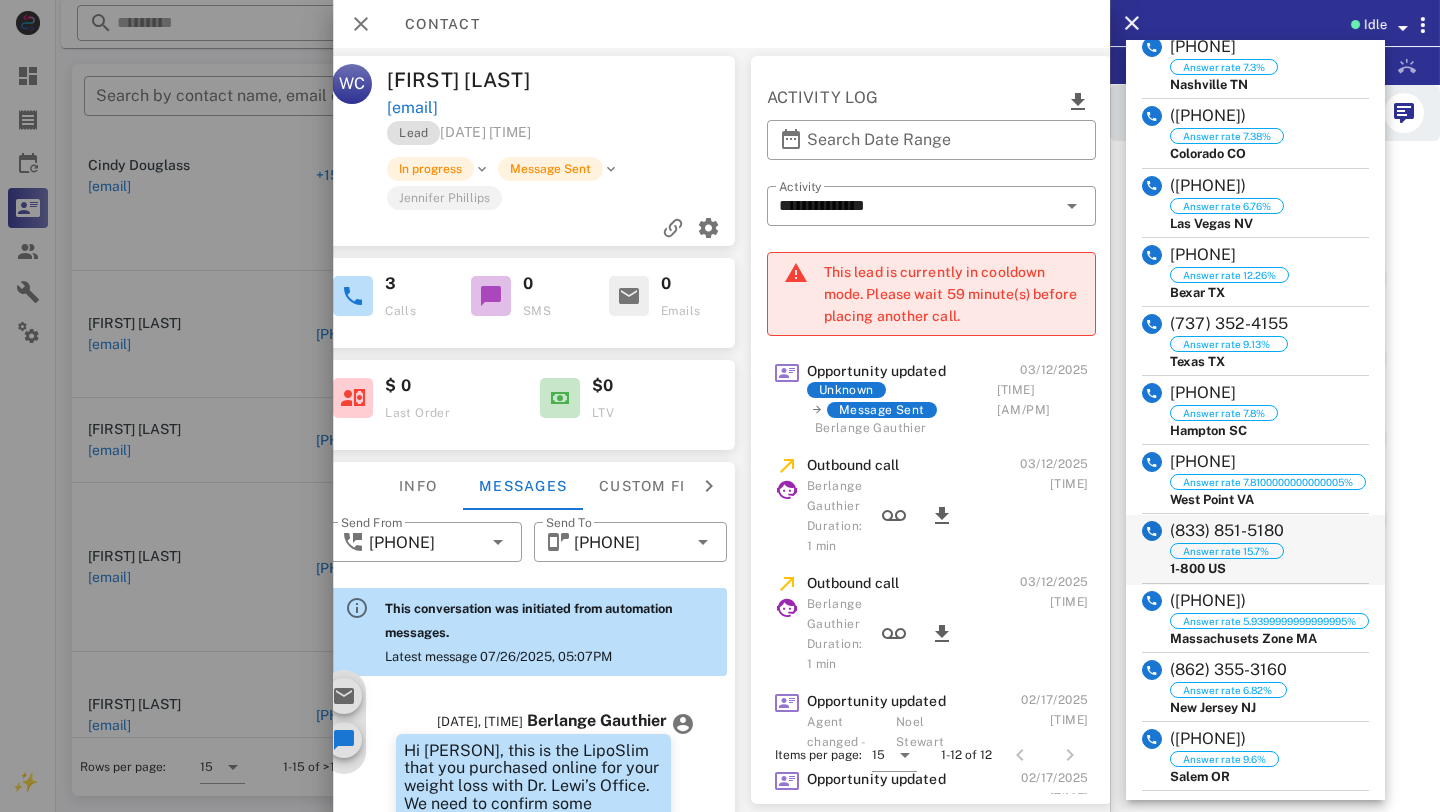 click on "[PHONE] Answer rate [PERCENTAGE] [NUMBER] [COUNTRY]" at bounding box center (1255, 549) 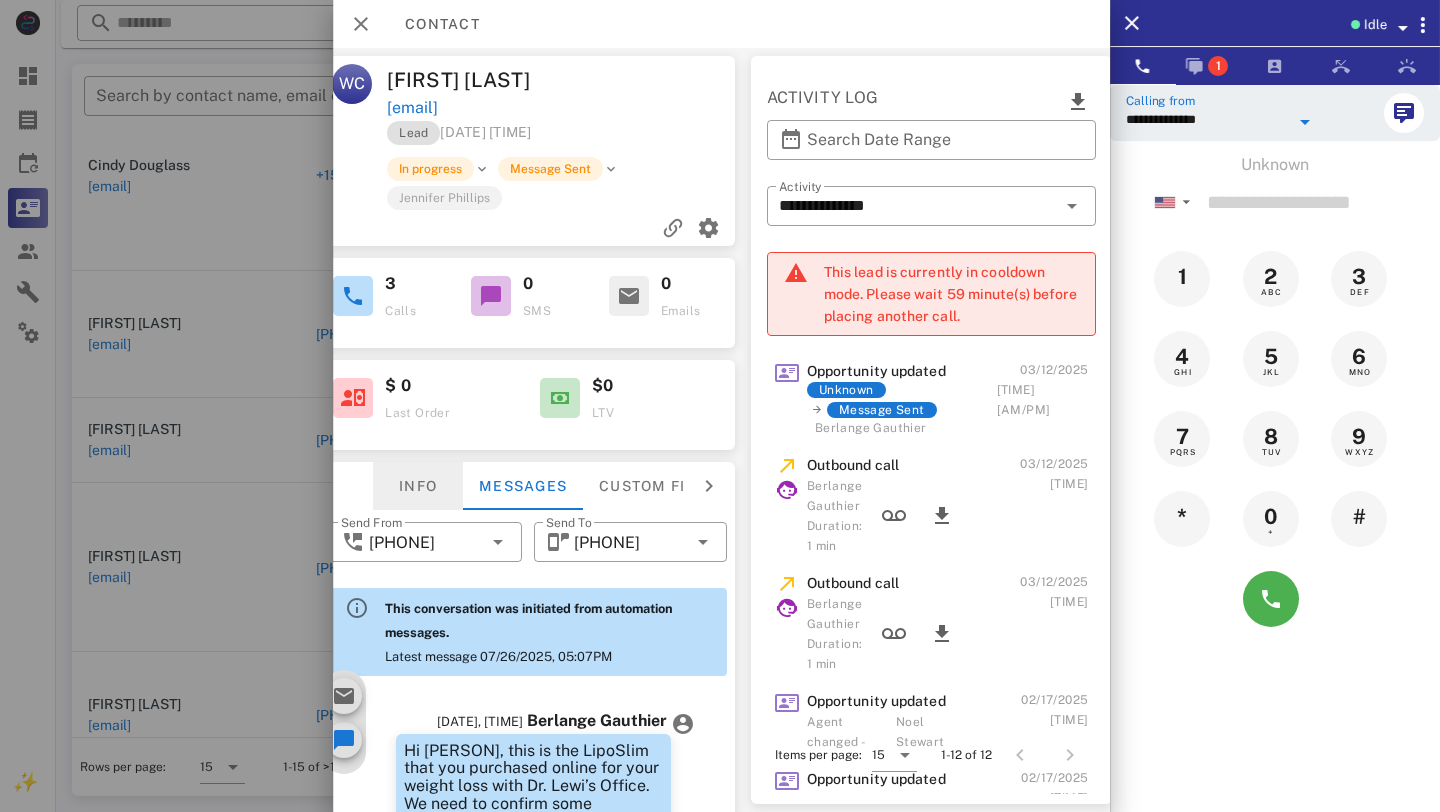 click on "Info" at bounding box center [418, 486] 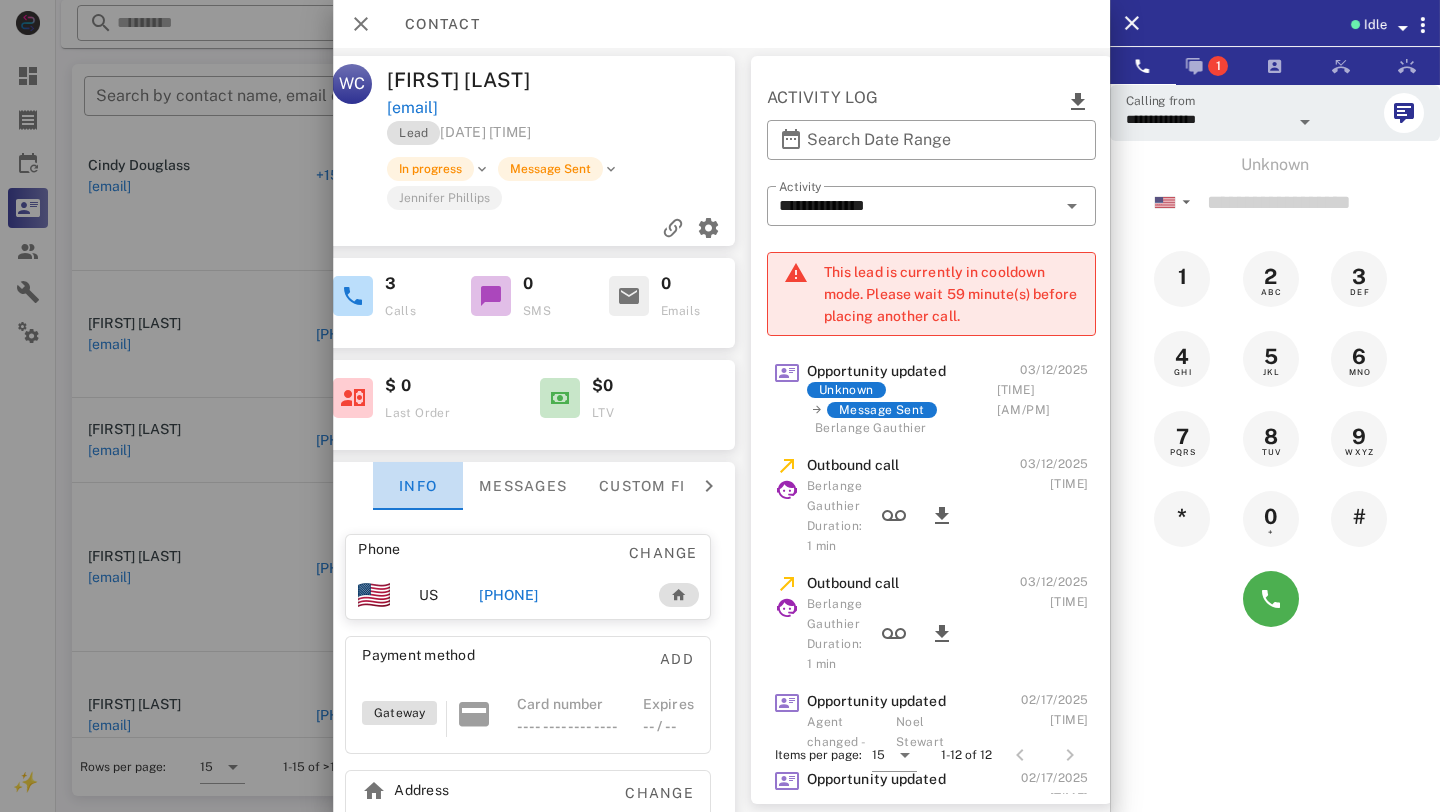scroll, scrollTop: 14, scrollLeft: 272, axis: both 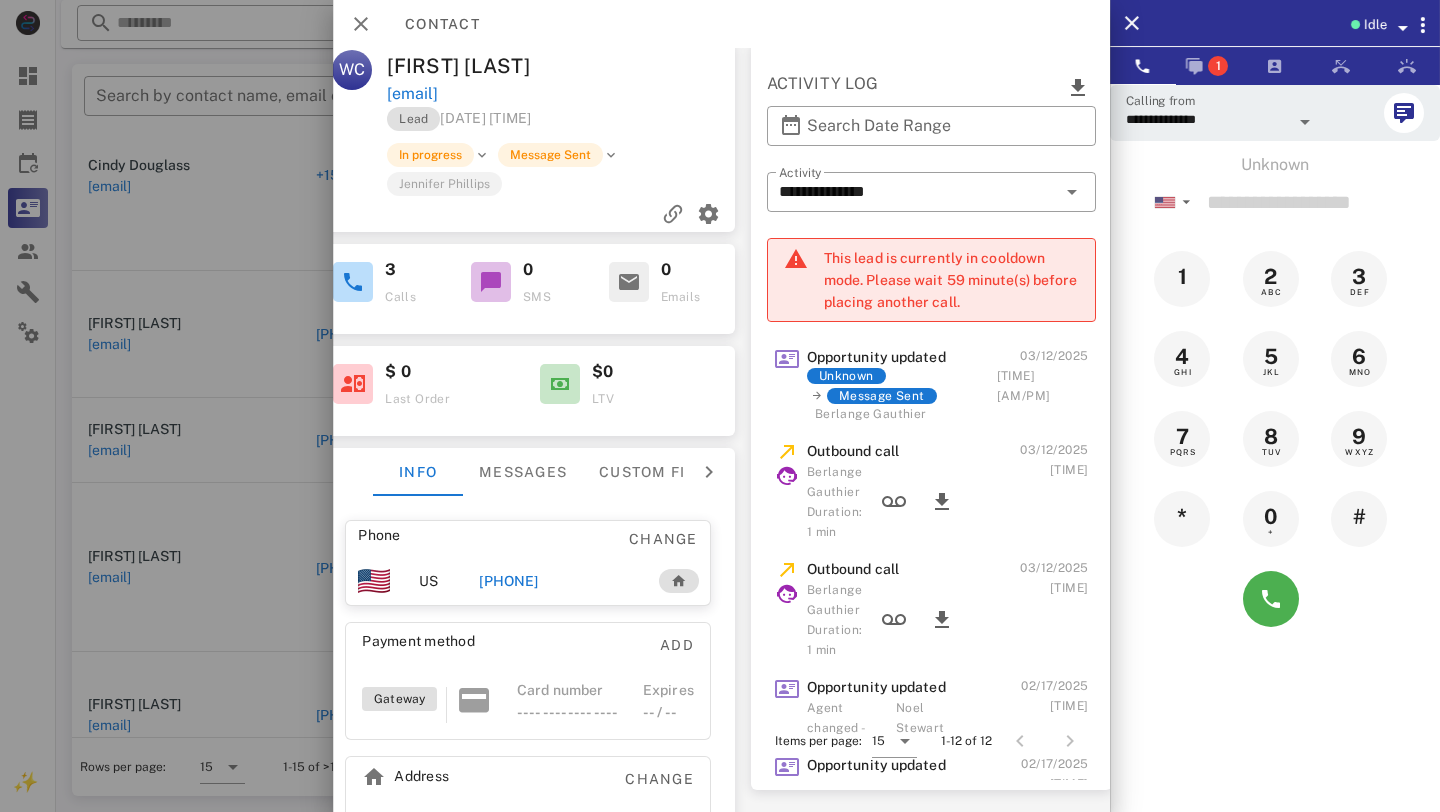 click on "[PHONE]" at bounding box center (508, 581) 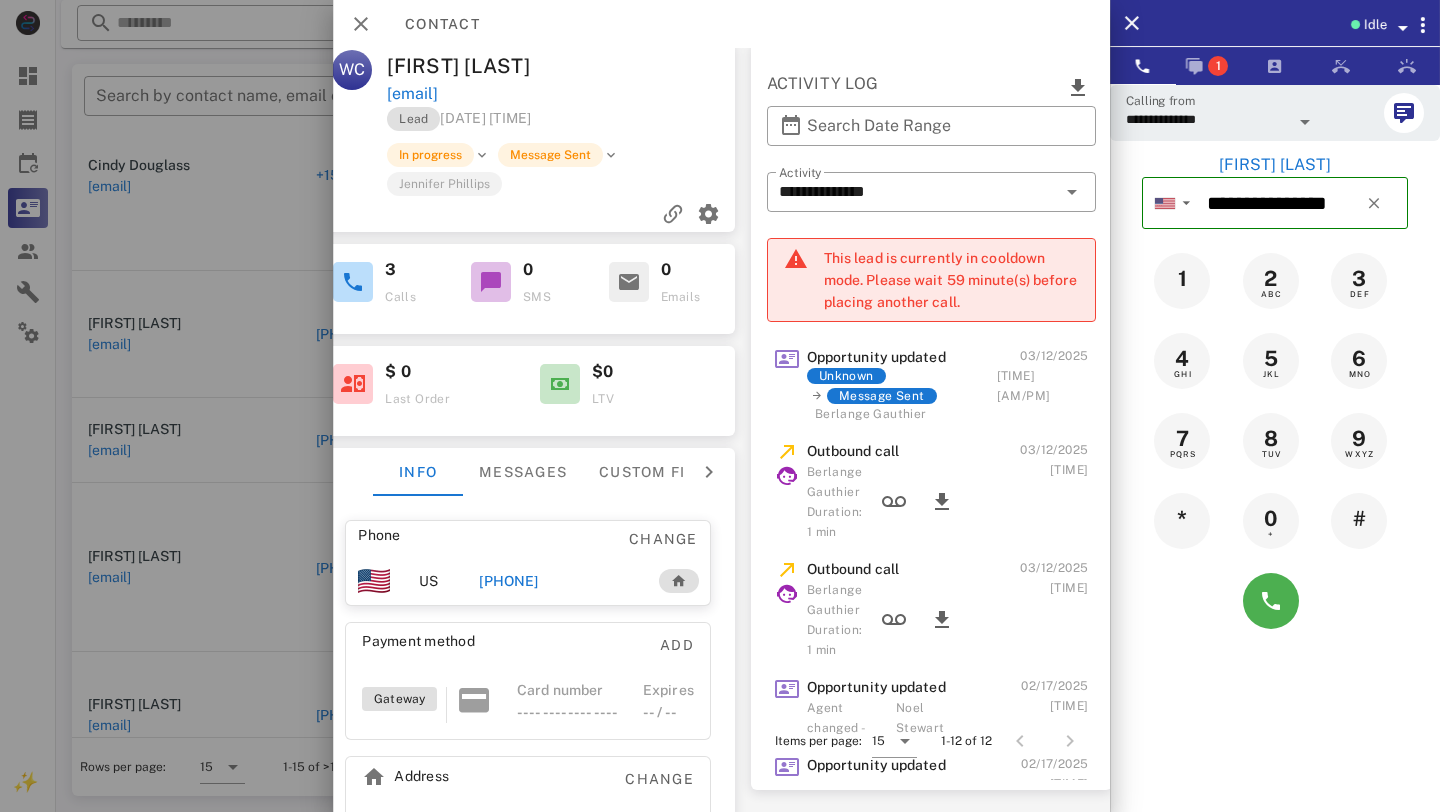 click on "**********" at bounding box center (1221, 113) 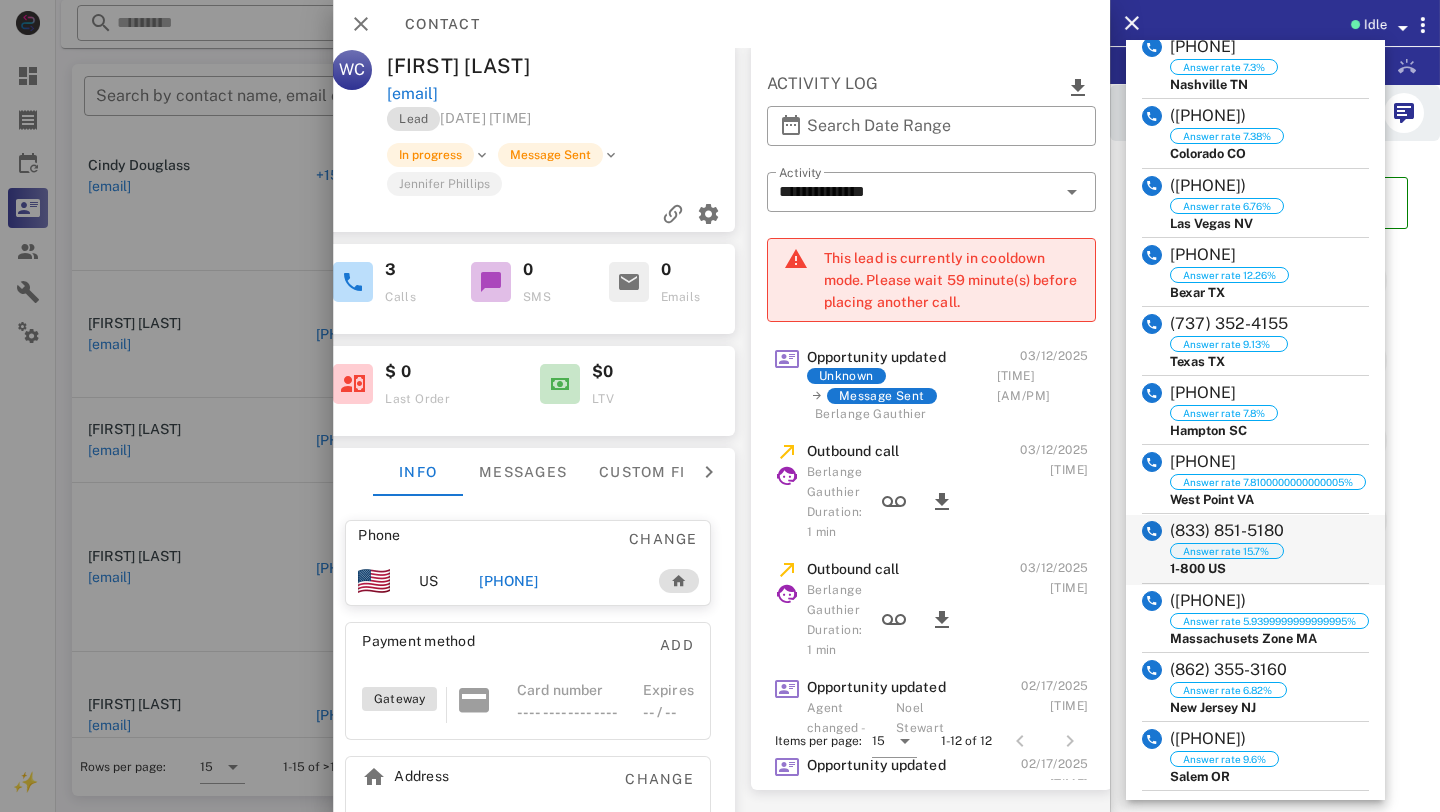 click on "Answer rate 15.7%" at bounding box center [1226, 551] 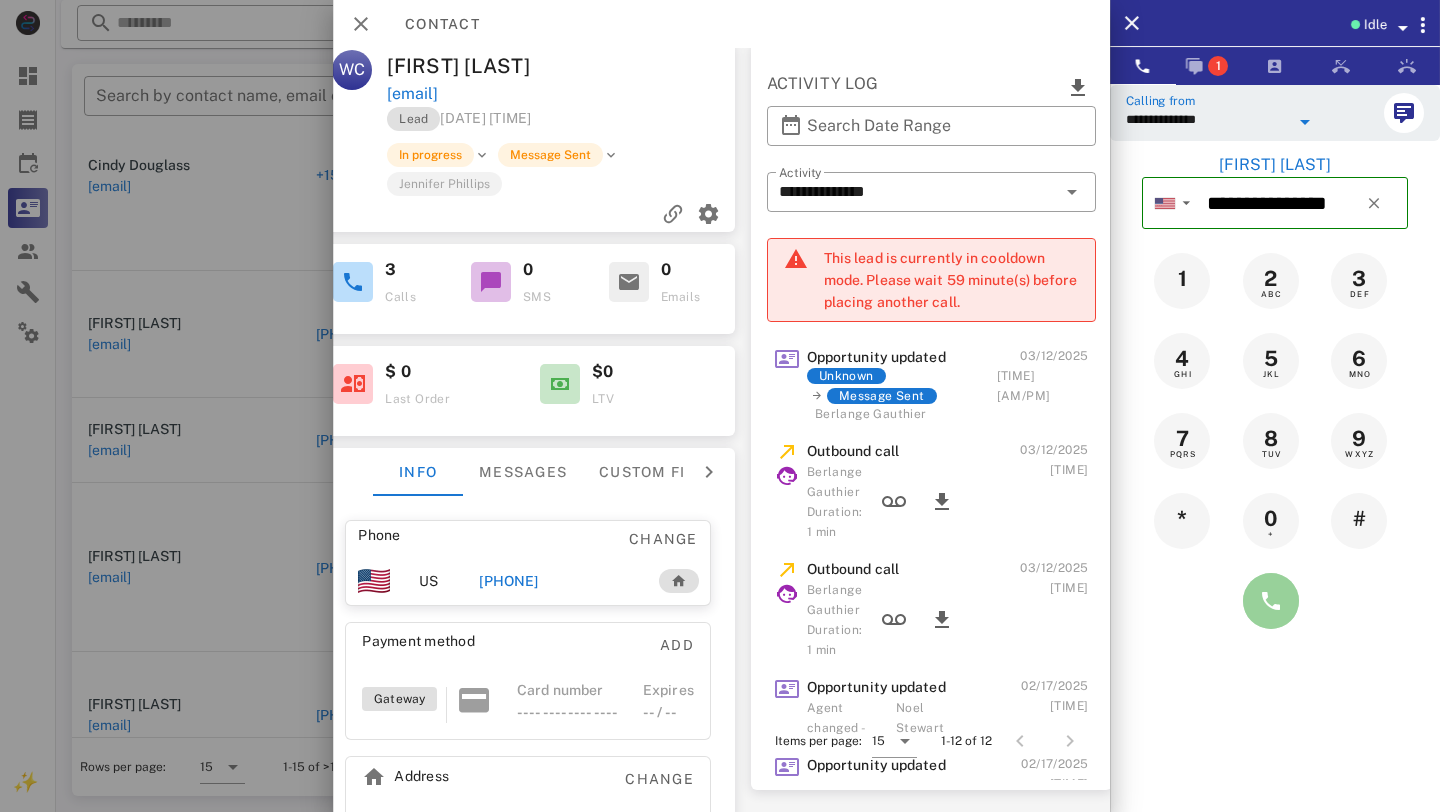 click at bounding box center (1271, 601) 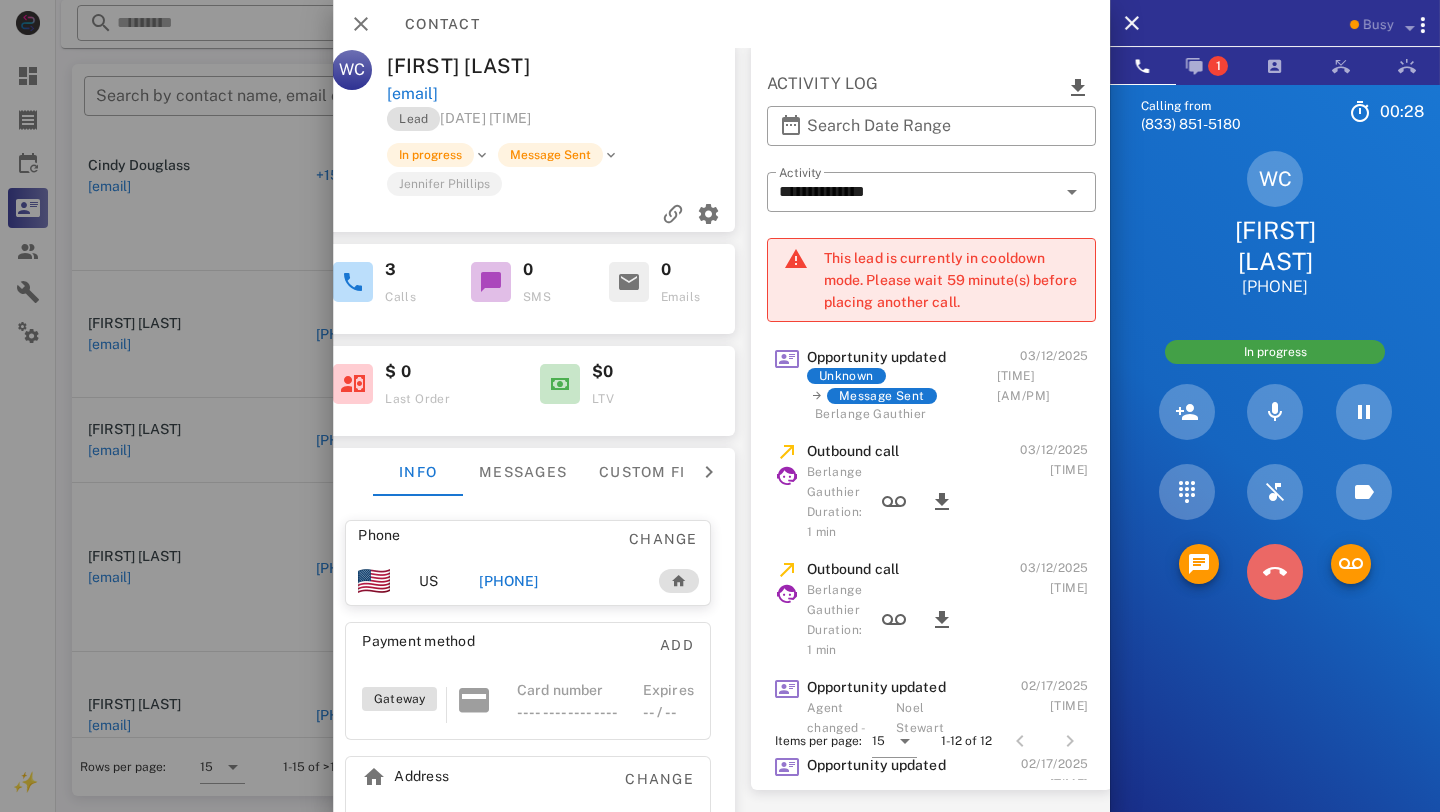 click at bounding box center (1275, 572) 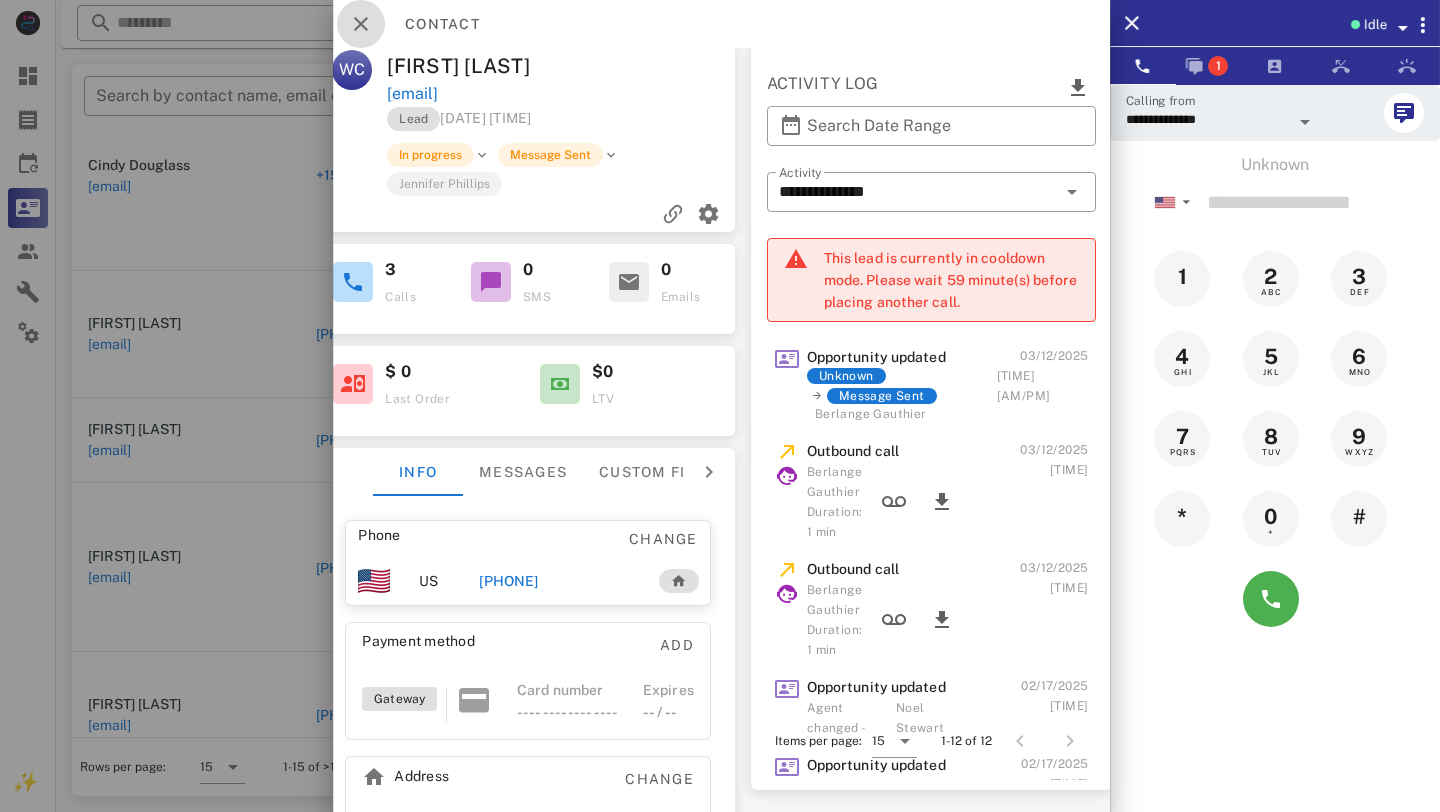 click at bounding box center [361, 24] 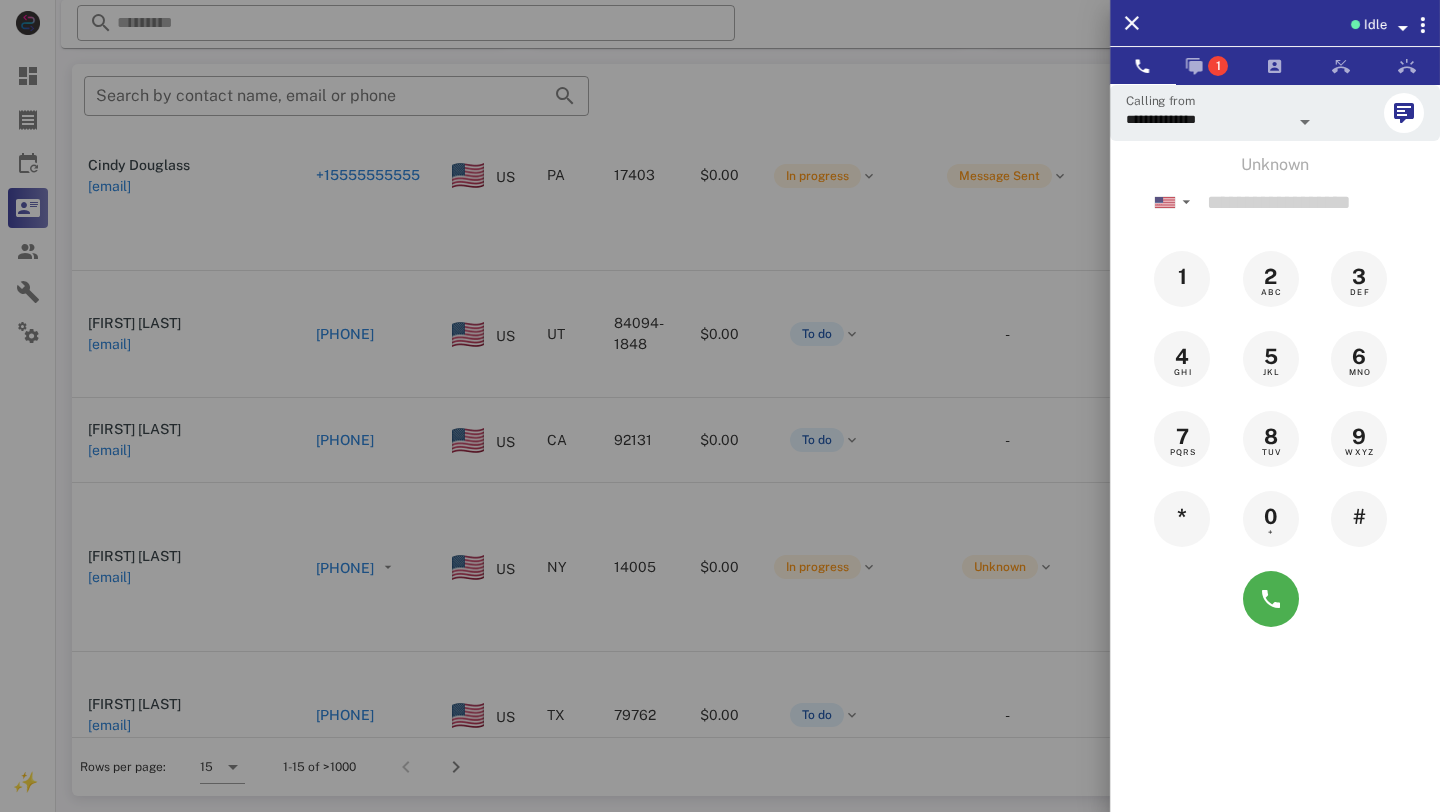 click at bounding box center [720, 406] 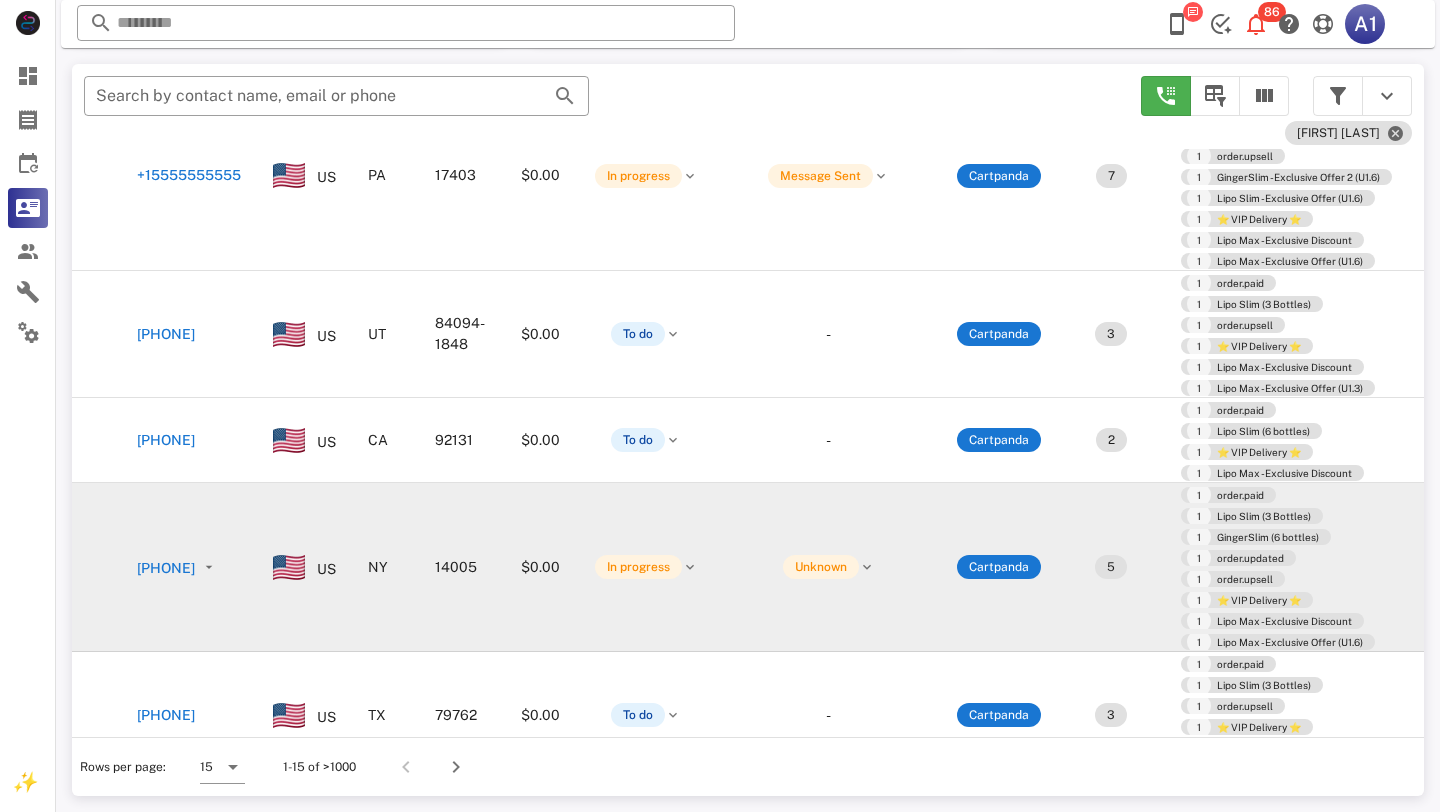 scroll, scrollTop: 116, scrollLeft: 0, axis: vertical 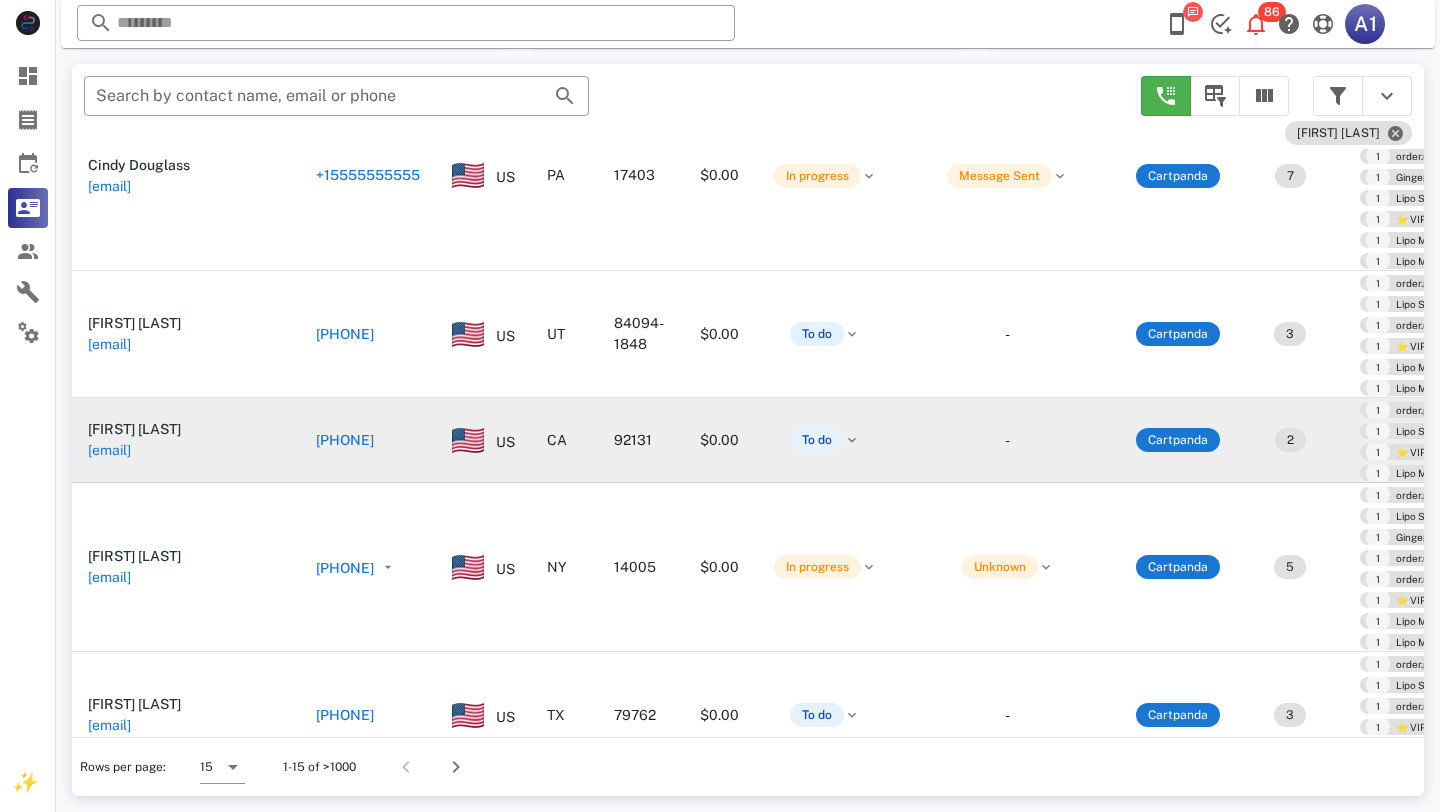 click on "[PHONE]" at bounding box center (345, 440) 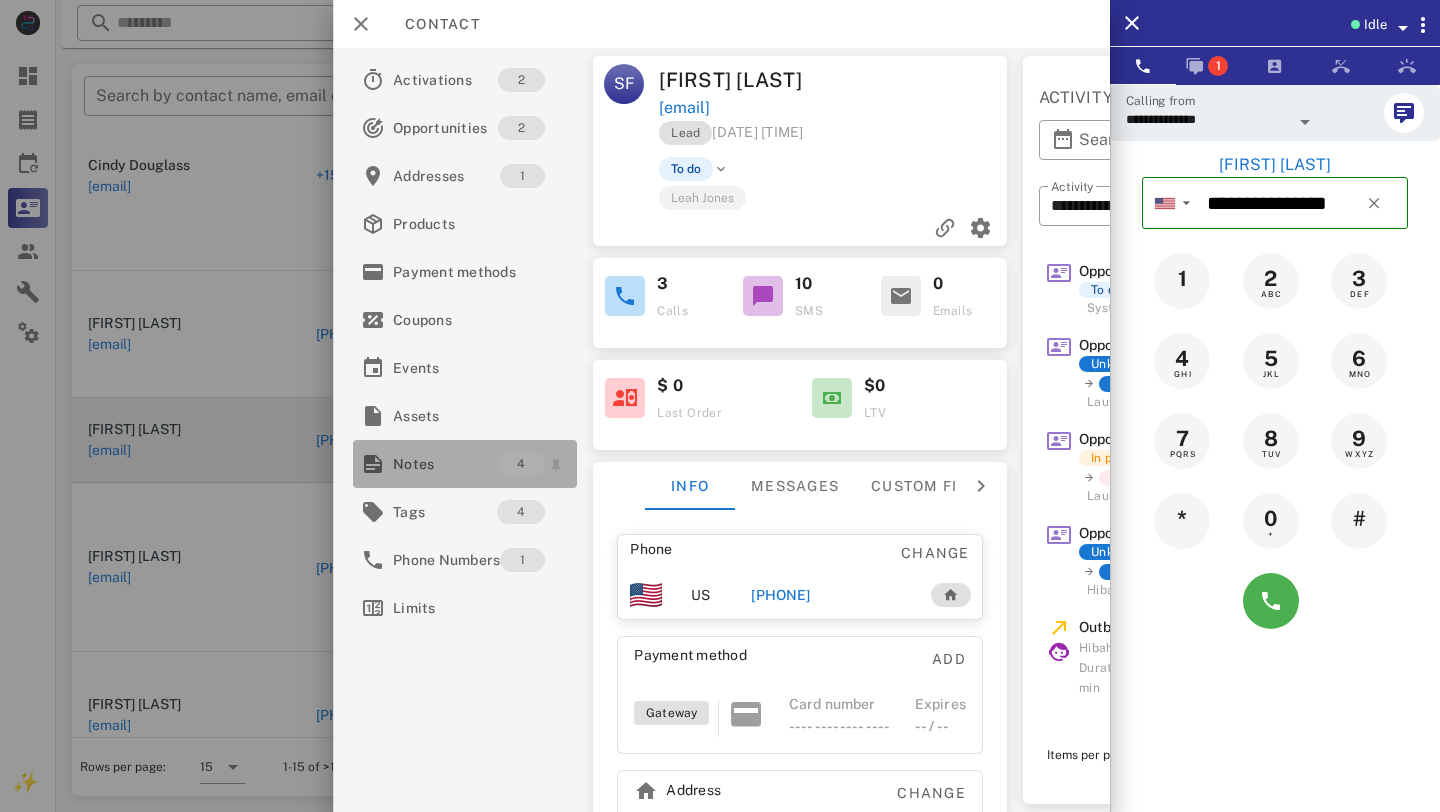 click on "Notes" at bounding box center [445, 464] 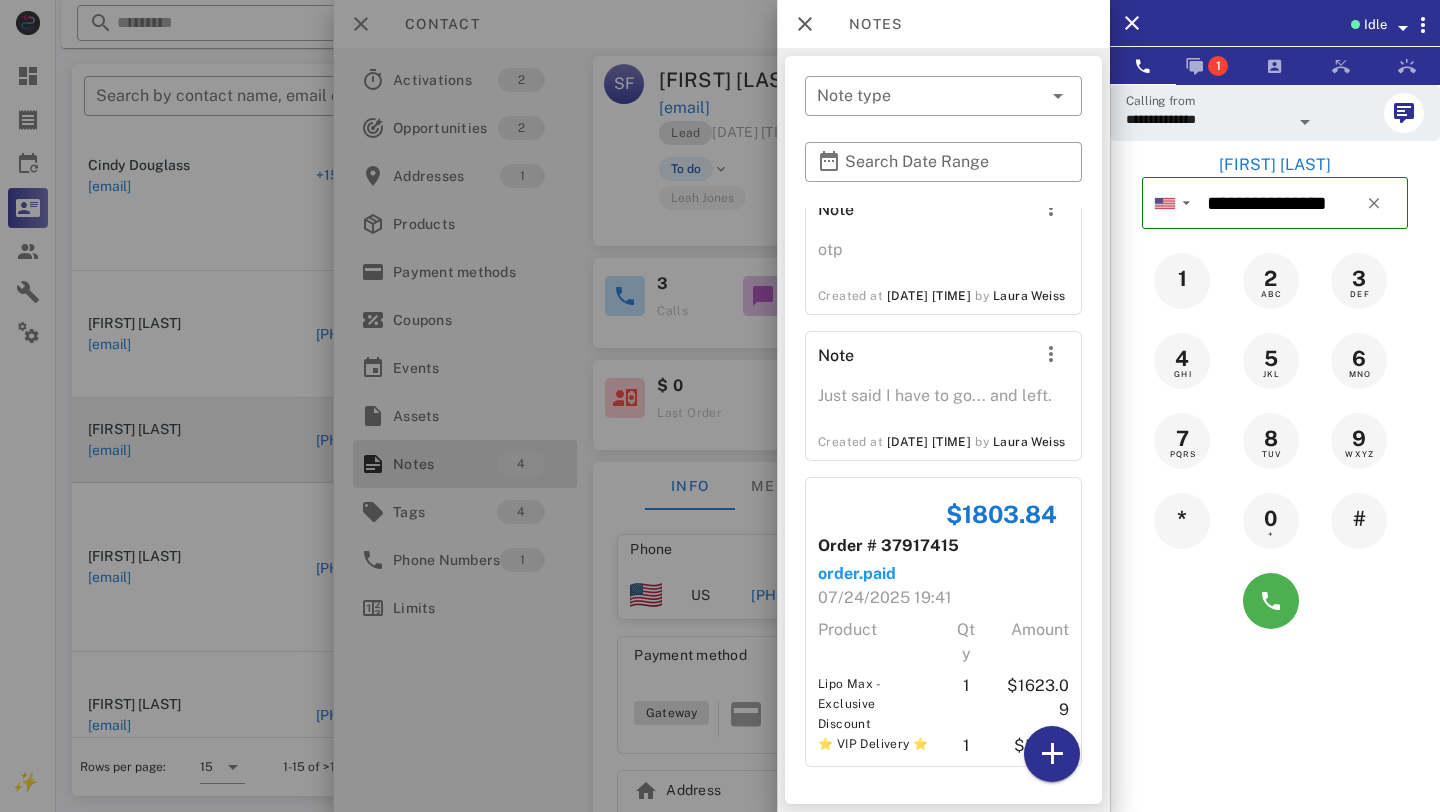 scroll, scrollTop: 321, scrollLeft: 0, axis: vertical 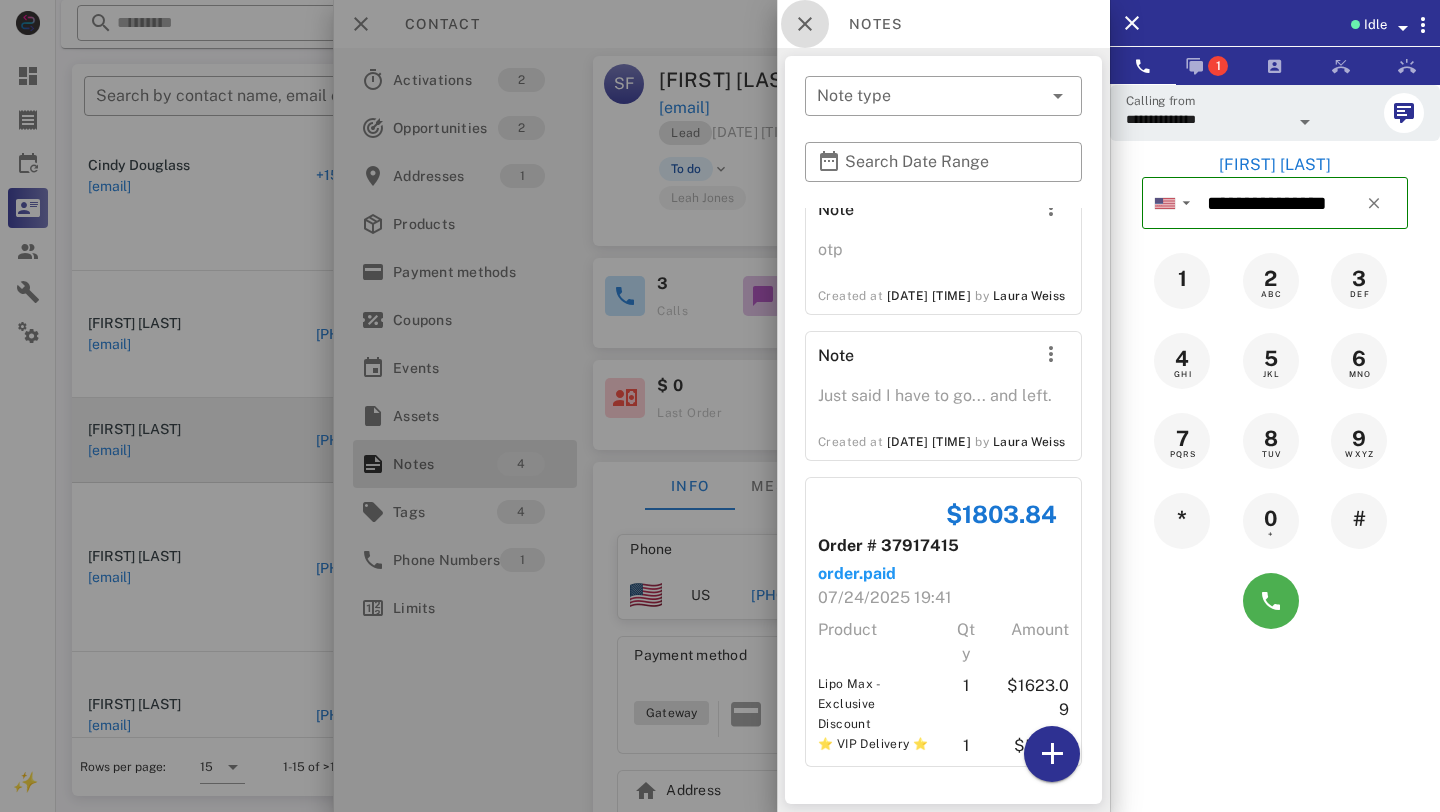 click at bounding box center [805, 24] 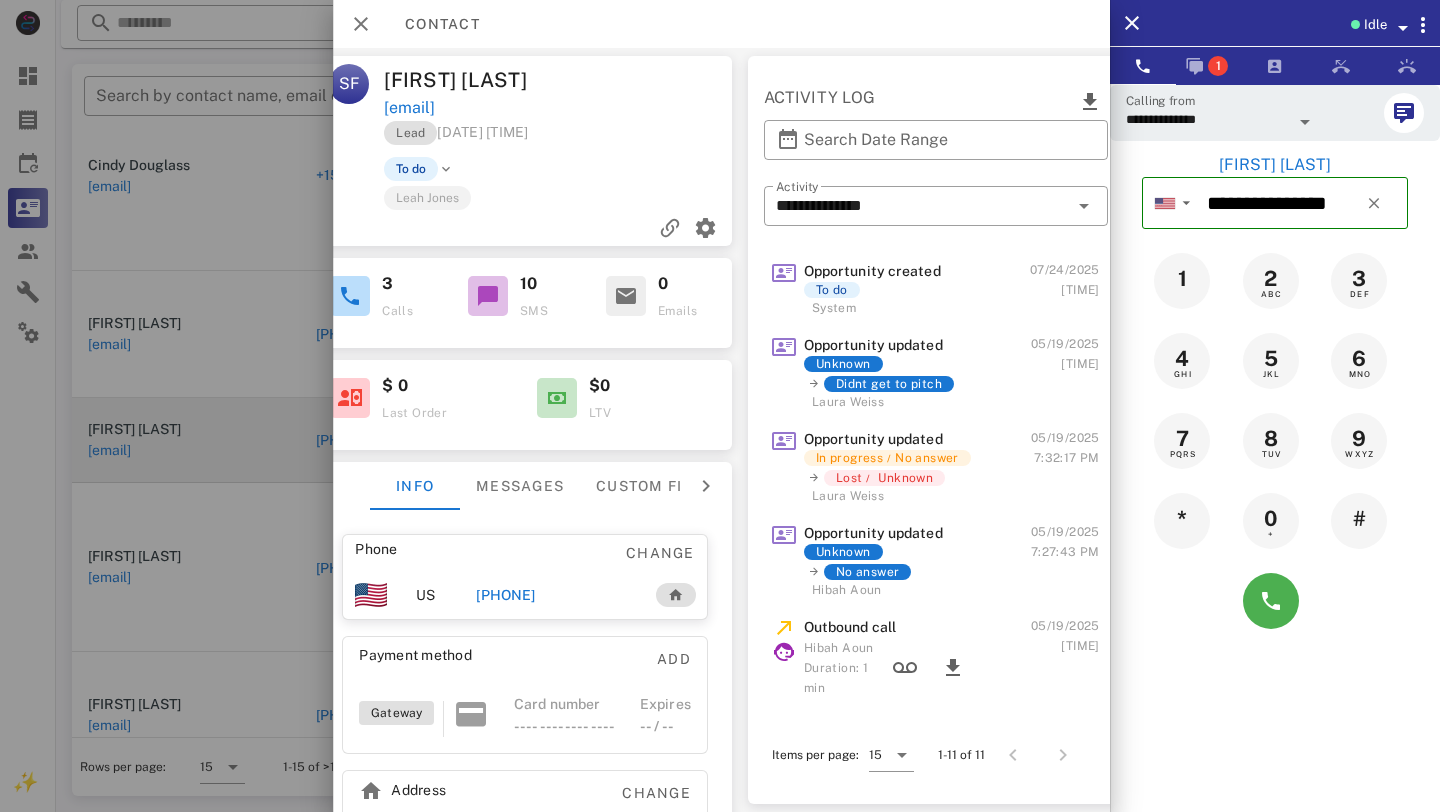 scroll, scrollTop: 0, scrollLeft: 276, axis: horizontal 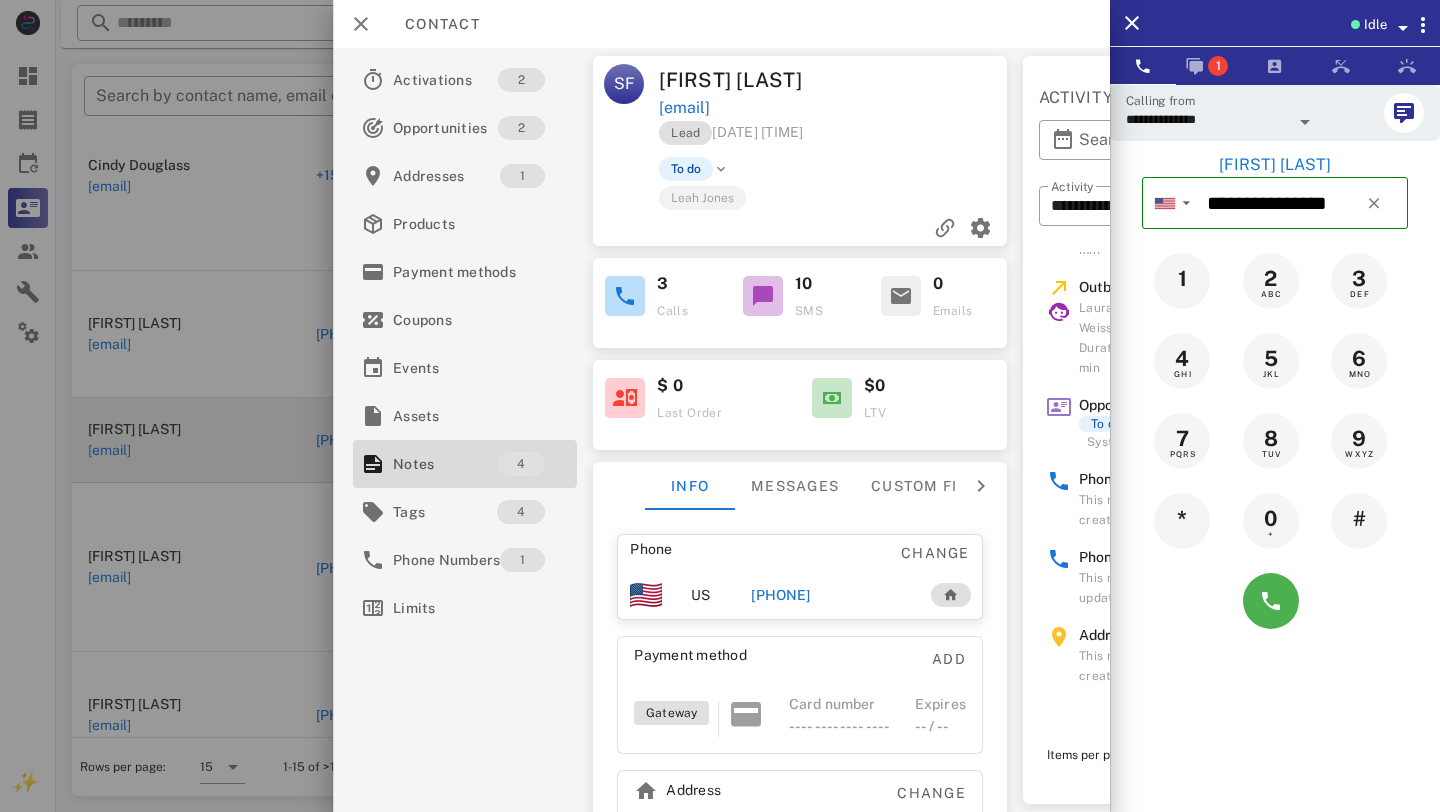 click on "[PHONE]" at bounding box center [780, 595] 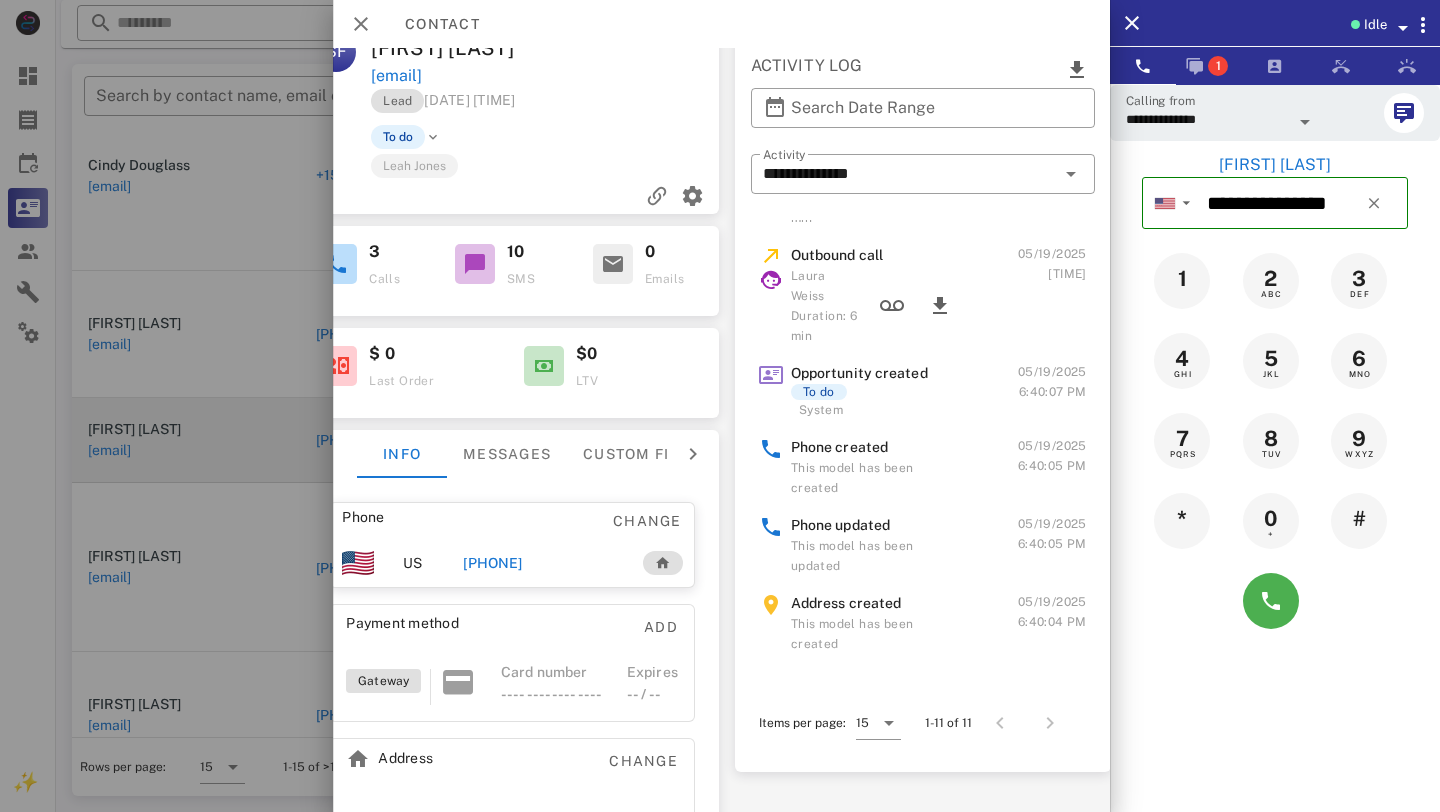 scroll, scrollTop: 26, scrollLeft: 288, axis: both 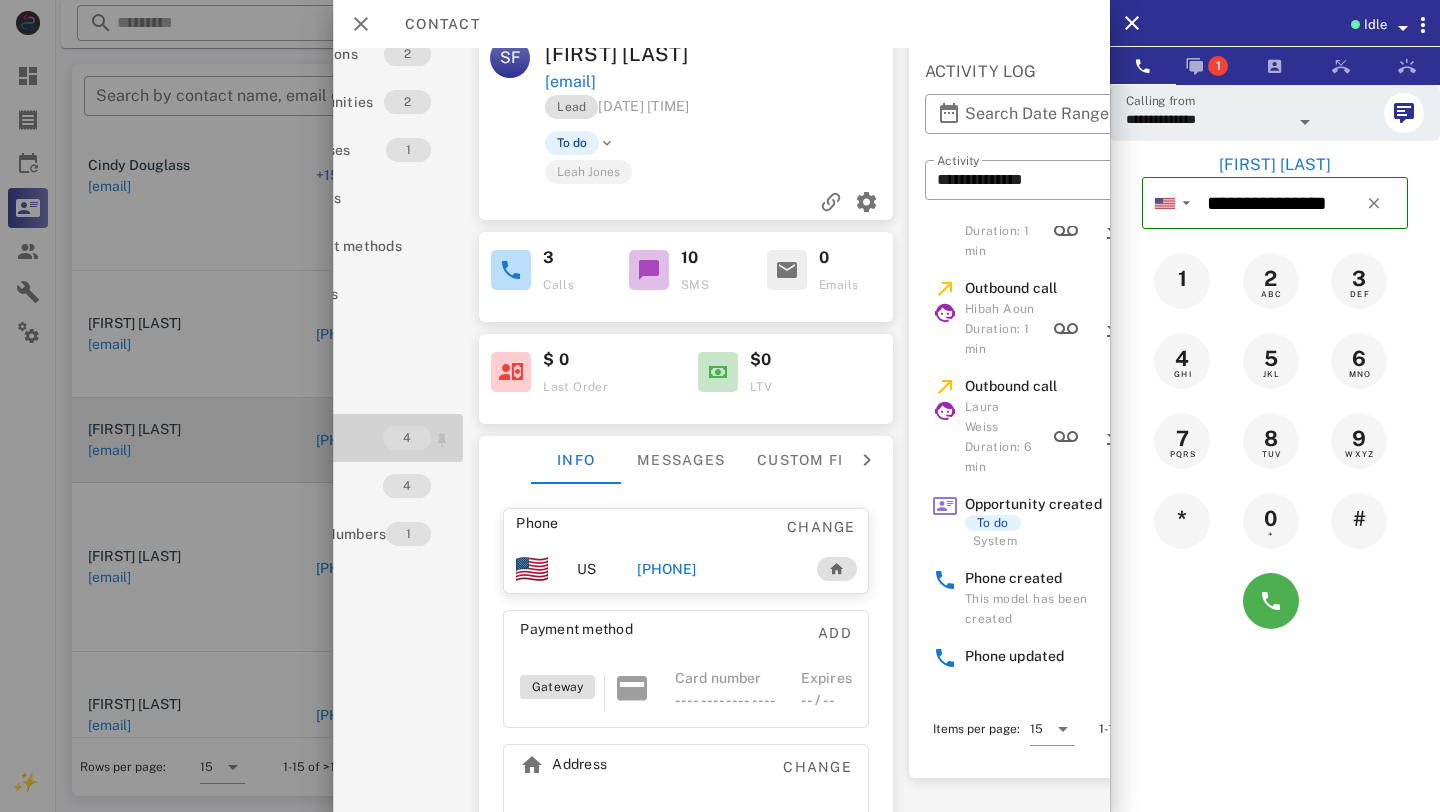 click on "4" at bounding box center [407, 438] 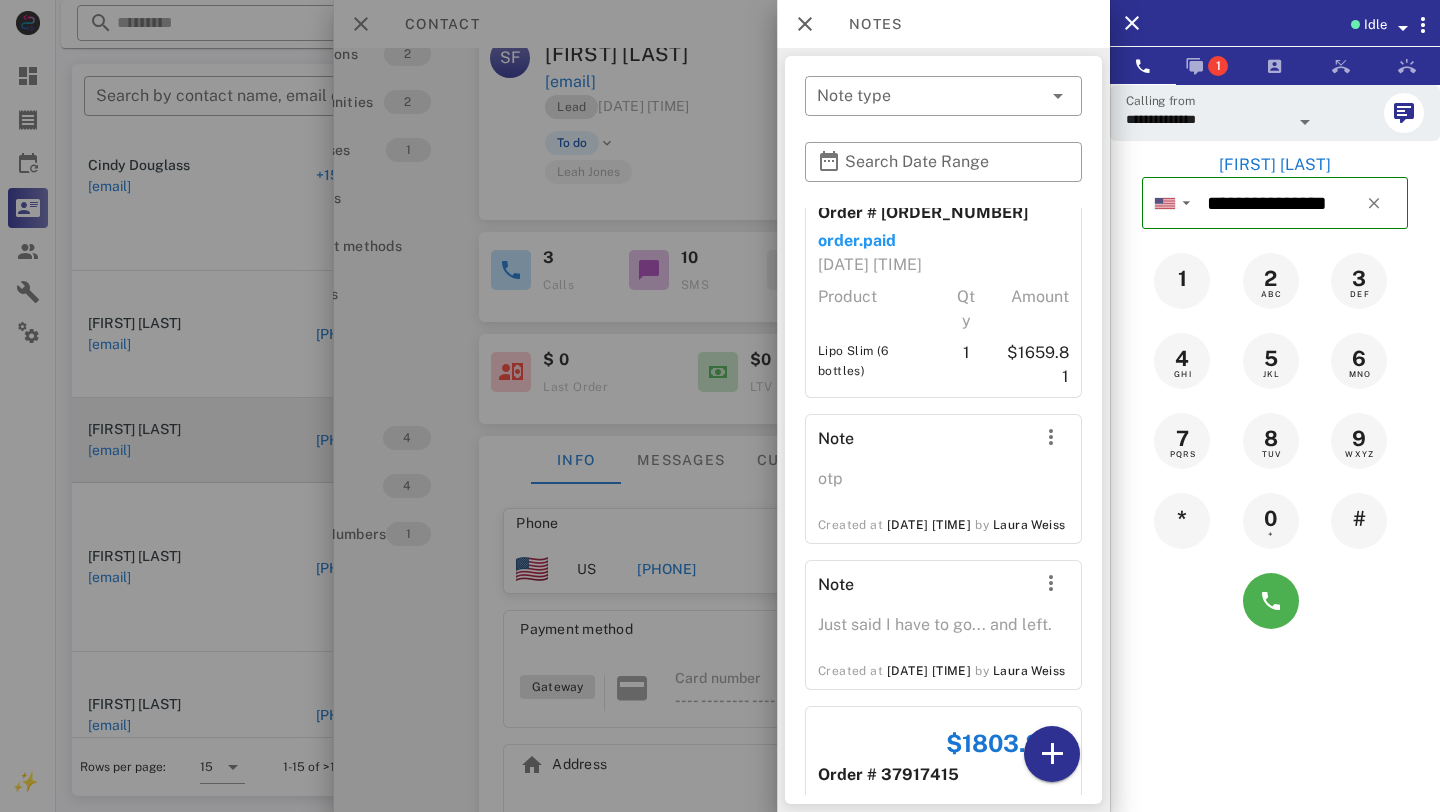 scroll, scrollTop: 126, scrollLeft: 0, axis: vertical 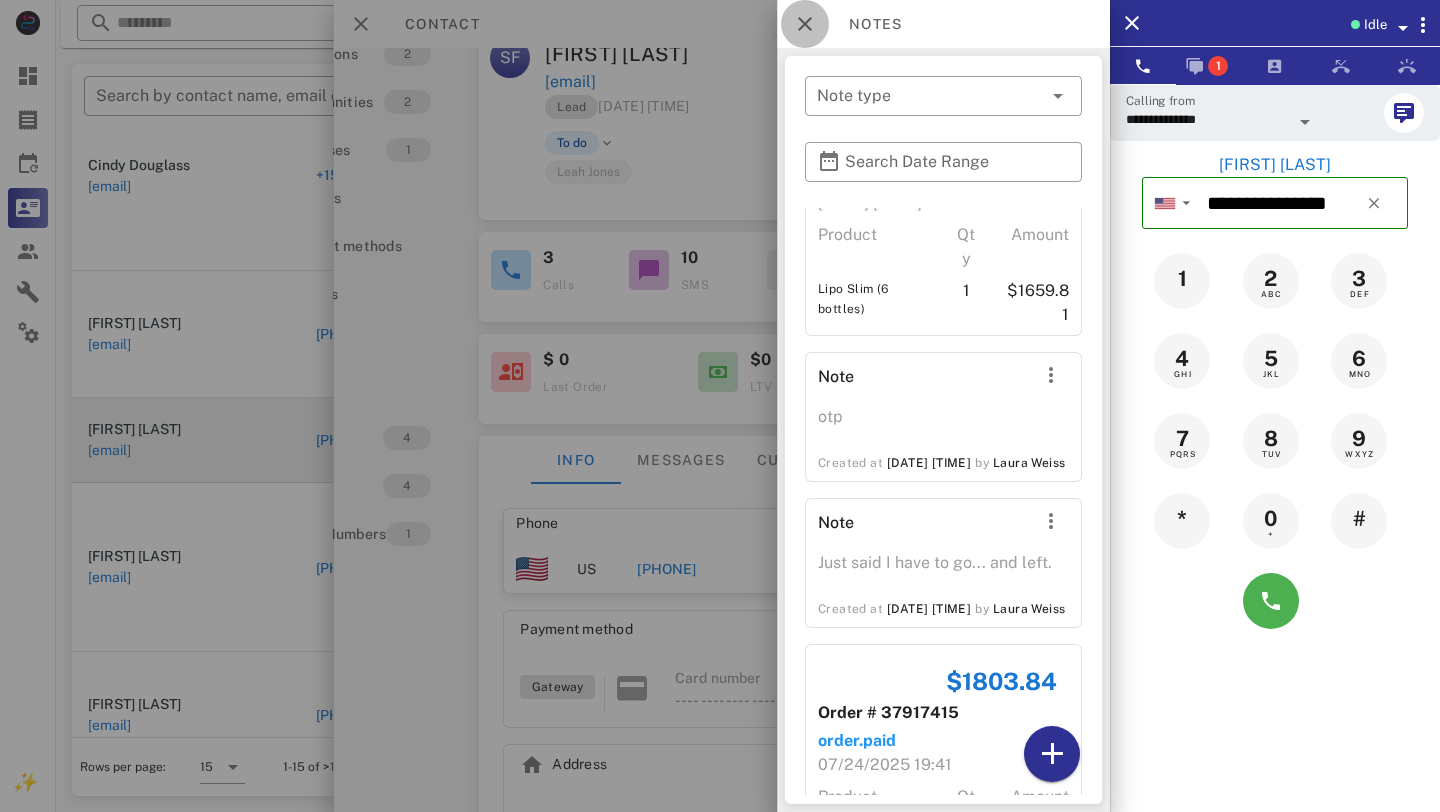 click at bounding box center (805, 24) 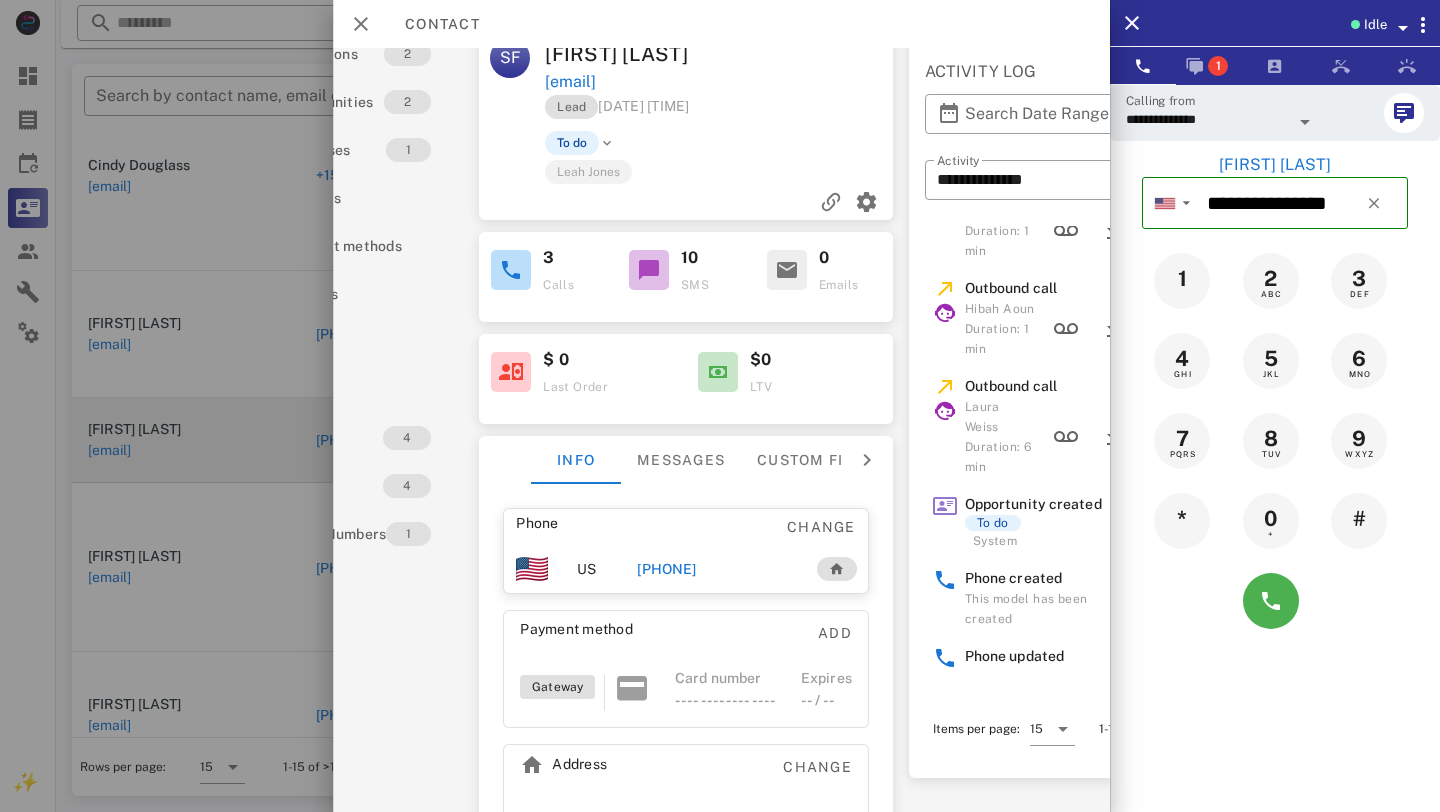 scroll, scrollTop: 0, scrollLeft: 114, axis: horizontal 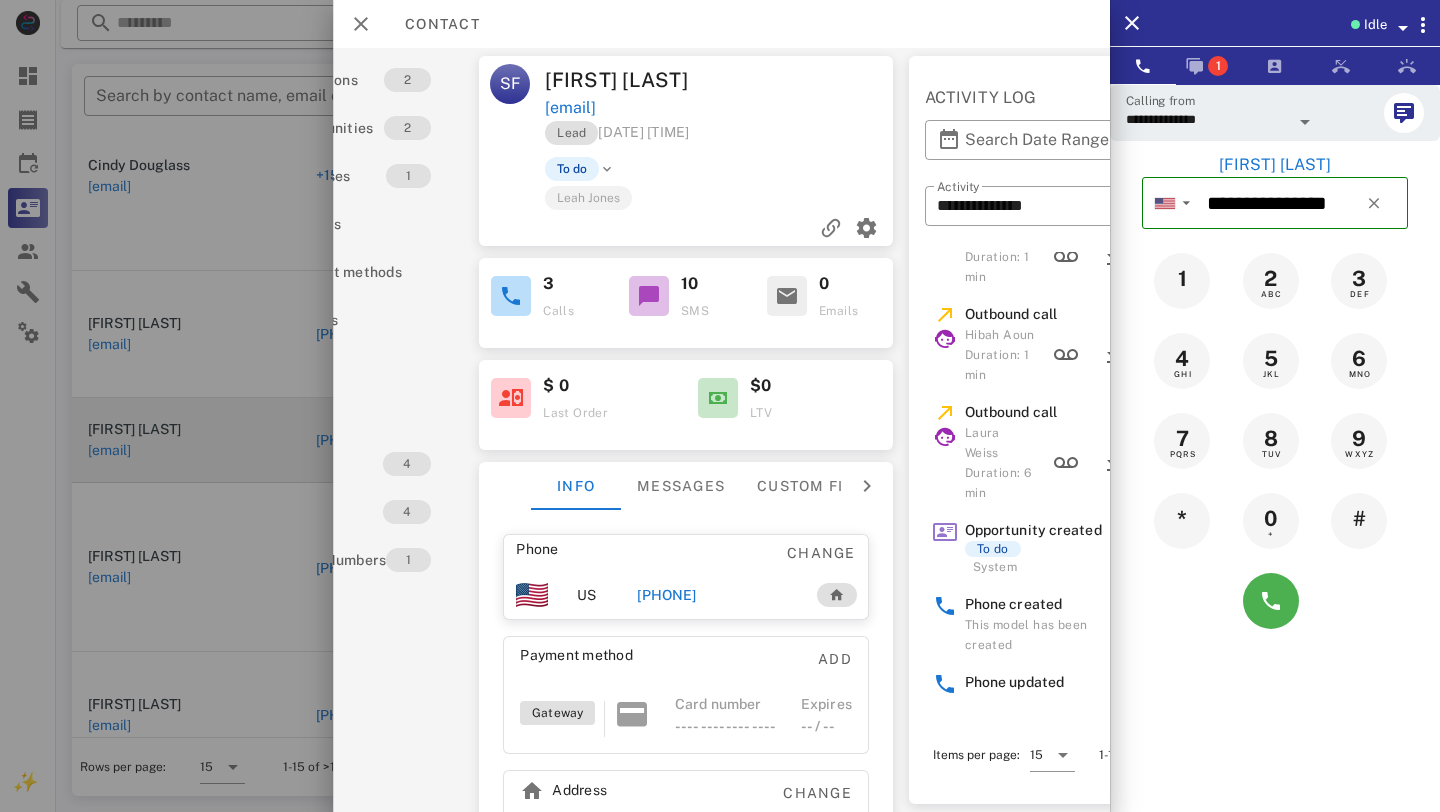 click at bounding box center (1275, 601) 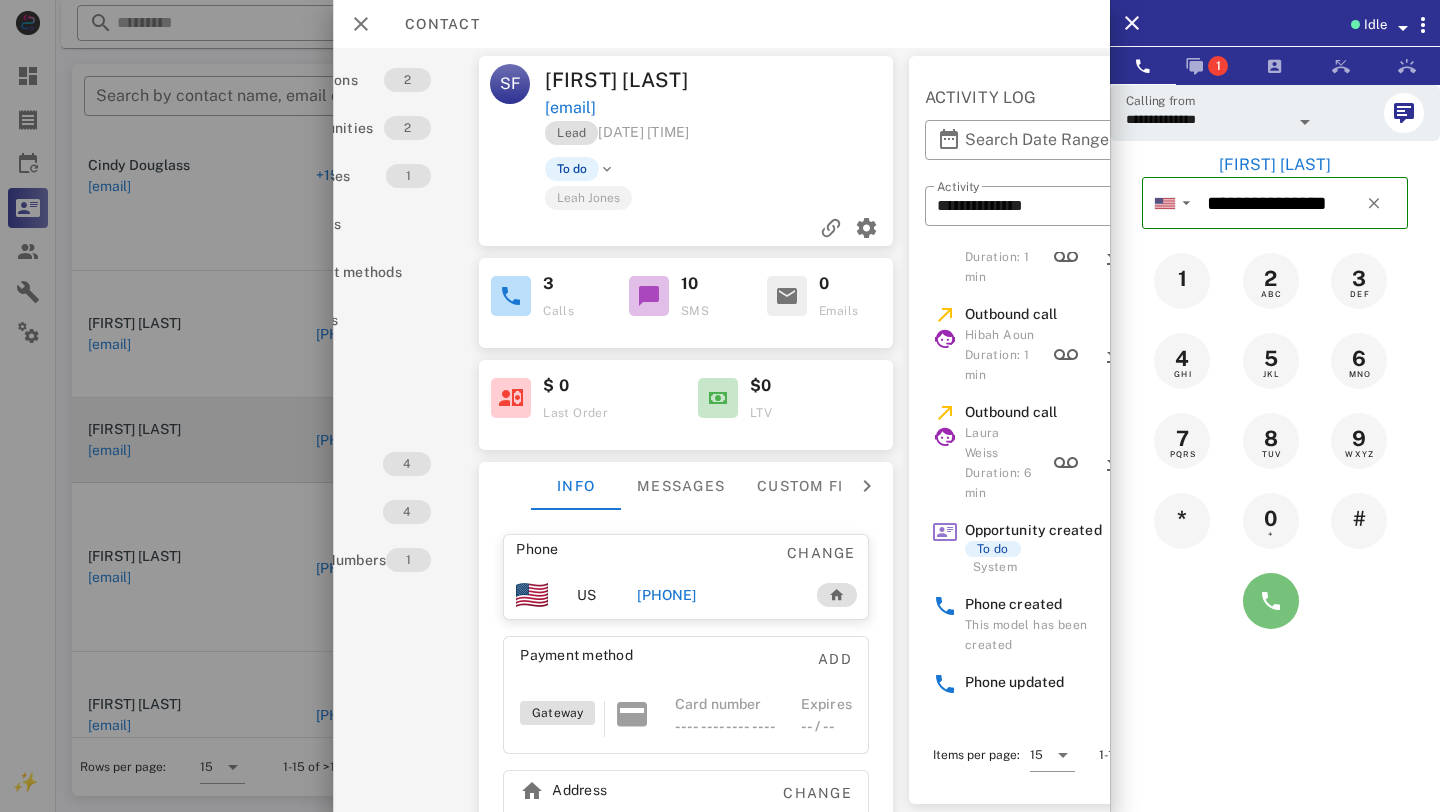 click at bounding box center [1271, 601] 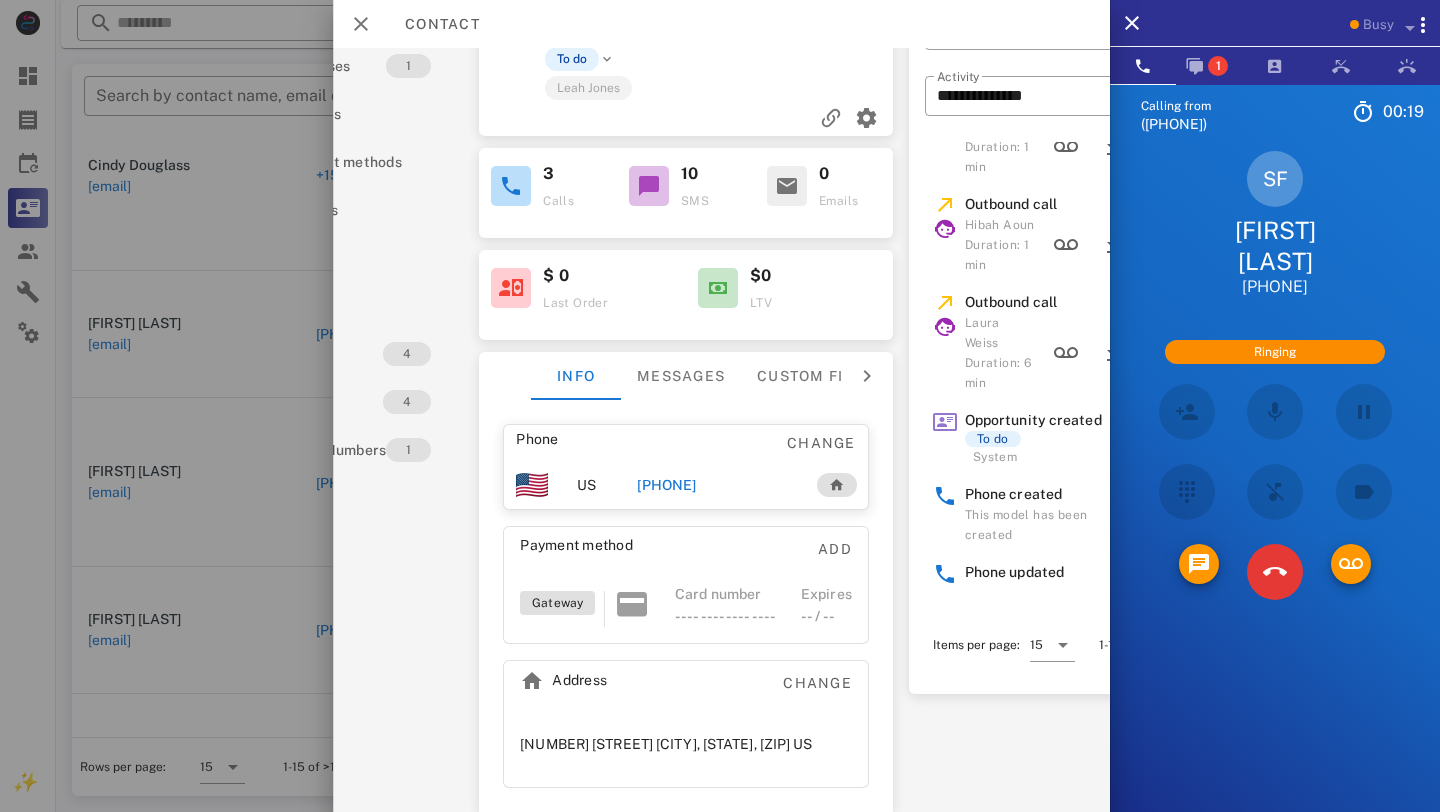 scroll, scrollTop: 165, scrollLeft: 114, axis: both 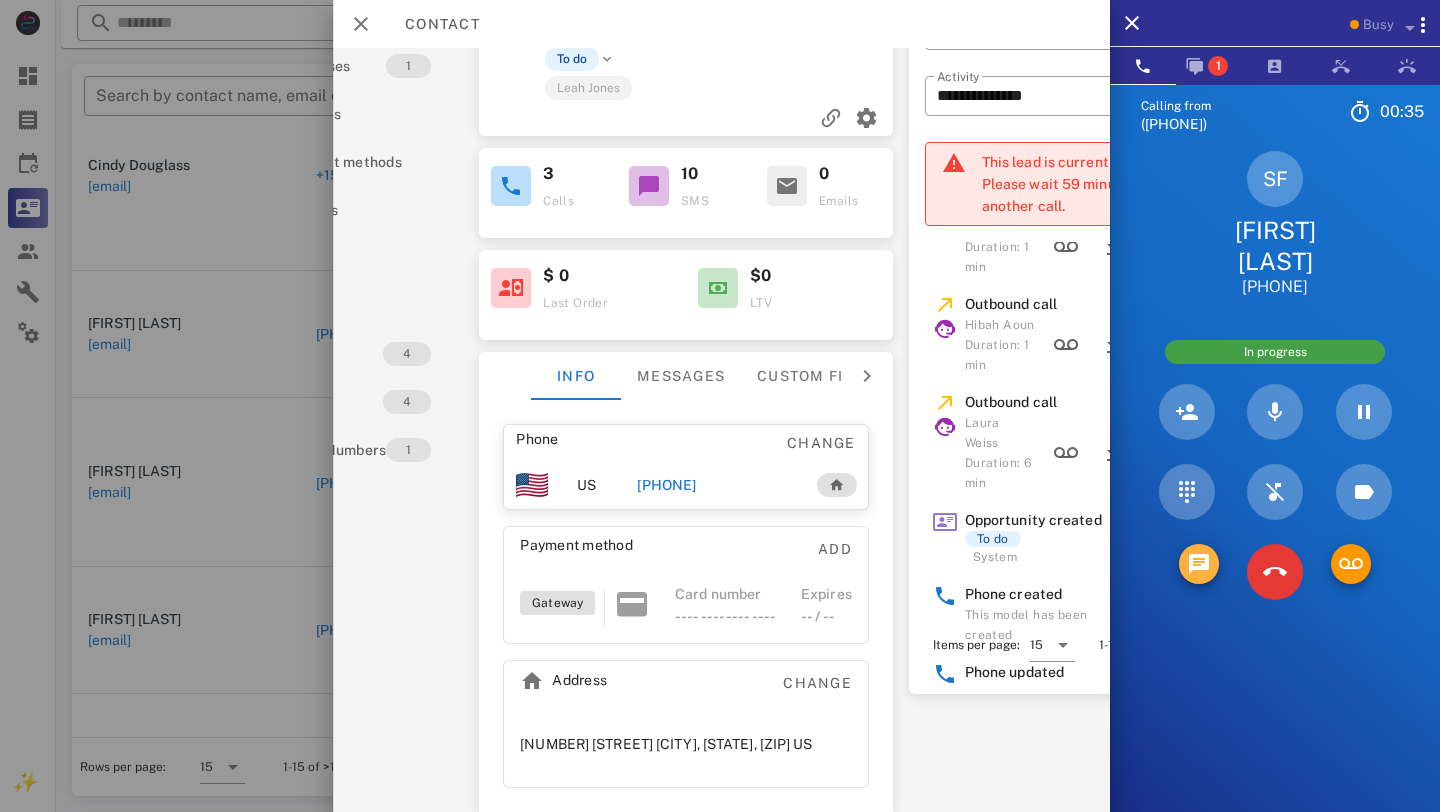 click at bounding box center [1199, 564] 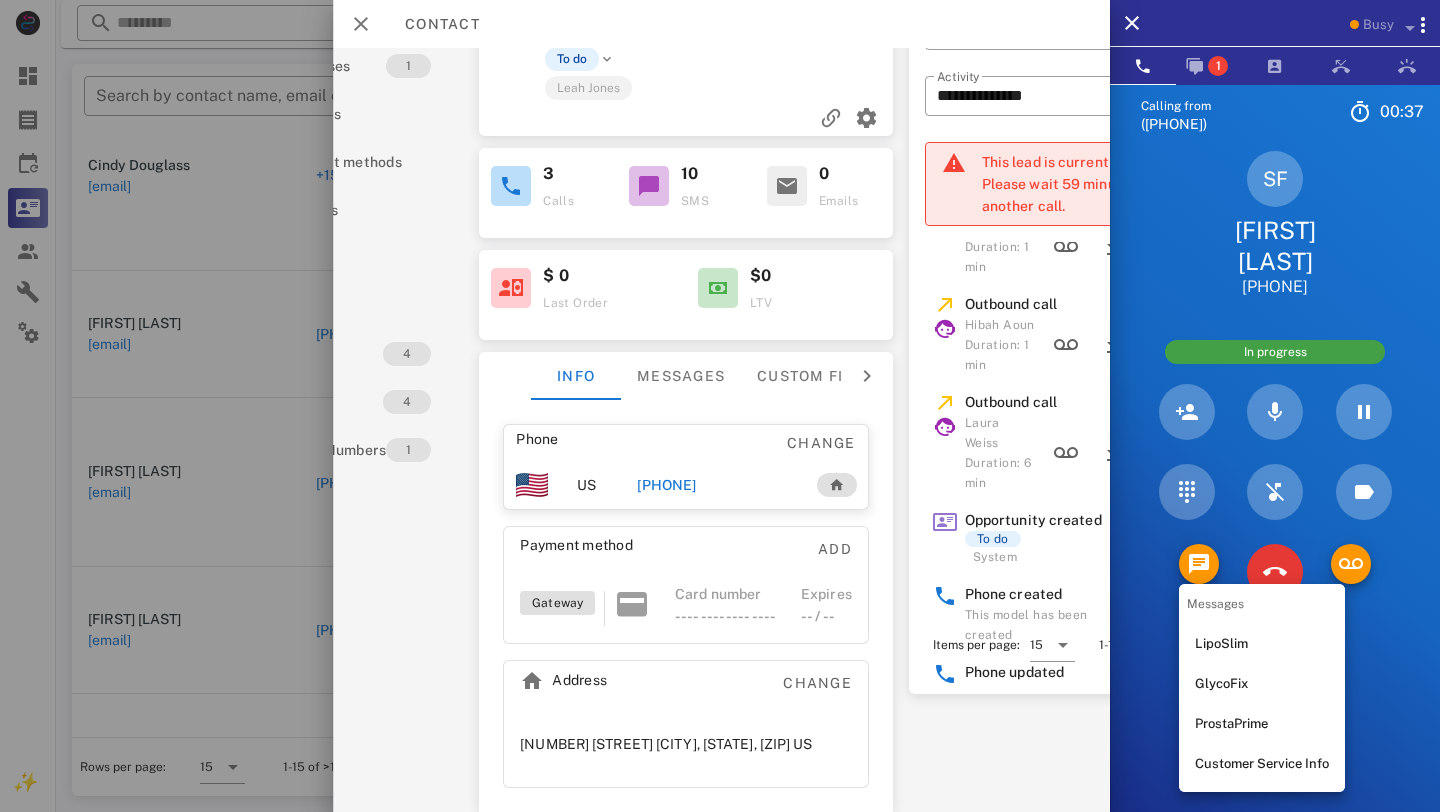 click on "Calling from ([PHONE]) [TIME]  Unknown      ▼     Australia
+61
Canada
+1
Guam
+1671
Mexico (México)
+52
New Zealand
+64
United Kingdom
+44
United States
+1
1 2 ABC 3 DEF 4 GHI 5 JKL 6 MNO 7 PQRS 8 TUV 9 WXYZ * 0 + #  SF   Stephanie Frodsham  [PHONE]  In progress  Directory ​  A1  Agent 131  Idle   DT  Daniela Tanevski  Idle   RM  Robert Maxwell  Busy   JM  Jalacia Mckinney  Busy   JP  Jennifer Phillips  Busy   BC  Bo Chase  Busy   AD  Accounting Dept  Offline   A1  Agent 101  Offline   A1  Agent 105  Offline   A1  Agent 112  Offline   A1  Agent 125  Offline   A1  agent 126  Offline   A1  Agent 128  Offline   A1  Agent 129  Offline   A1  Agent 138  Offline   A1  Agent 143  Offline   A1  Agent 146  Offline   A1  Agent 151  Offline   A1  agent 154  Offline   A1  Agent 164  Offline   A1  agent 165  Offline   AB  Alex Brown  Offline" at bounding box center [1275, 490] 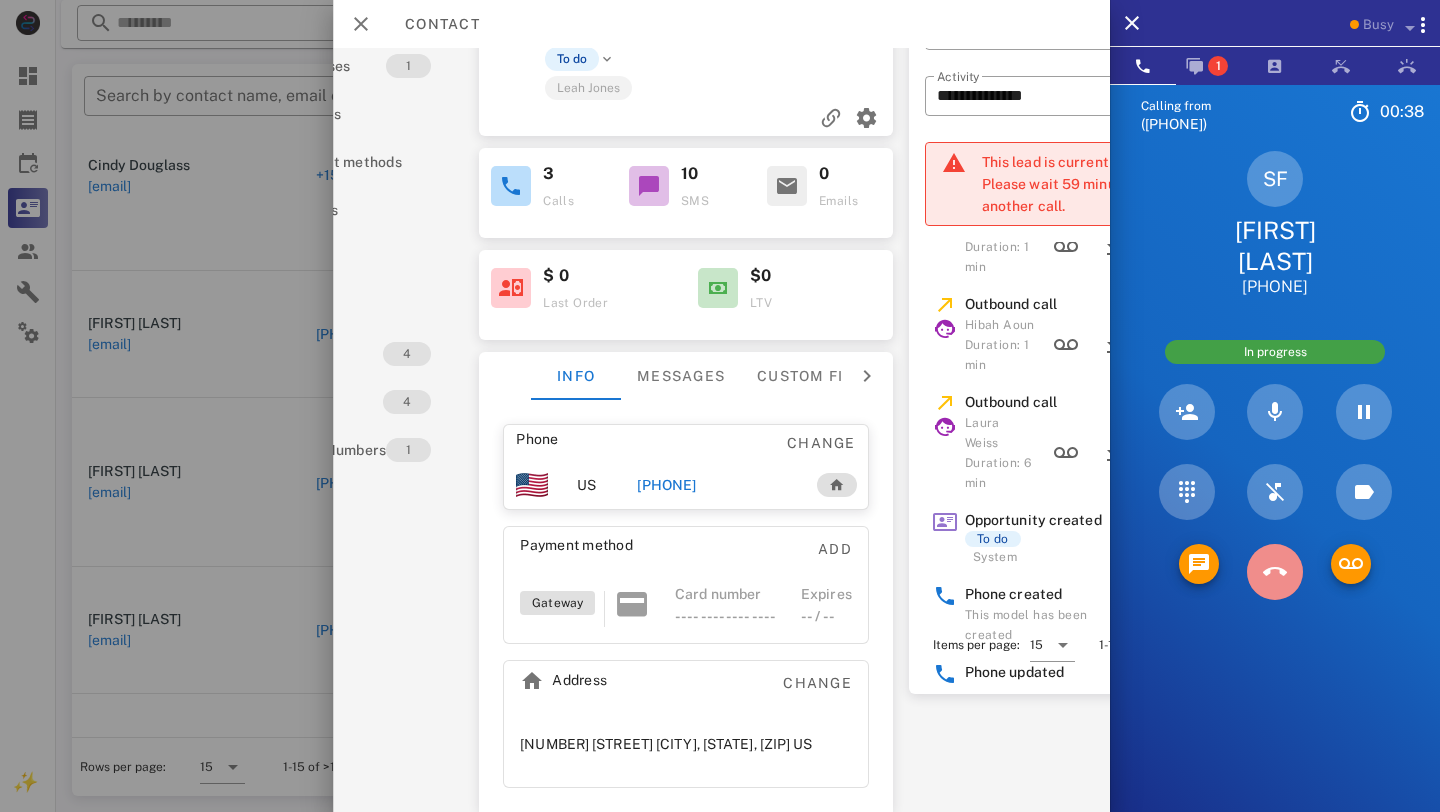 click at bounding box center (1275, 572) 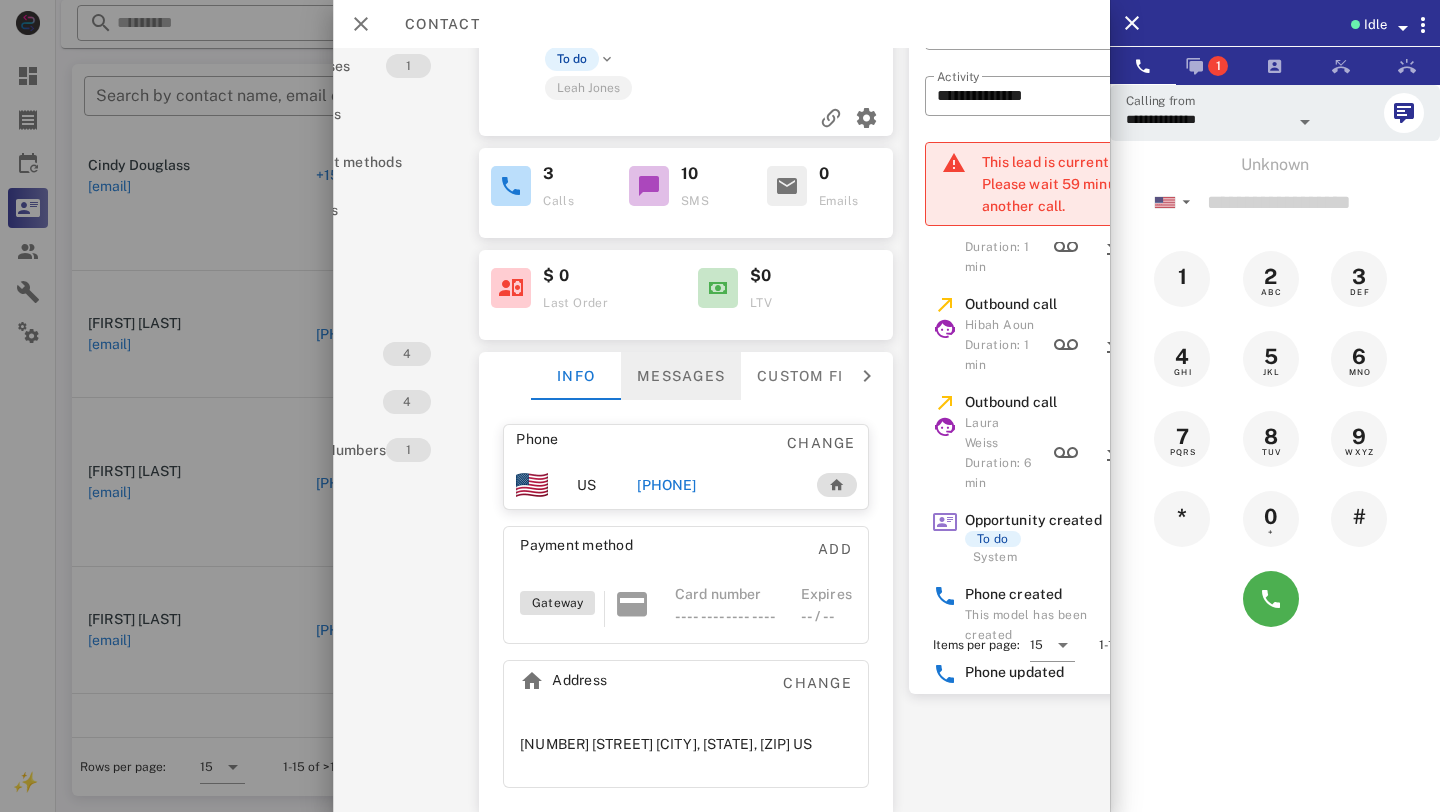 click on "Messages" at bounding box center (681, 376) 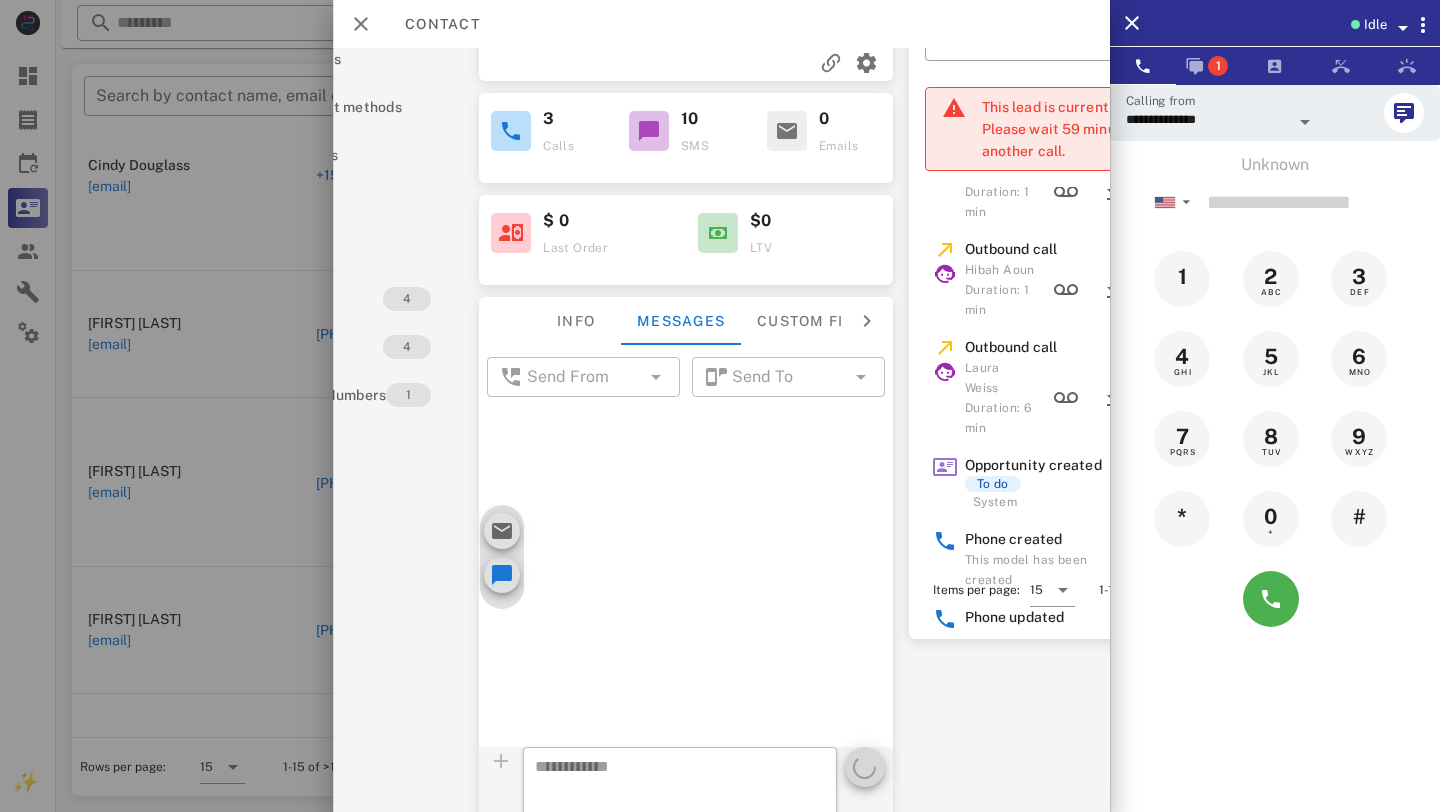 scroll, scrollTop: 1405, scrollLeft: 0, axis: vertical 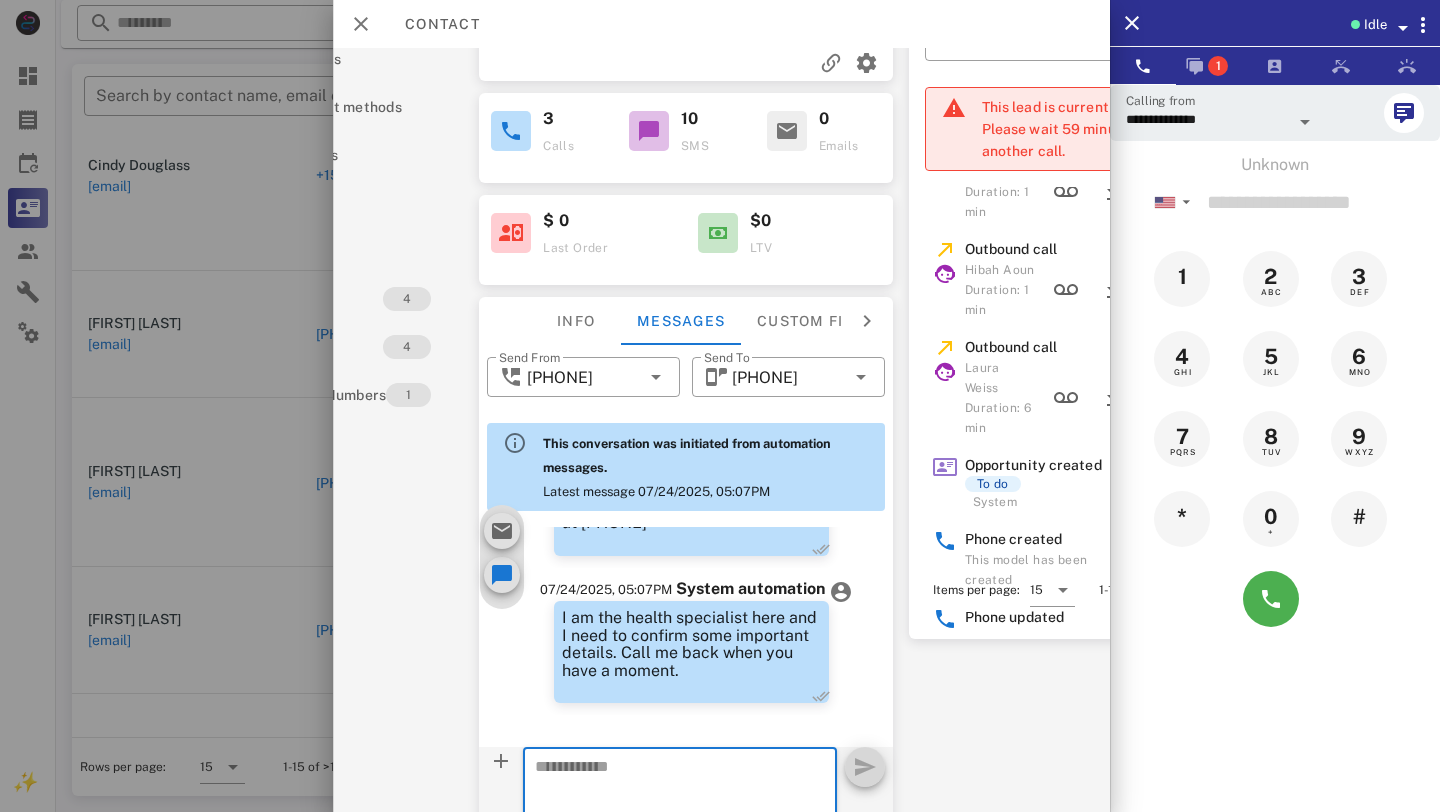 click at bounding box center (668, 800) 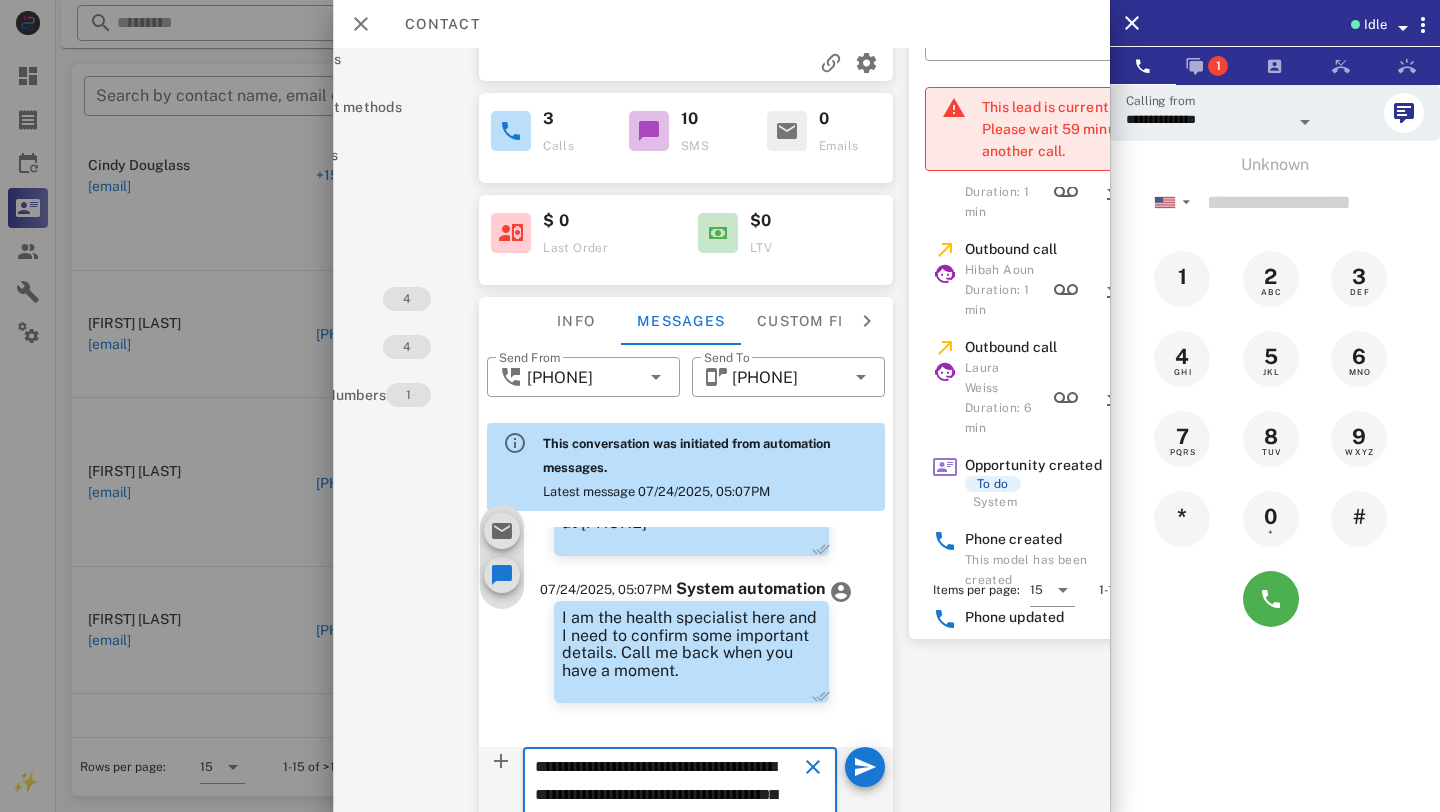 scroll, scrollTop: 181, scrollLeft: 0, axis: vertical 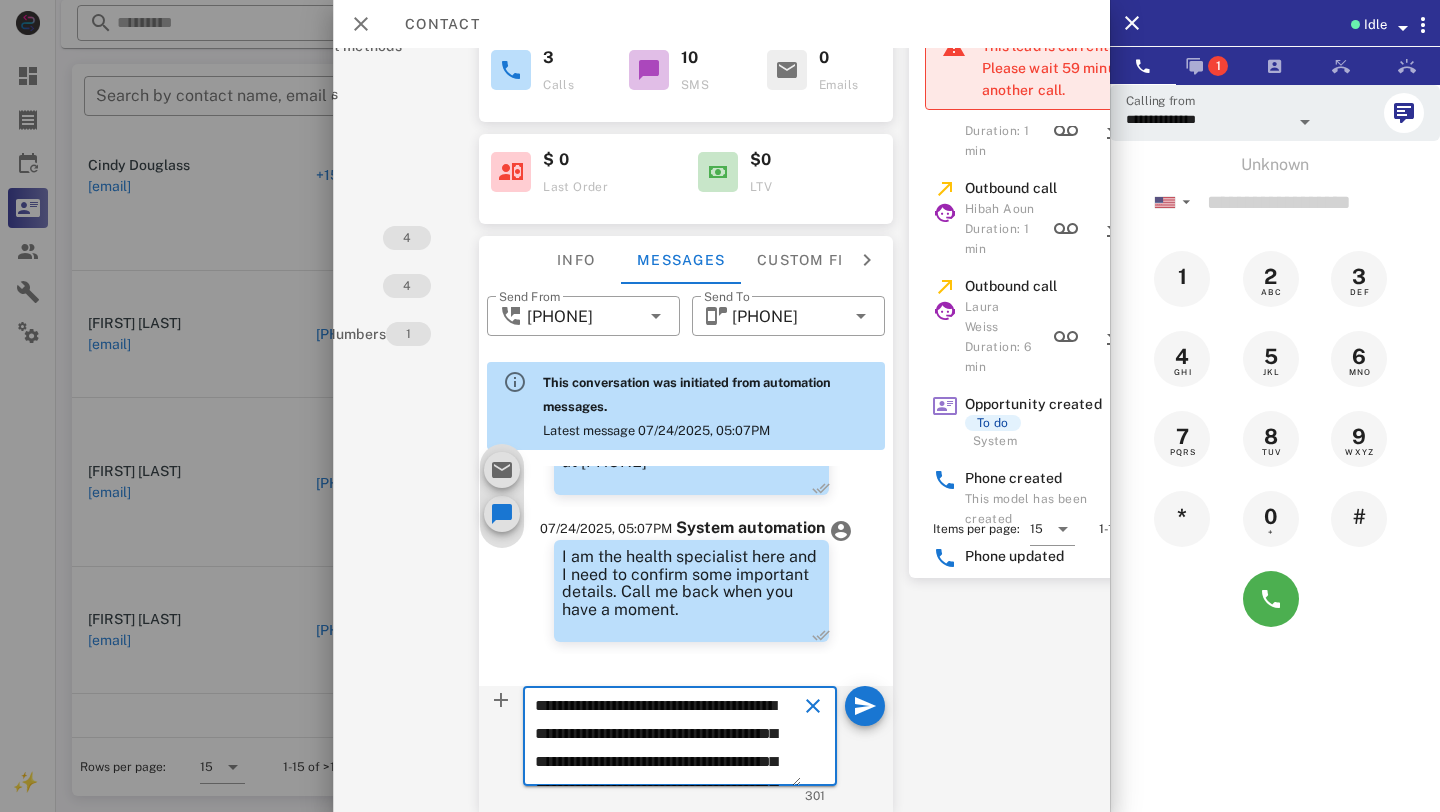 click on "**********" at bounding box center (668, 739) 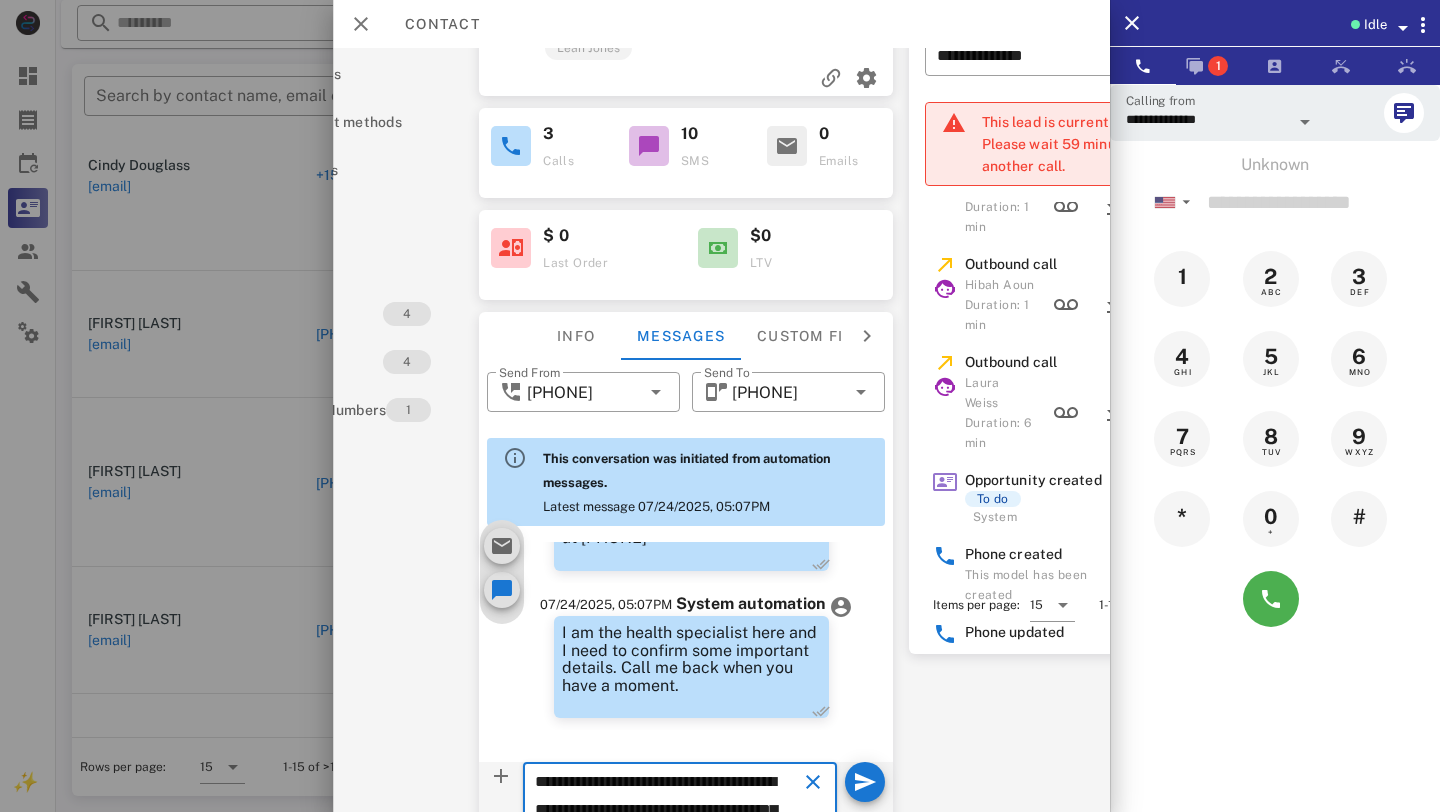 scroll, scrollTop: 259, scrollLeft: 114, axis: both 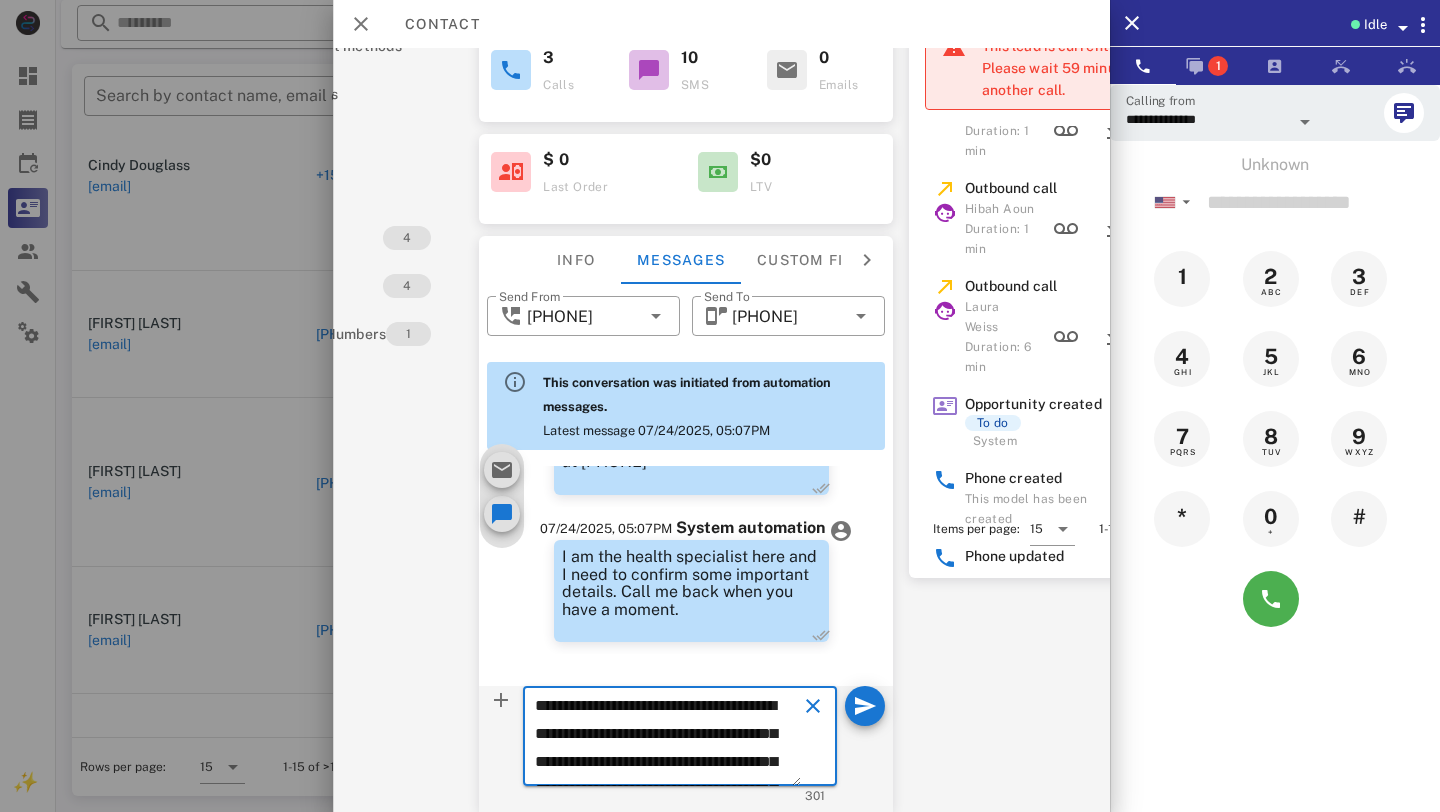click on "**********" at bounding box center [668, 739] 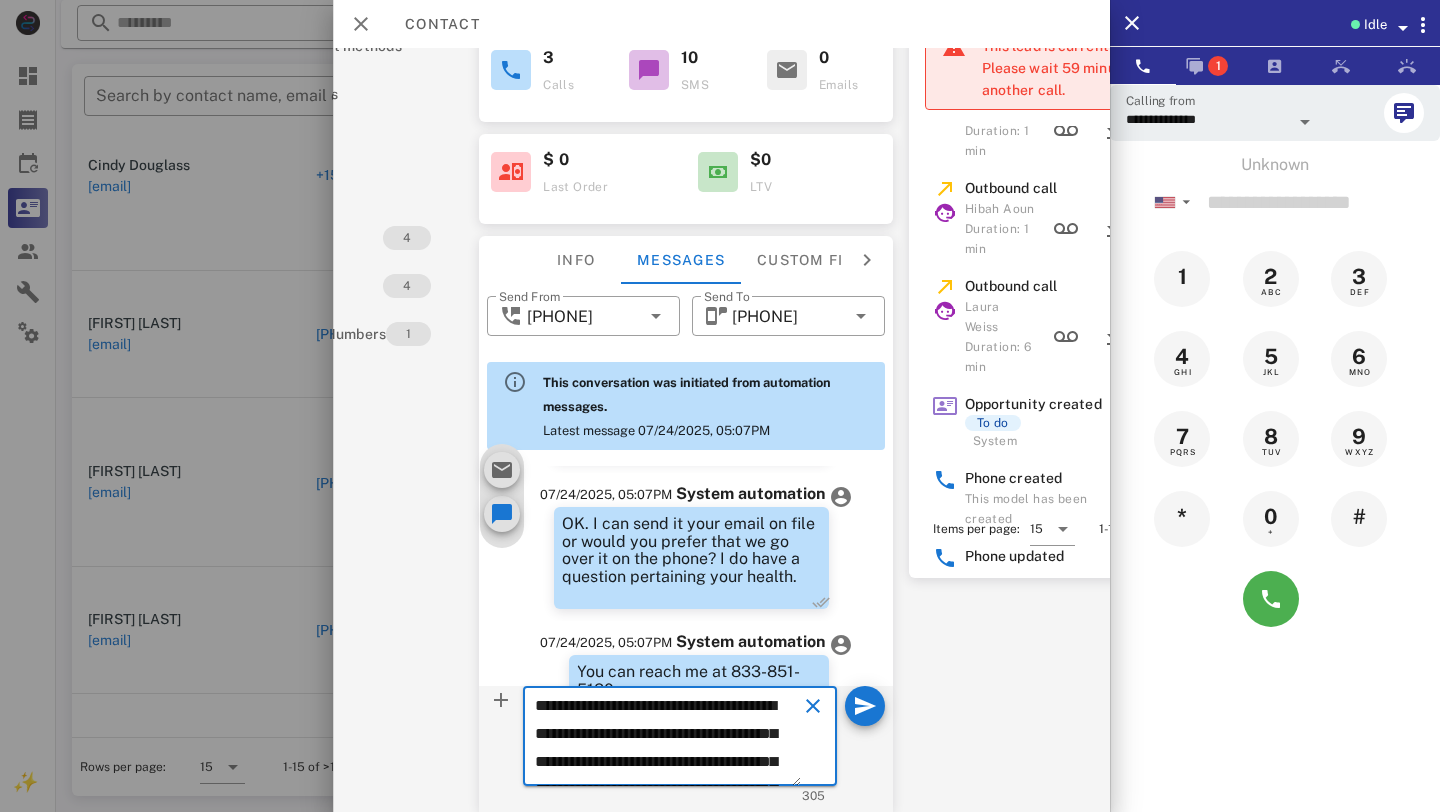 scroll, scrollTop: 1027, scrollLeft: 0, axis: vertical 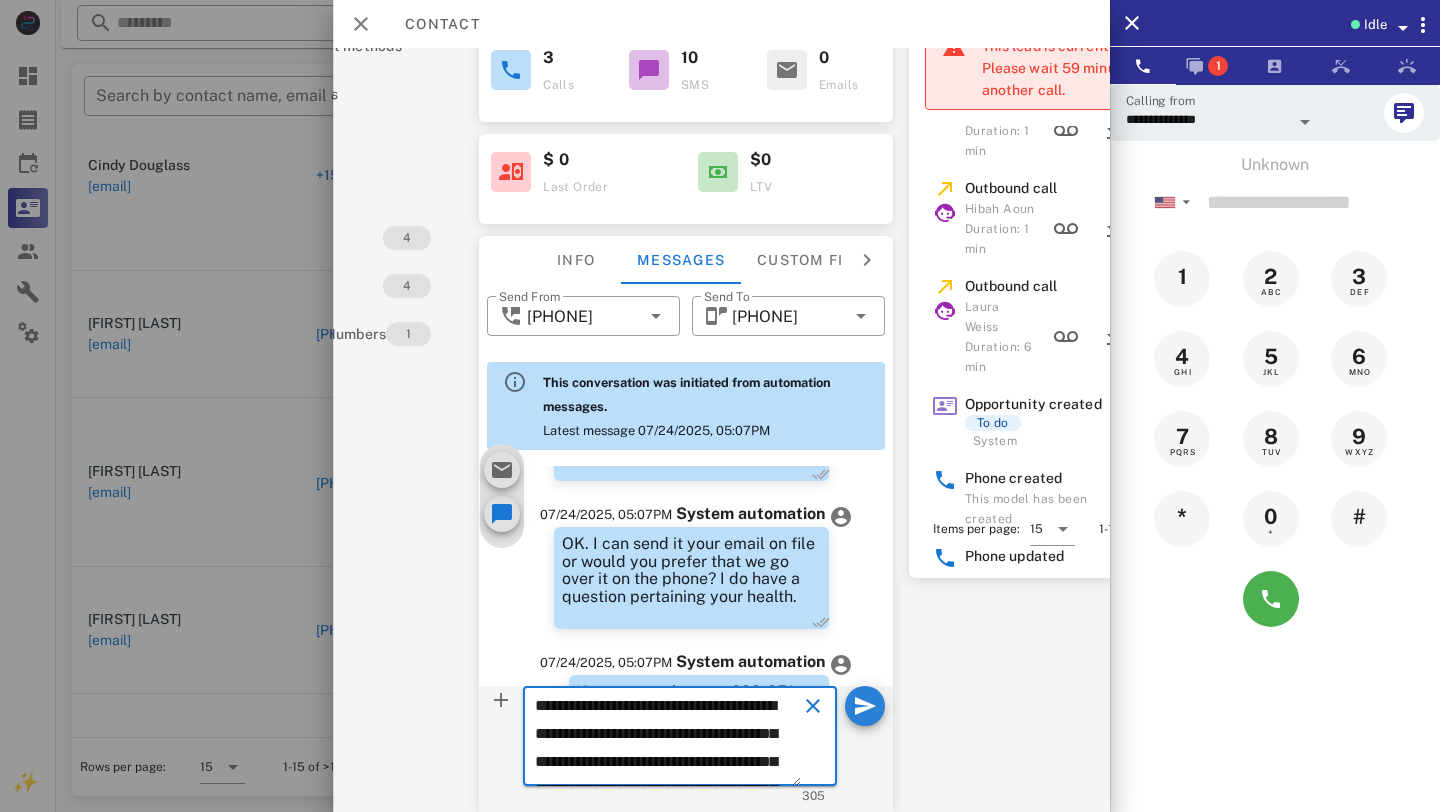 type on "**********" 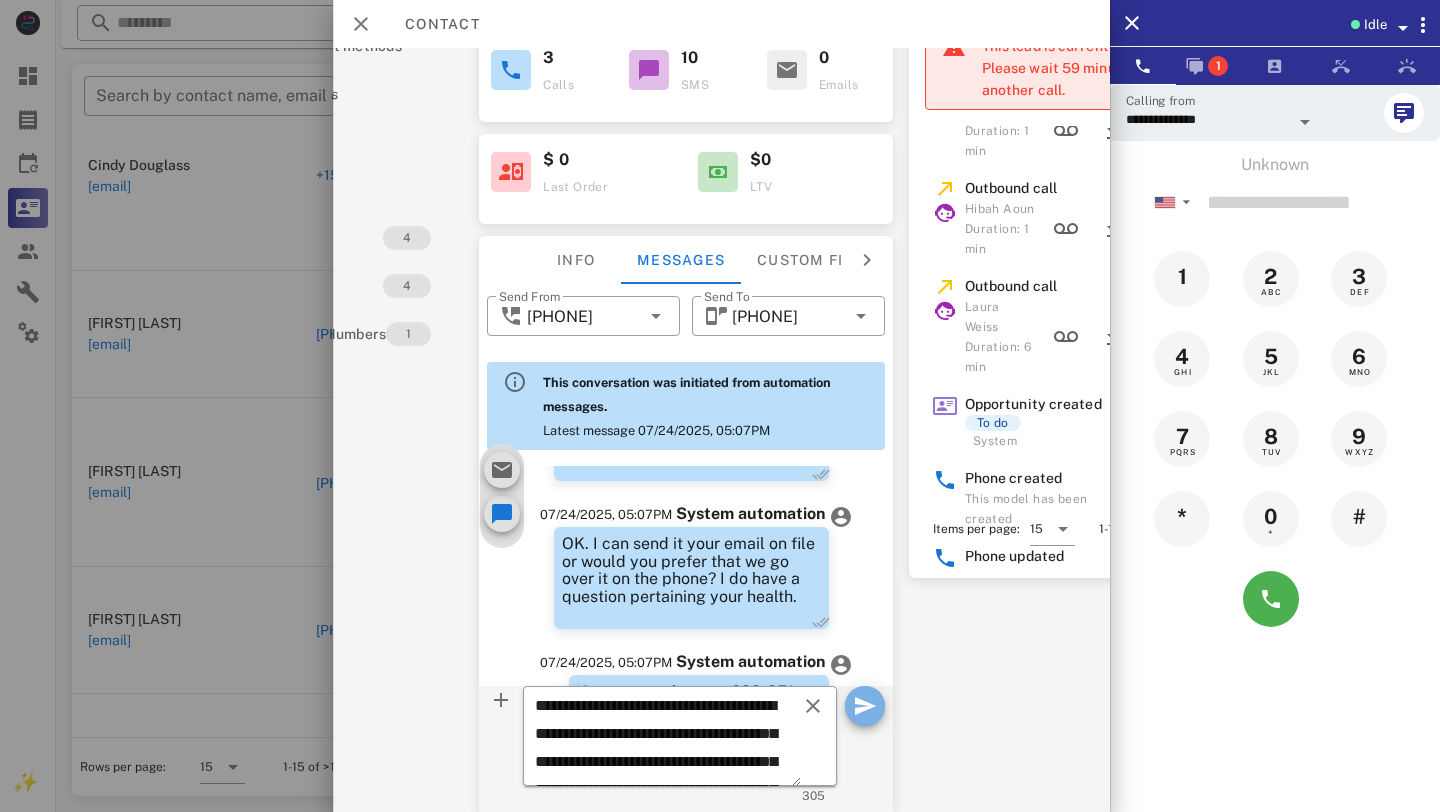 click at bounding box center [865, 706] 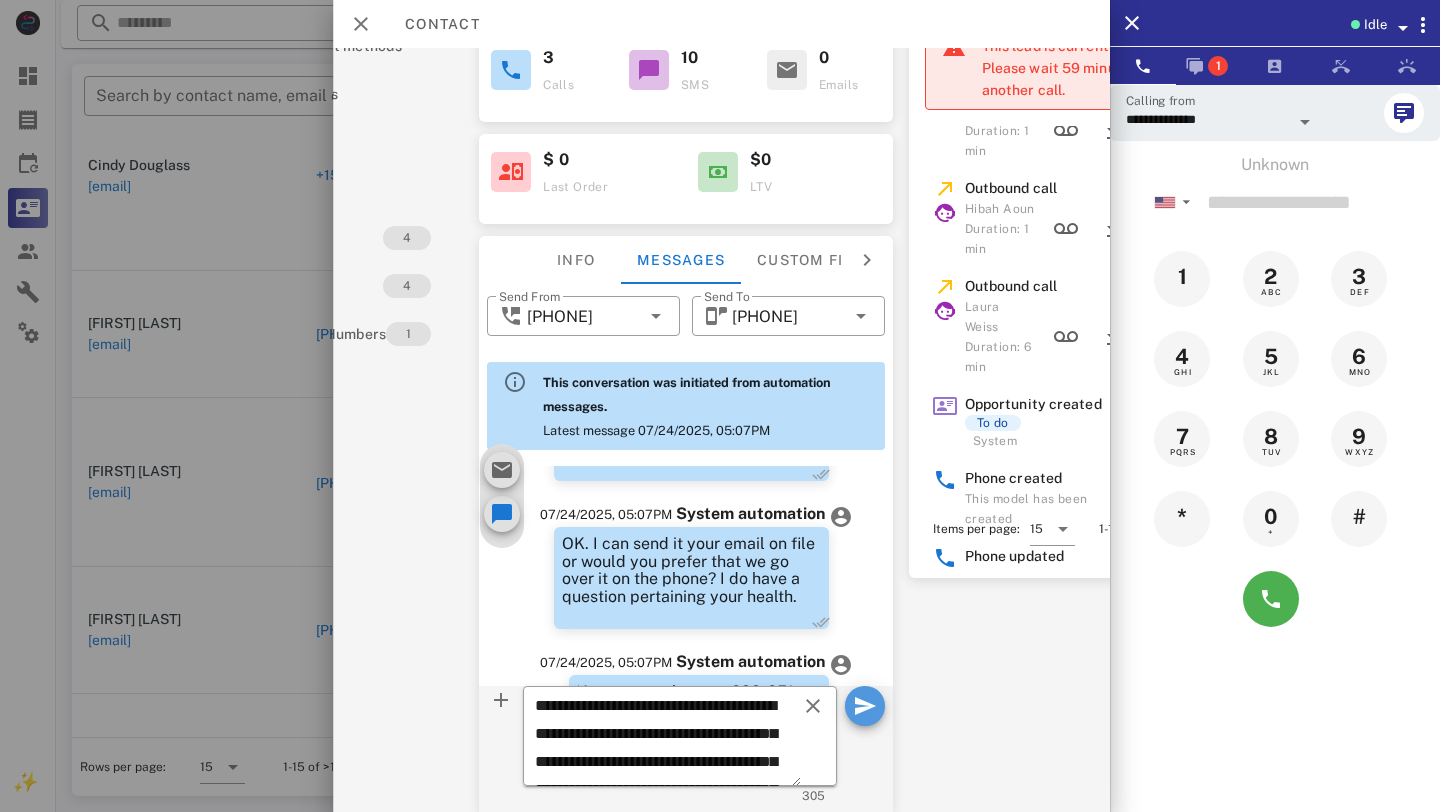 type 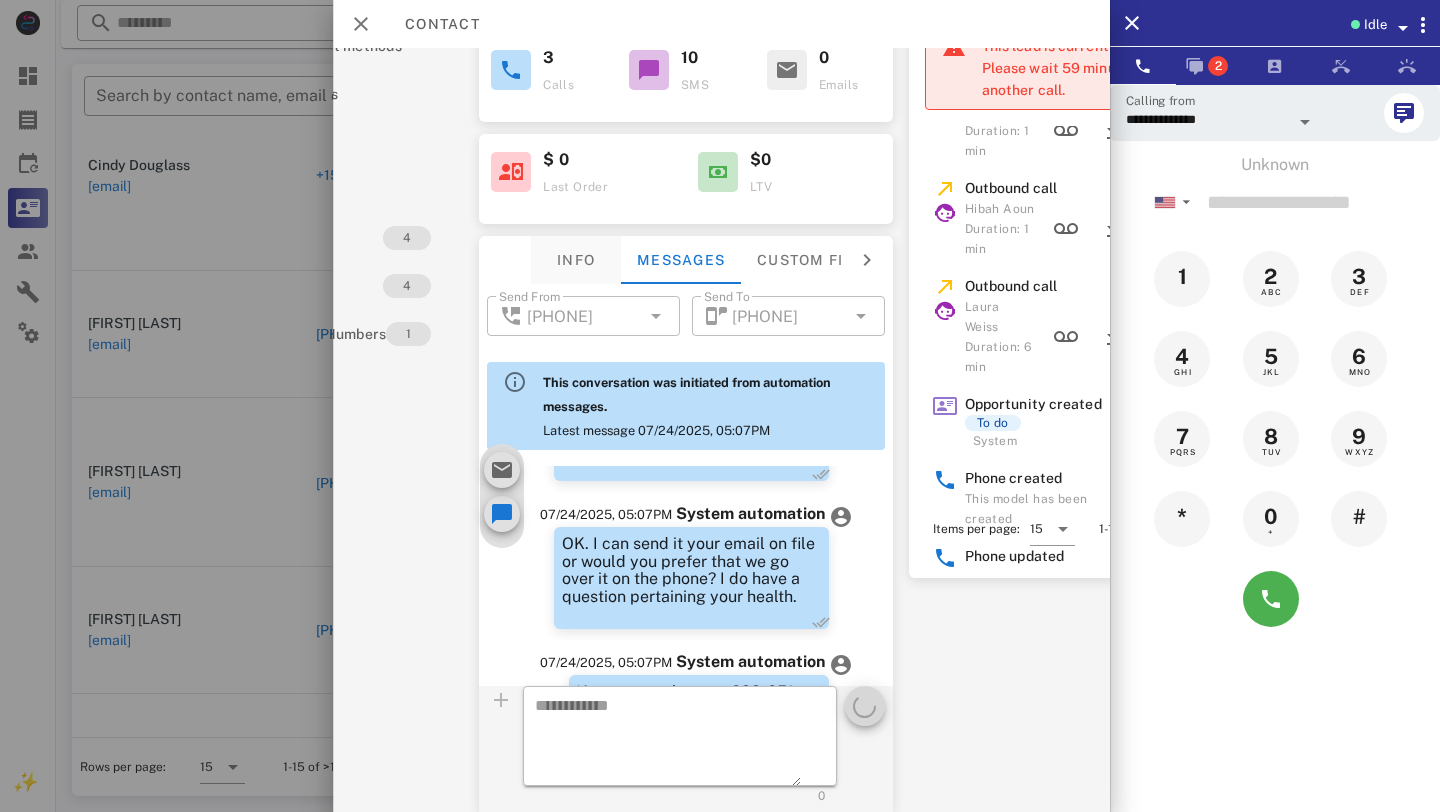 scroll, scrollTop: 1641, scrollLeft: 0, axis: vertical 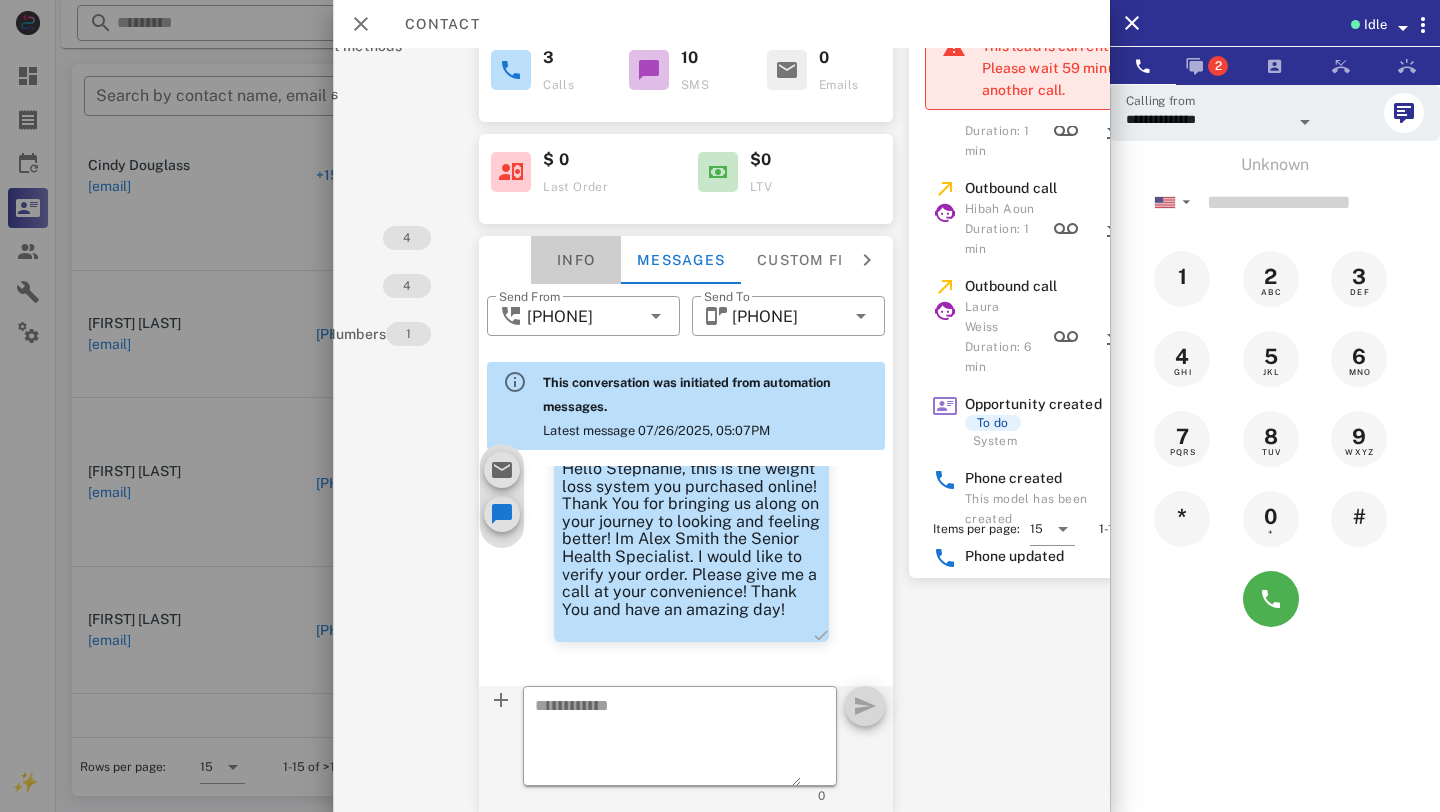 click on "Info" at bounding box center (576, 260) 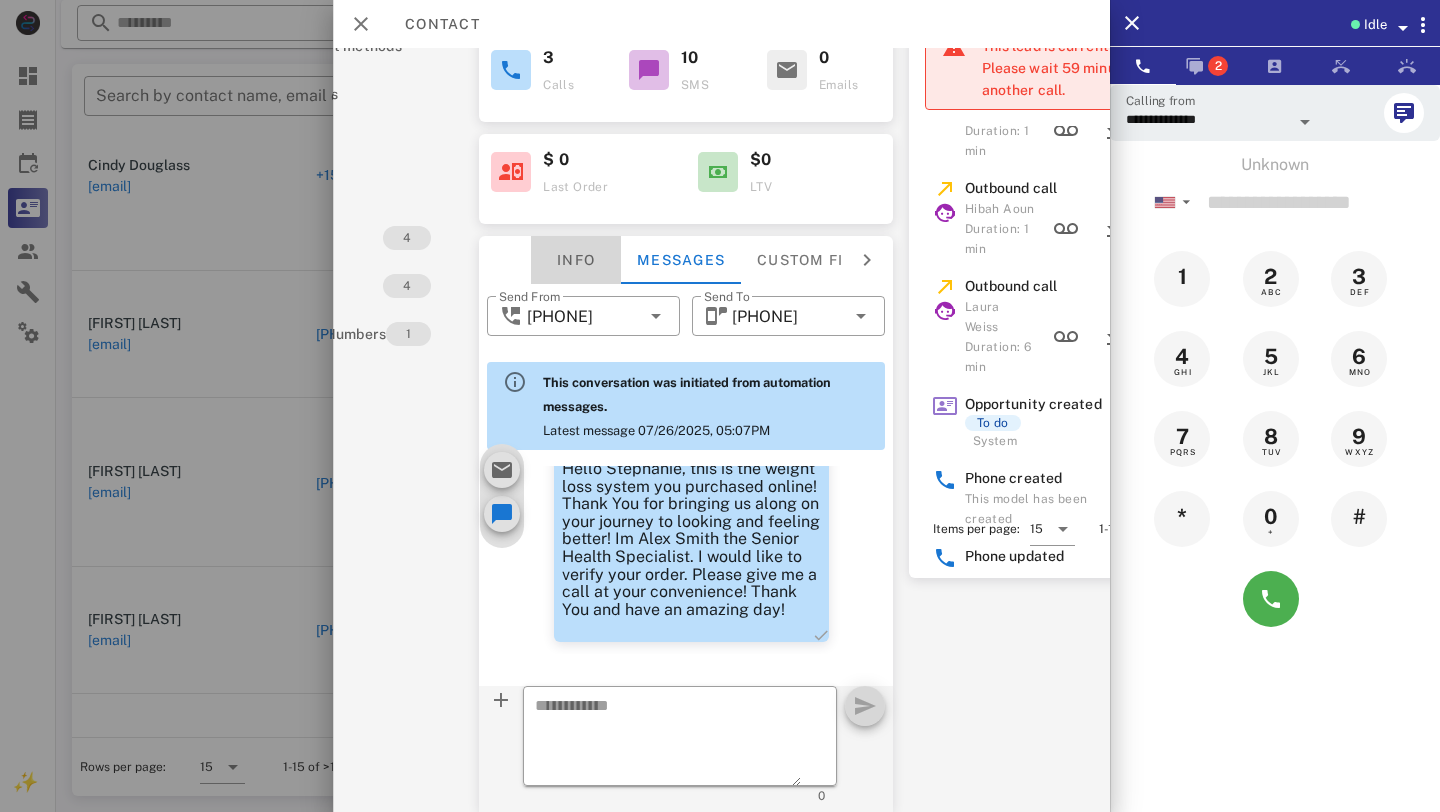 scroll, scrollTop: 165, scrollLeft: 114, axis: both 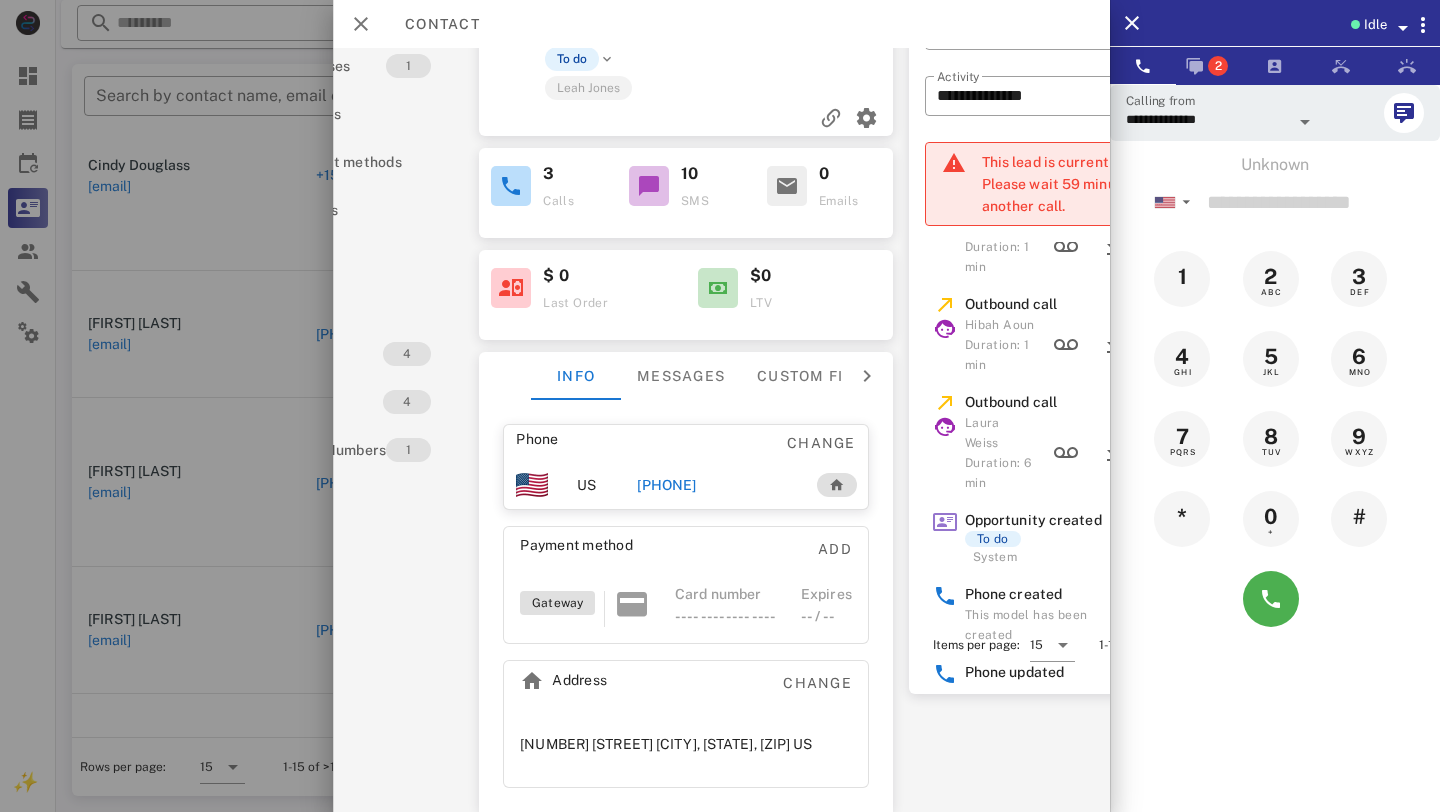 click on "[PHONE]" at bounding box center [666, 485] 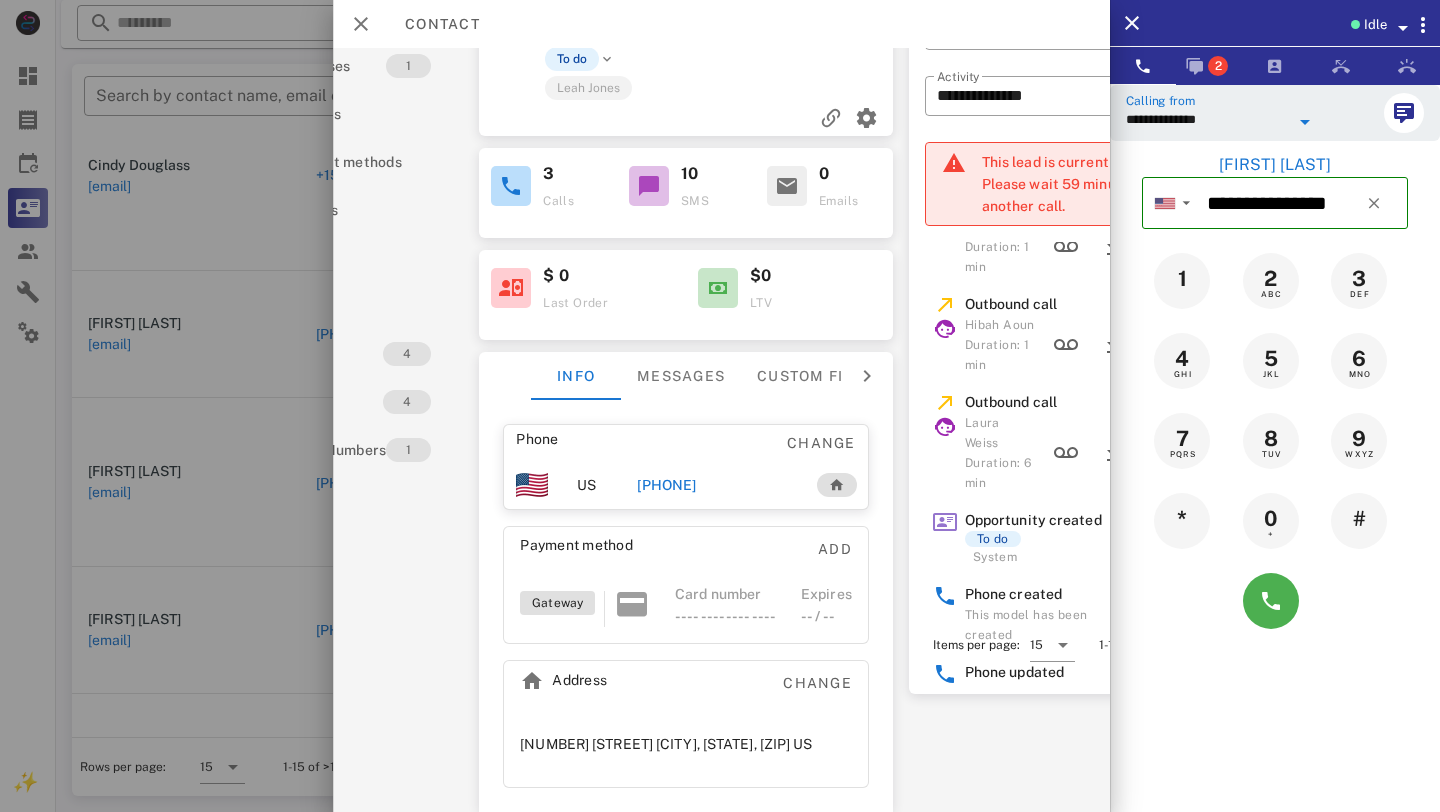 click on "**********" at bounding box center (1207, 119) 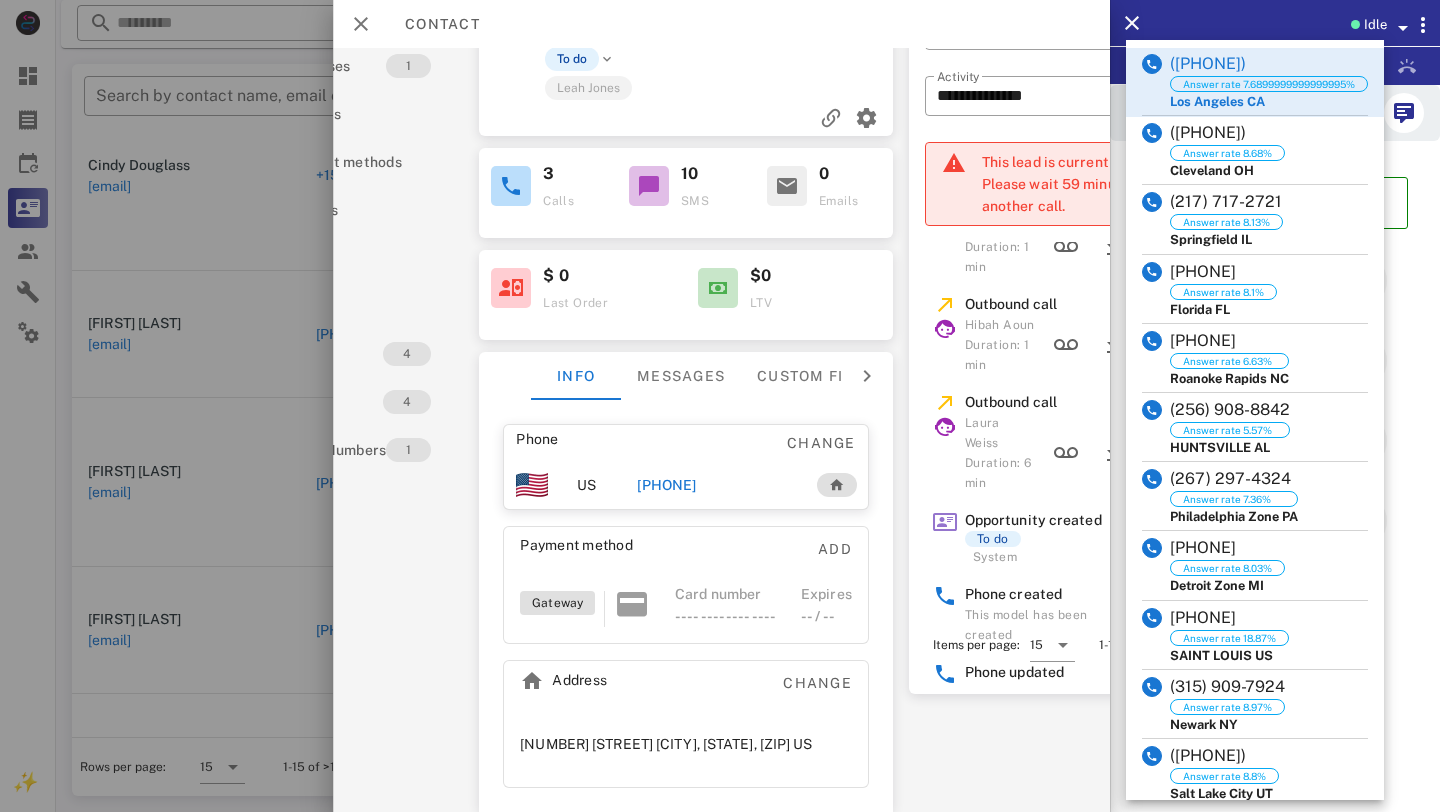 click on "[FIRST] [LAST]" at bounding box center (1275, 165) 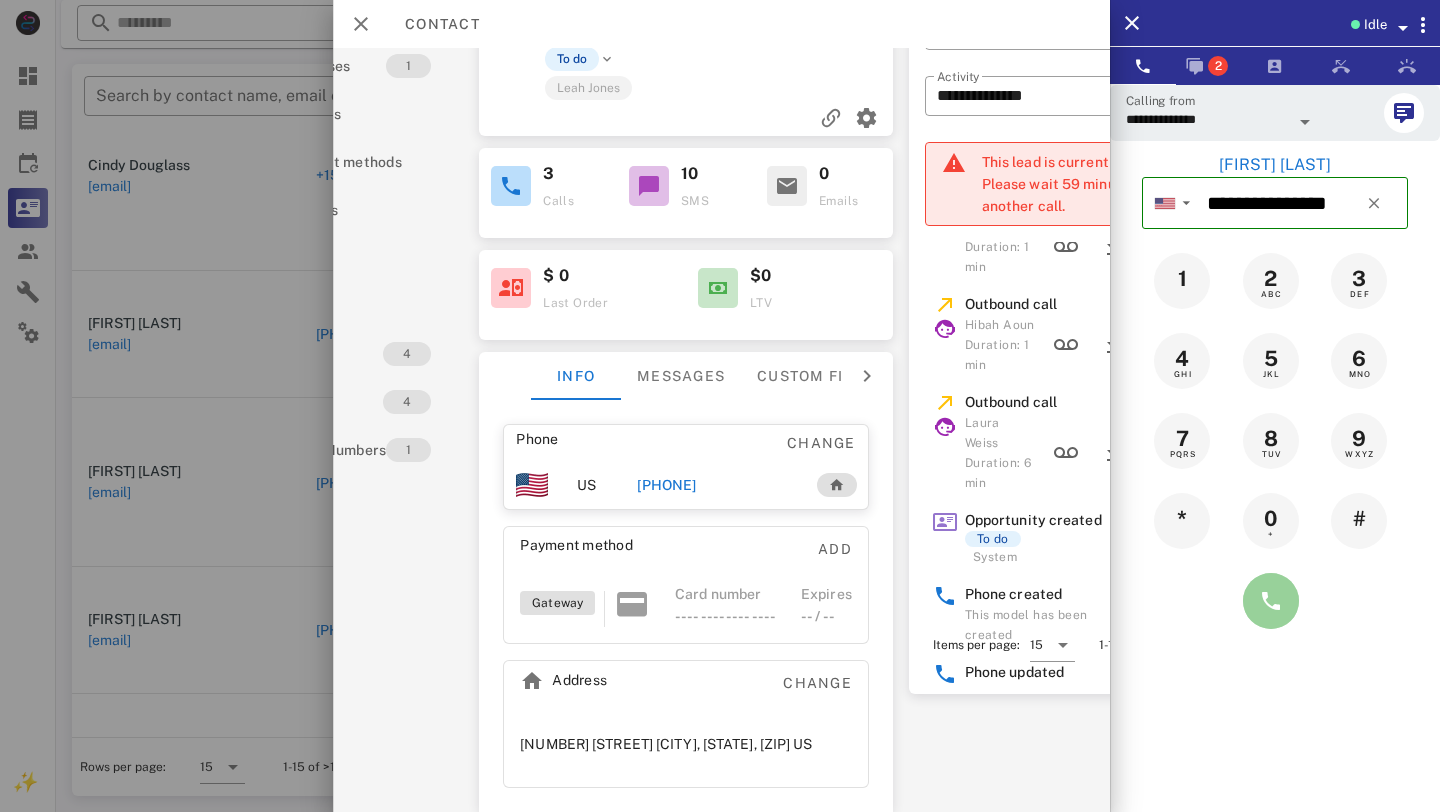 click at bounding box center [1271, 601] 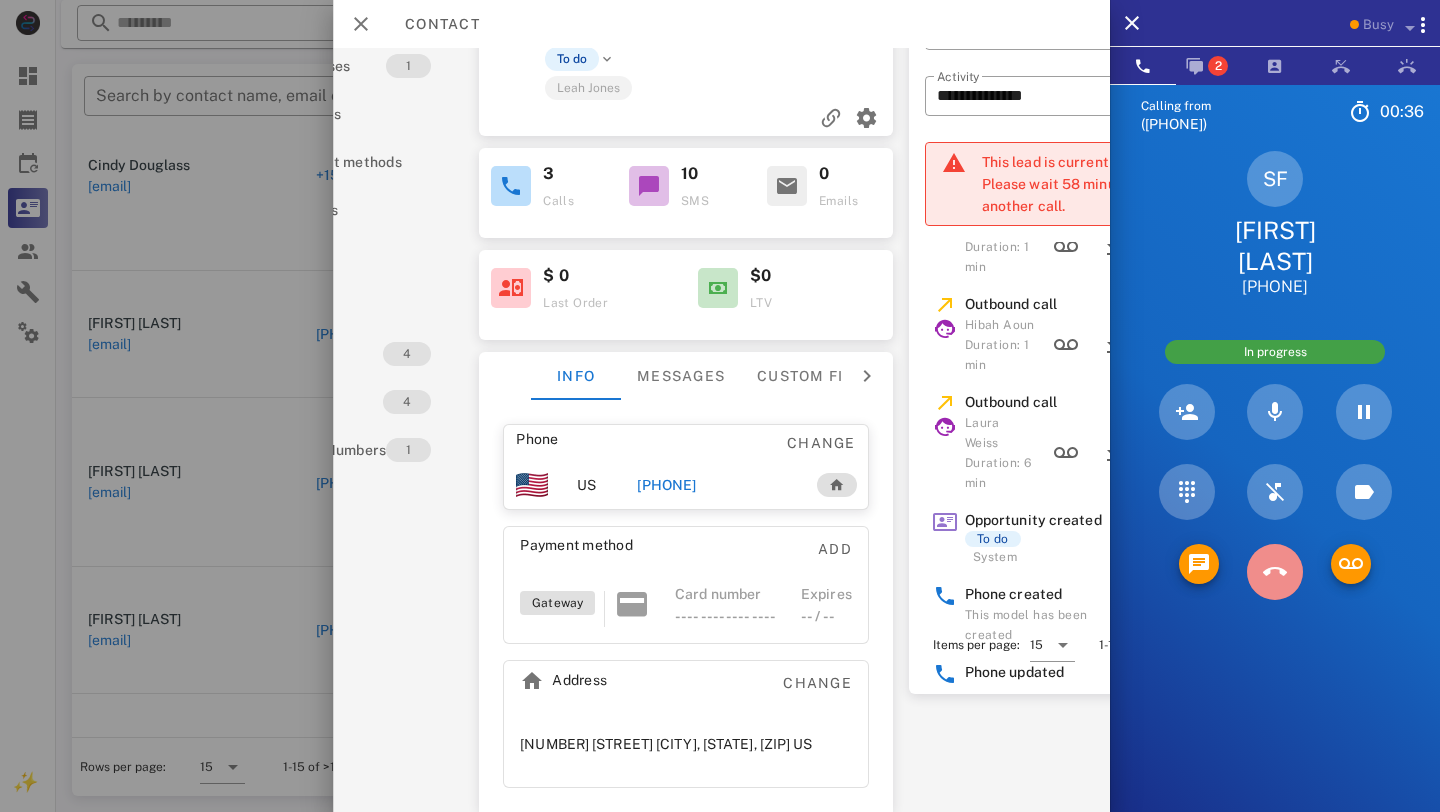 click at bounding box center (1275, 572) 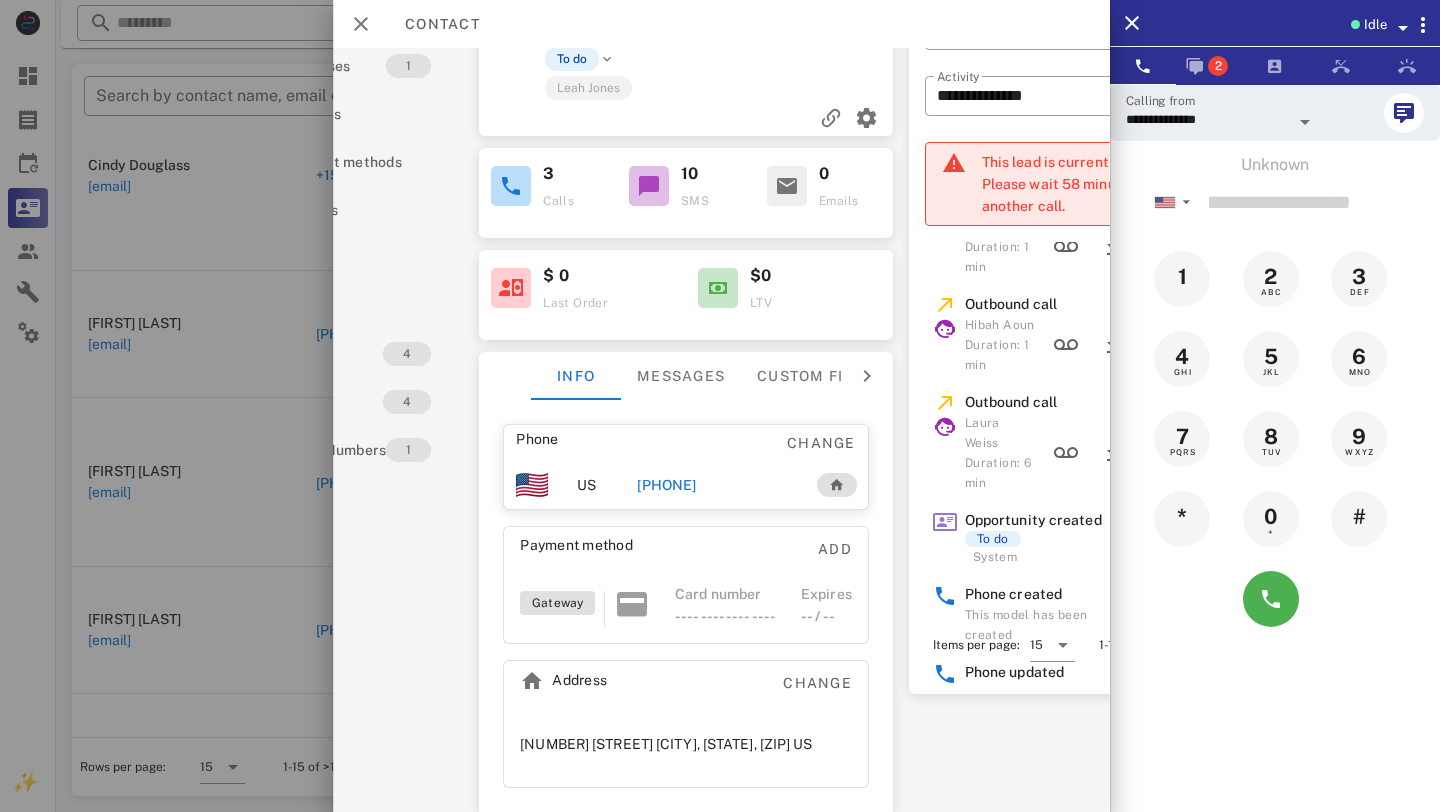 click on "[PHONE]" at bounding box center [666, 485] 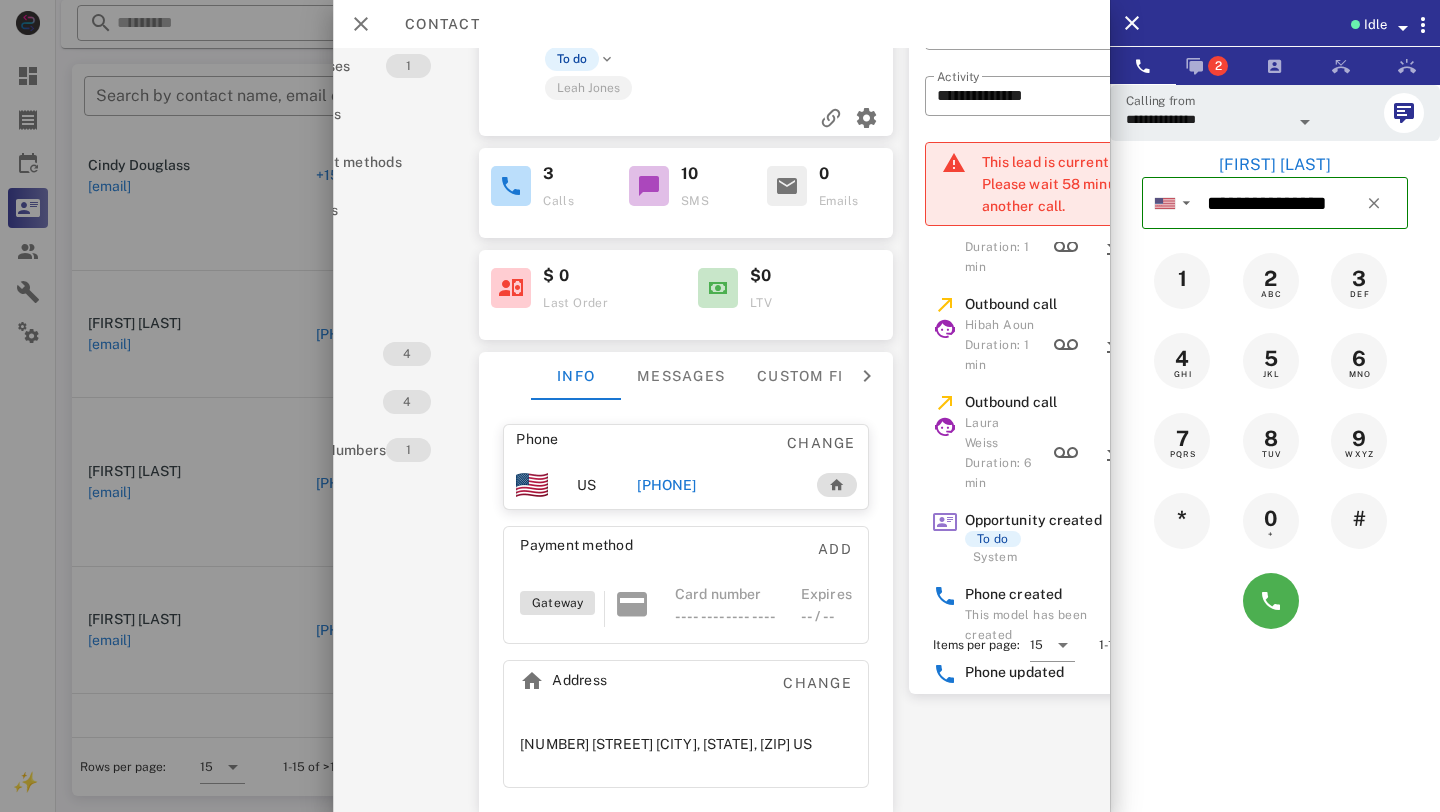 click at bounding box center (1305, 122) 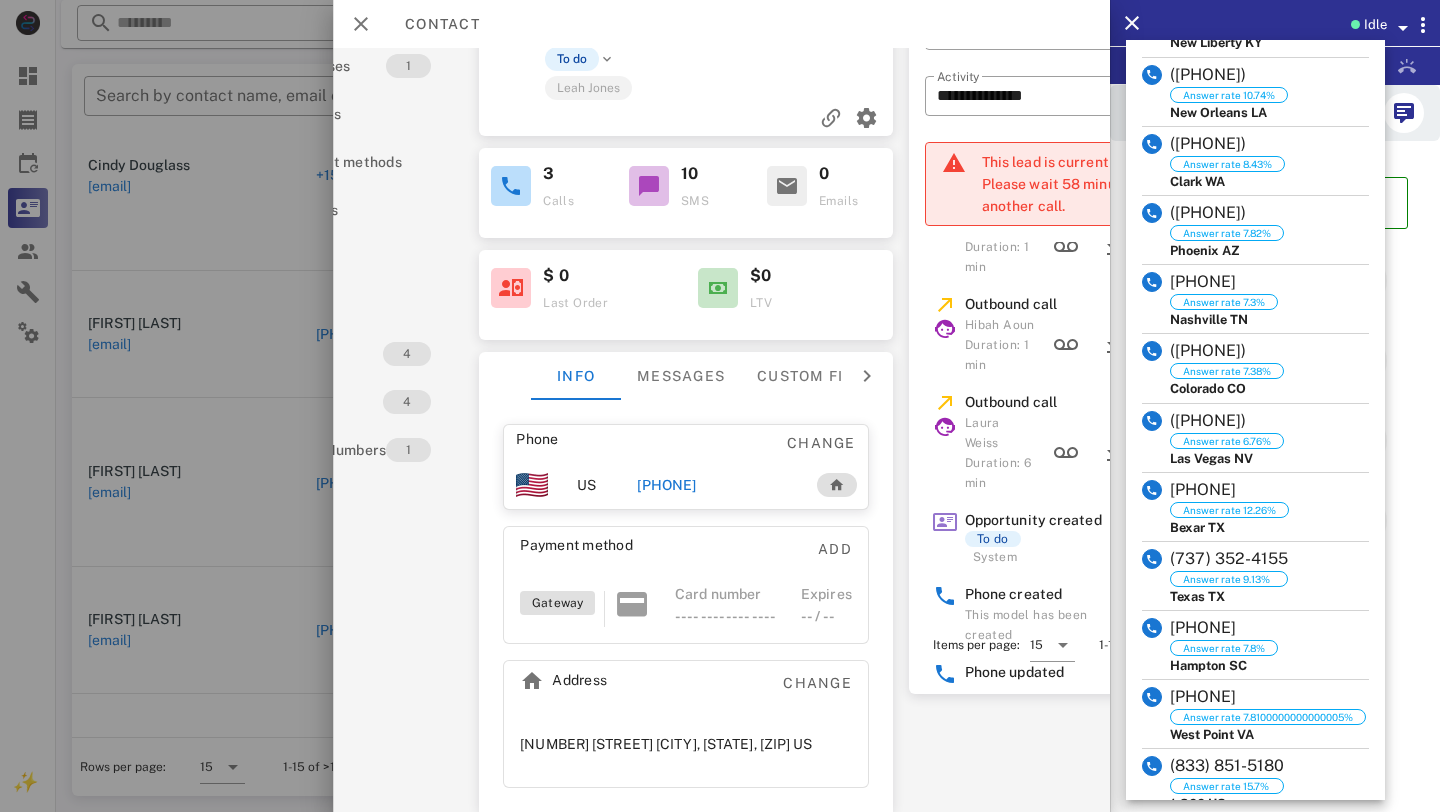 scroll, scrollTop: 1539, scrollLeft: 0, axis: vertical 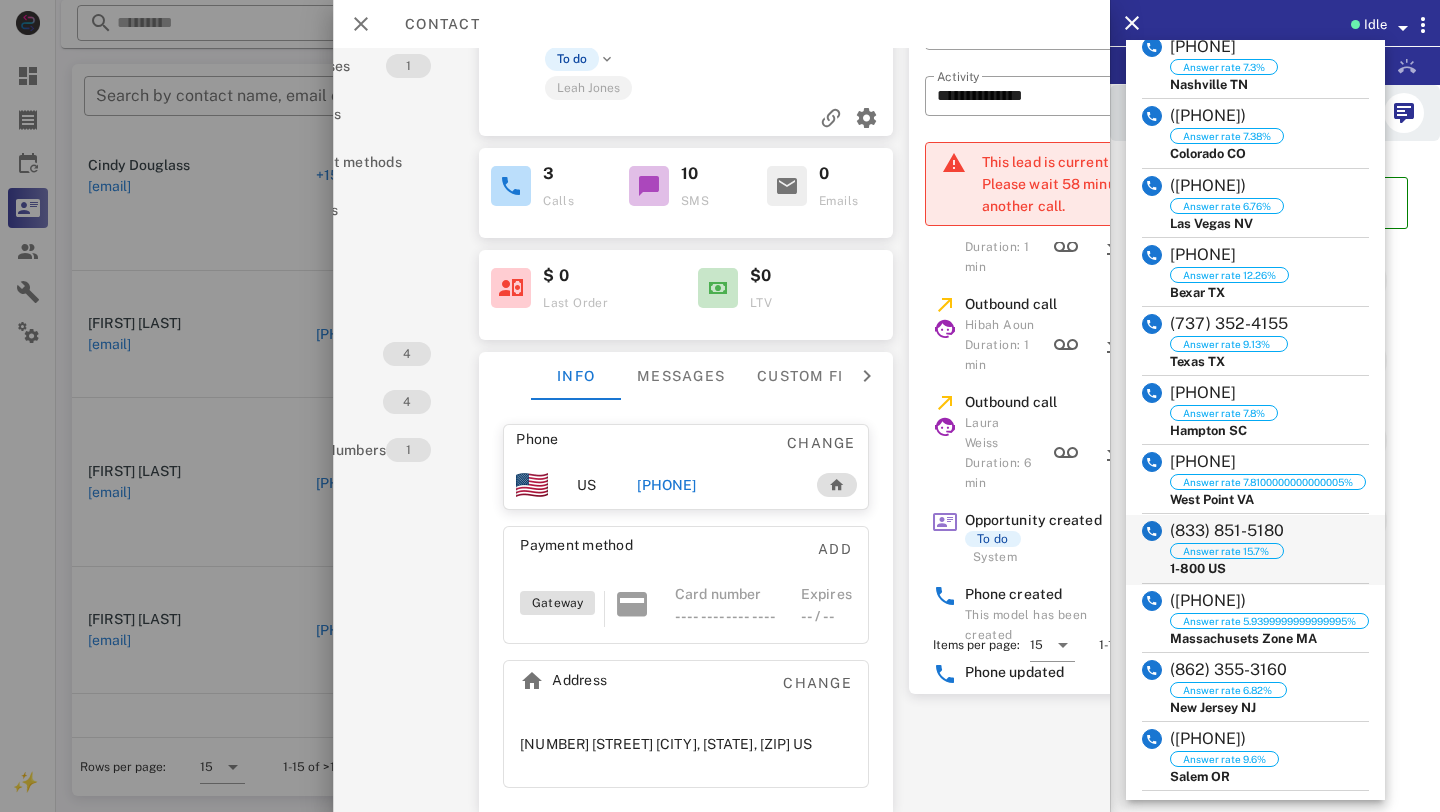 click on "(833) 851-5180" at bounding box center (1227, 531) 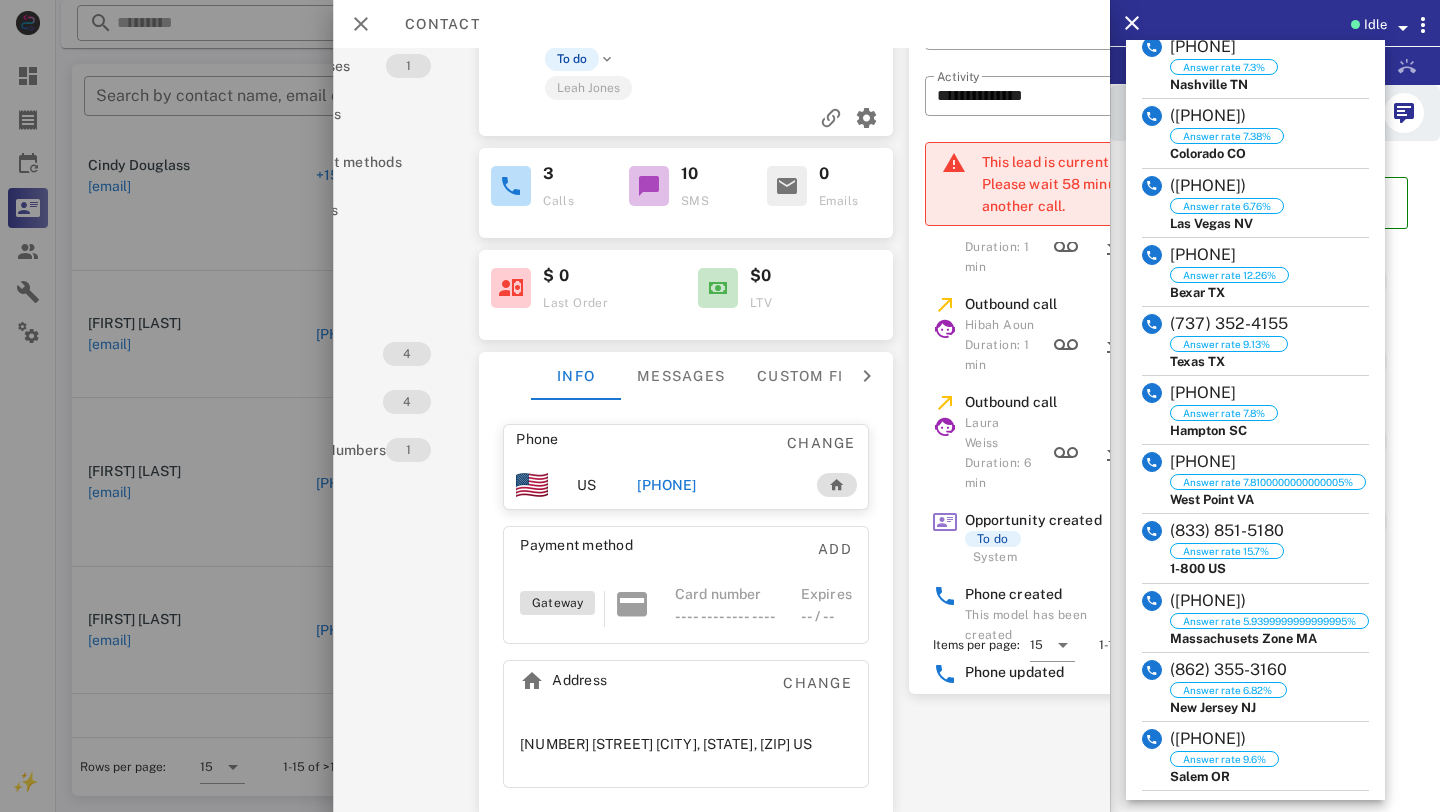type on "**********" 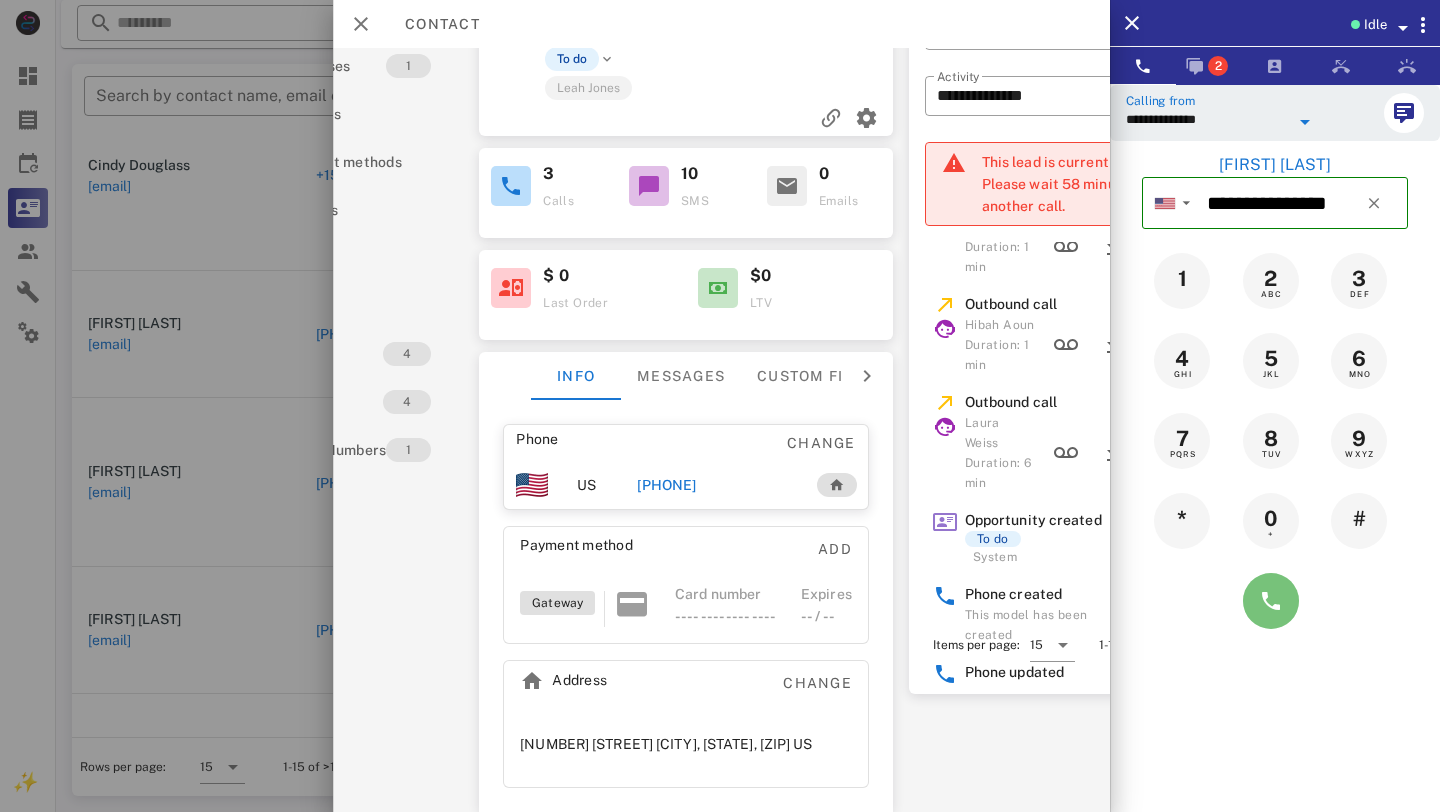 click at bounding box center [1271, 601] 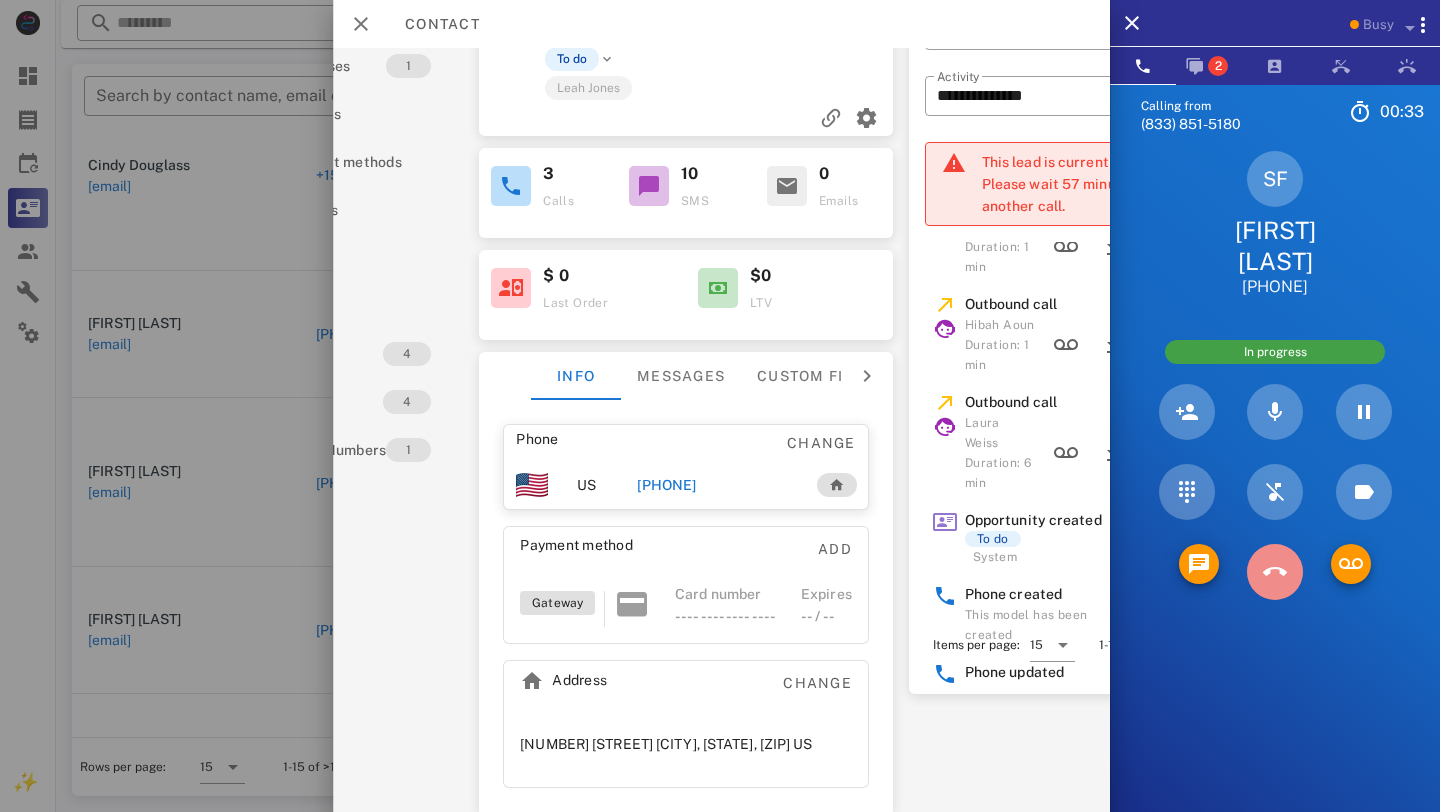 click at bounding box center [1275, 572] 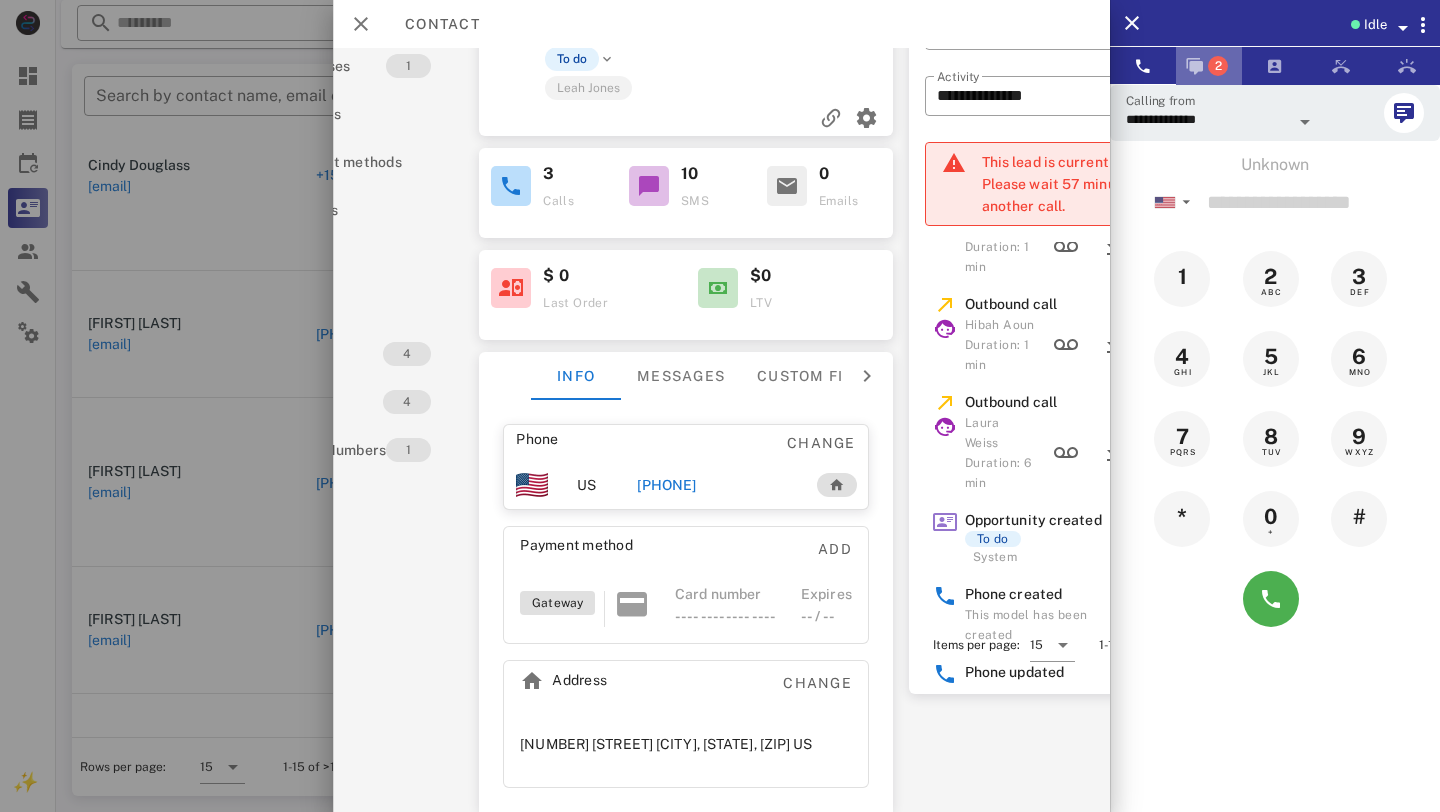 click on "2" at bounding box center (1209, 66) 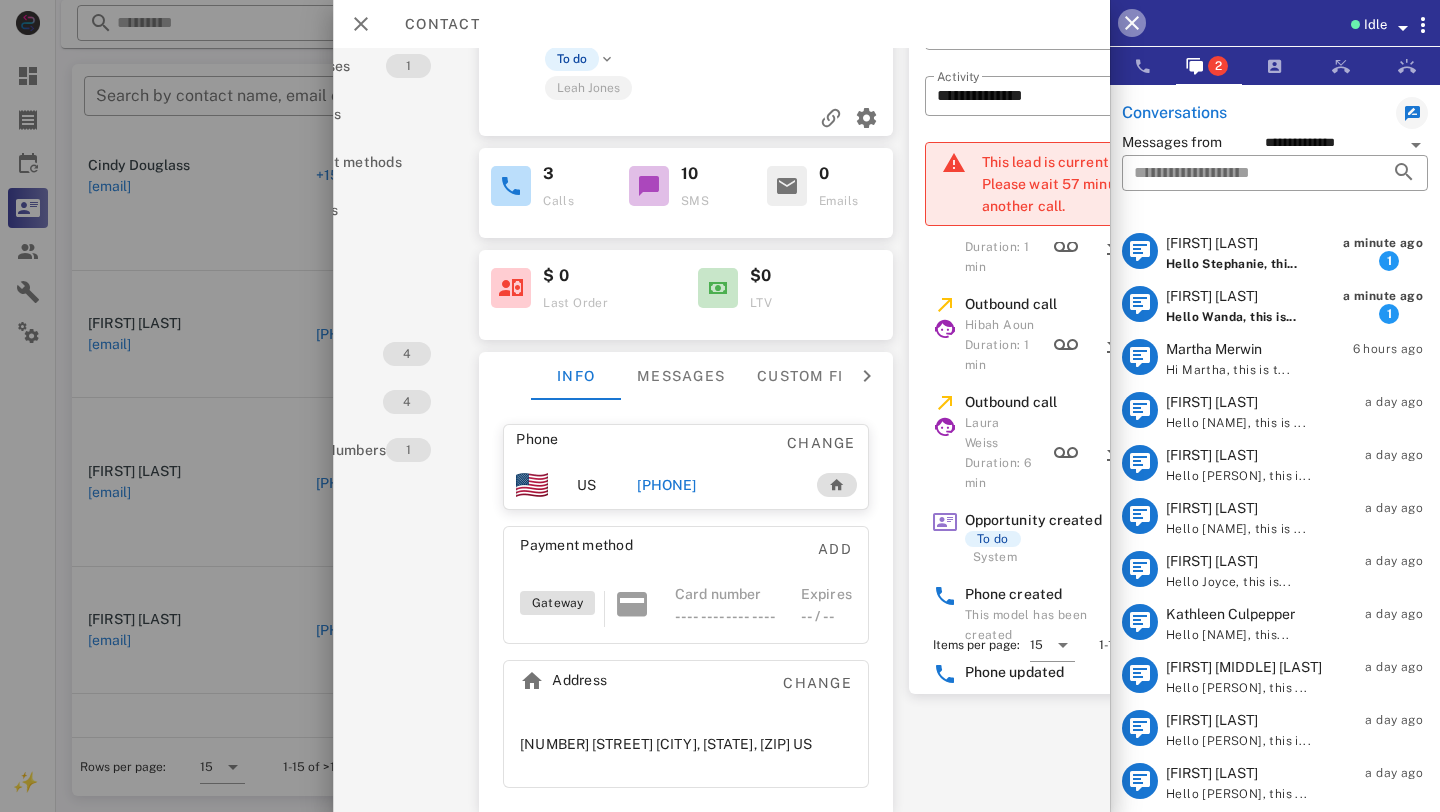 click at bounding box center [1132, 23] 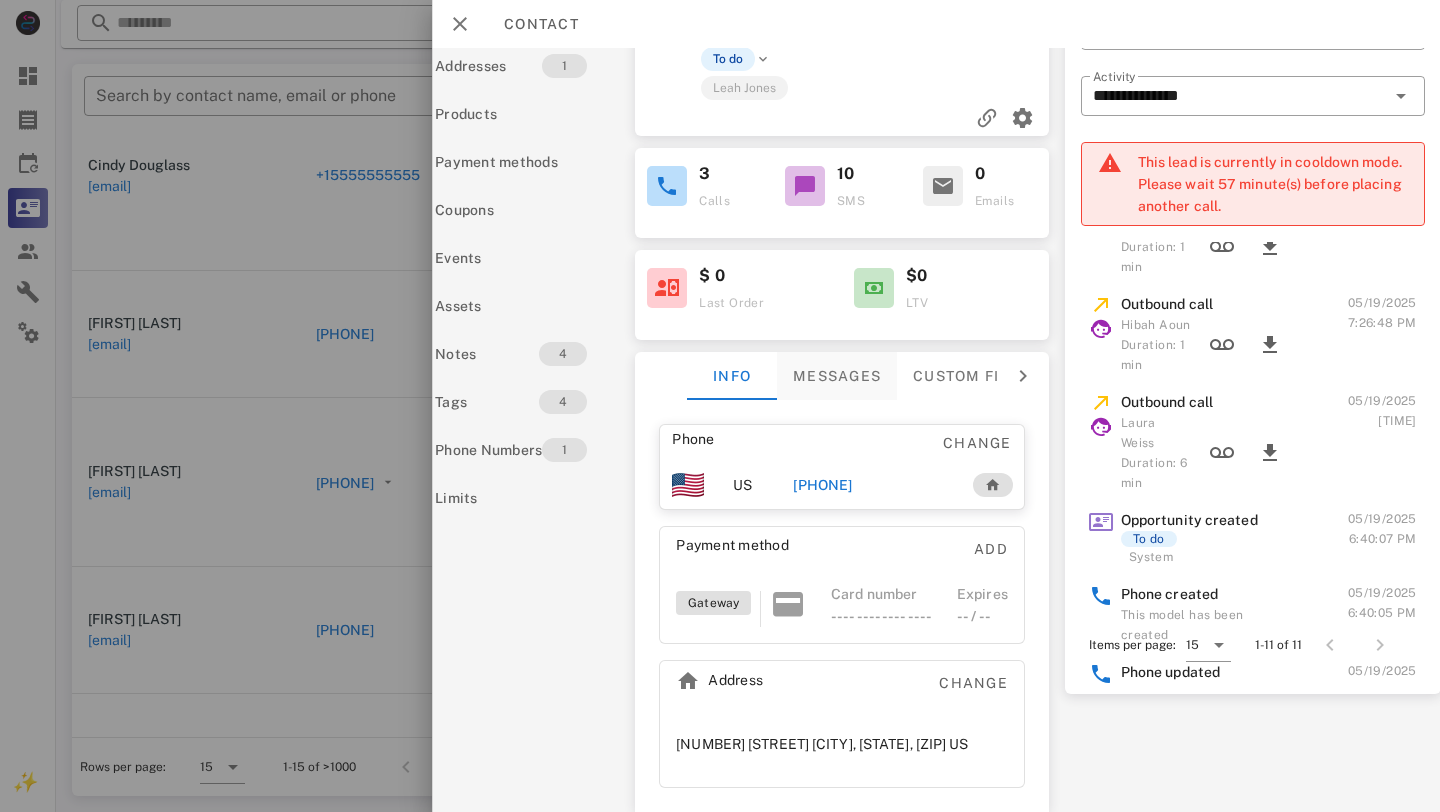 scroll, scrollTop: 0, scrollLeft: 57, axis: horizontal 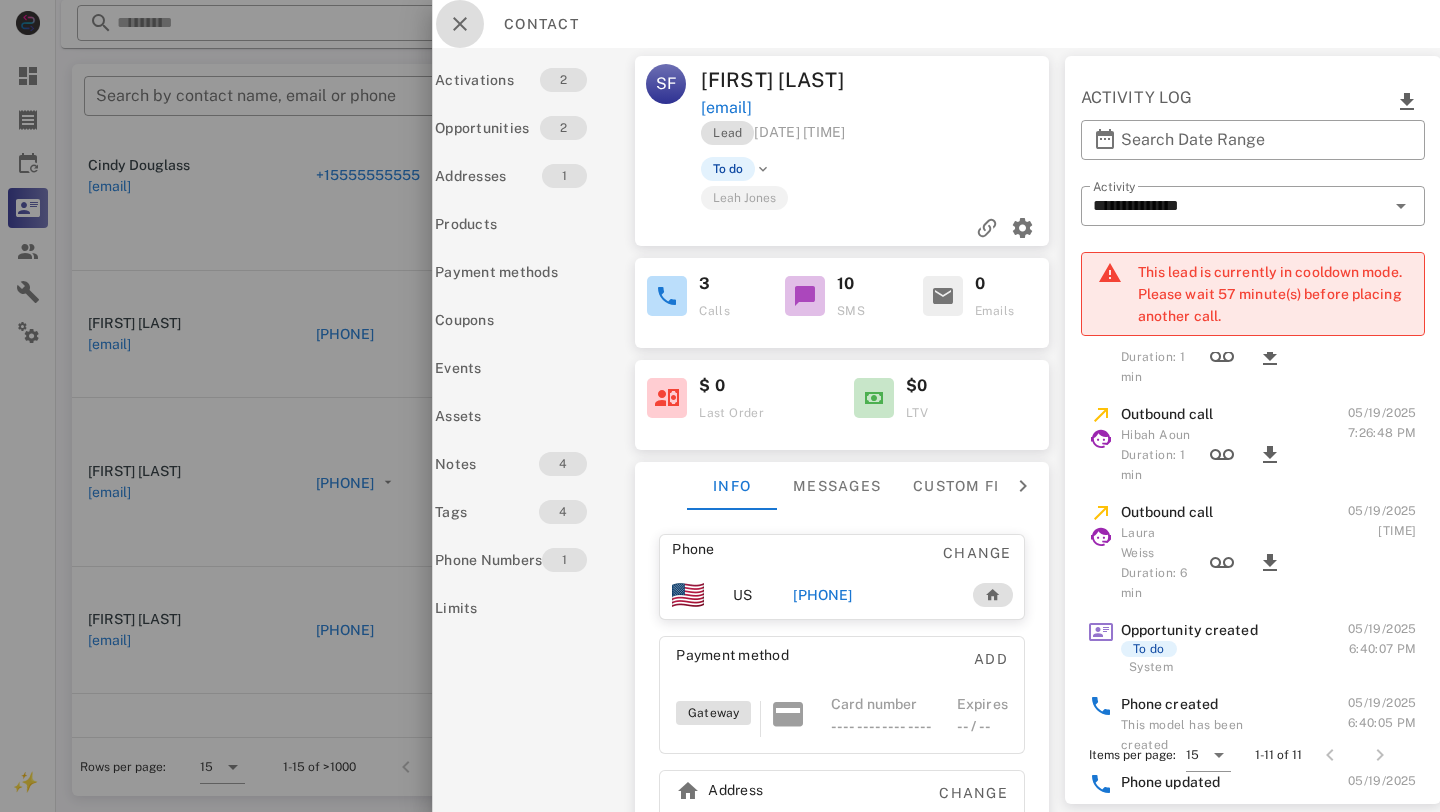 click at bounding box center [460, 24] 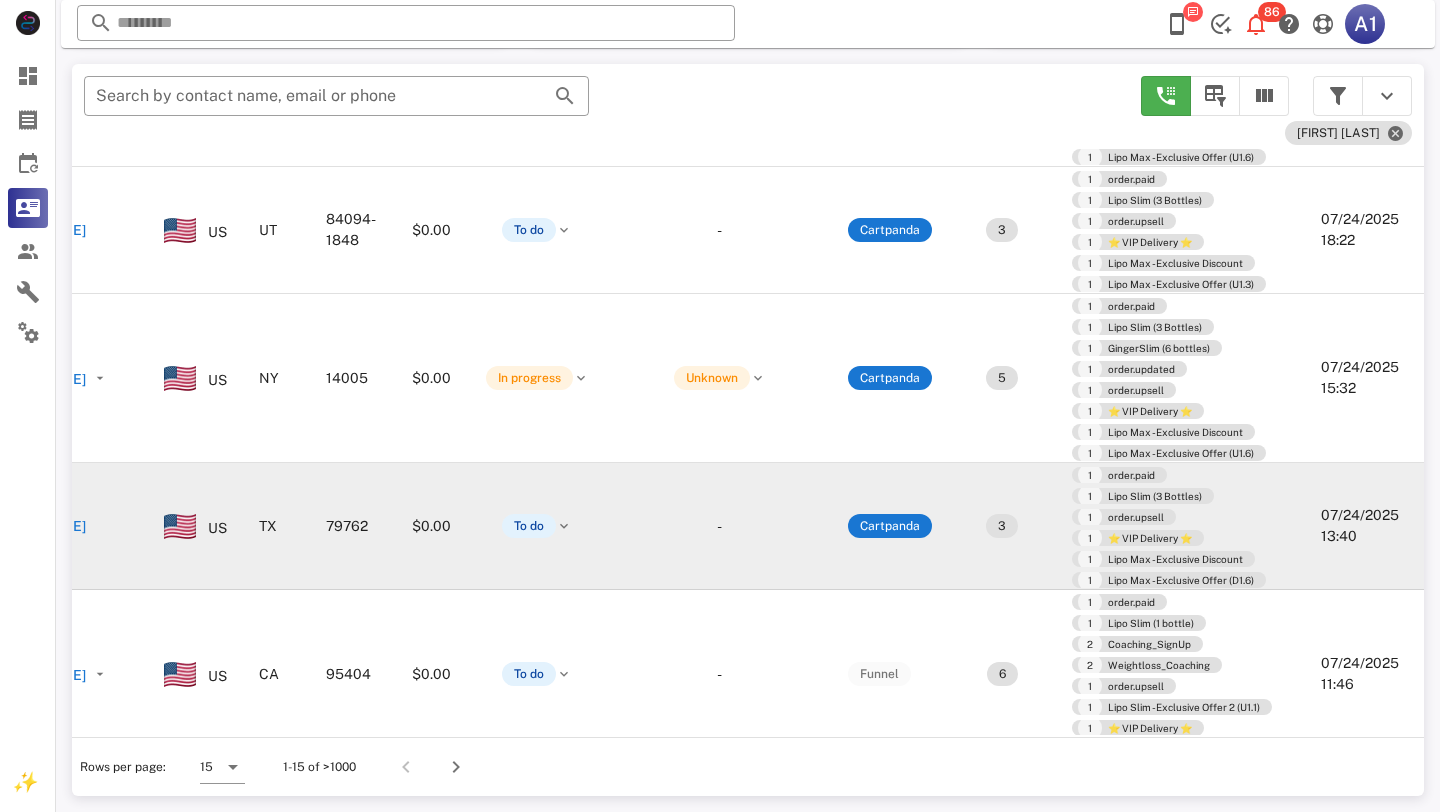 scroll, scrollTop: 220, scrollLeft: 0, axis: vertical 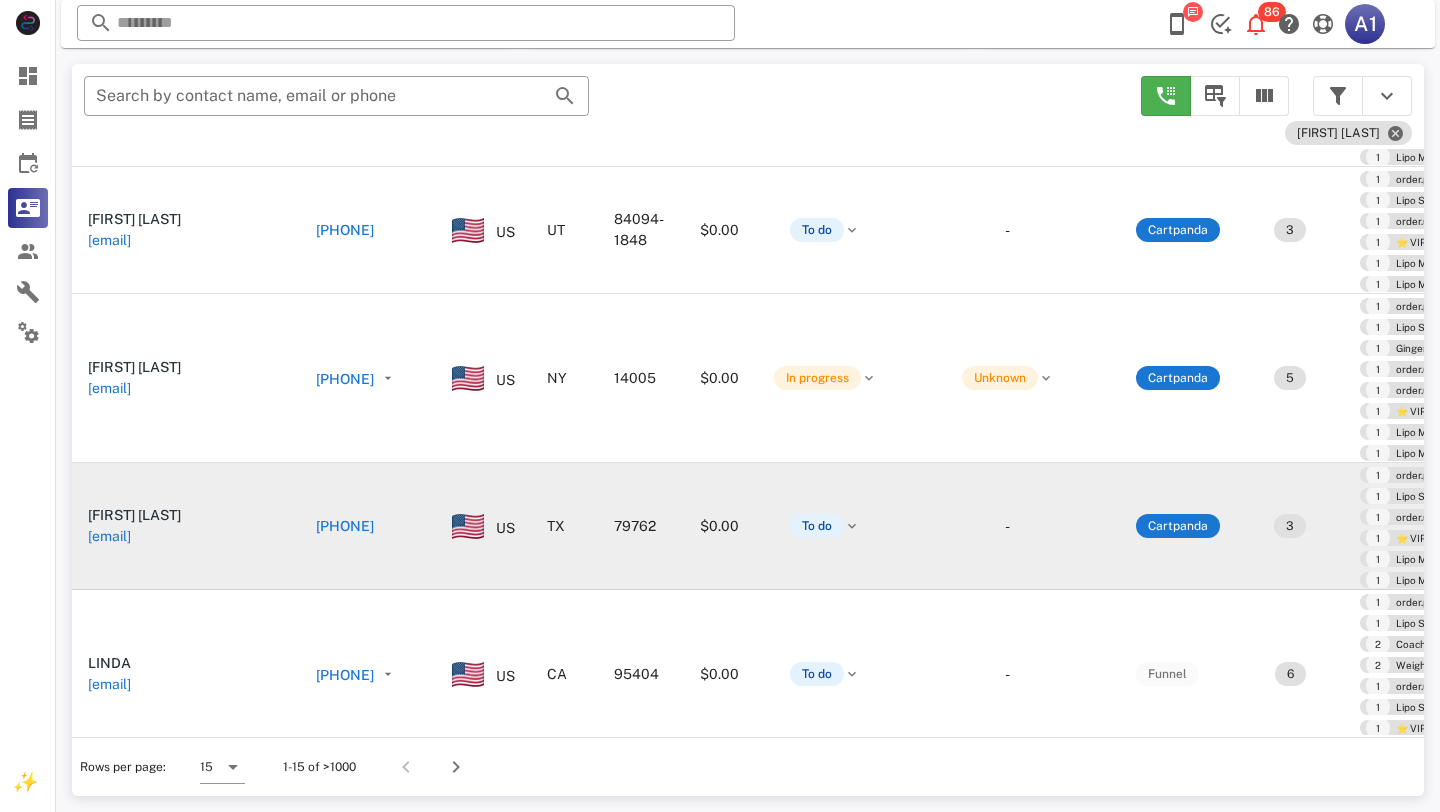 click on "[PHONE]" at bounding box center (345, 526) 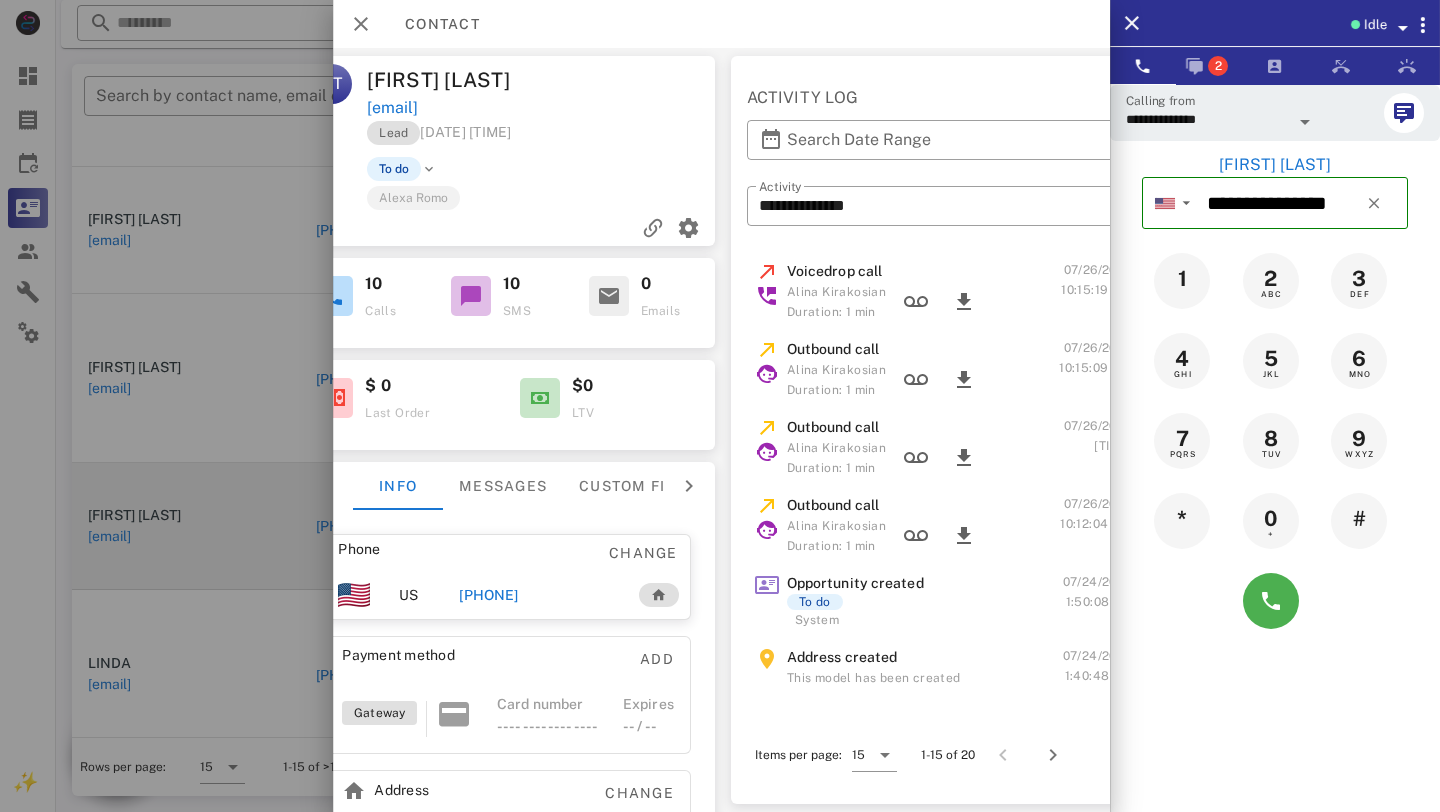 scroll, scrollTop: 0, scrollLeft: 285, axis: horizontal 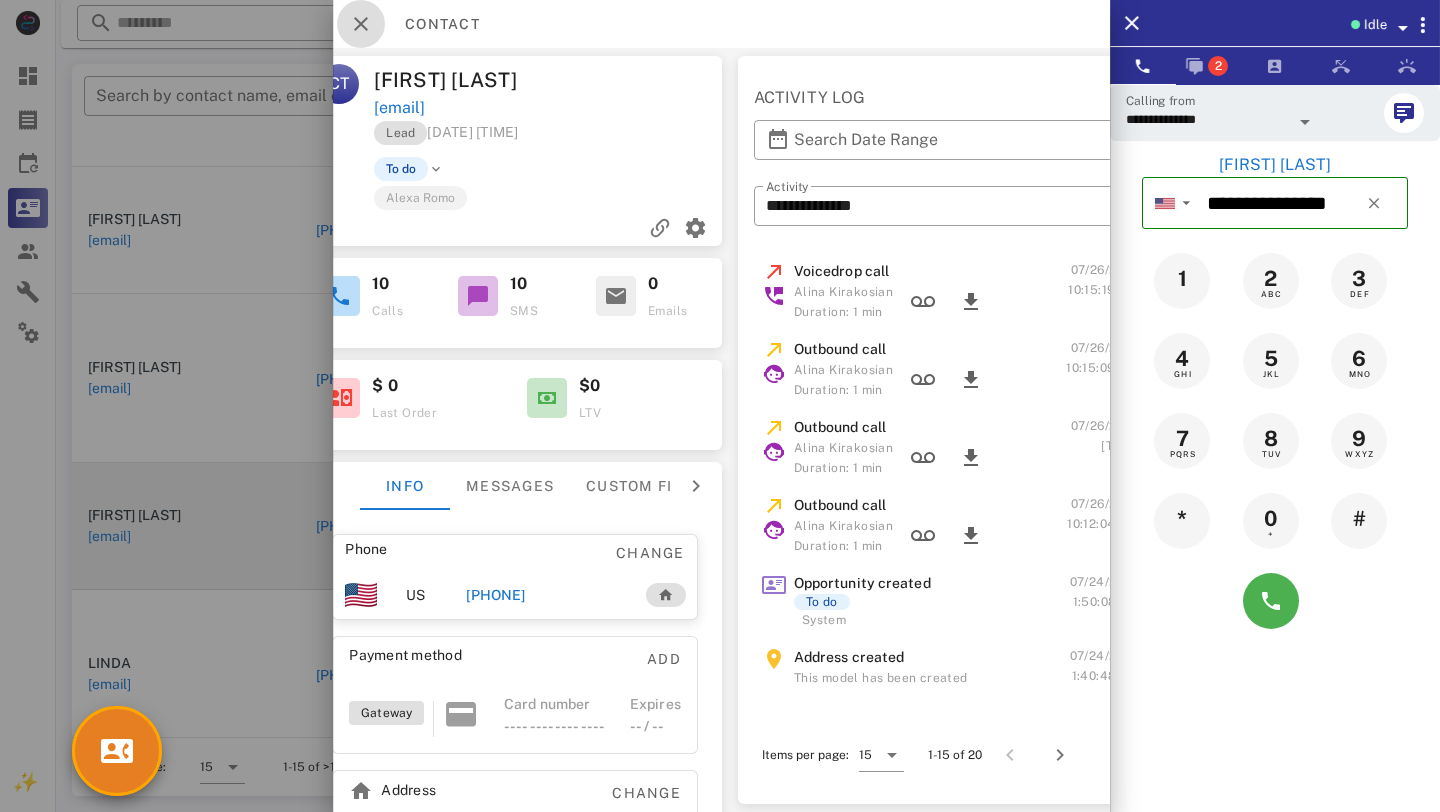 click at bounding box center [361, 24] 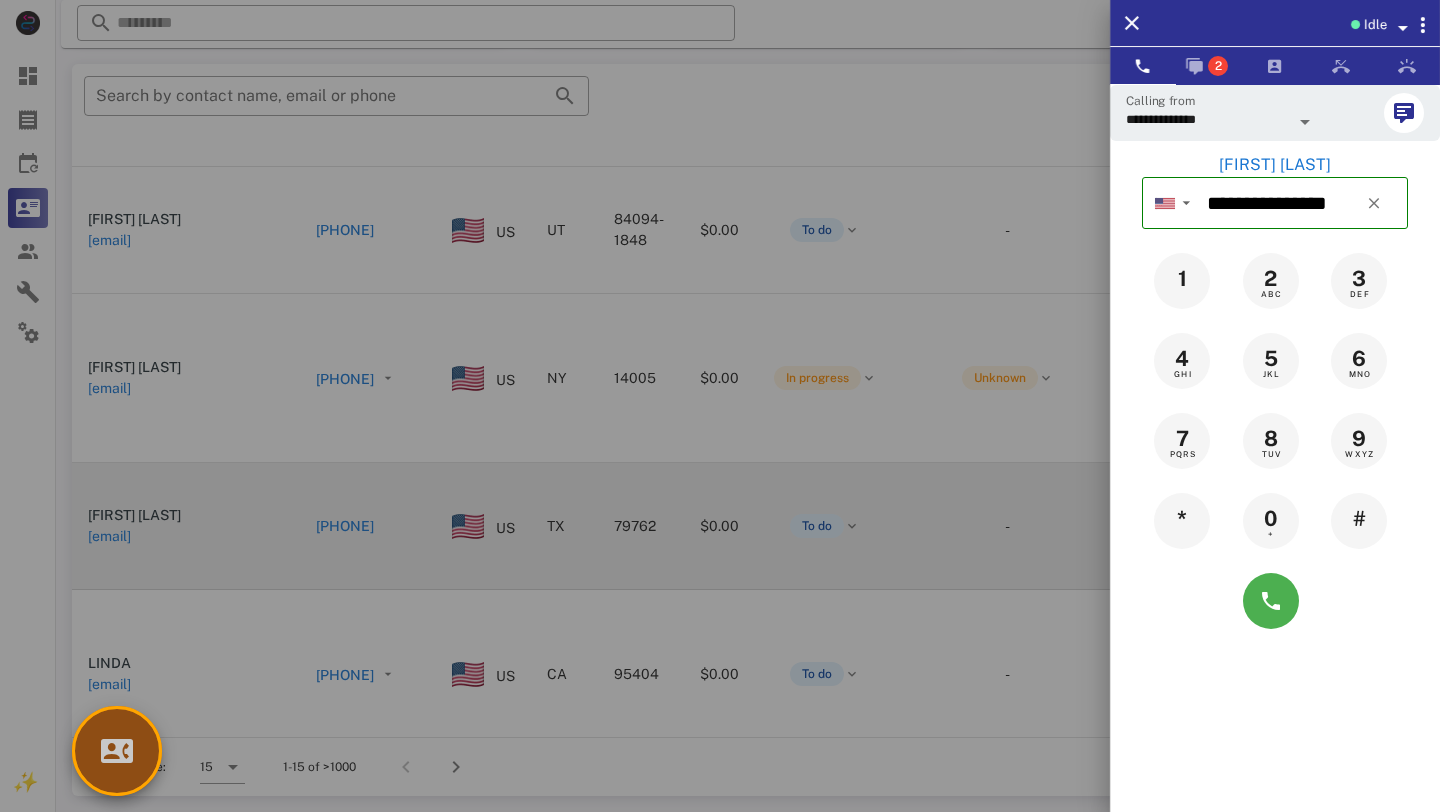 click at bounding box center [117, 751] 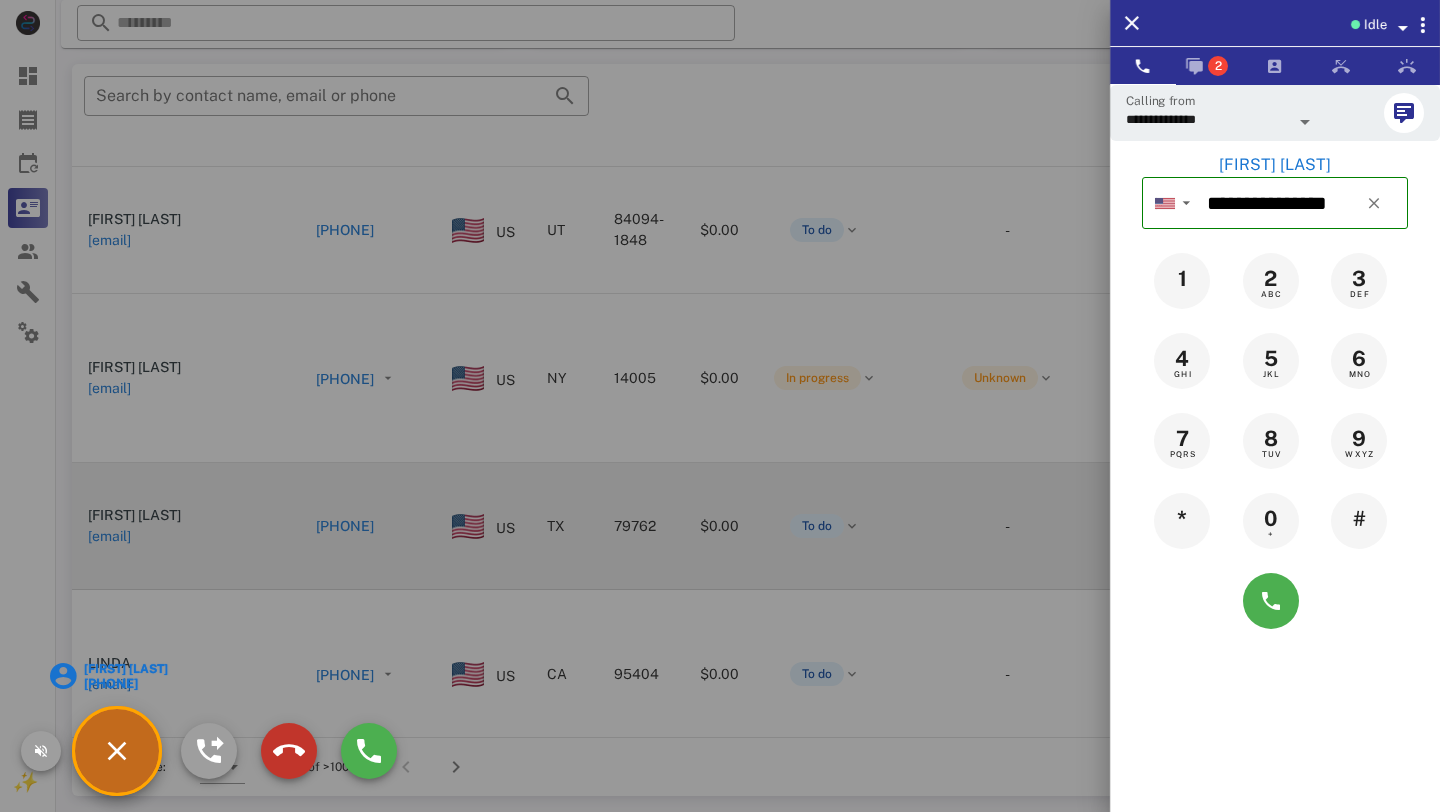click at bounding box center [289, 751] 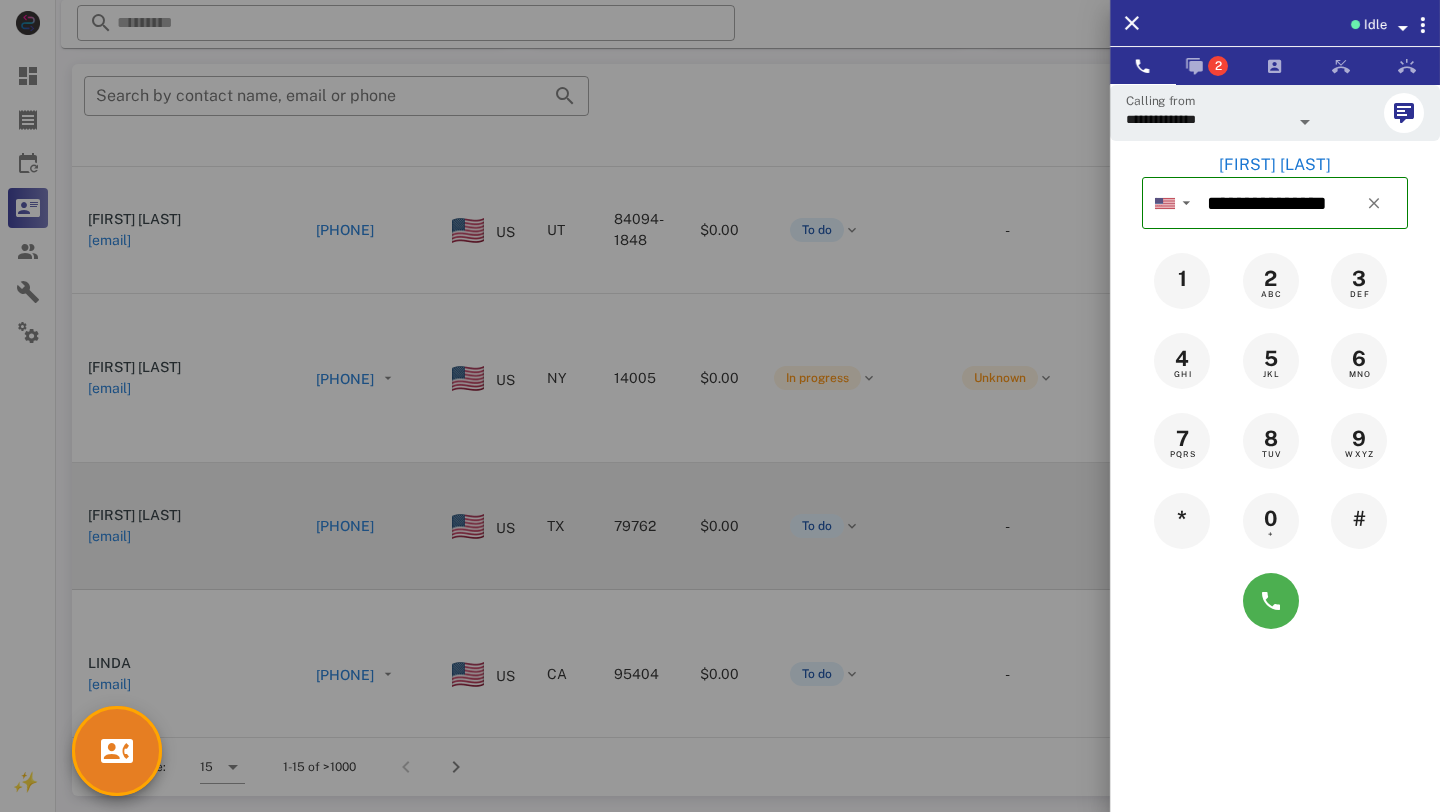 click at bounding box center (720, 406) 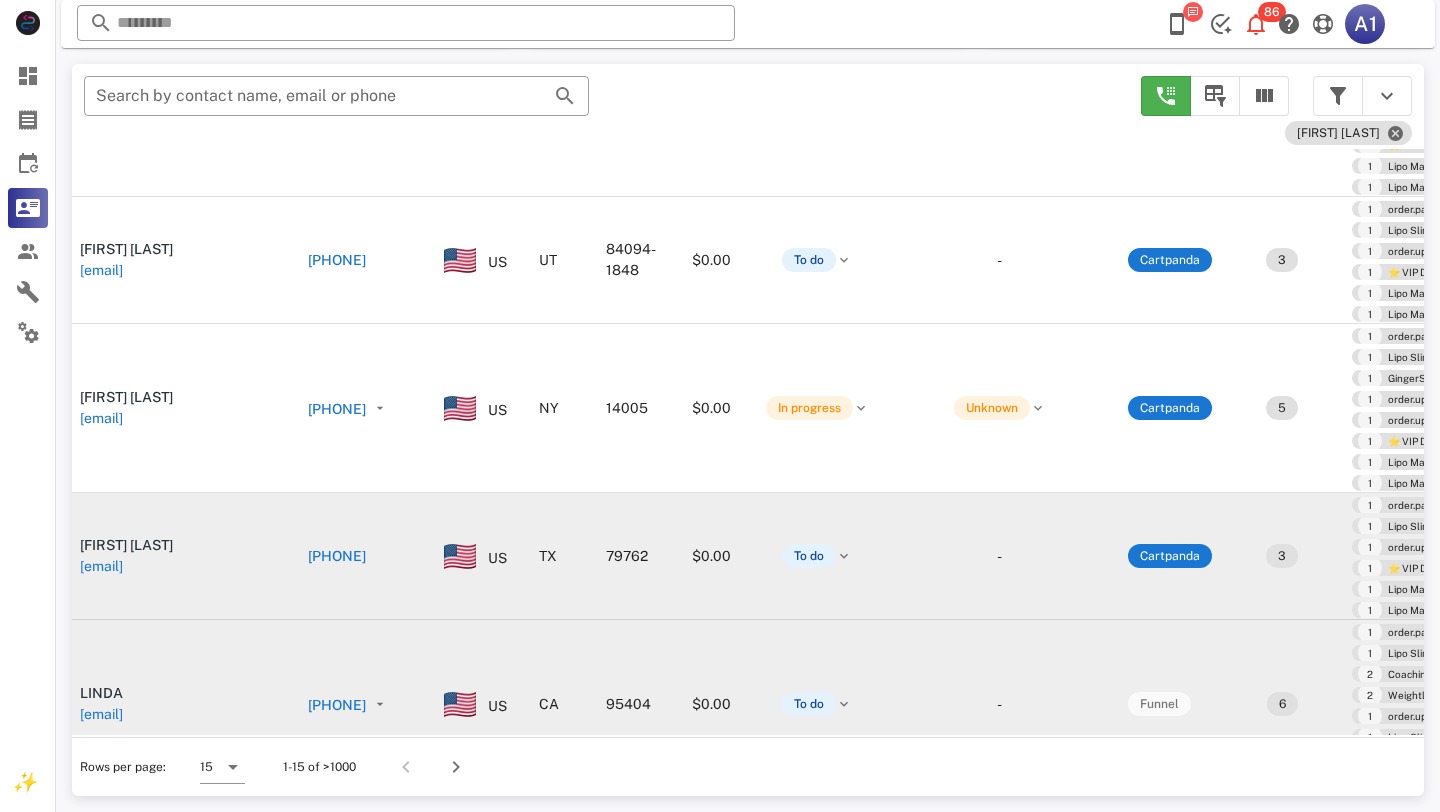 scroll, scrollTop: 190, scrollLeft: 0, axis: vertical 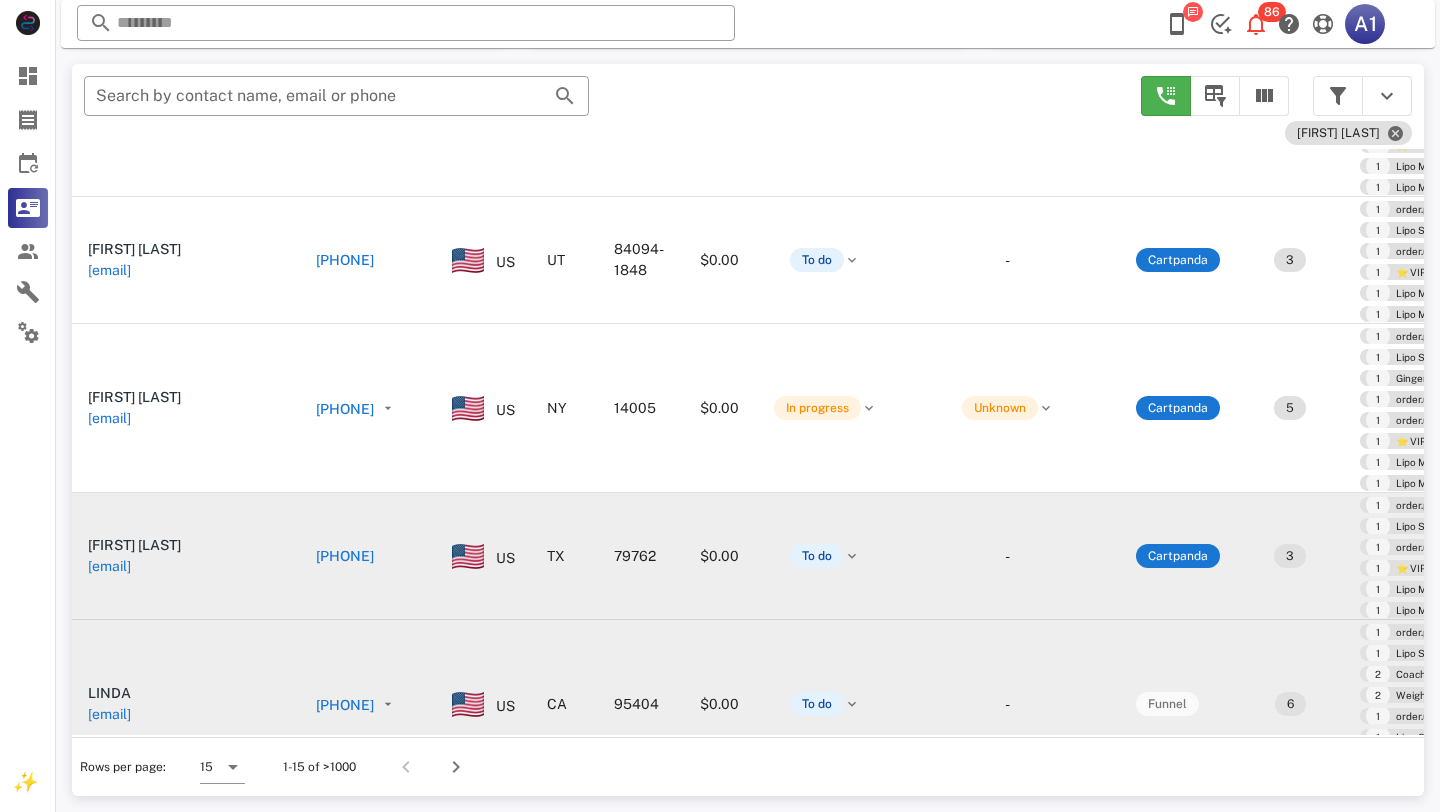 click on "[PHONE]" at bounding box center (345, 705) 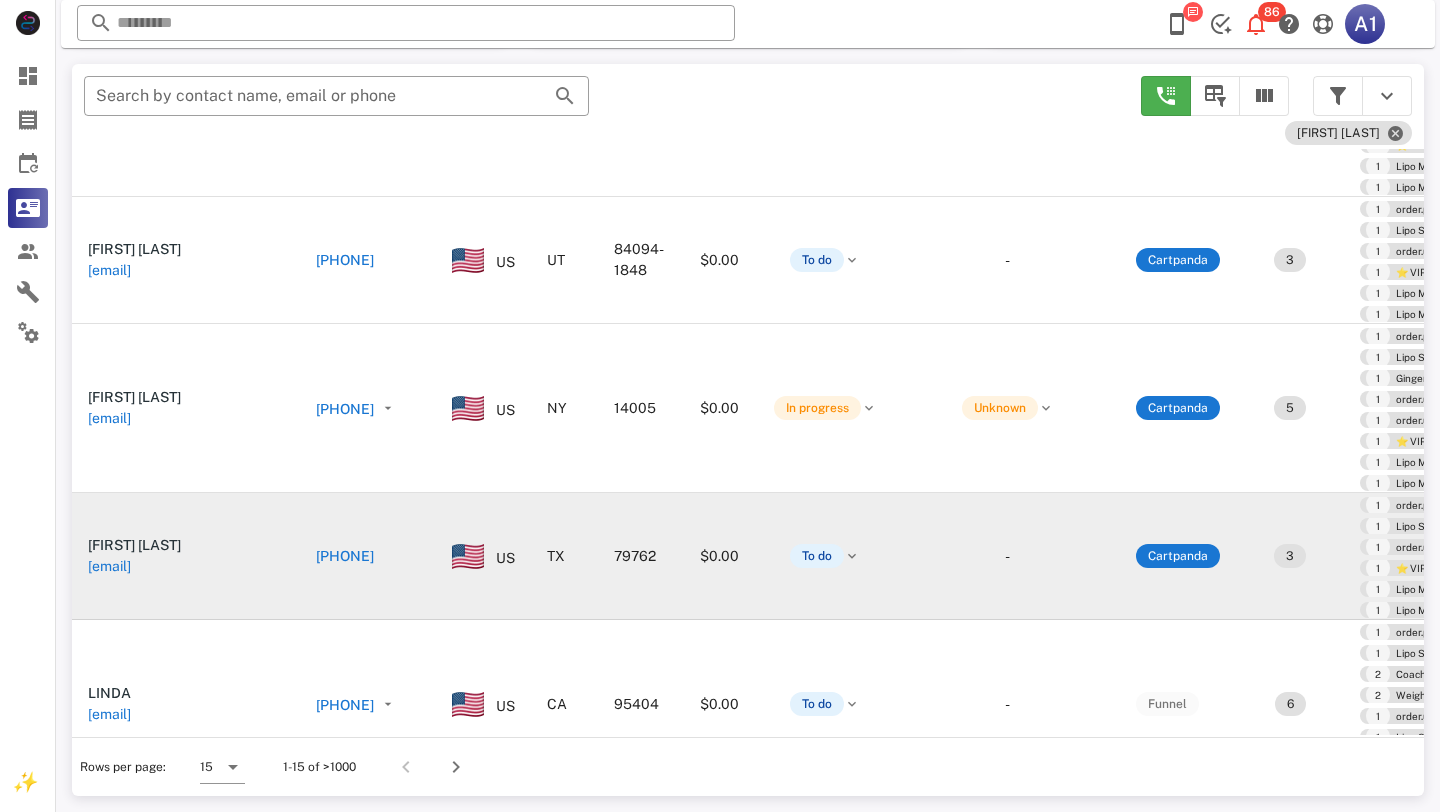type on "**********" 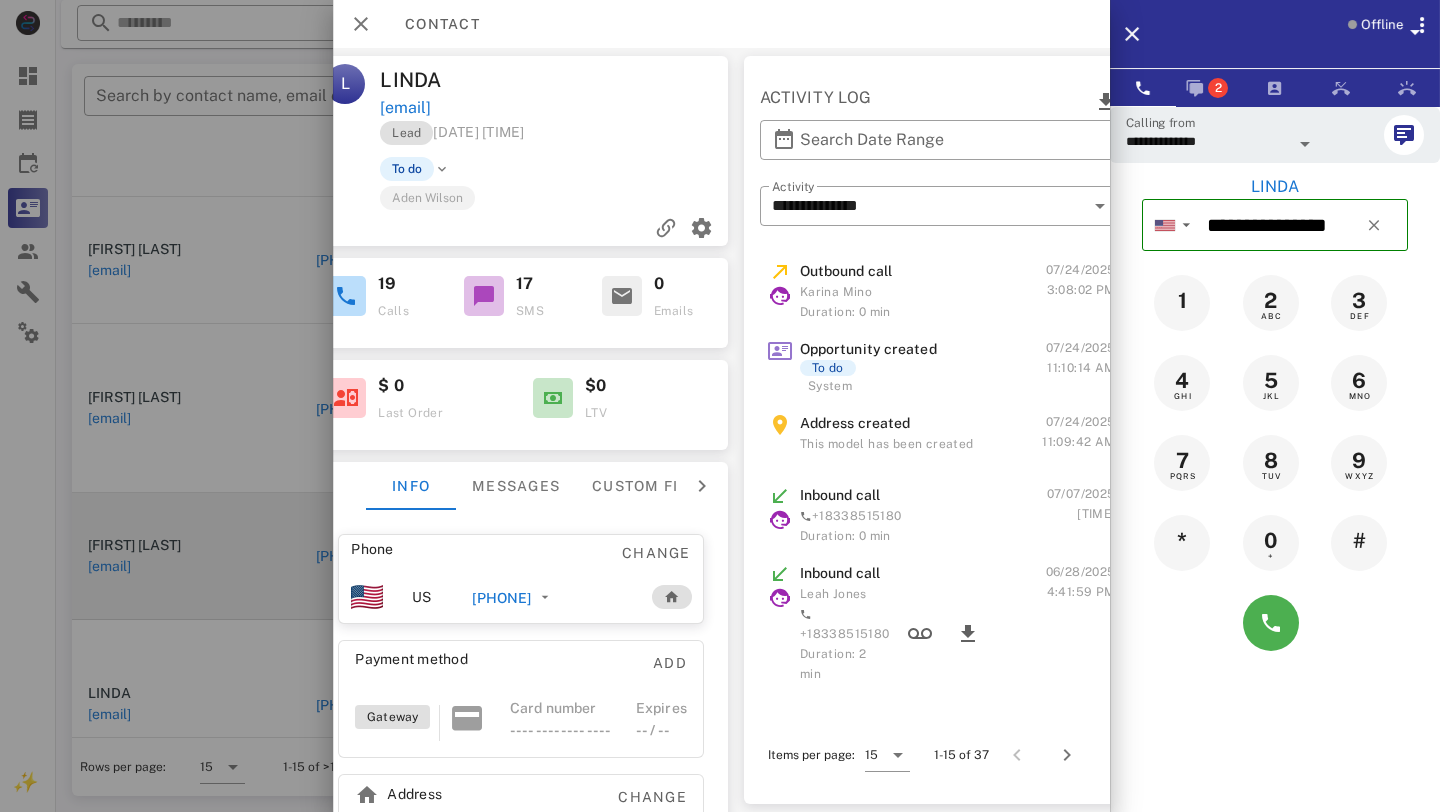 scroll, scrollTop: 0, scrollLeft: 310, axis: horizontal 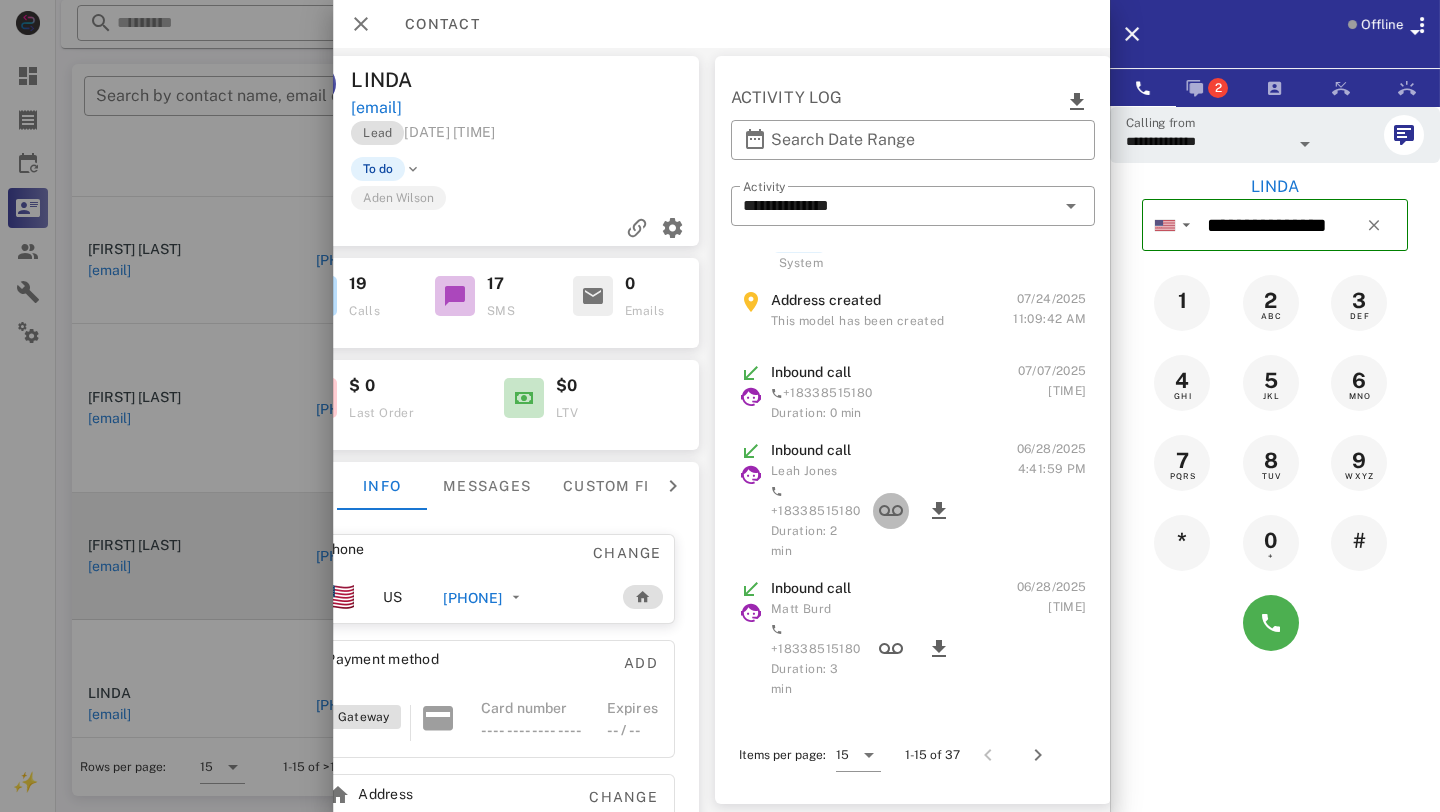 click at bounding box center [891, 511] 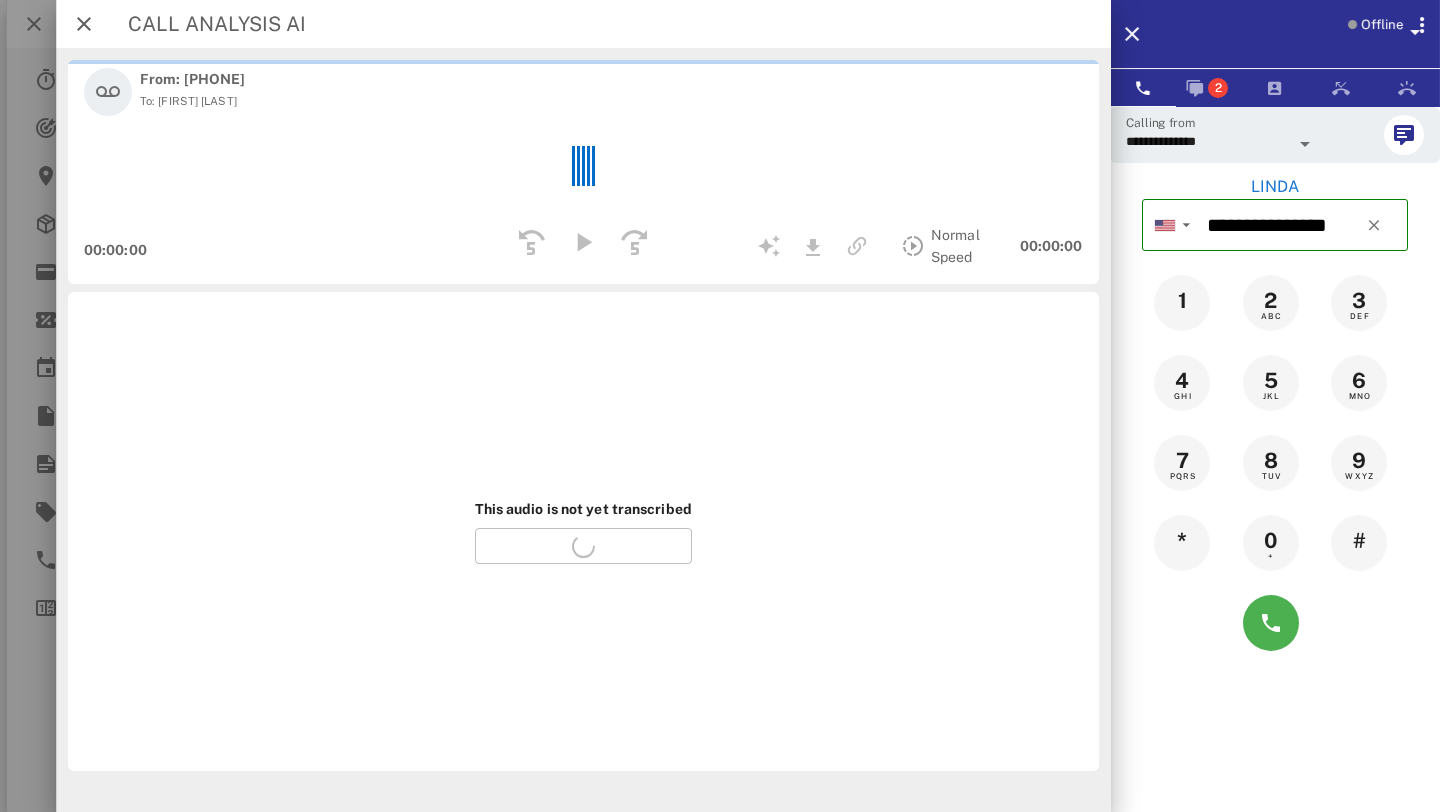 scroll, scrollTop: 0, scrollLeft: 0, axis: both 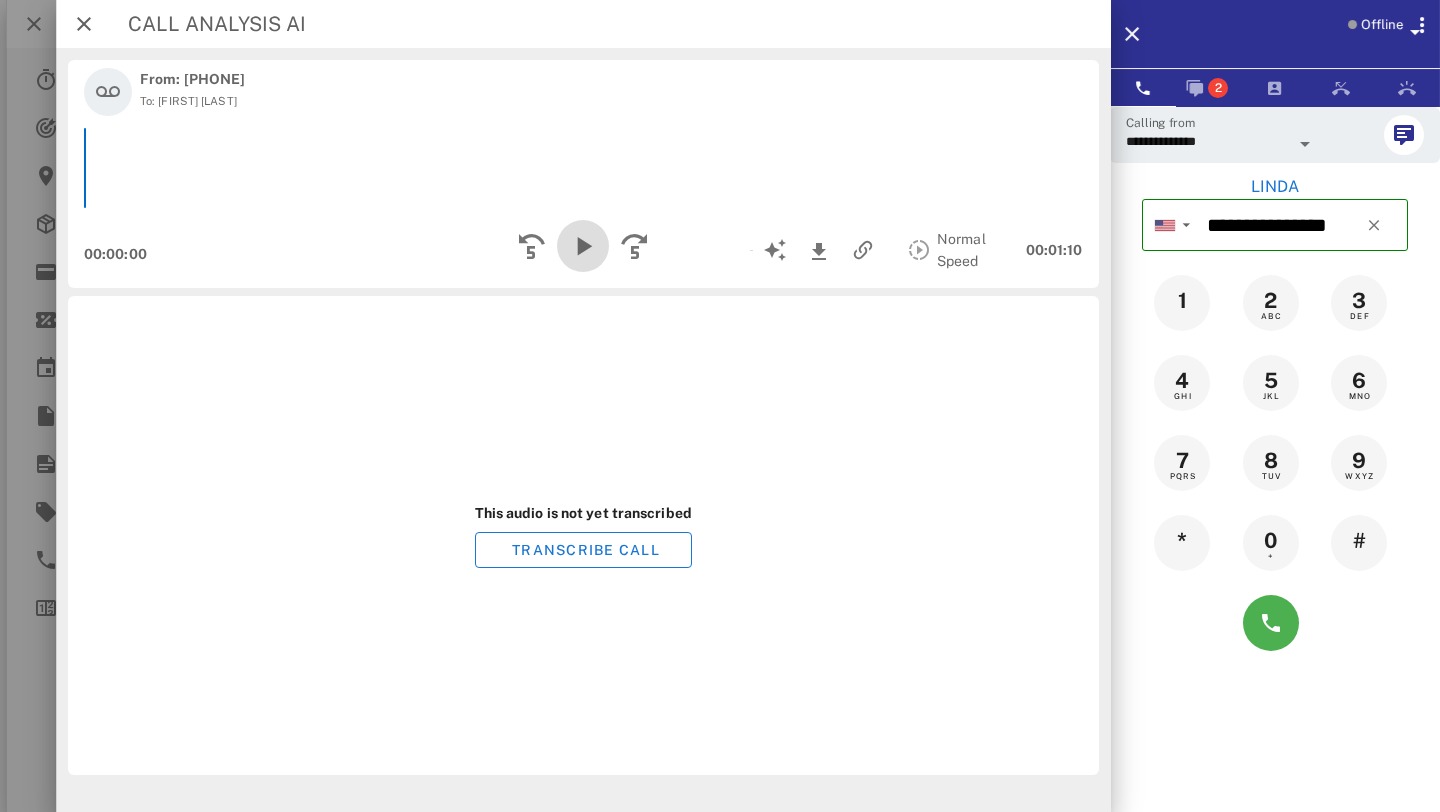 click at bounding box center [583, 246] 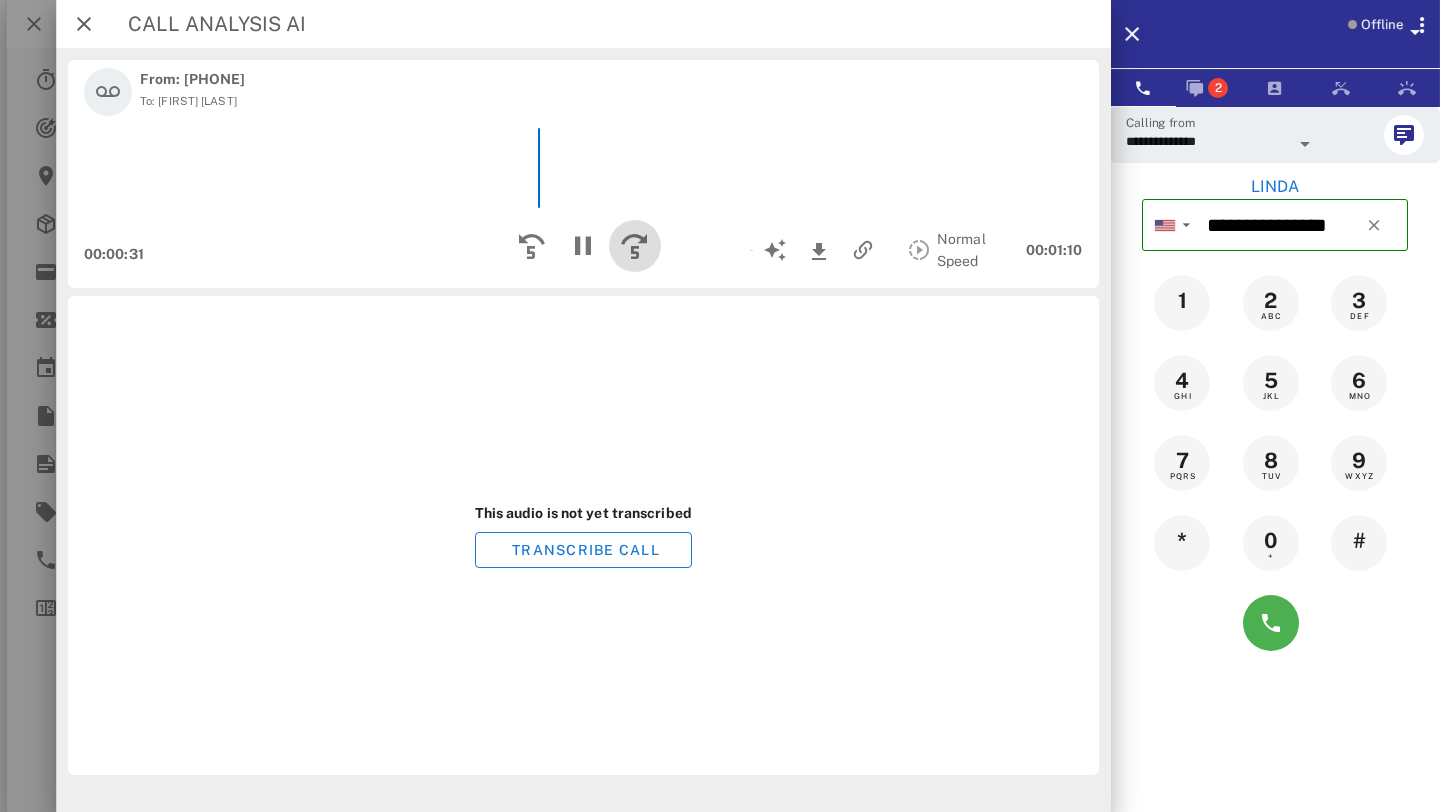 click at bounding box center (635, 246) 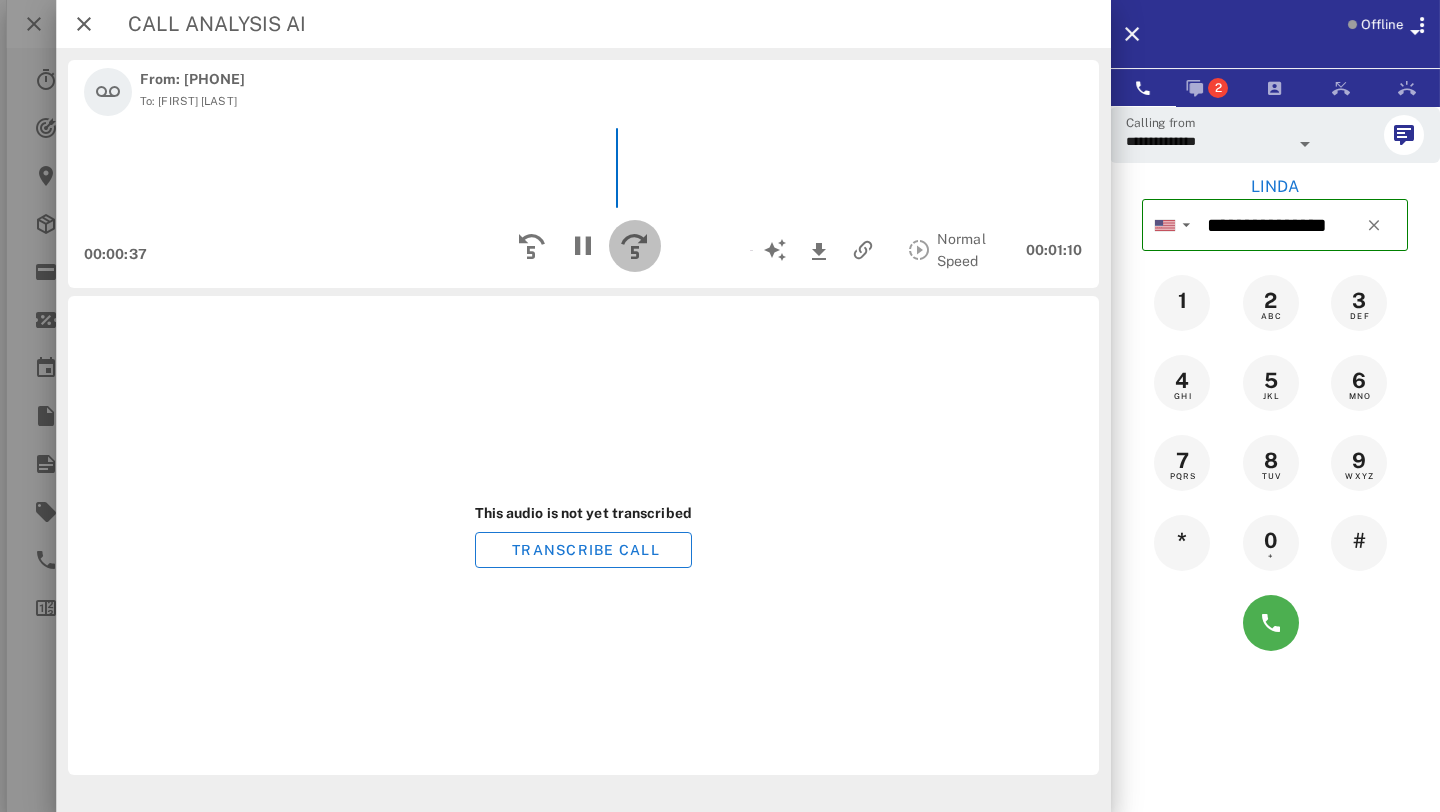 click at bounding box center [635, 246] 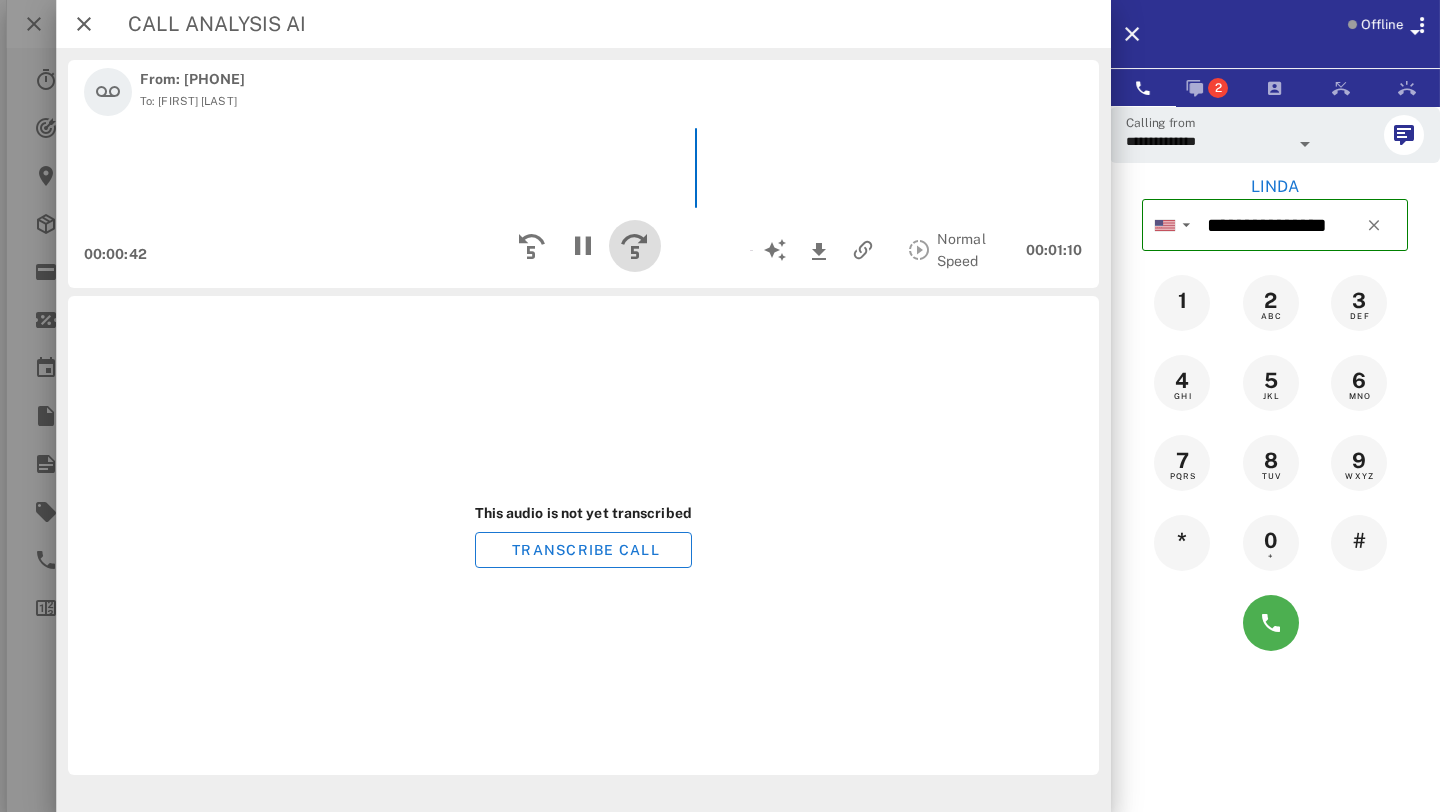 click at bounding box center [635, 246] 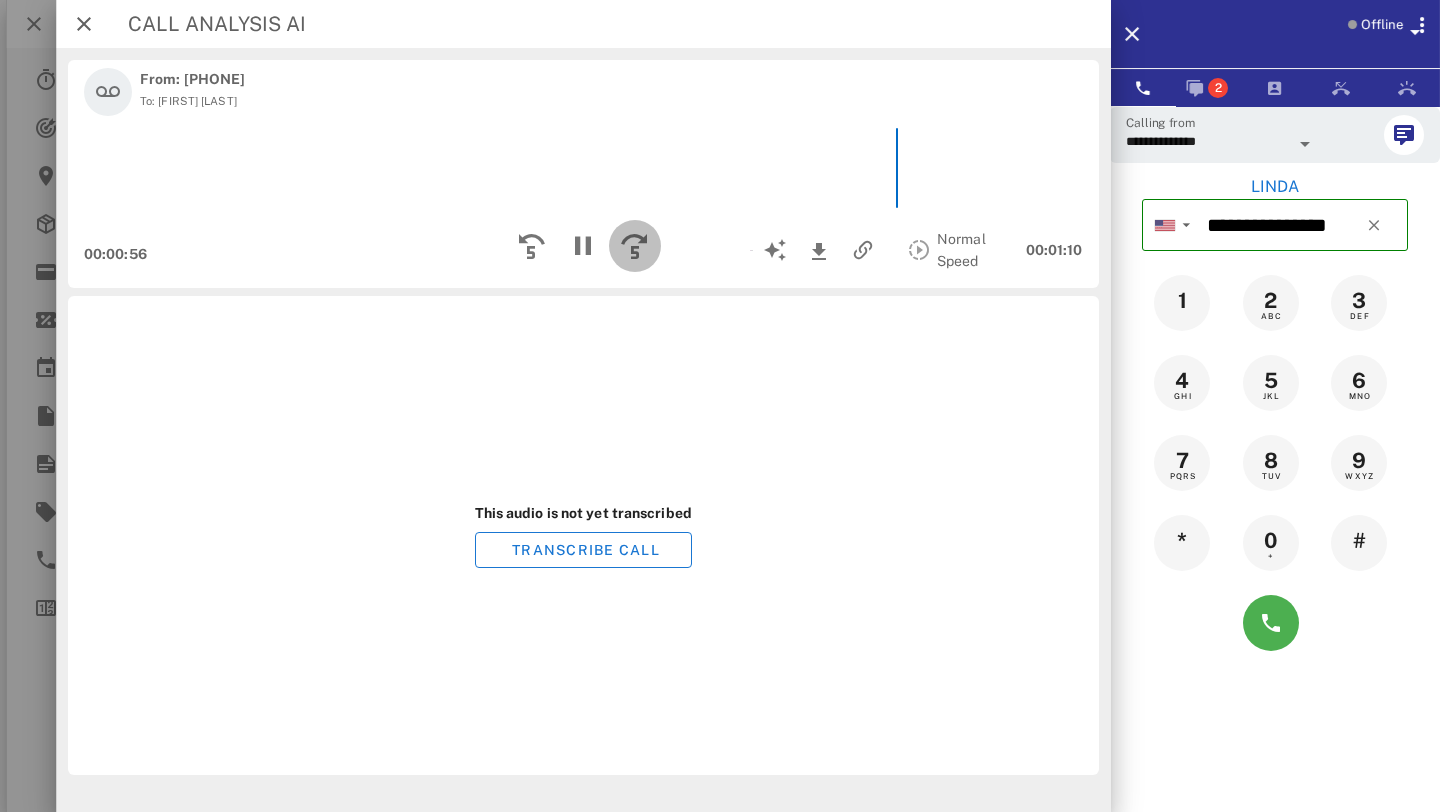 click at bounding box center (635, 246) 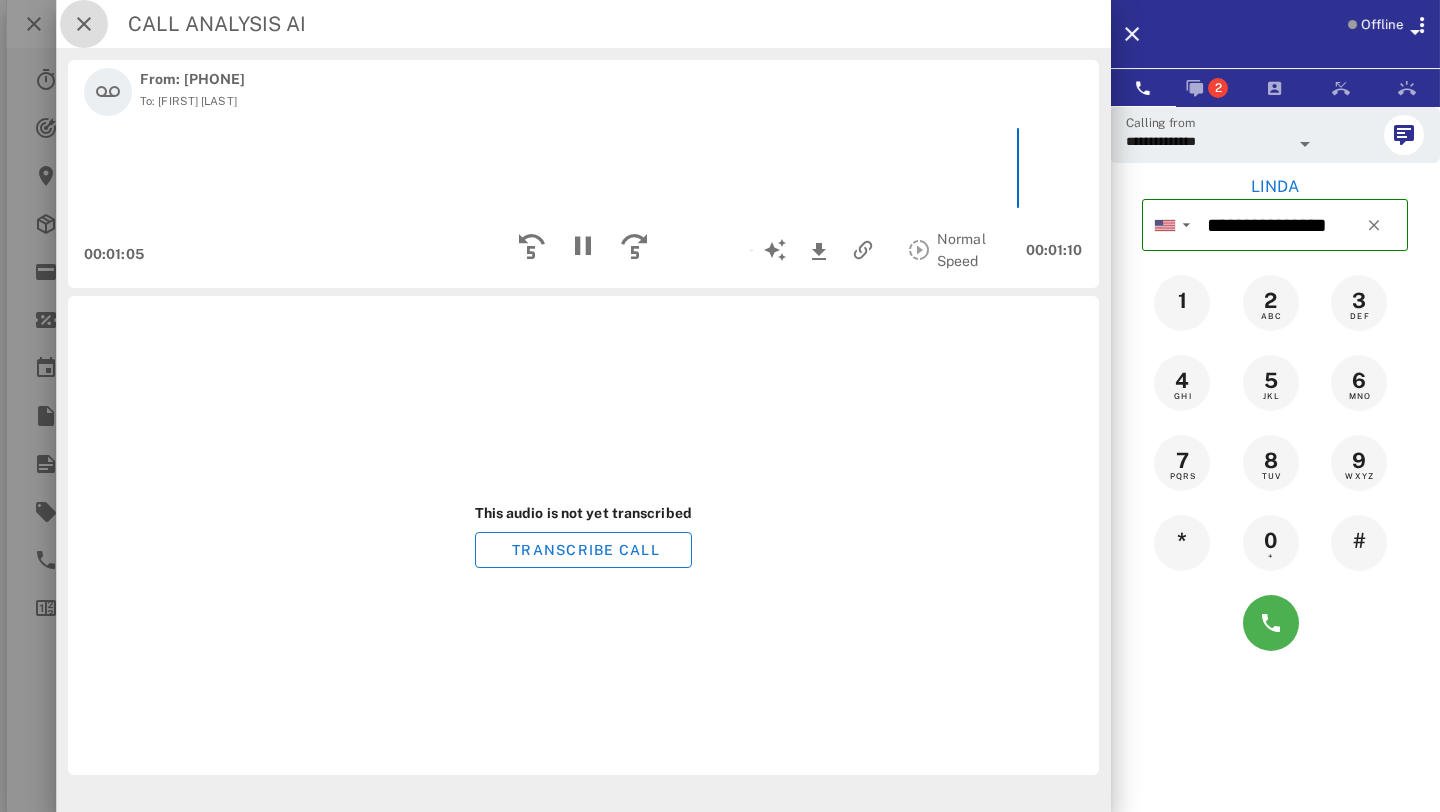 click at bounding box center (84, 24) 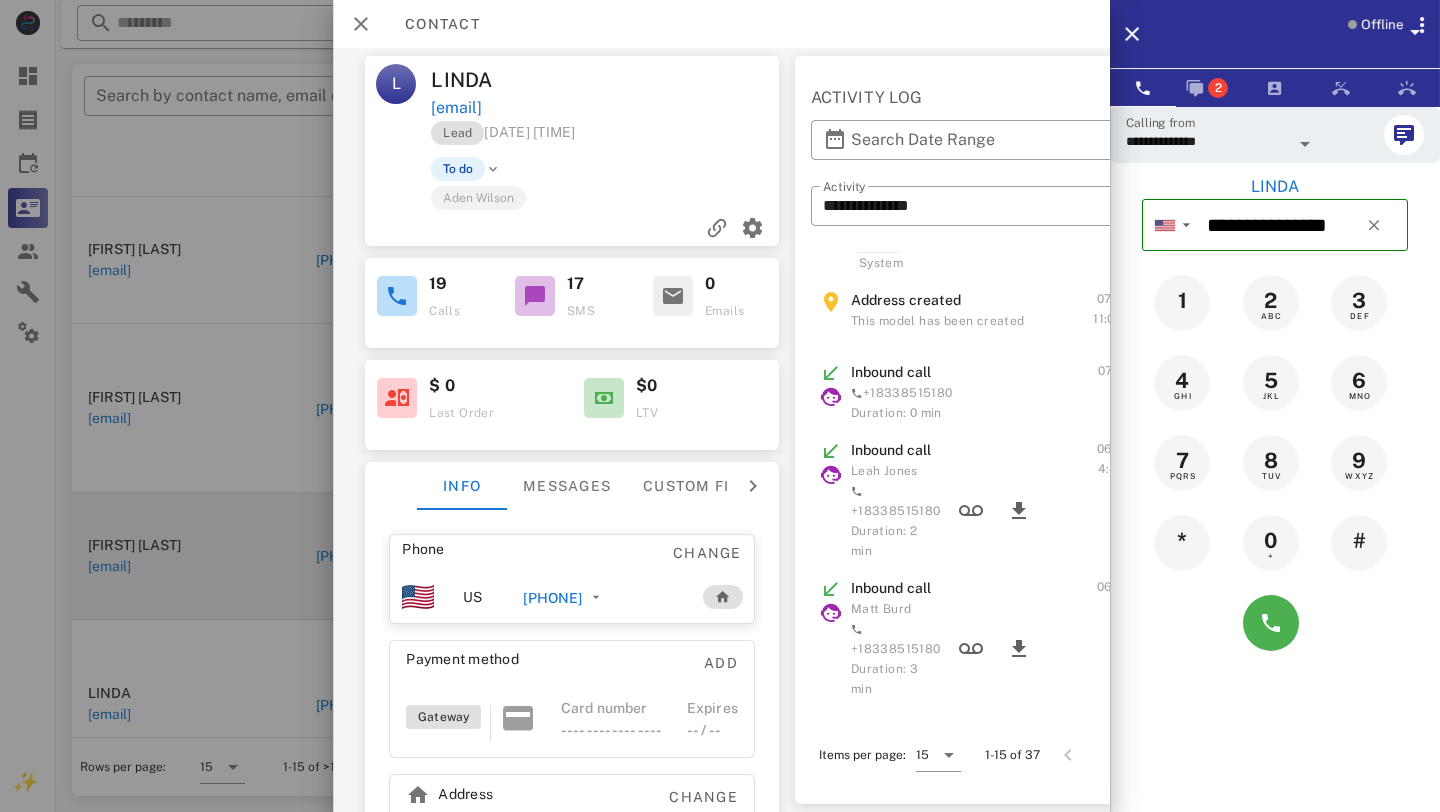scroll, scrollTop: 0, scrollLeft: 232, axis: horizontal 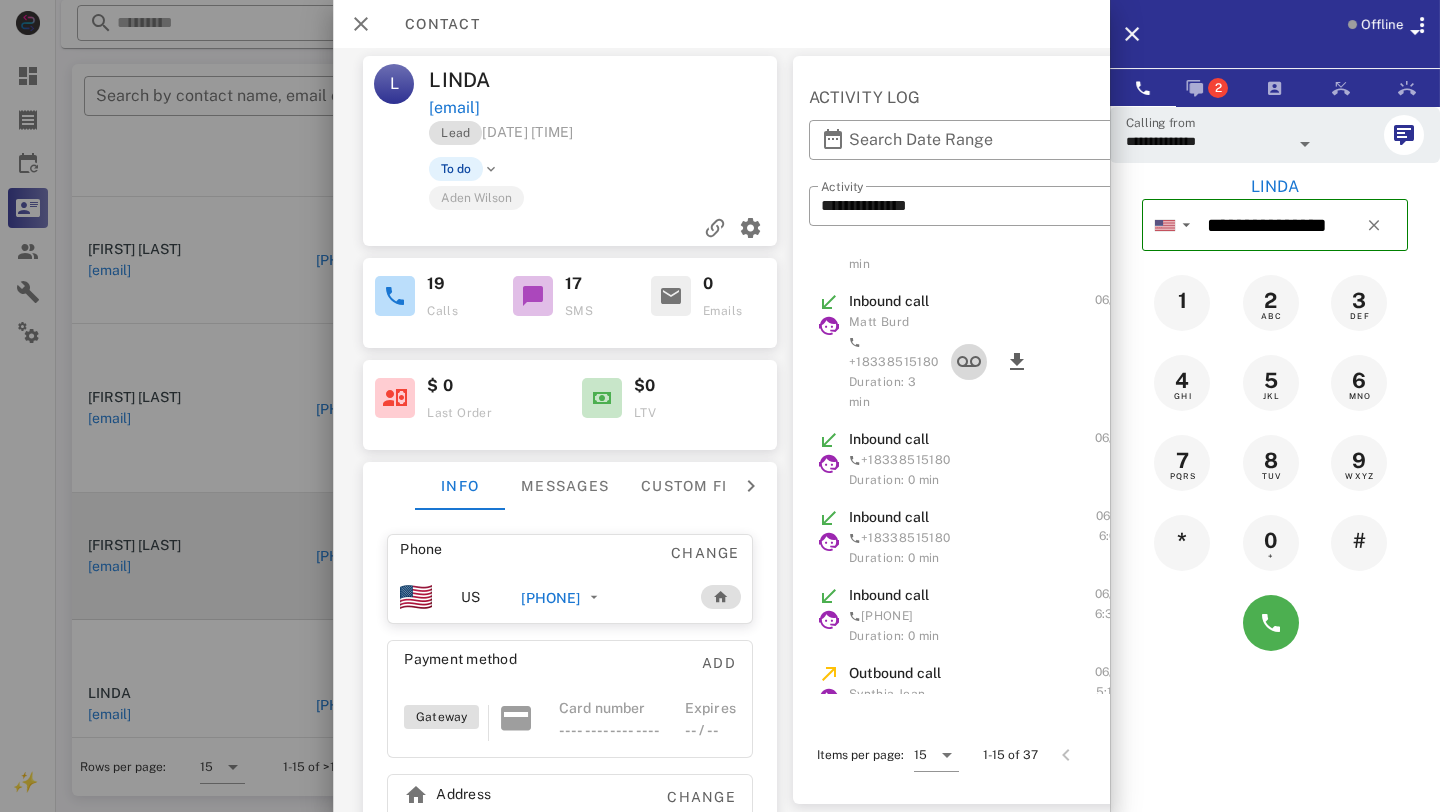 click at bounding box center (969, 362) 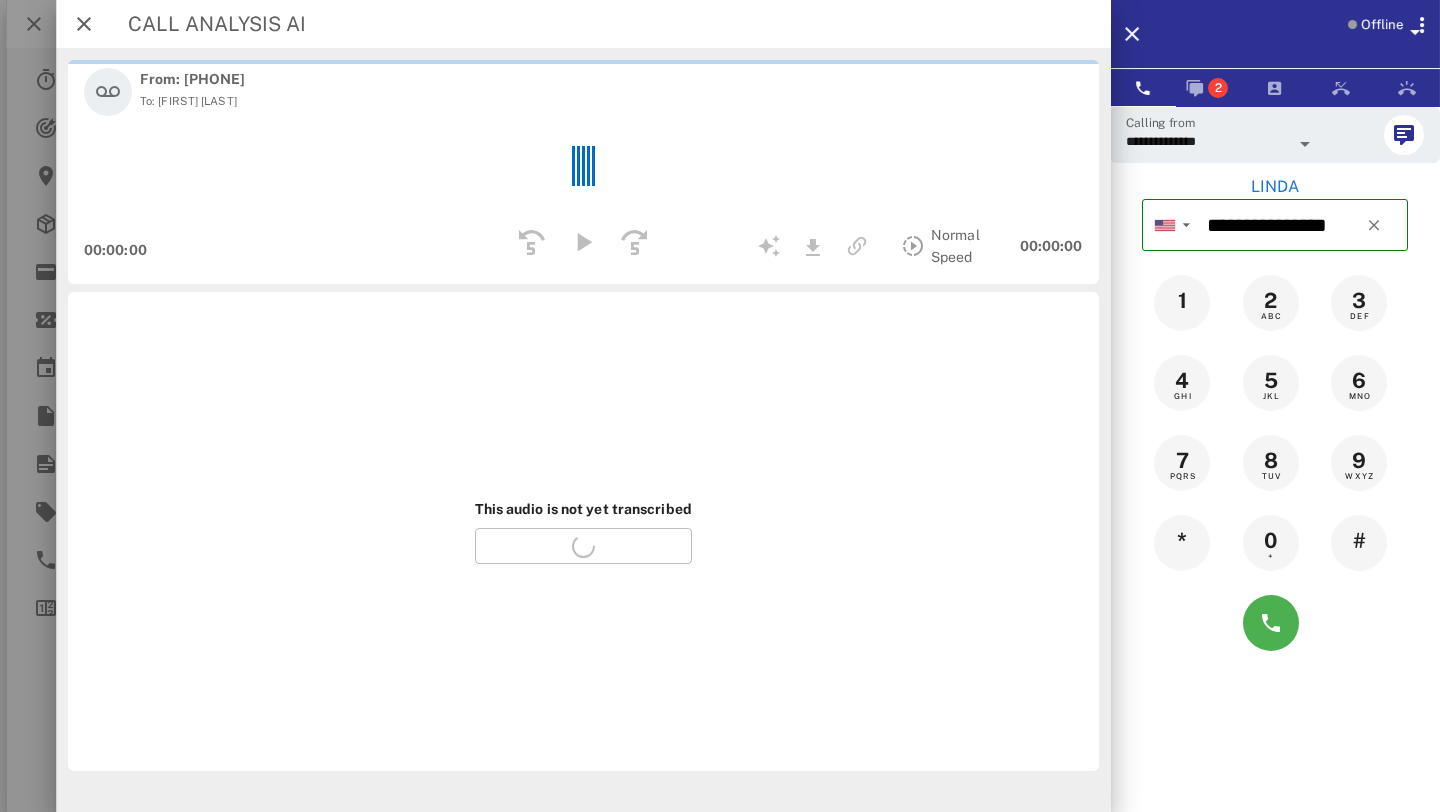 scroll, scrollTop: 0, scrollLeft: 0, axis: both 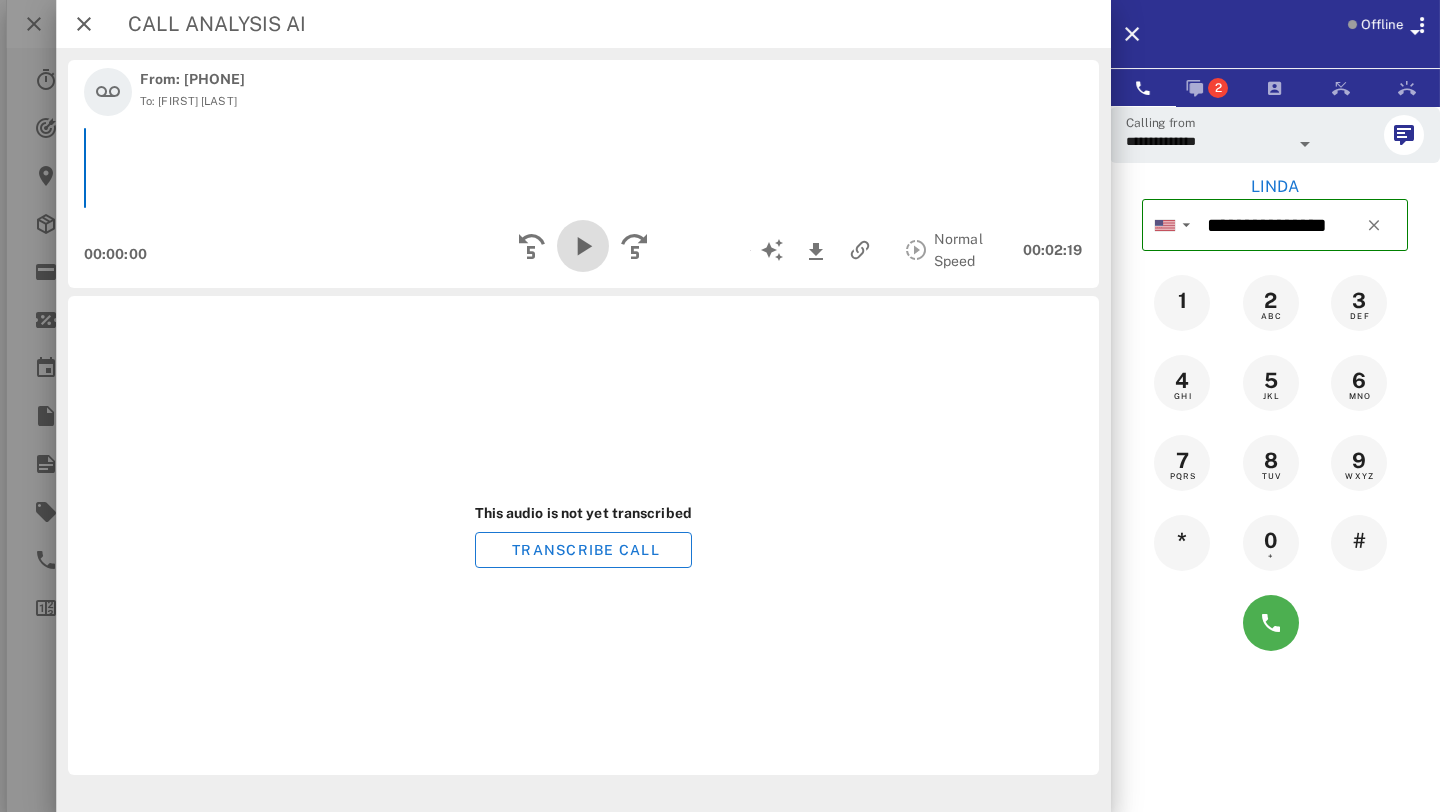 click at bounding box center [583, 246] 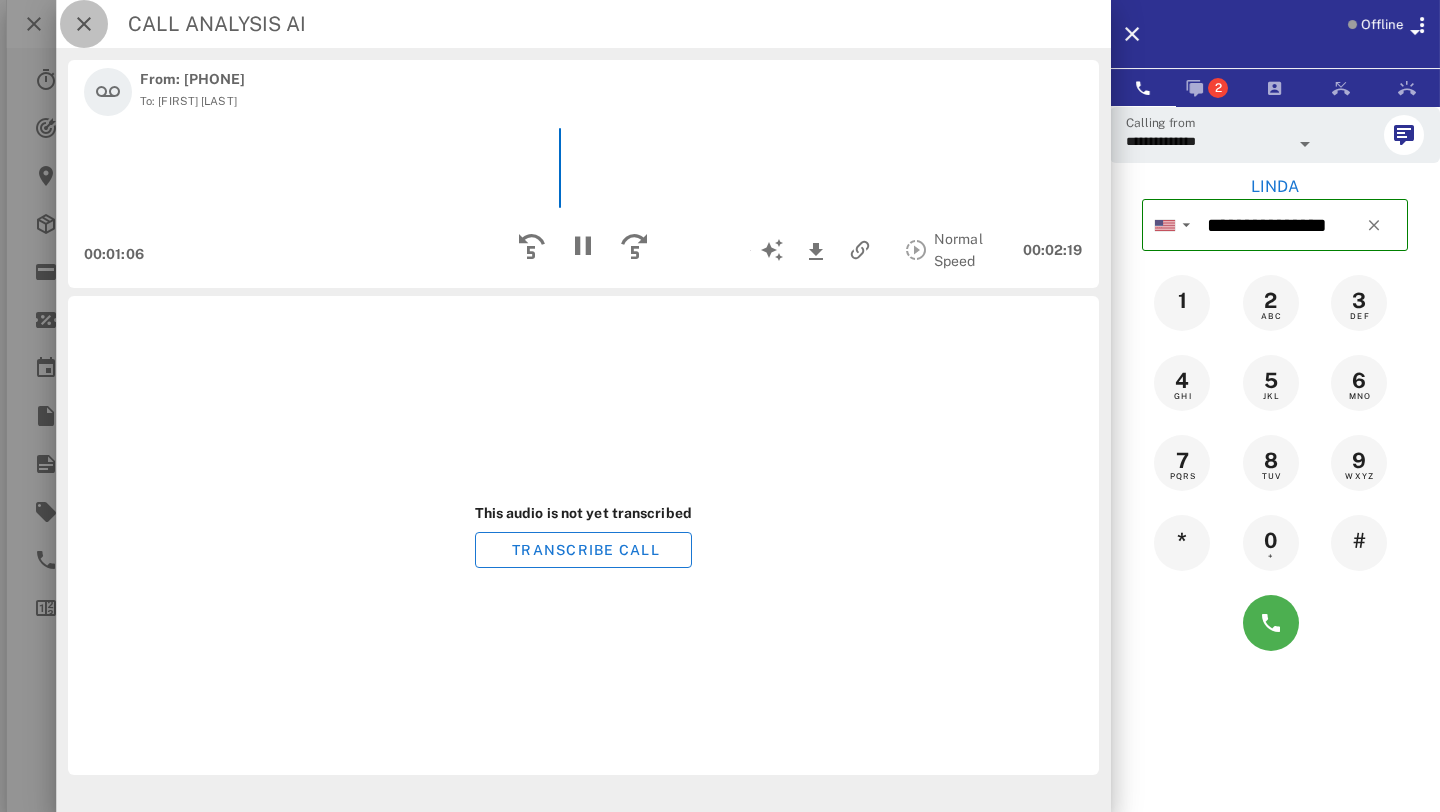 click at bounding box center (84, 24) 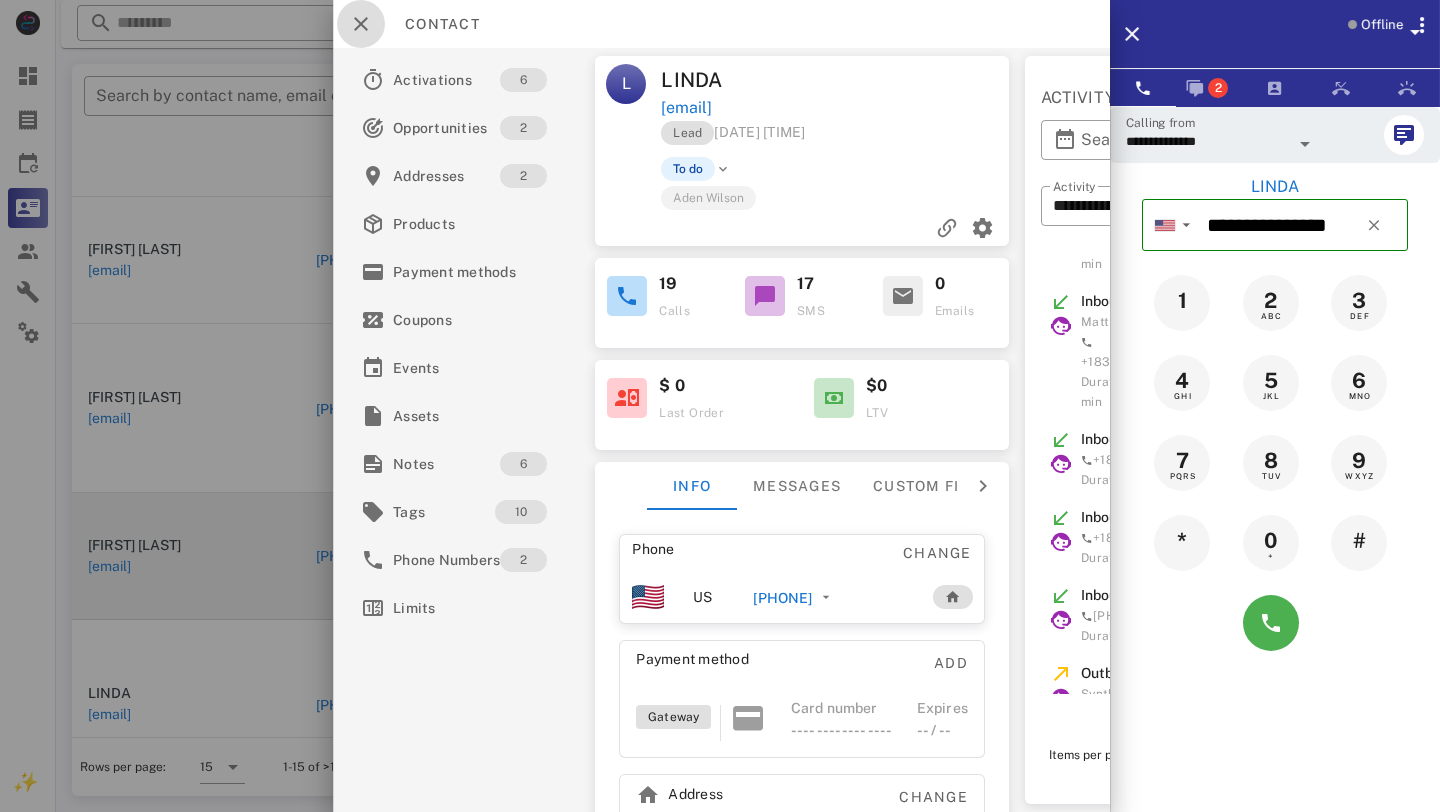 click at bounding box center [361, 24] 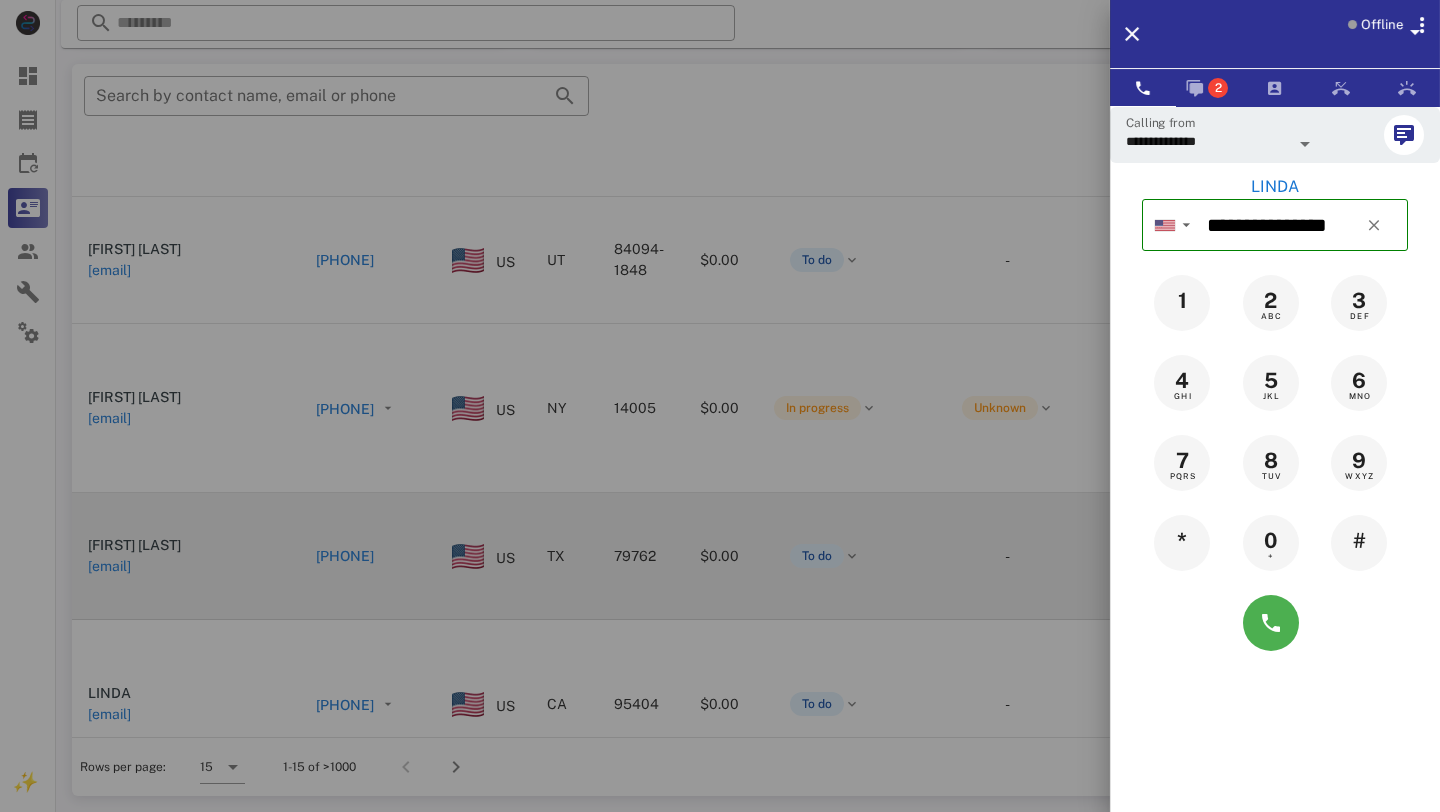 click at bounding box center (720, 406) 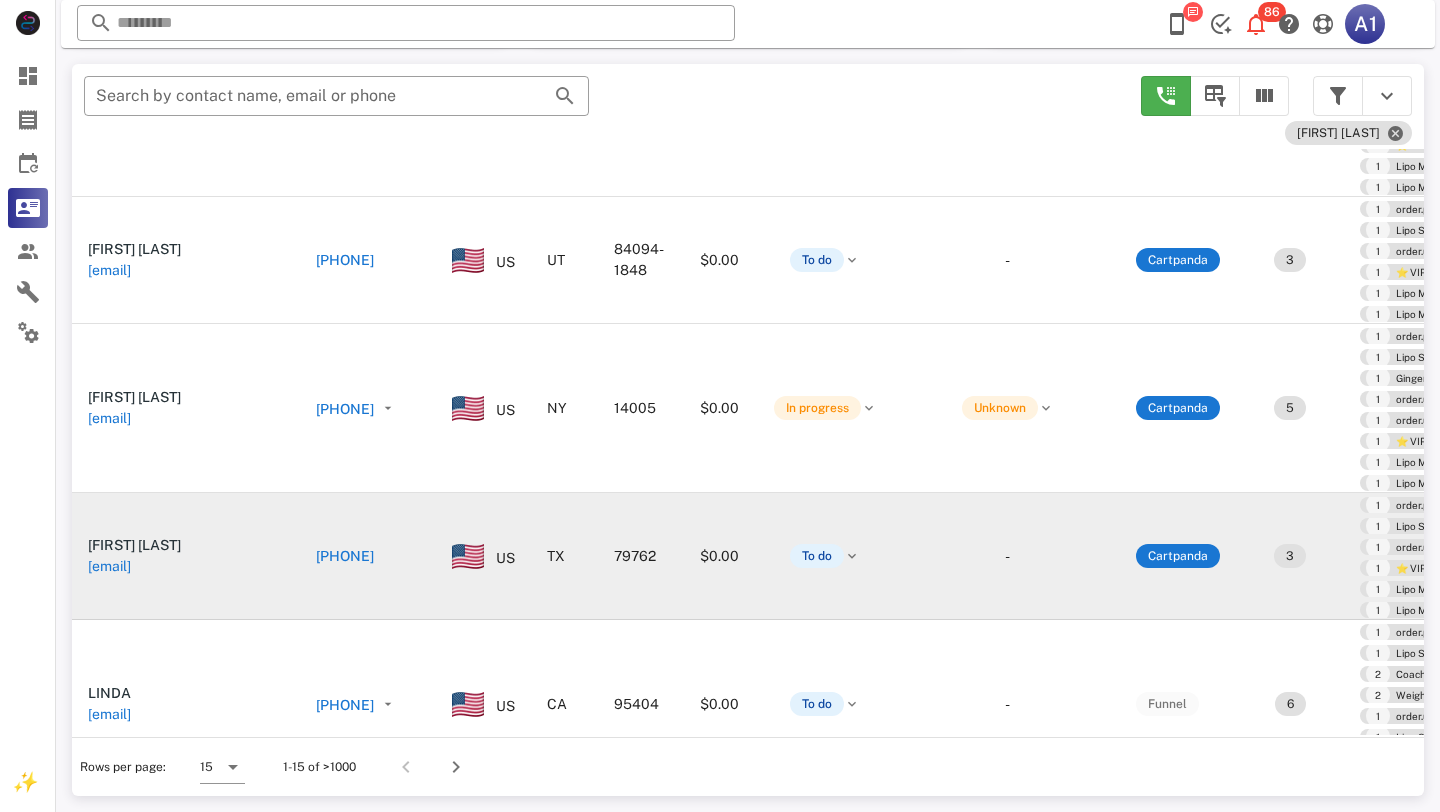 click on "[PHONE]" at bounding box center [345, 556] 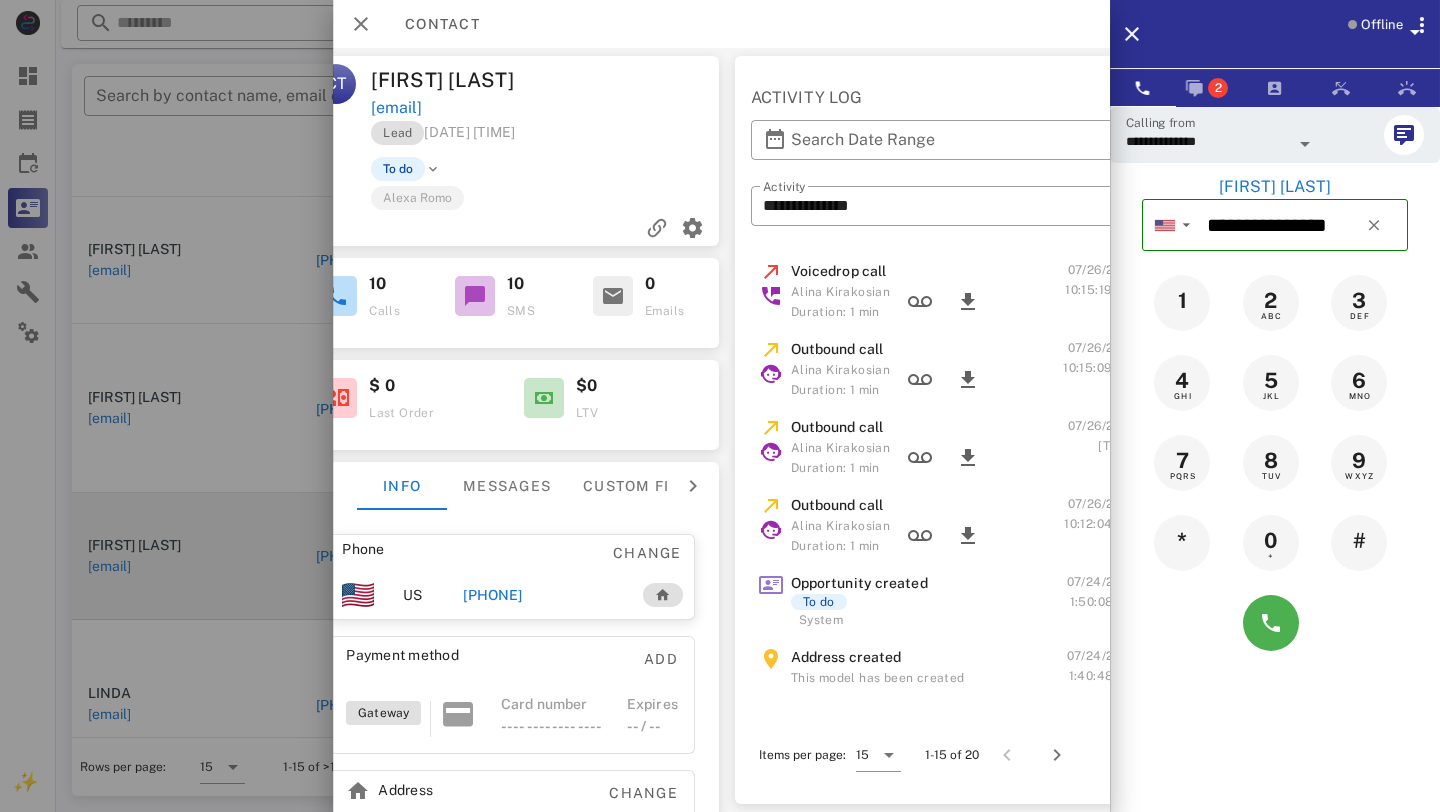 scroll, scrollTop: 0, scrollLeft: 338, axis: horizontal 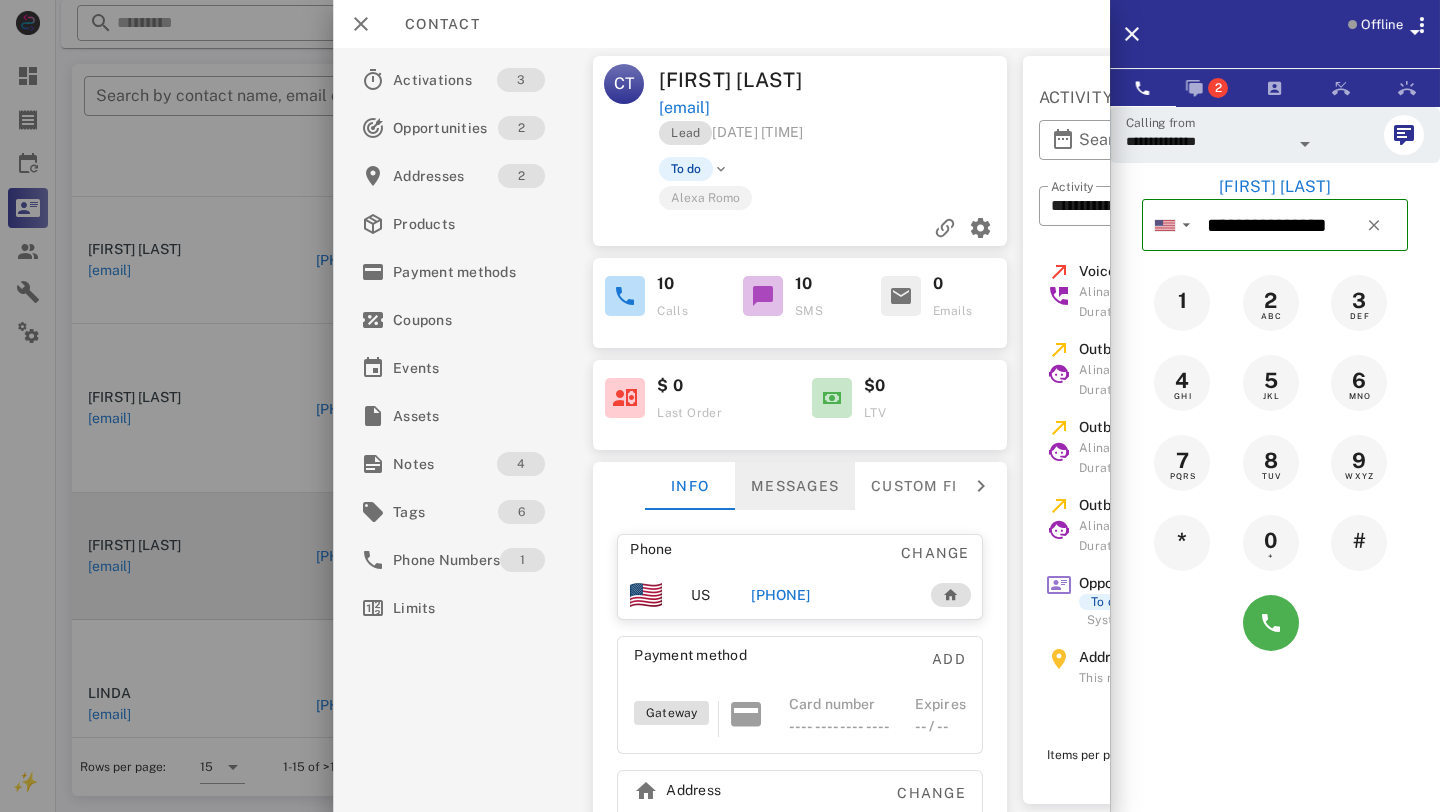click on "Messages" at bounding box center [795, 486] 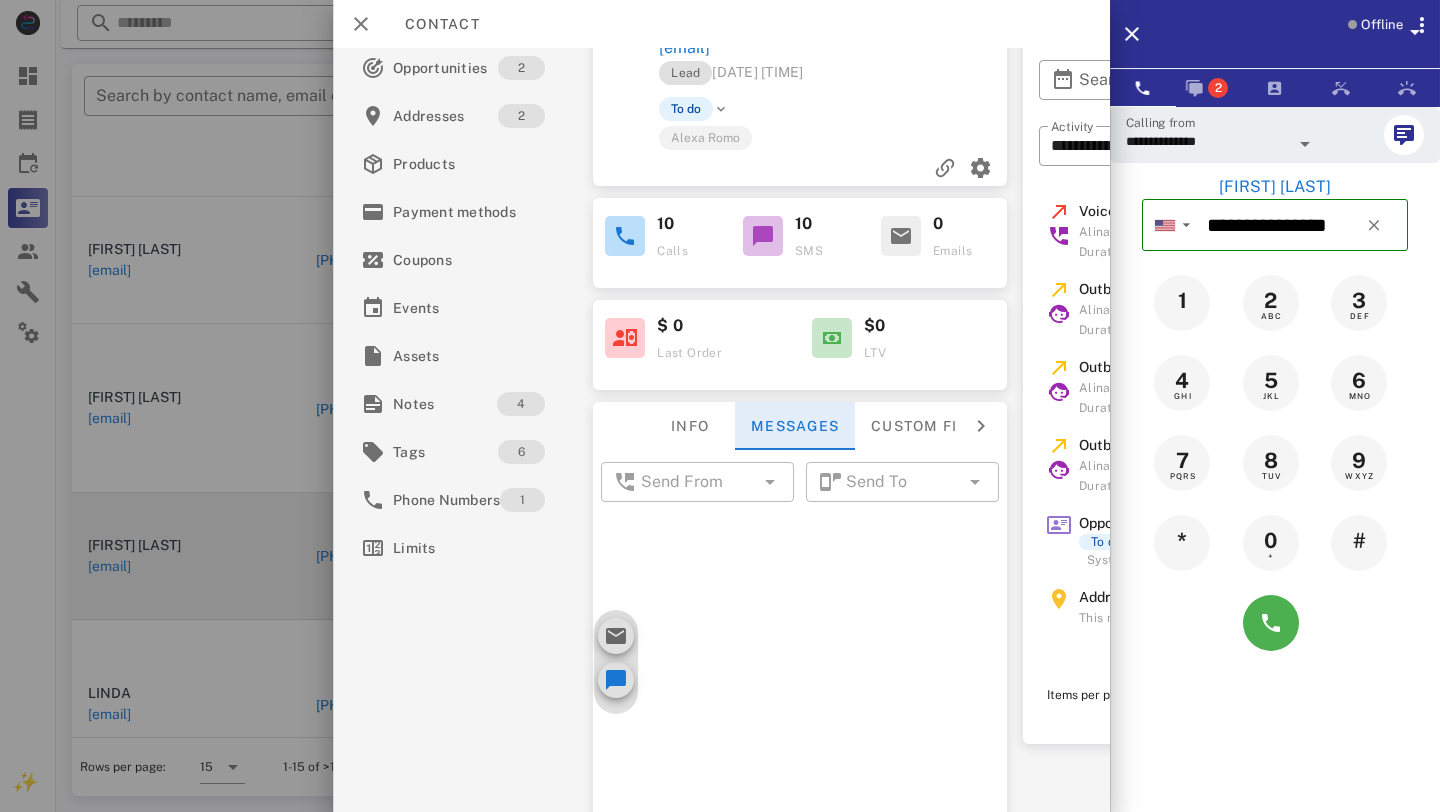 scroll, scrollTop: 91, scrollLeft: 0, axis: vertical 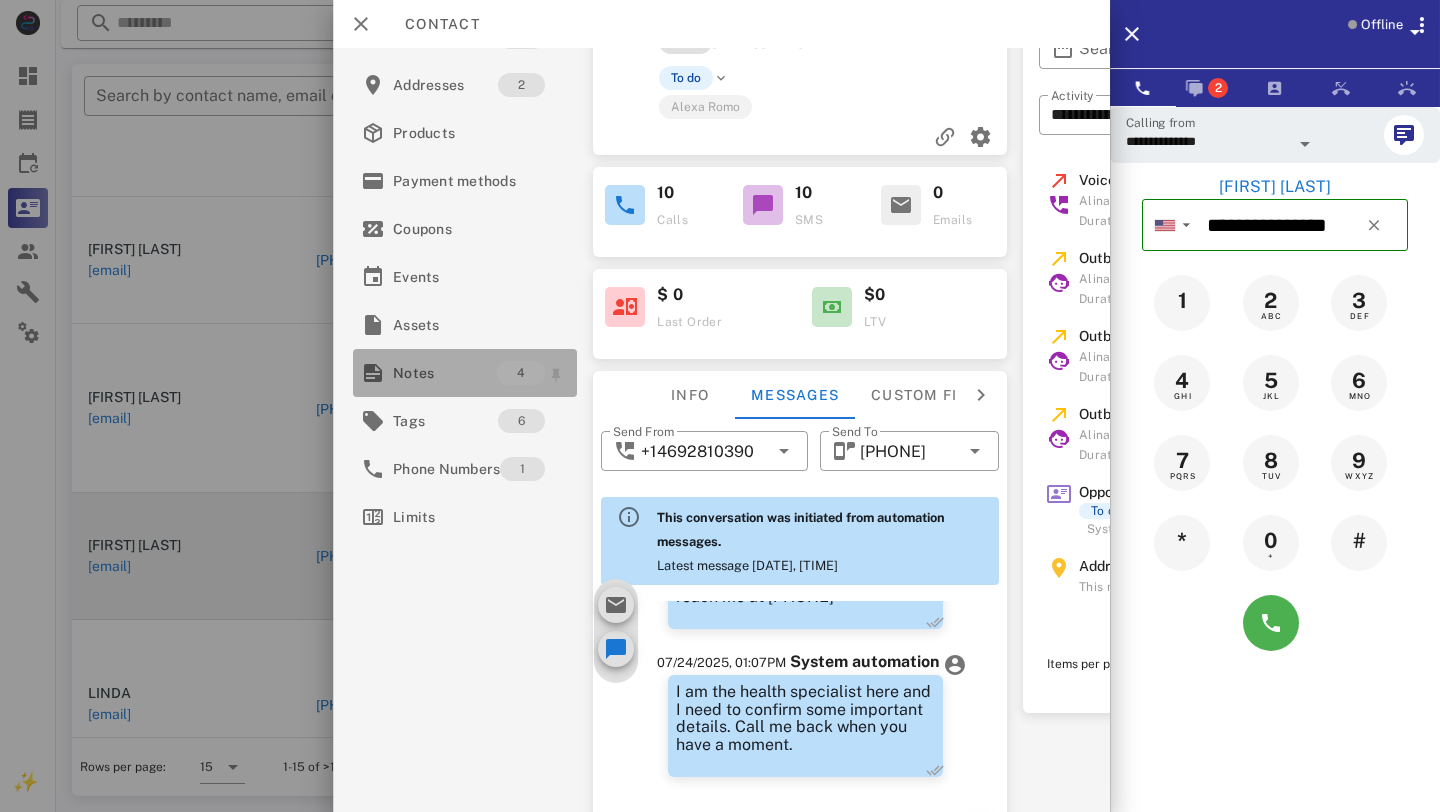 click on "Notes" at bounding box center (445, 373) 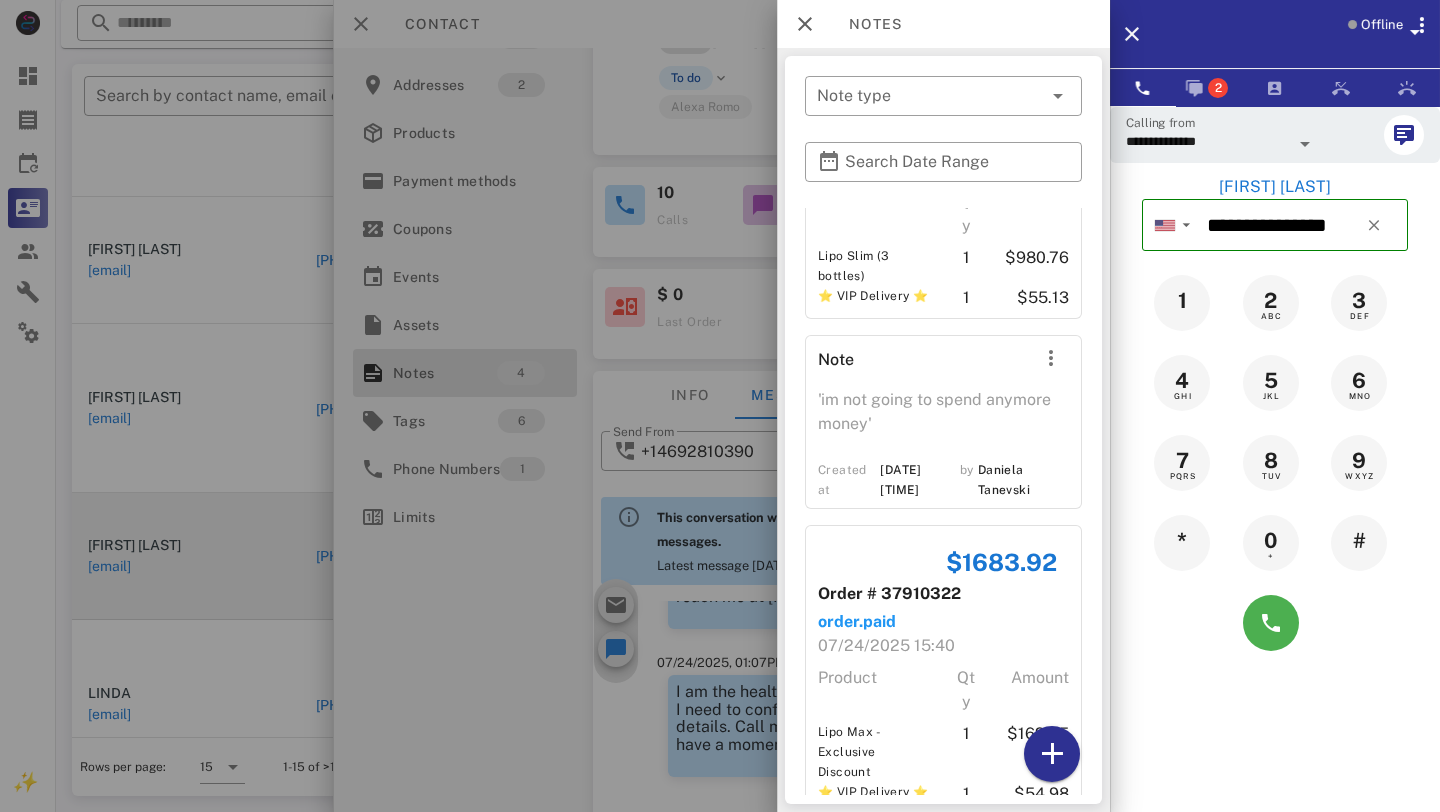 scroll, scrollTop: 0, scrollLeft: 0, axis: both 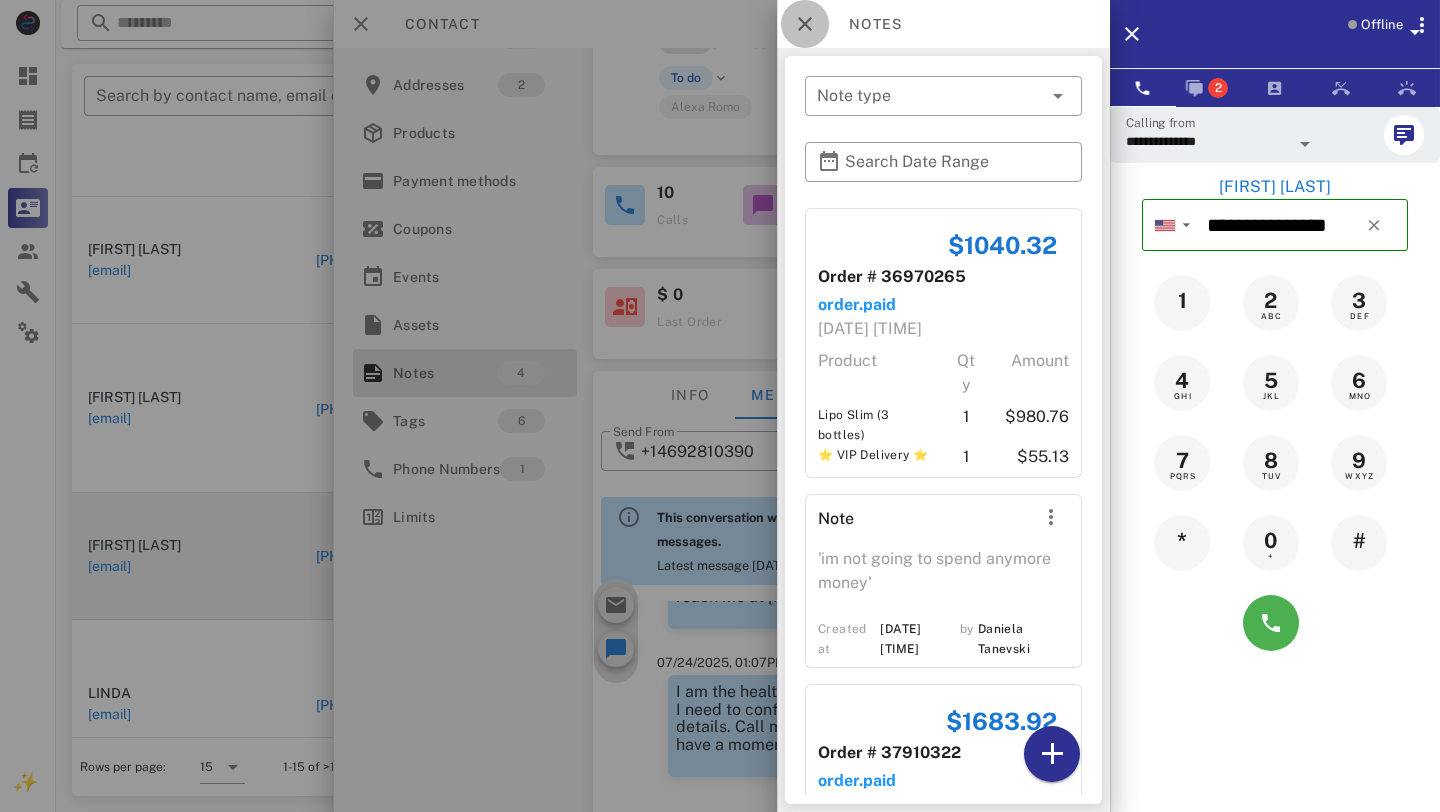 click at bounding box center [805, 24] 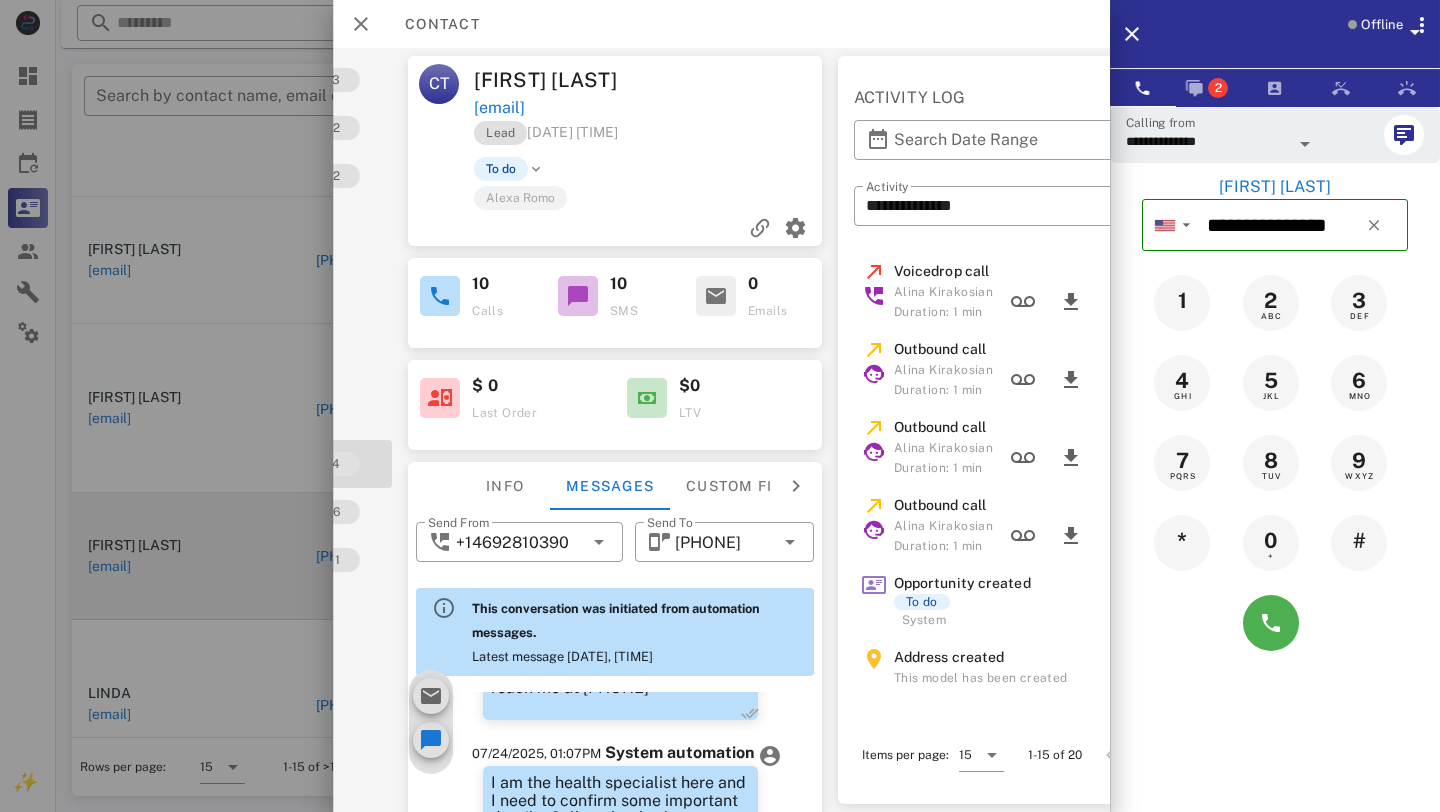 scroll, scrollTop: 0, scrollLeft: 178, axis: horizontal 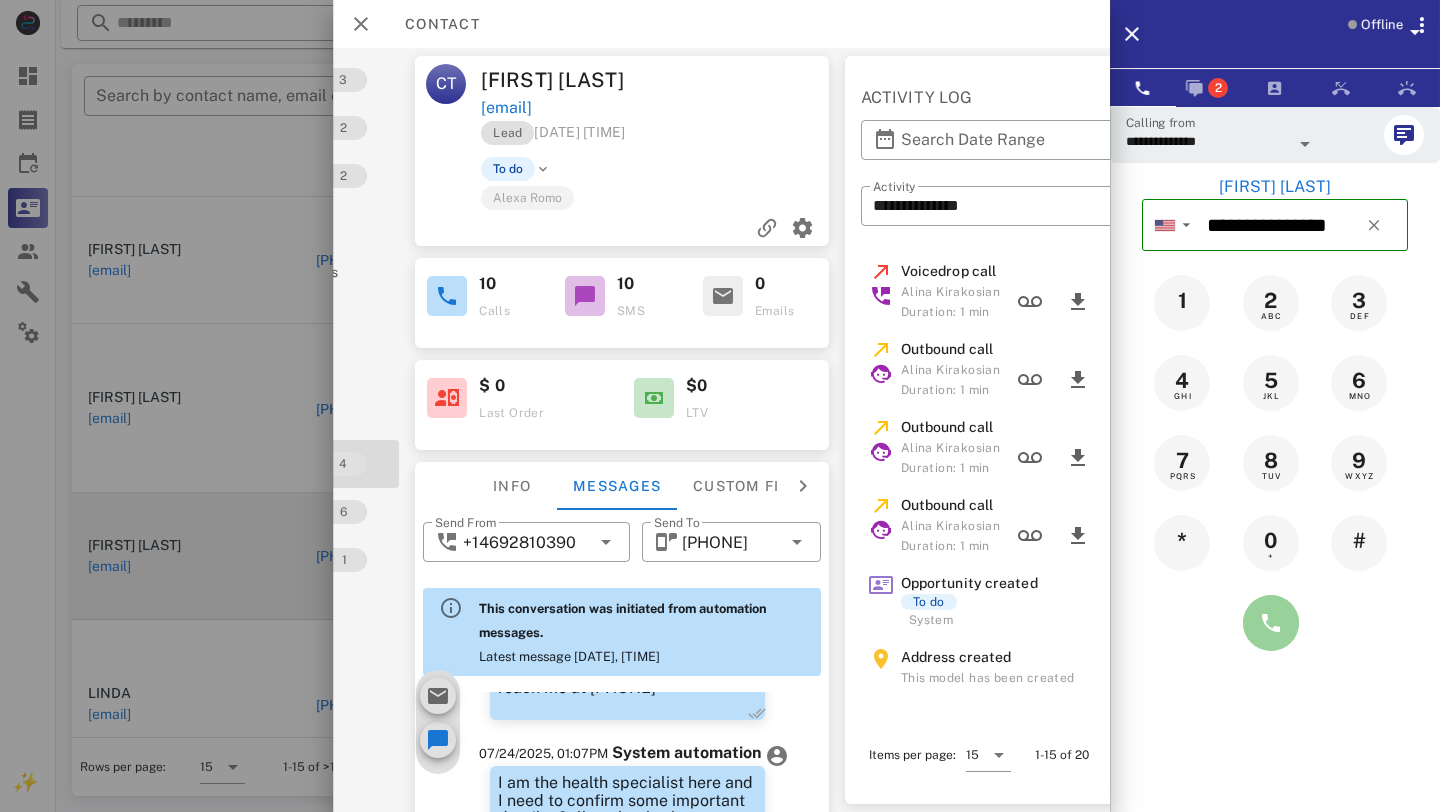 click at bounding box center (1271, 623) 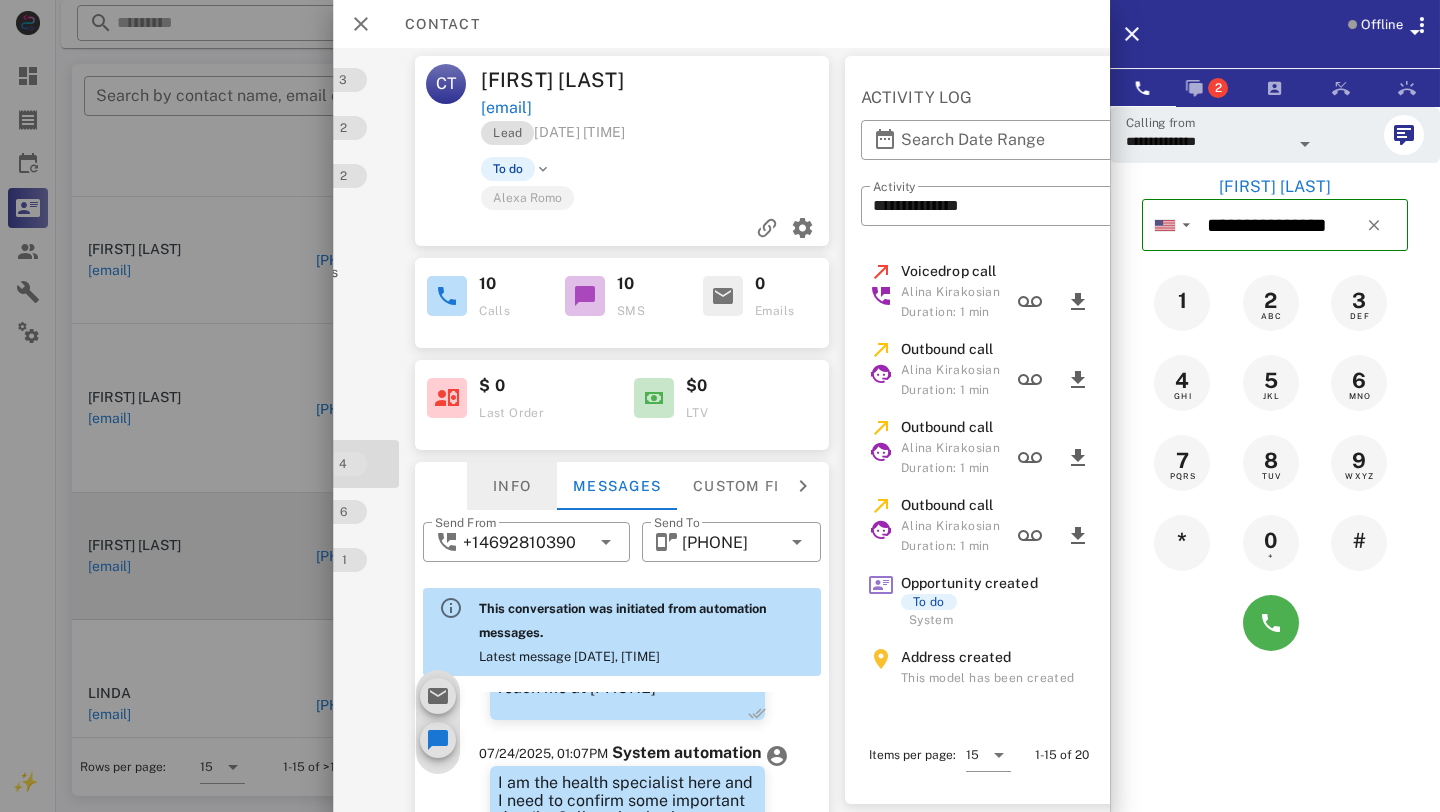 click on "Info" at bounding box center [512, 486] 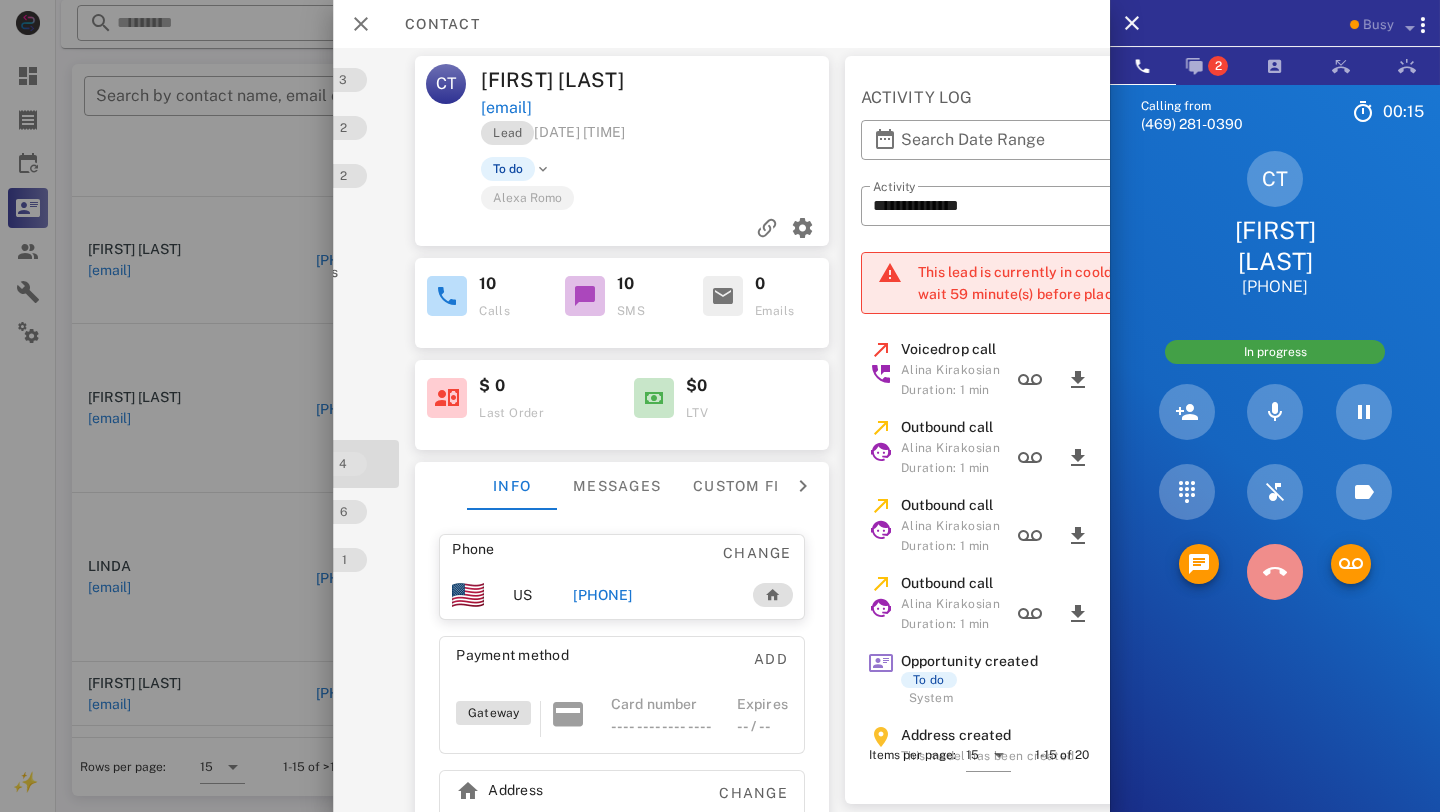 click at bounding box center (1275, 572) 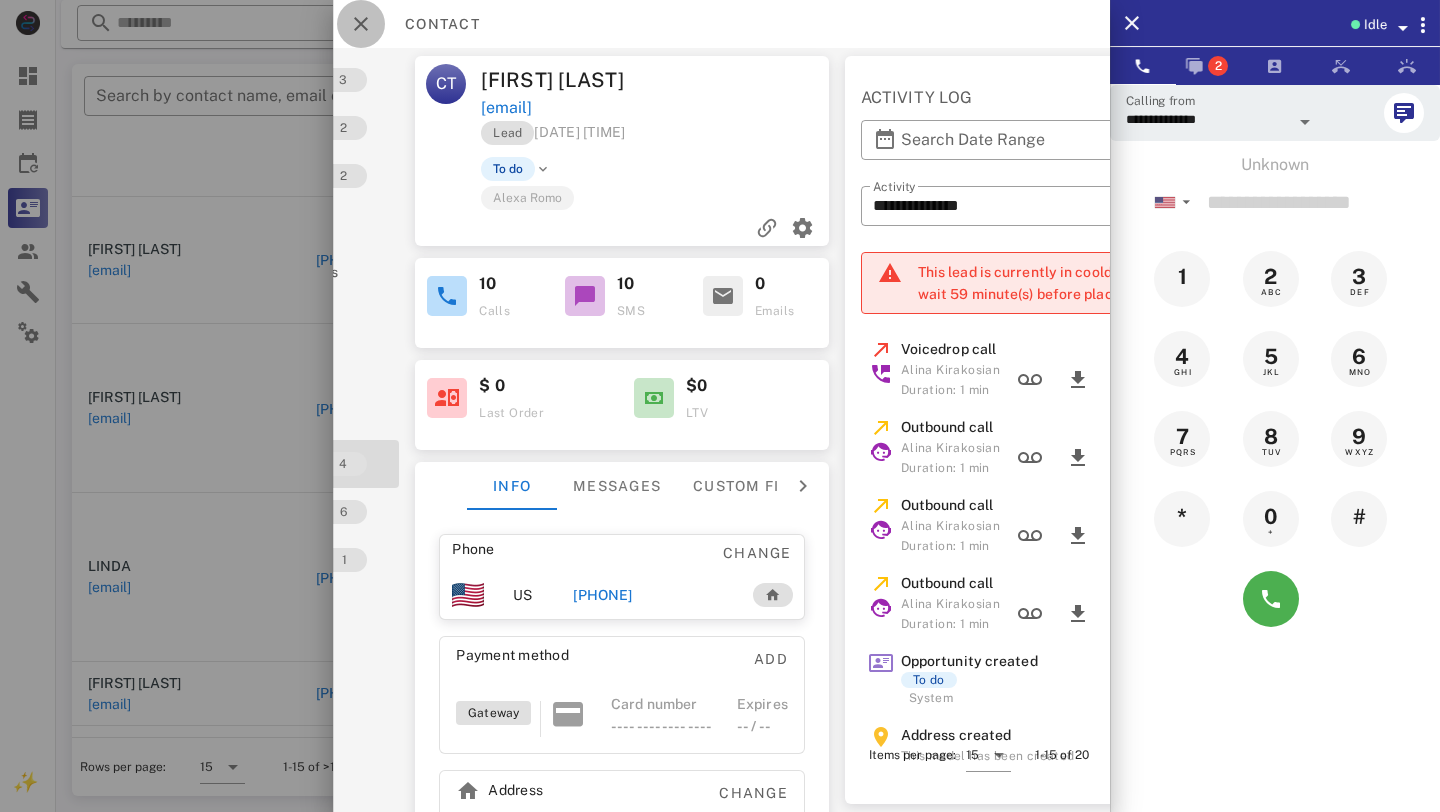 click at bounding box center [361, 24] 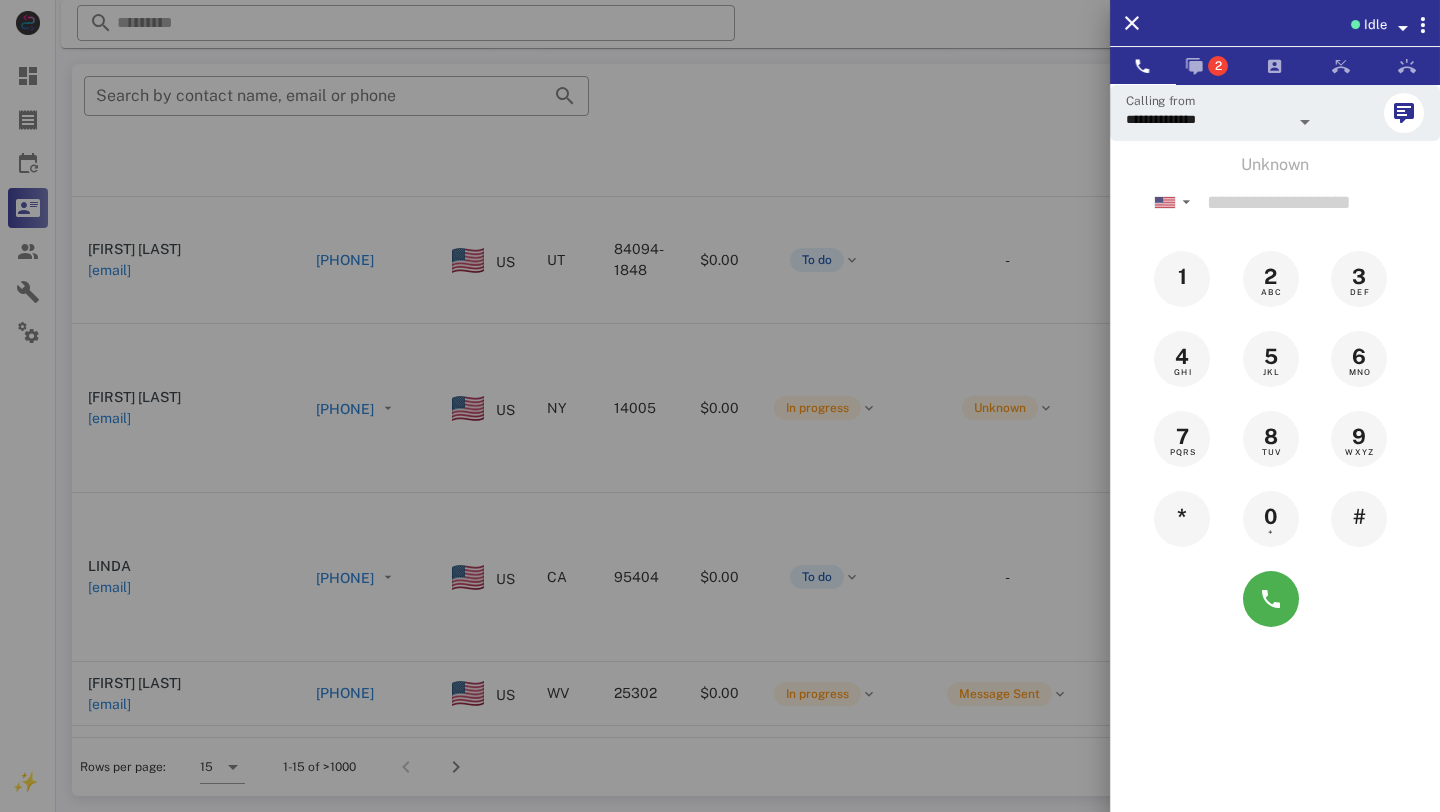 click at bounding box center [720, 406] 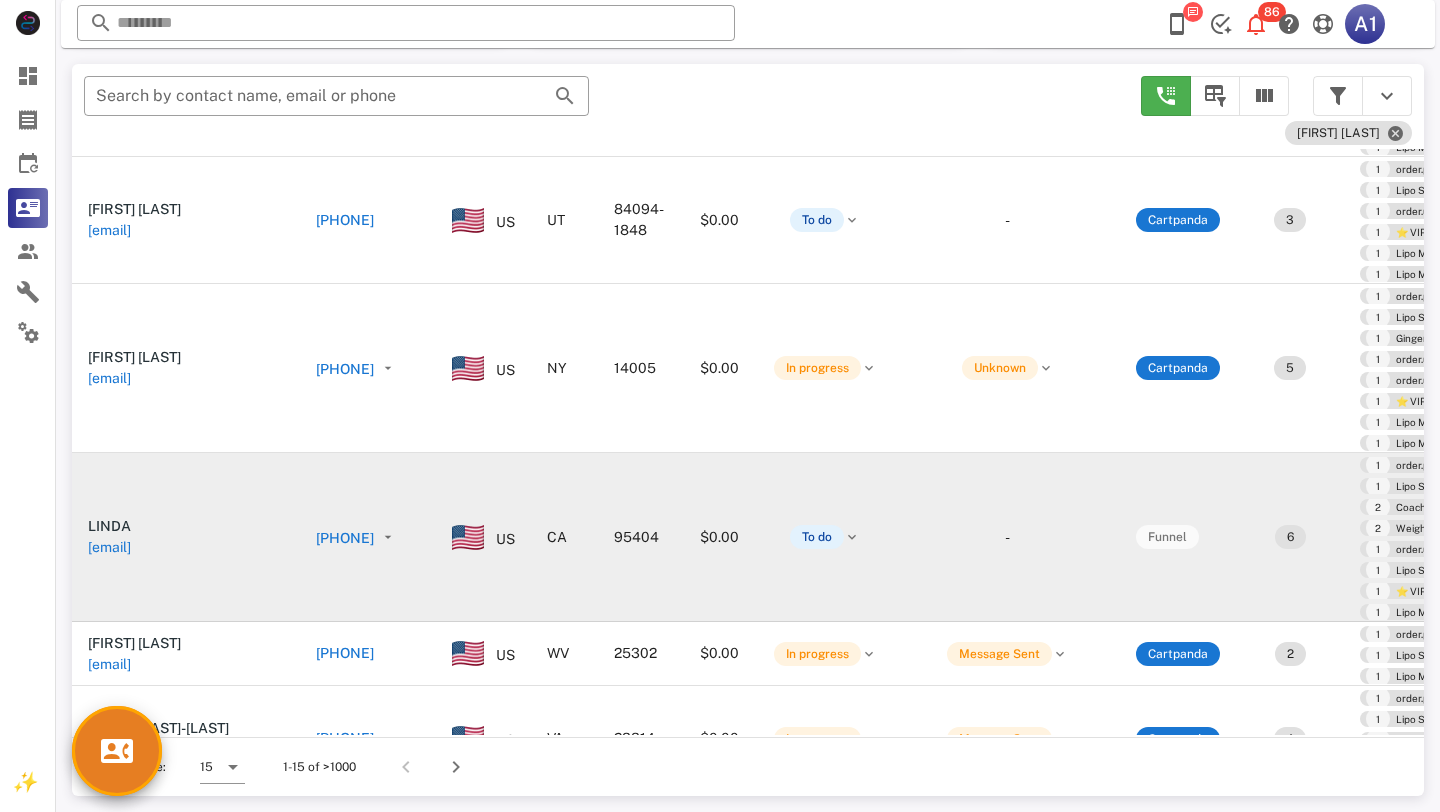 scroll, scrollTop: 240, scrollLeft: 0, axis: vertical 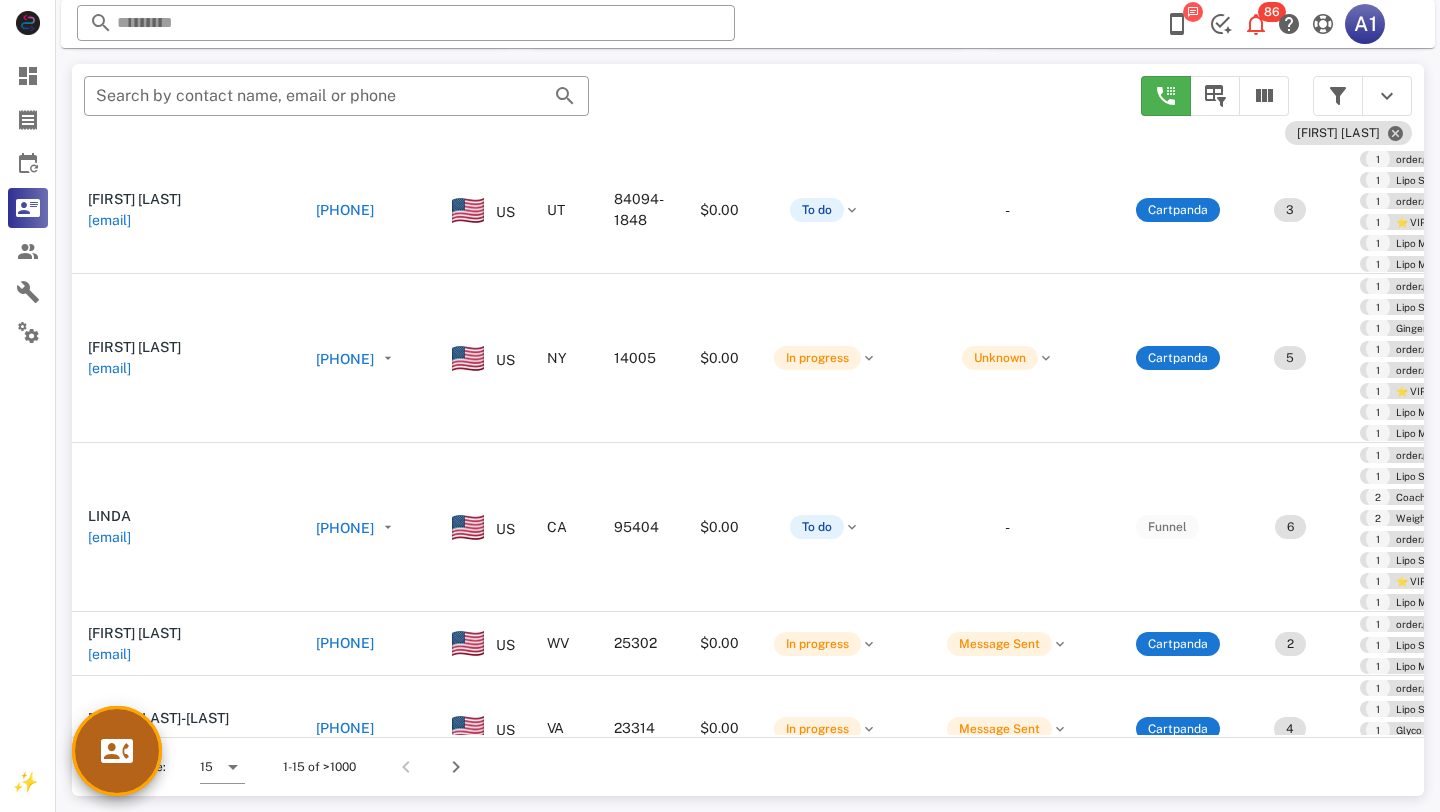 click at bounding box center (117, 751) 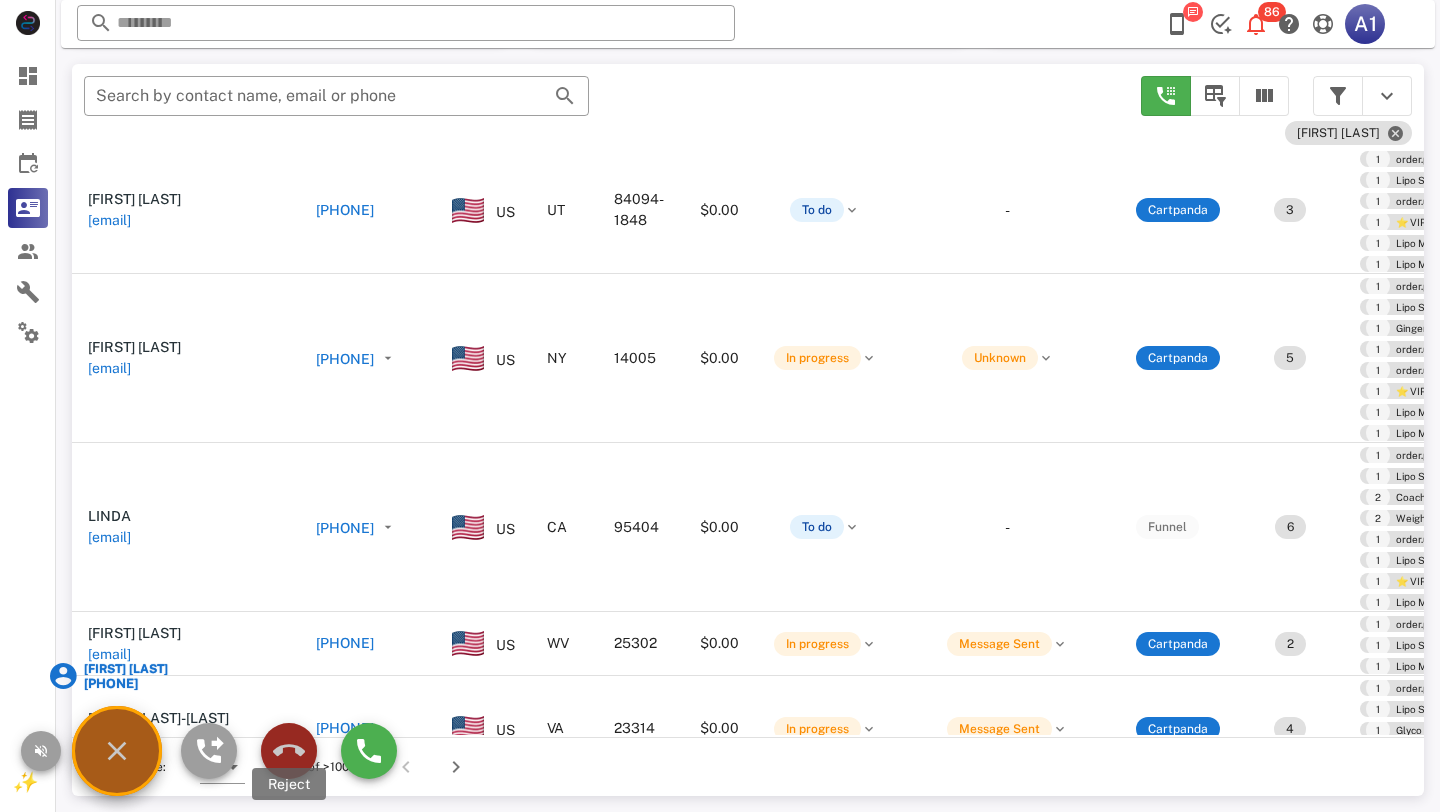 click at bounding box center [289, 751] 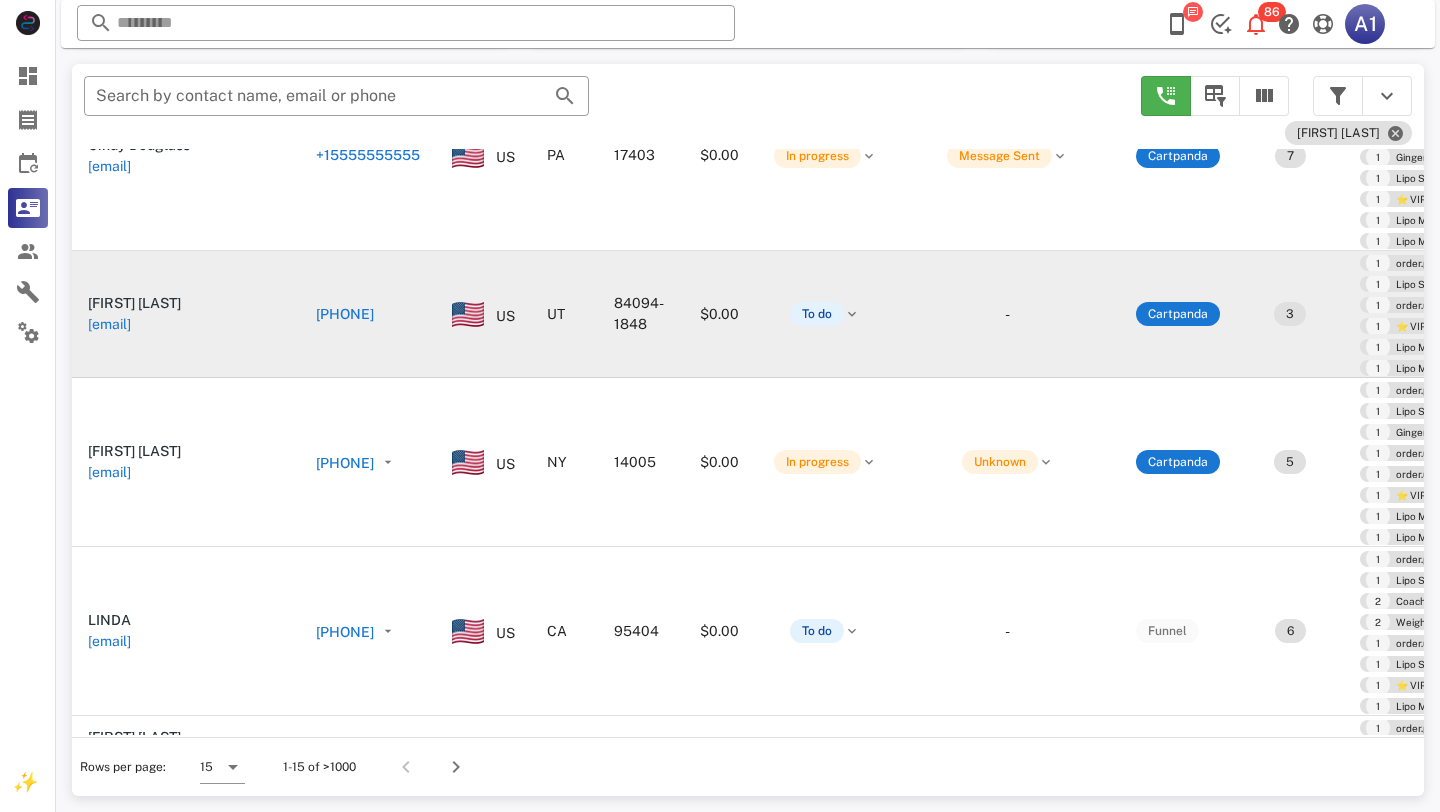 scroll, scrollTop: 0, scrollLeft: 0, axis: both 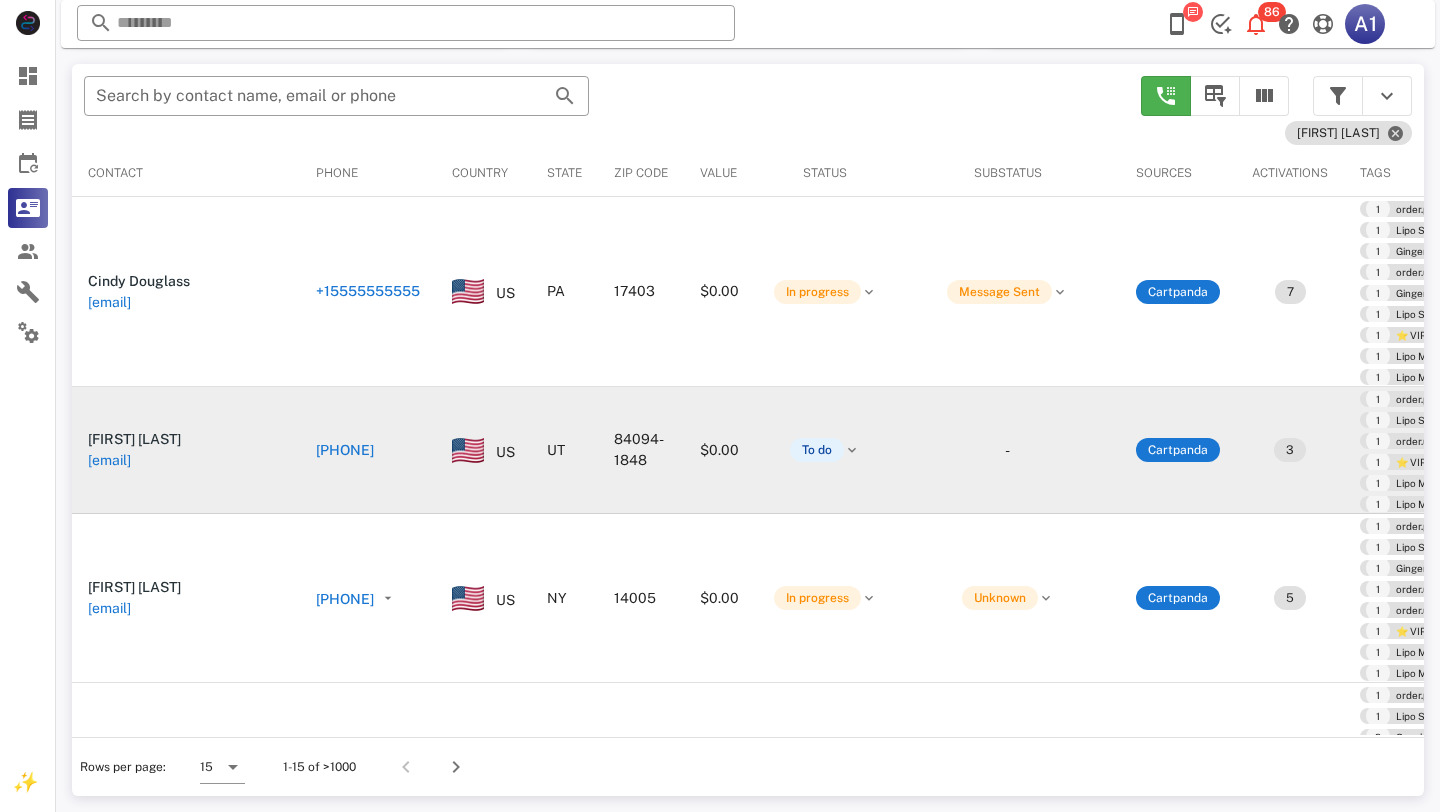click on "[PHONE]" at bounding box center [345, 450] 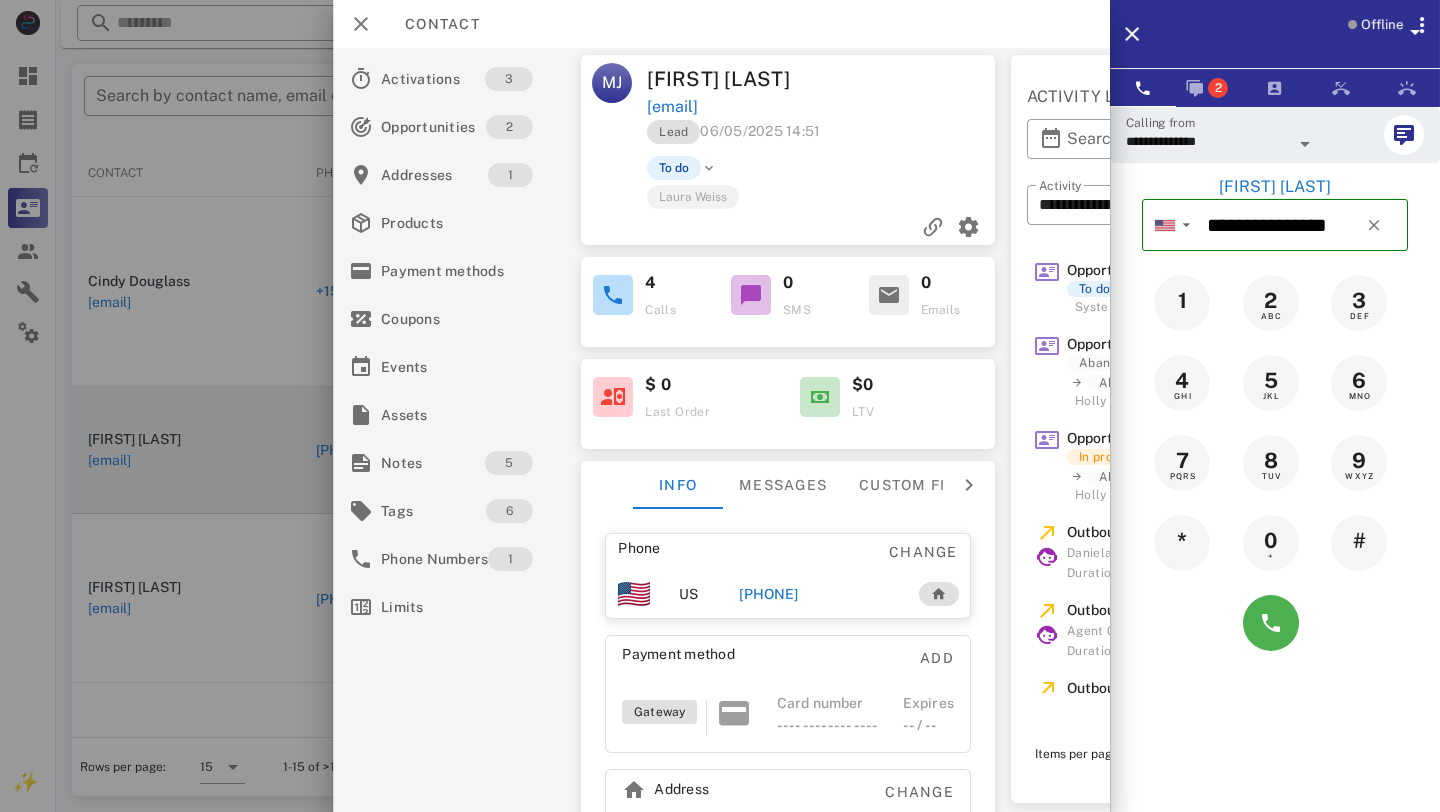 scroll, scrollTop: 1, scrollLeft: 10, axis: both 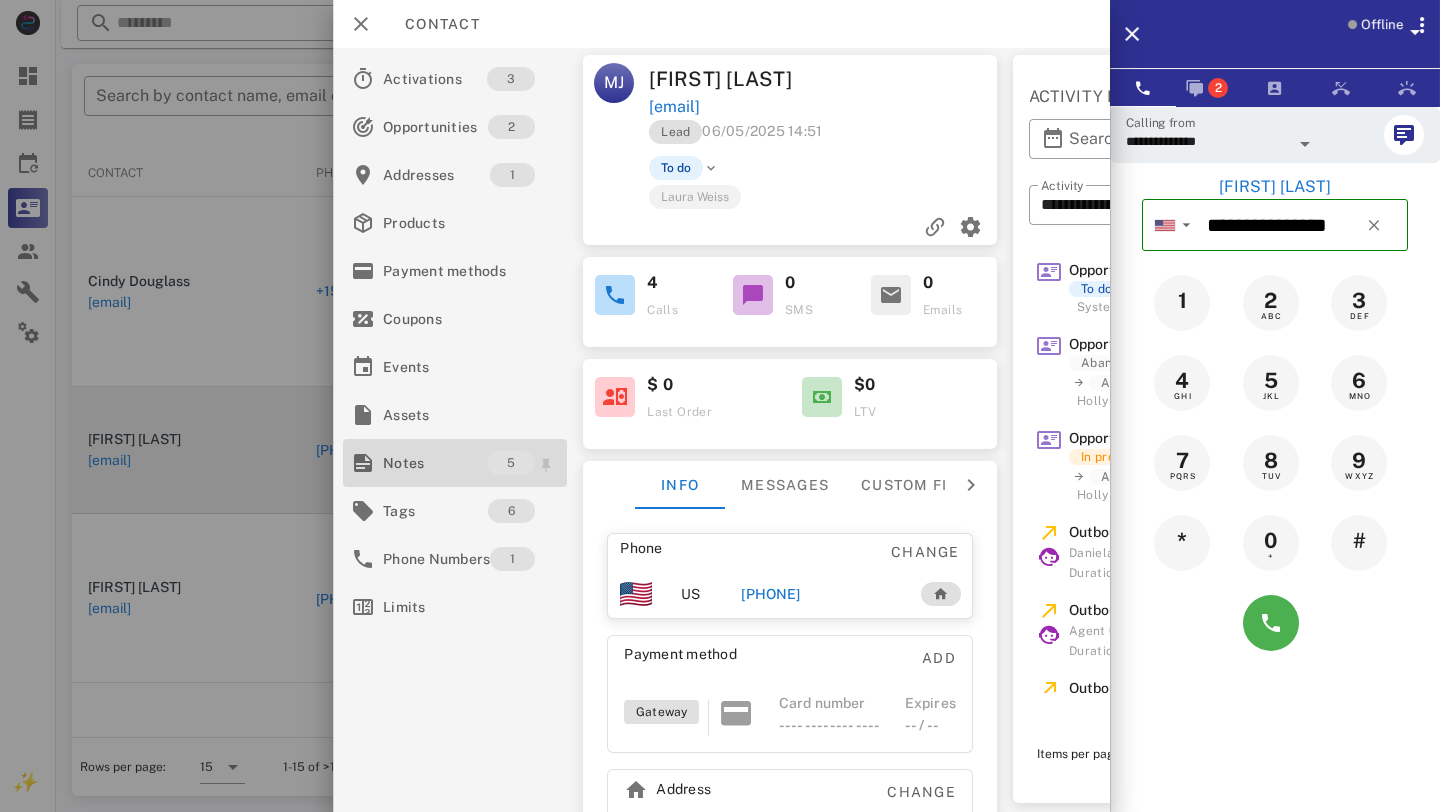 click on "Notes" at bounding box center [435, 463] 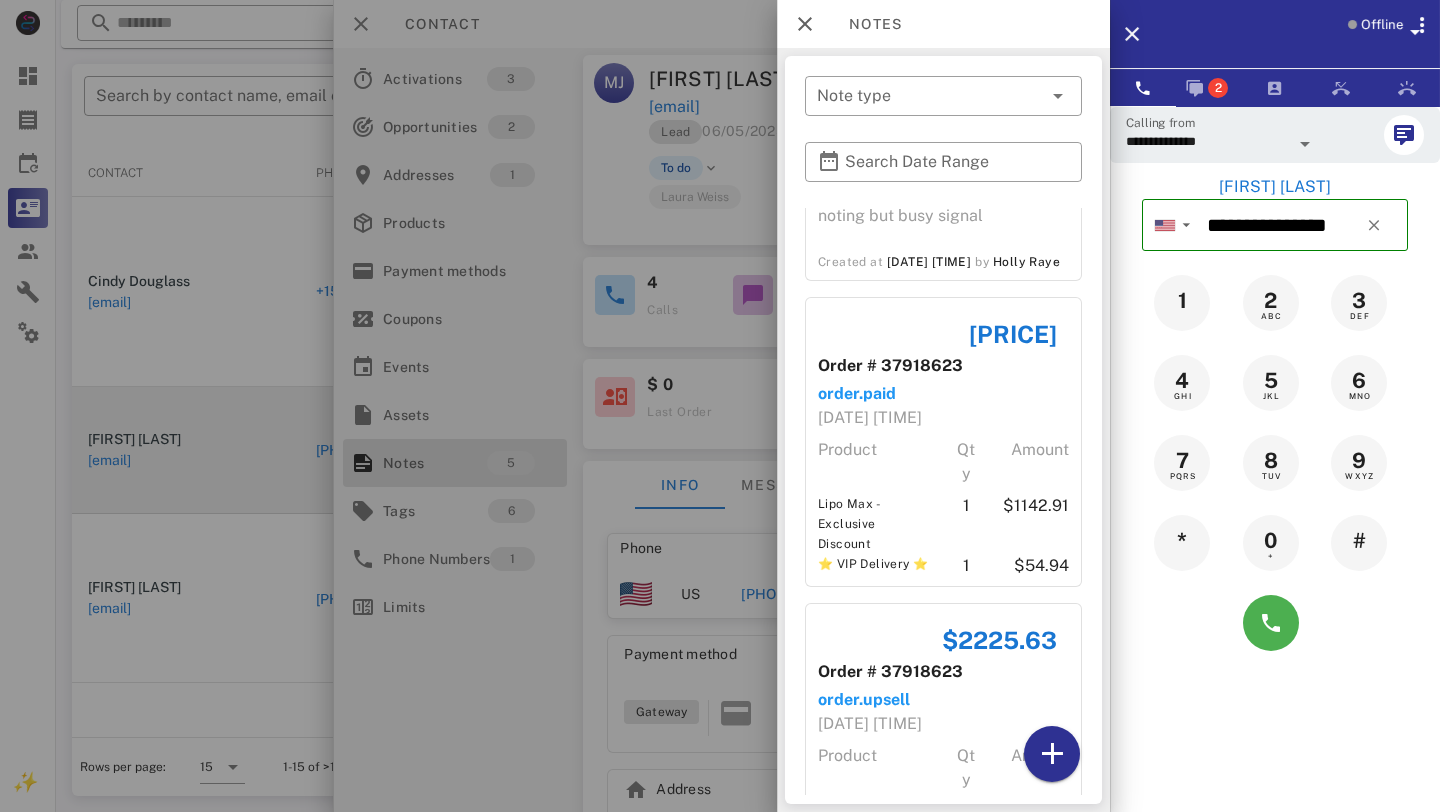 scroll, scrollTop: 487, scrollLeft: 0, axis: vertical 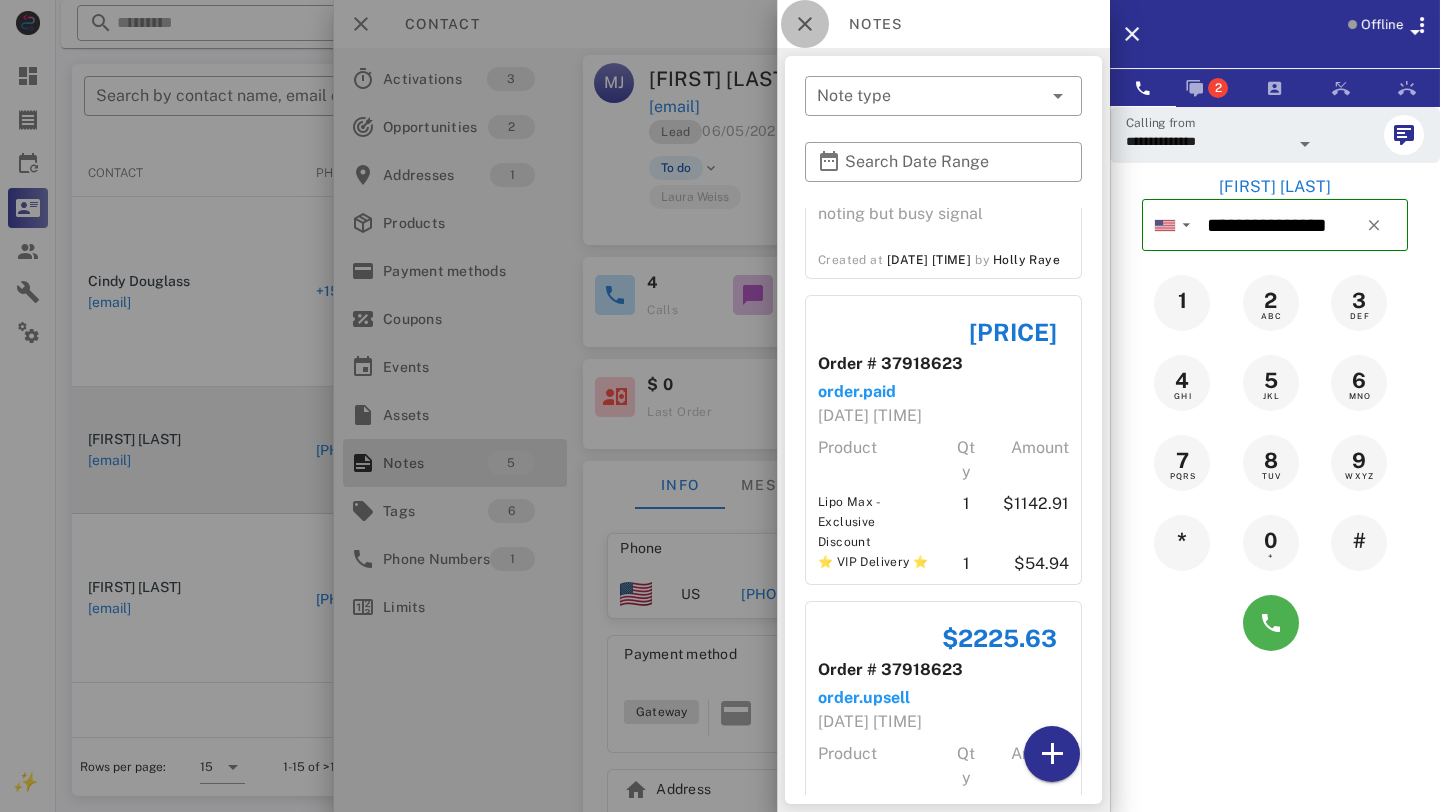 click at bounding box center (805, 24) 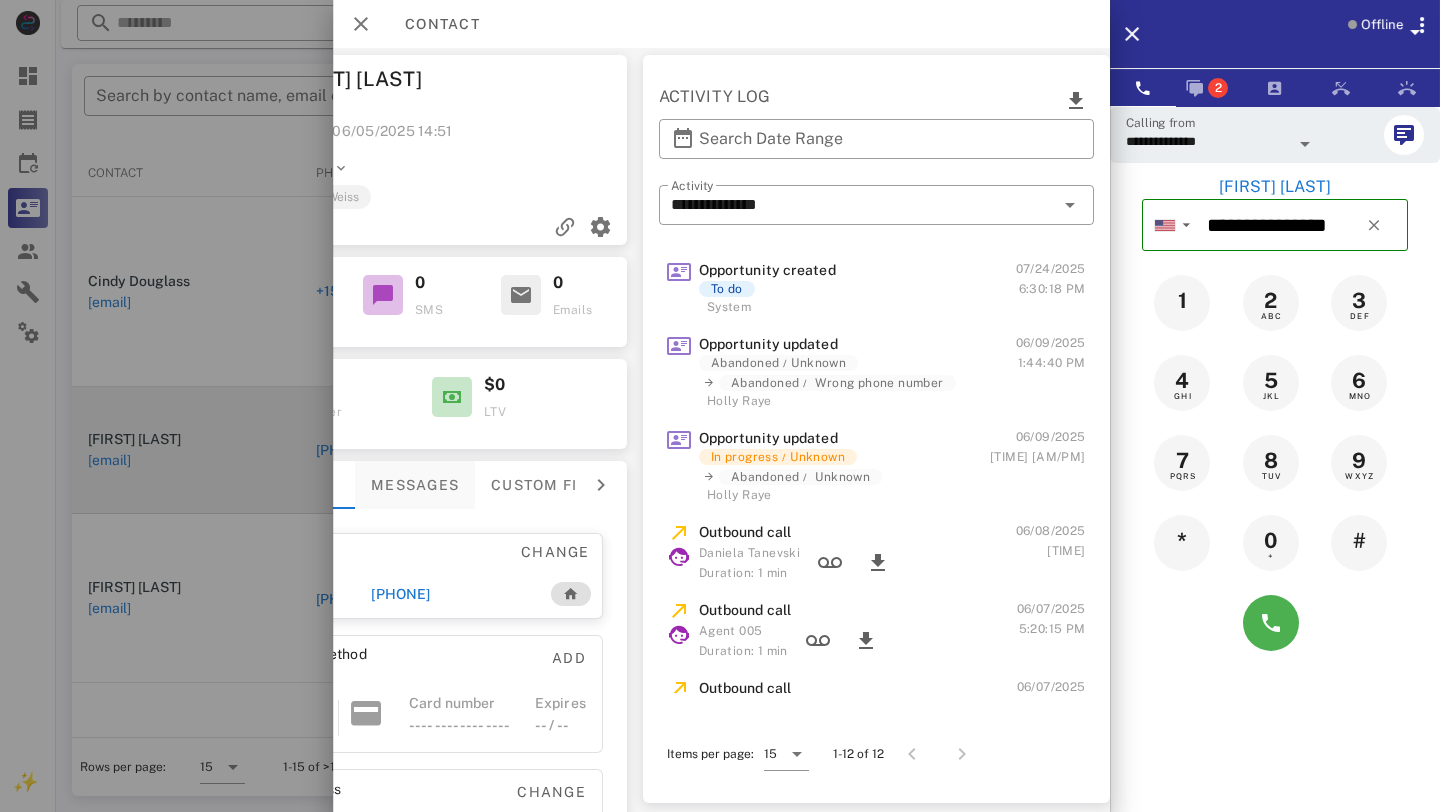 scroll, scrollTop: 0, scrollLeft: 380, axis: horizontal 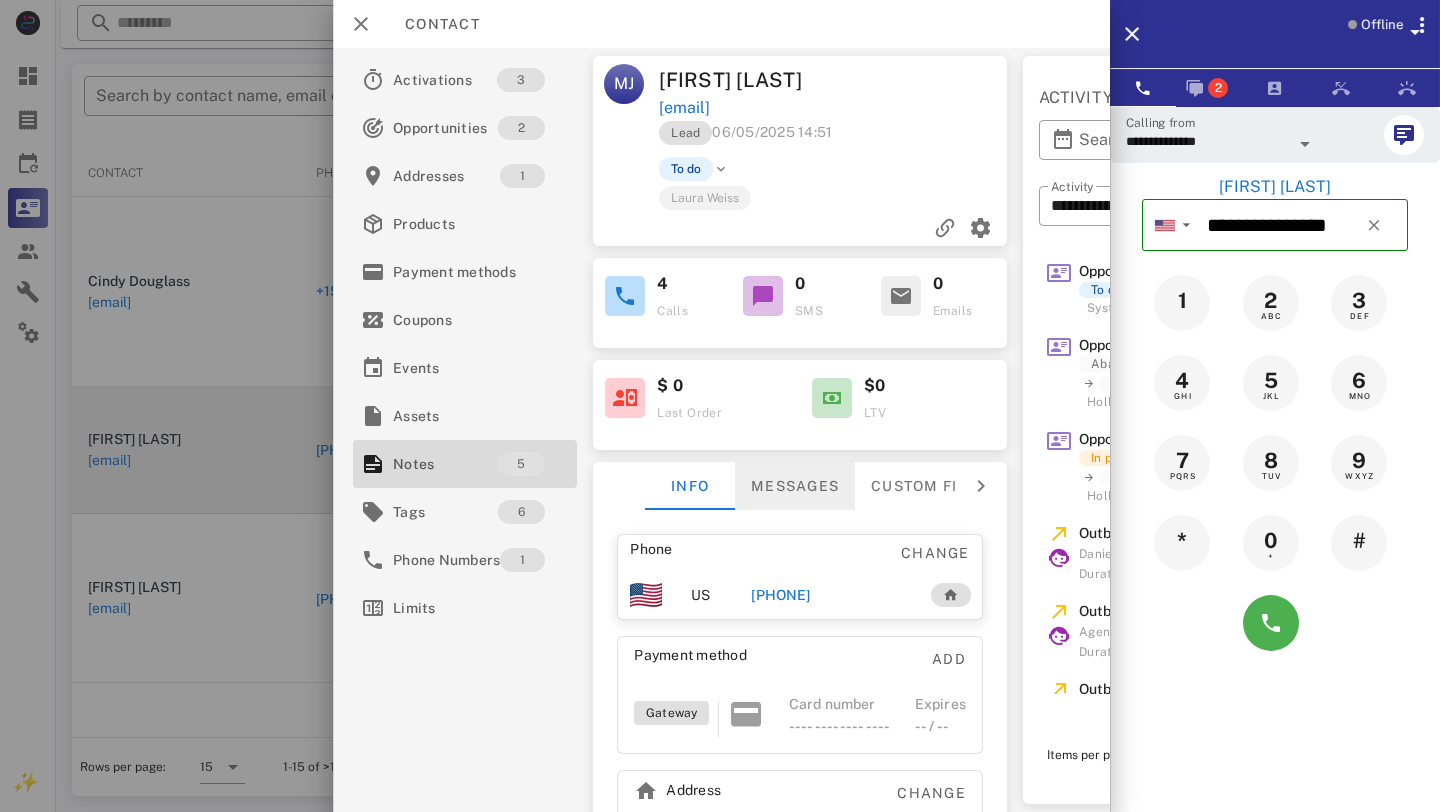 click on "Messages" at bounding box center (795, 486) 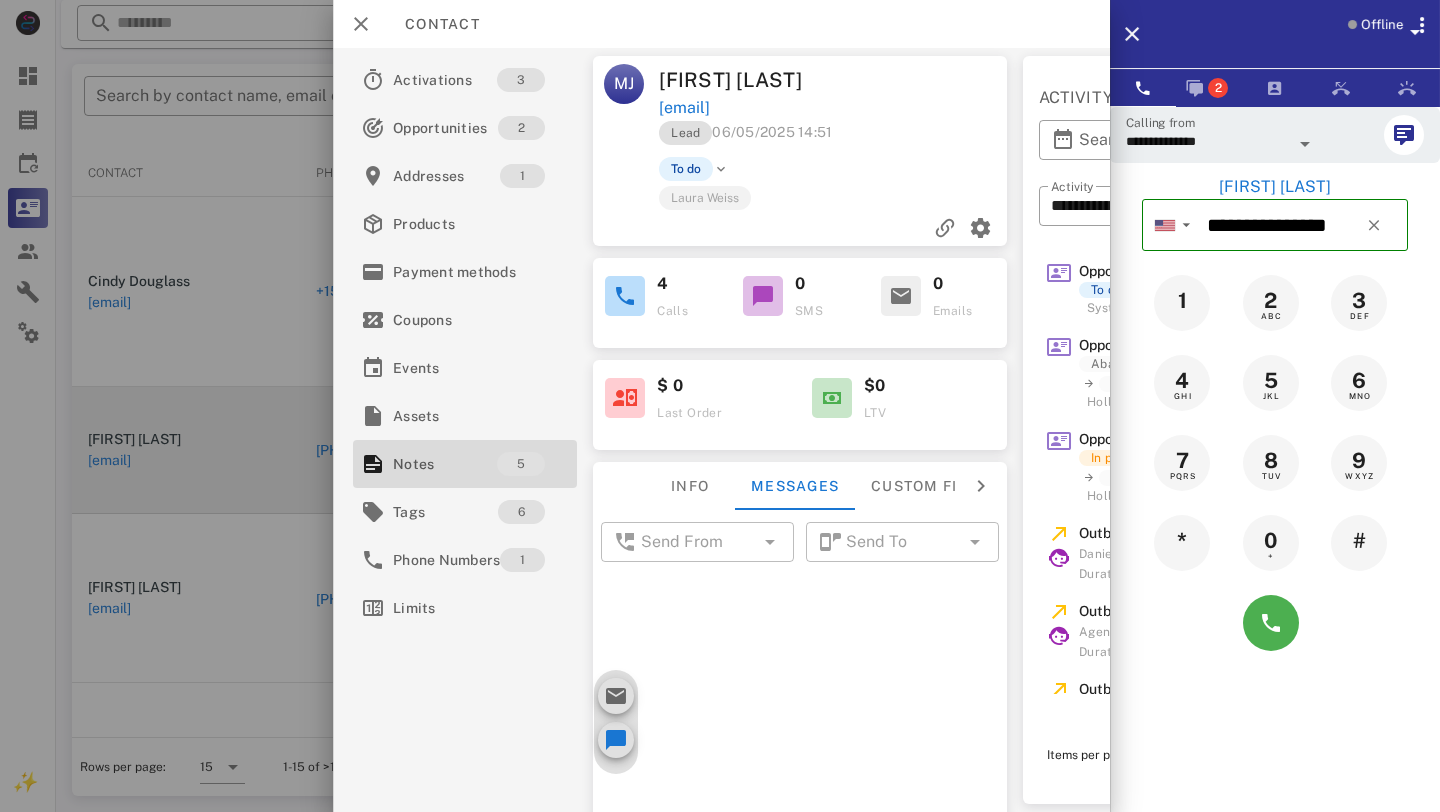 scroll, scrollTop: 227, scrollLeft: 0, axis: vertical 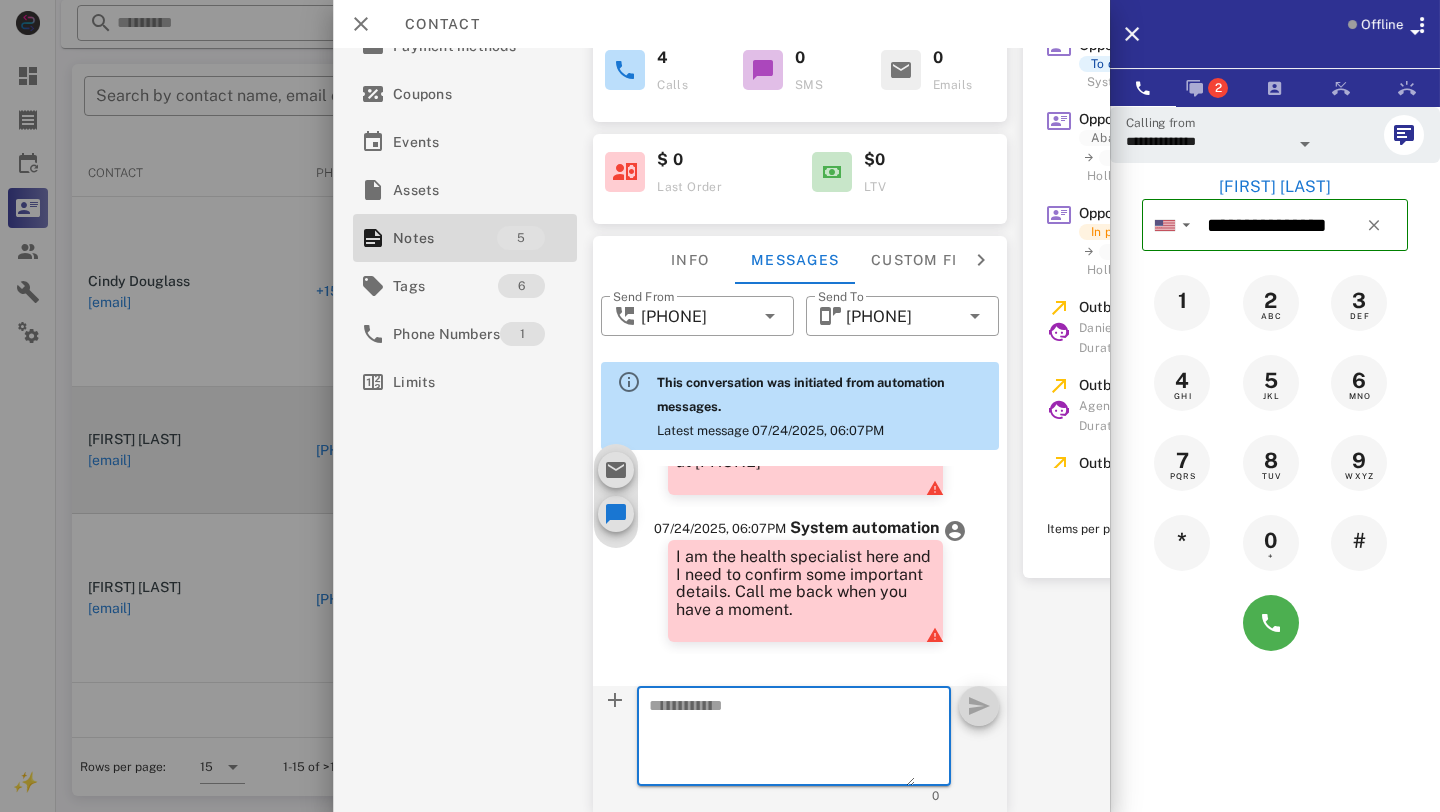 click at bounding box center [782, 739] 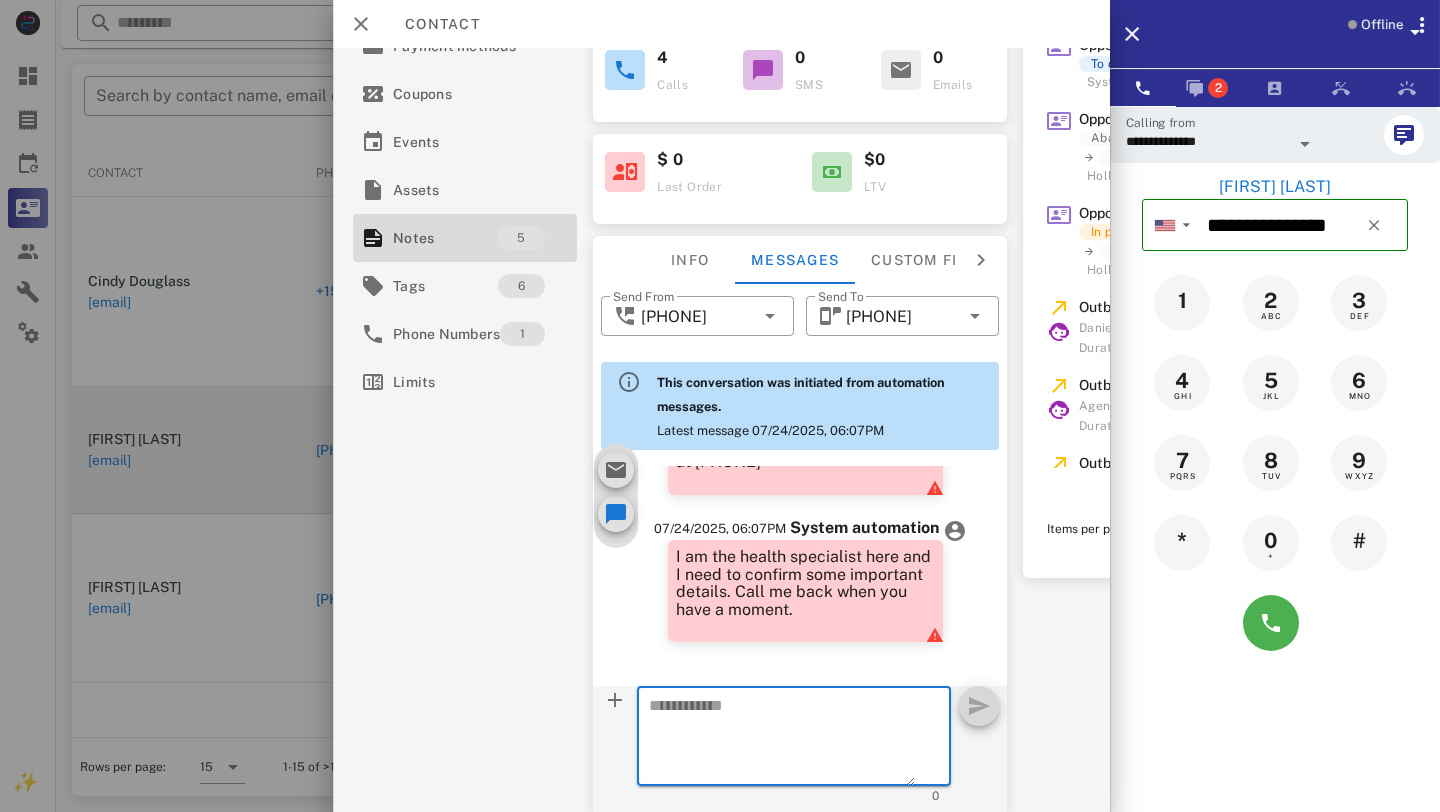 paste on "**********" 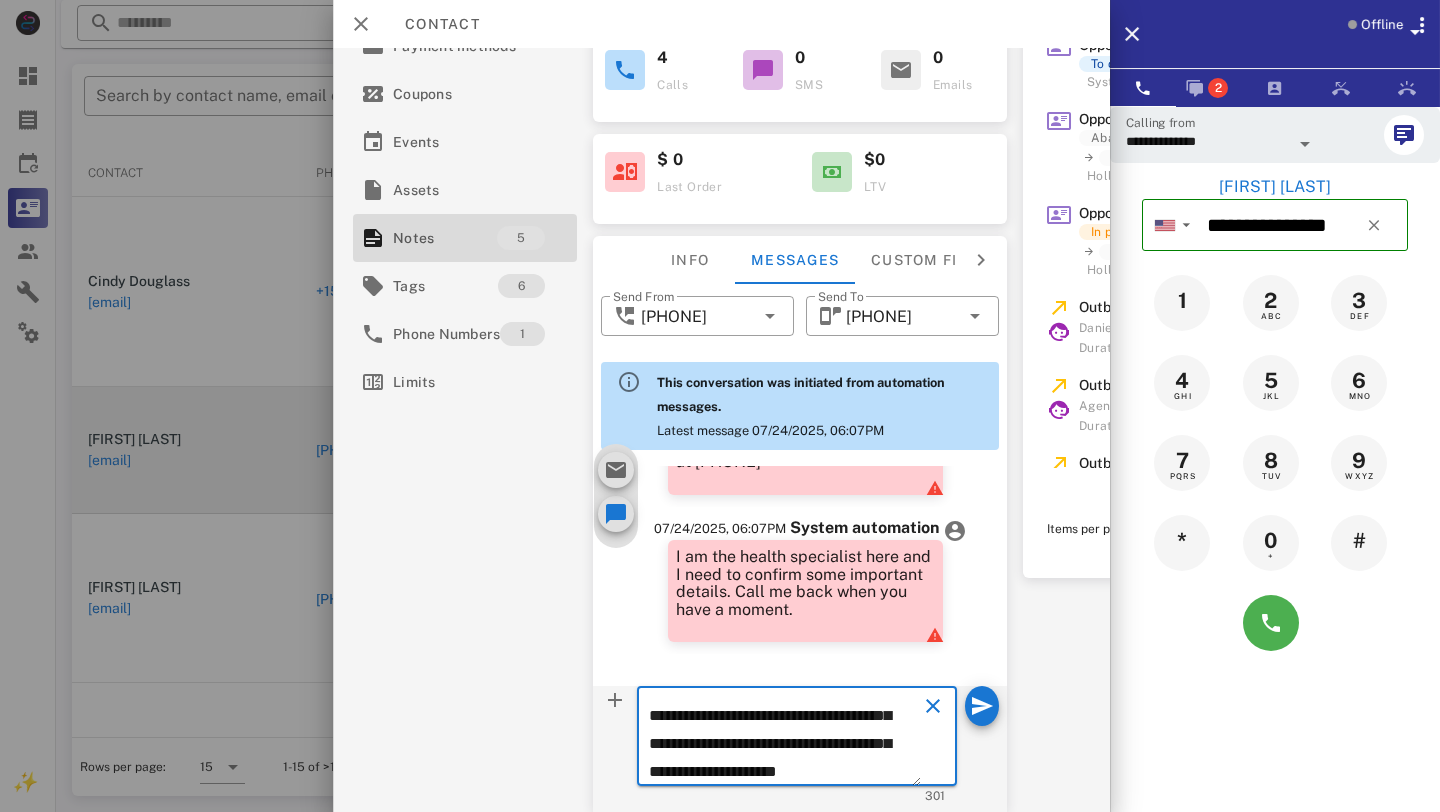 scroll, scrollTop: 0, scrollLeft: 0, axis: both 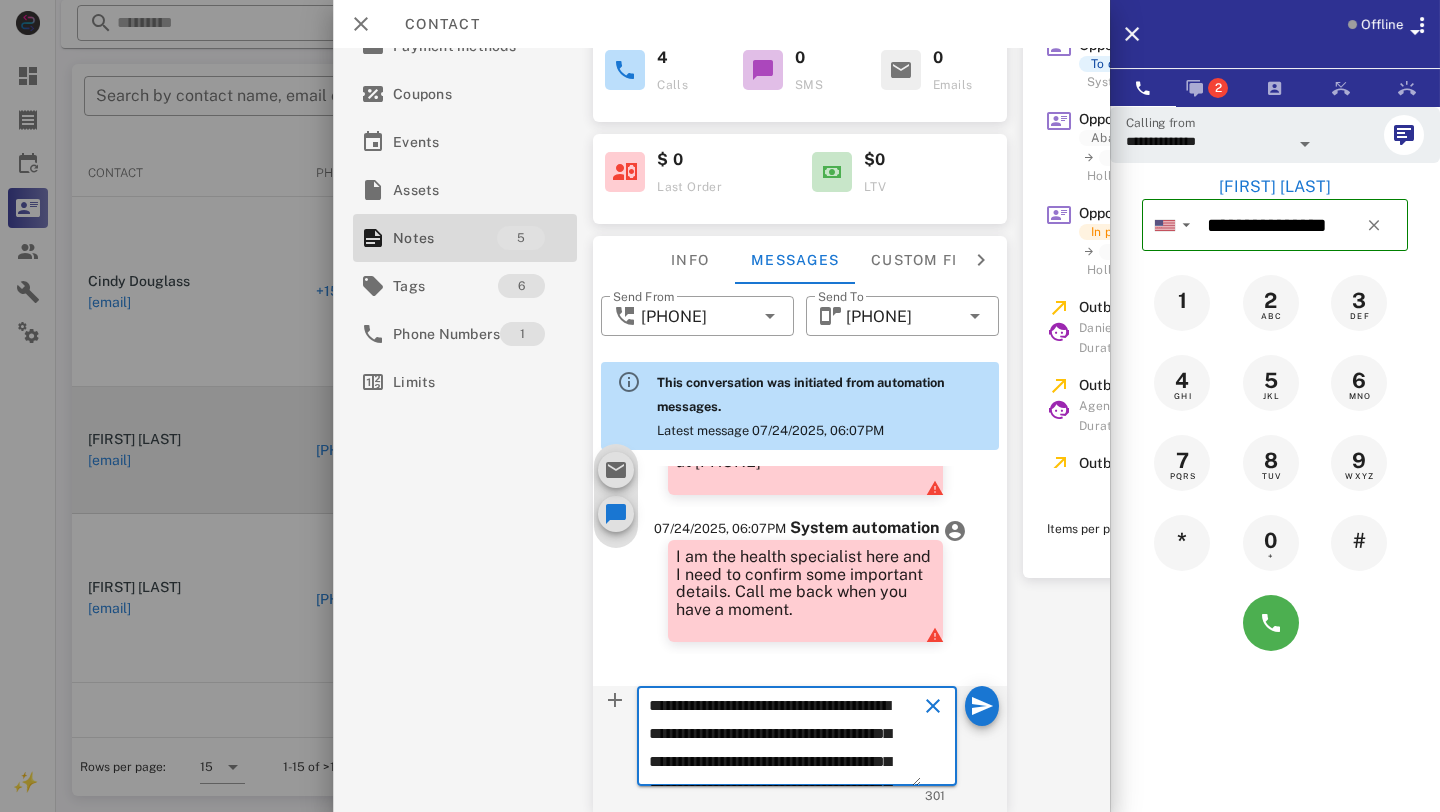 click on "**********" at bounding box center (784, 739) 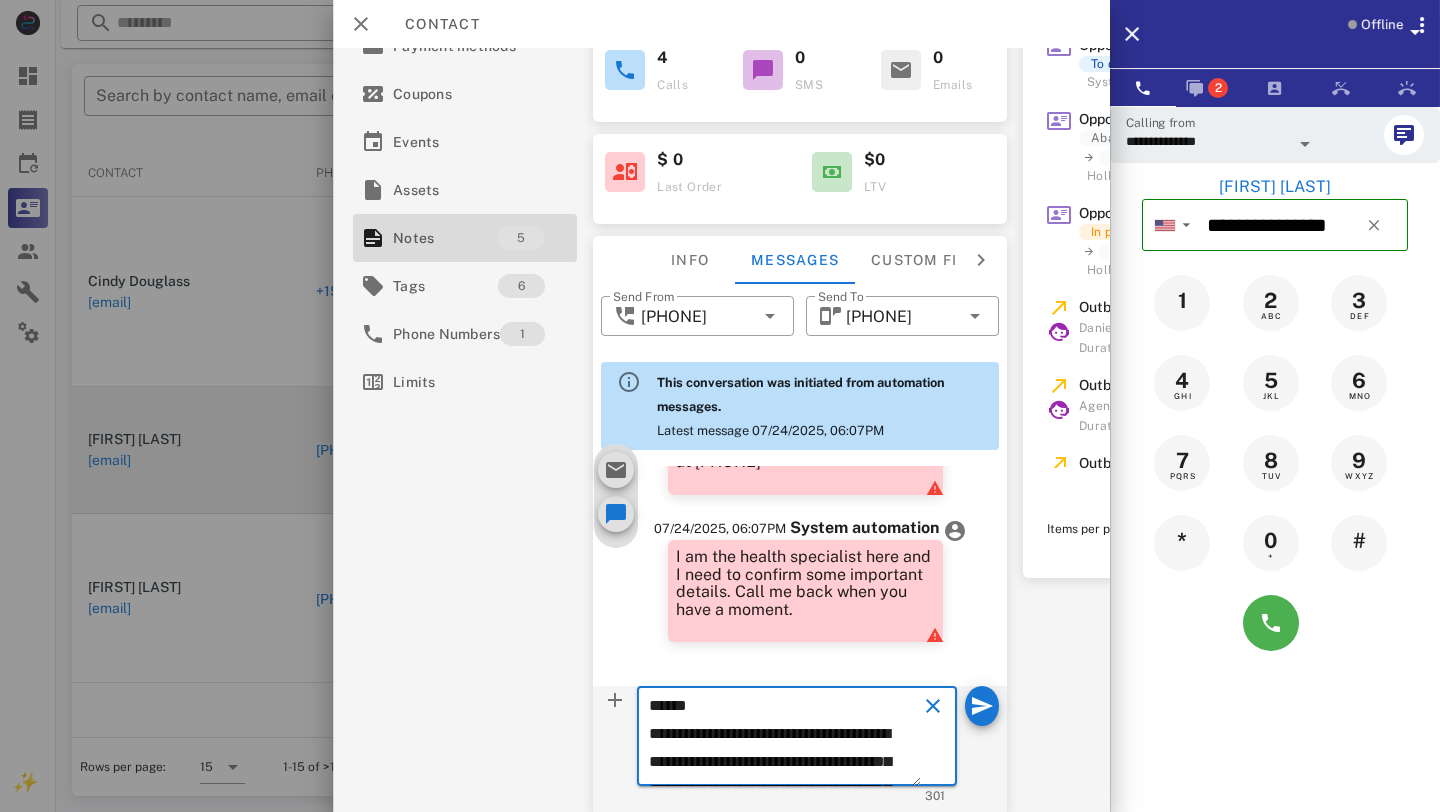 type on "**********" 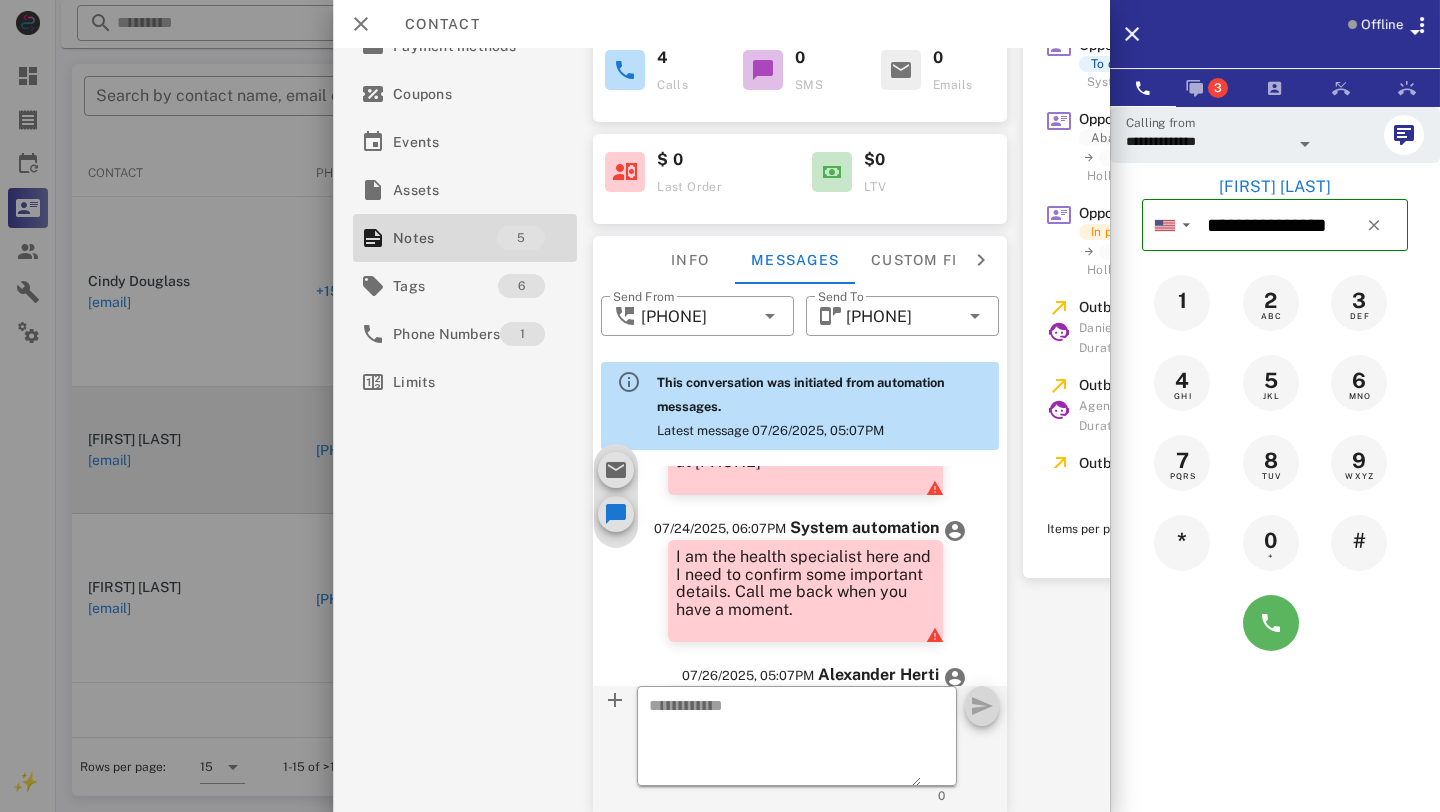 scroll, scrollTop: 1641, scrollLeft: 0, axis: vertical 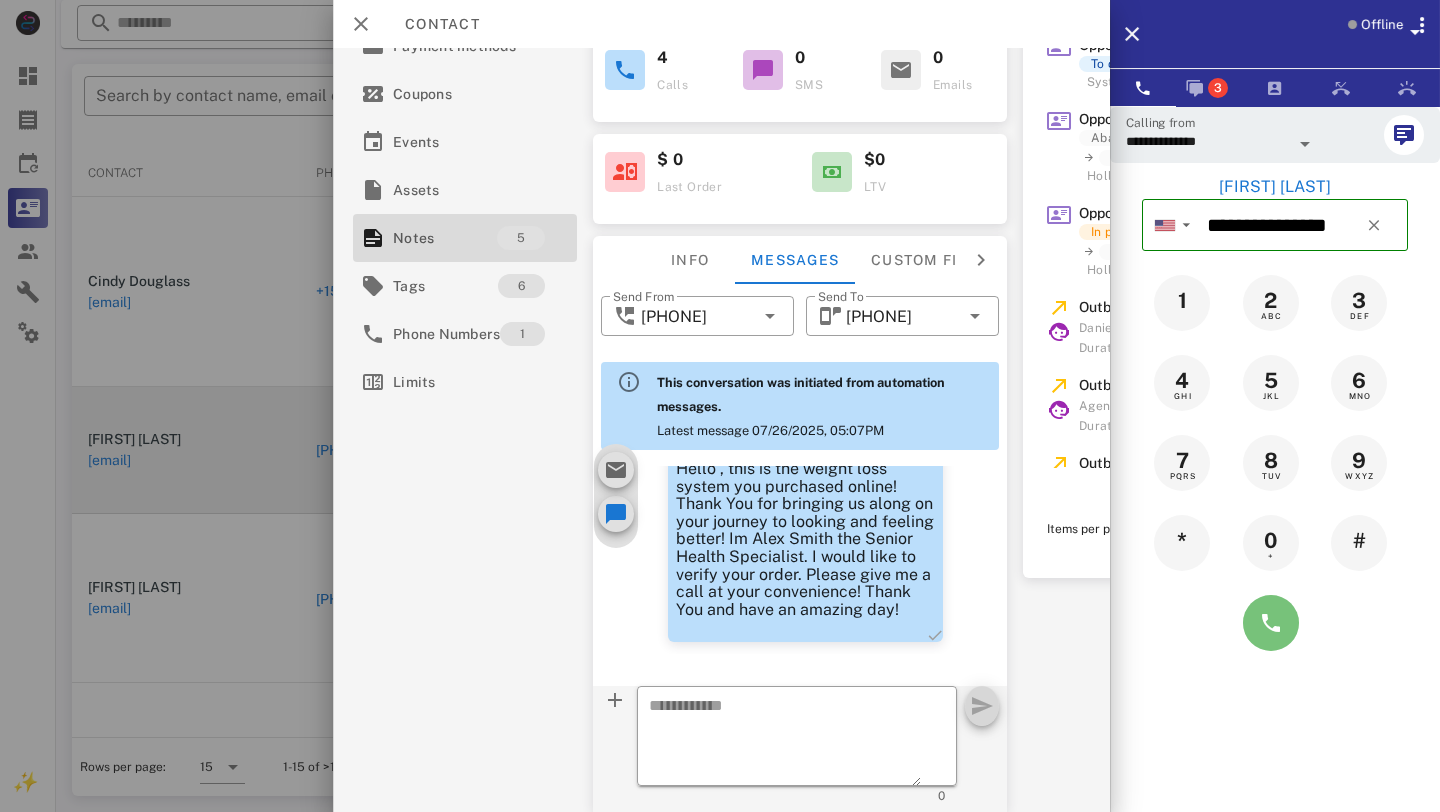 click at bounding box center [1271, 623] 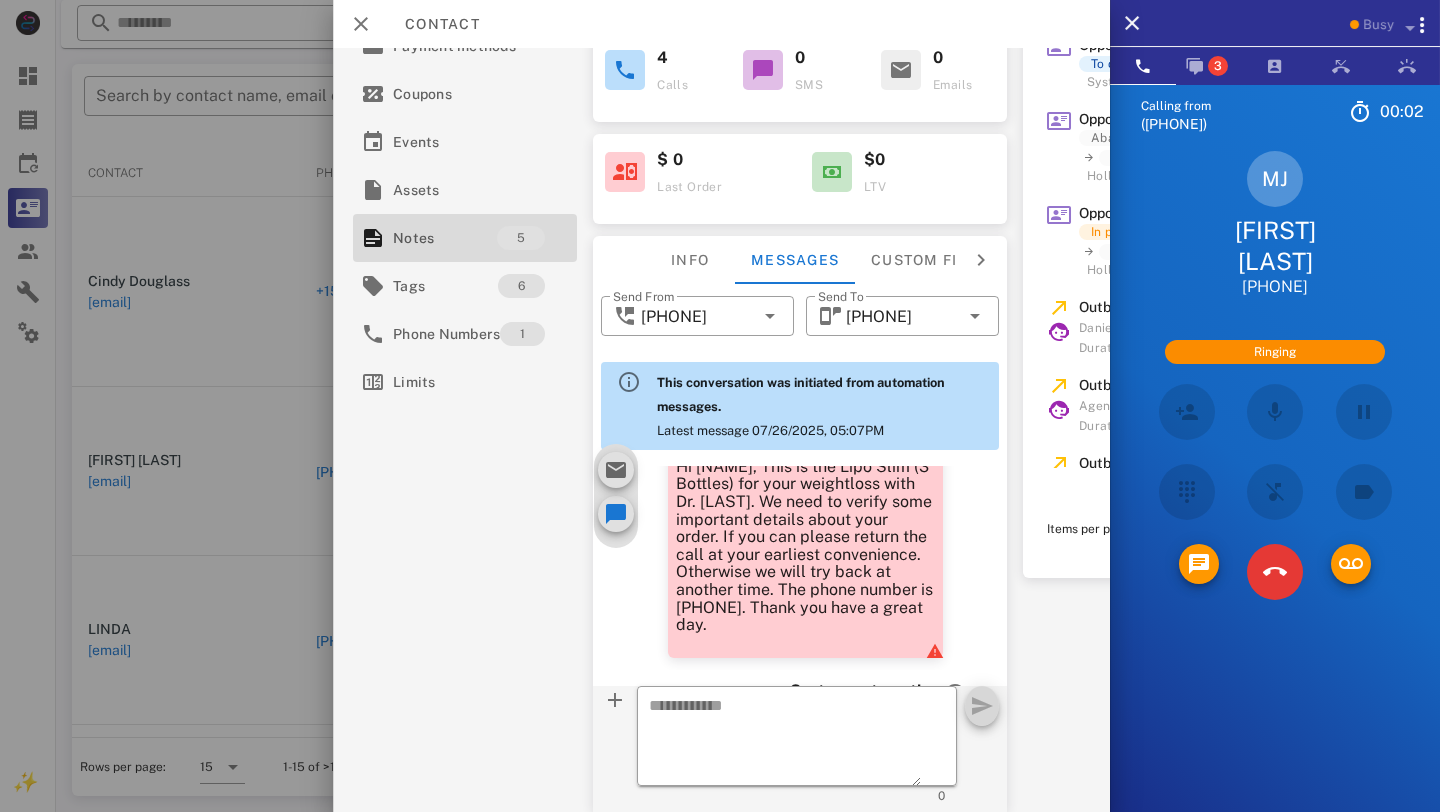 scroll, scrollTop: 0, scrollLeft: 0, axis: both 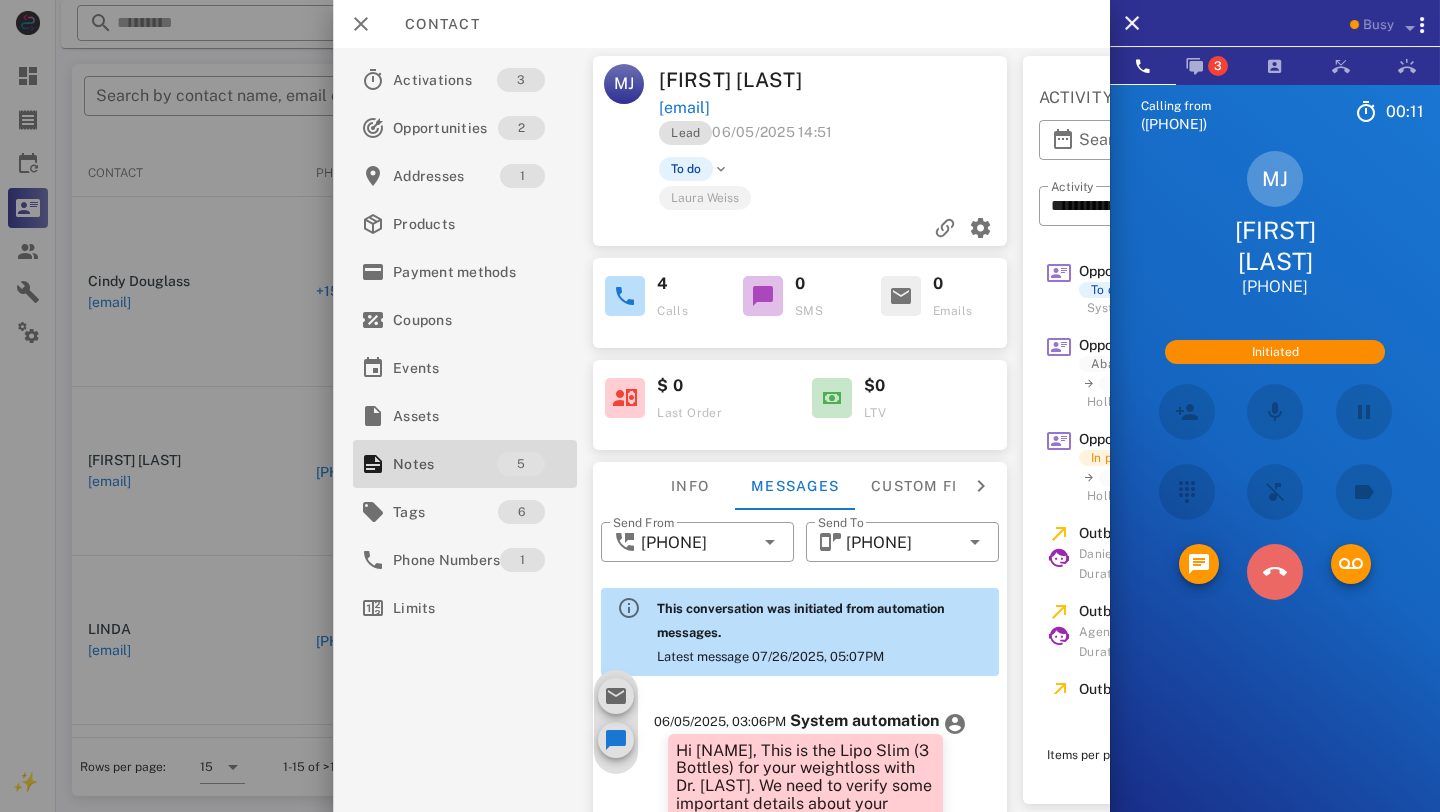 click at bounding box center [1275, 572] 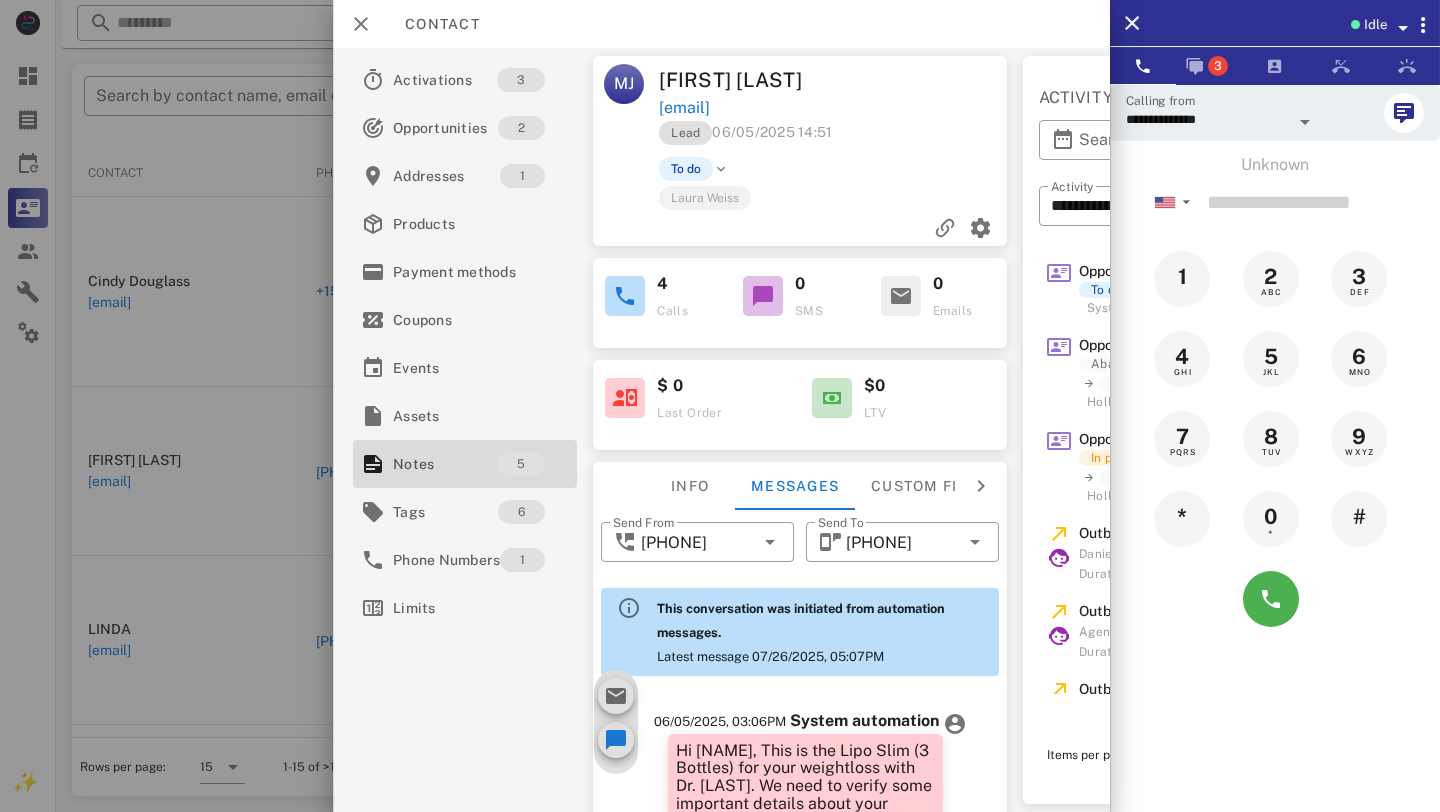 click on "**********" at bounding box center (1207, 119) 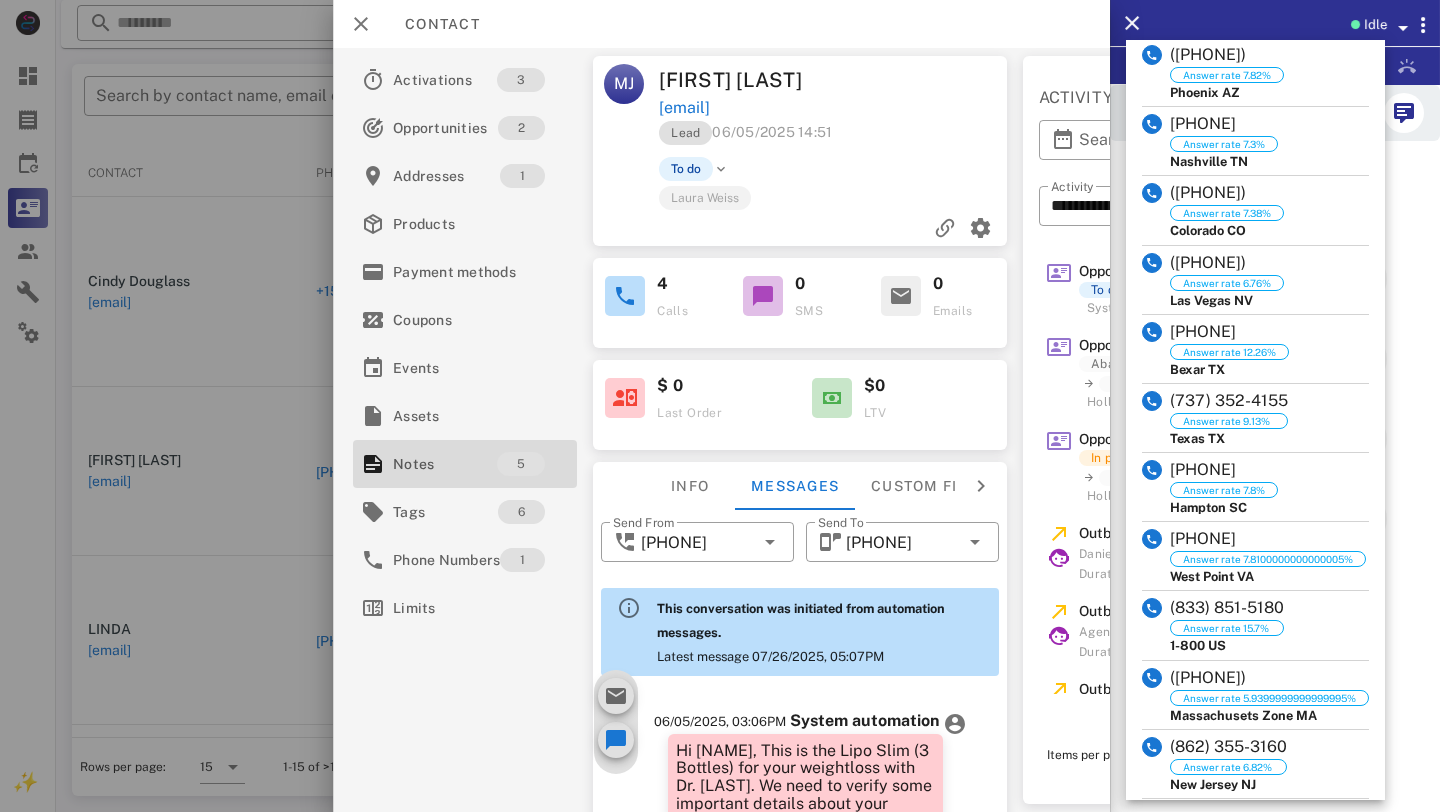 scroll, scrollTop: 1539, scrollLeft: 0, axis: vertical 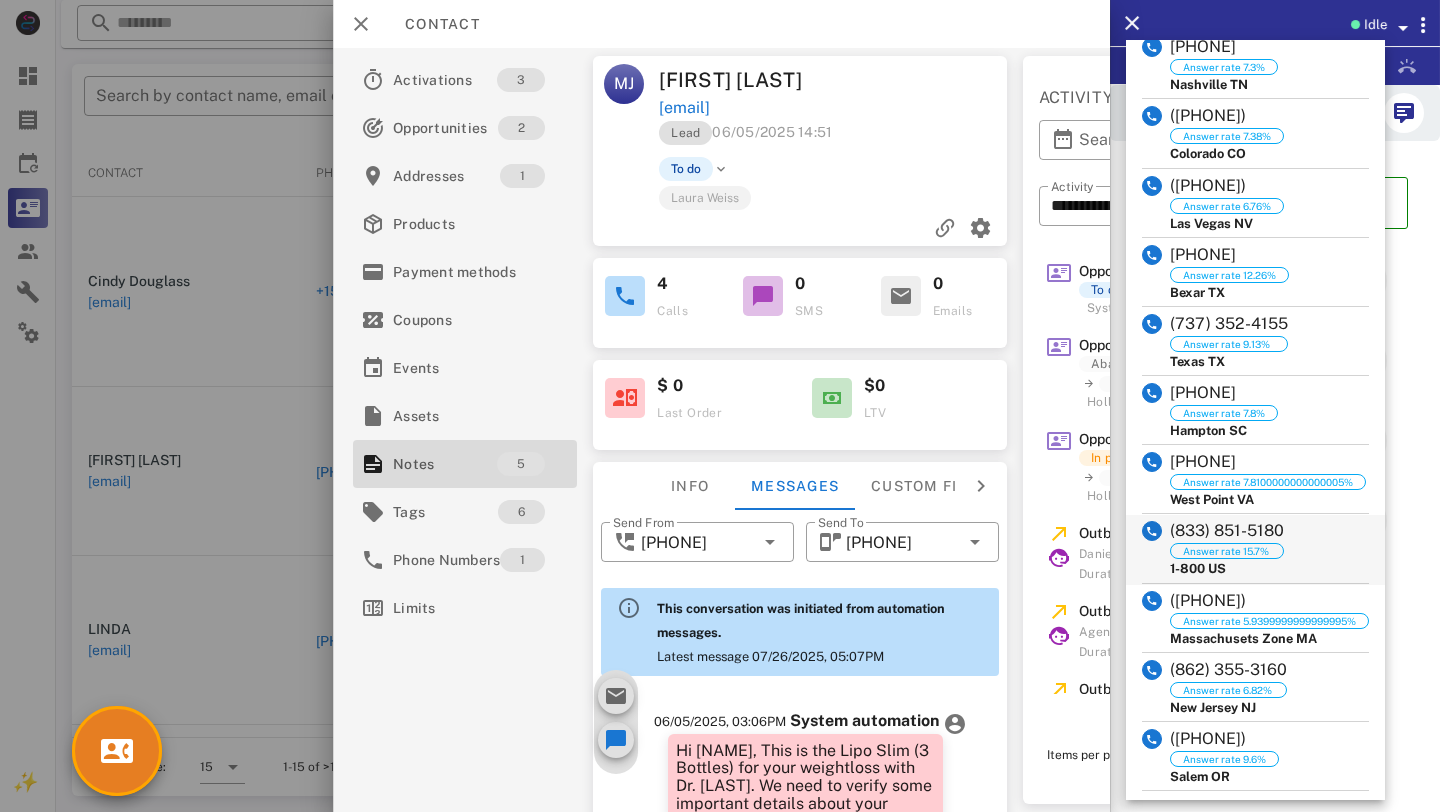 click on "1-800   US" at bounding box center (1227, 568) 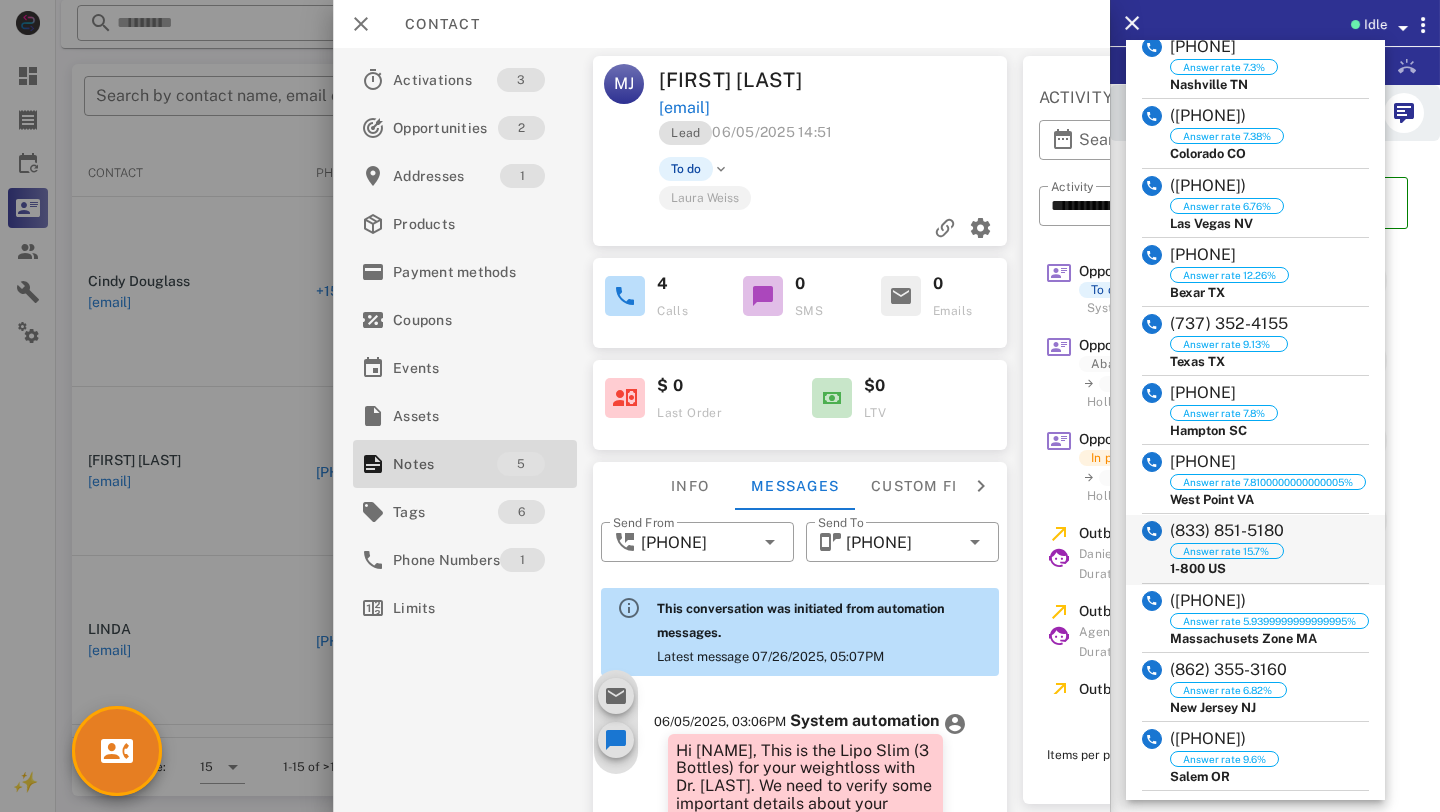 type on "**********" 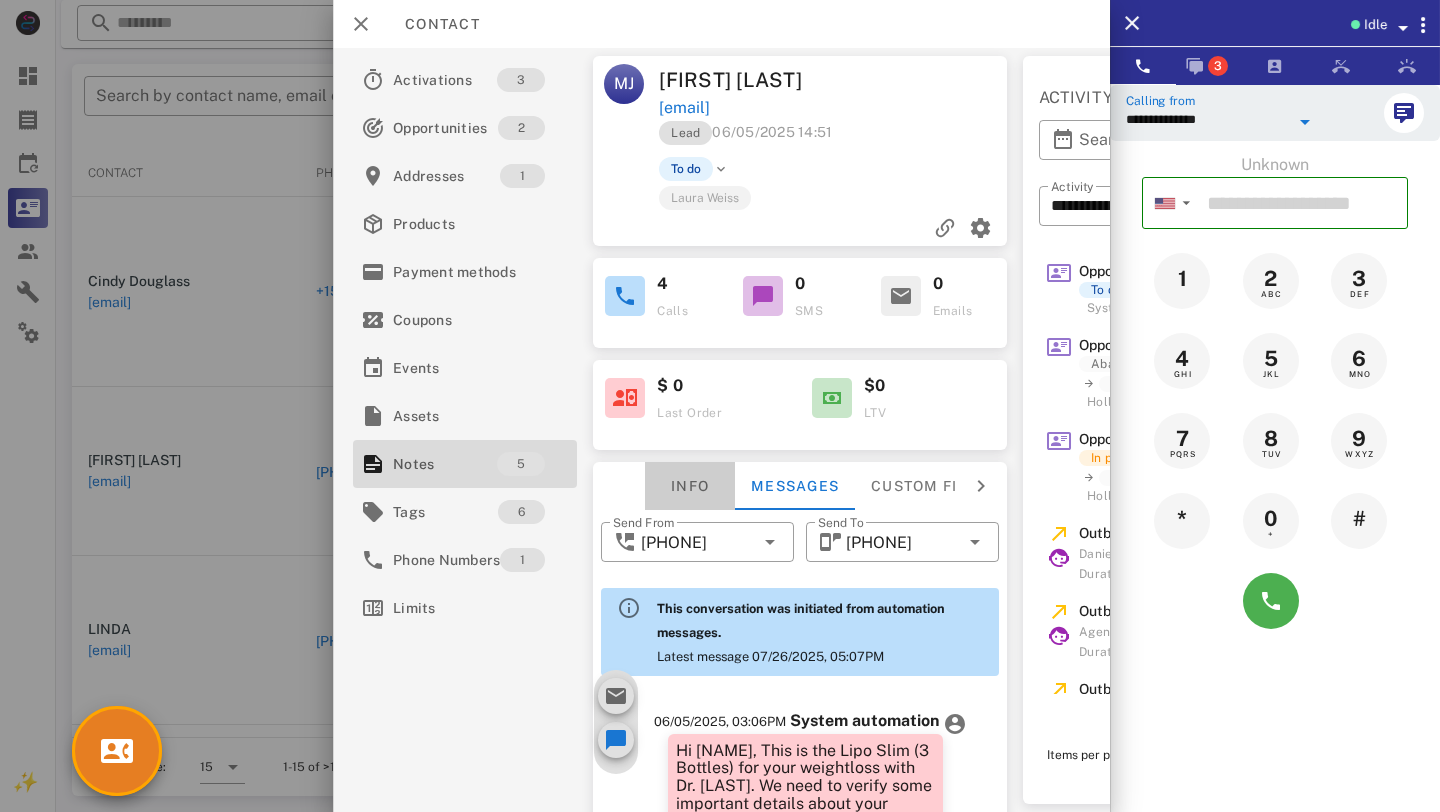click on "Info" at bounding box center [690, 486] 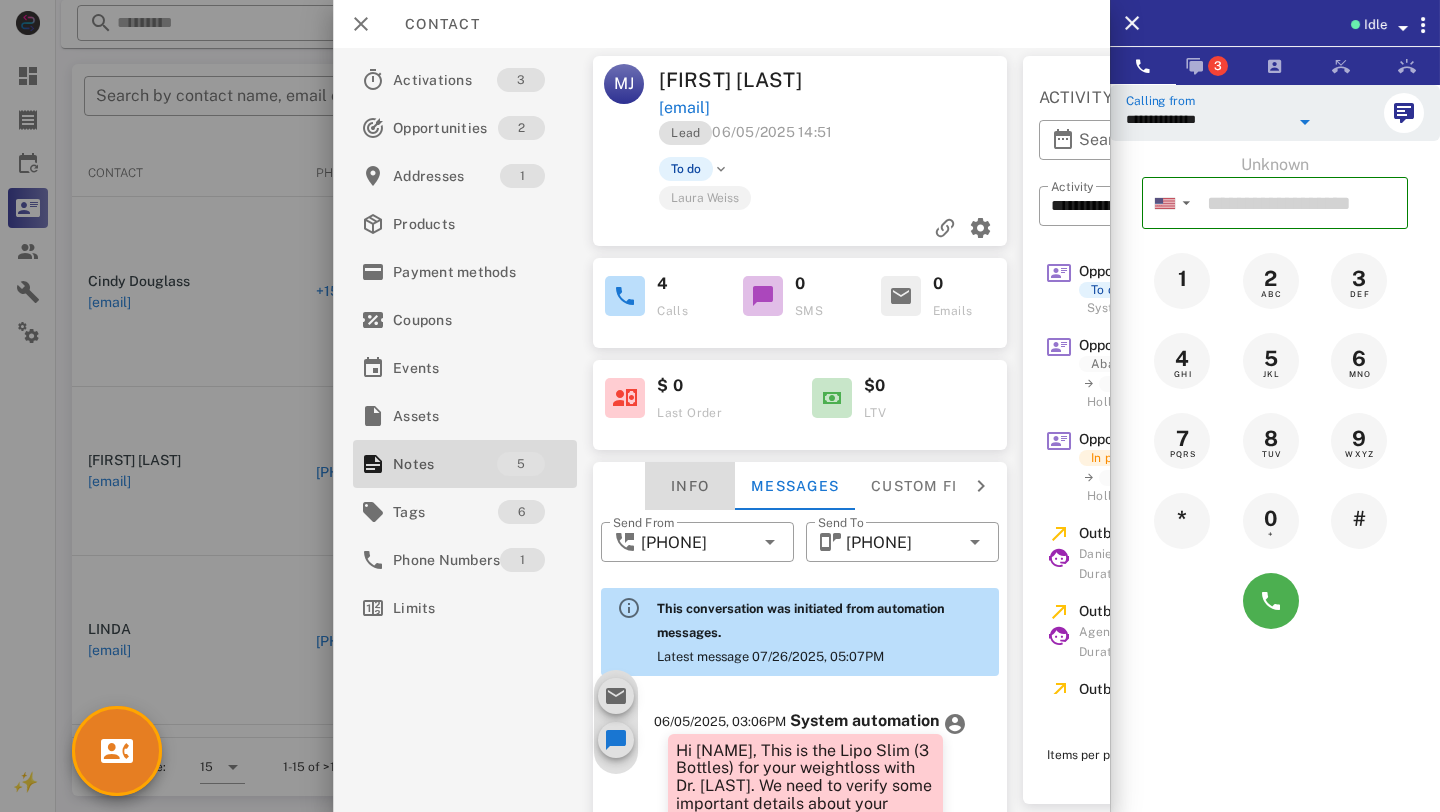 scroll, scrollTop: 14, scrollLeft: 0, axis: vertical 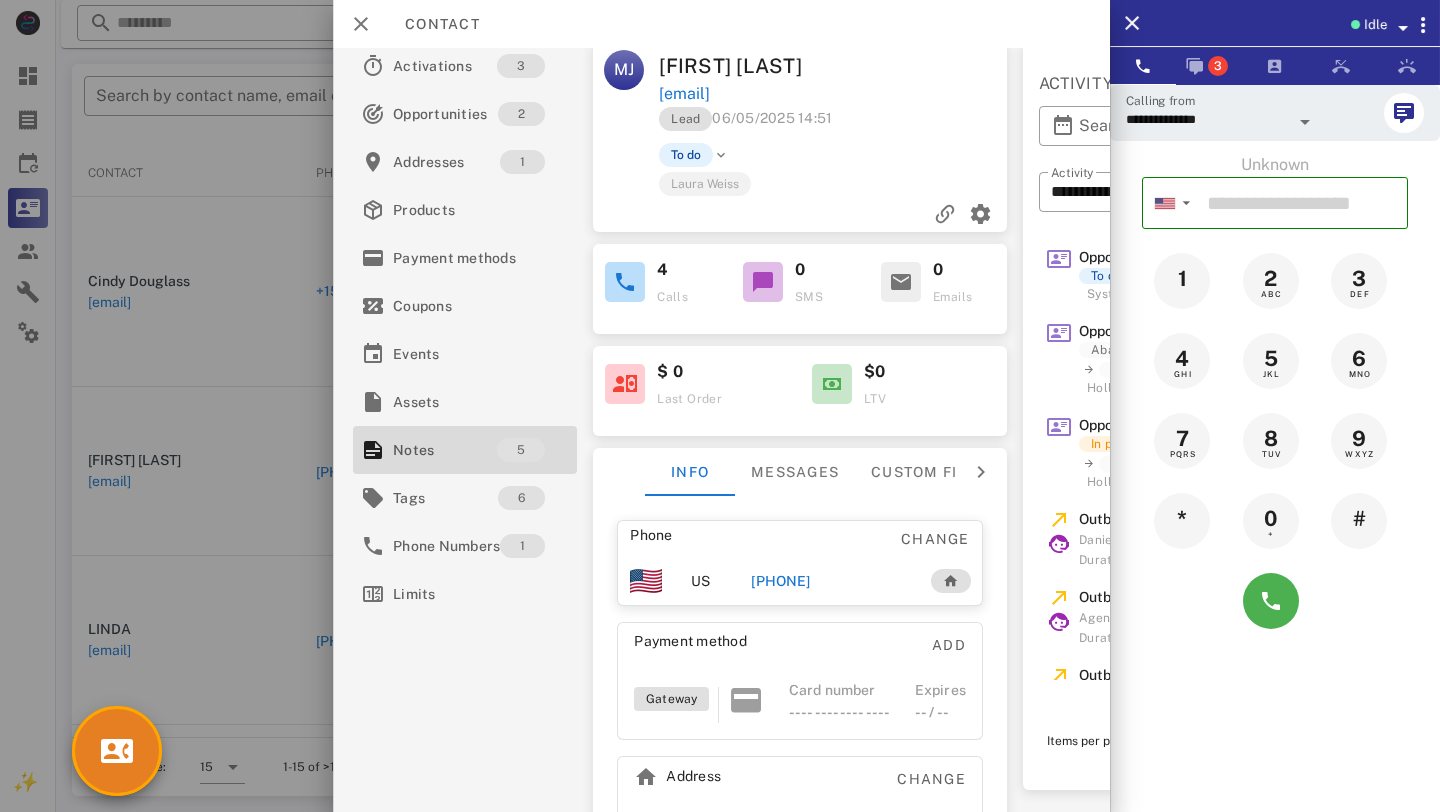 click on "[PHONE]" at bounding box center (780, 581) 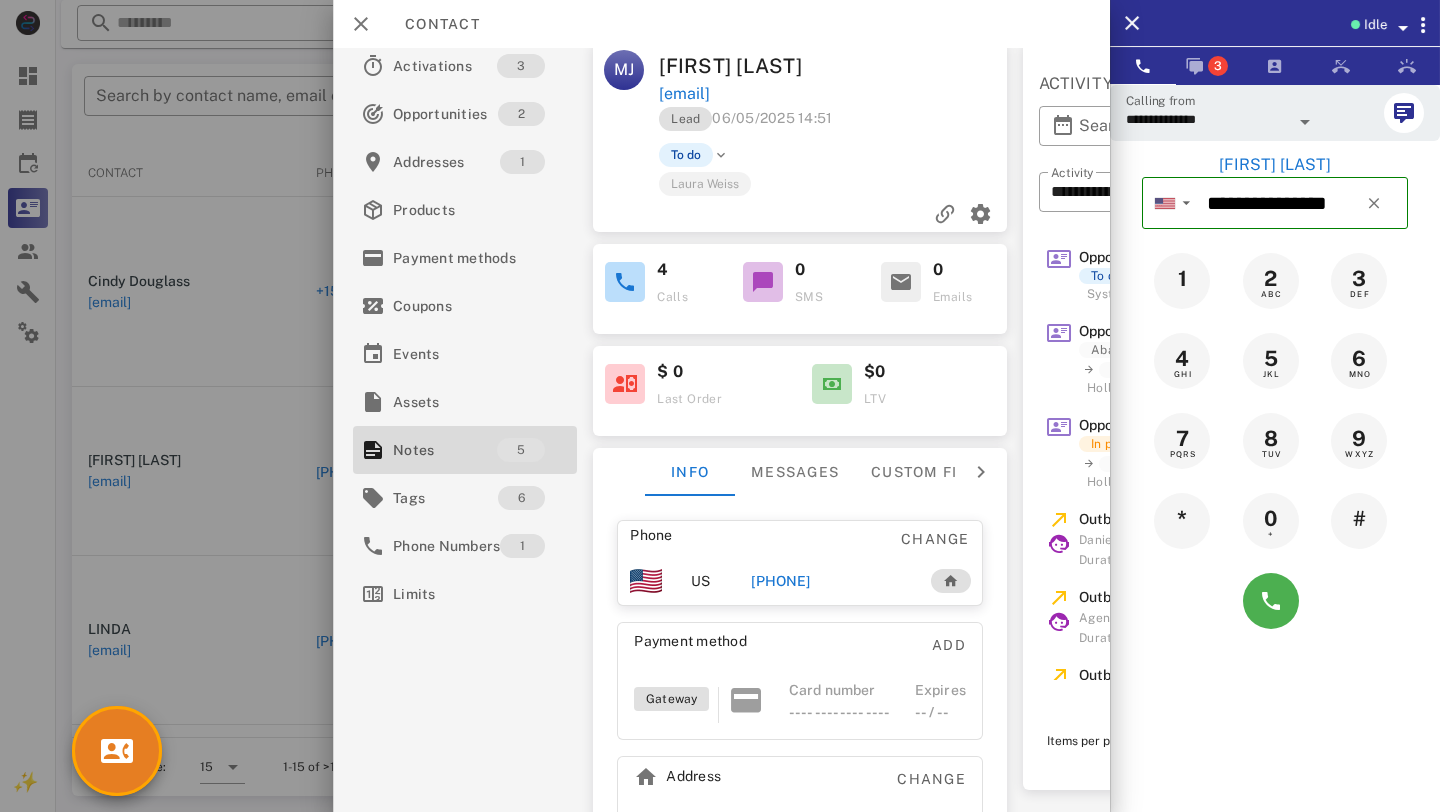 click on "**********" at bounding box center (1275, 113) 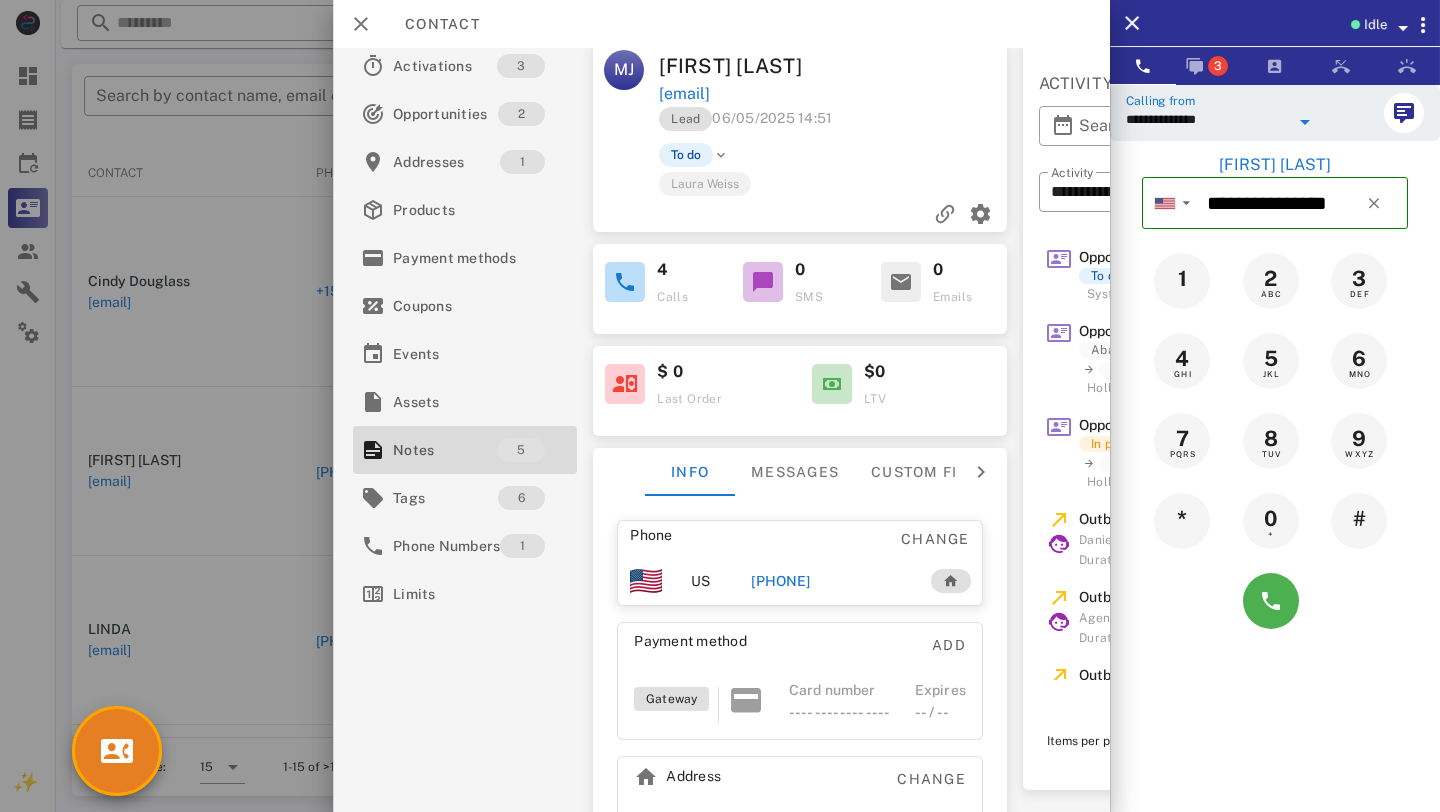 click on "**********" at bounding box center [1207, 119] 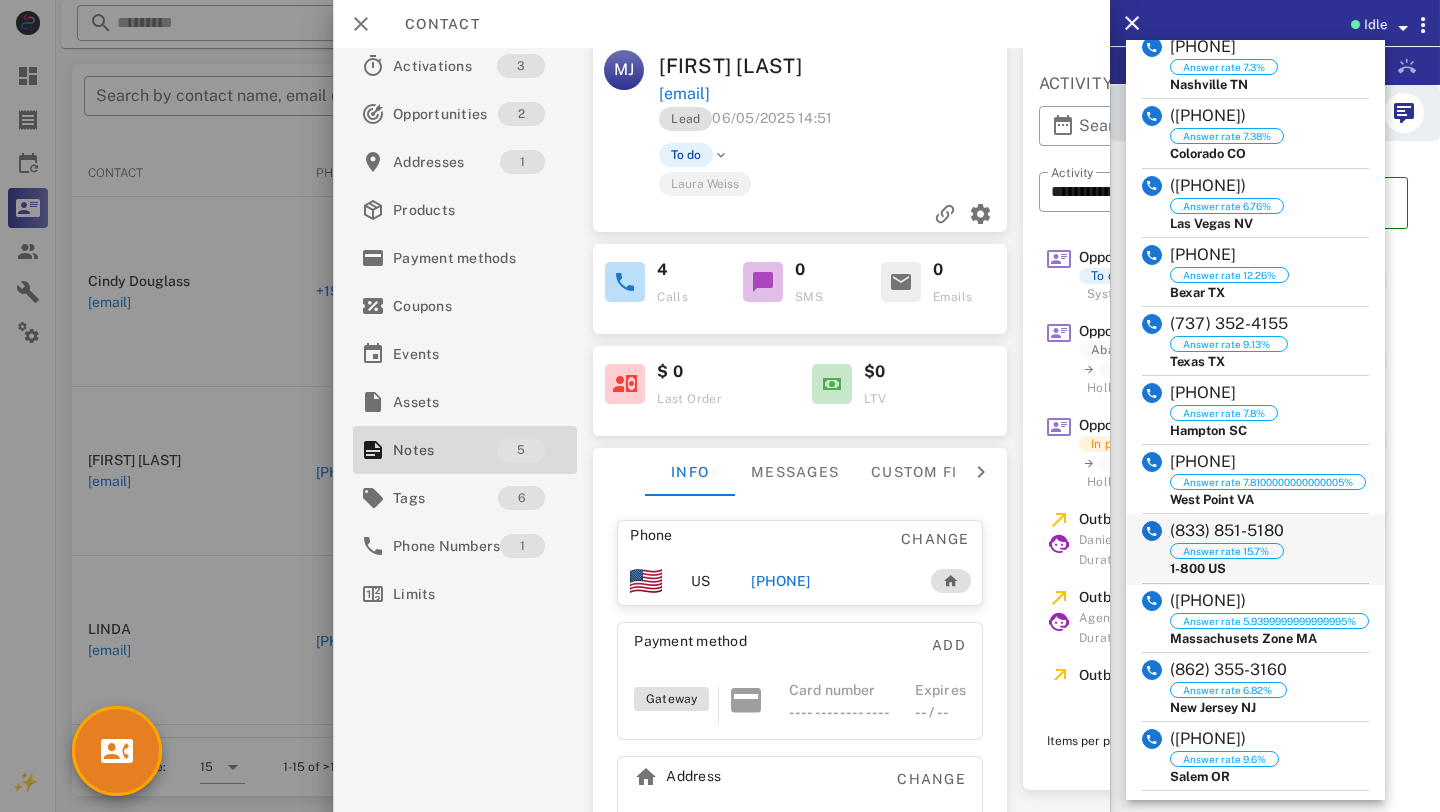 click on "US" at bounding box center (1217, 568) 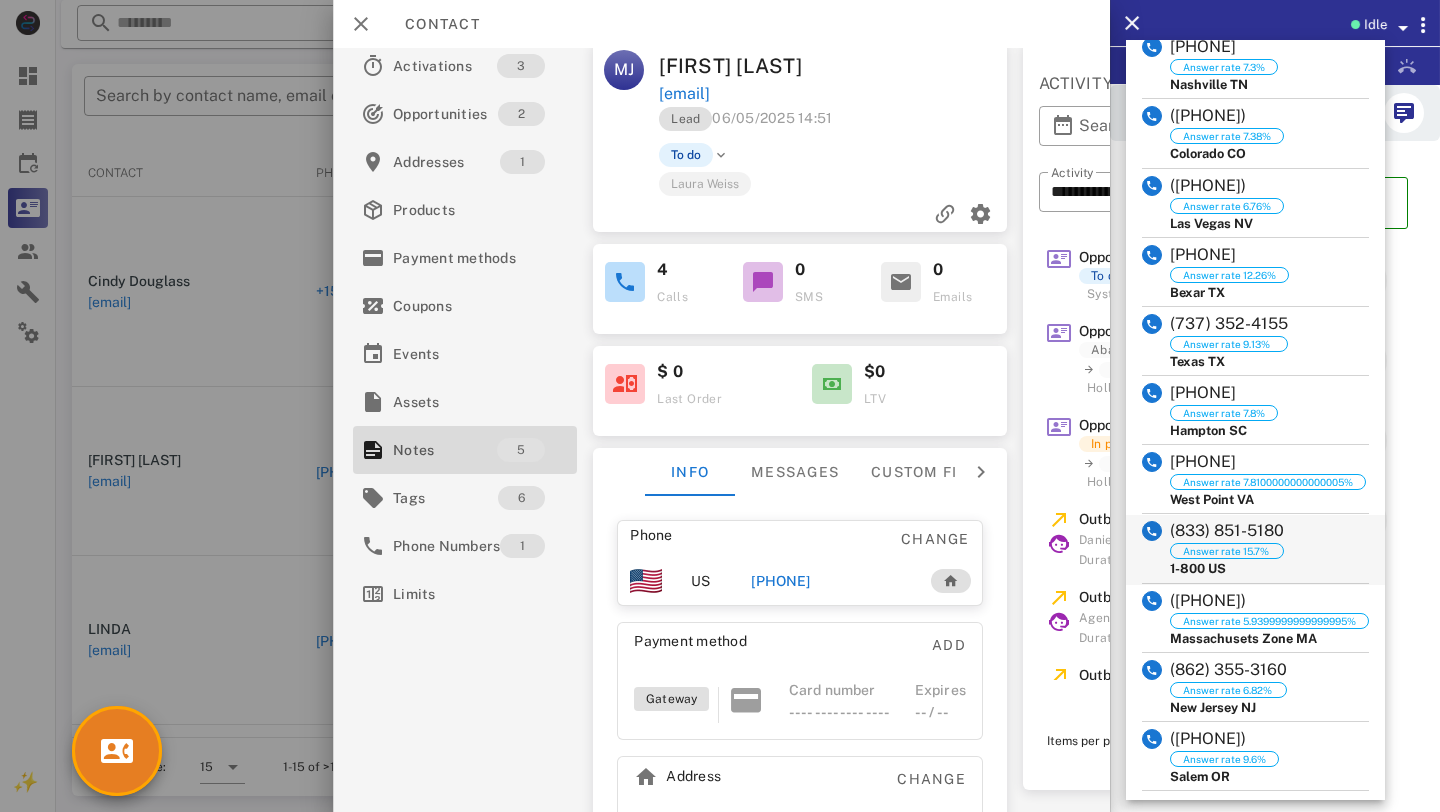 type on "**********" 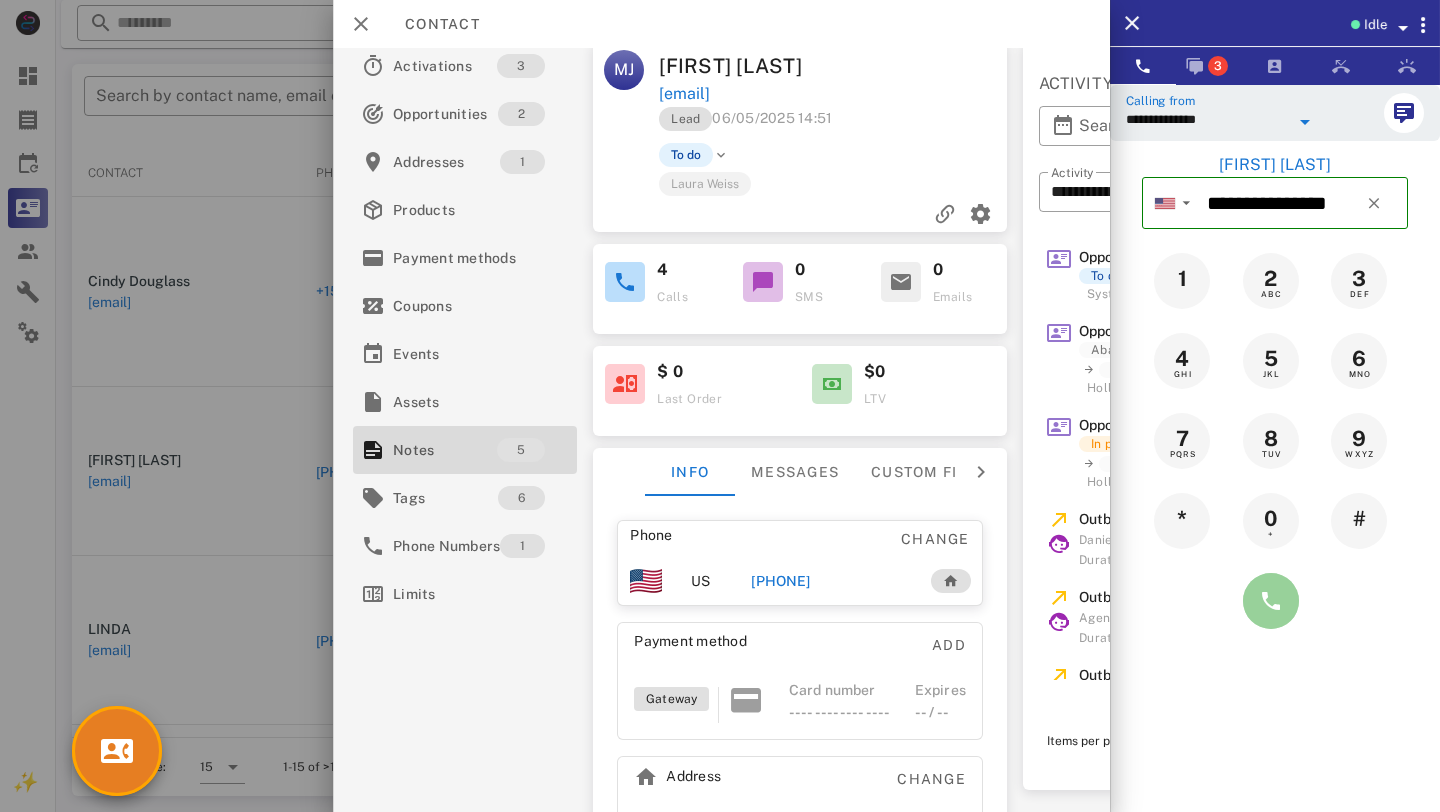 click at bounding box center [1271, 601] 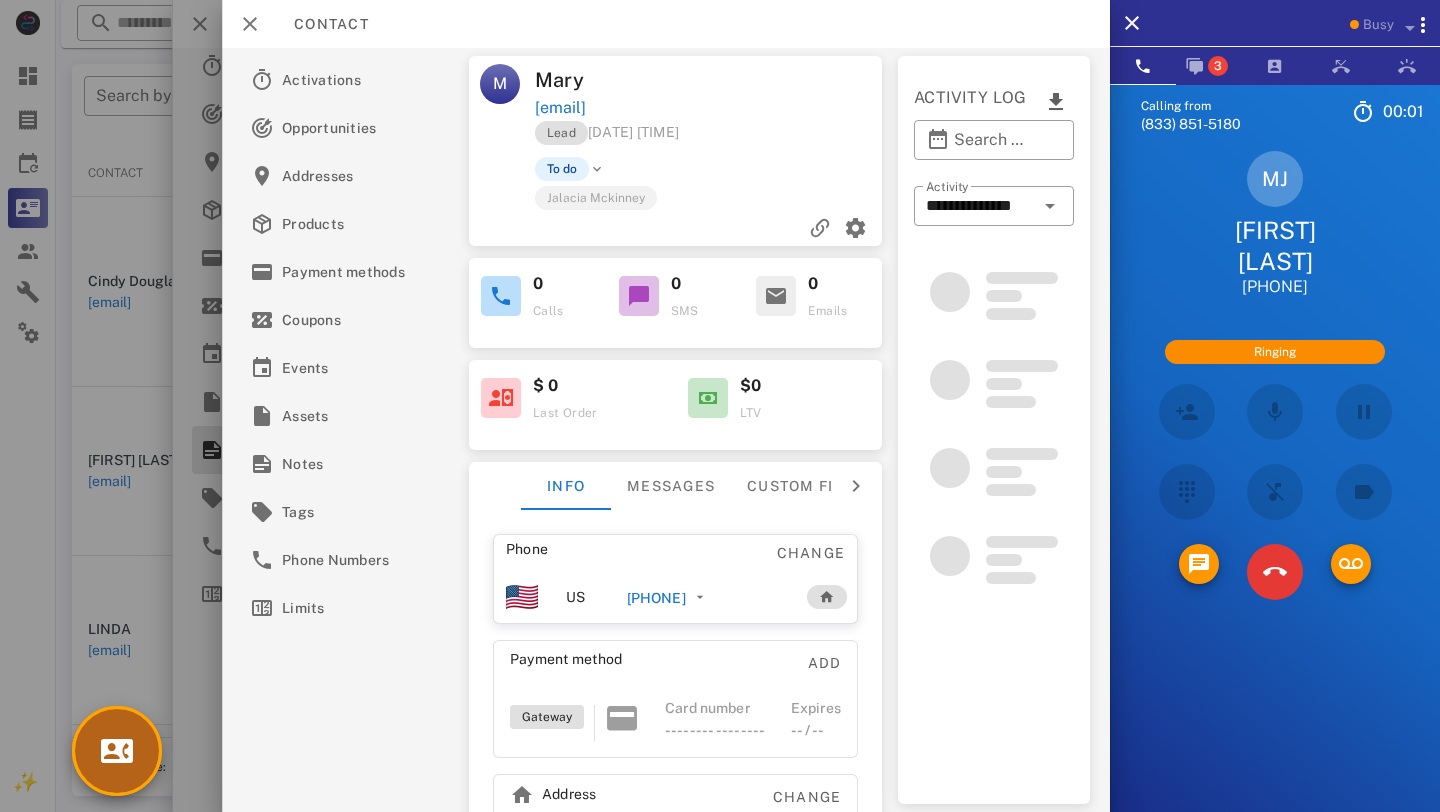 click at bounding box center [117, 751] 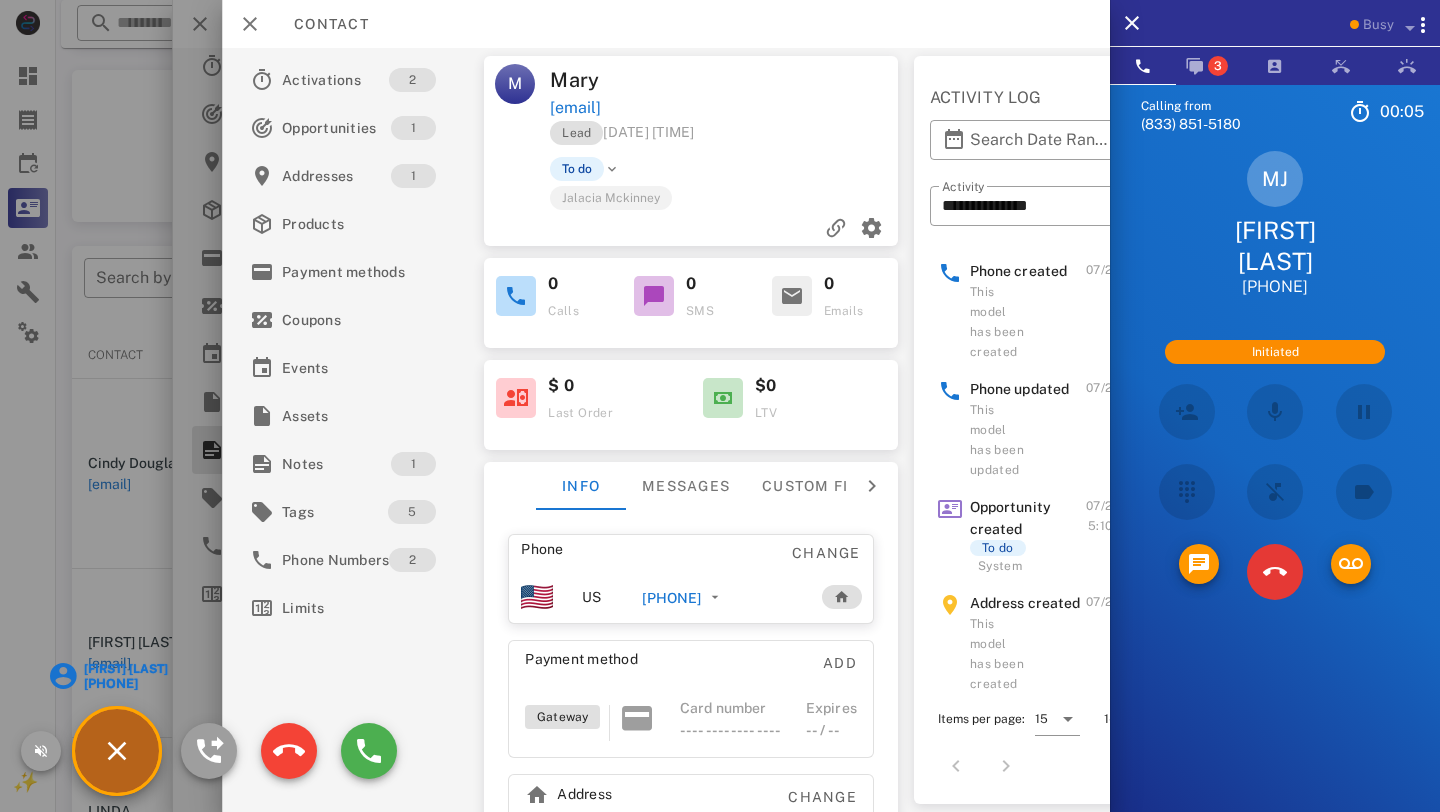 scroll, scrollTop: 196, scrollLeft: 0, axis: vertical 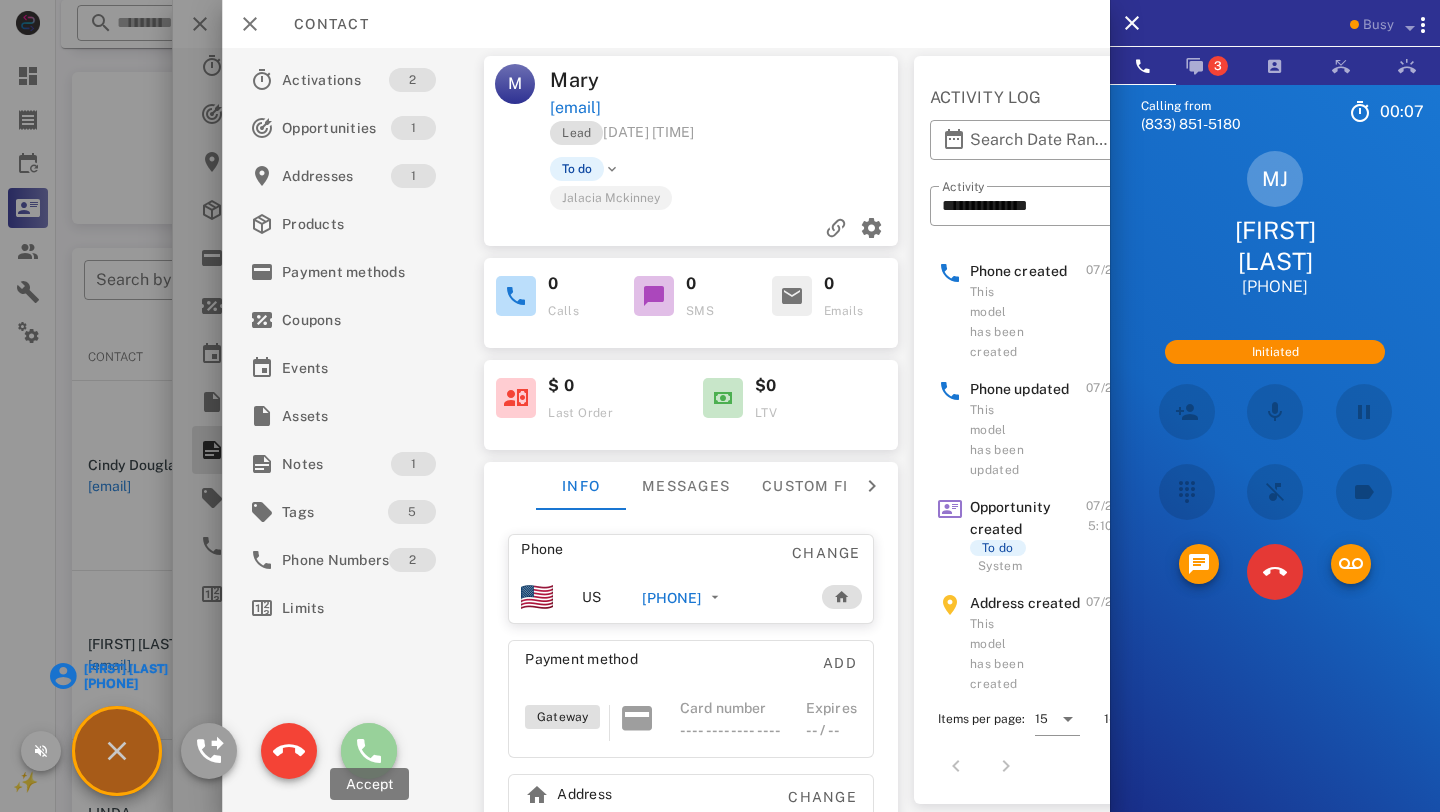 click at bounding box center (369, 751) 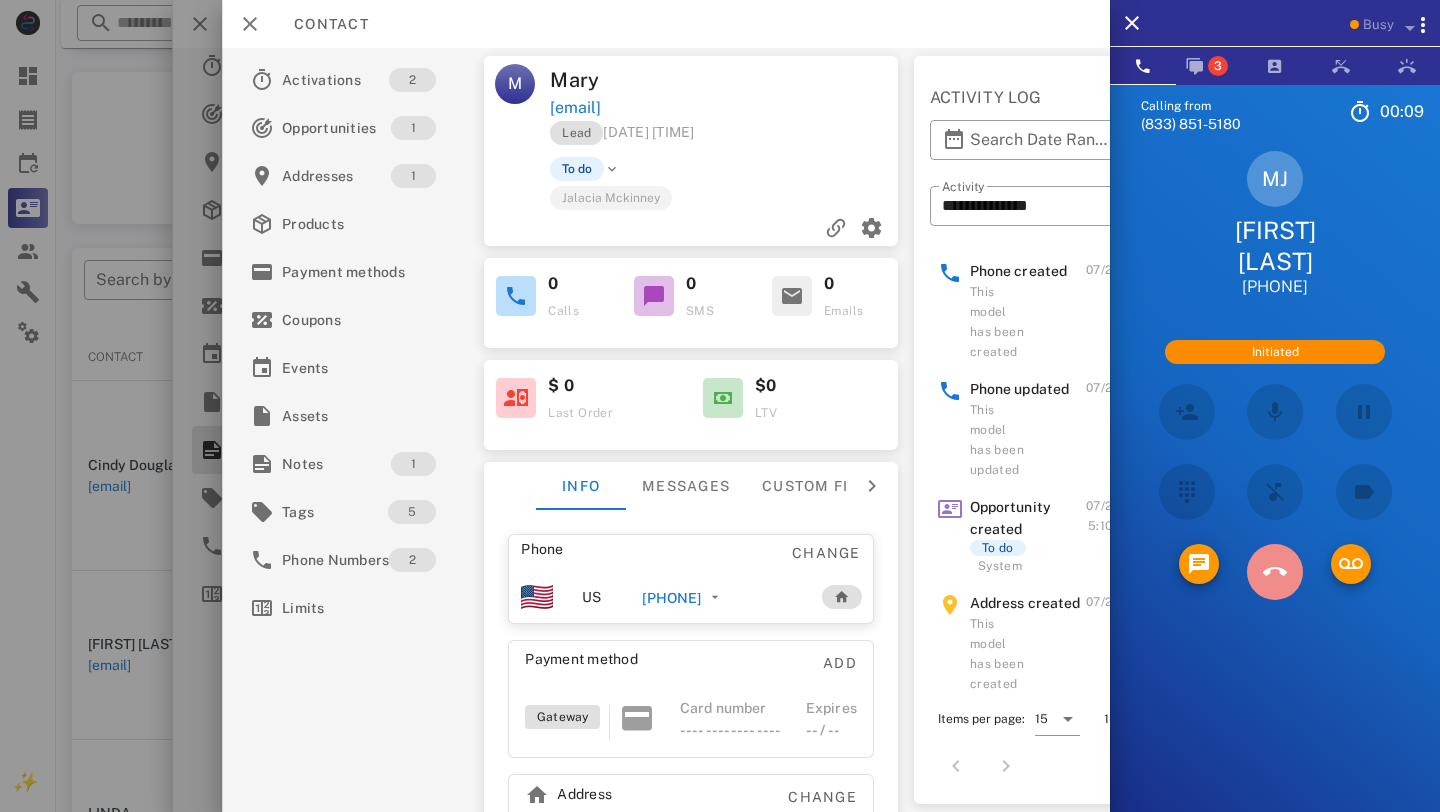 click at bounding box center (1275, 572) 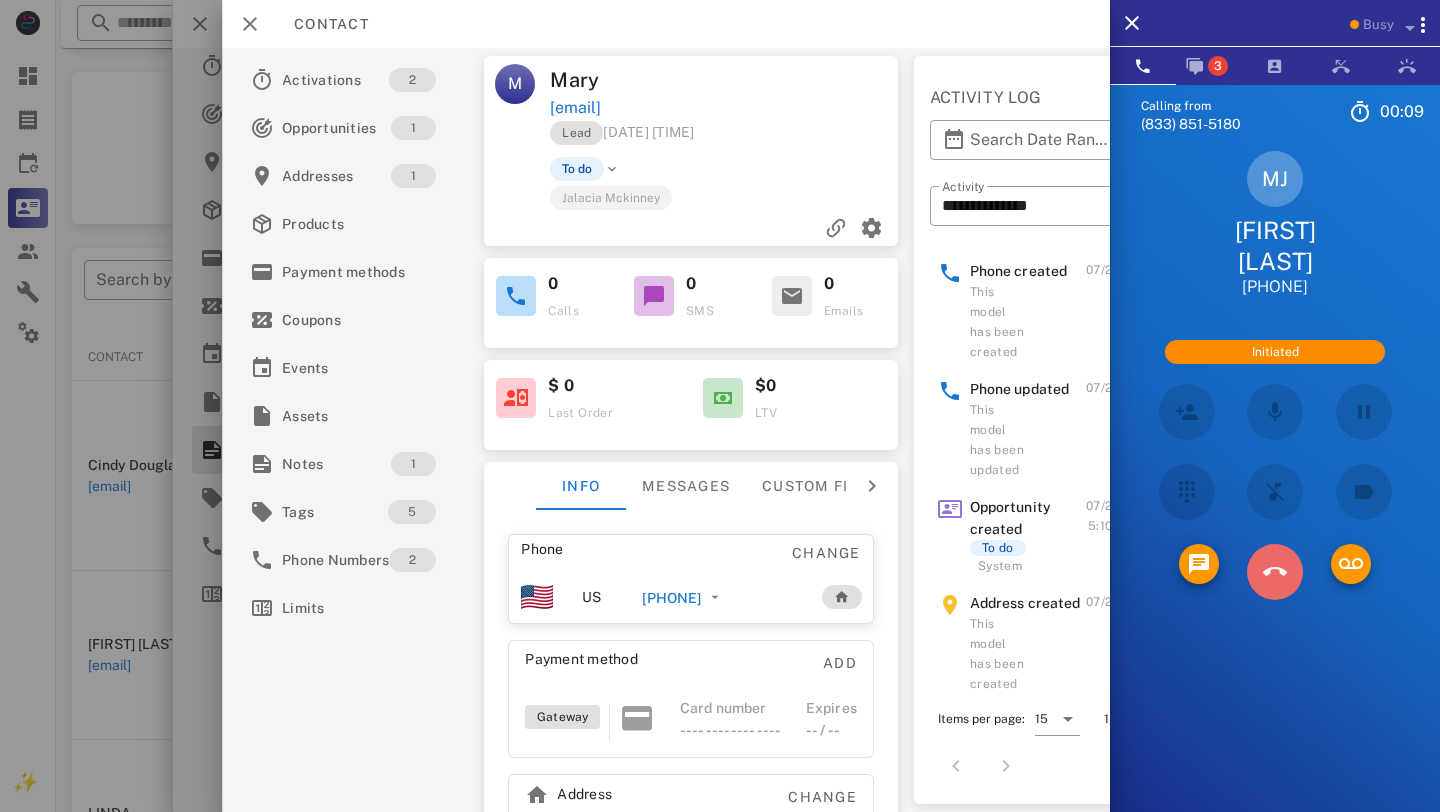 type 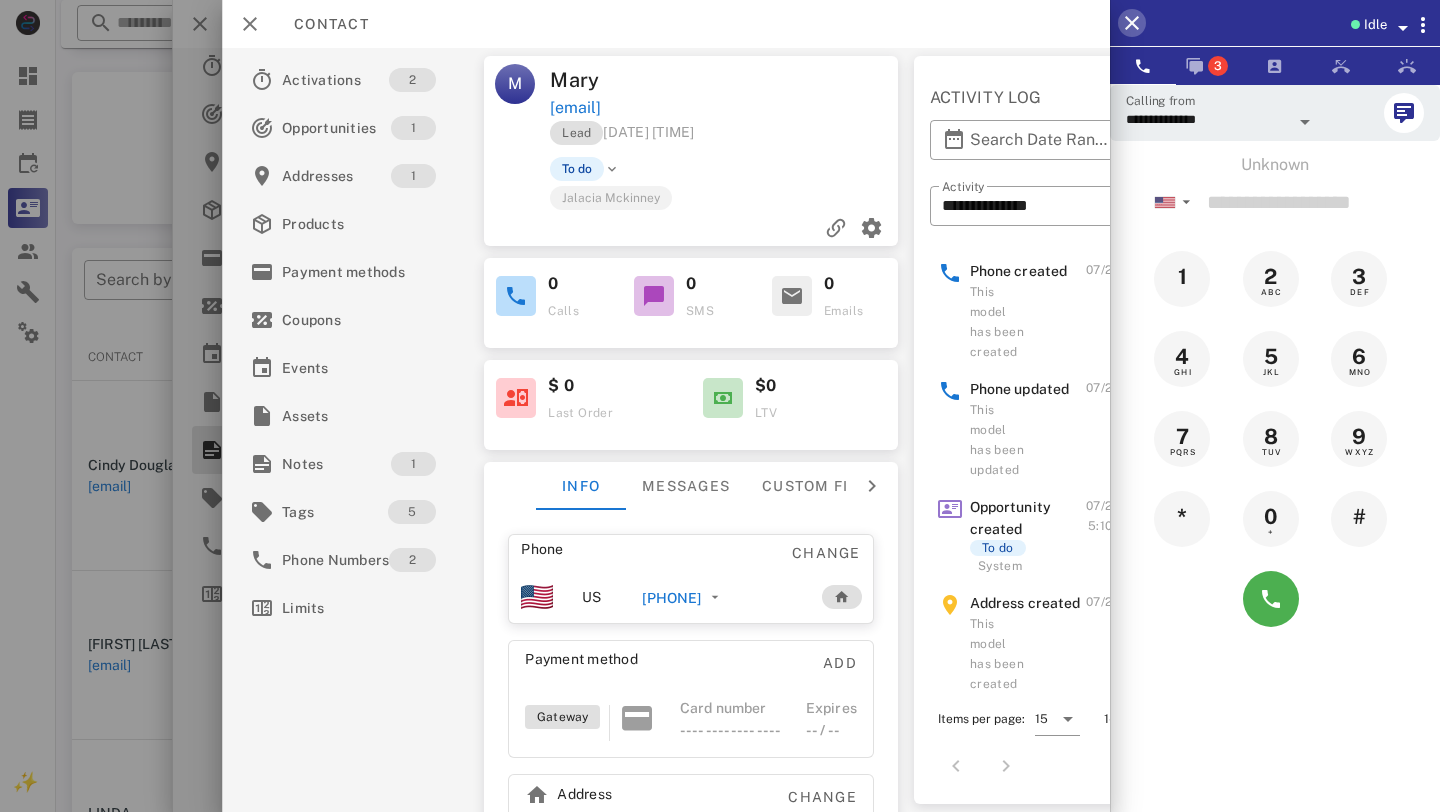 click at bounding box center [1132, 23] 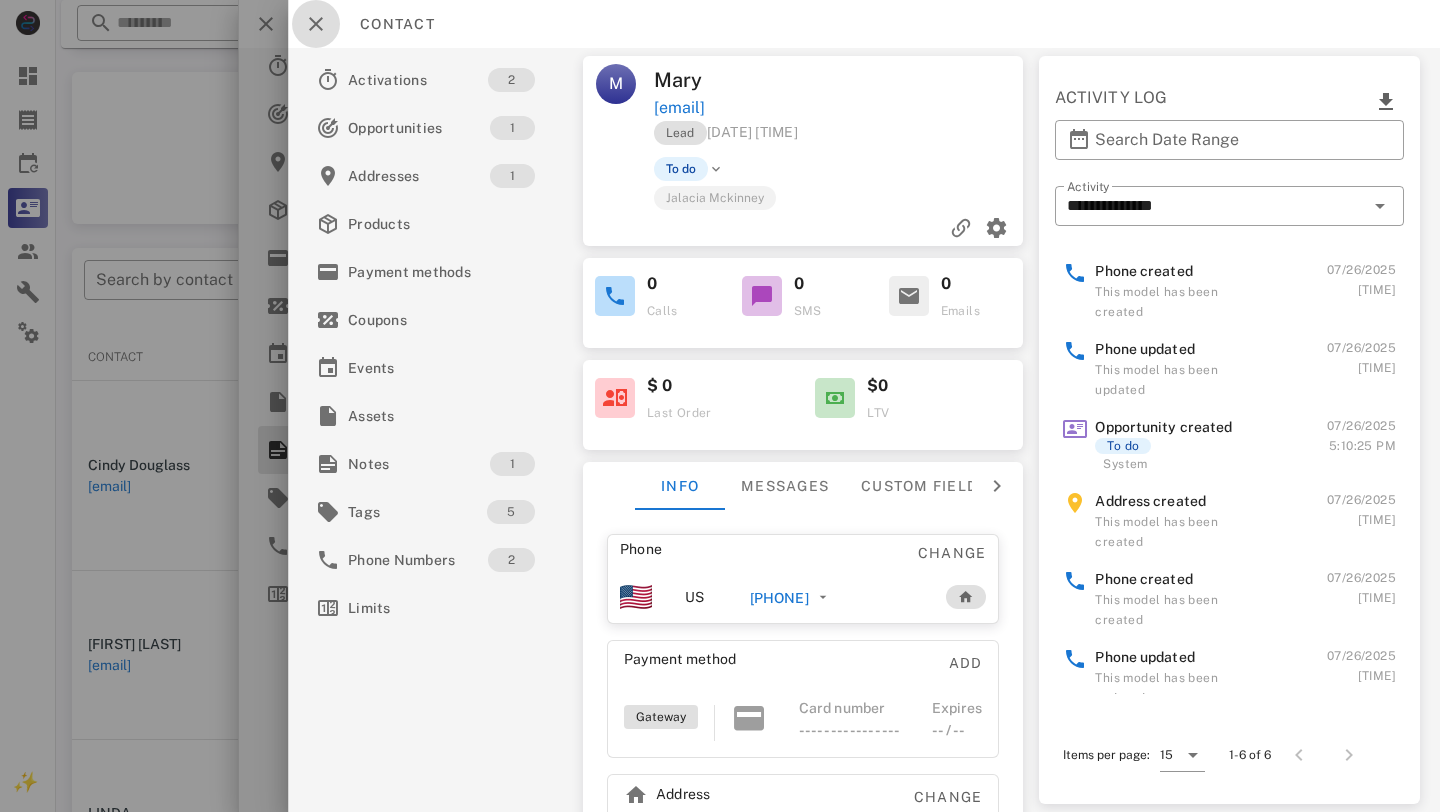click at bounding box center (316, 24) 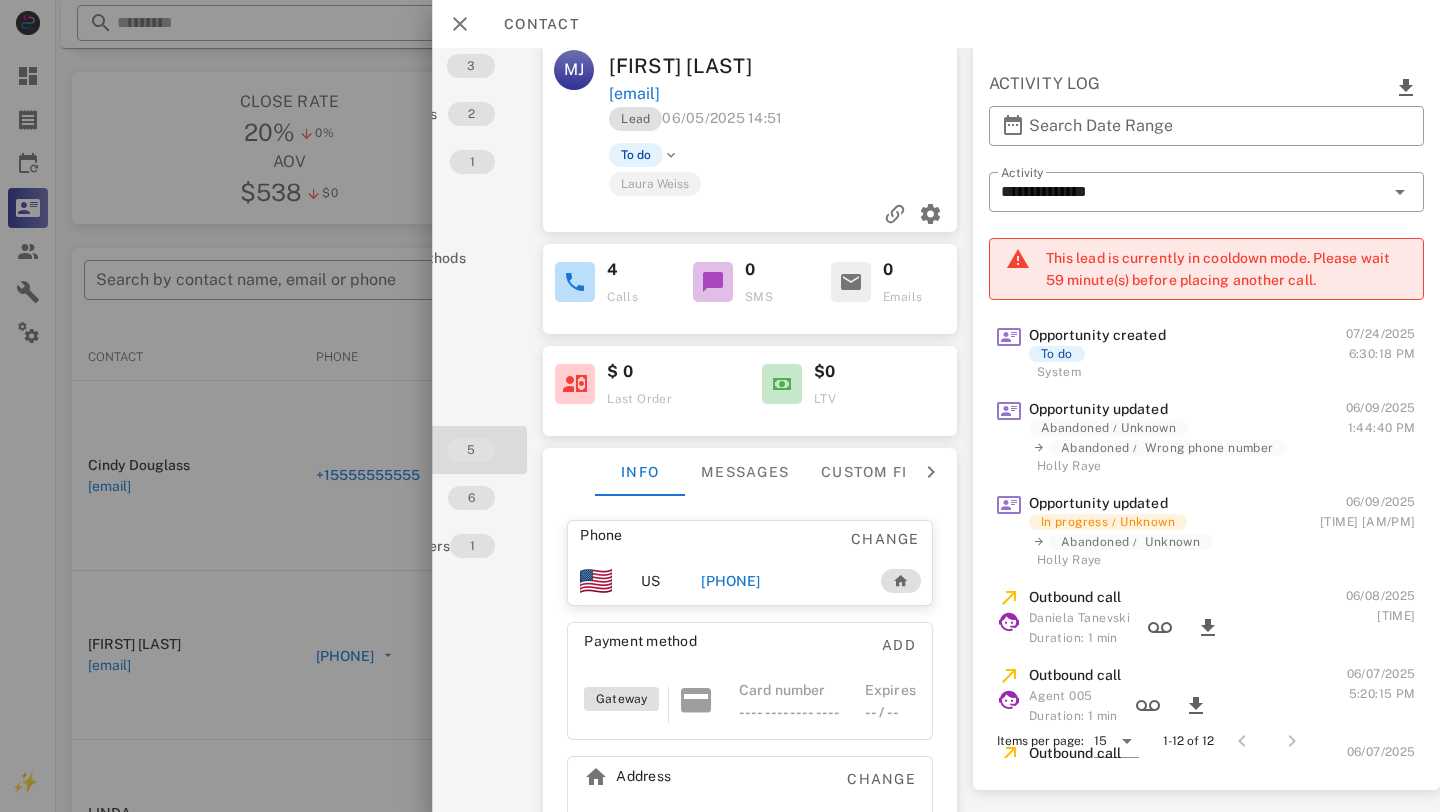scroll, scrollTop: 0, scrollLeft: 149, axis: horizontal 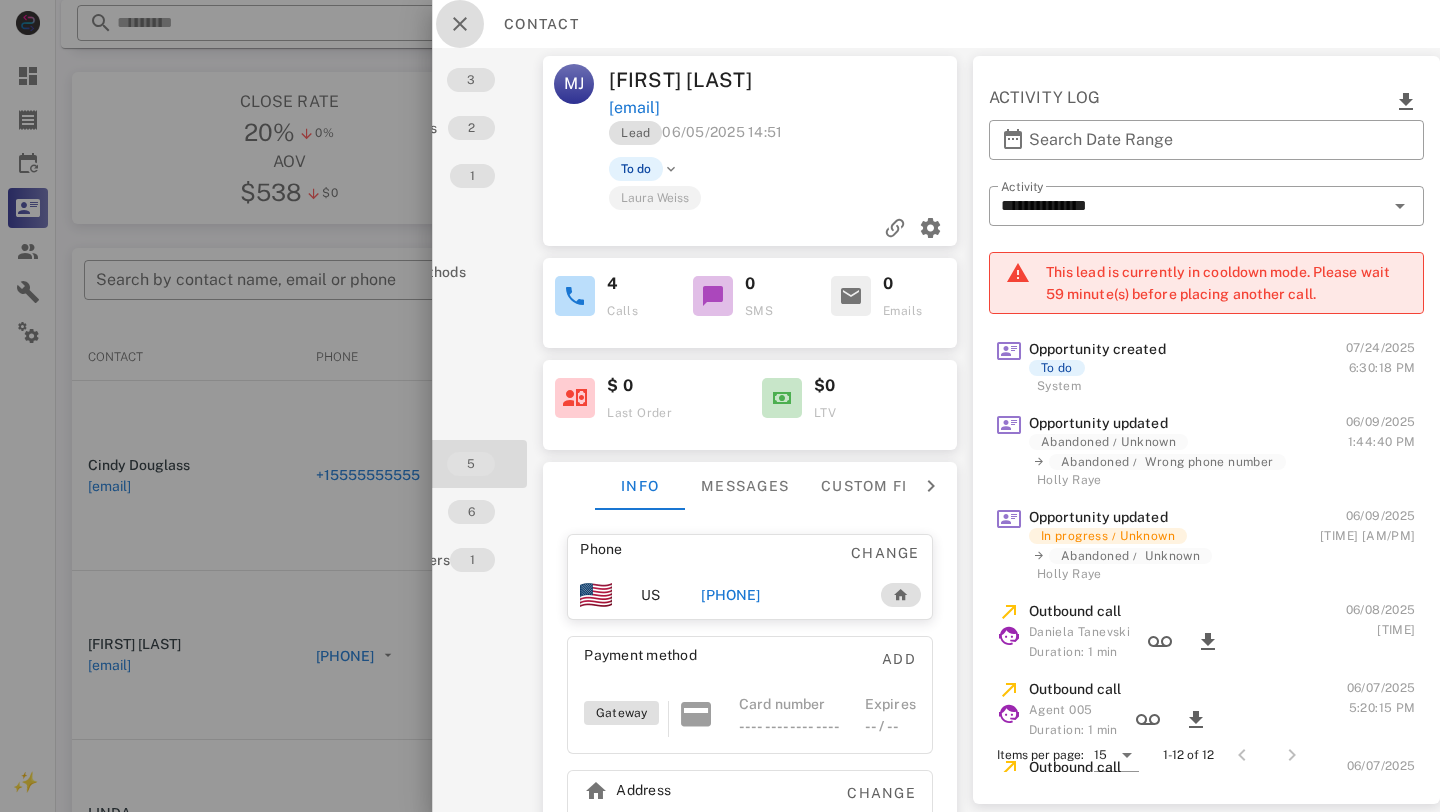 click at bounding box center (460, 24) 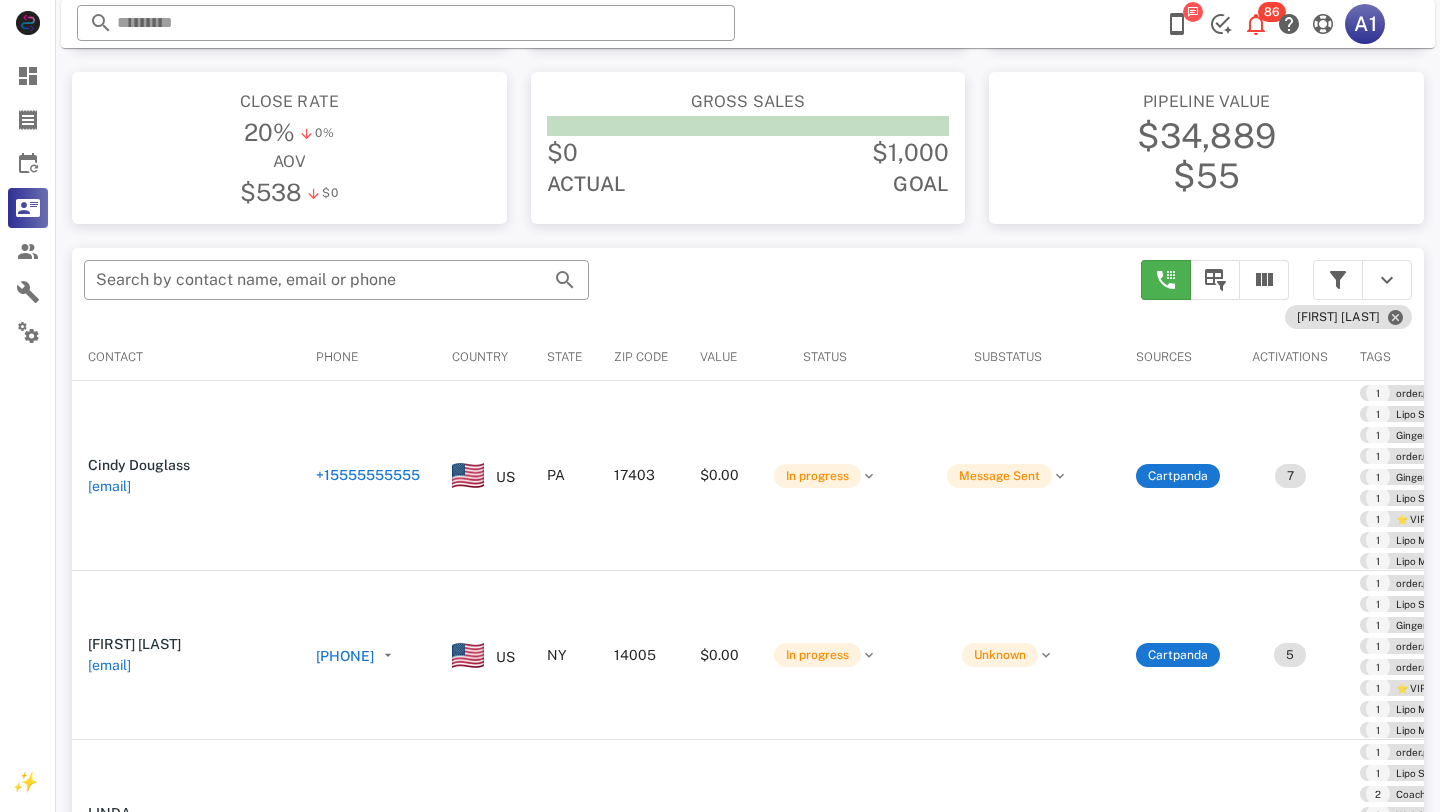 click on "​" at bounding box center (406, 24) 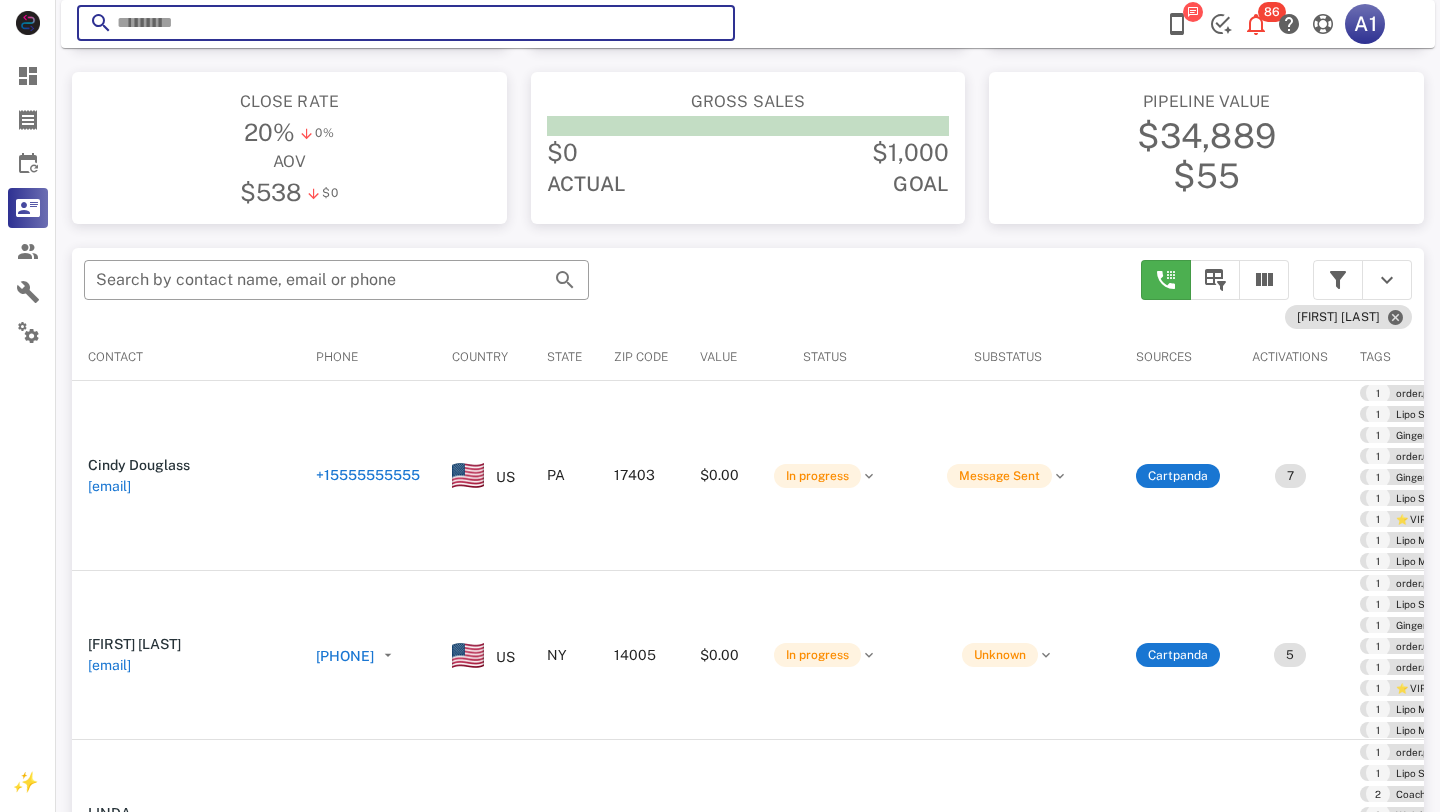 click at bounding box center (406, 23) 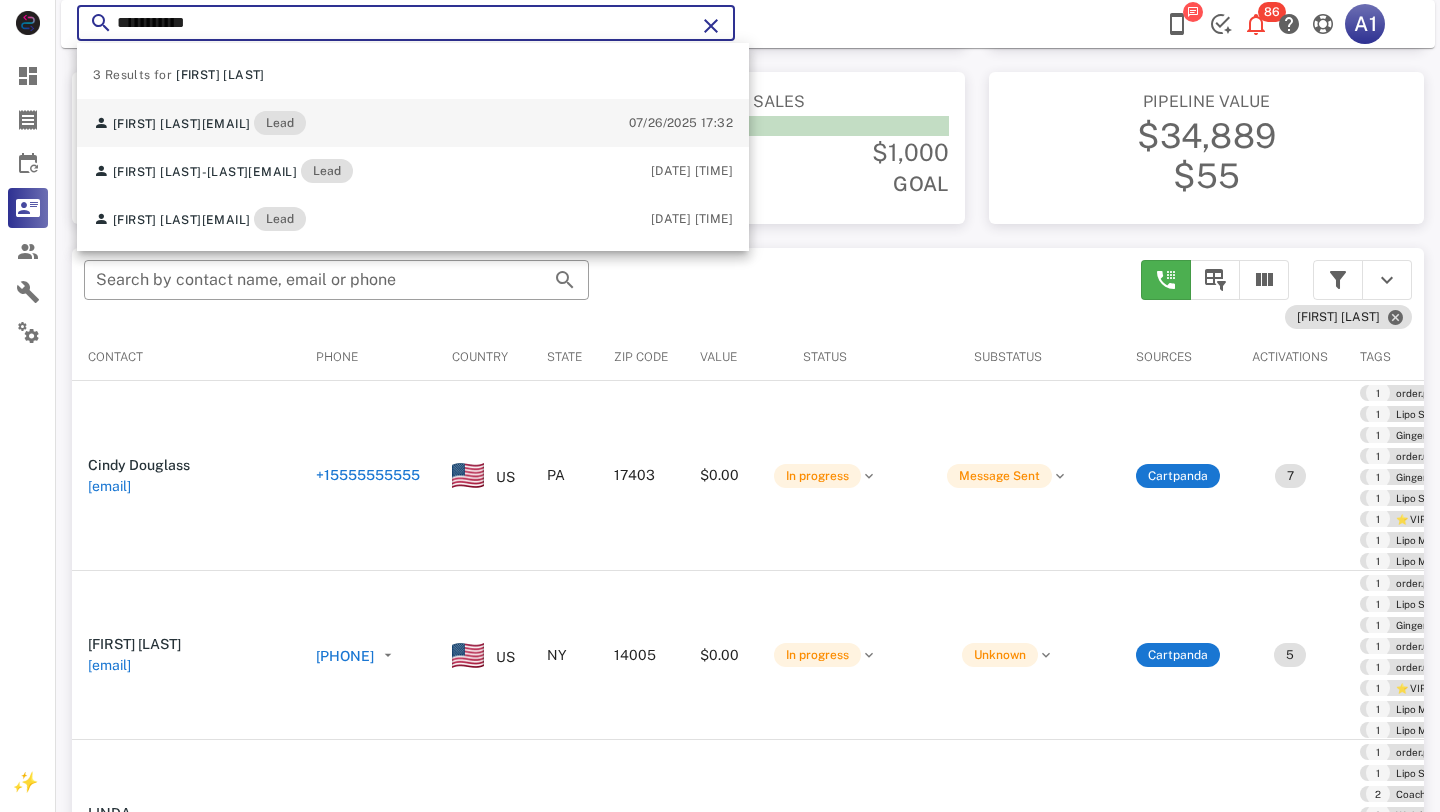 type on "**********" 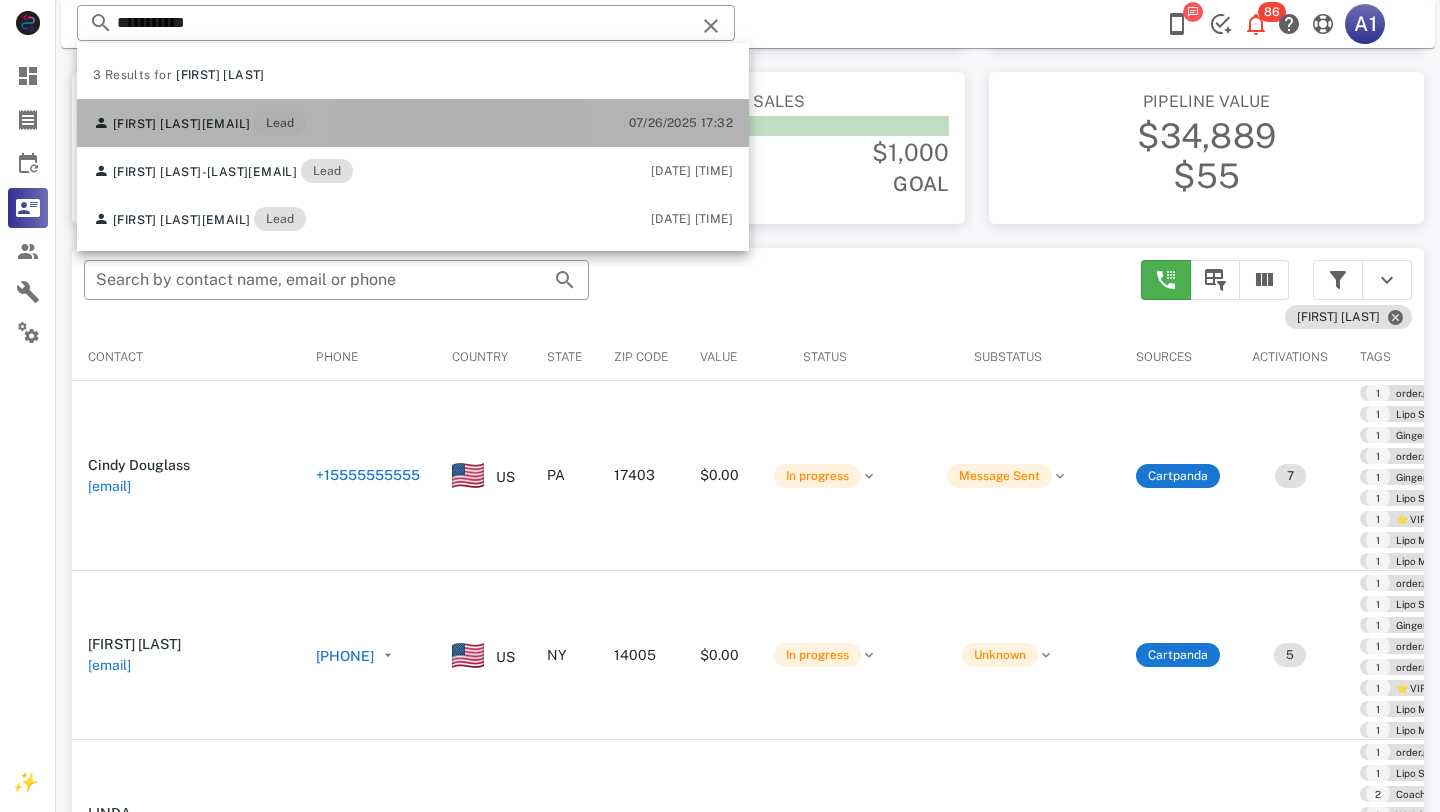 click on "[EMAIL]" at bounding box center [226, 124] 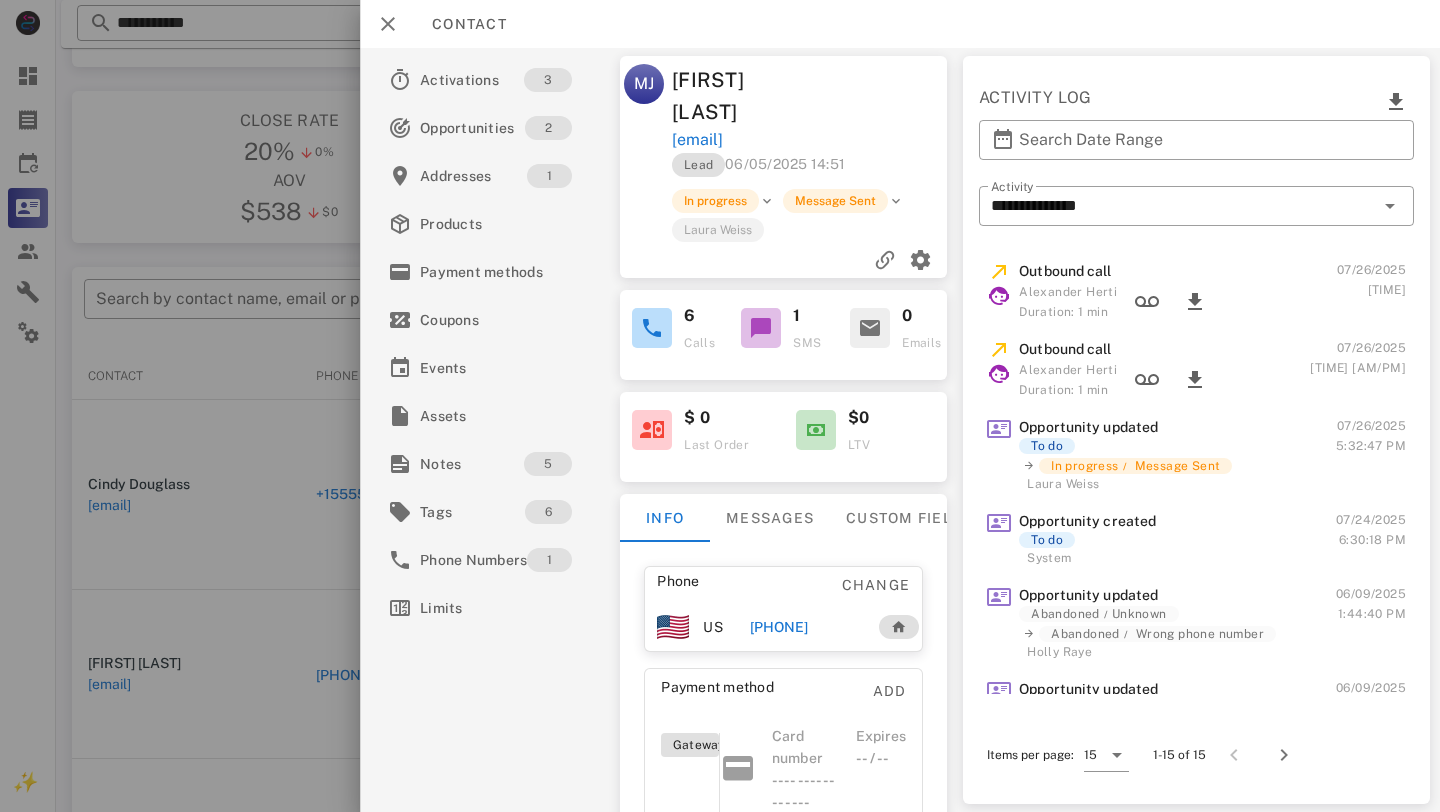 scroll, scrollTop: 174, scrollLeft: 0, axis: vertical 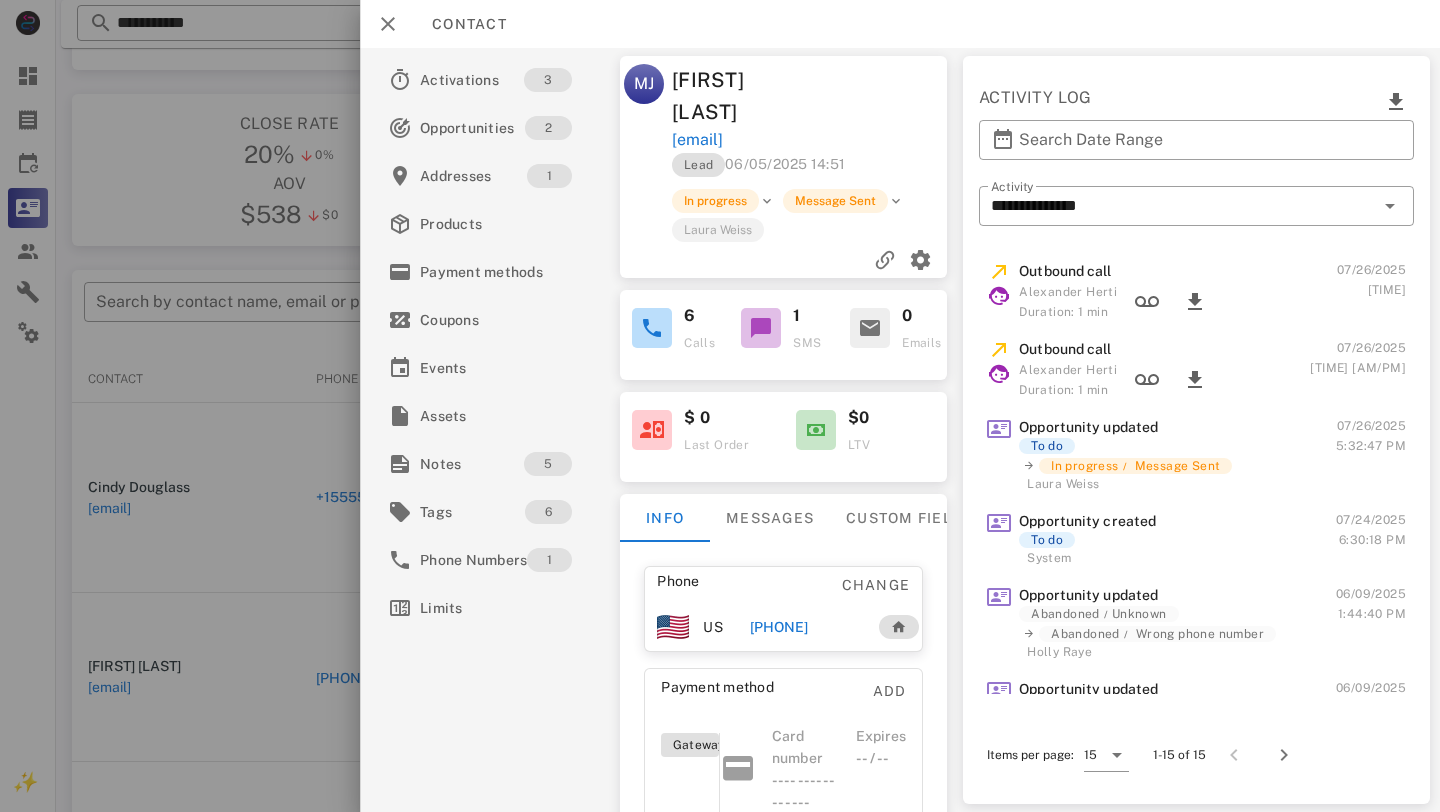 click on "[PHONE]" at bounding box center [779, 627] 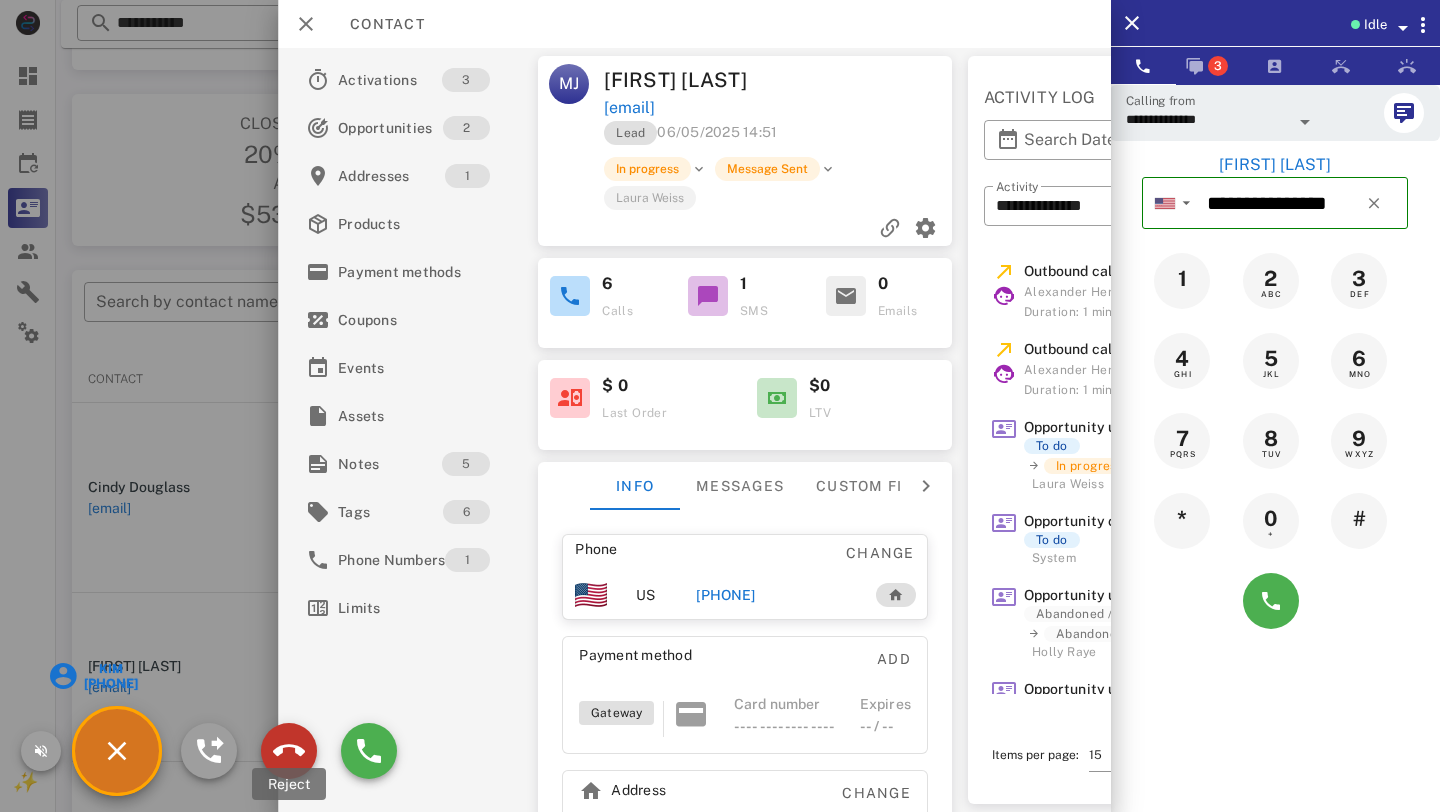 click at bounding box center [289, 751] 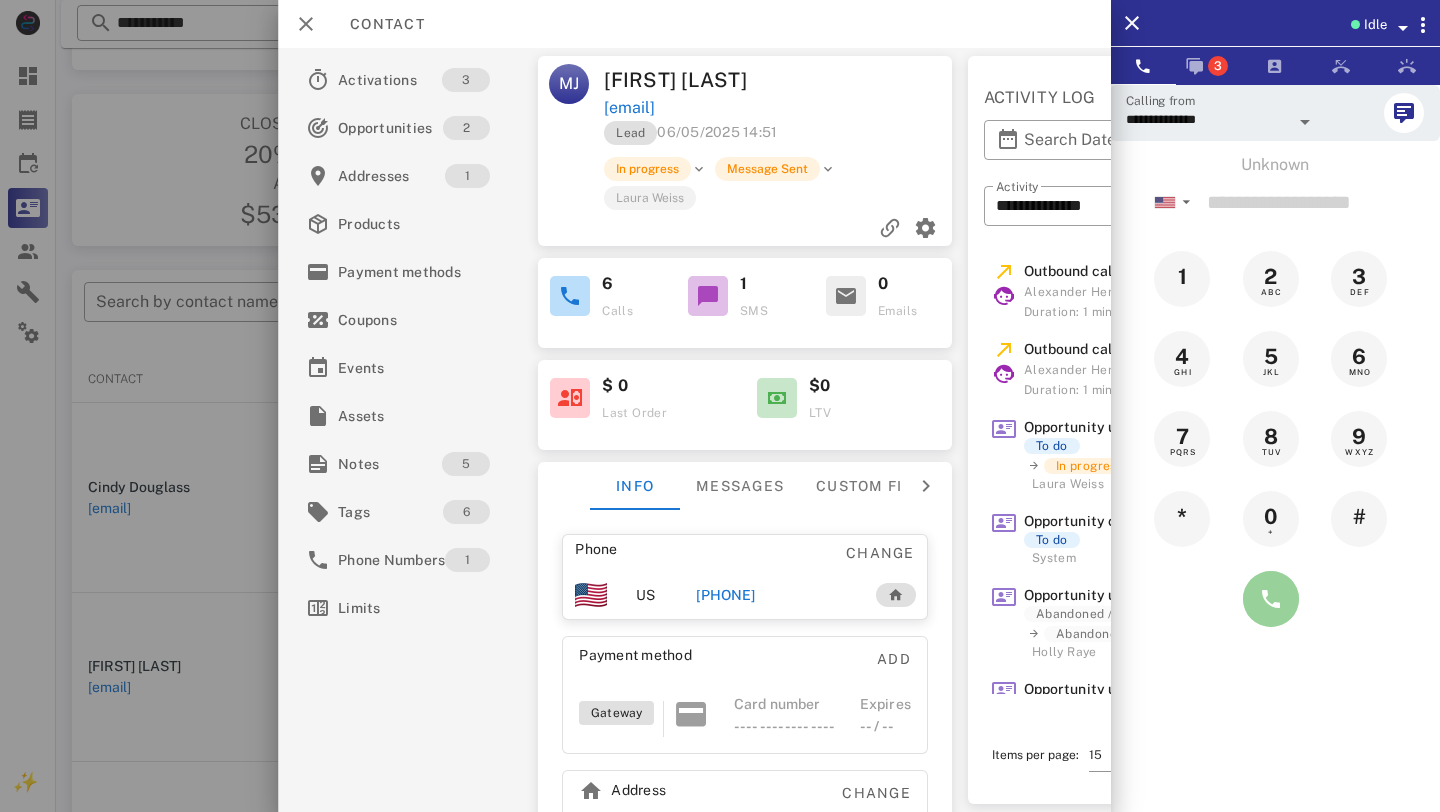 click at bounding box center (1271, 599) 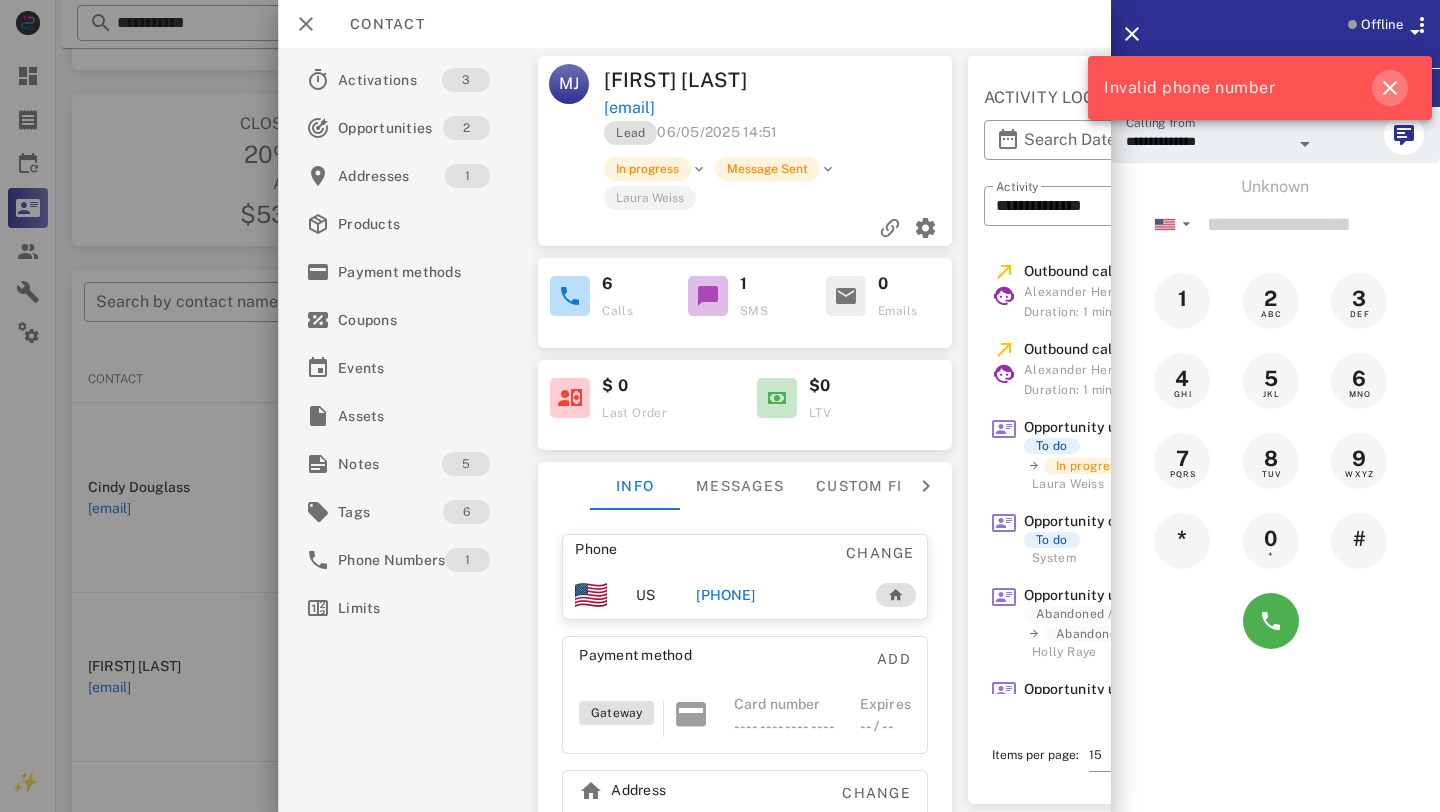 click at bounding box center (1390, 88) 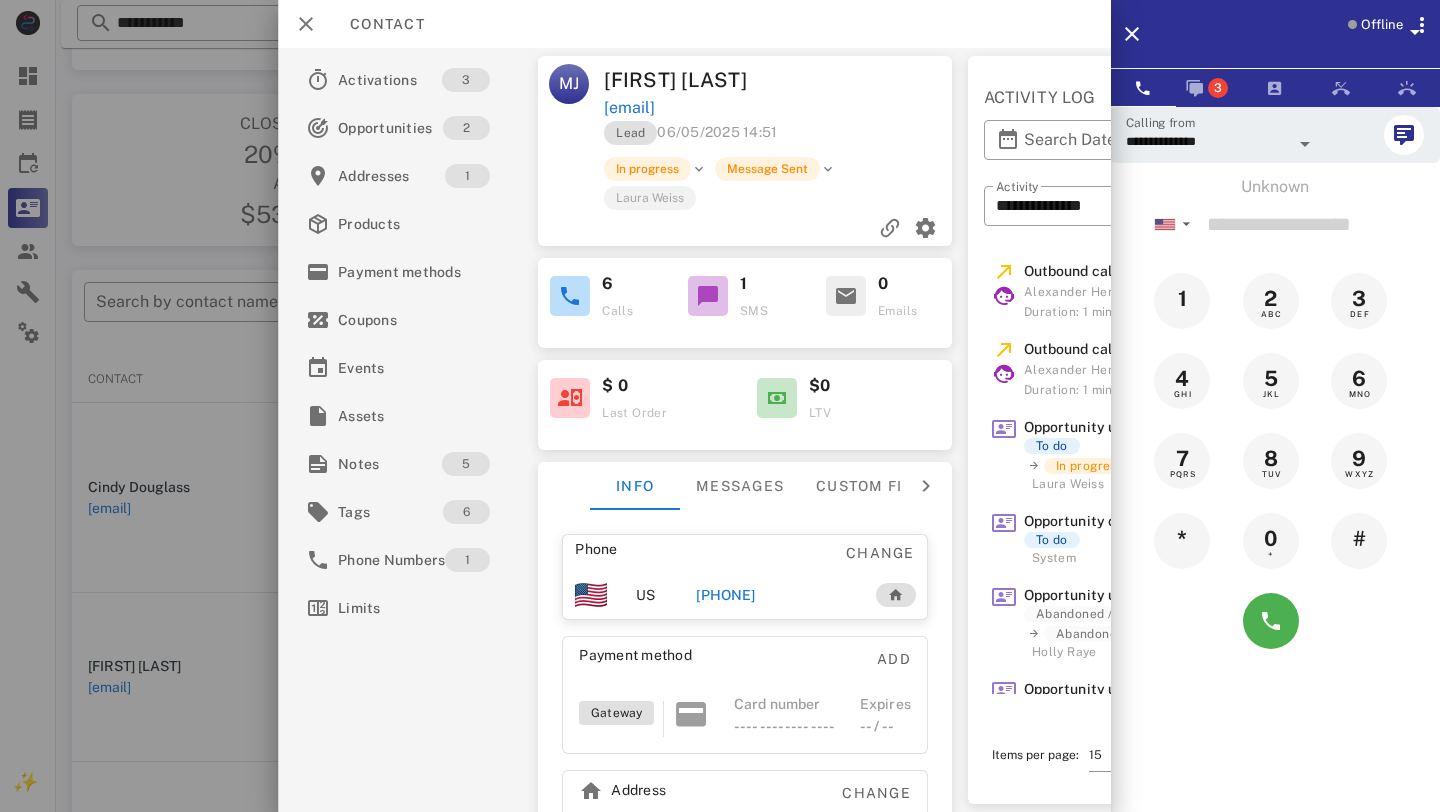 click on "[PHONE]" at bounding box center (725, 595) 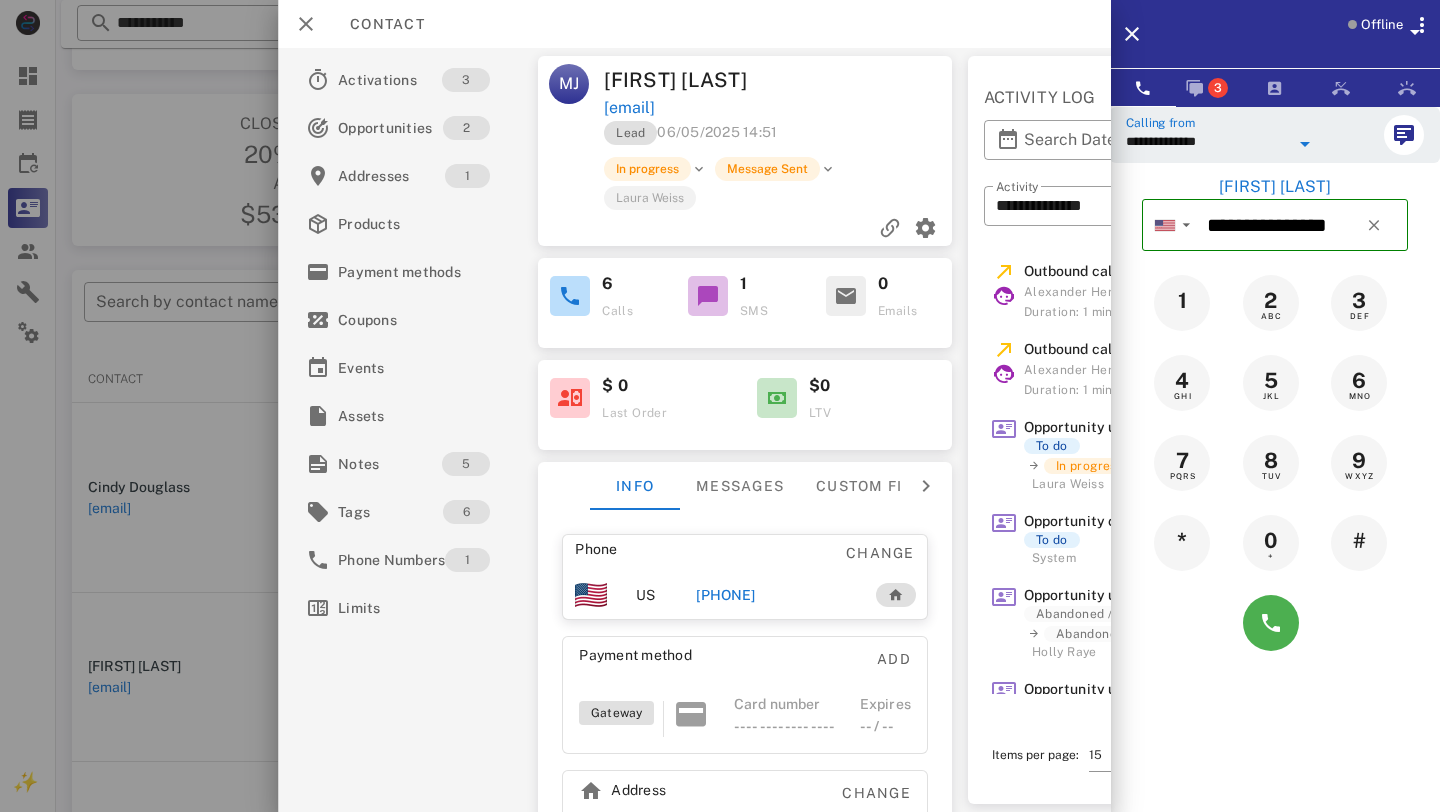 click on "**********" at bounding box center [1207, 141] 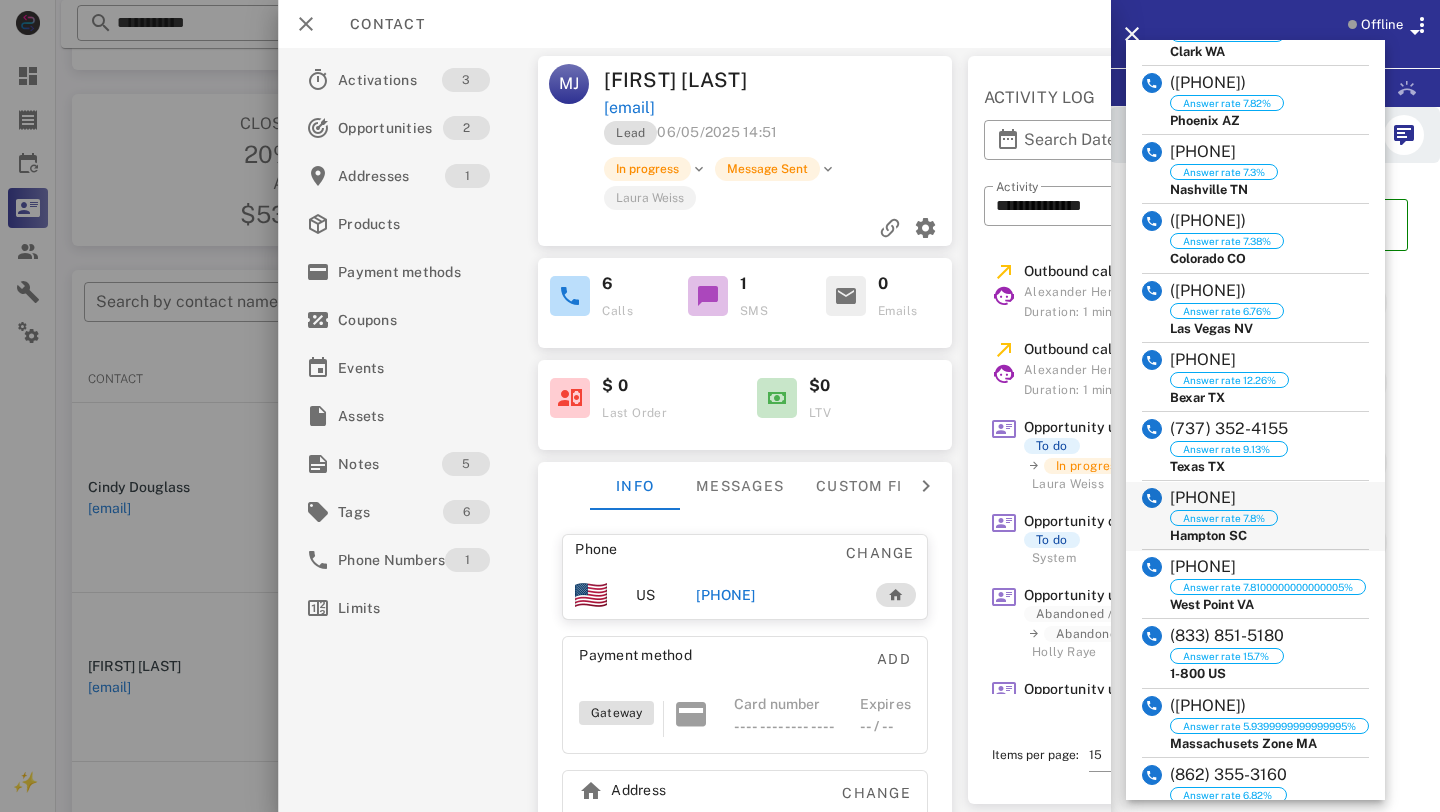 scroll, scrollTop: 1539, scrollLeft: 0, axis: vertical 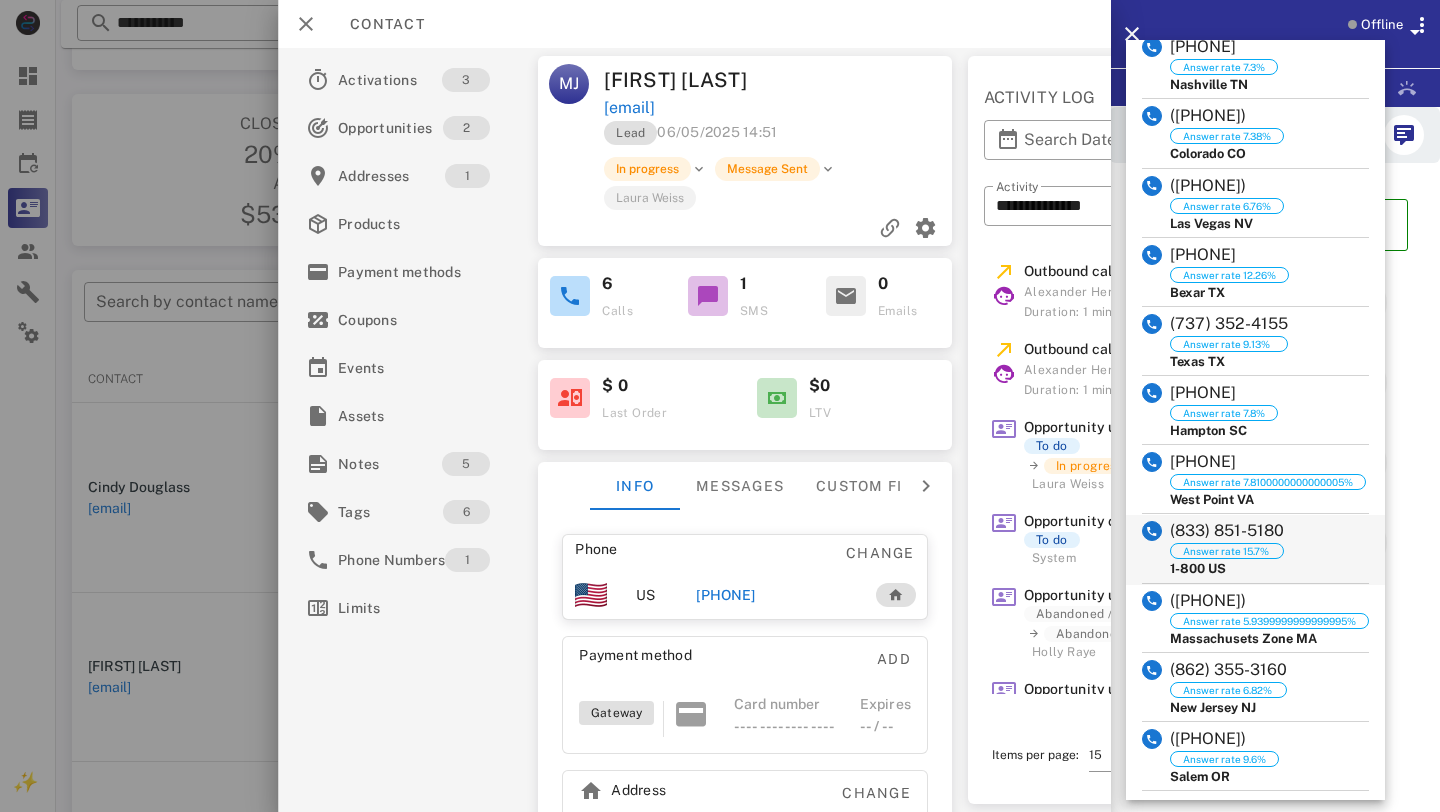 click on "[PHONE] Answer rate [PERCENTAGE] [NUMBER] [COUNTRY]" at bounding box center (1255, 549) 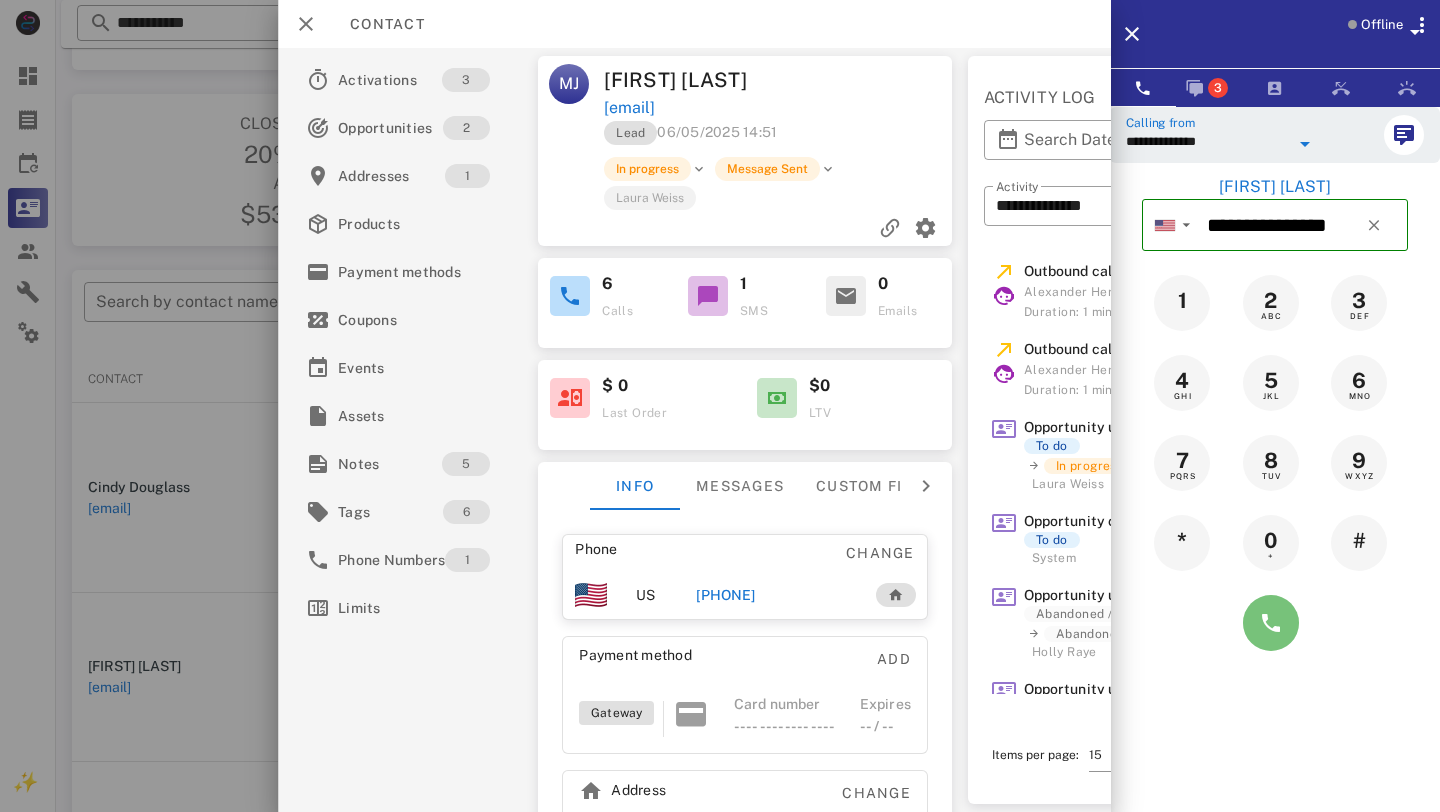 click at bounding box center [1271, 623] 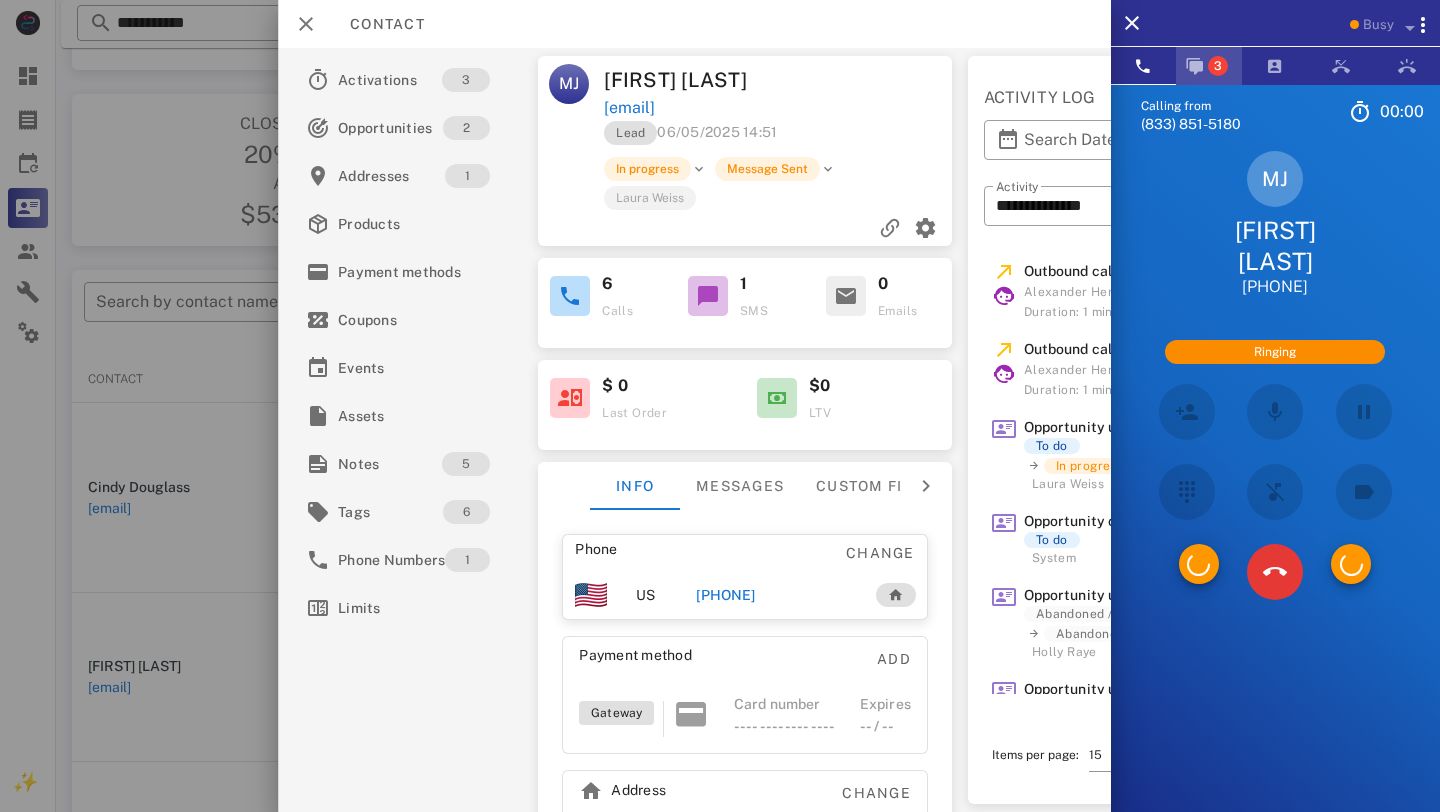click on "3" at bounding box center (1209, 66) 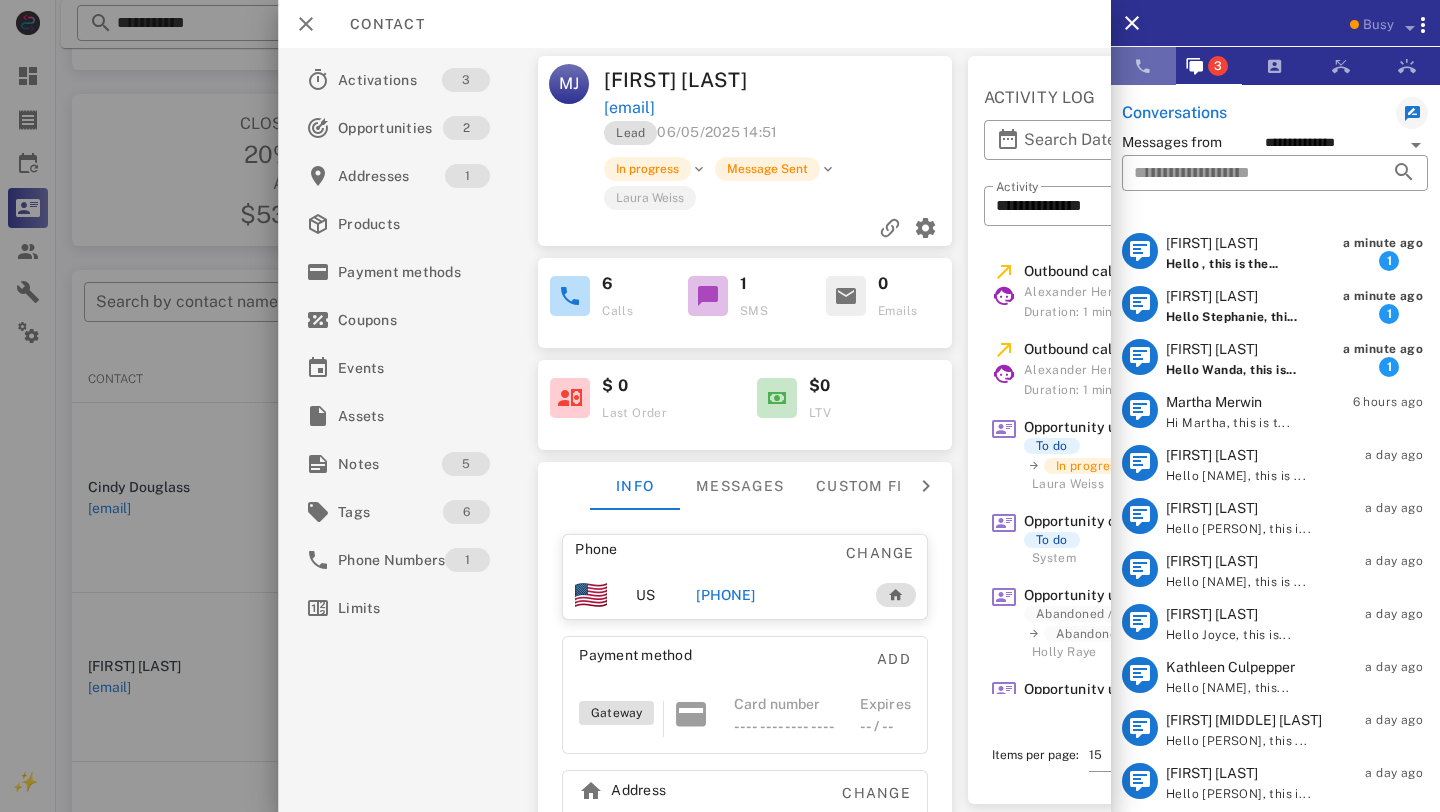 click at bounding box center (1143, 66) 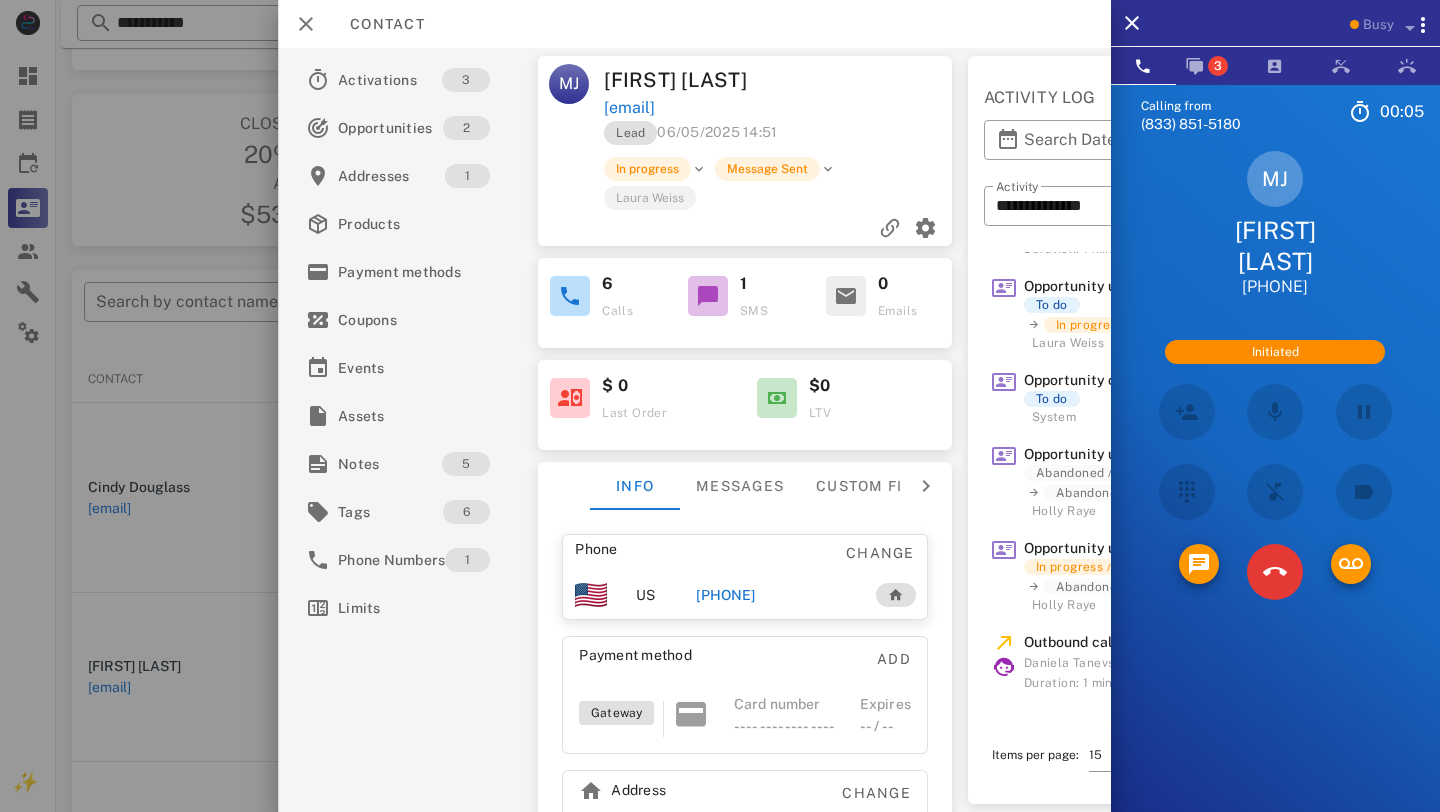 scroll, scrollTop: 0, scrollLeft: 0, axis: both 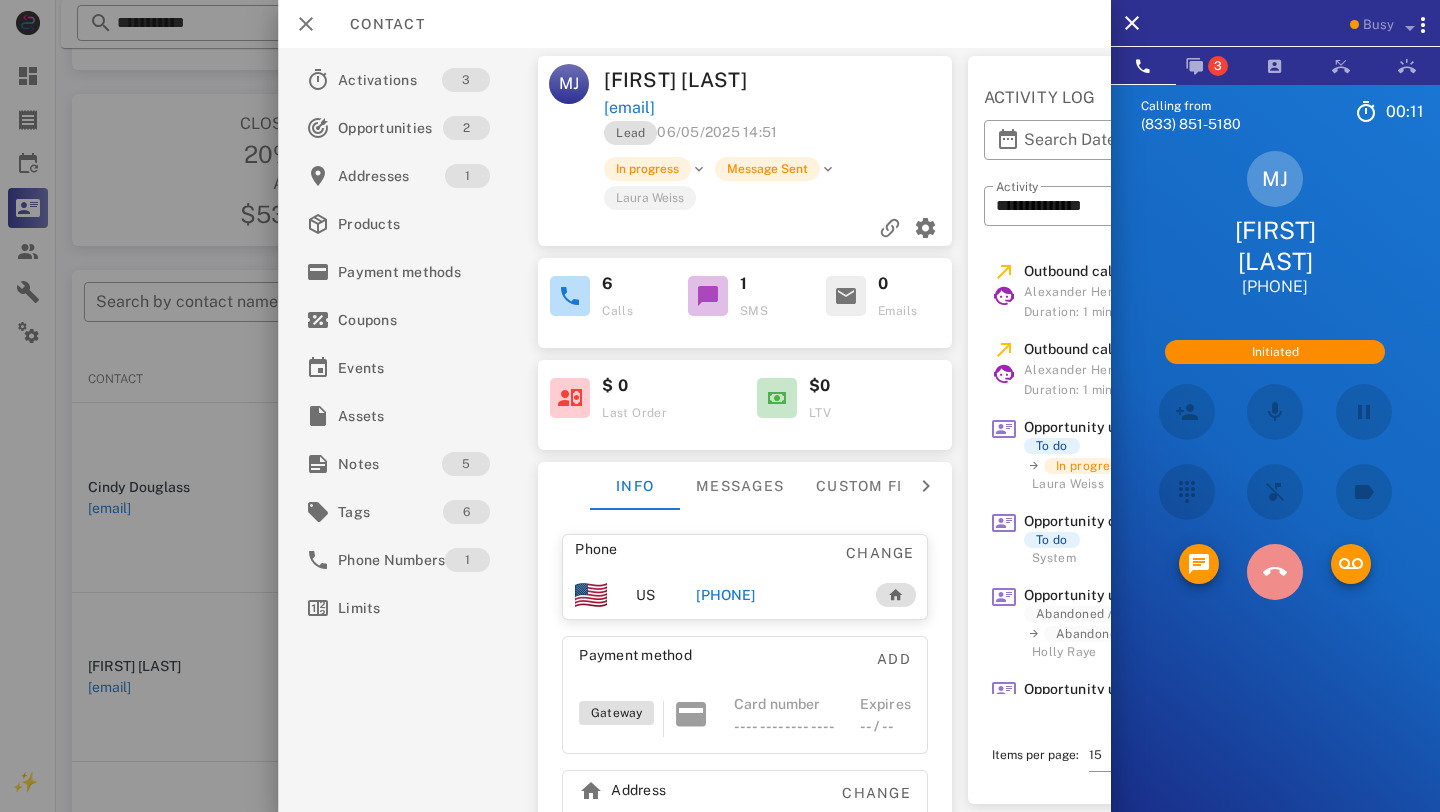 click at bounding box center [1275, 572] 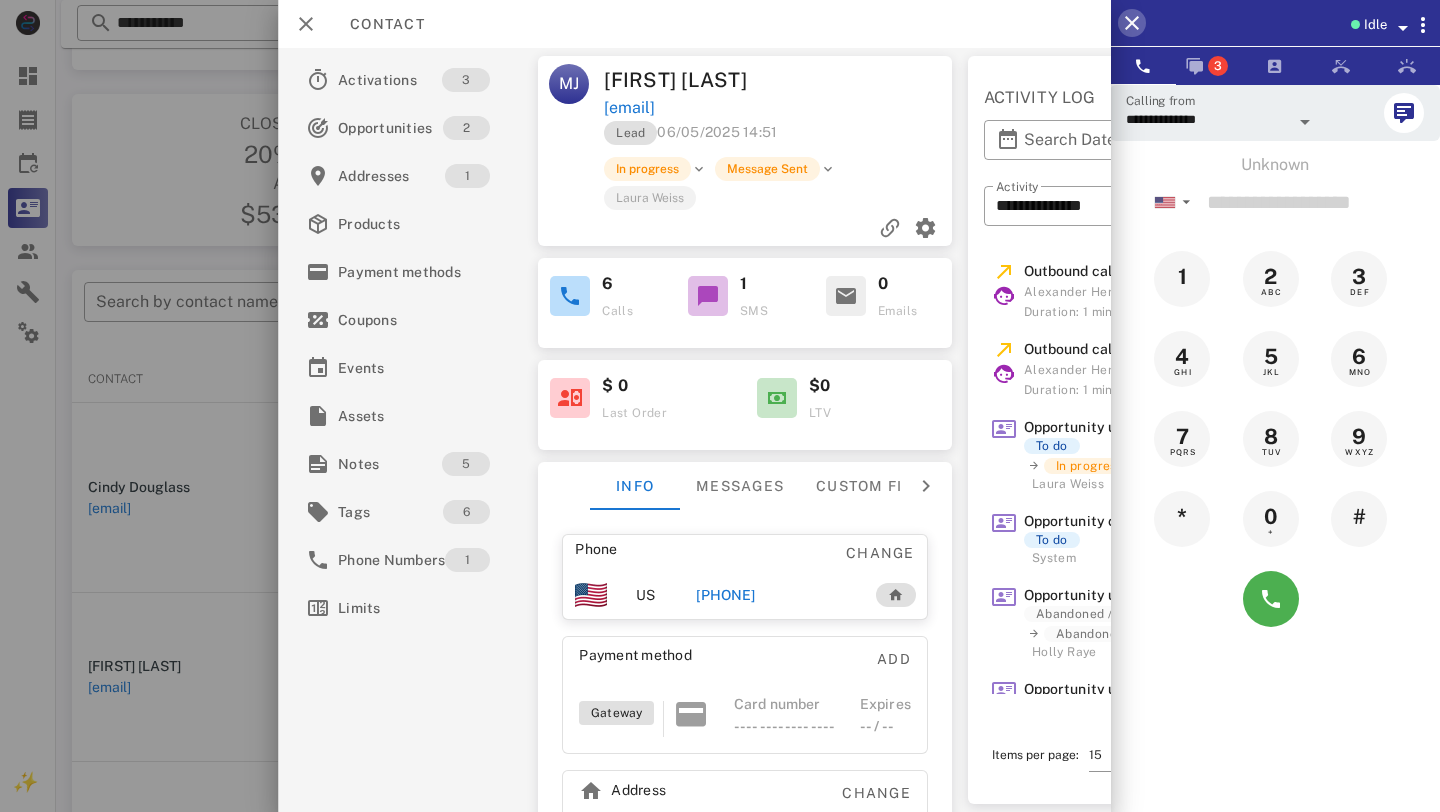 click at bounding box center [1132, 23] 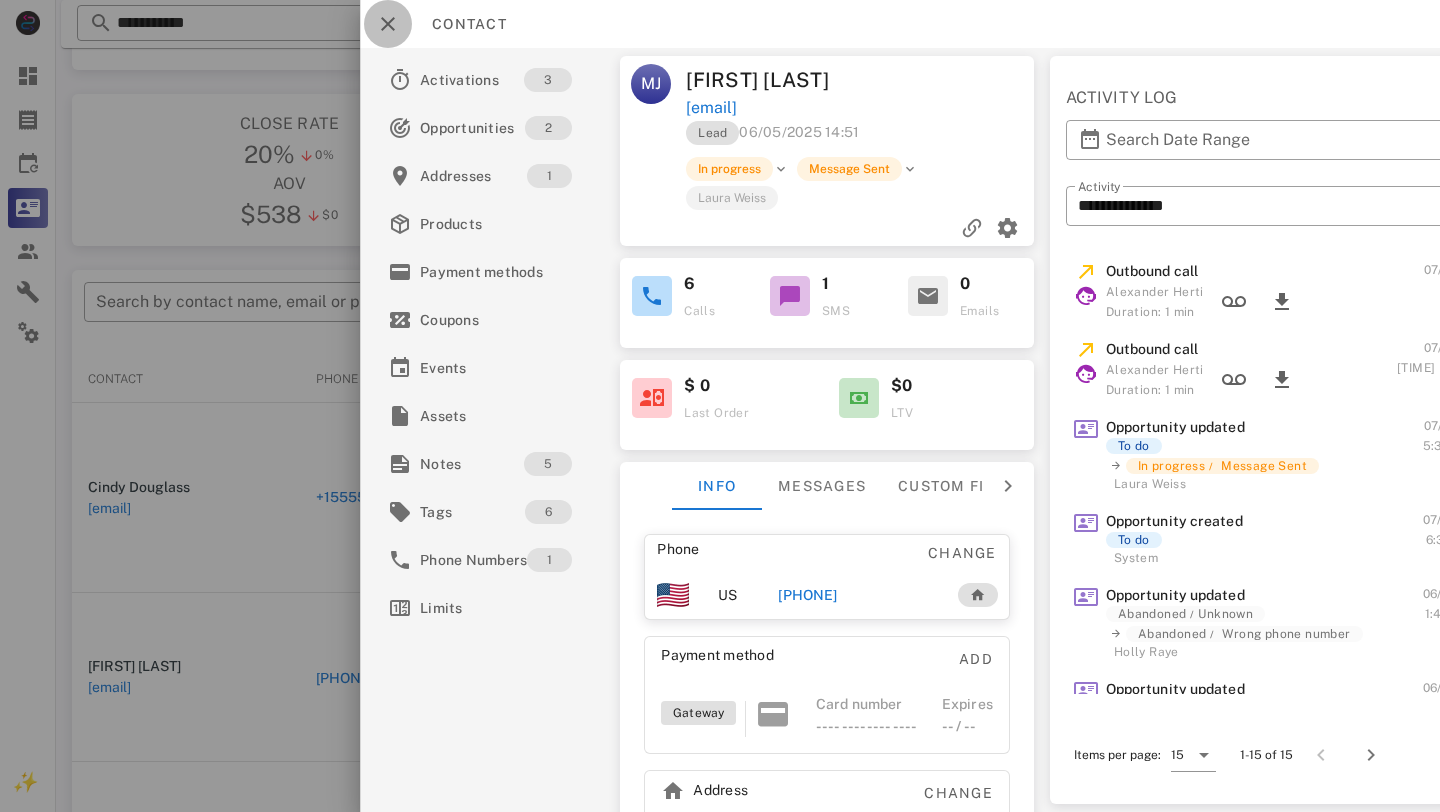 click at bounding box center (388, 24) 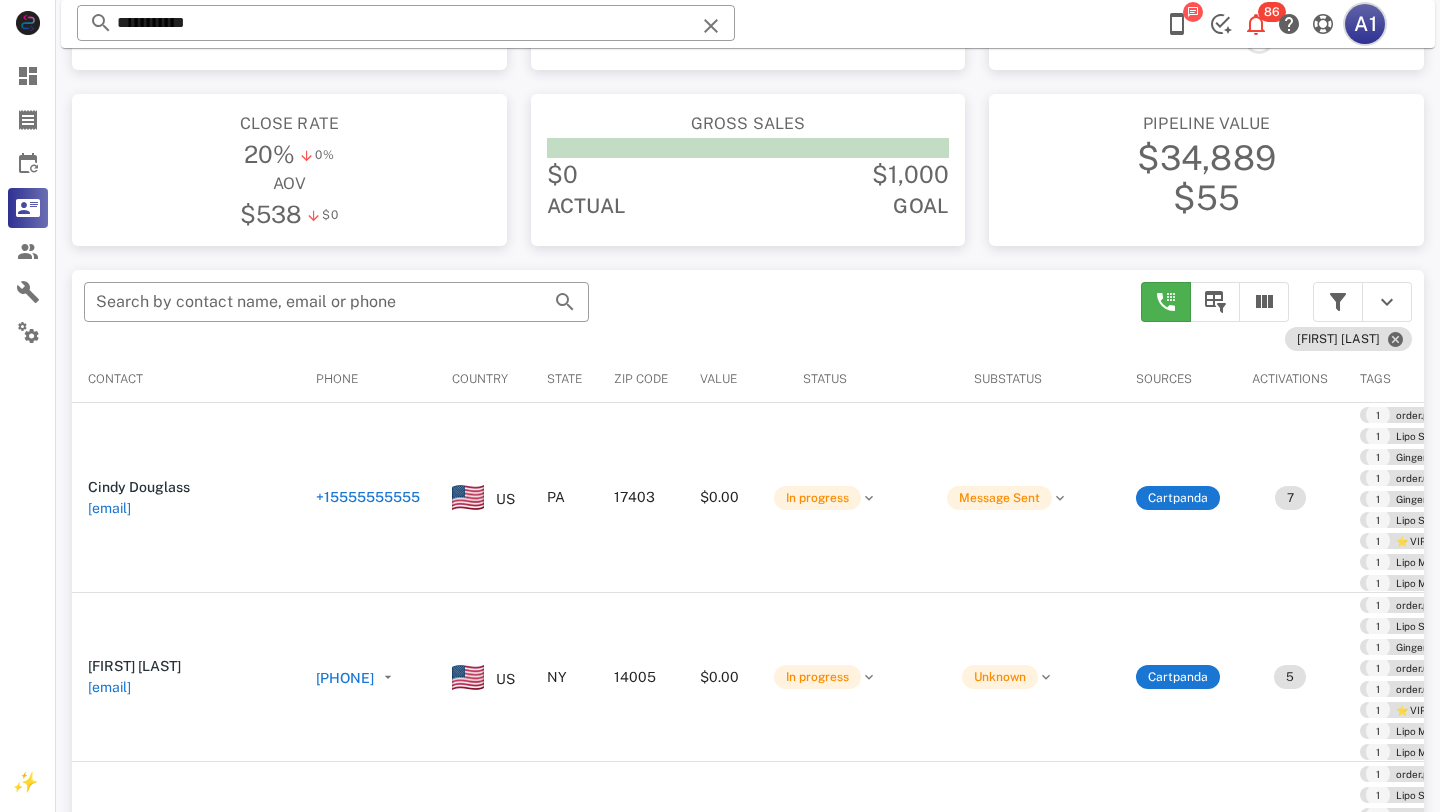 click on "A1" at bounding box center (1365, 24) 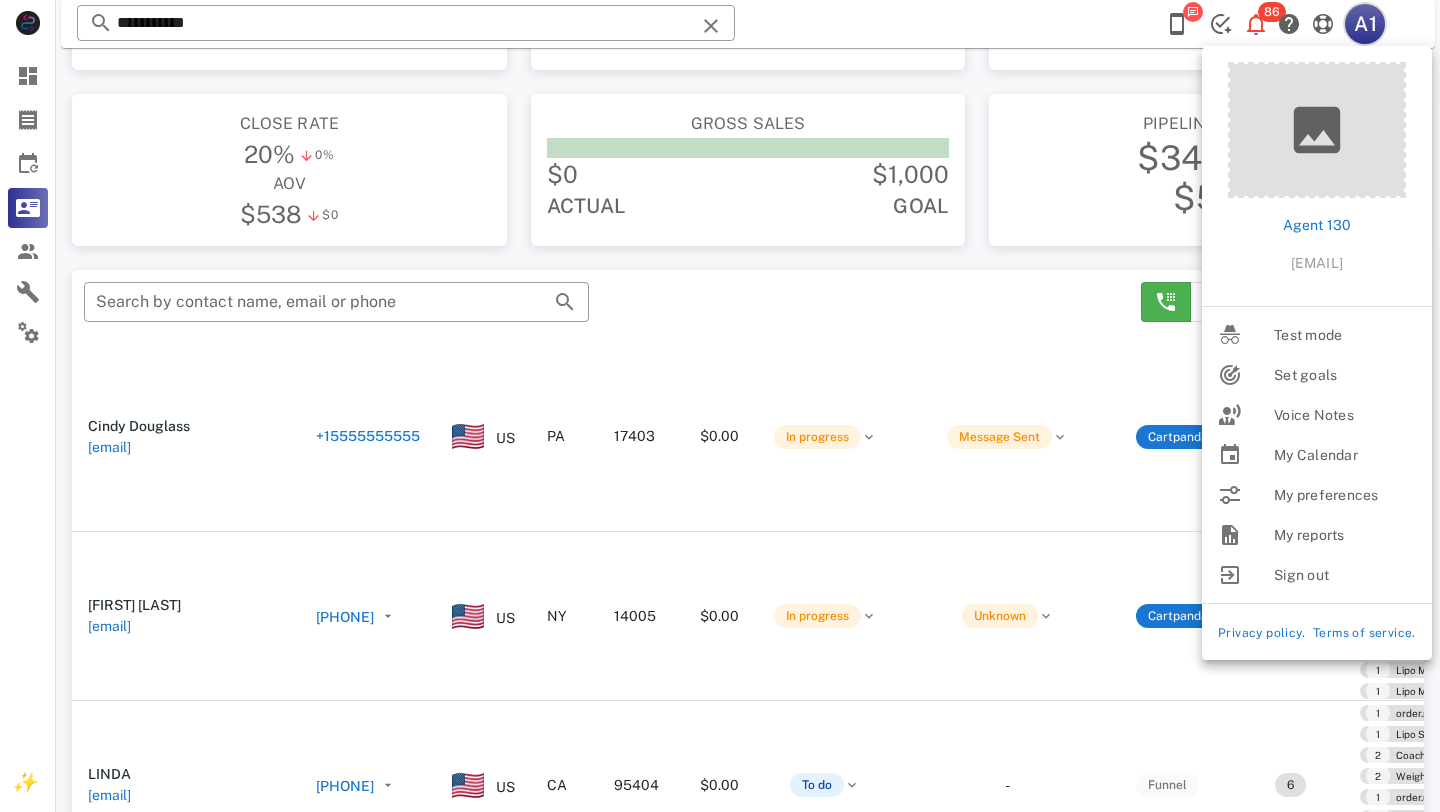 scroll, scrollTop: 68, scrollLeft: 0, axis: vertical 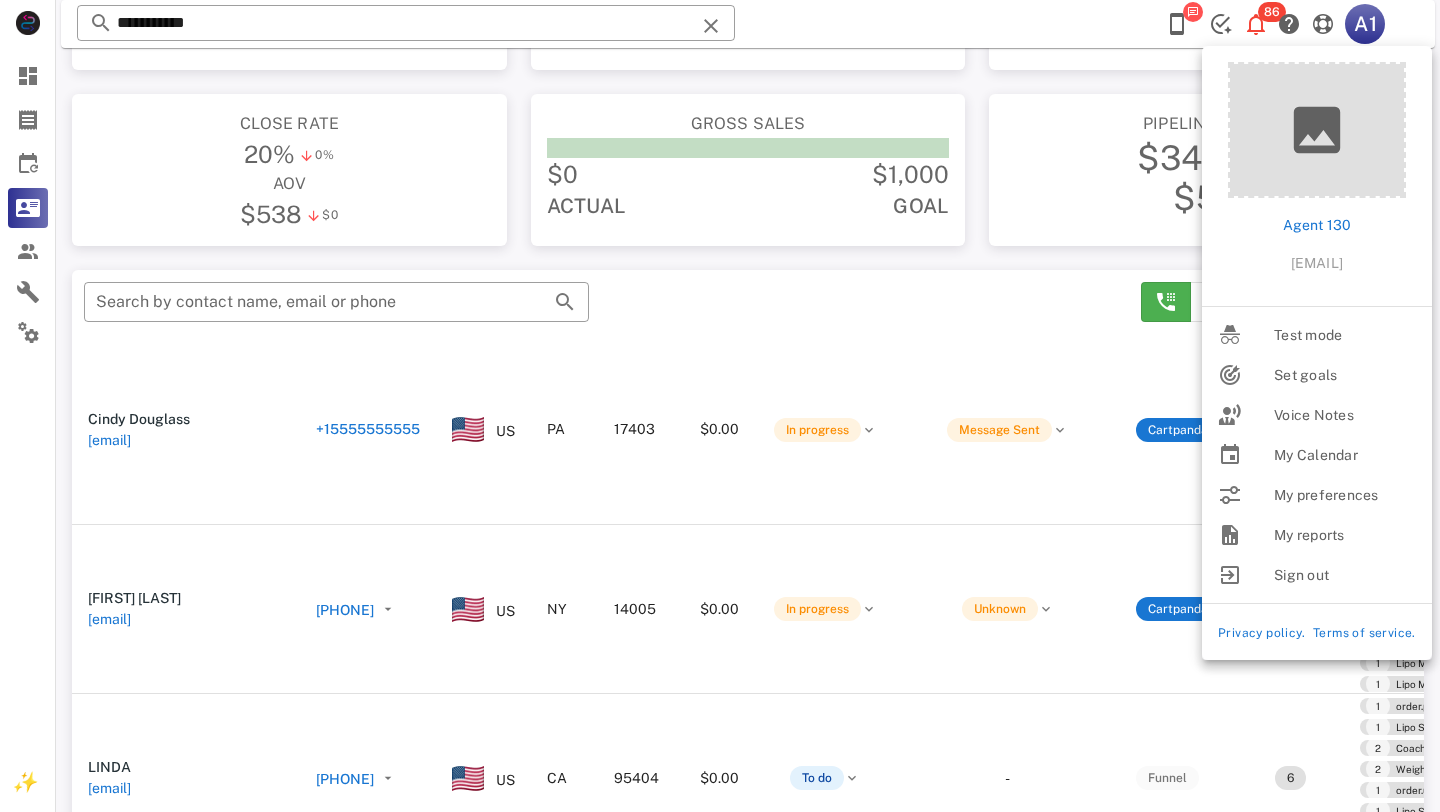 click on "​ Search by contact name, email or phone" at bounding box center (600, 312) 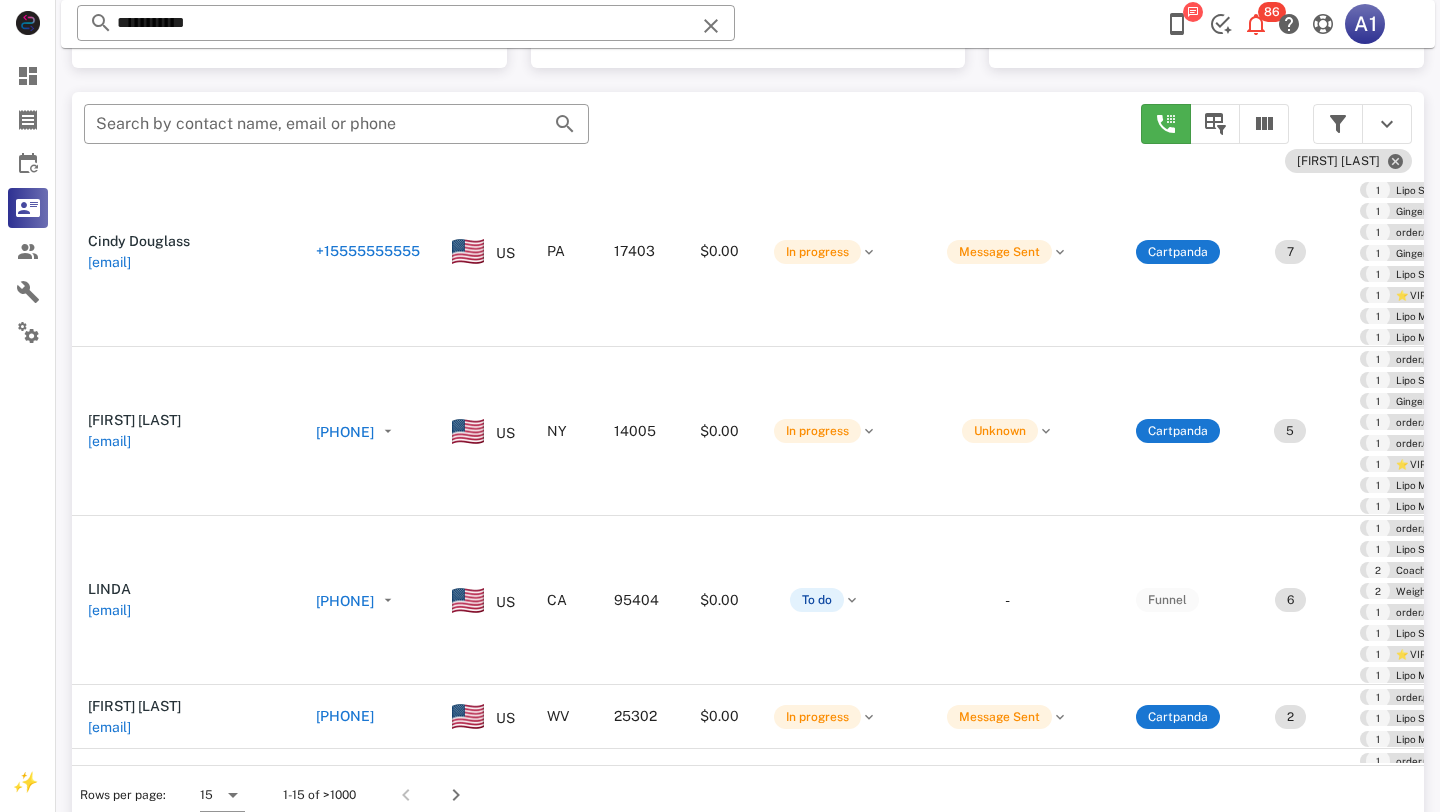 scroll, scrollTop: 354, scrollLeft: 0, axis: vertical 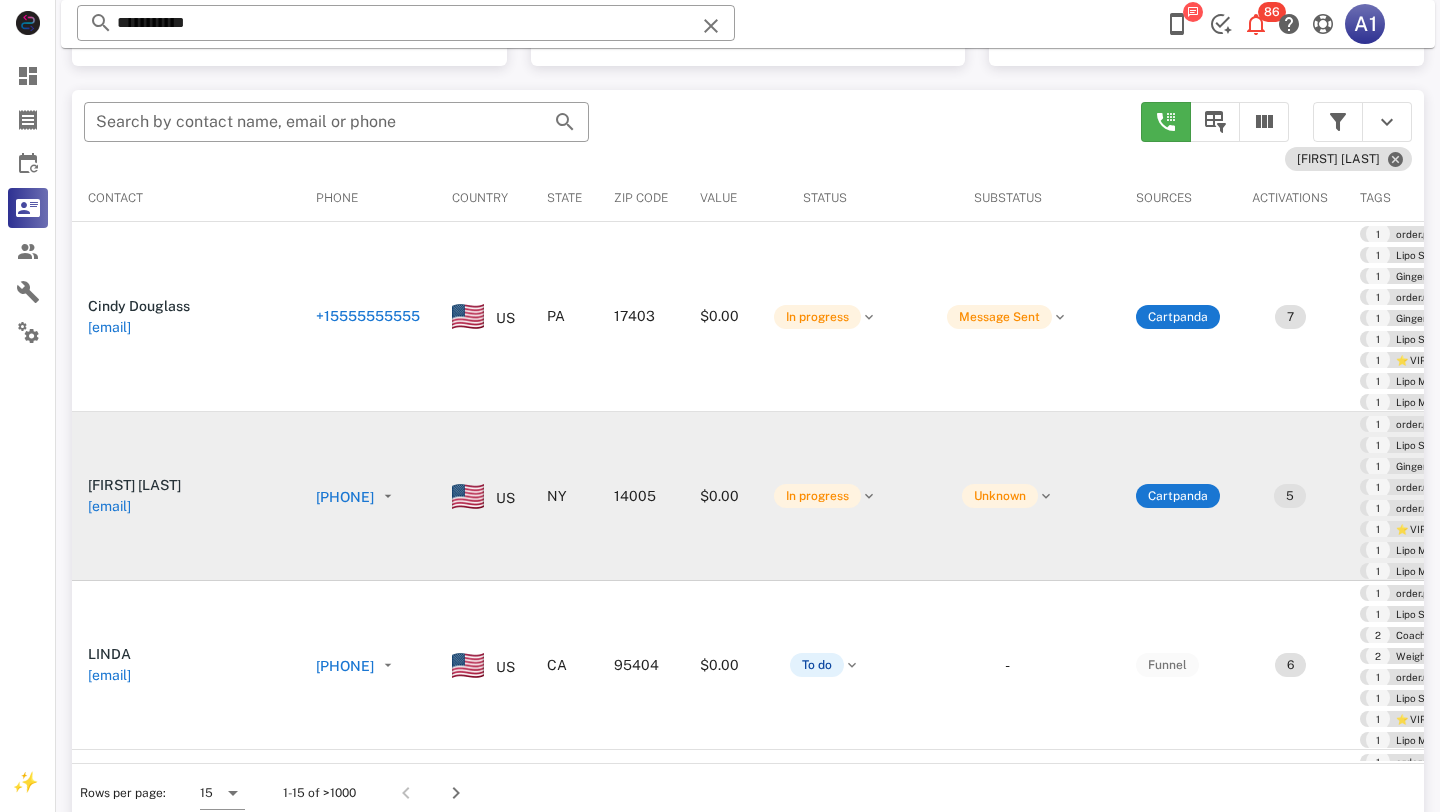 click on "[PHONE]" at bounding box center (345, 497) 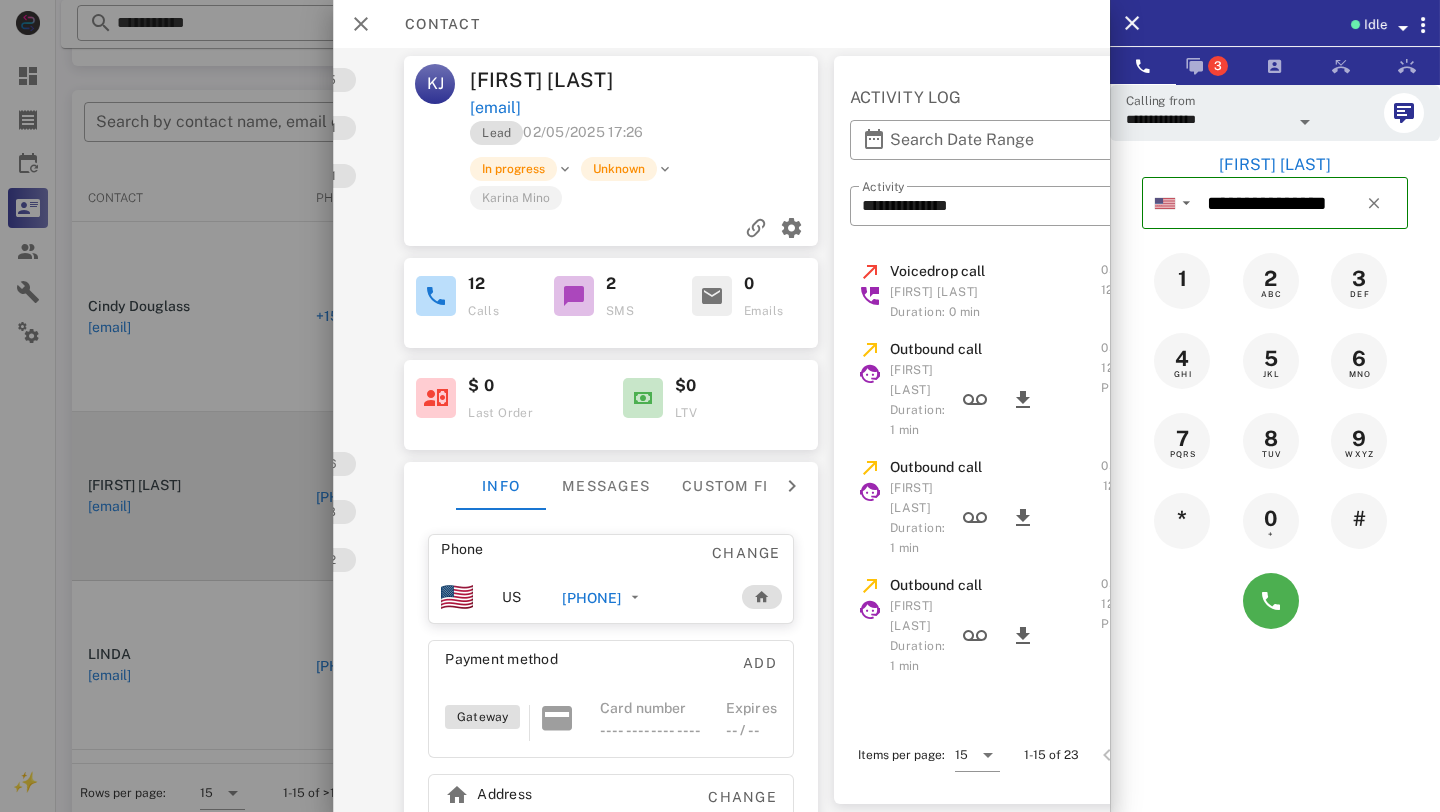 scroll, scrollTop: 0, scrollLeft: 193, axis: horizontal 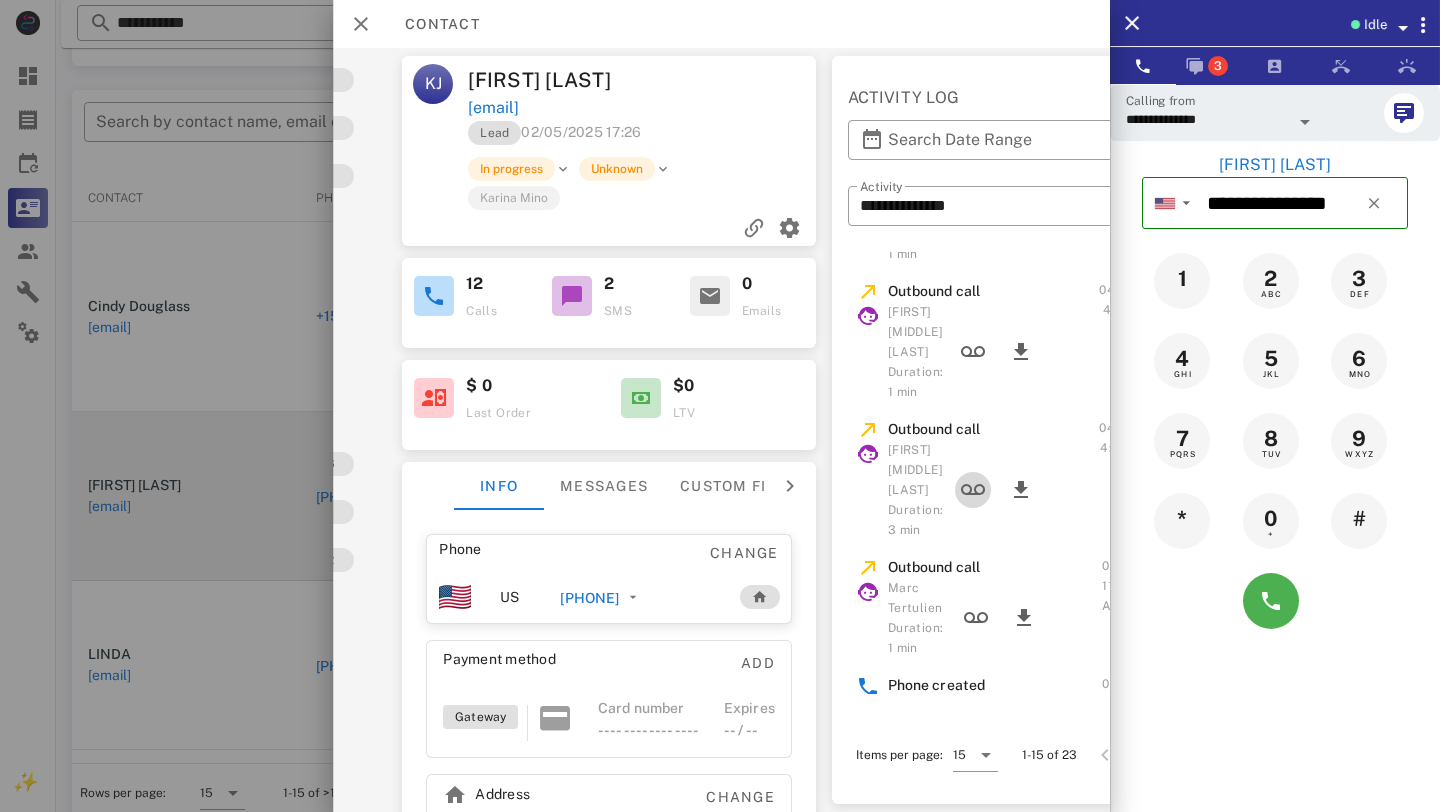 click at bounding box center [973, 490] 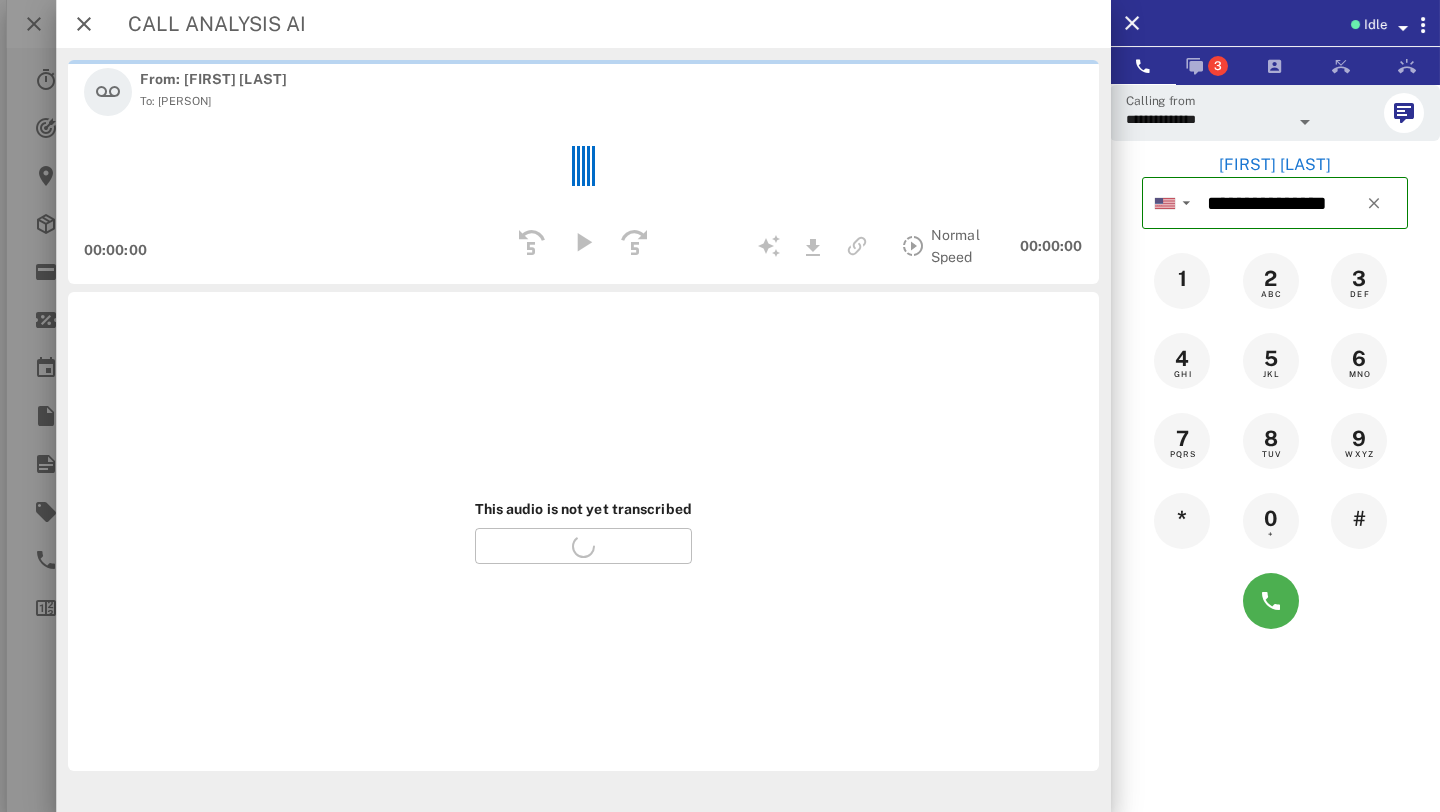 scroll, scrollTop: 0, scrollLeft: 0, axis: both 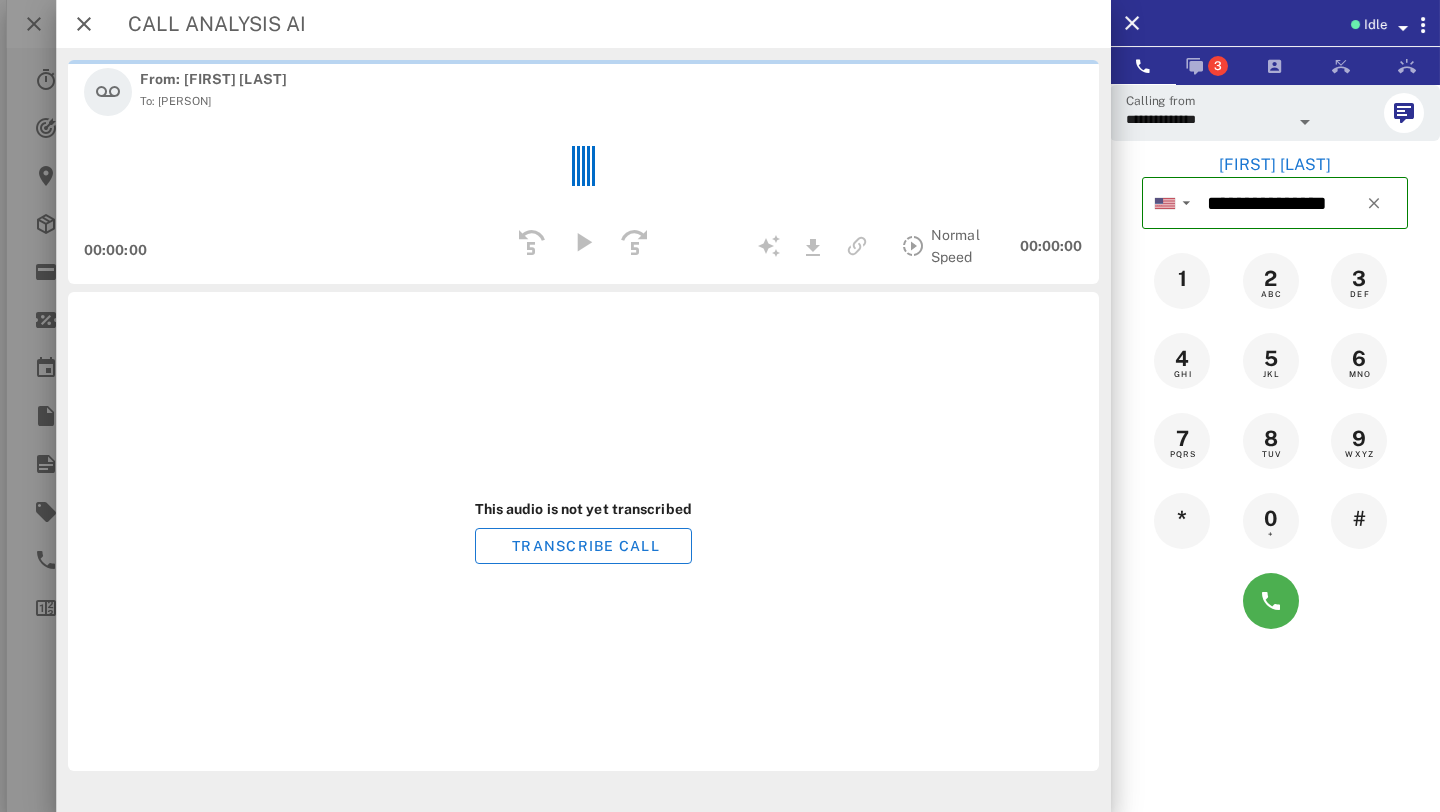 click at bounding box center [582, 246] 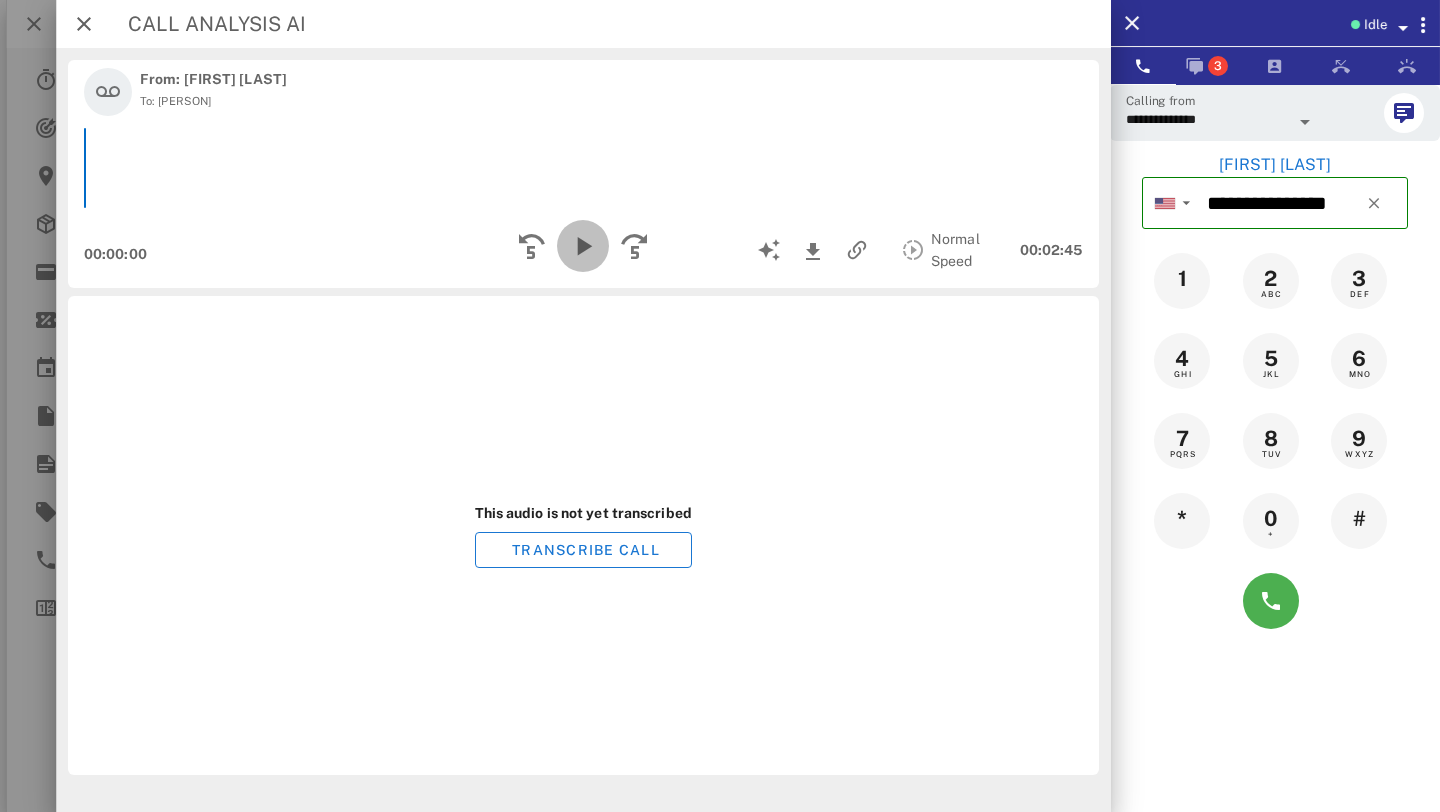 click at bounding box center [583, 246] 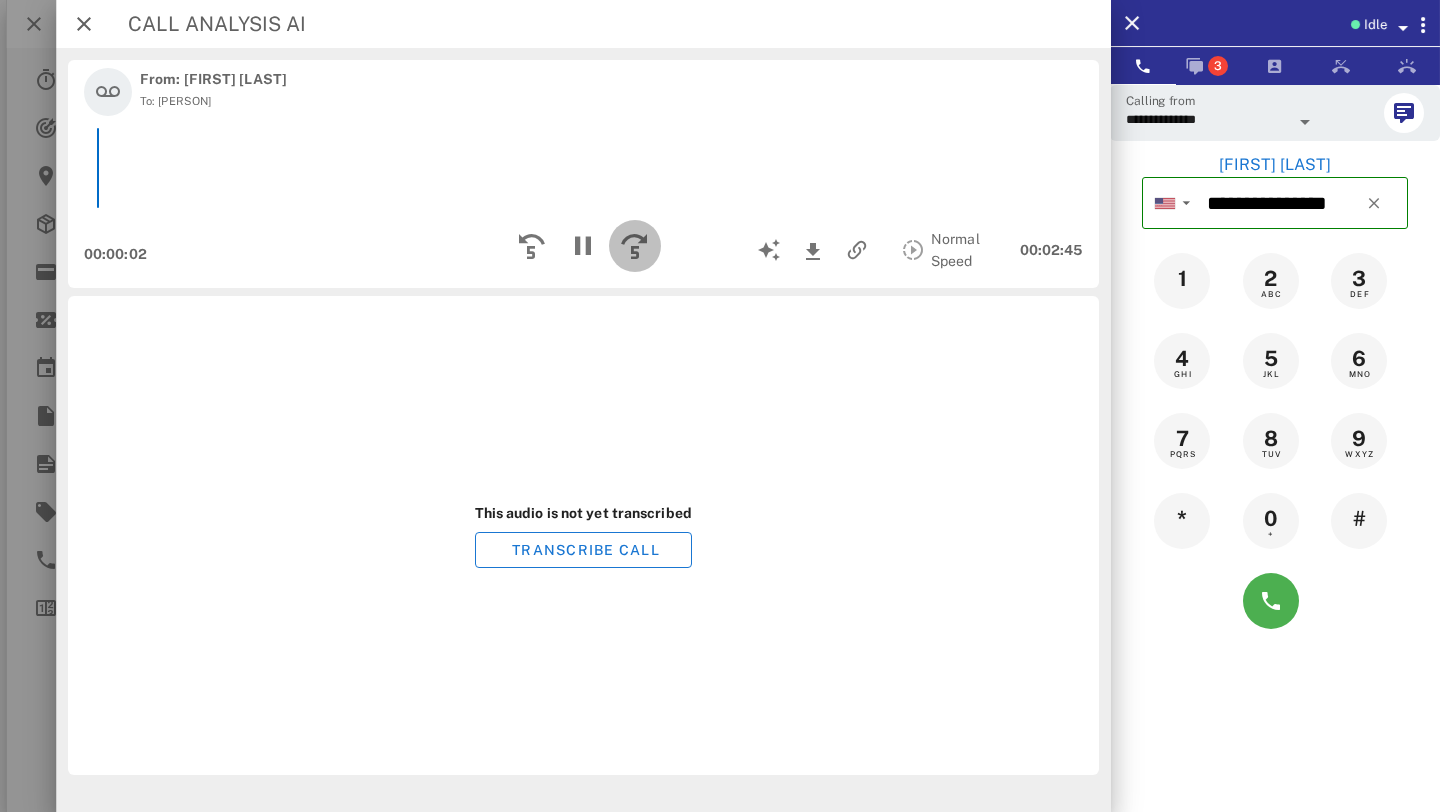 click at bounding box center [635, 246] 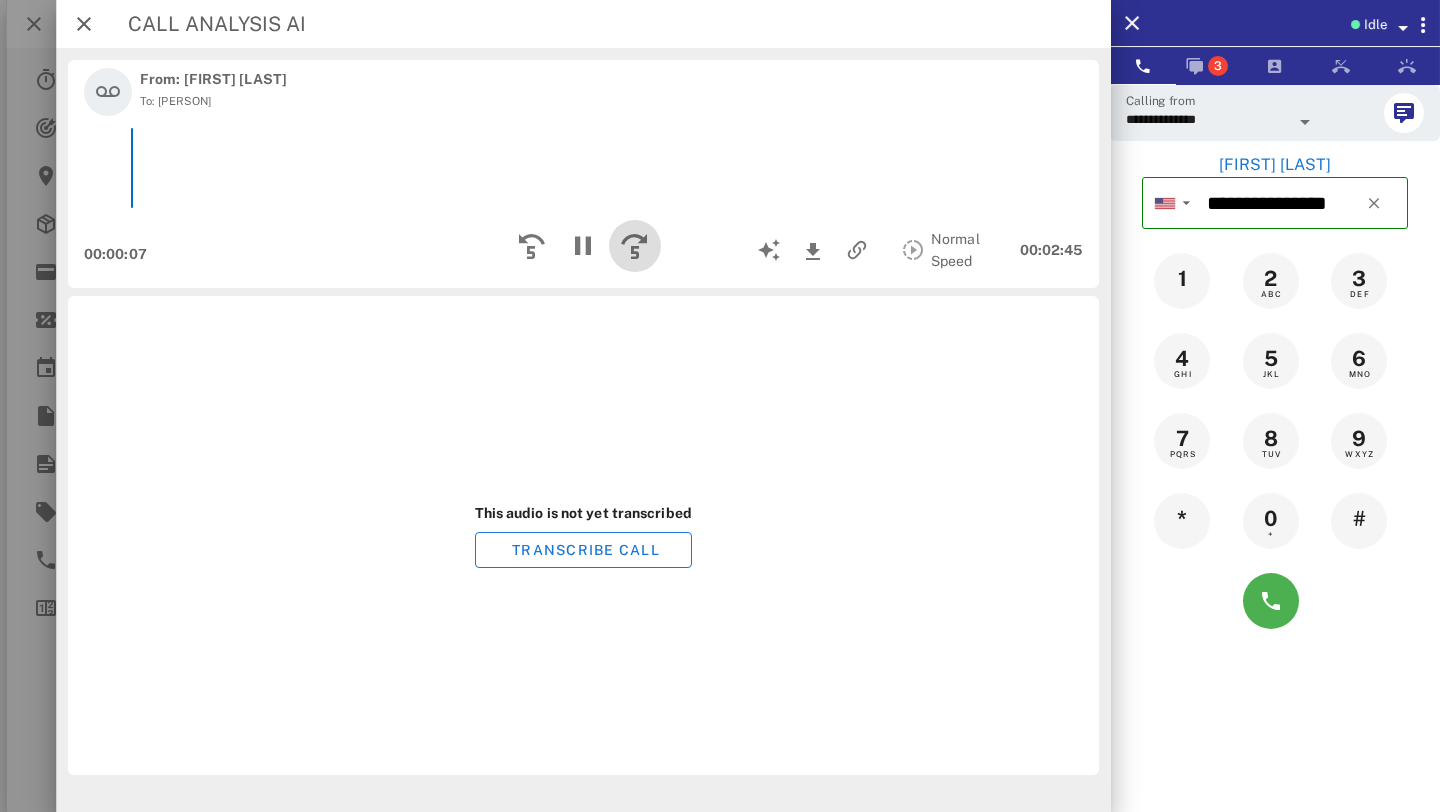click at bounding box center (635, 246) 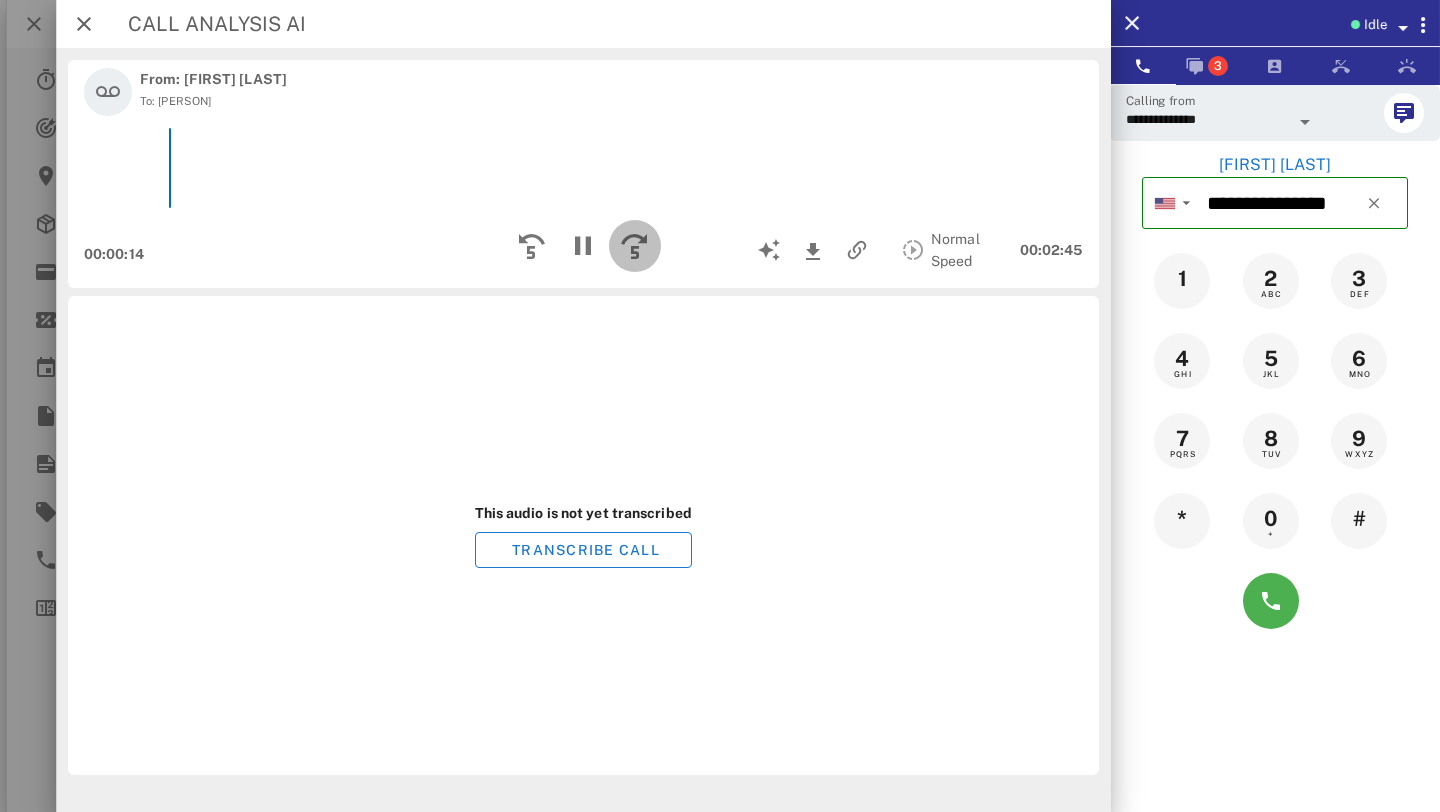 click at bounding box center (635, 246) 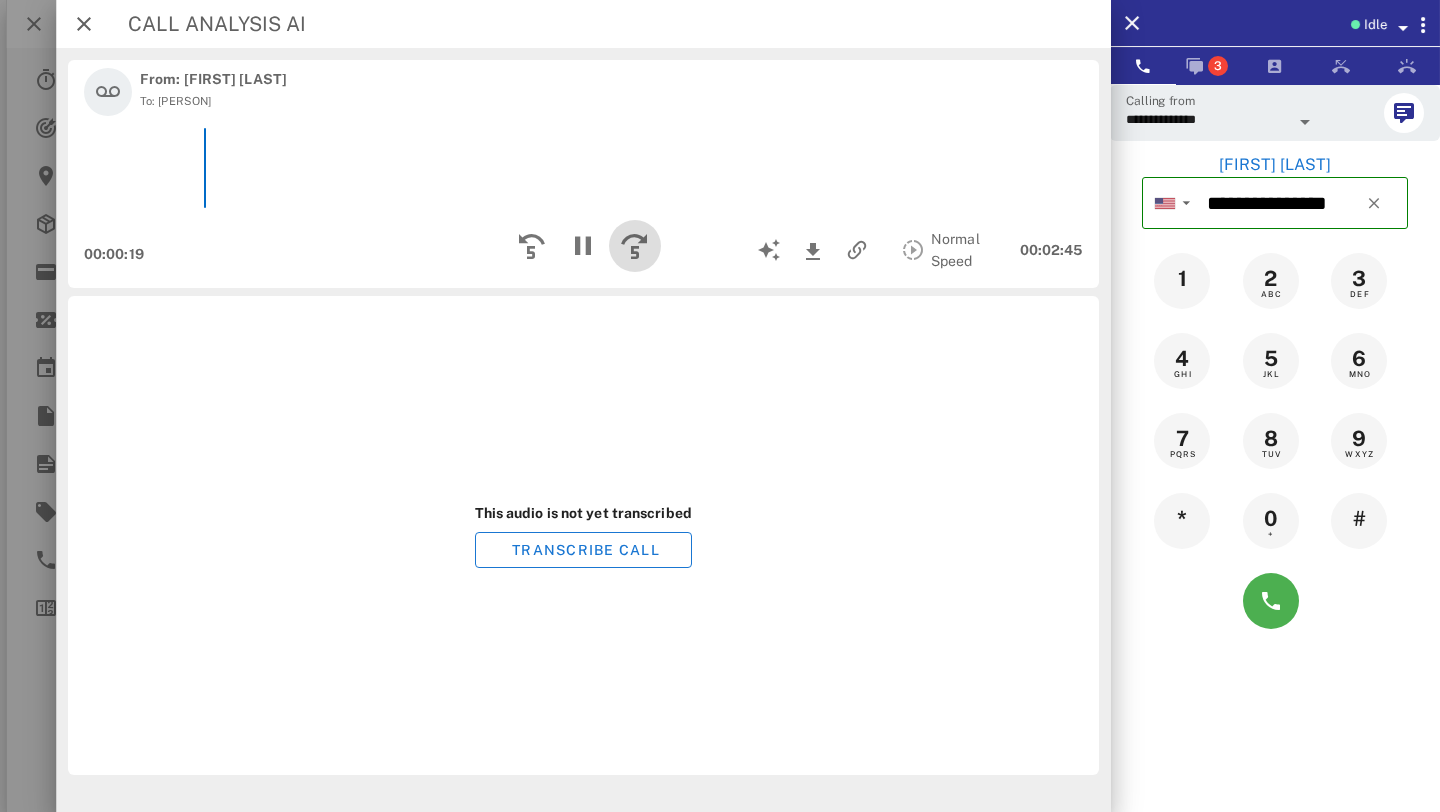 click at bounding box center [635, 246] 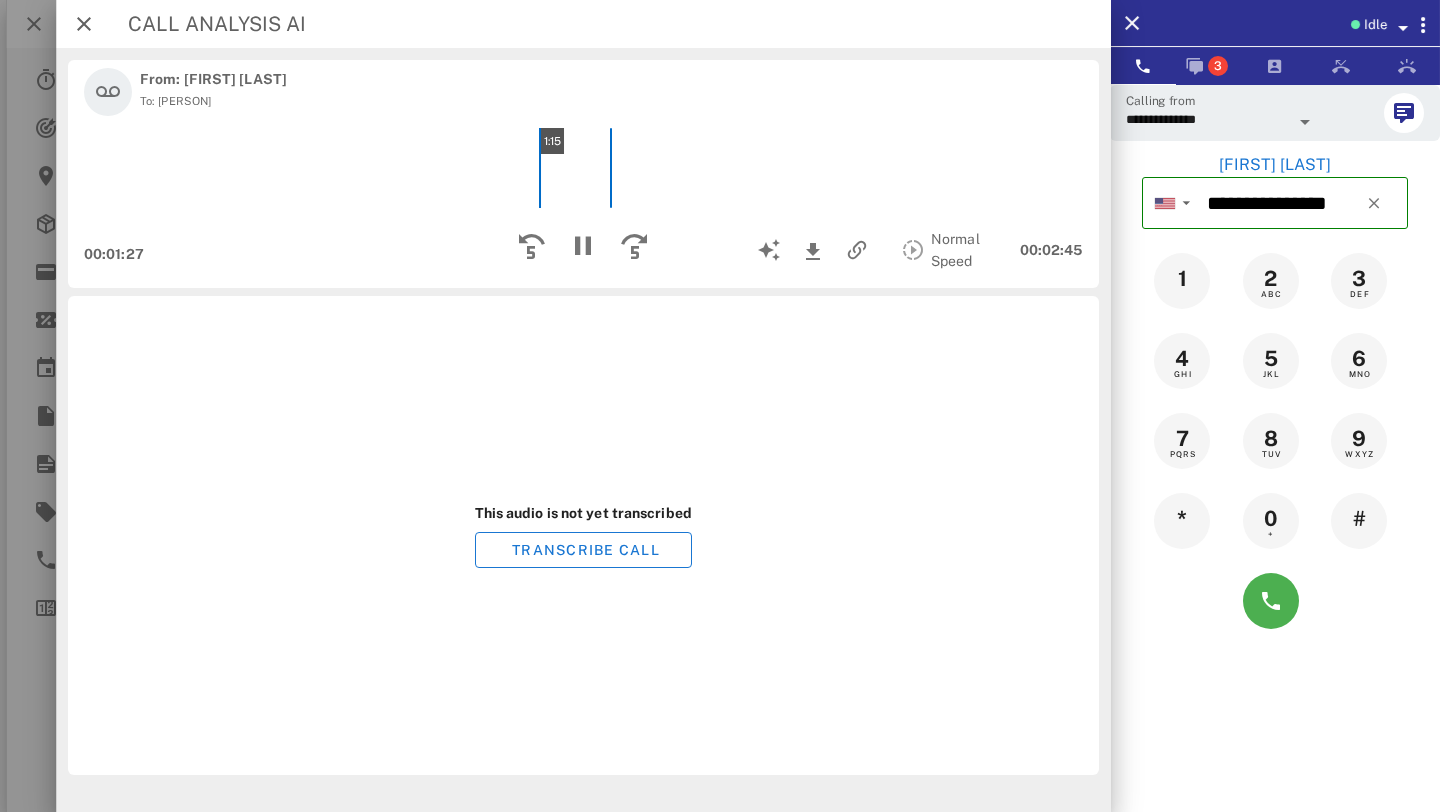 click on "1:15" at bounding box center [583, 168] 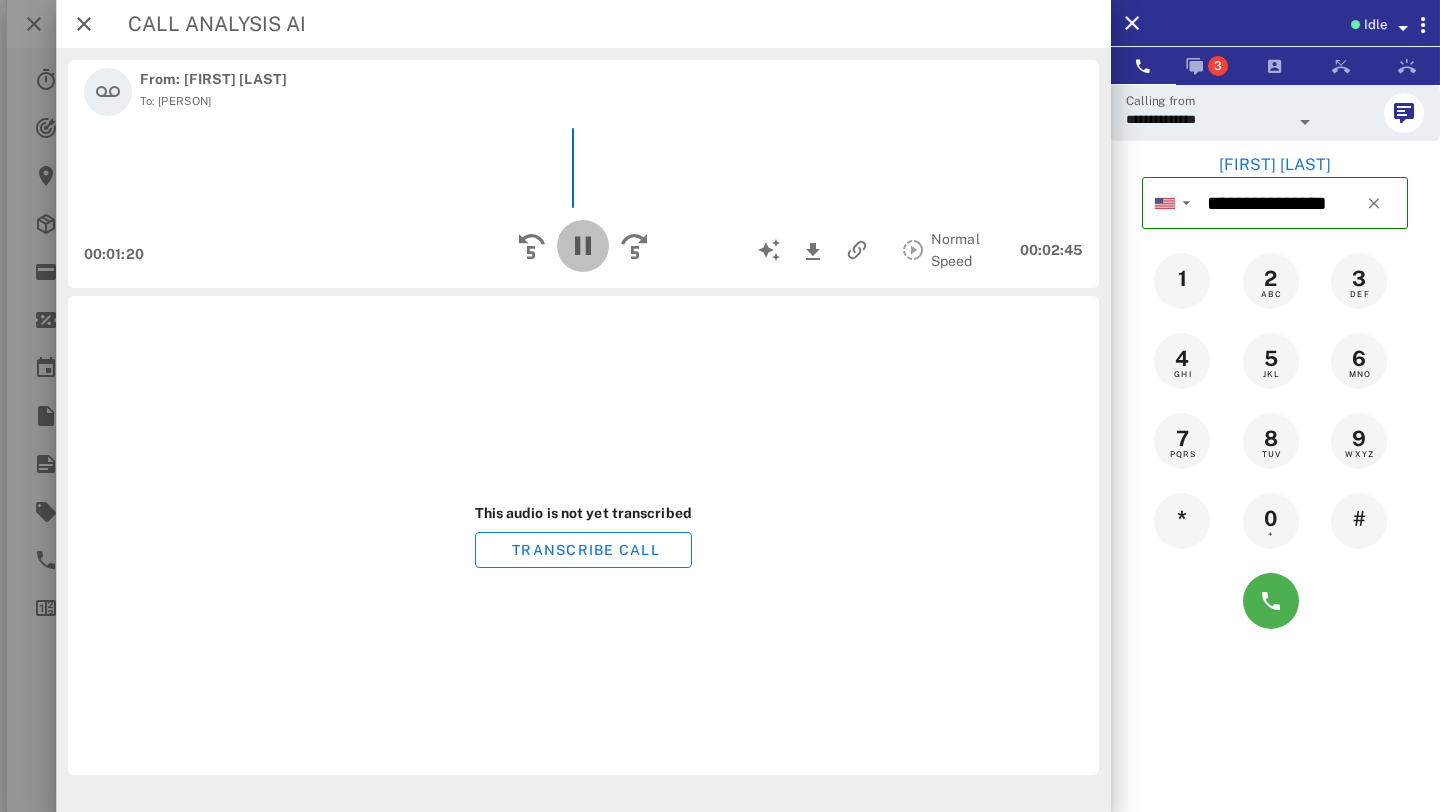click at bounding box center [583, 246] 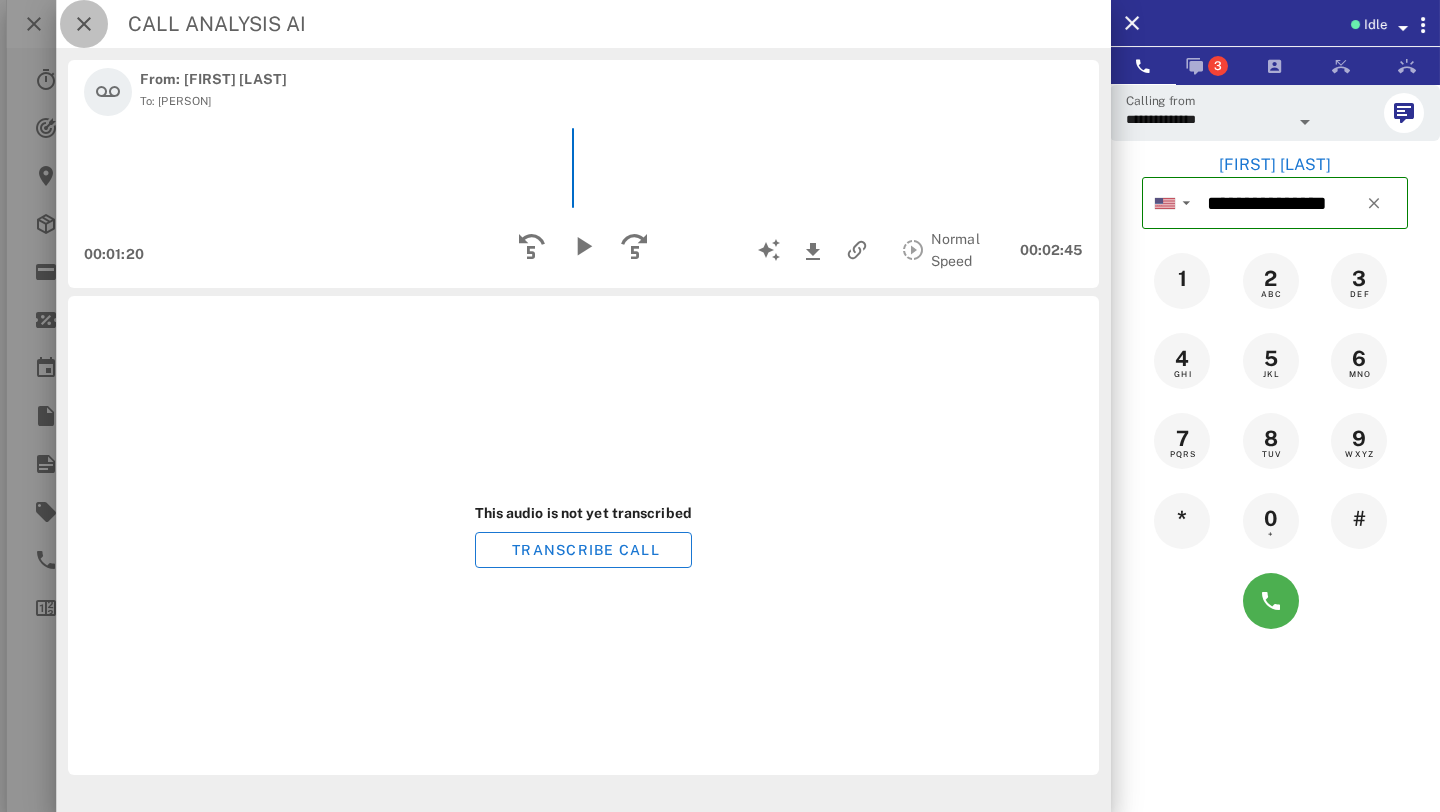 click at bounding box center [84, 24] 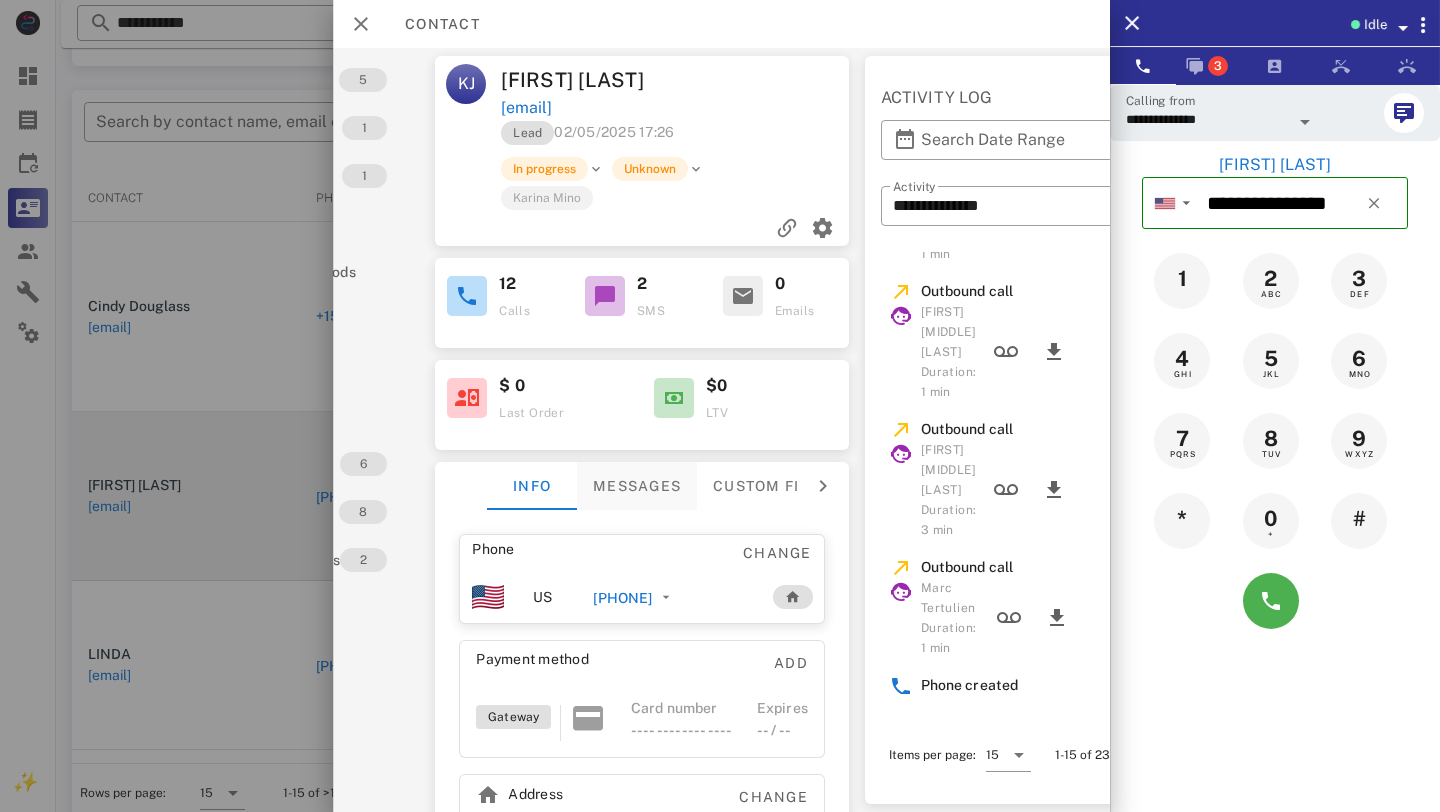 scroll, scrollTop: 0, scrollLeft: 285, axis: horizontal 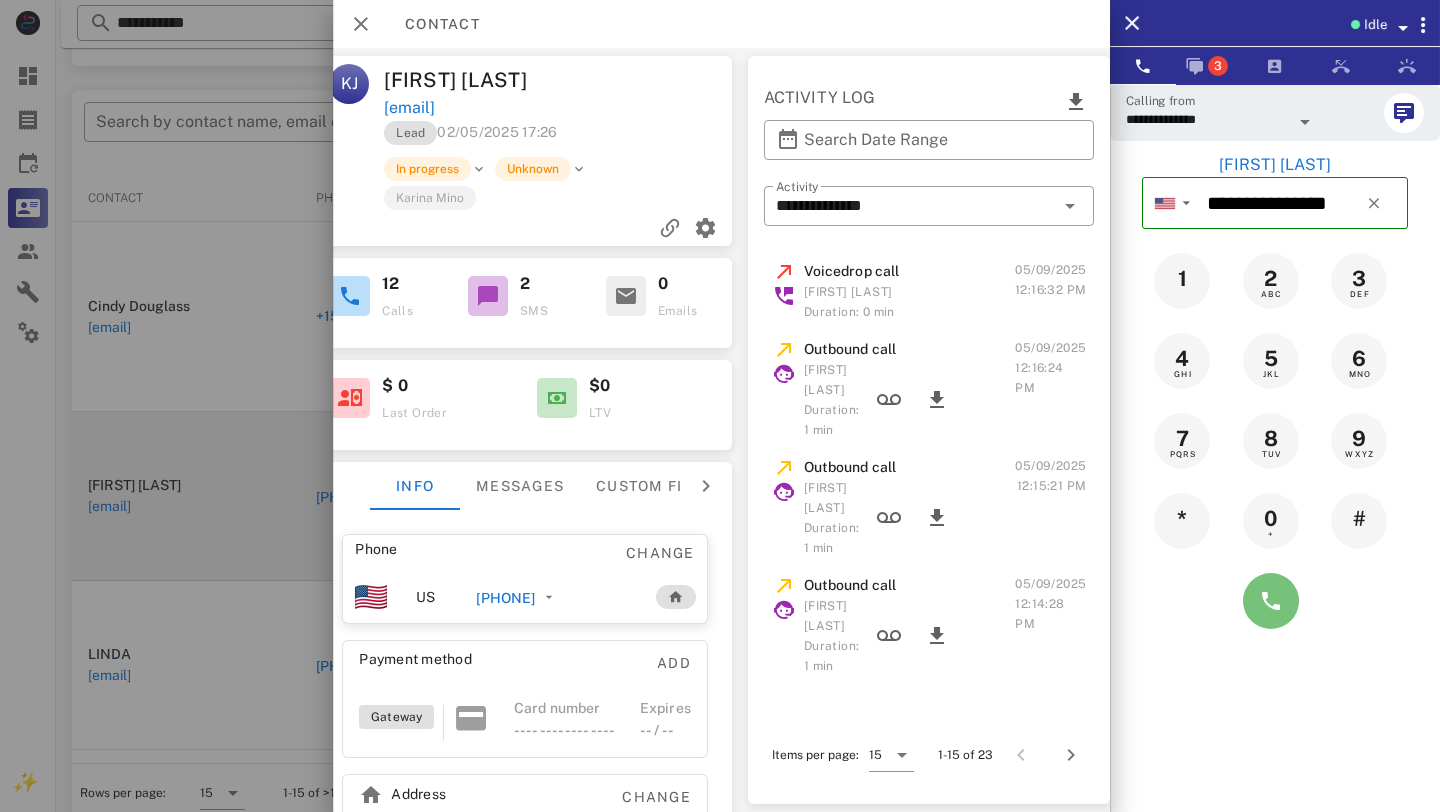 click at bounding box center (1271, 601) 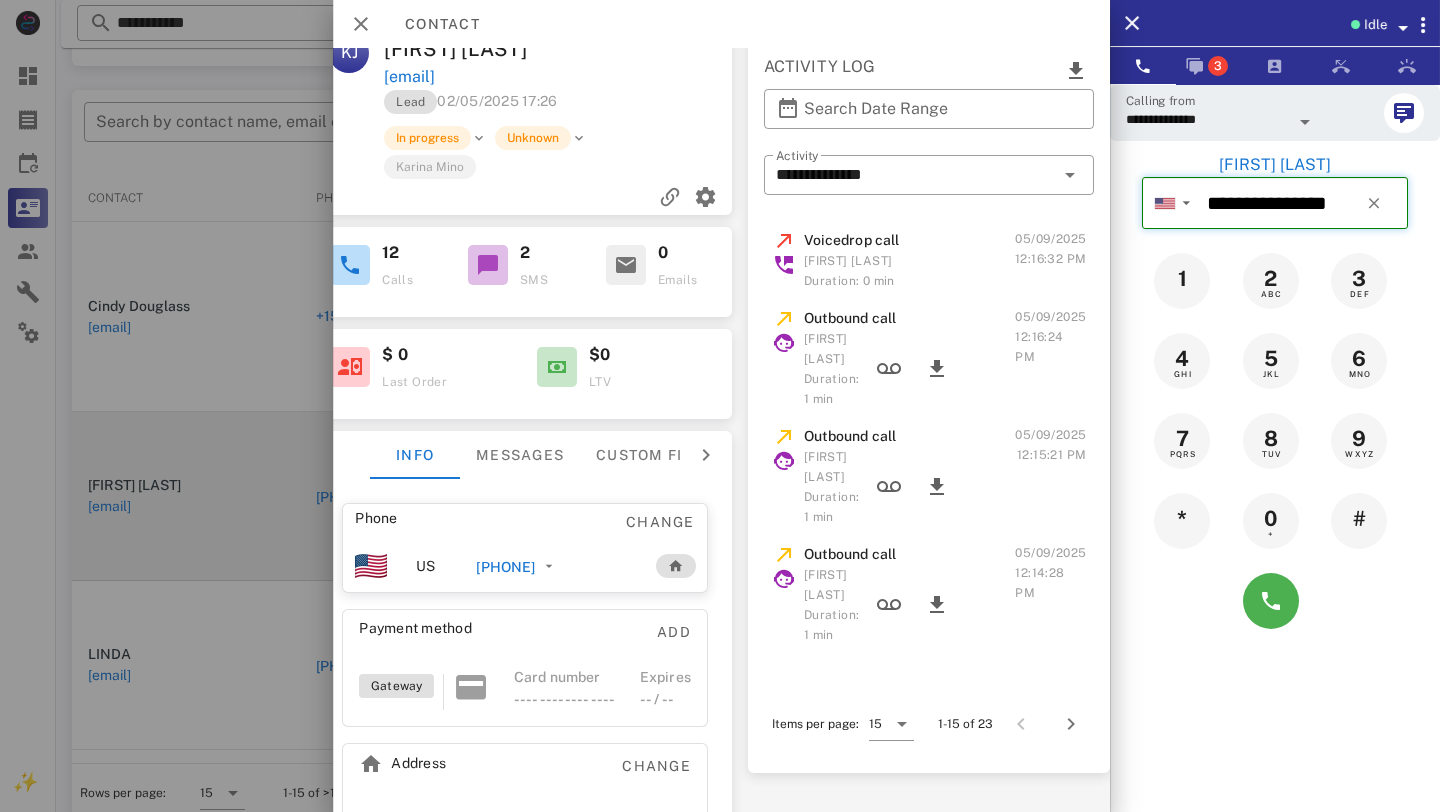 type 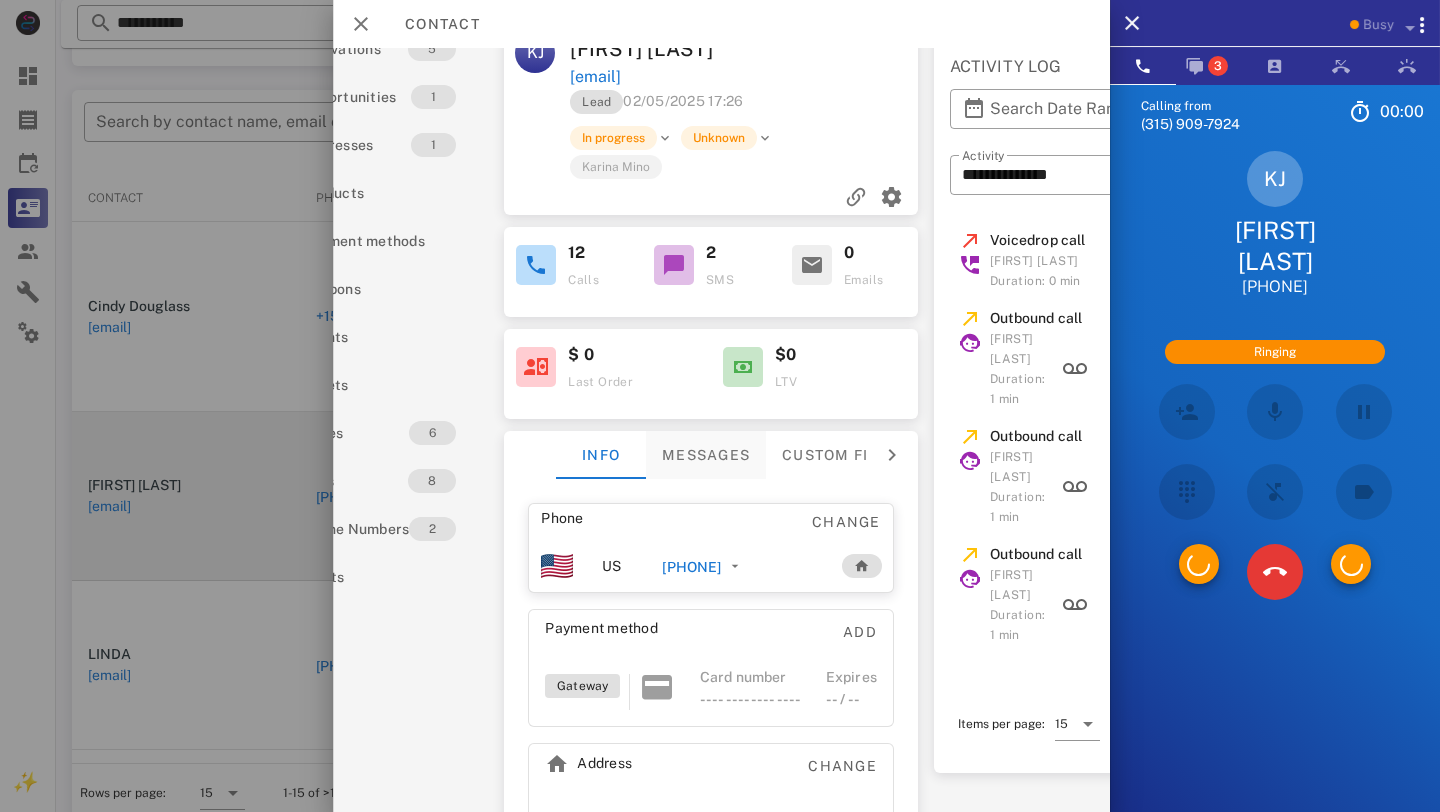 scroll, scrollTop: 31, scrollLeft: 0, axis: vertical 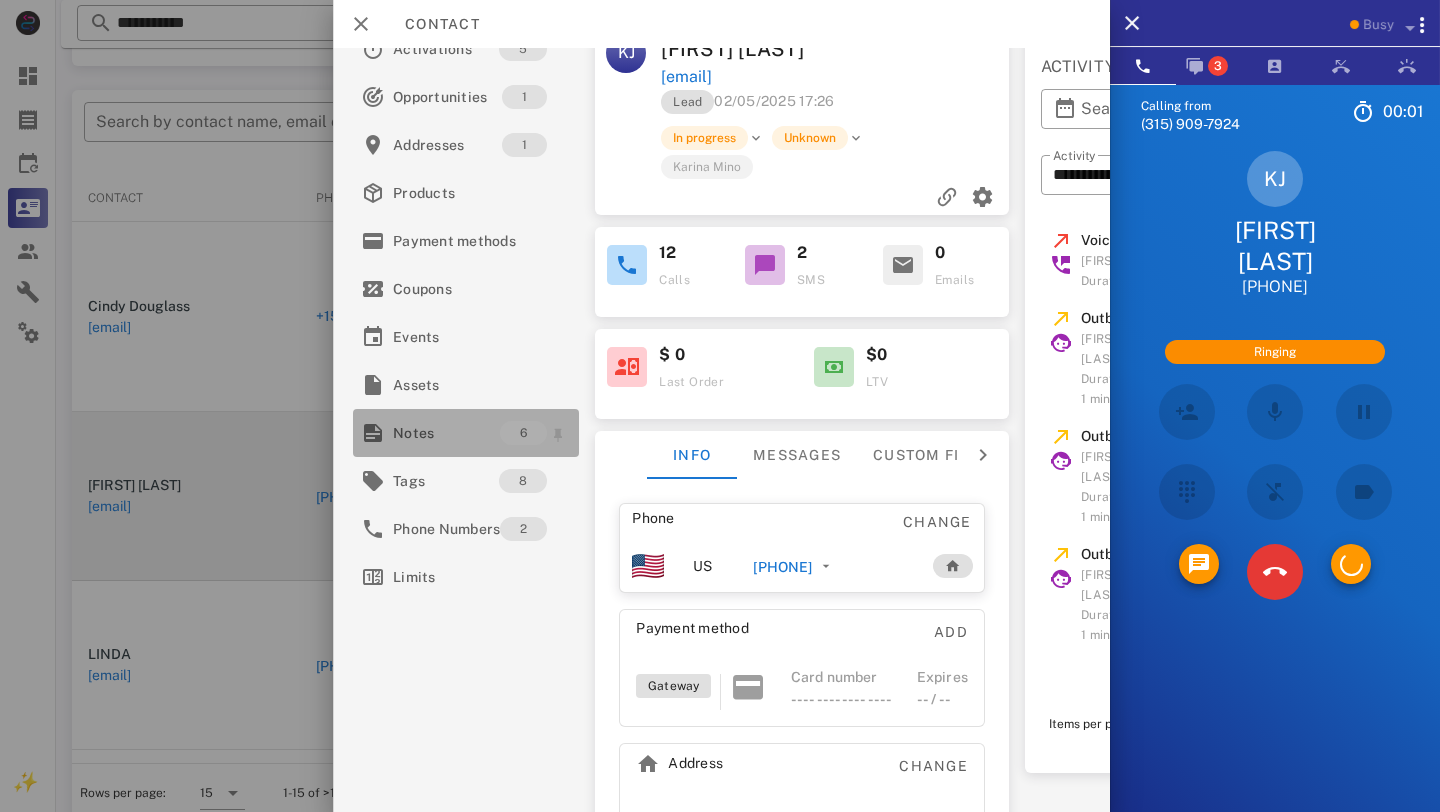 click on "Notes" at bounding box center [446, 433] 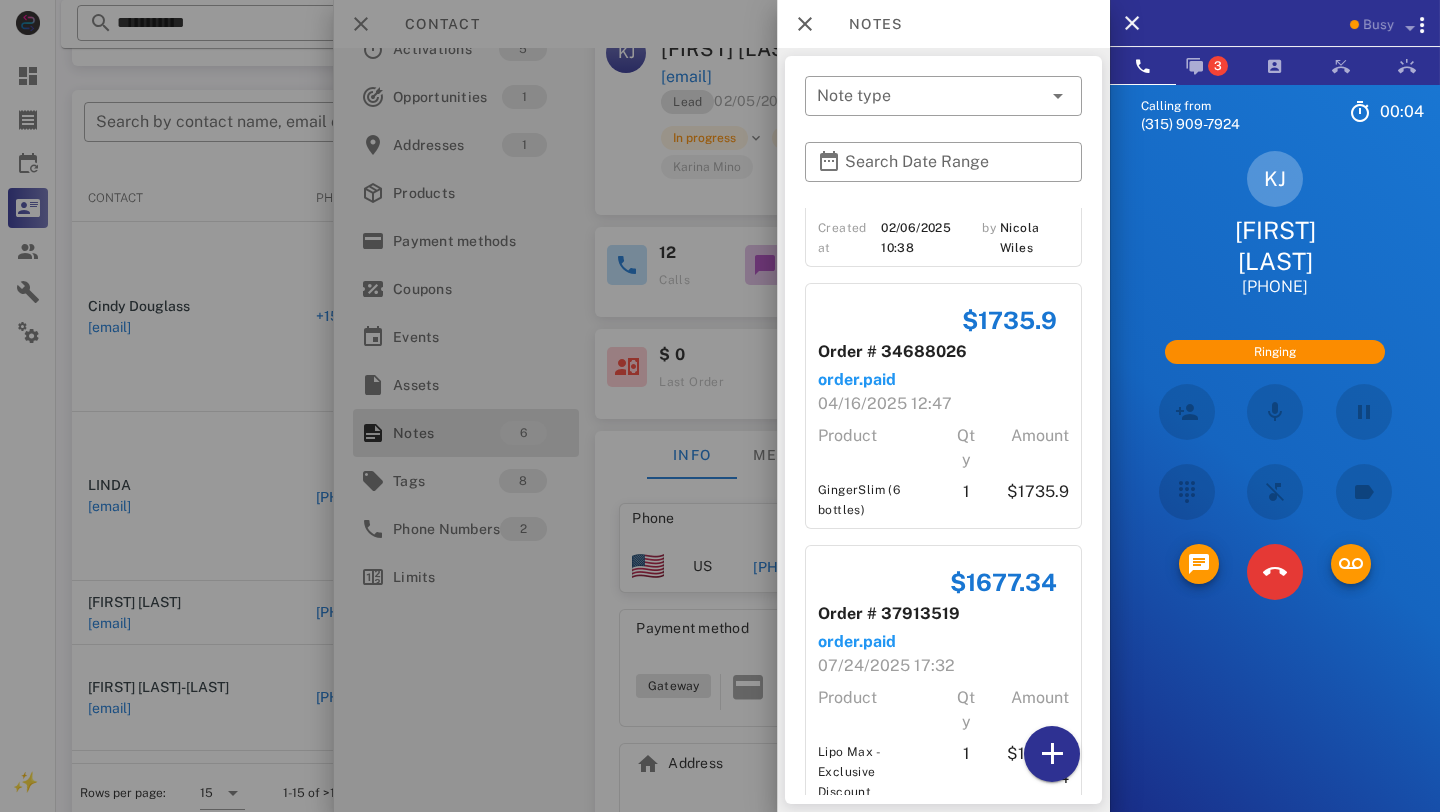 scroll, scrollTop: 1065, scrollLeft: 0, axis: vertical 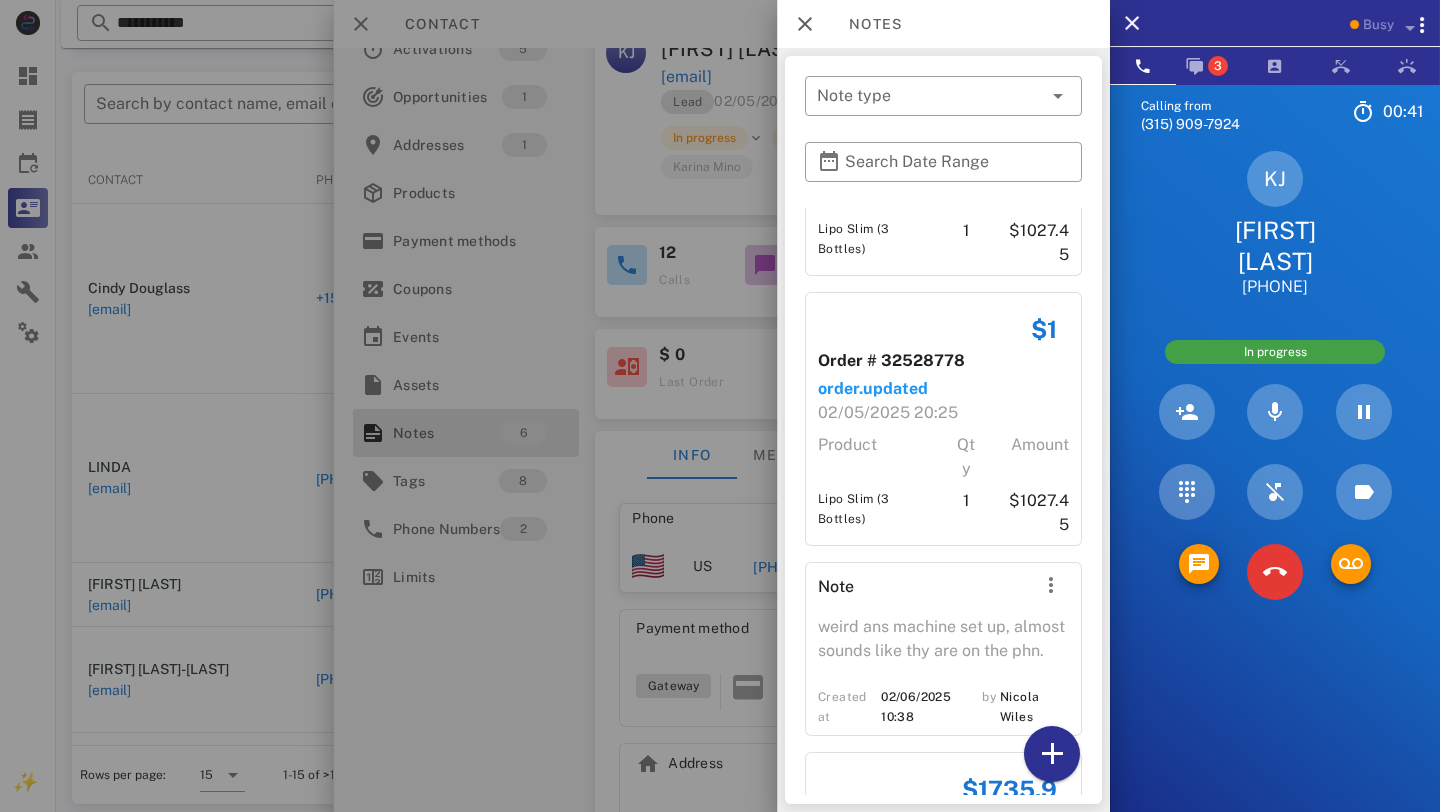 click at bounding box center [720, 406] 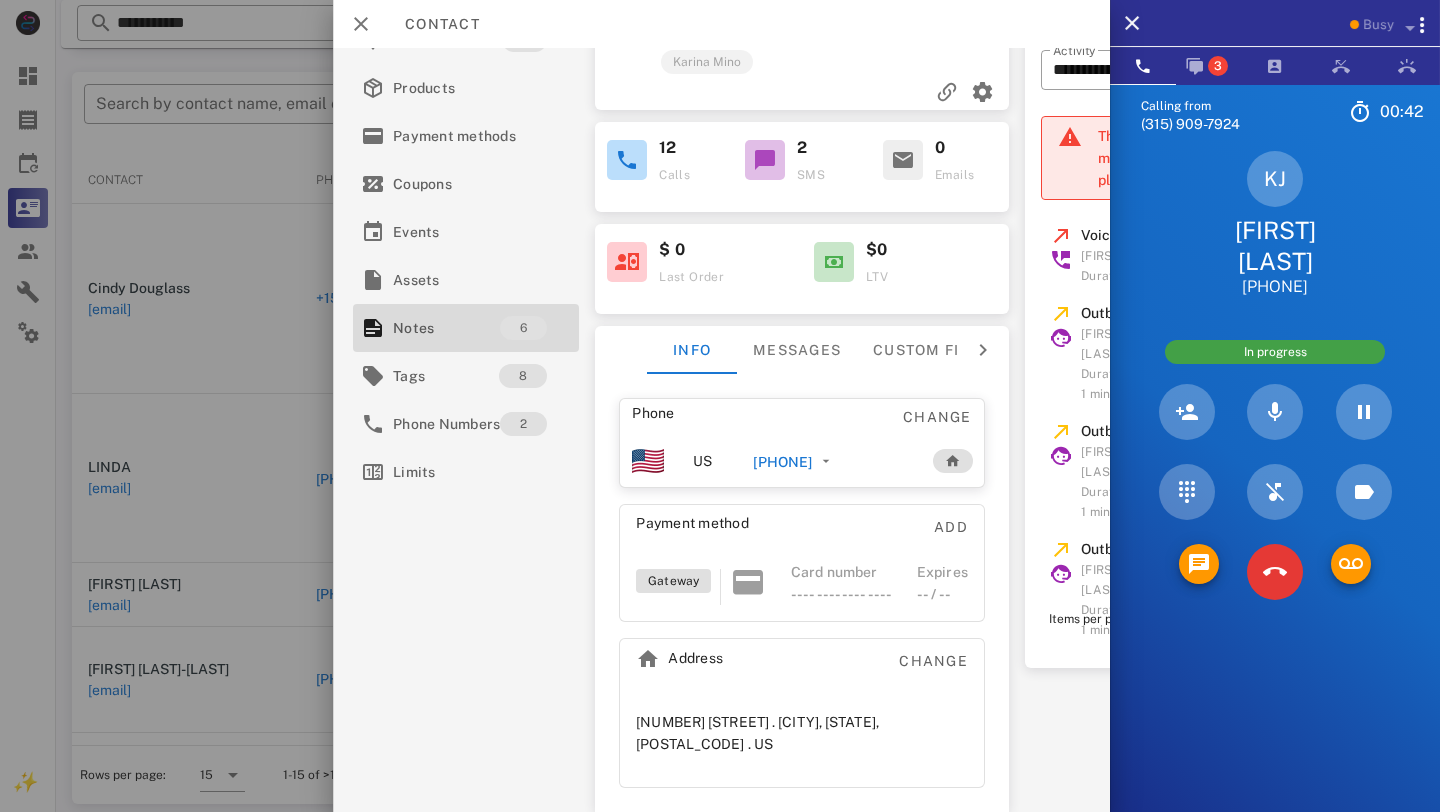 scroll, scrollTop: 134, scrollLeft: 0, axis: vertical 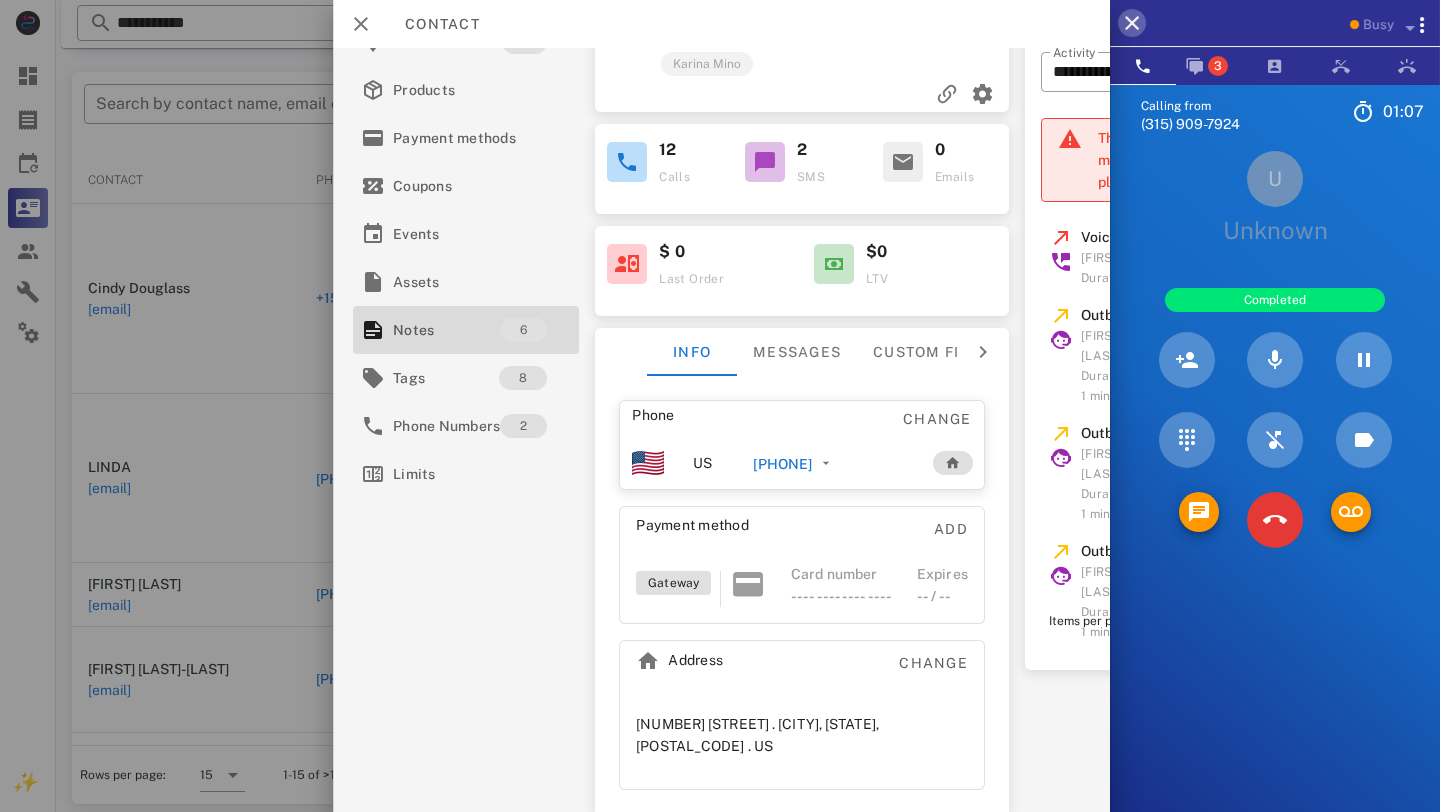 click at bounding box center [1132, 23] 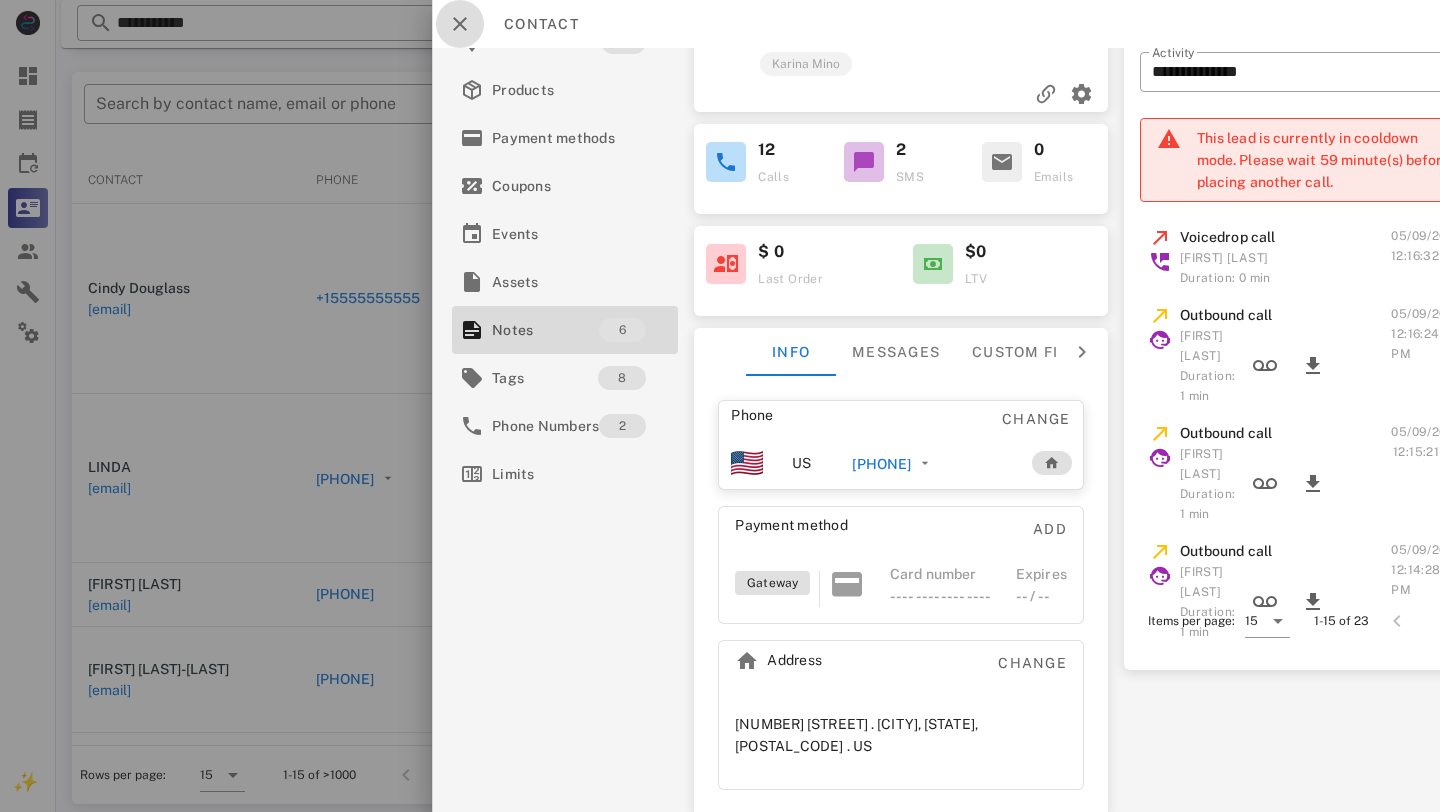 click at bounding box center (460, 24) 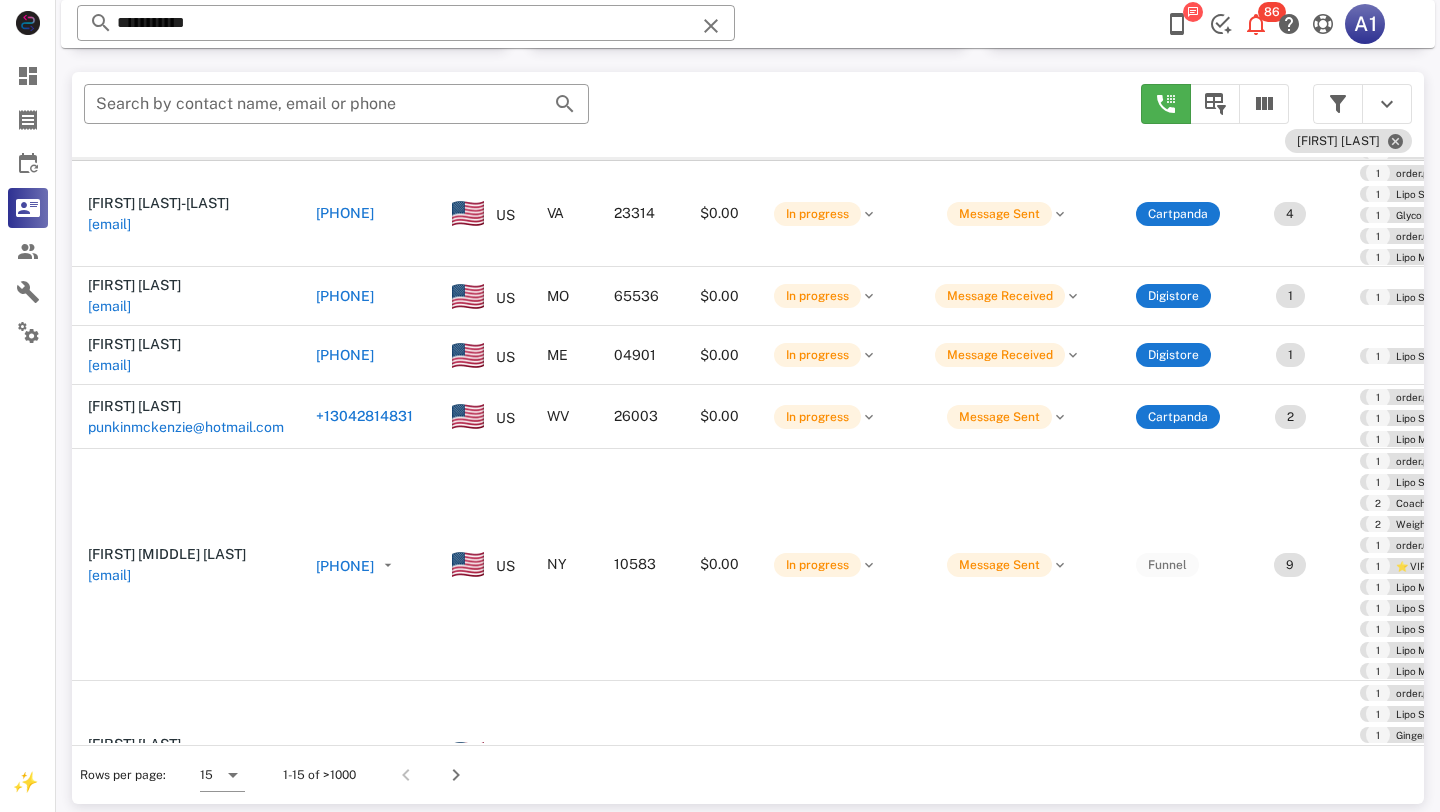 scroll, scrollTop: 552, scrollLeft: 0, axis: vertical 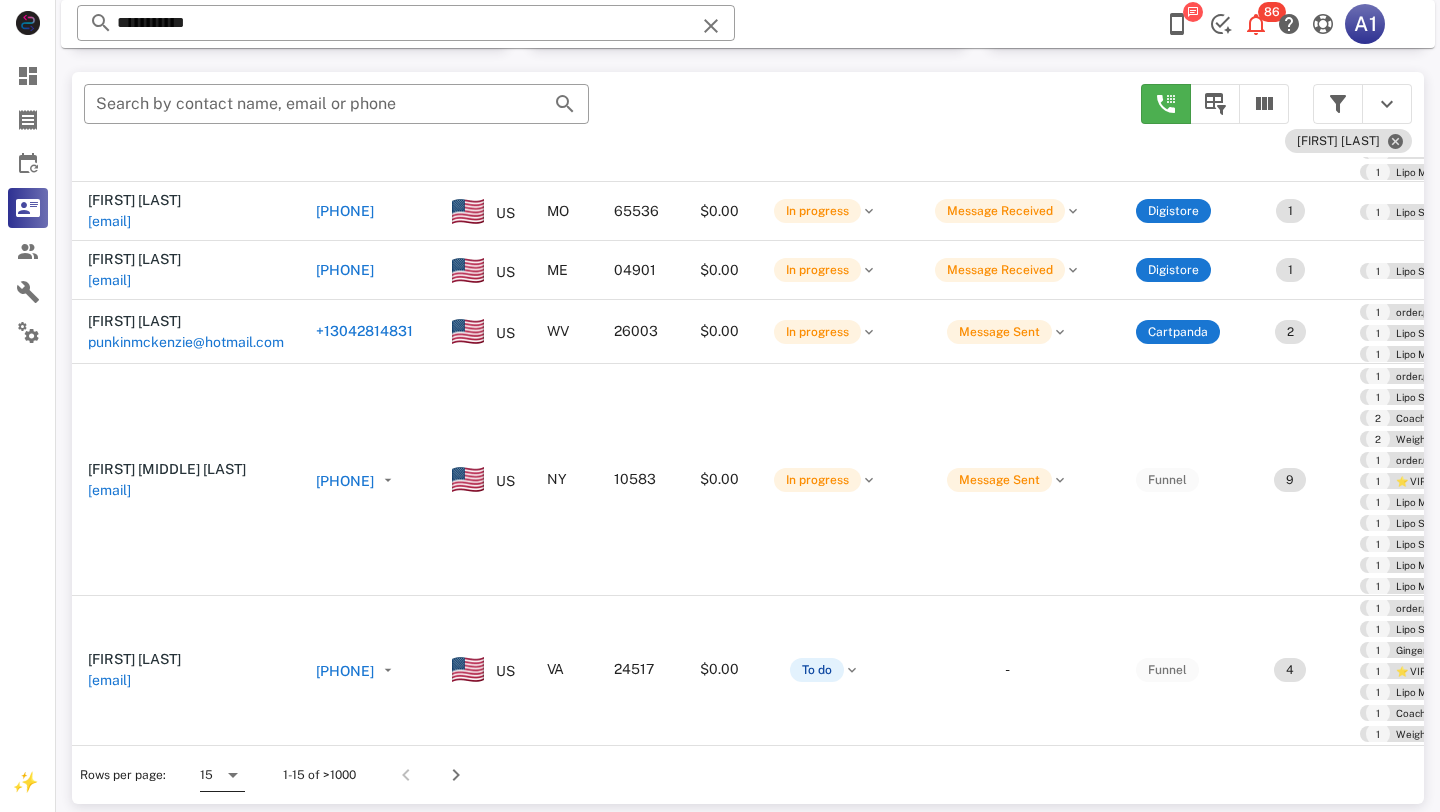 click at bounding box center [233, 775] 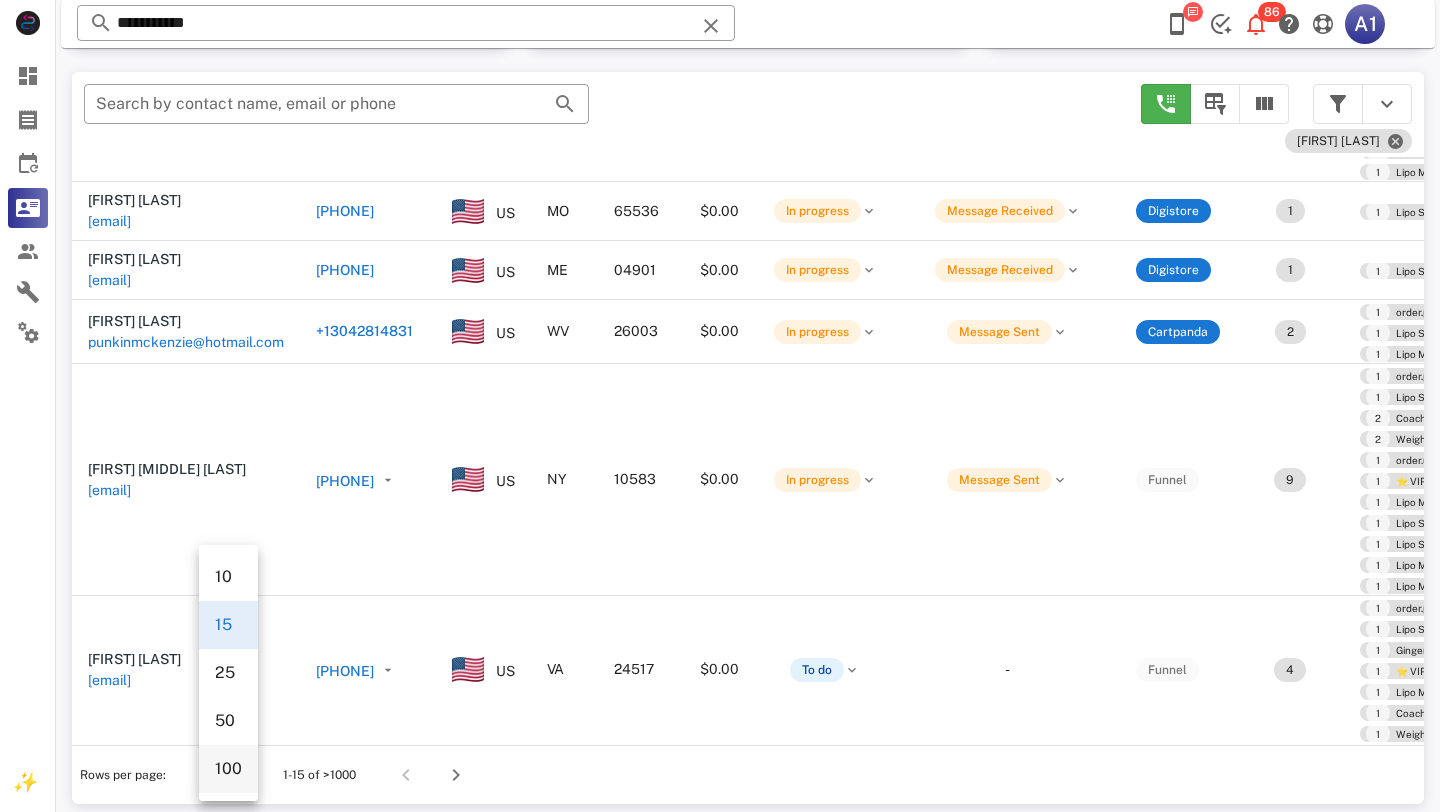click on "100" at bounding box center (228, 768) 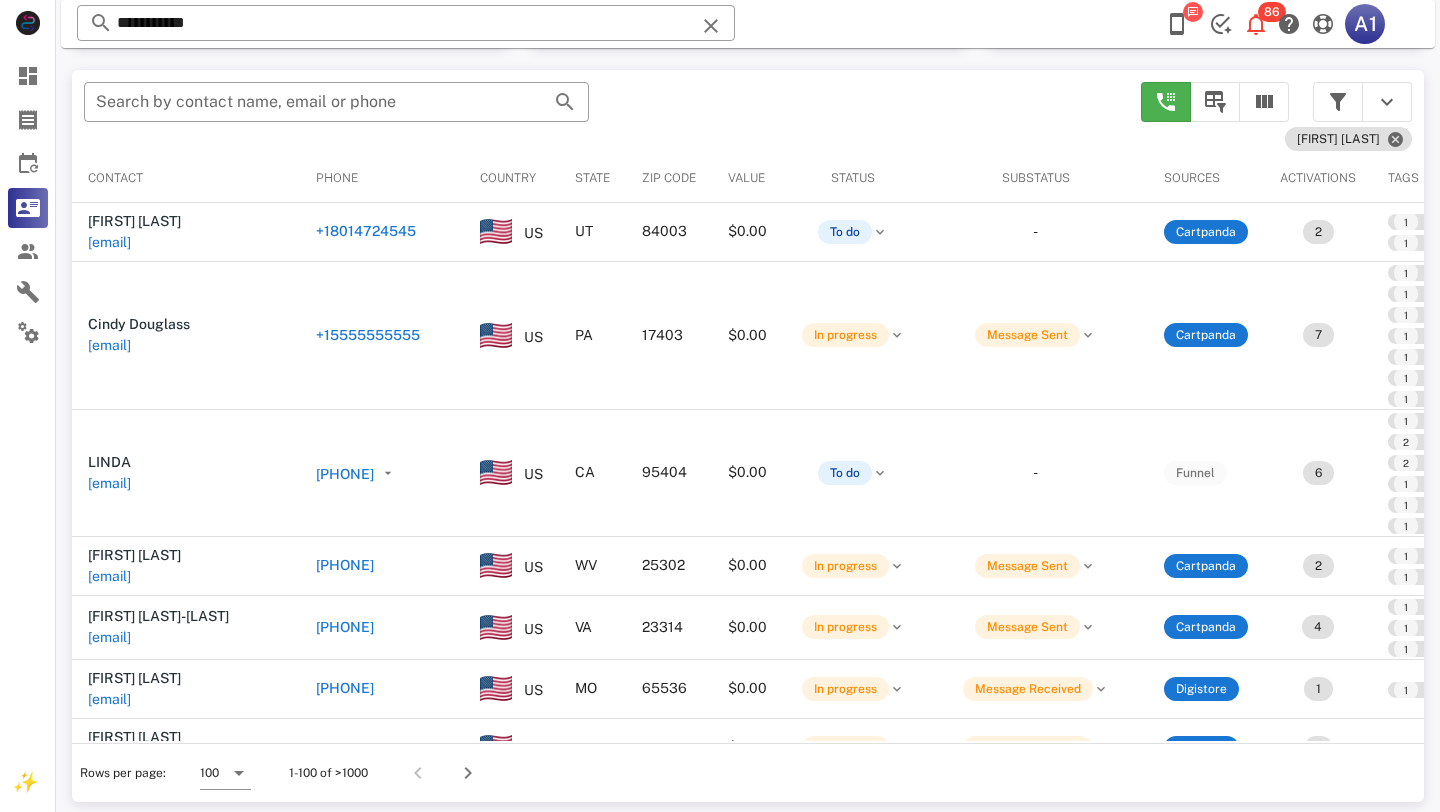 scroll, scrollTop: 372, scrollLeft: 0, axis: vertical 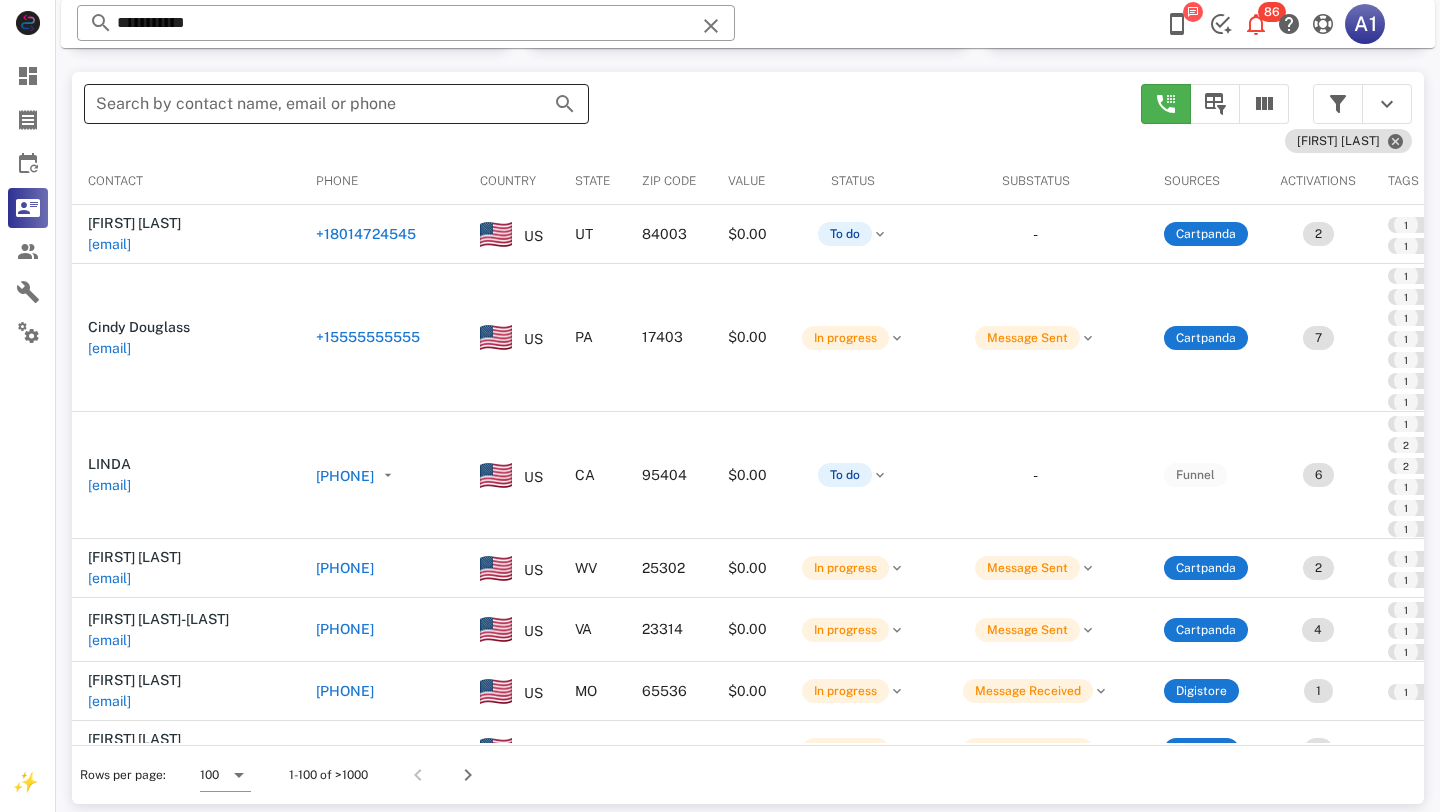 click on "Search by contact name, email or phone" at bounding box center (308, 104) 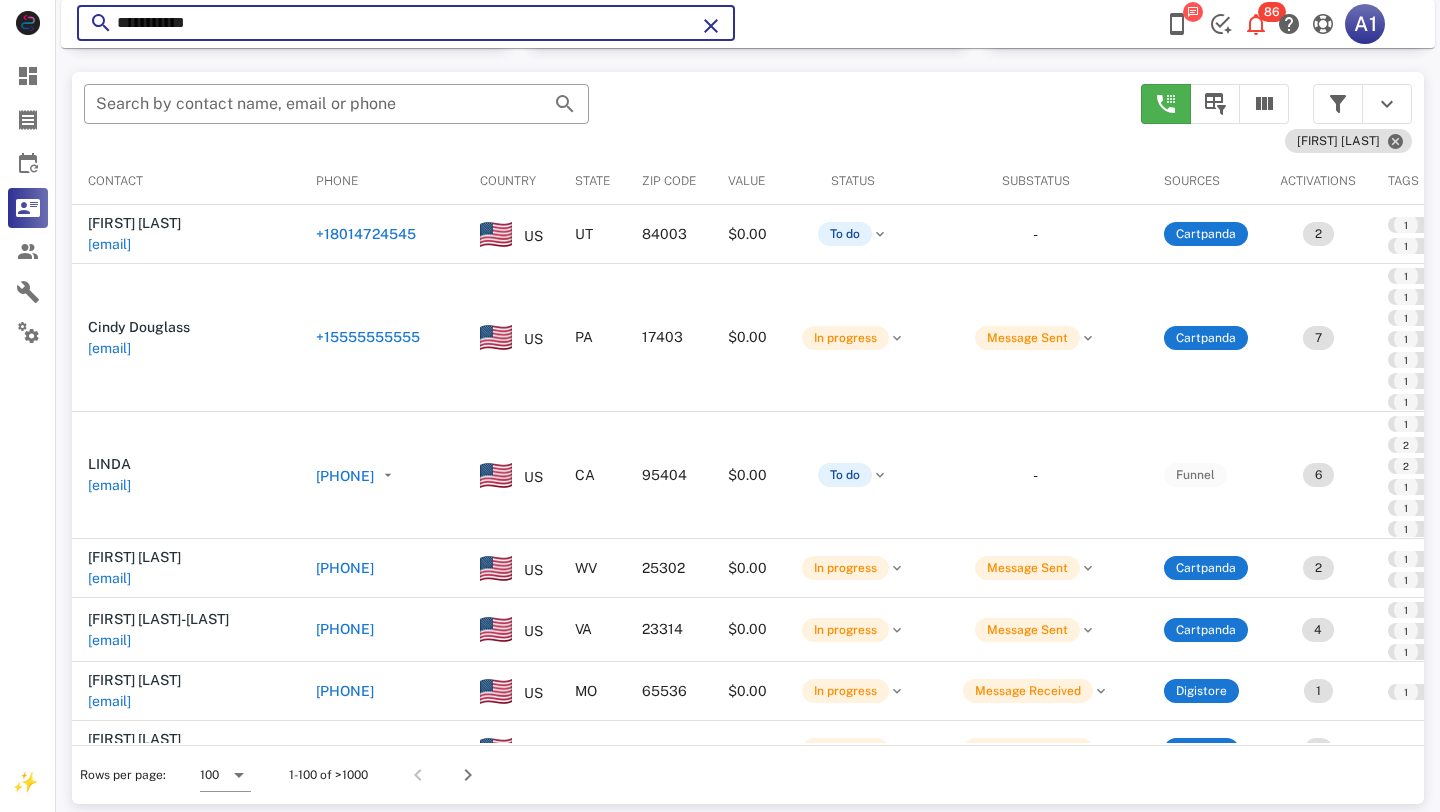 click on "**********" at bounding box center (406, 23) 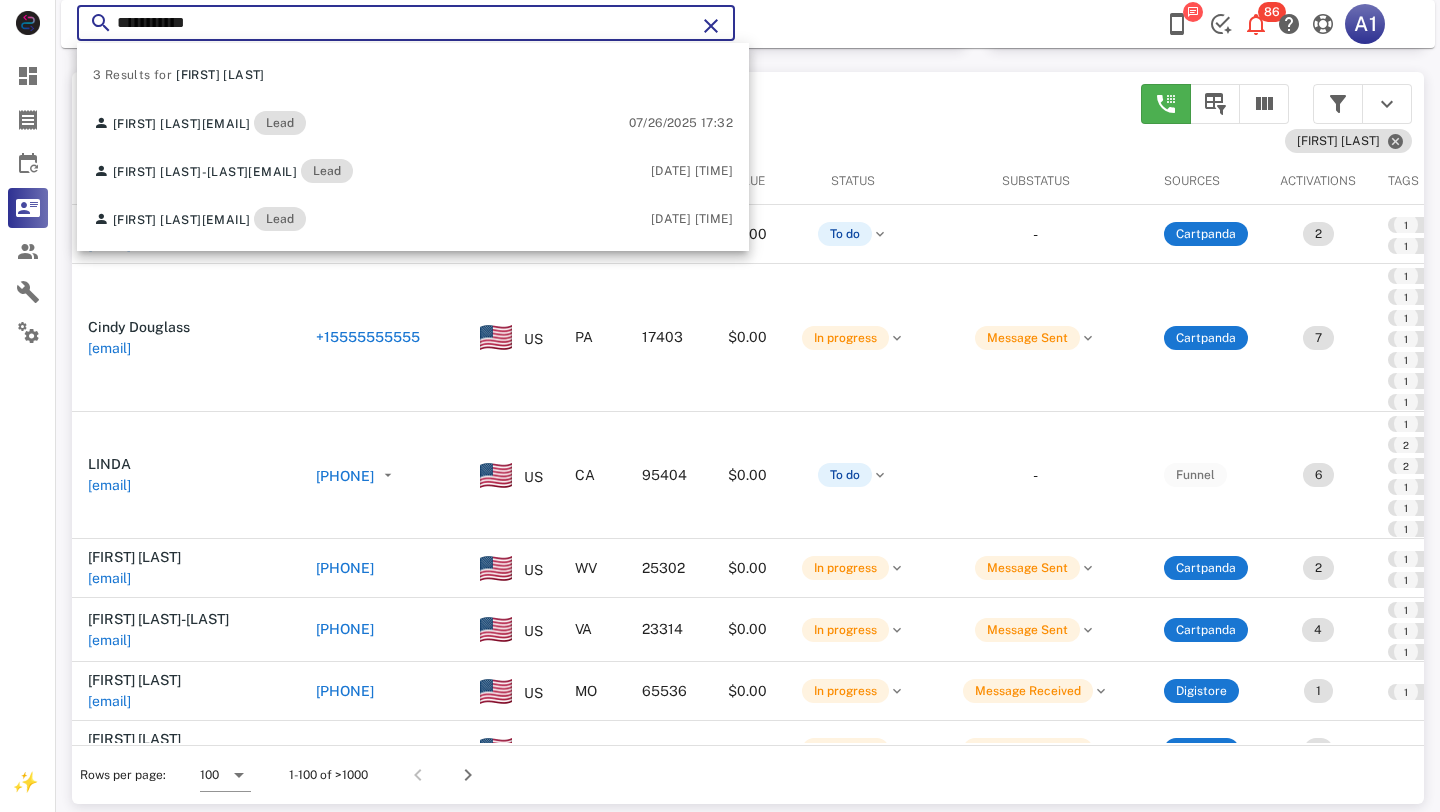 click on "**********" at bounding box center (406, 23) 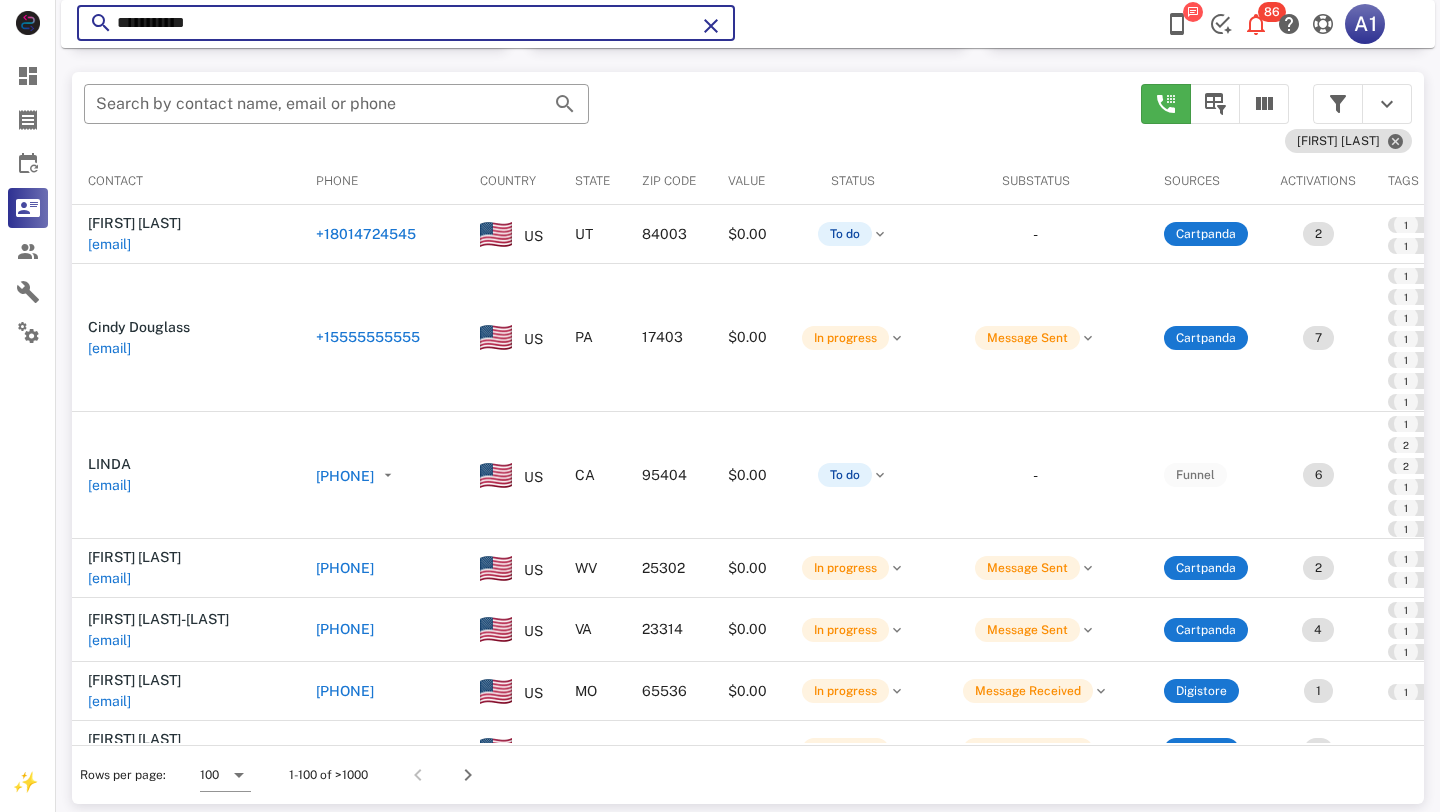 click on "**********" at bounding box center [406, 23] 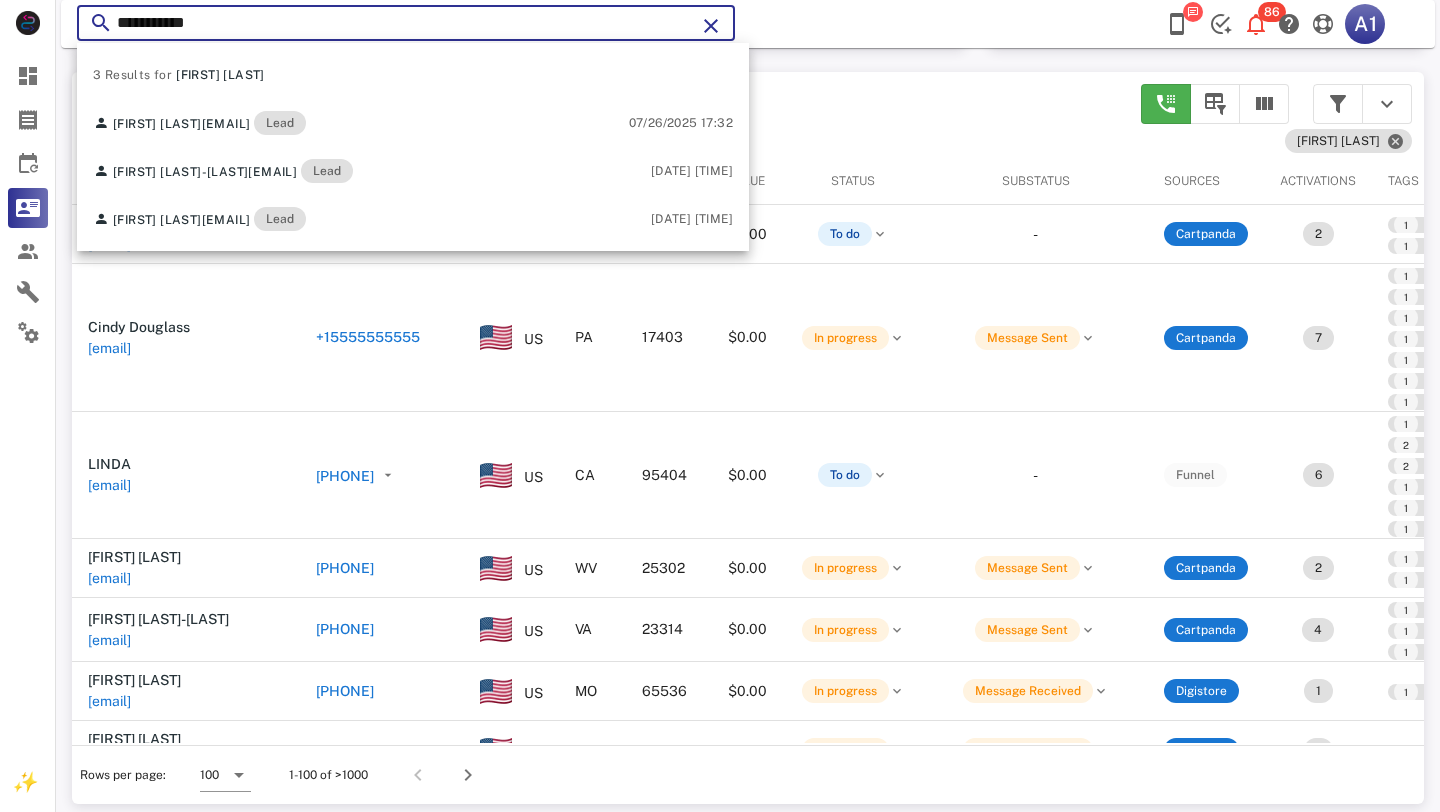 click on "**********" at bounding box center (406, 23) 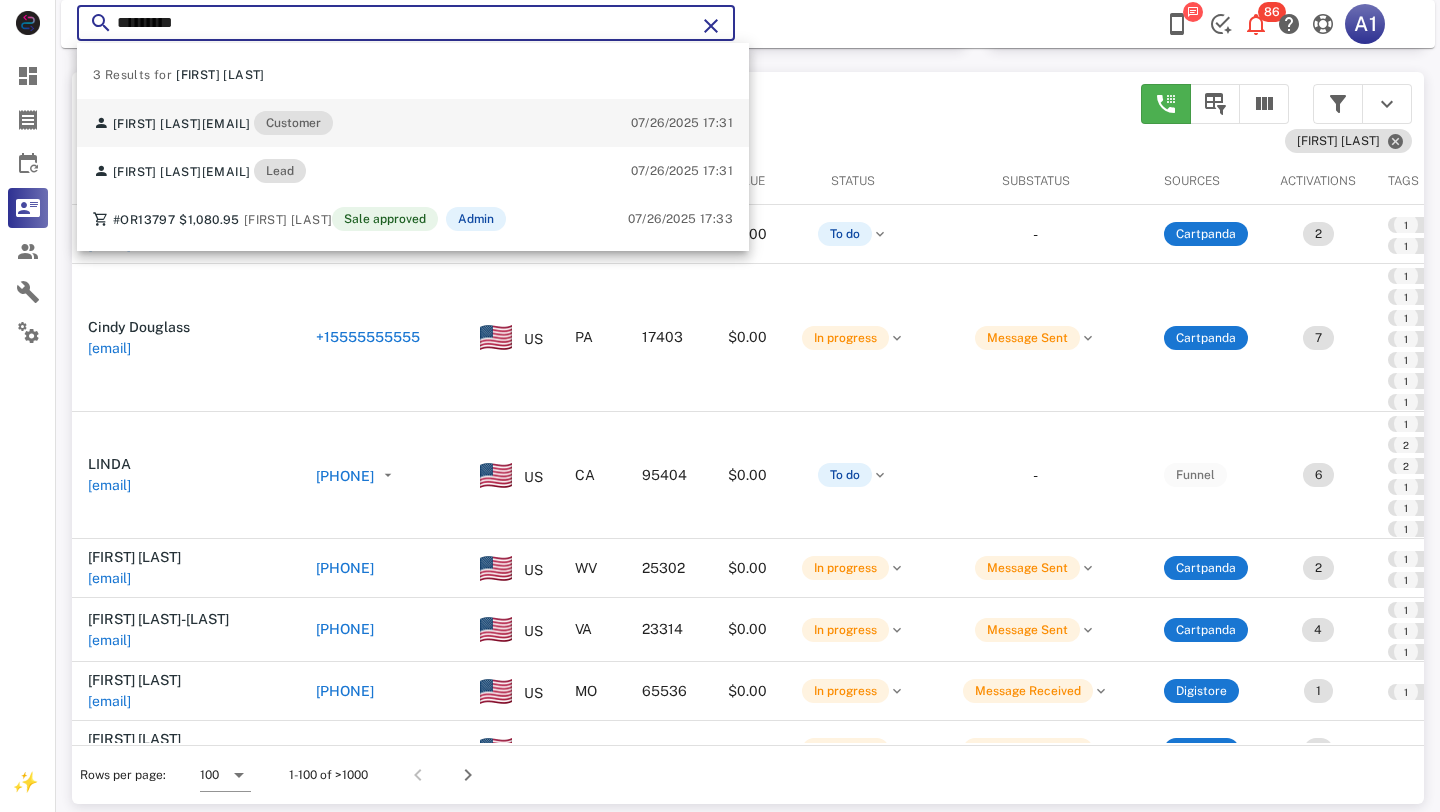 type on "*********" 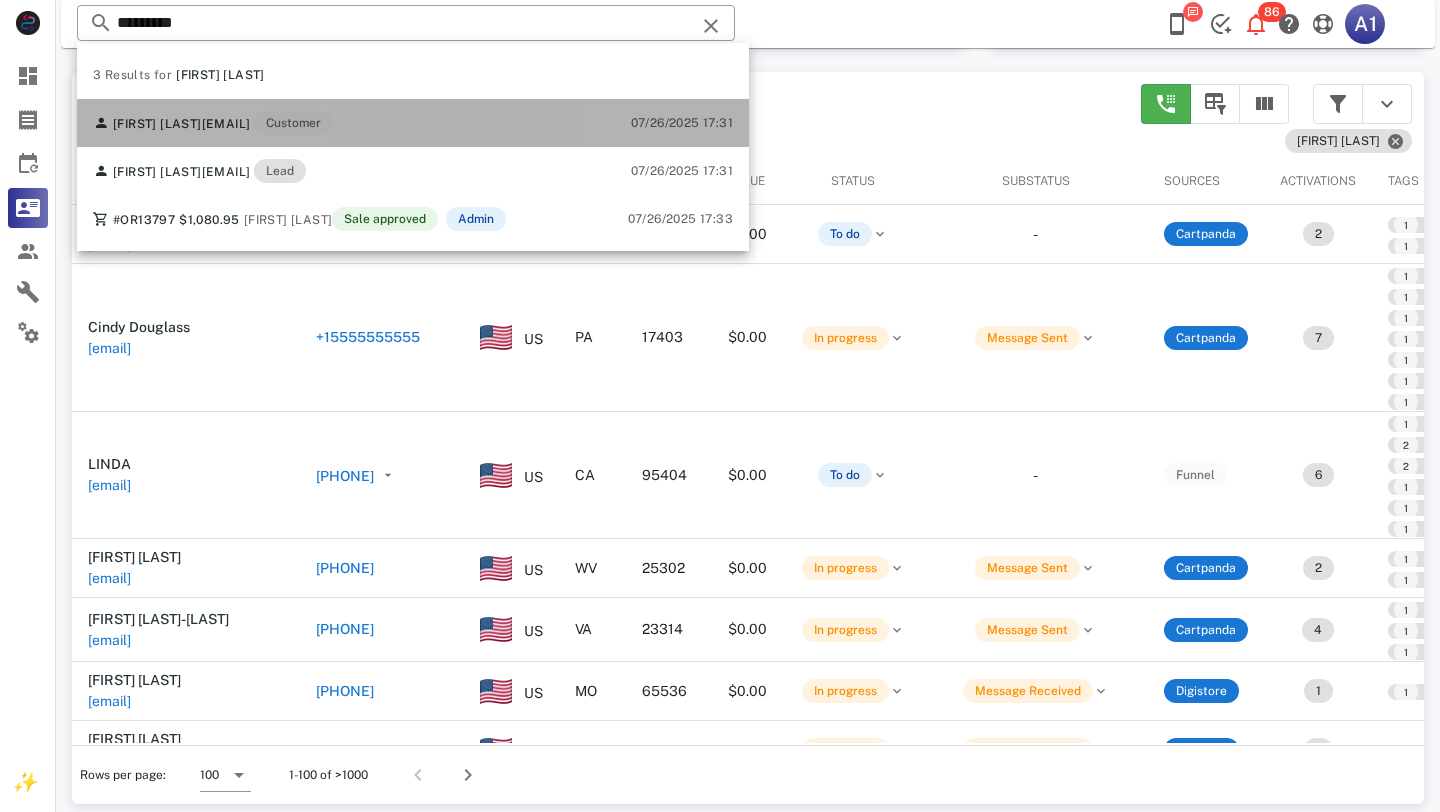 click on "[EMAIL]" at bounding box center (226, 124) 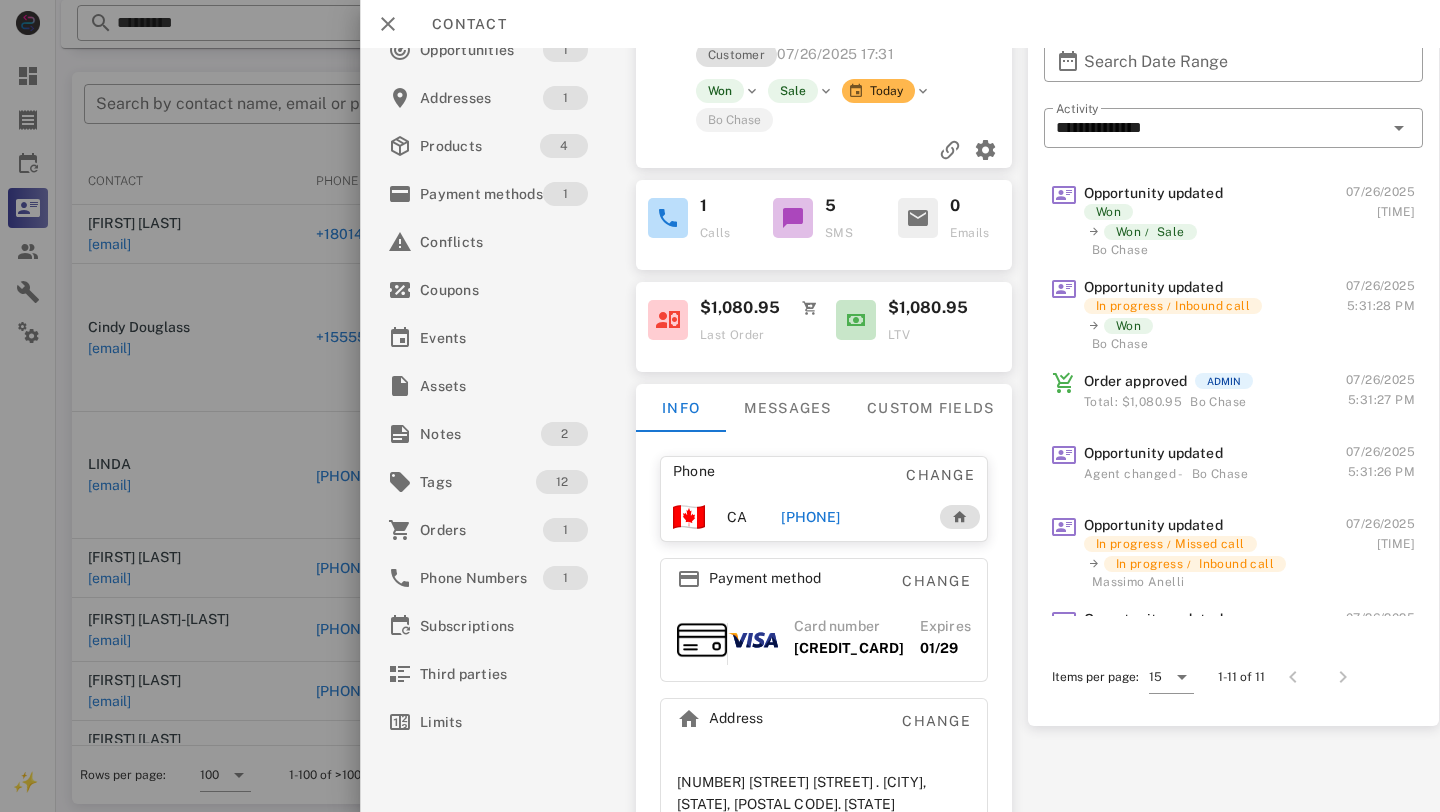 scroll, scrollTop: 79, scrollLeft: 0, axis: vertical 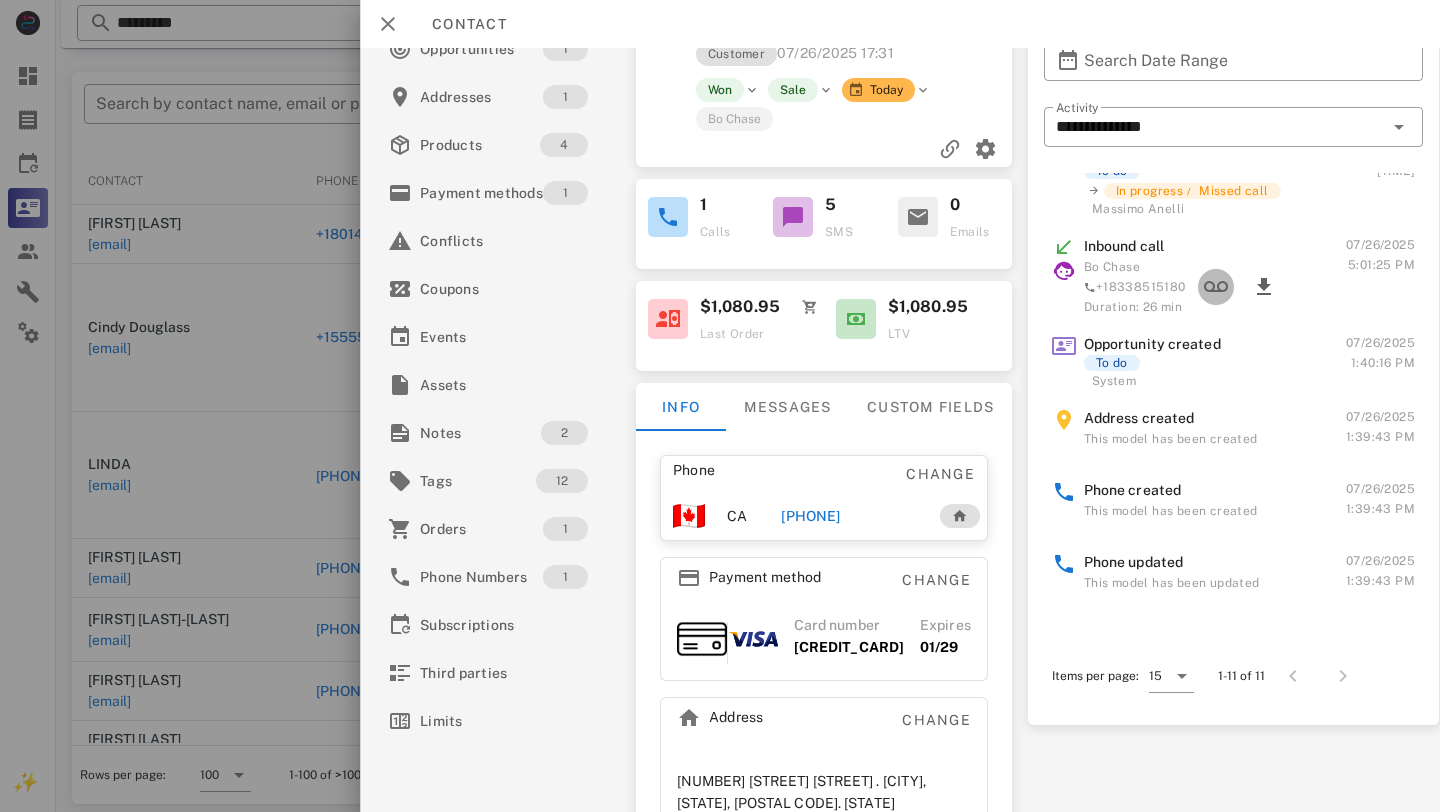 click at bounding box center (1216, 287) 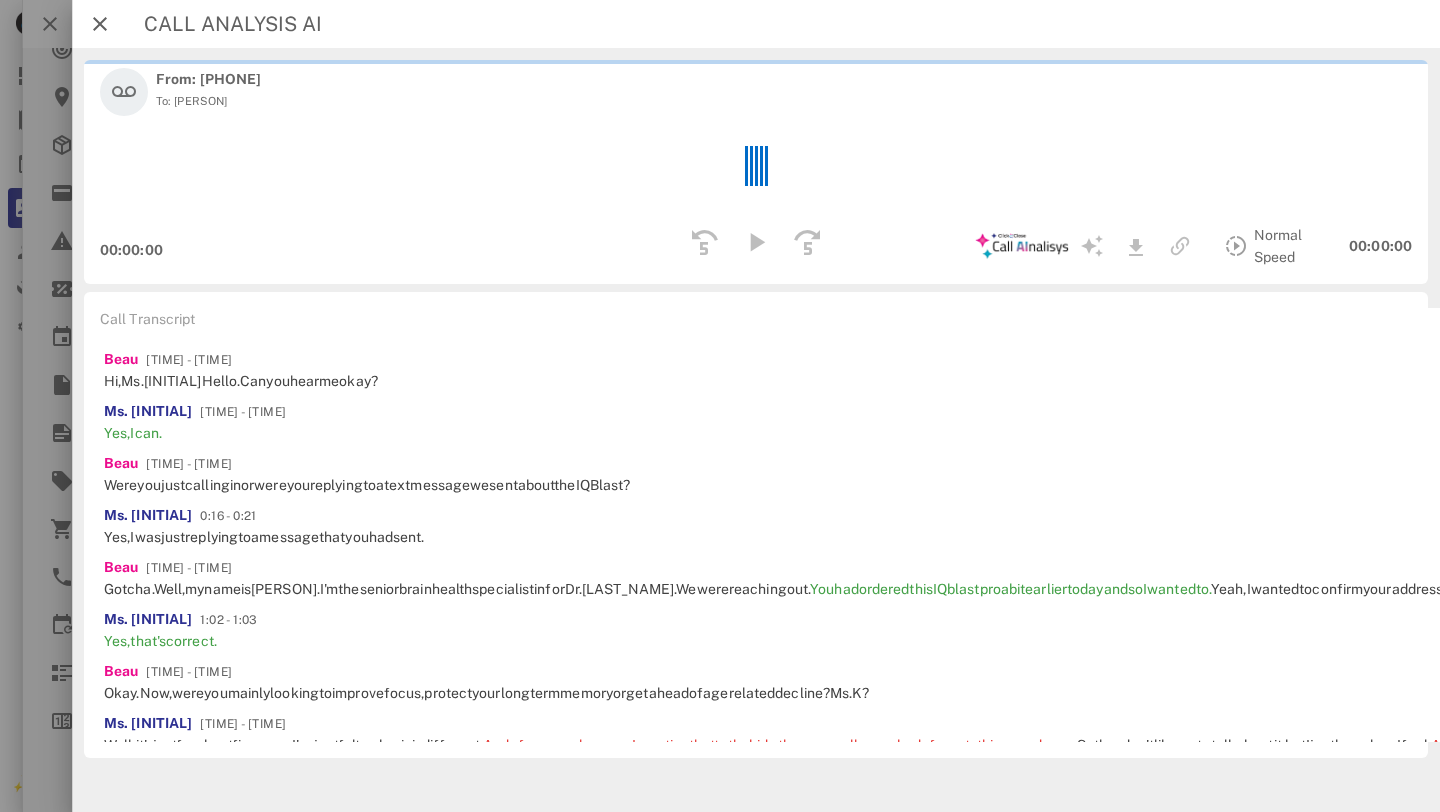 click at bounding box center [755, 246] 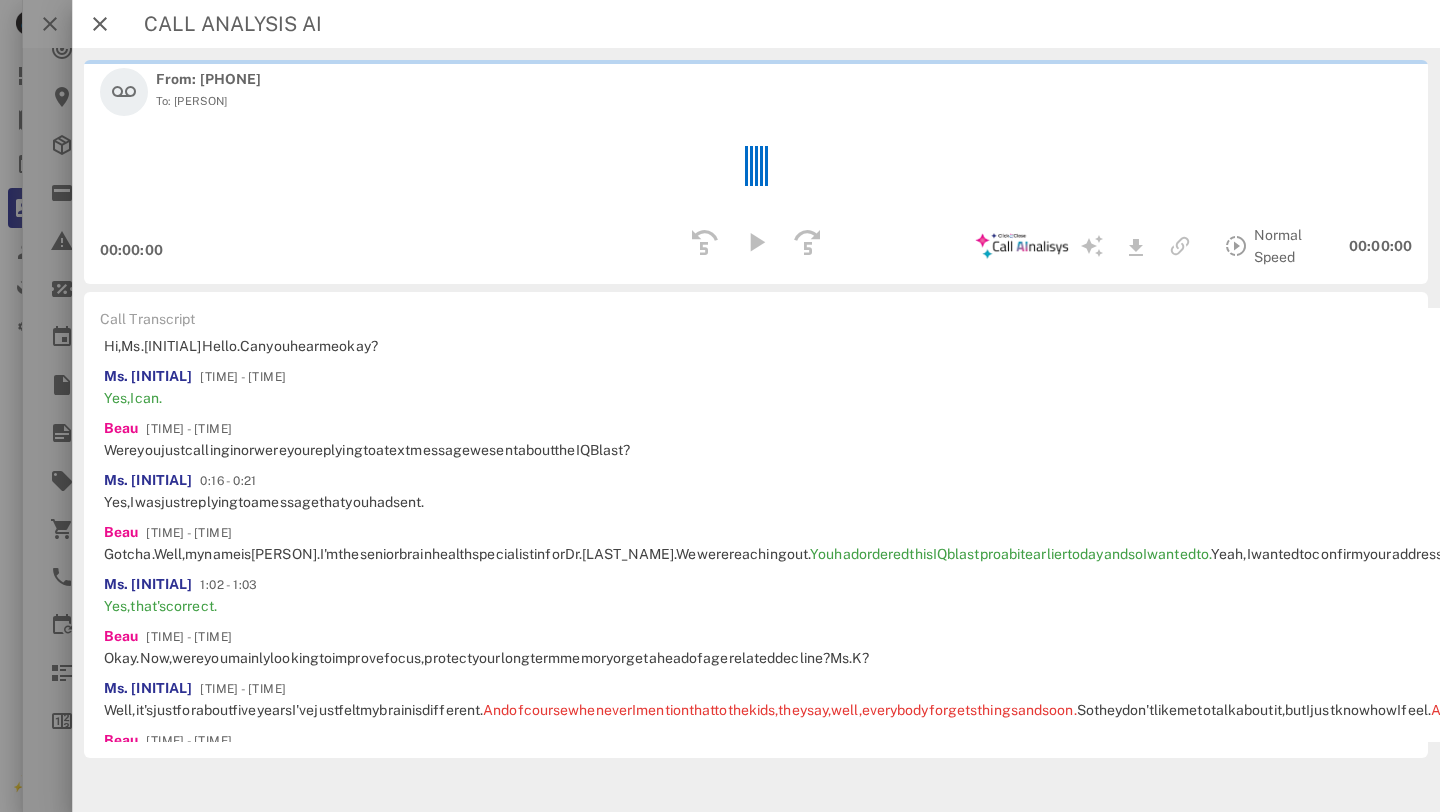 scroll, scrollTop: 0, scrollLeft: 0, axis: both 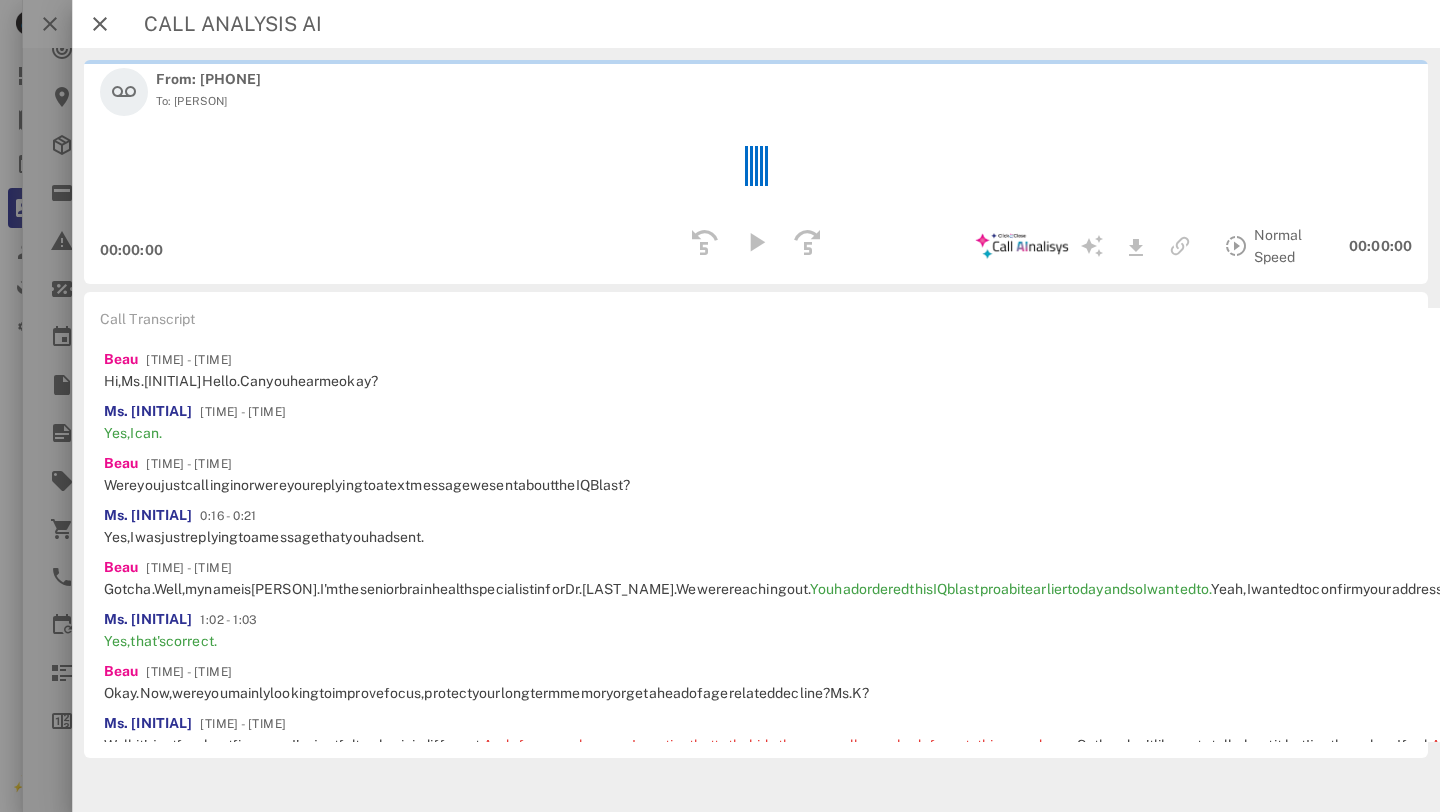 click at bounding box center (755, 246) 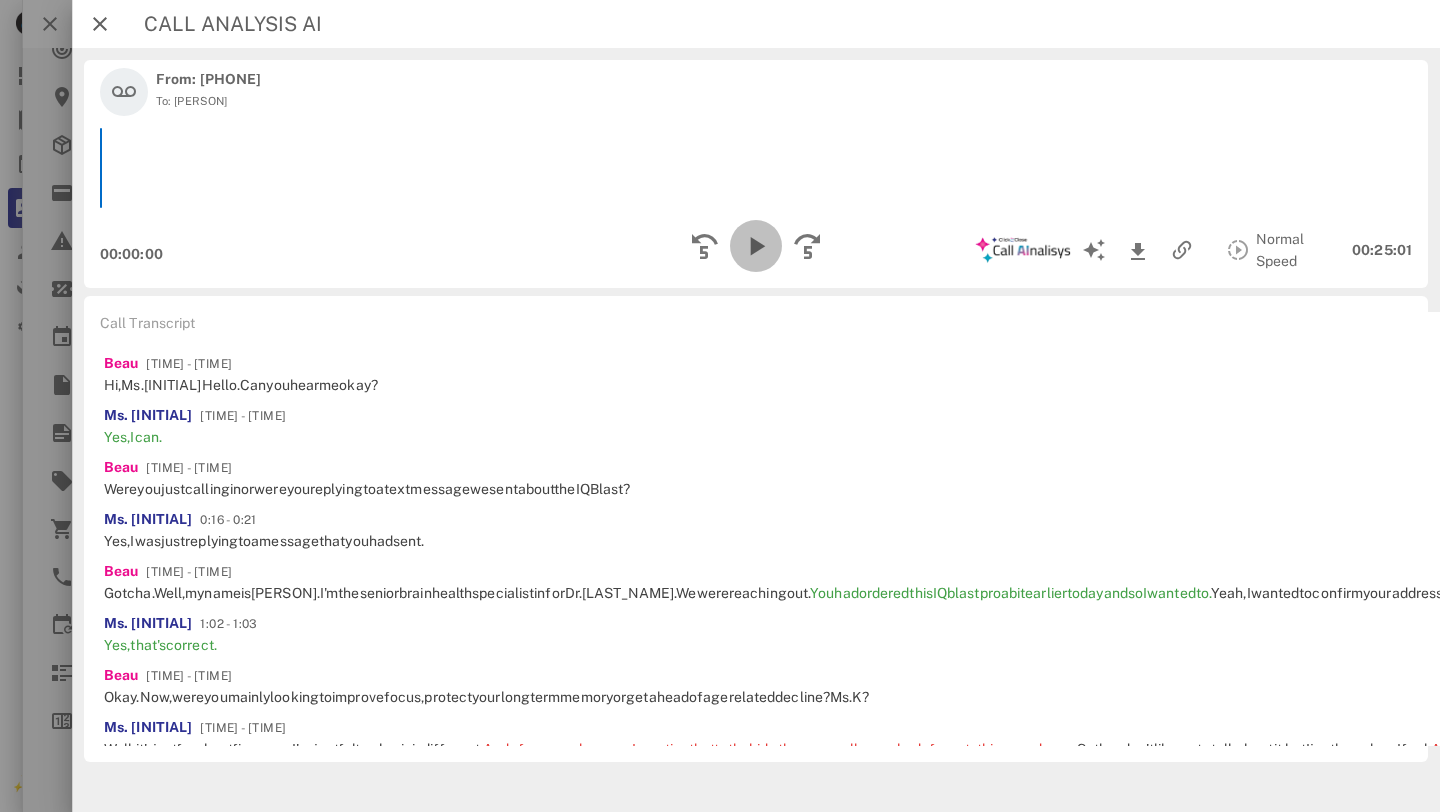 click at bounding box center [756, 246] 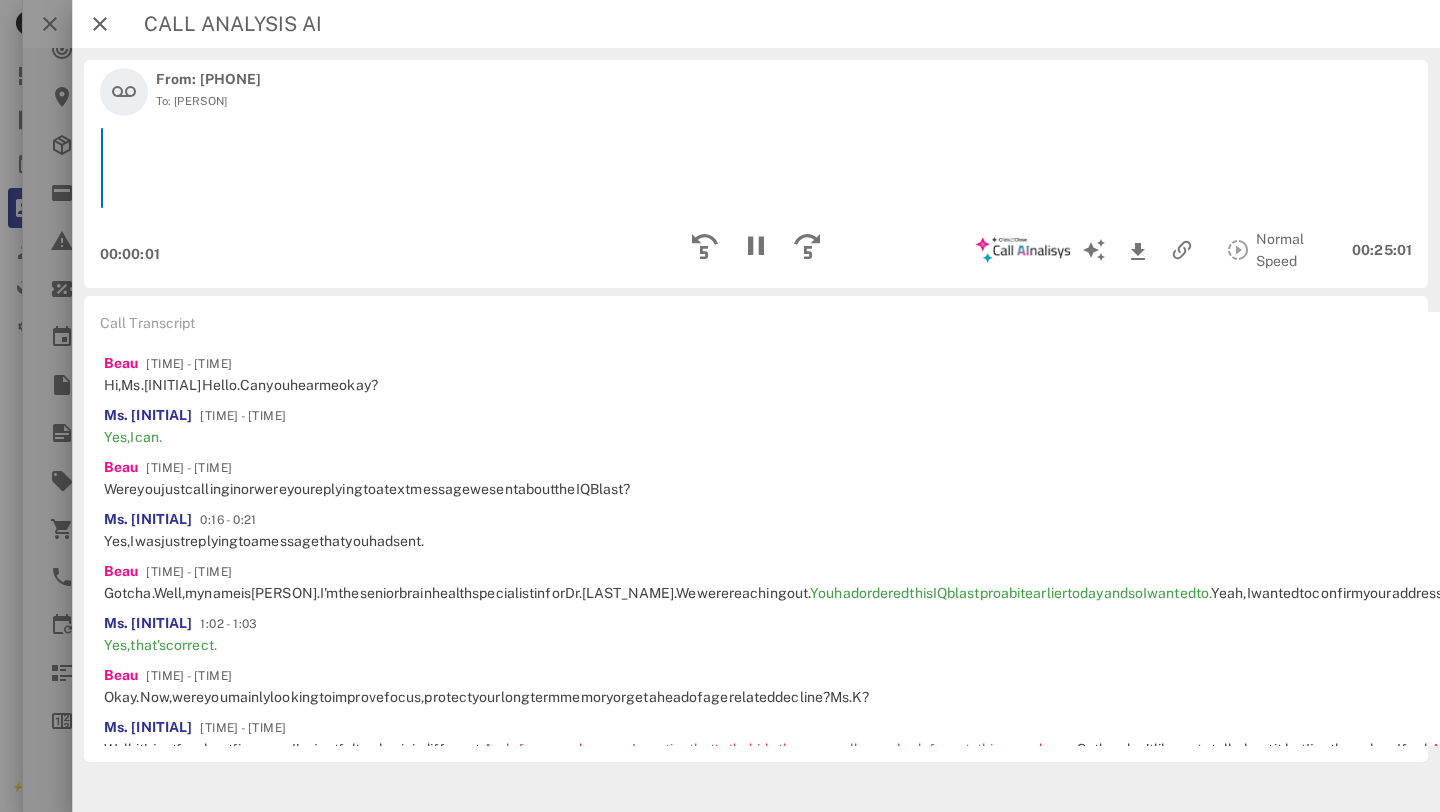 click on "Normal Speed" at bounding box center (1284, 250) 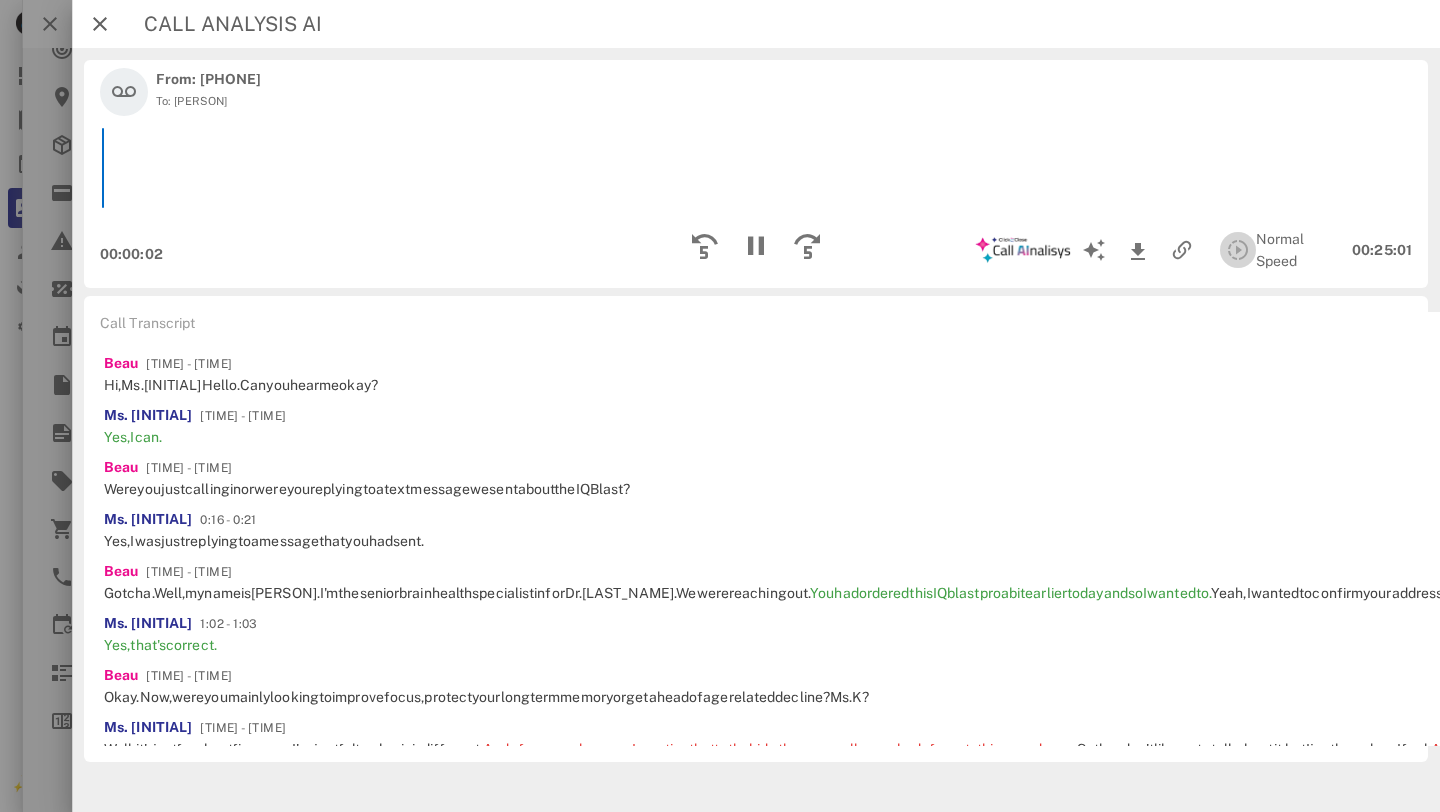 click at bounding box center (1238, 250) 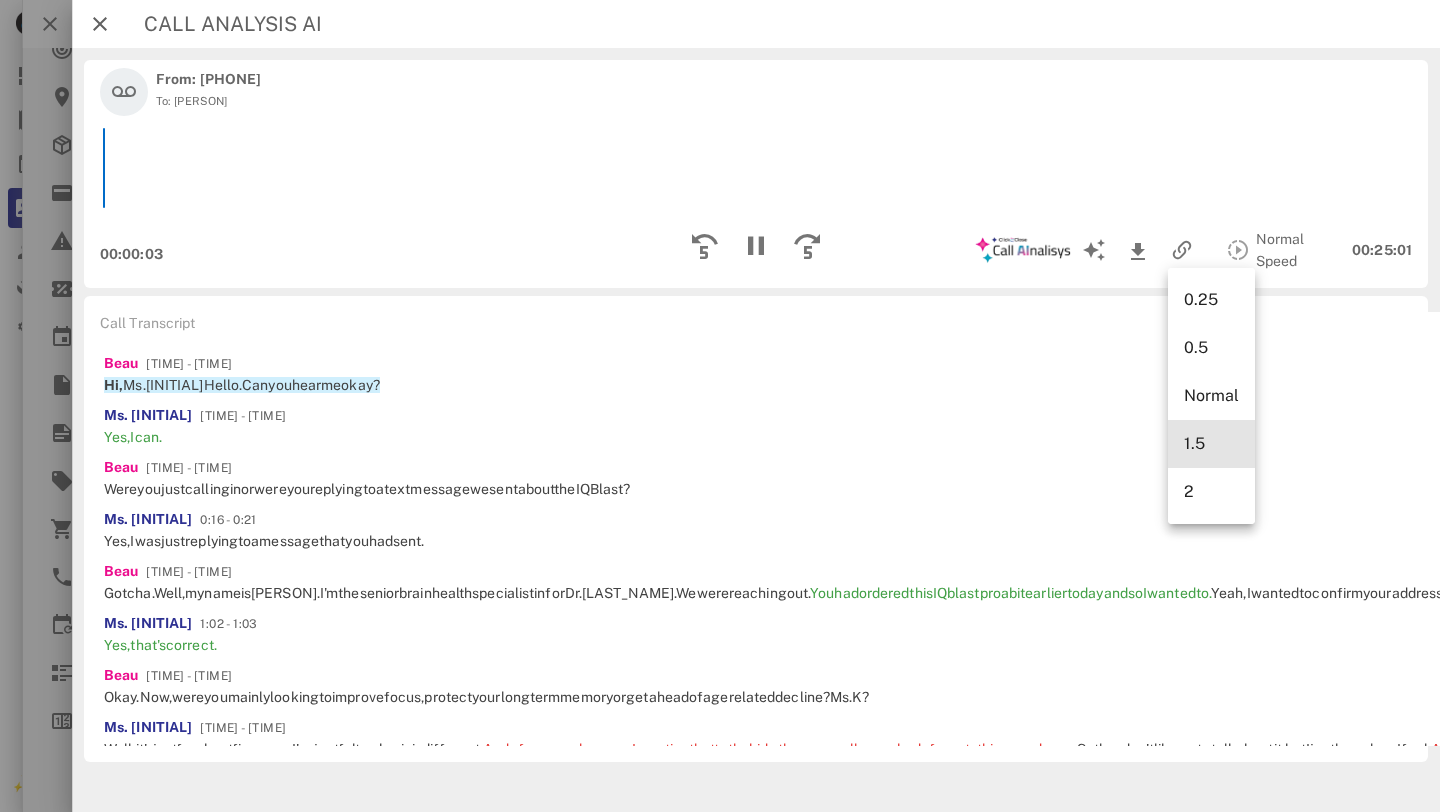 click on "1.5" at bounding box center (1211, 443) 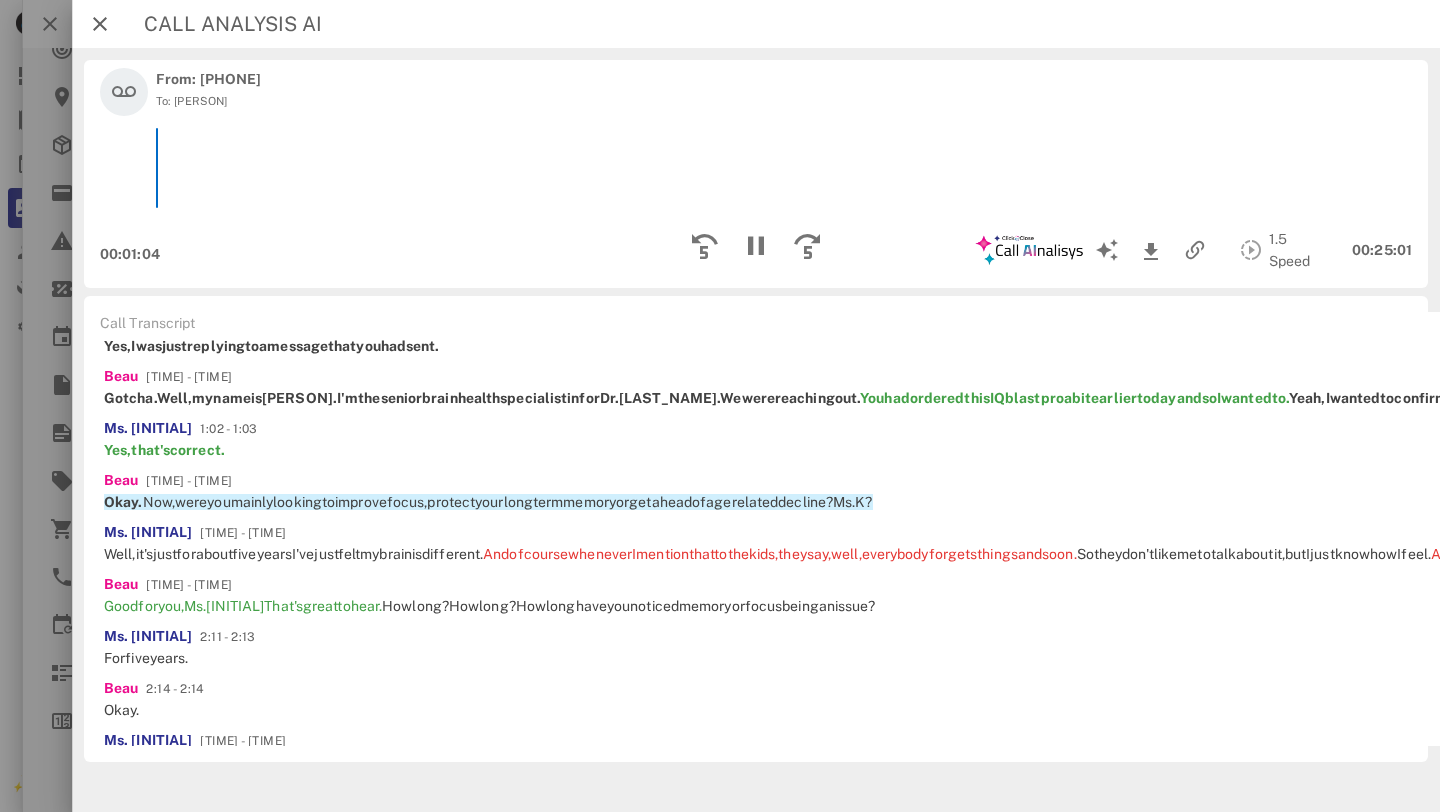 scroll, scrollTop: 365, scrollLeft: 0, axis: vertical 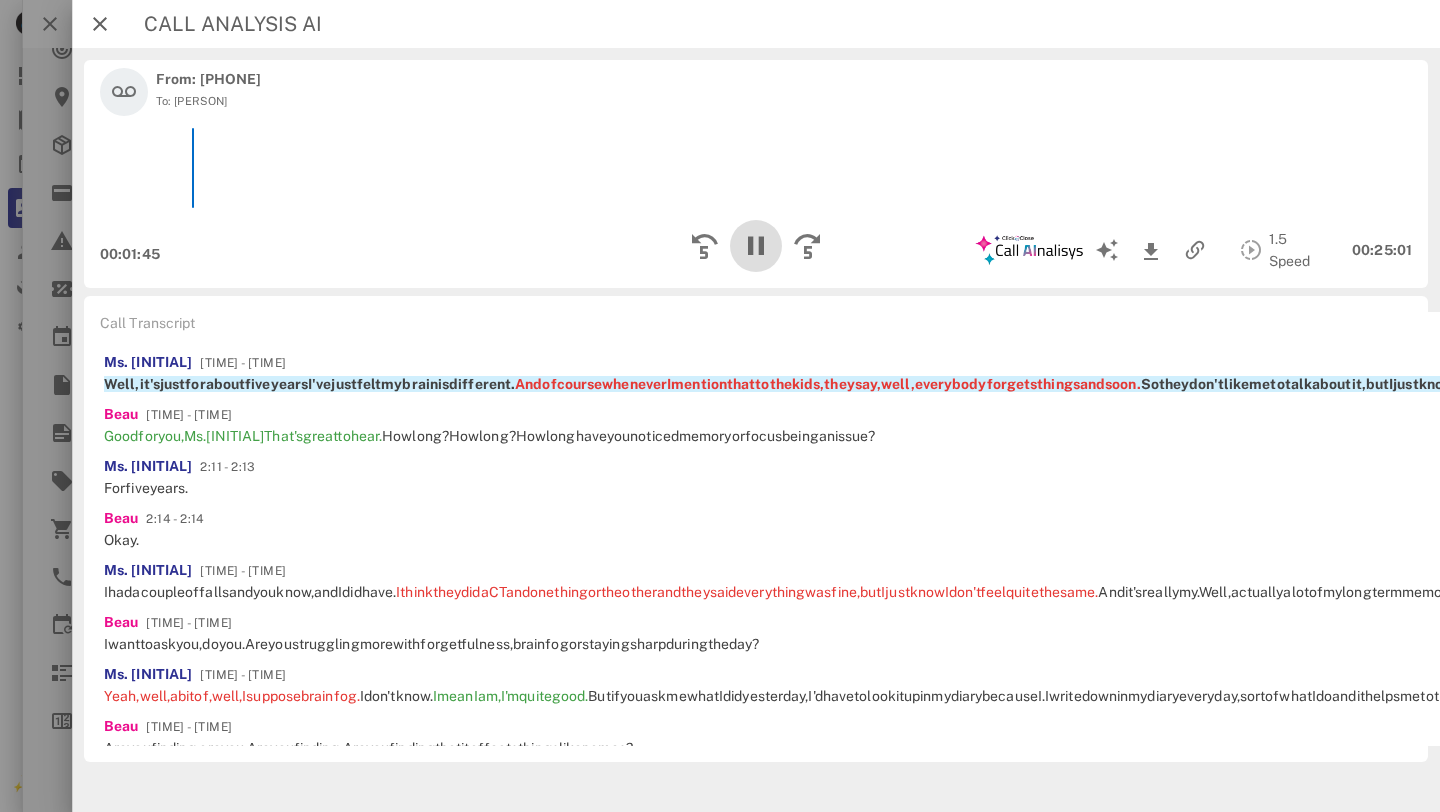 click at bounding box center (756, 246) 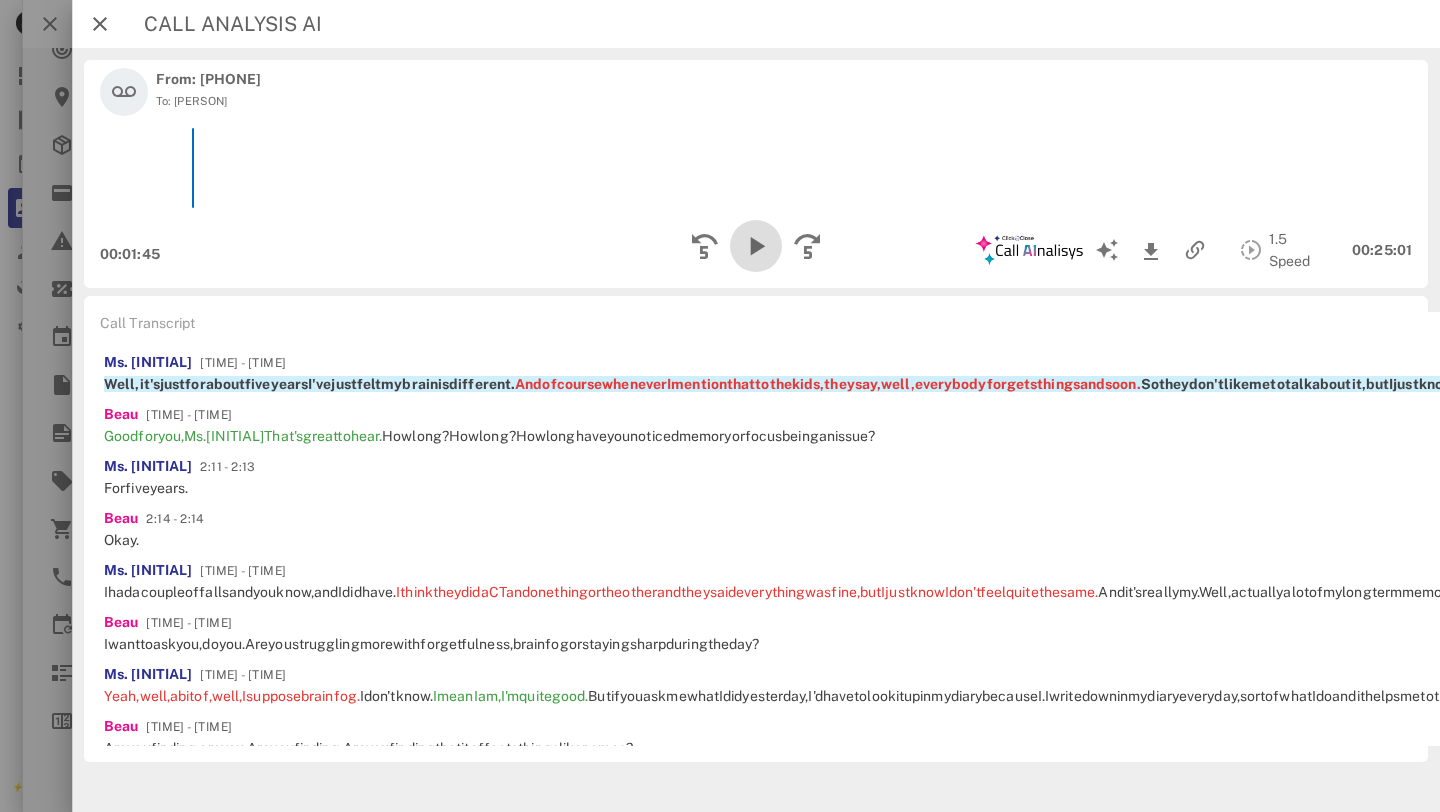 click at bounding box center (756, 246) 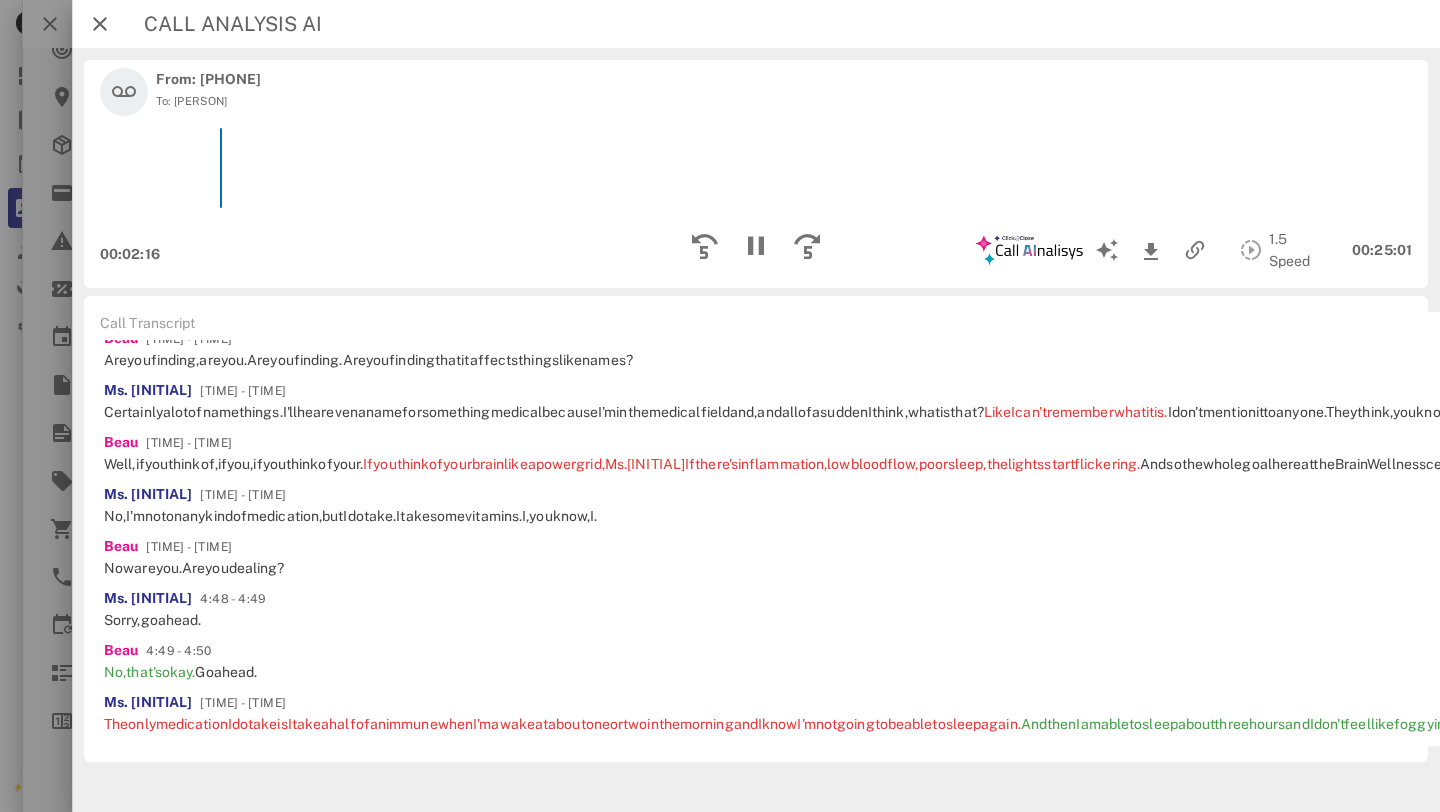 scroll, scrollTop: 757, scrollLeft: 0, axis: vertical 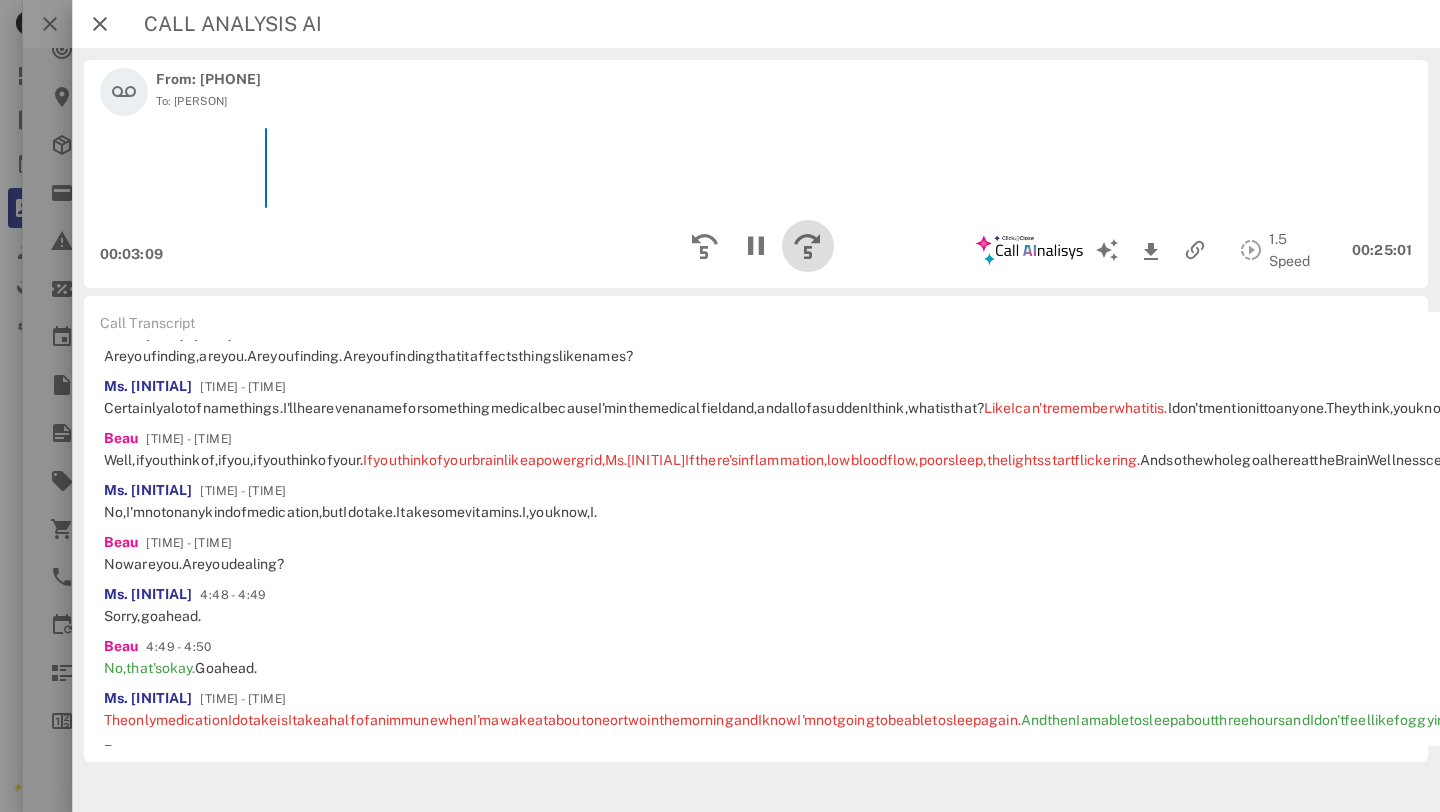 click at bounding box center (808, 246) 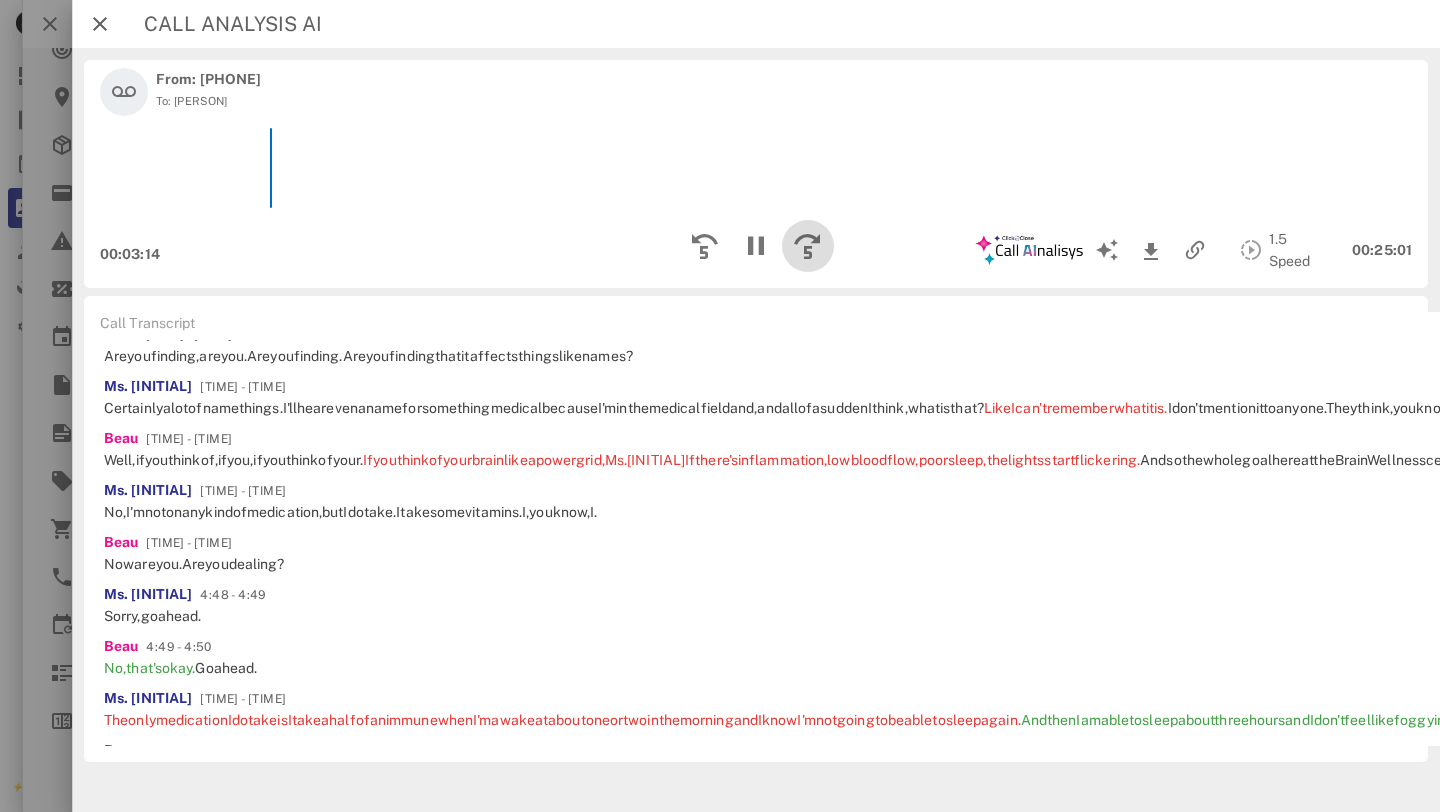 click at bounding box center (808, 246) 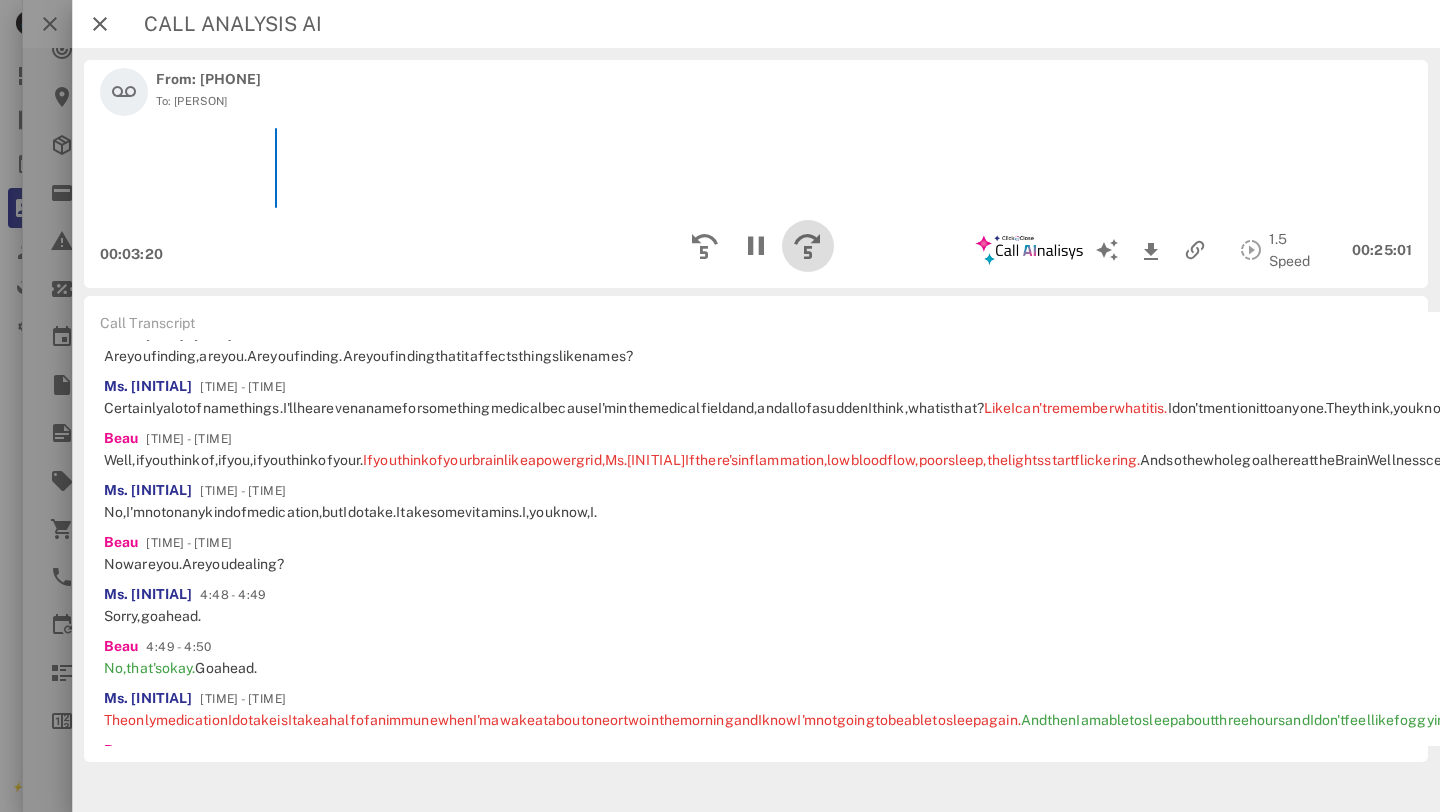click at bounding box center (808, 246) 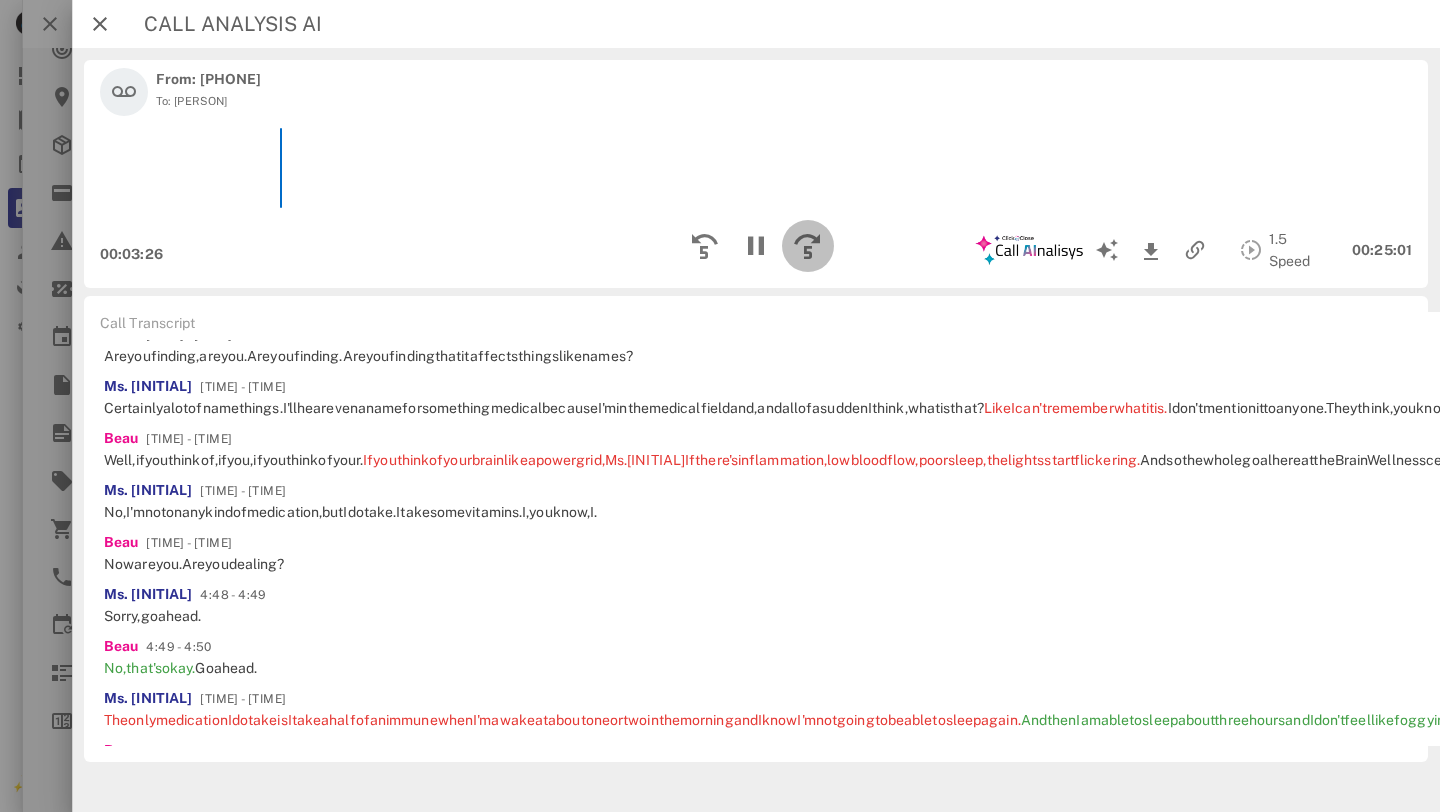 click at bounding box center [808, 246] 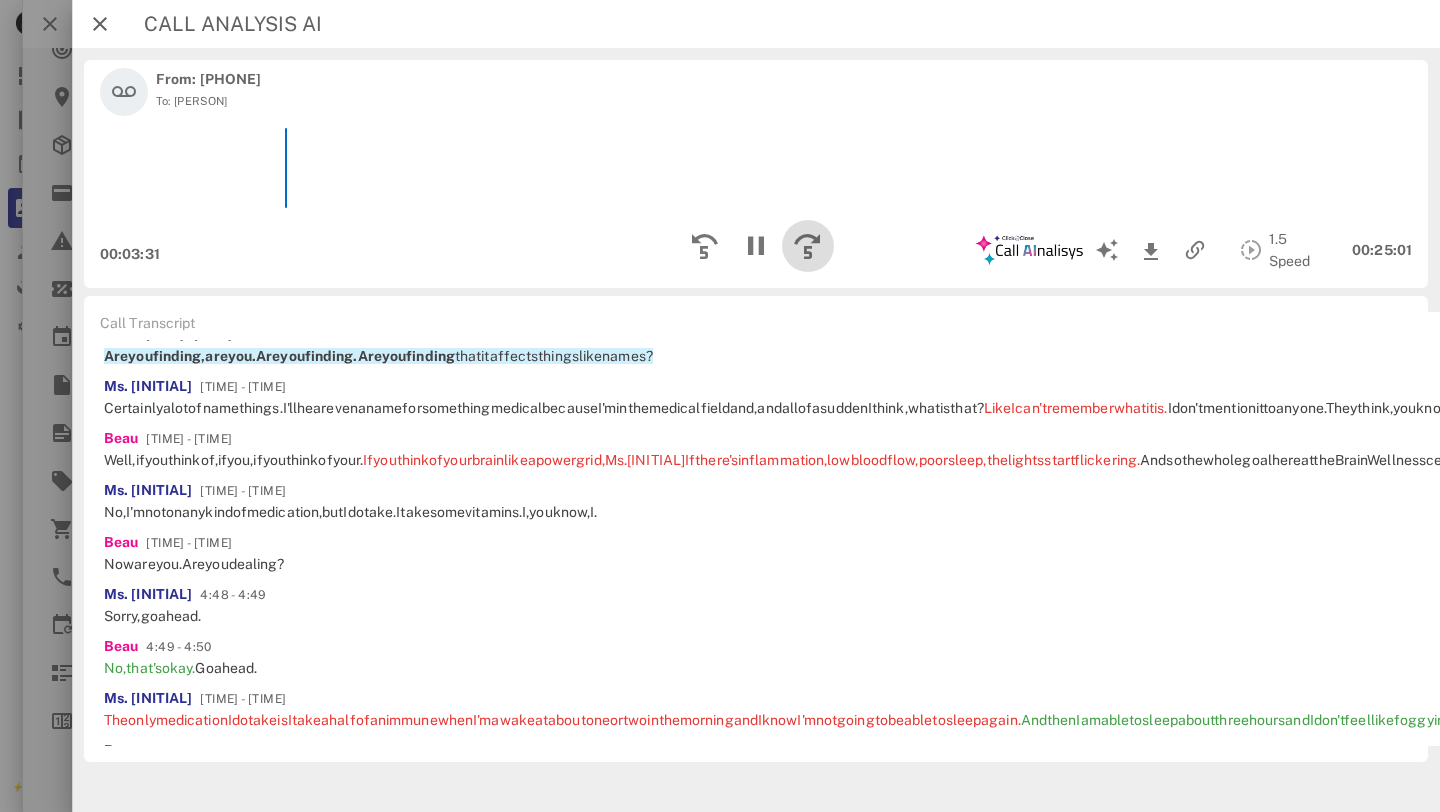 click at bounding box center (808, 246) 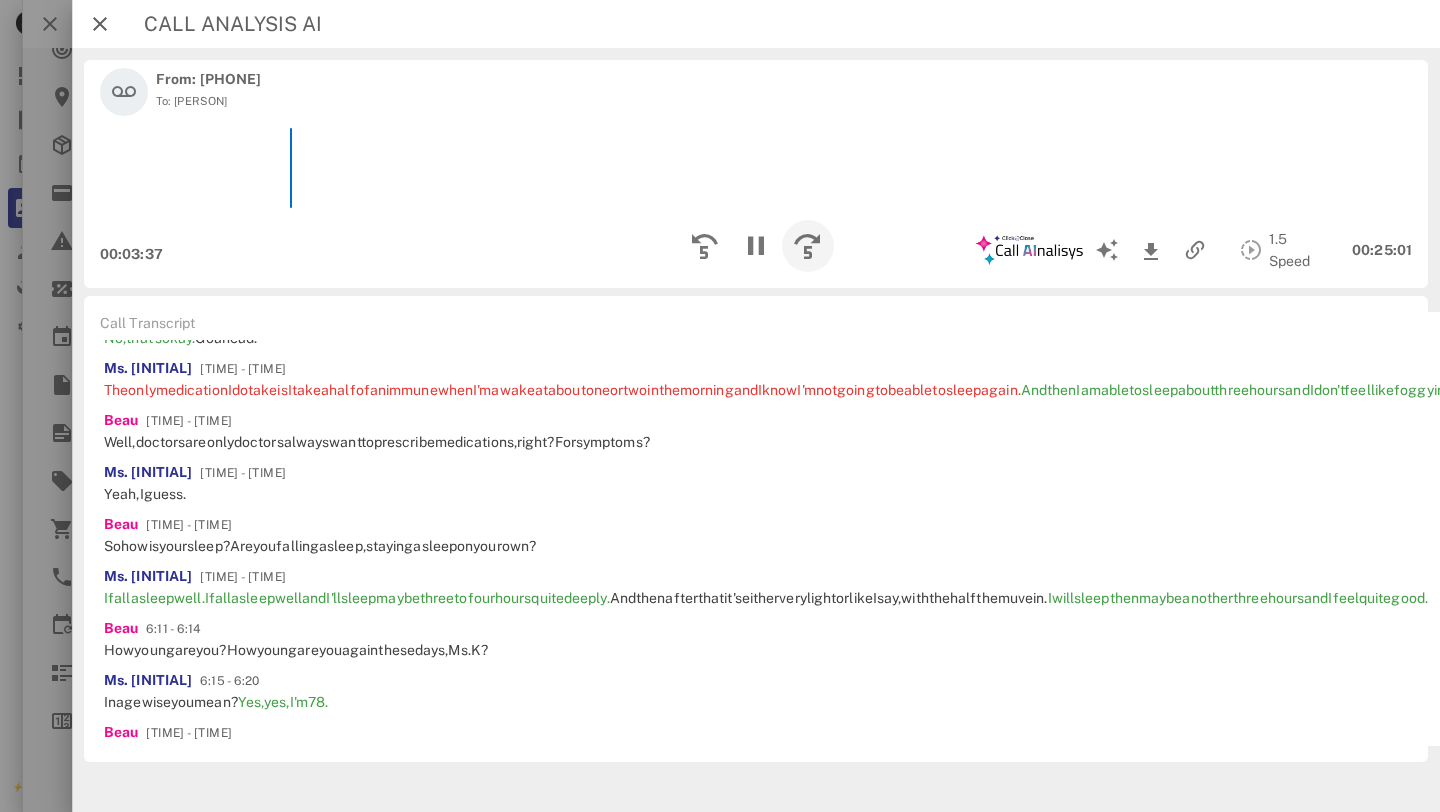 scroll, scrollTop: 1127, scrollLeft: 0, axis: vertical 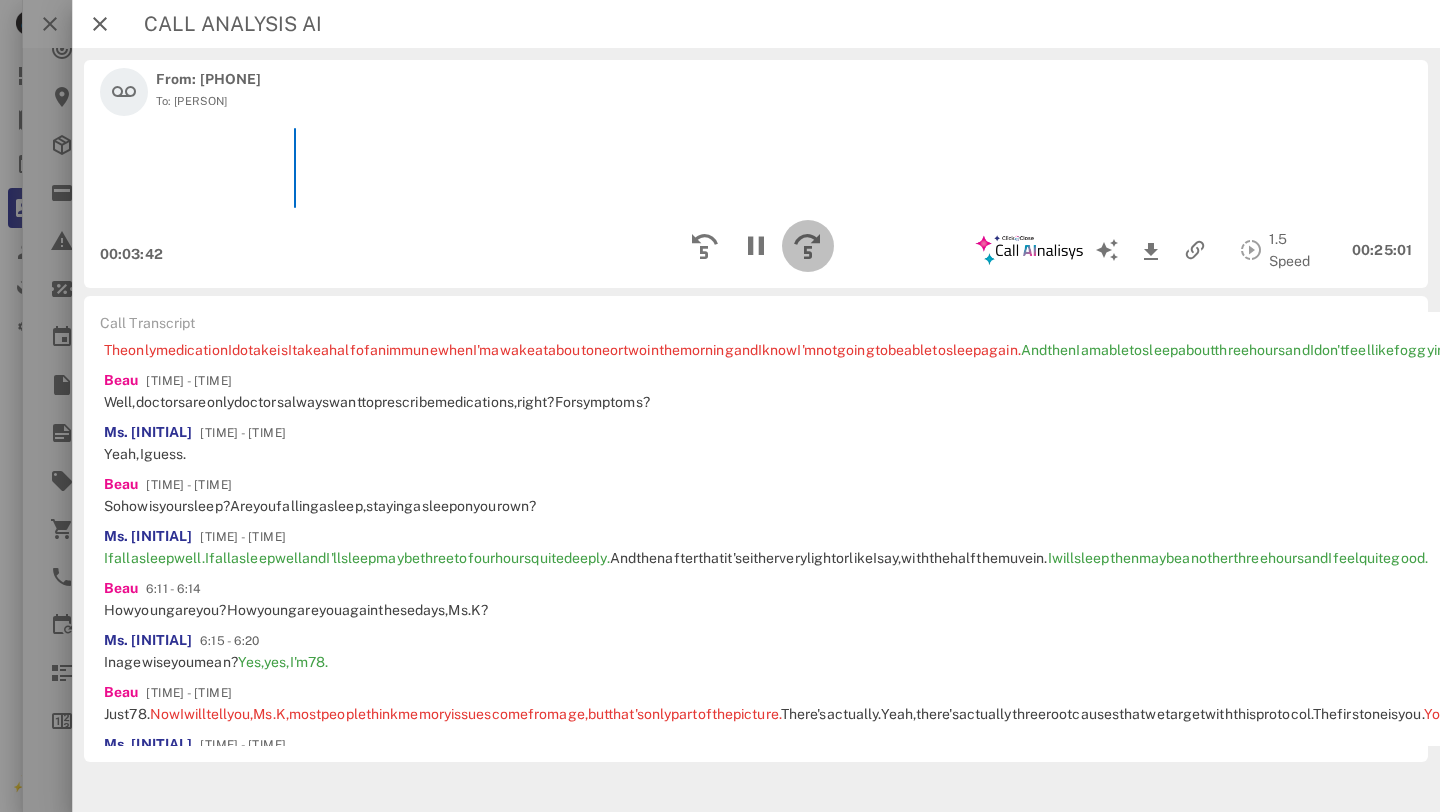 click at bounding box center (808, 246) 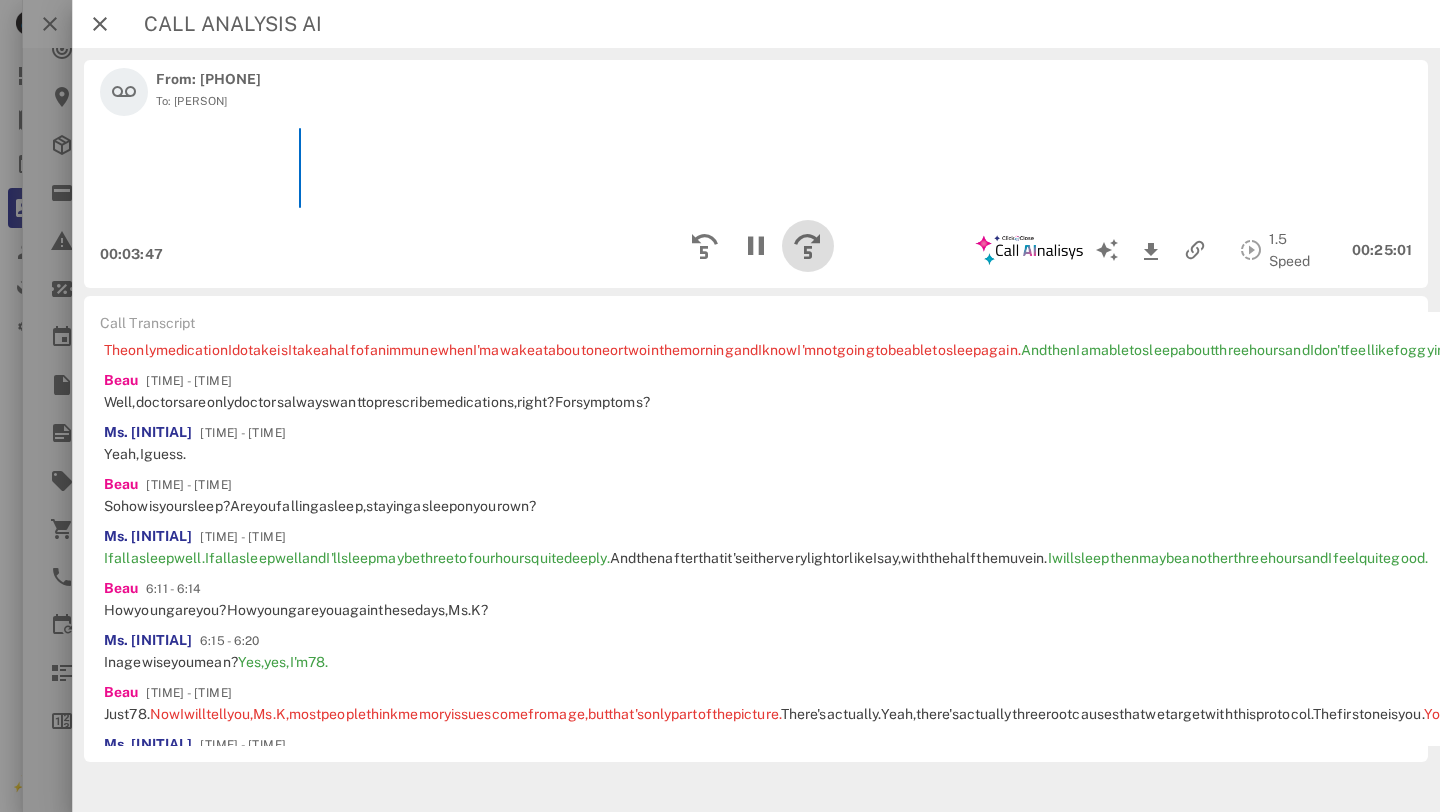 click at bounding box center [808, 246] 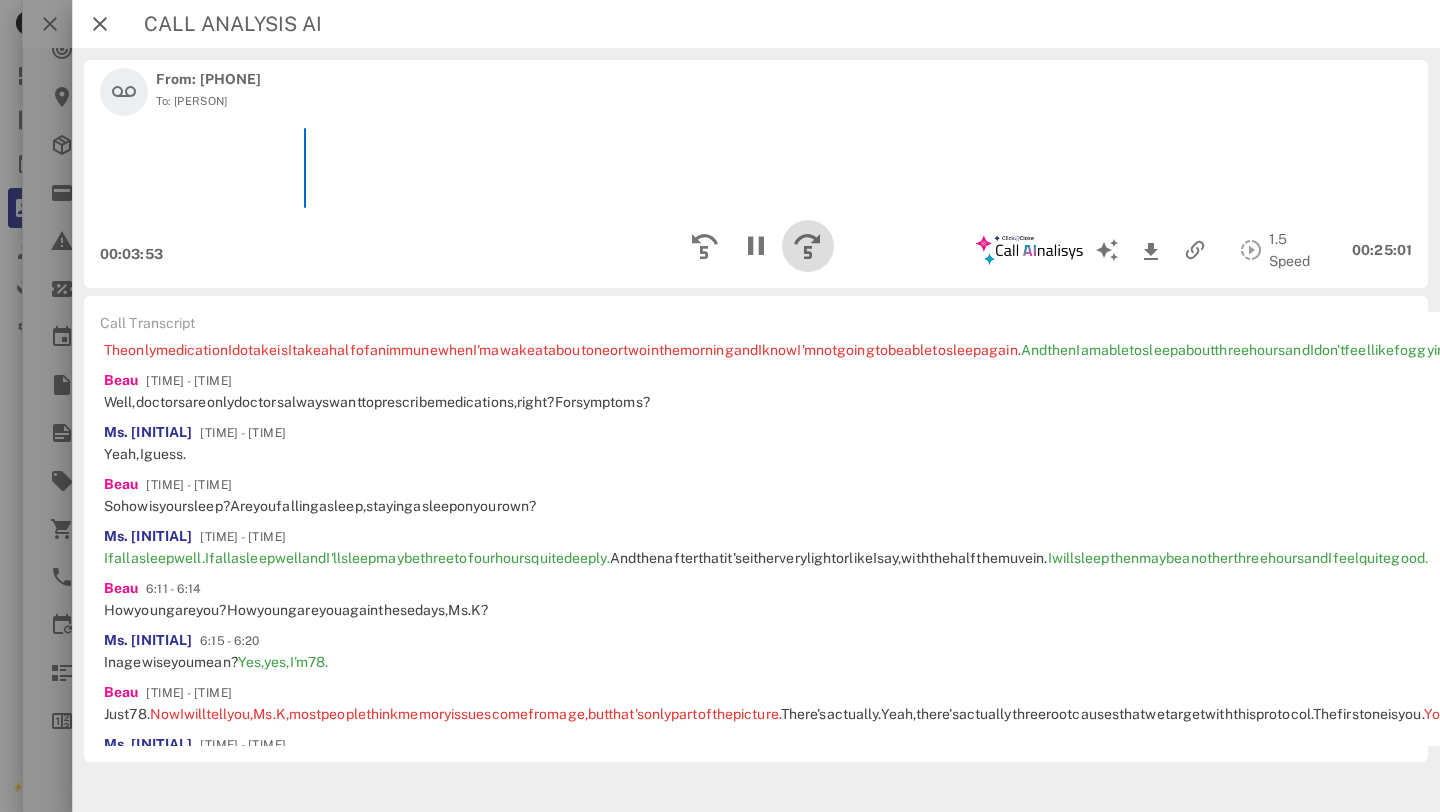 click at bounding box center (808, 246) 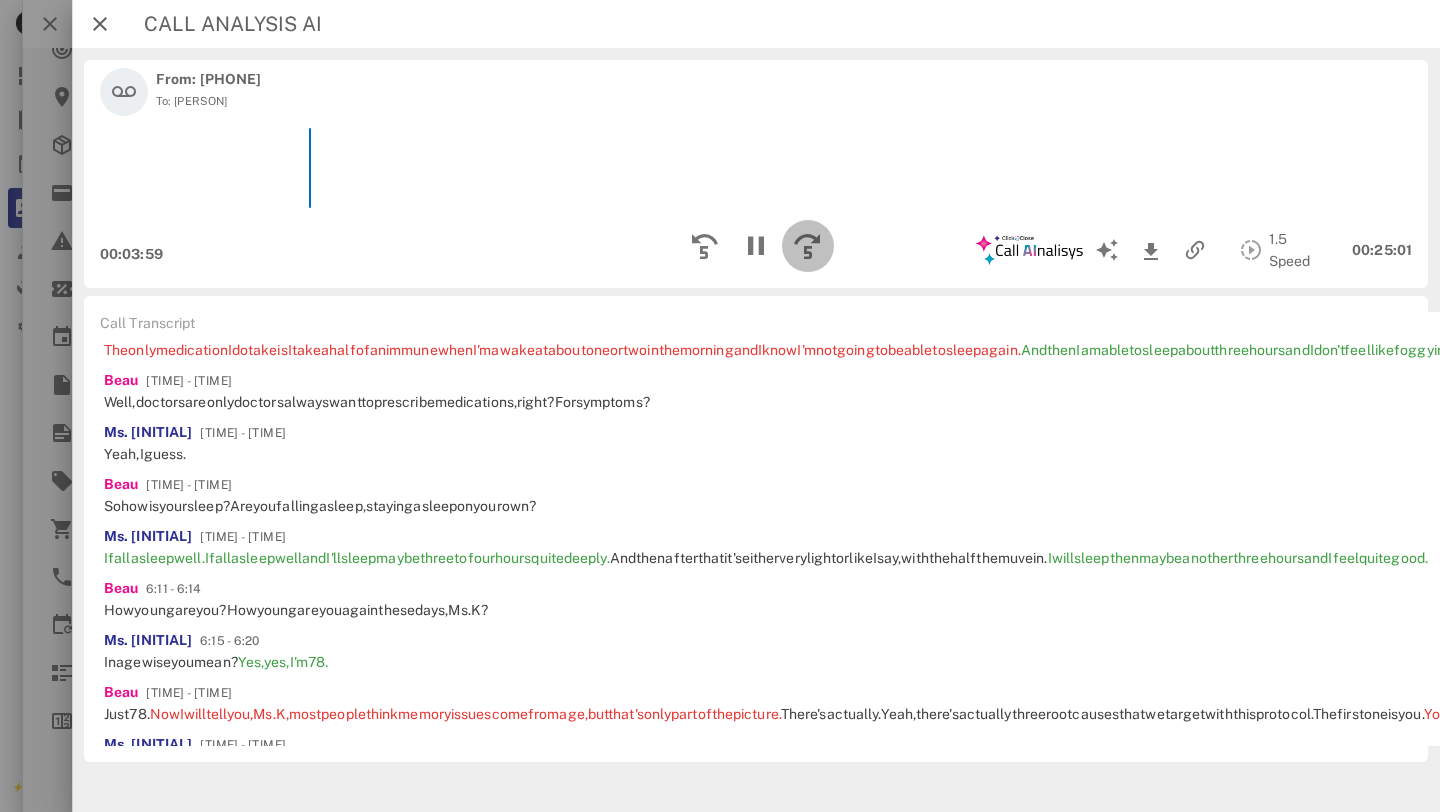 click at bounding box center (808, 246) 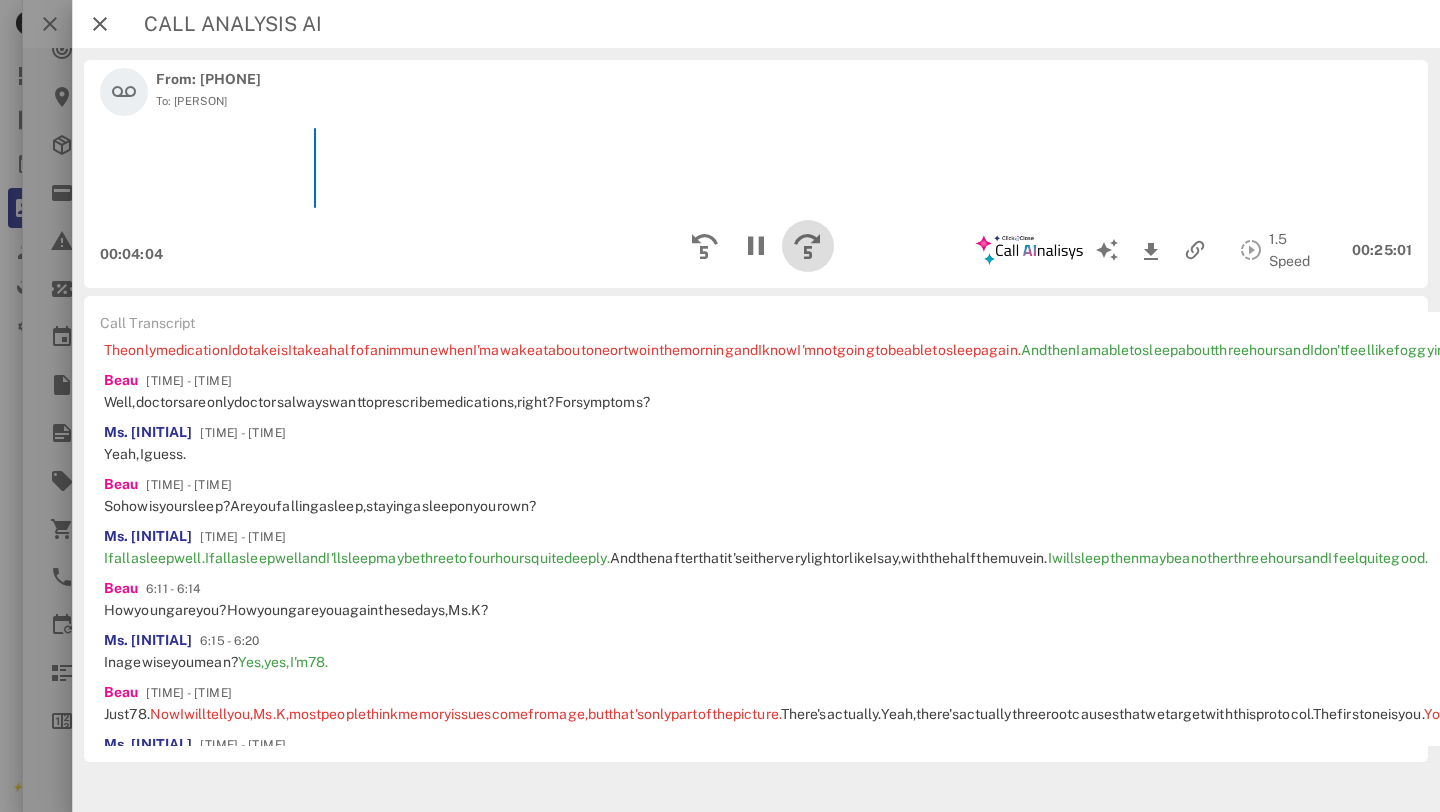 click at bounding box center [808, 246] 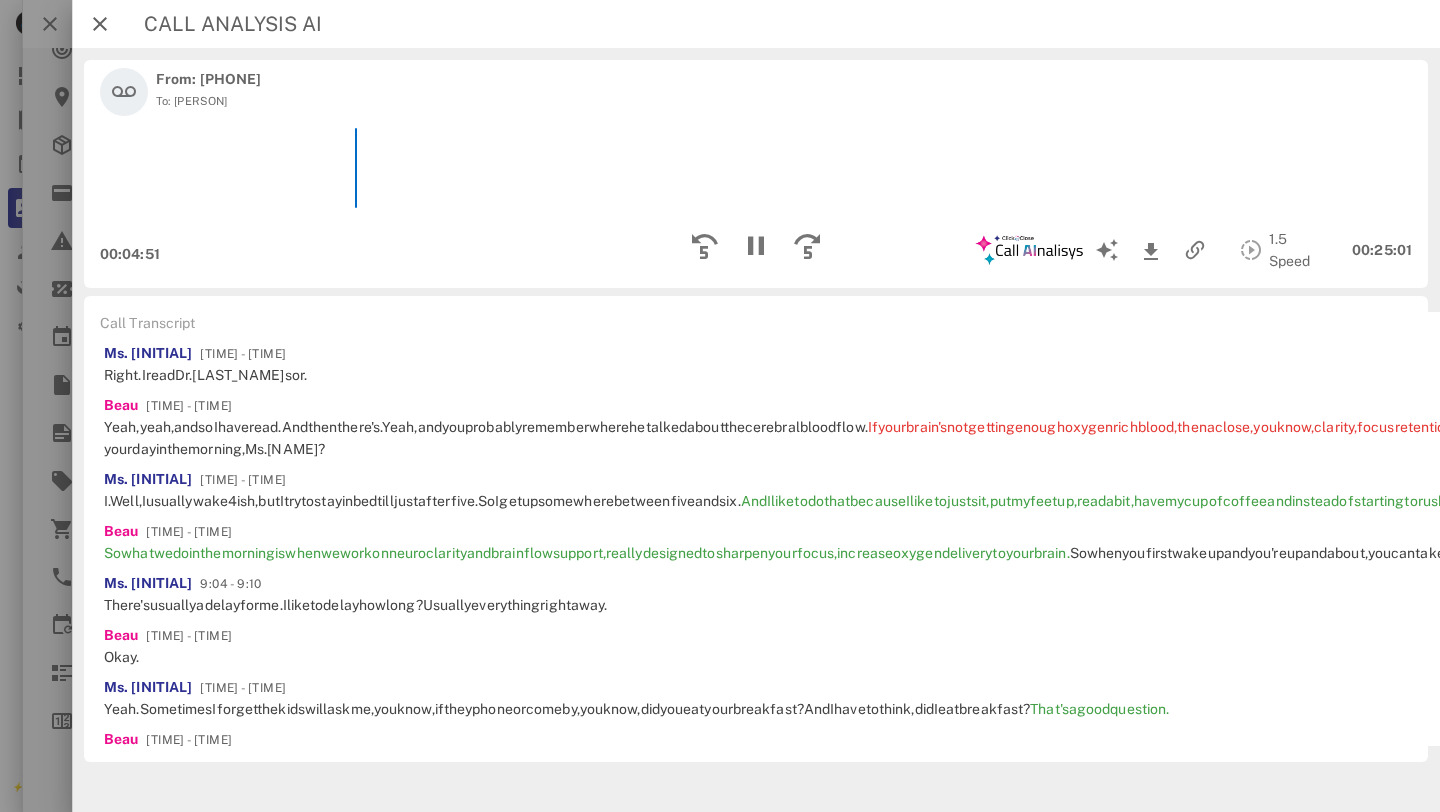 scroll, scrollTop: 1519, scrollLeft: 0, axis: vertical 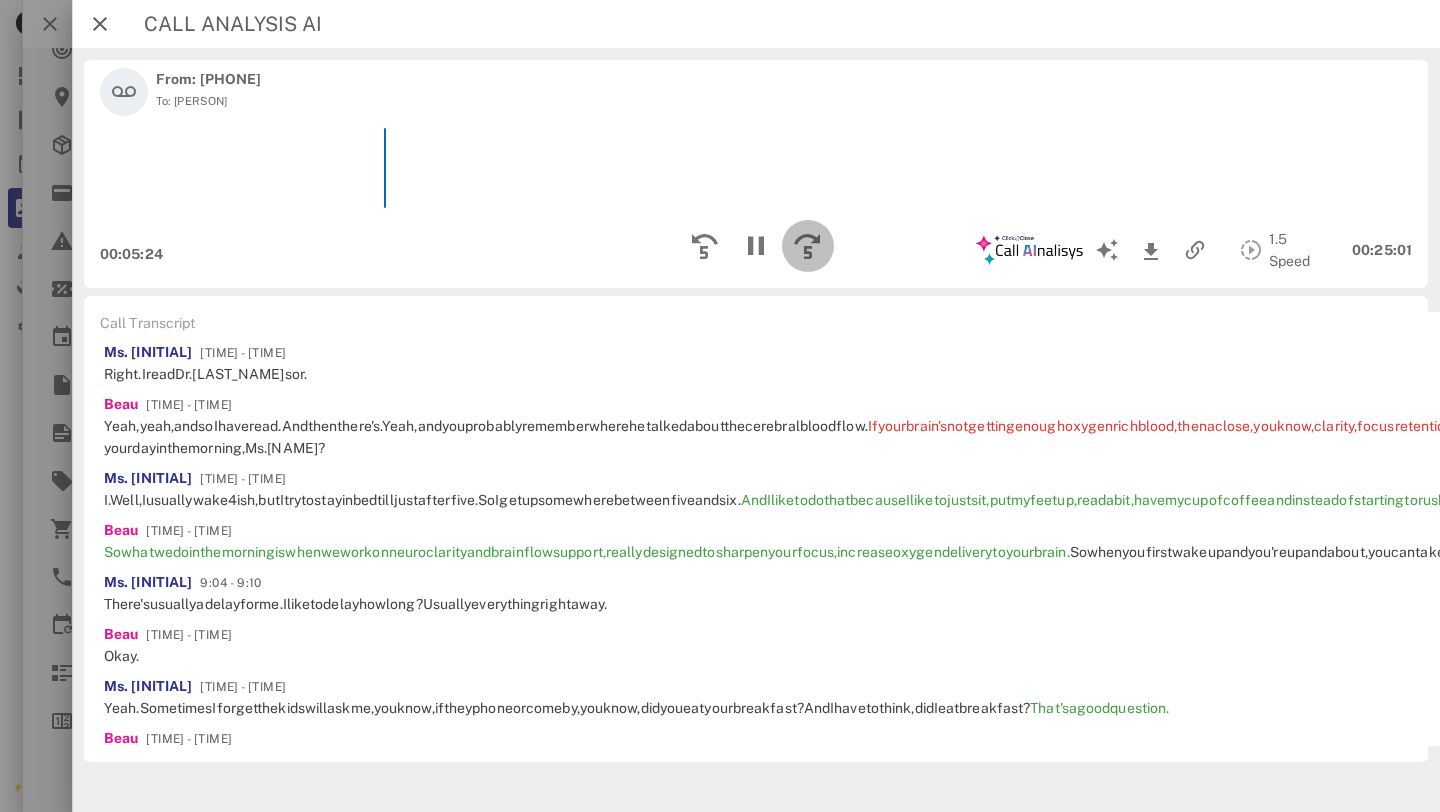 click at bounding box center (808, 246) 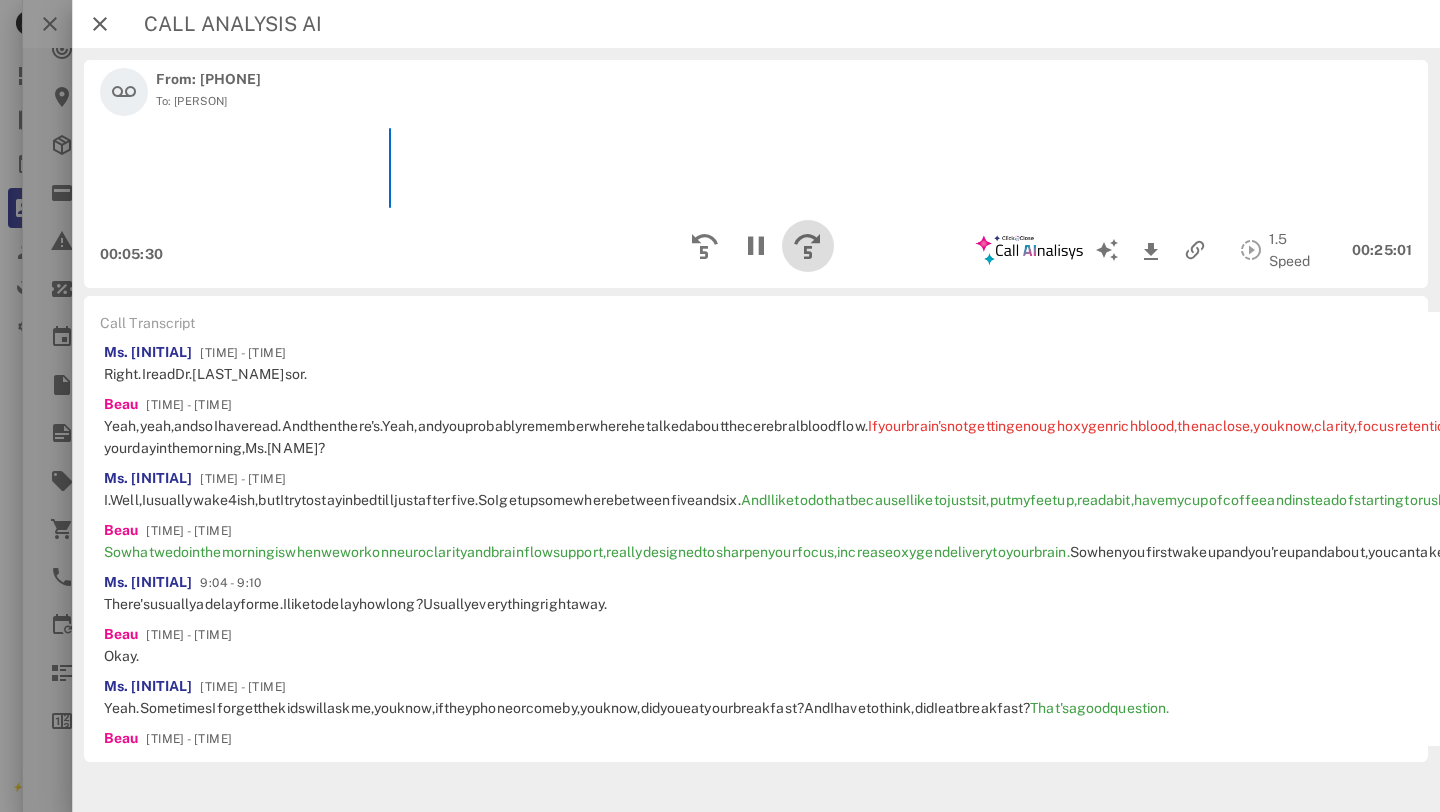 click at bounding box center (808, 246) 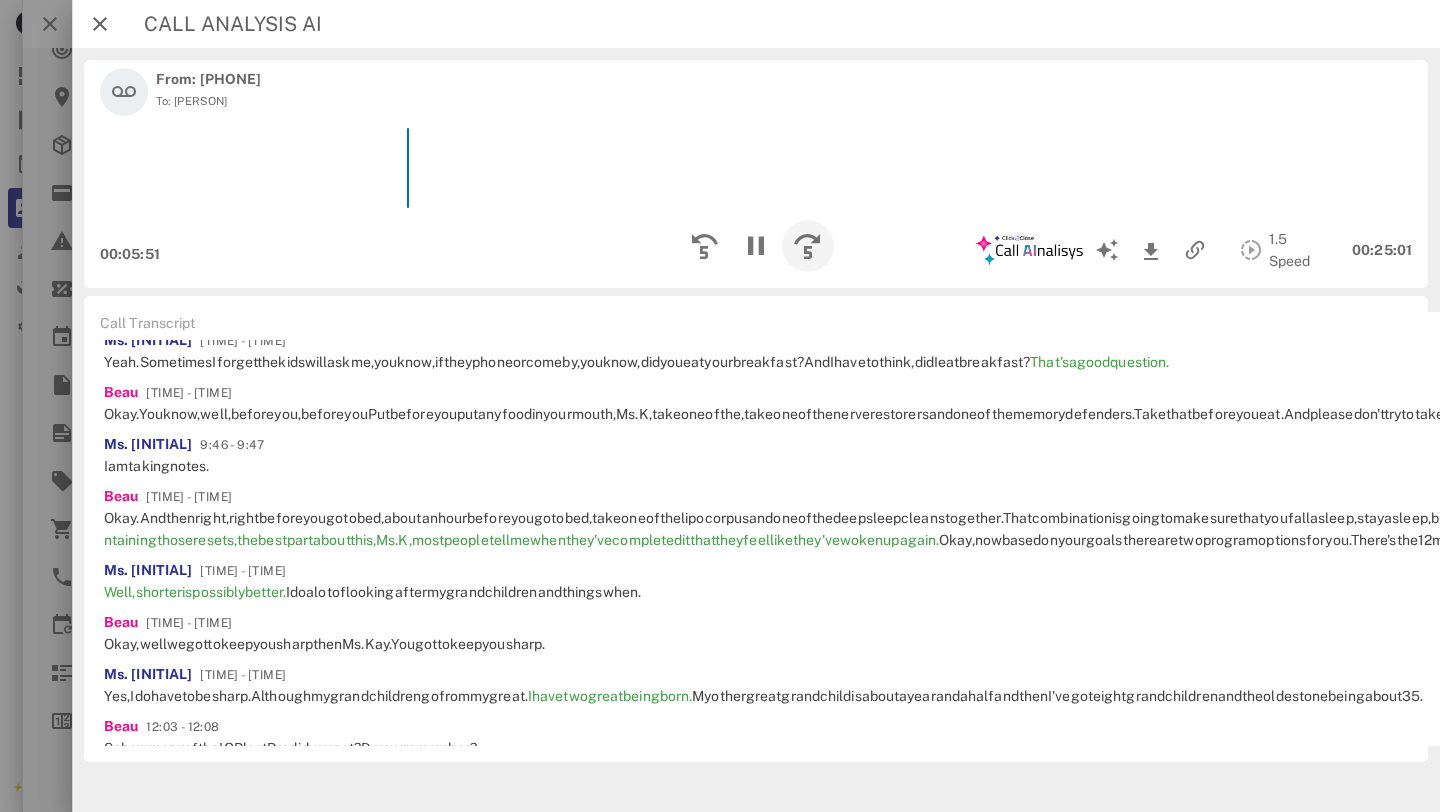 scroll, scrollTop: 1867, scrollLeft: 0, axis: vertical 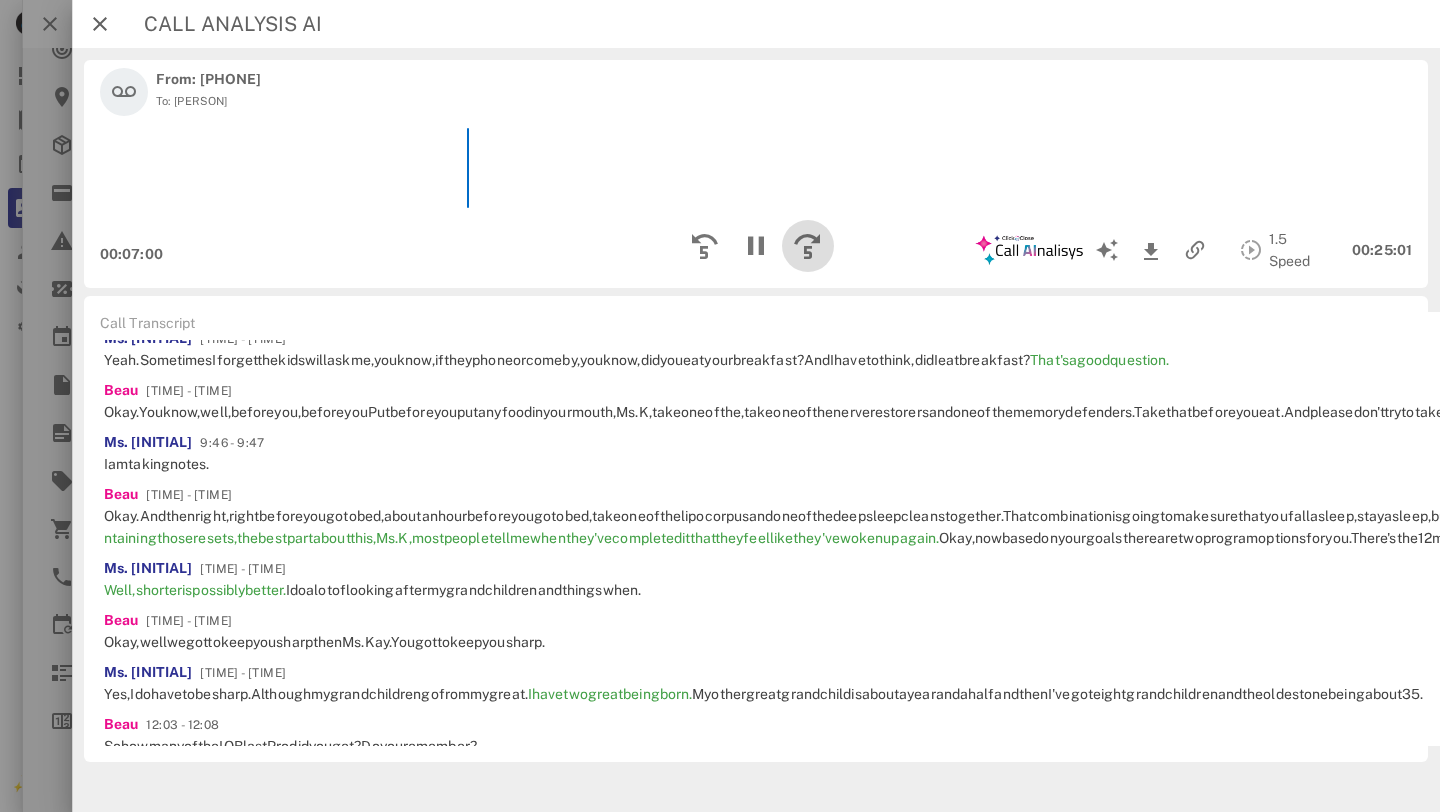 click at bounding box center (808, 246) 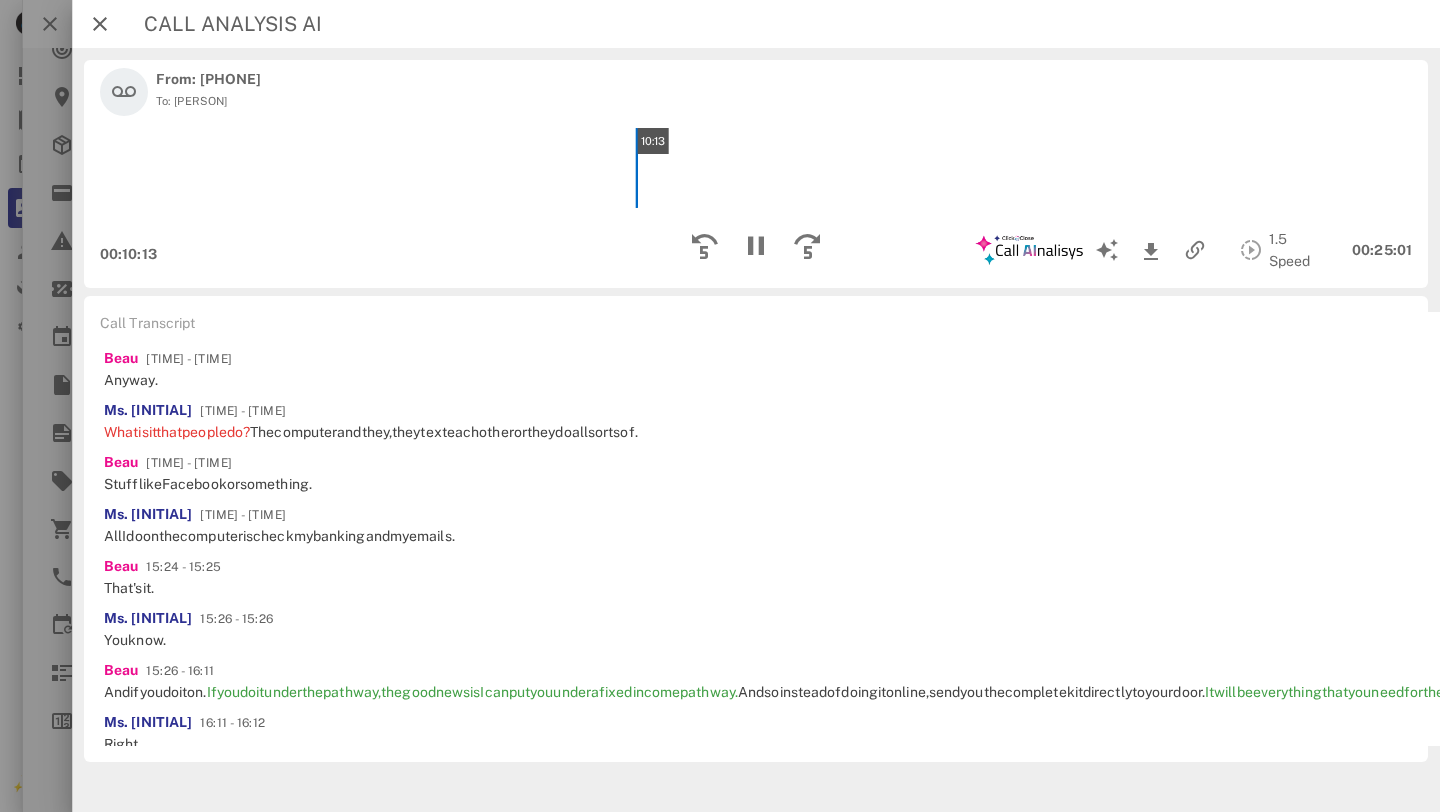 scroll, scrollTop: 3093, scrollLeft: 0, axis: vertical 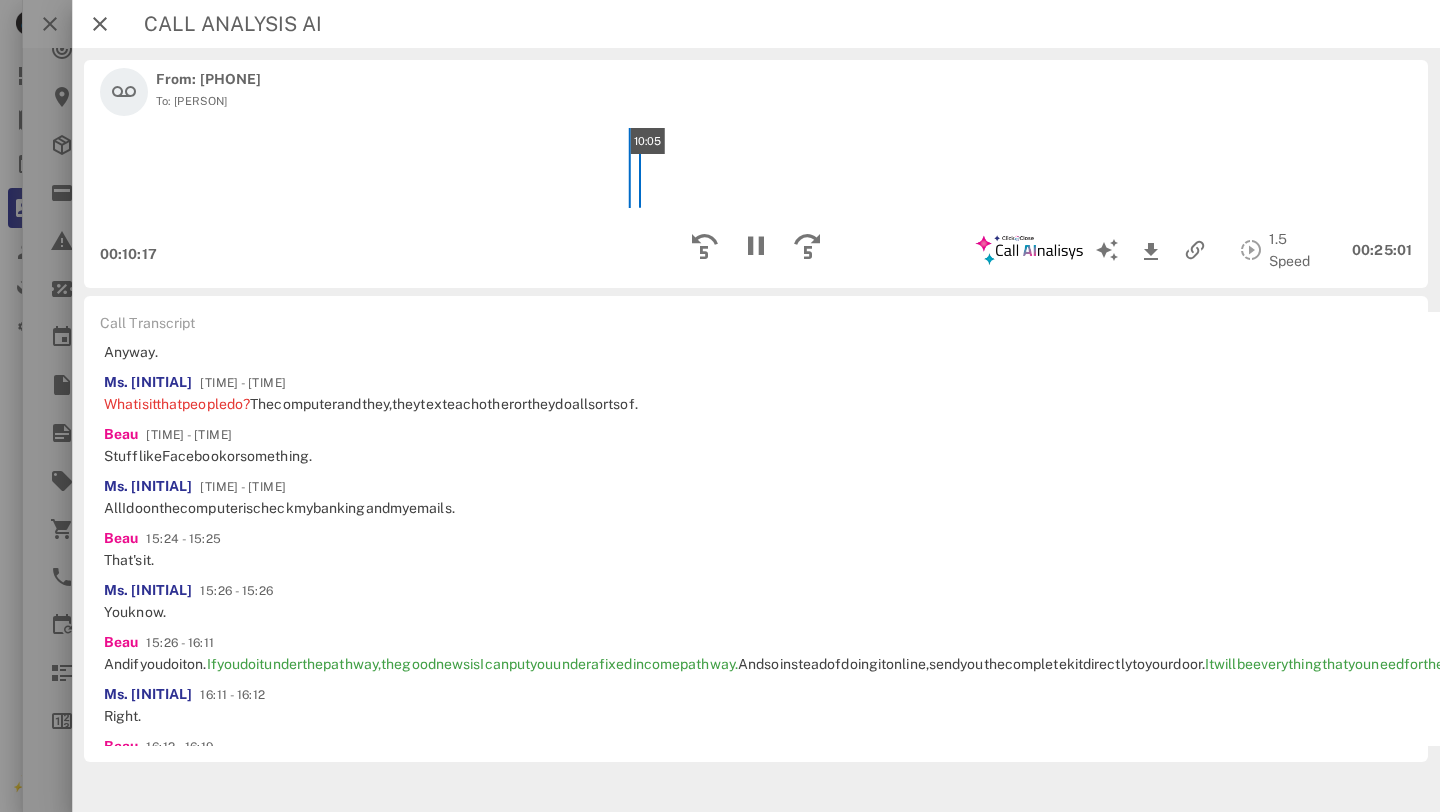 click on "10:05" at bounding box center (756, 168) 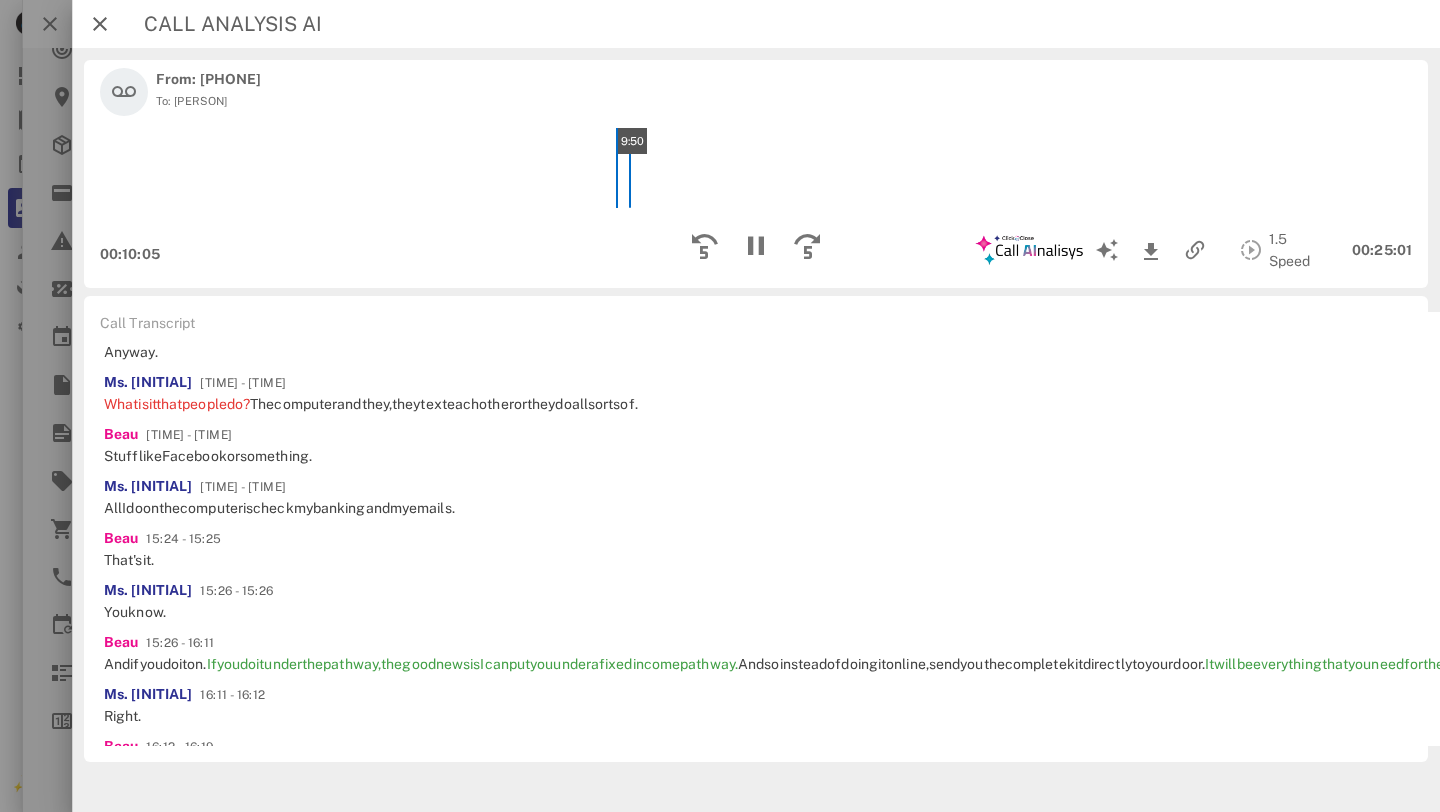 click on "9:50" at bounding box center [756, 168] 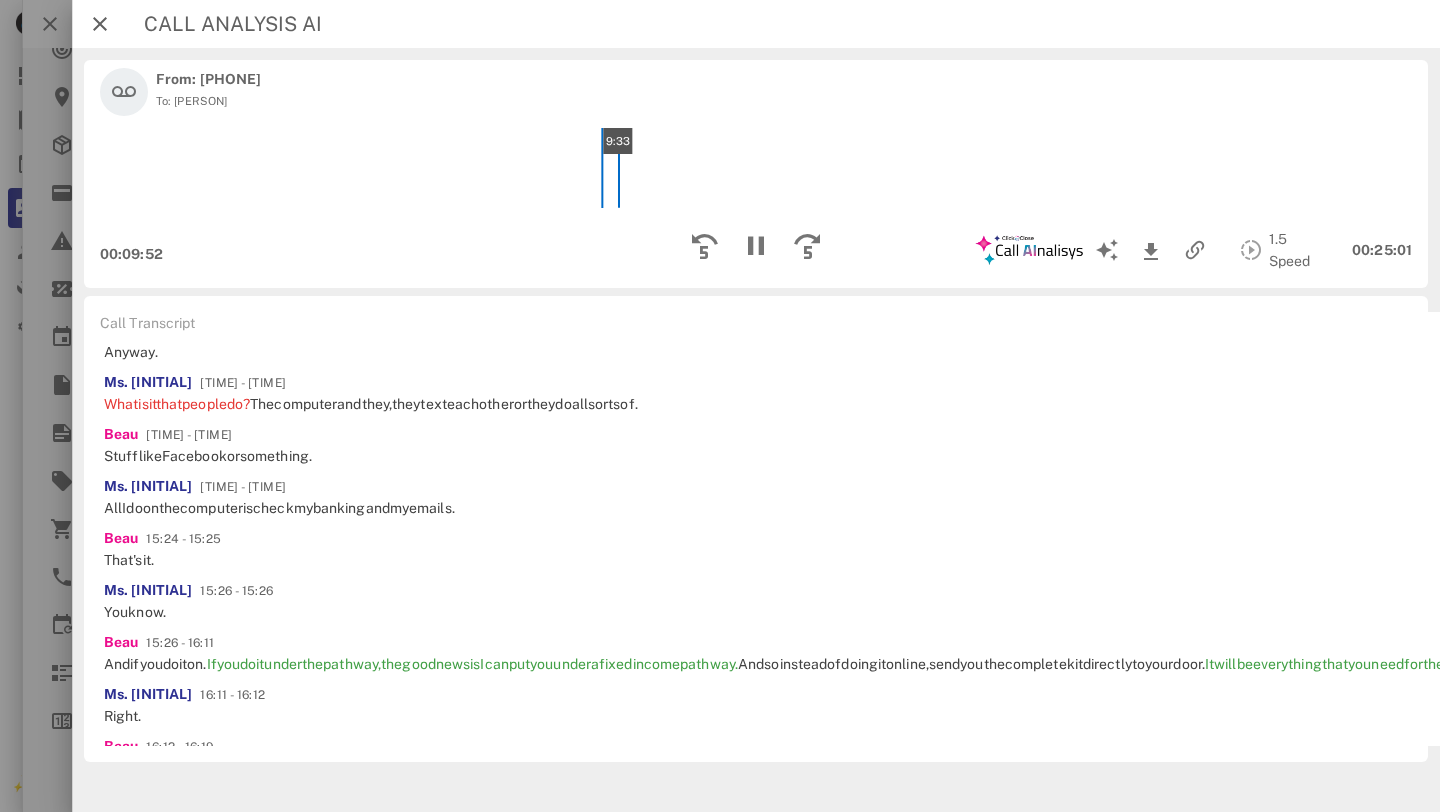 click on "9:33" at bounding box center (756, 168) 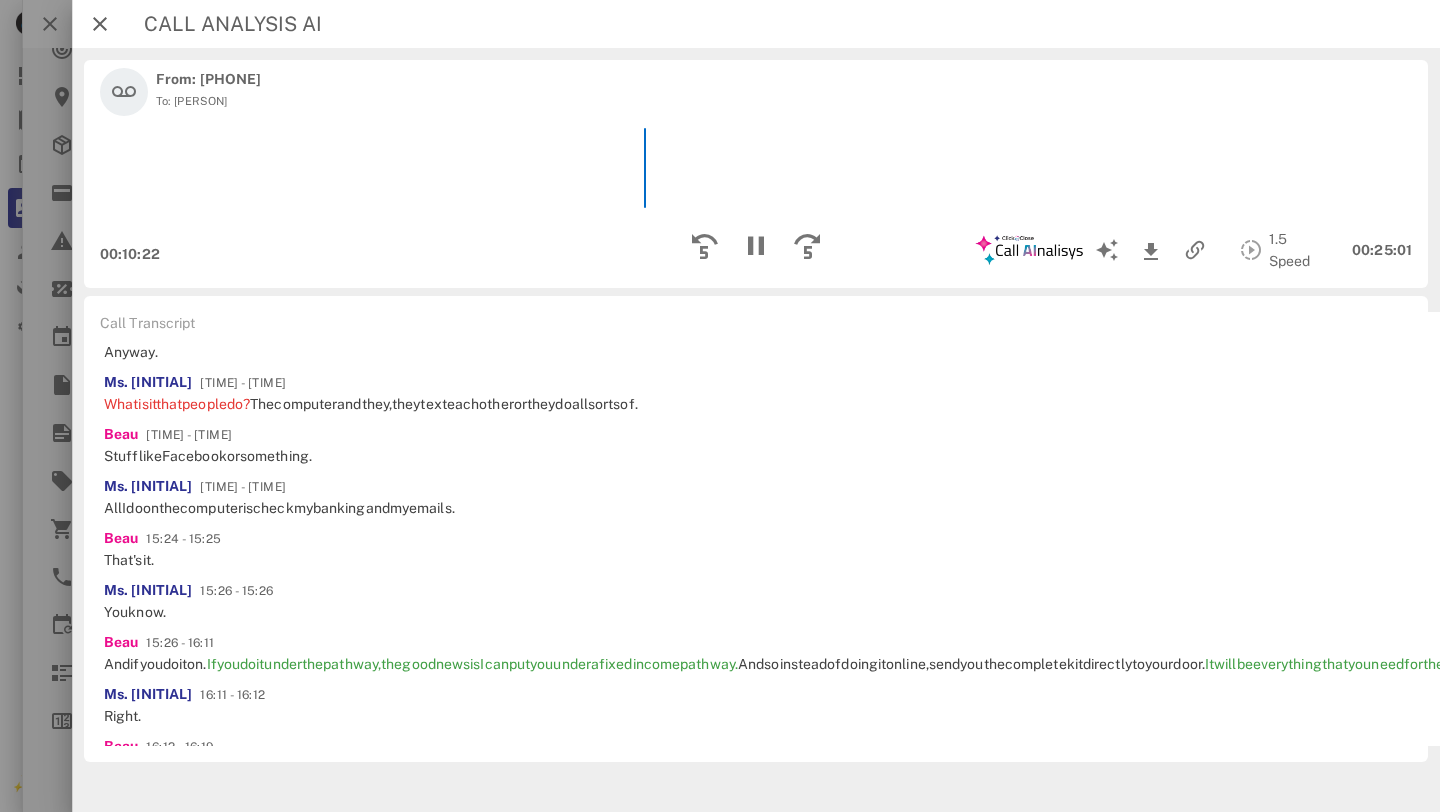 scroll, scrollTop: 3065, scrollLeft: 0, axis: vertical 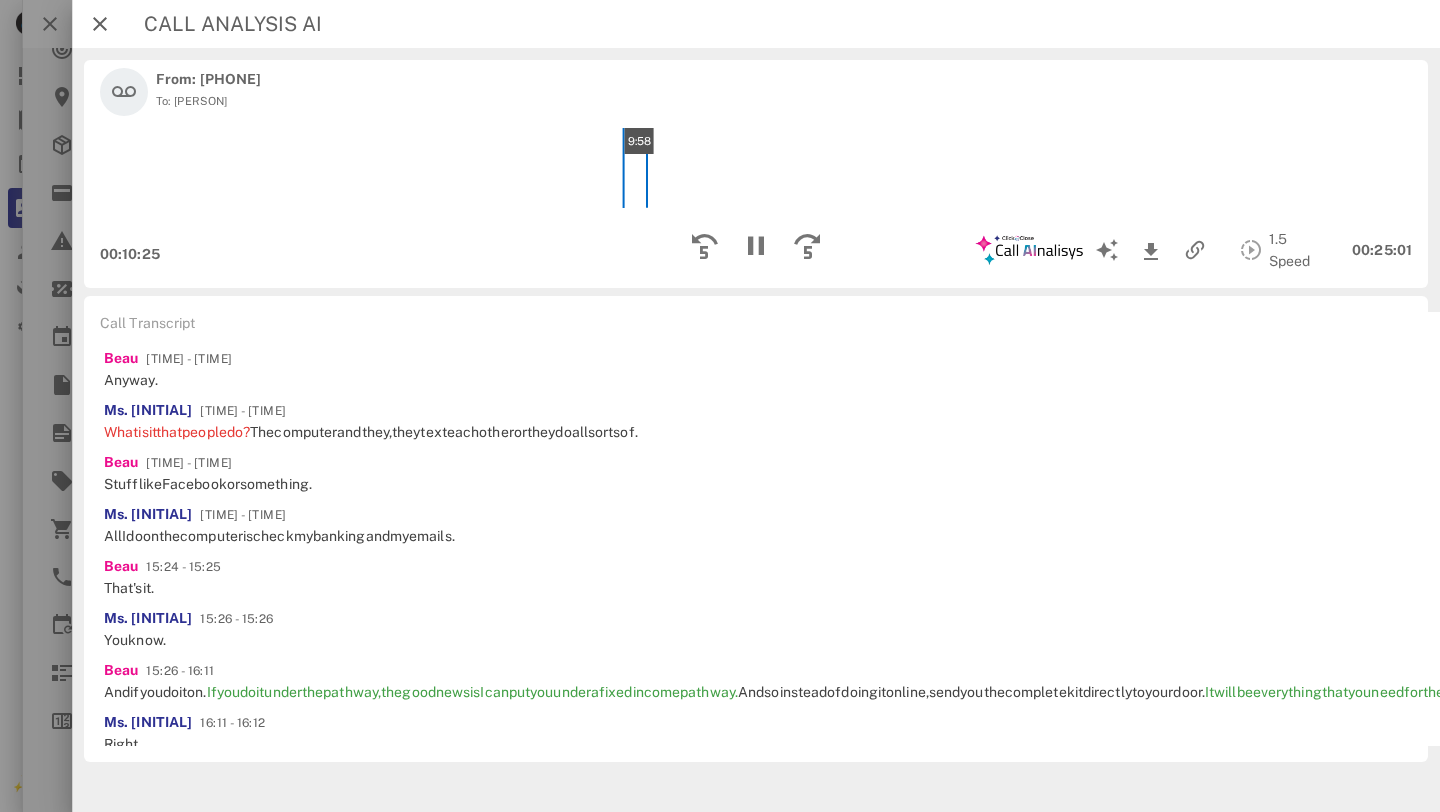 click on "9:58" at bounding box center (756, 168) 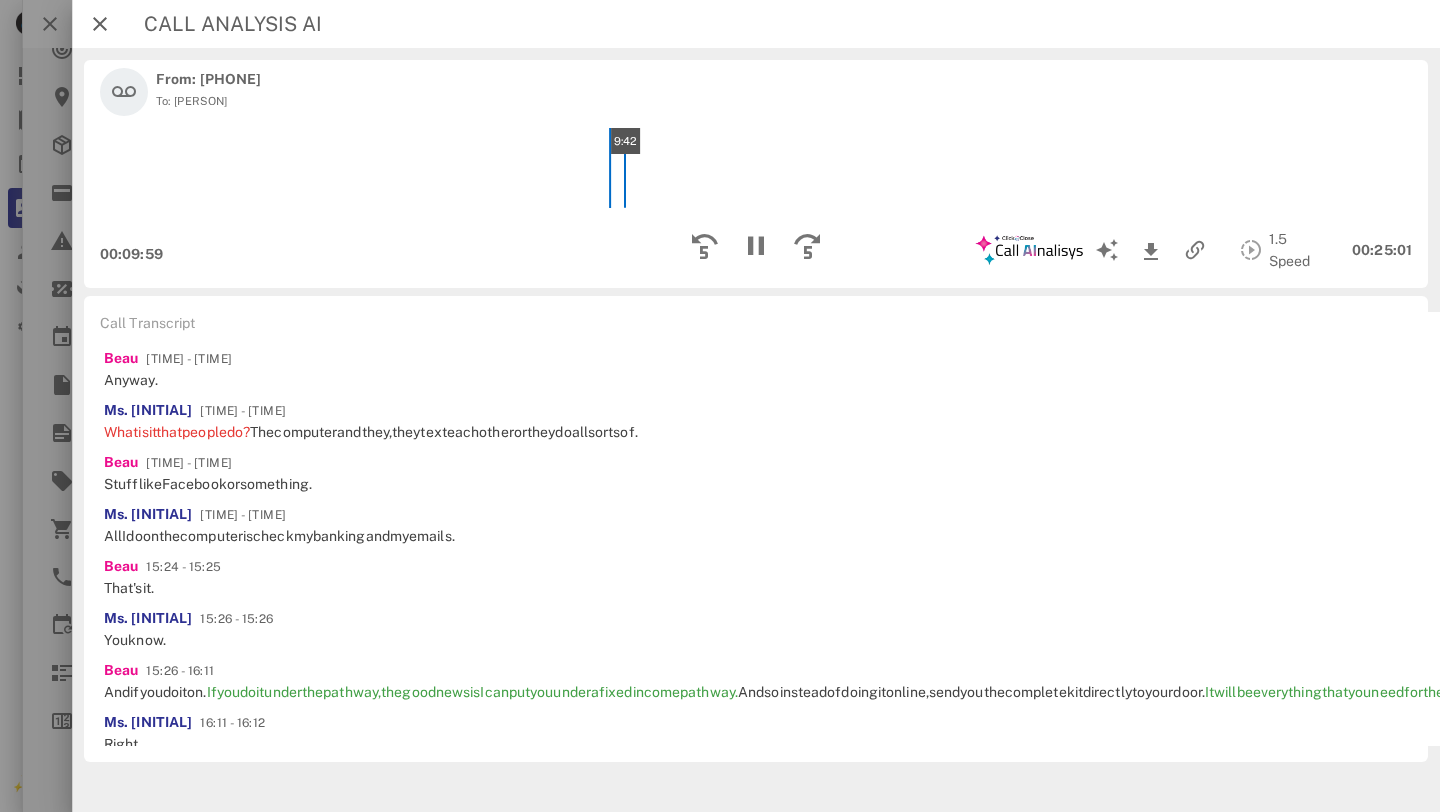 click on "9:42" at bounding box center (756, 168) 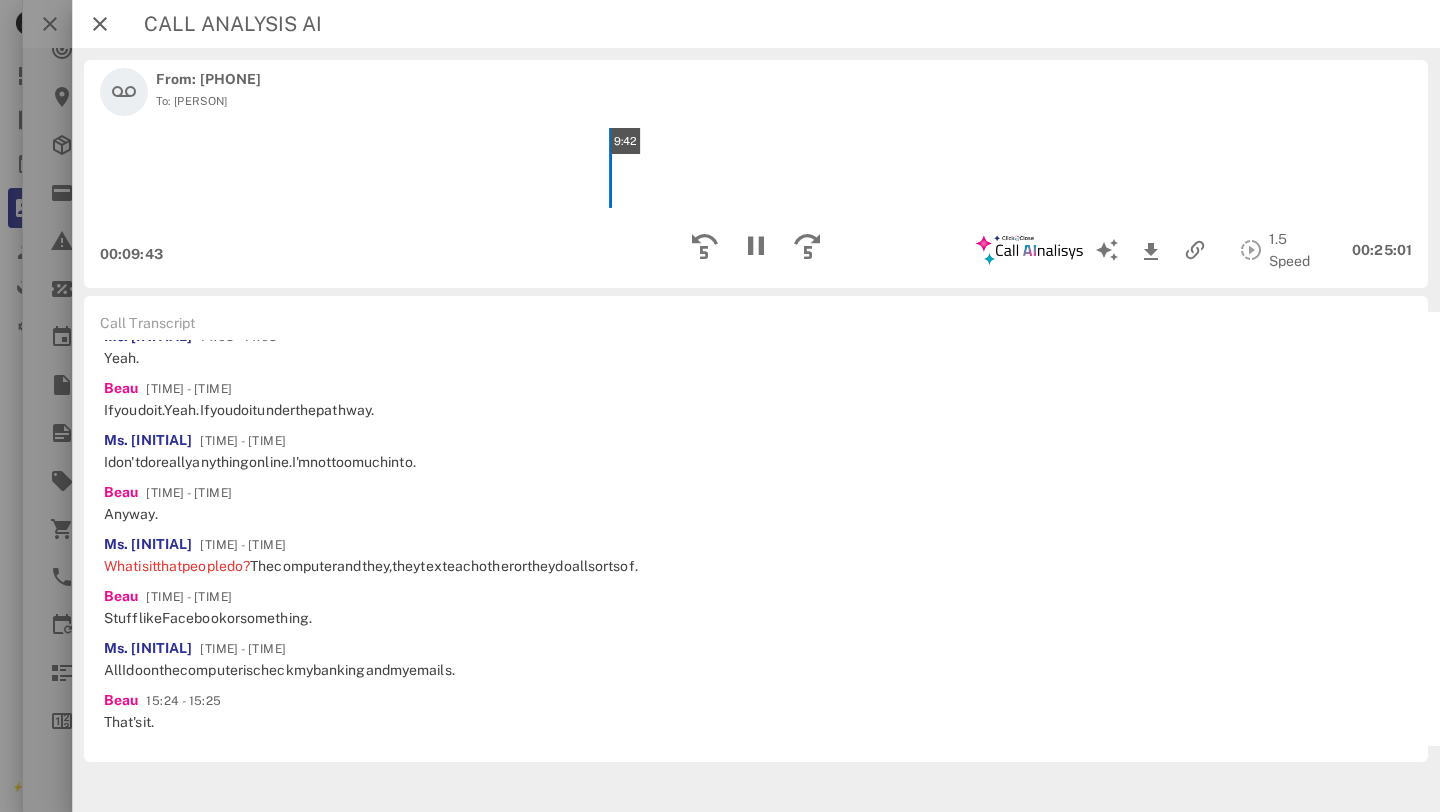 scroll, scrollTop: 2923, scrollLeft: 0, axis: vertical 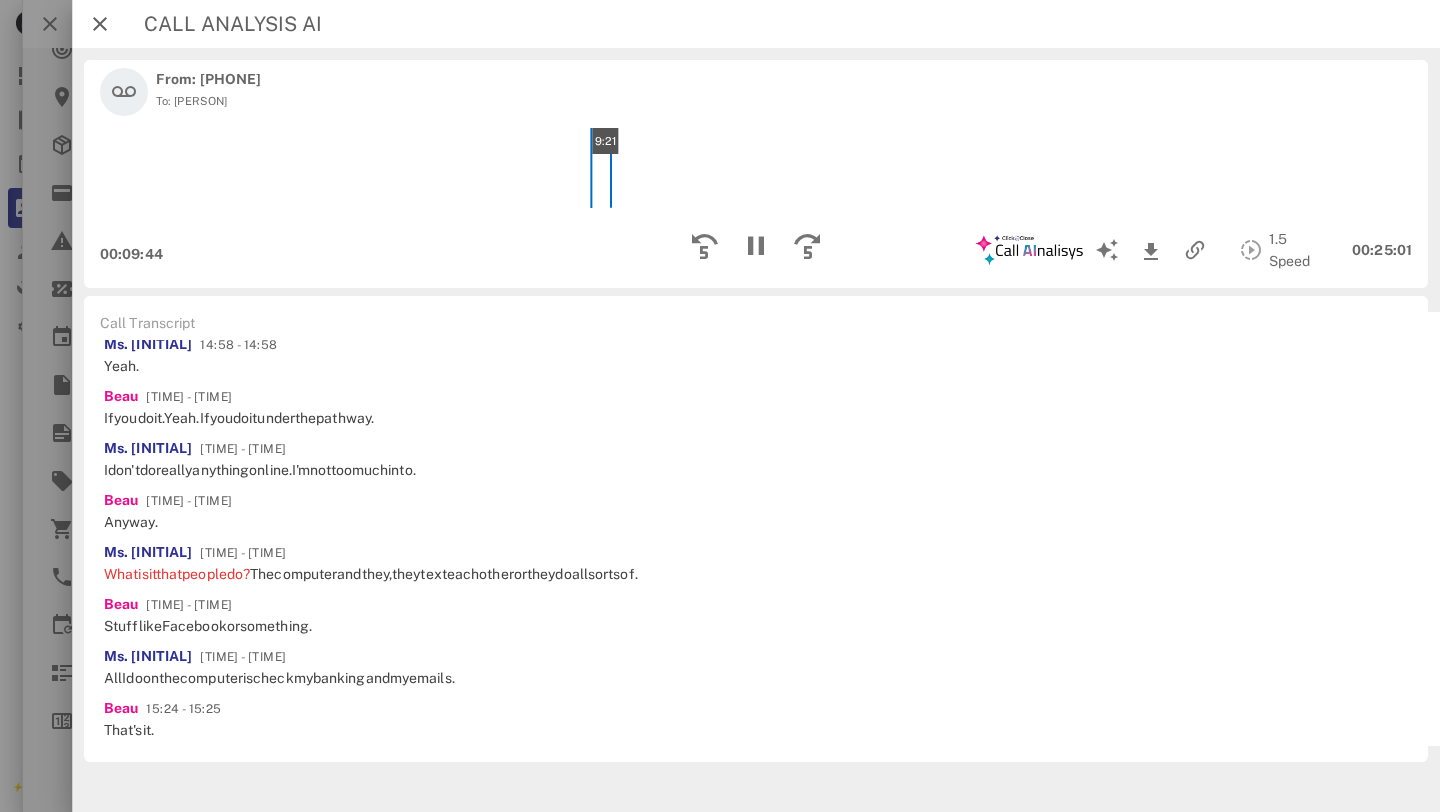 click on "9:21" at bounding box center (756, 168) 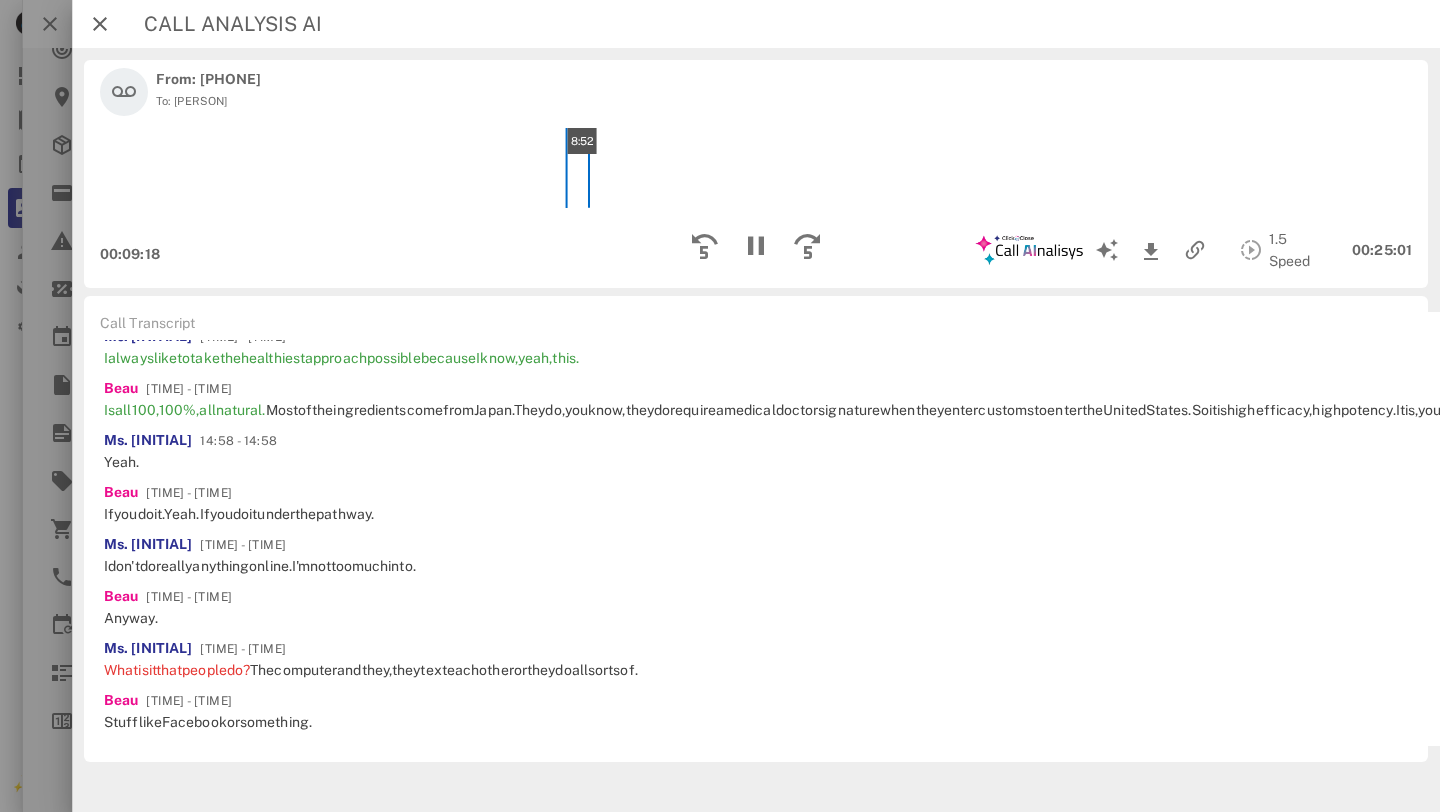 click on "8:52" at bounding box center (756, 168) 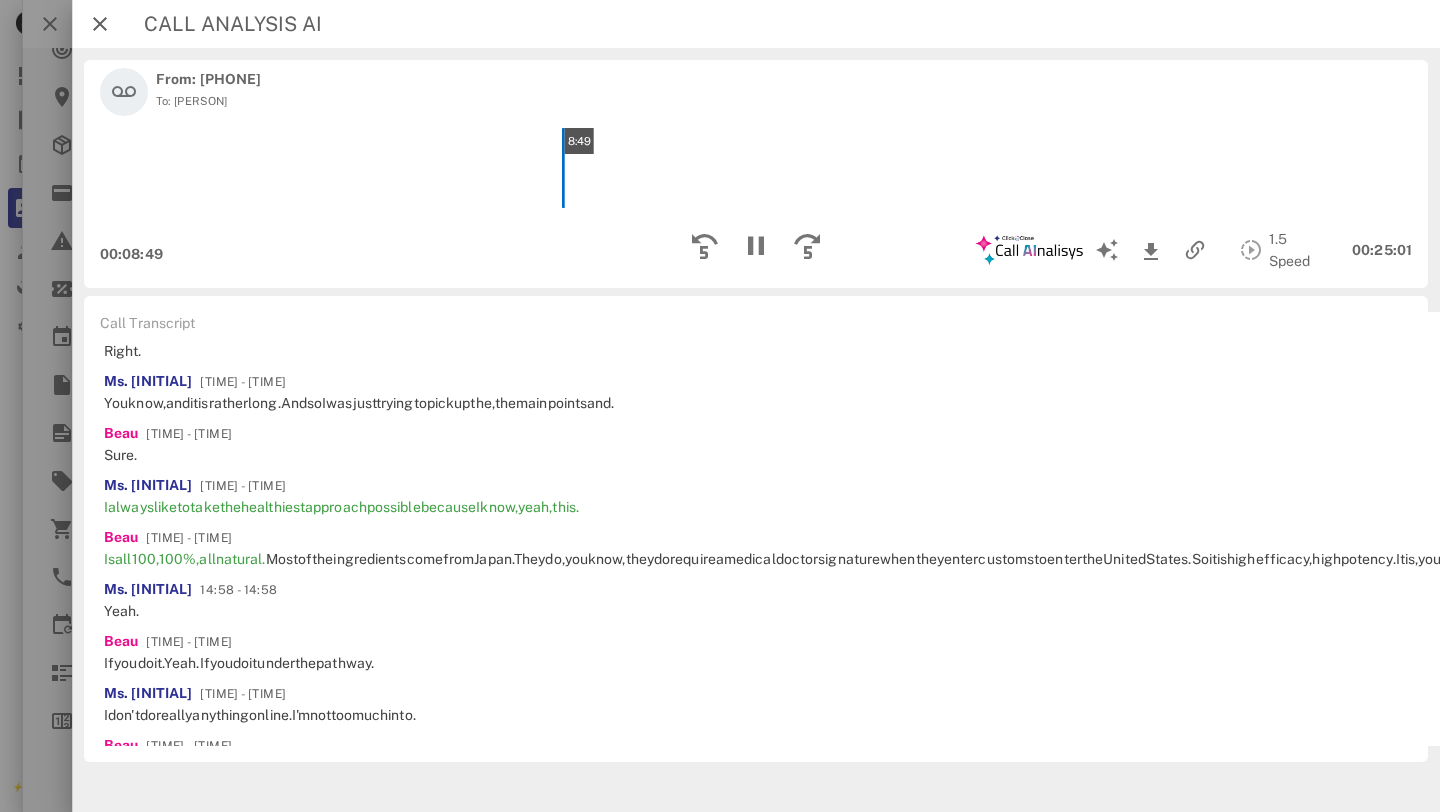 scroll, scrollTop: 2627, scrollLeft: 0, axis: vertical 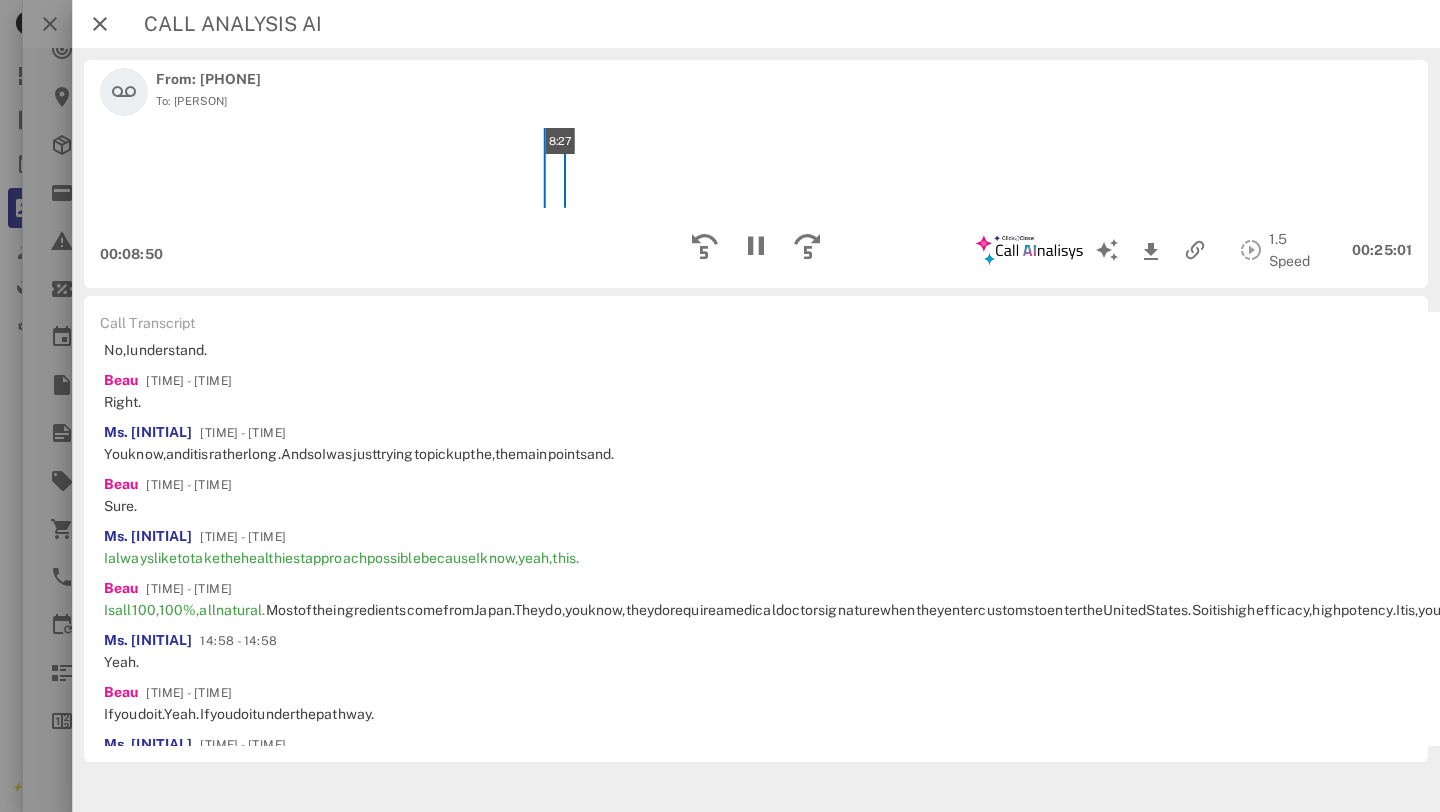 click on "8:27" at bounding box center [756, 168] 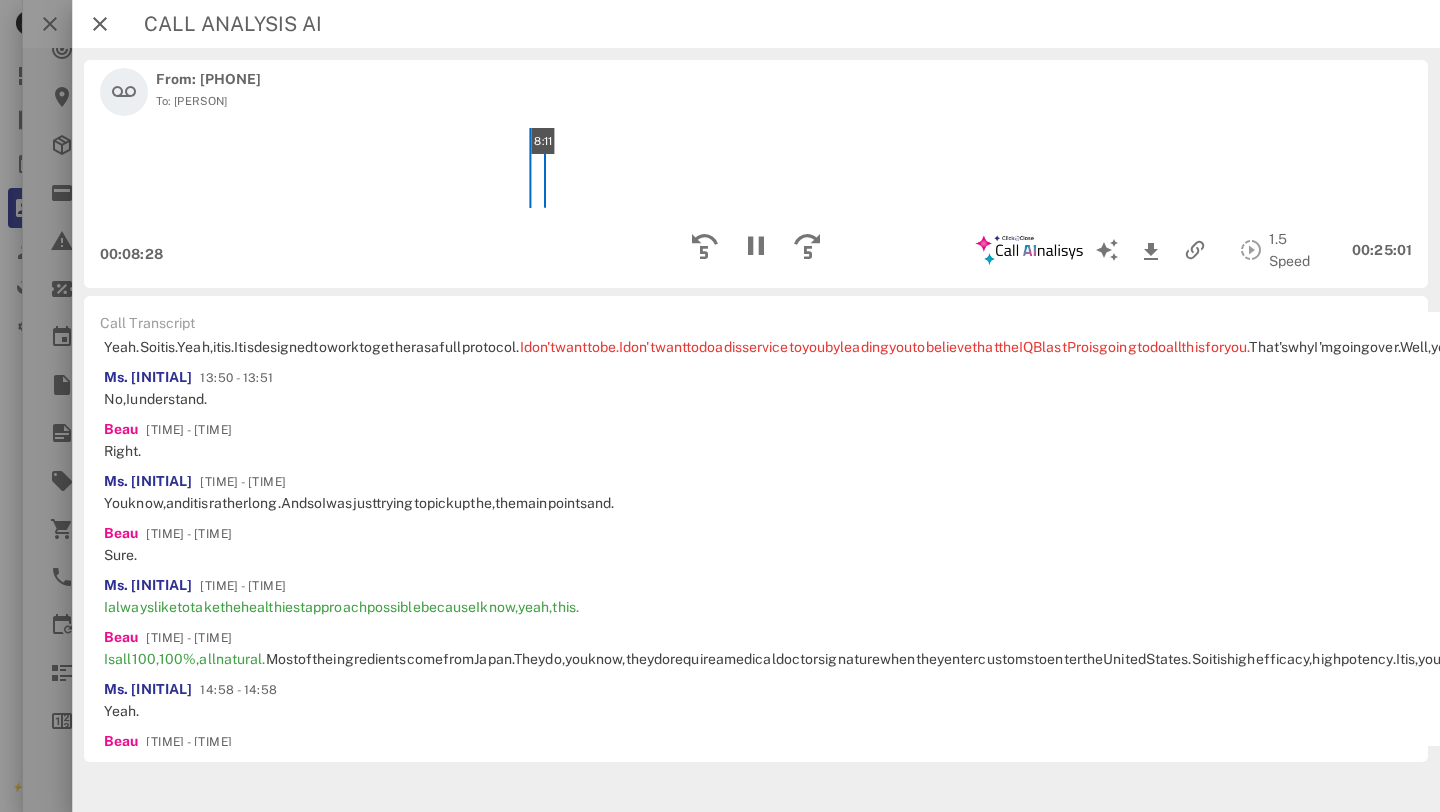 scroll, scrollTop: 2531, scrollLeft: 0, axis: vertical 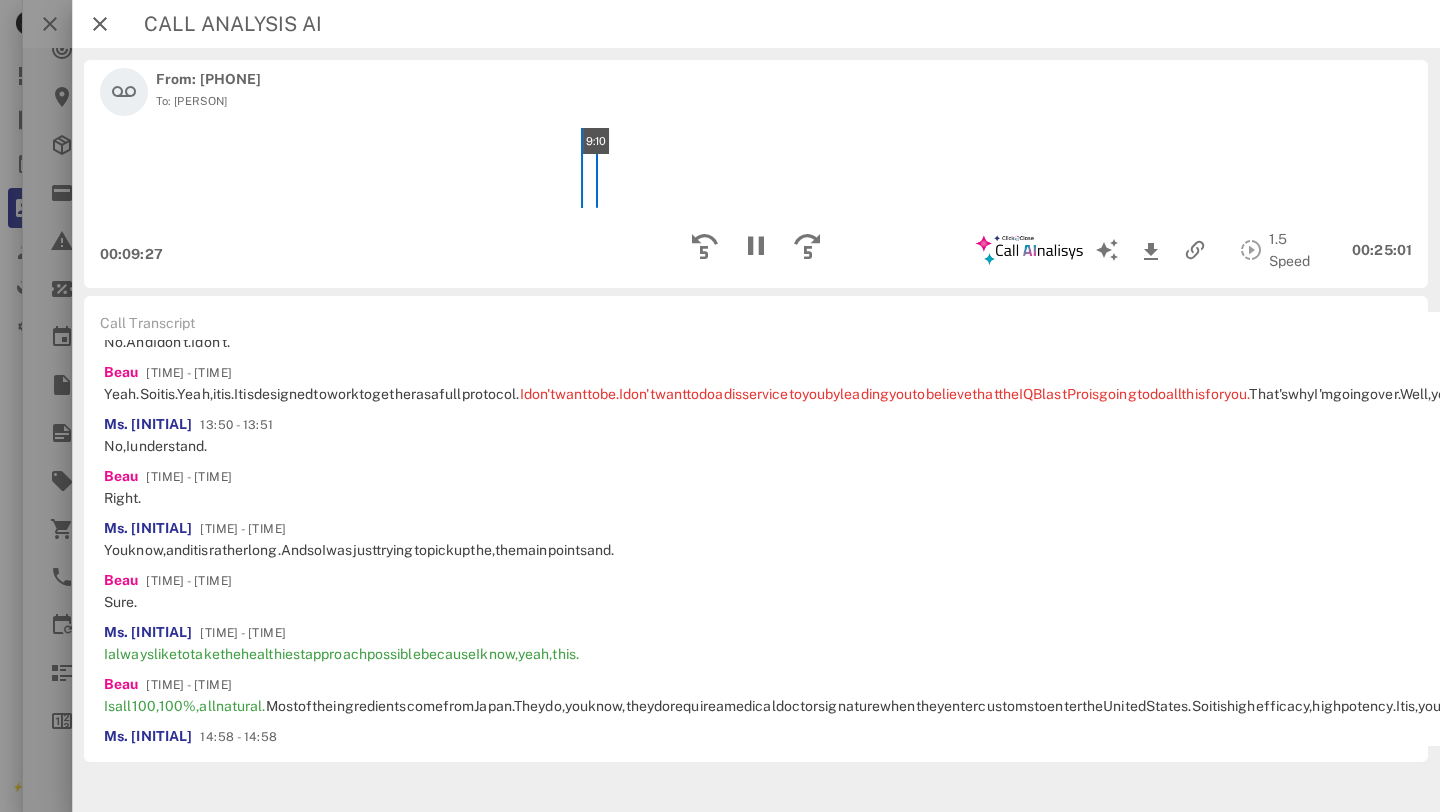 click on "9:10" at bounding box center [756, 168] 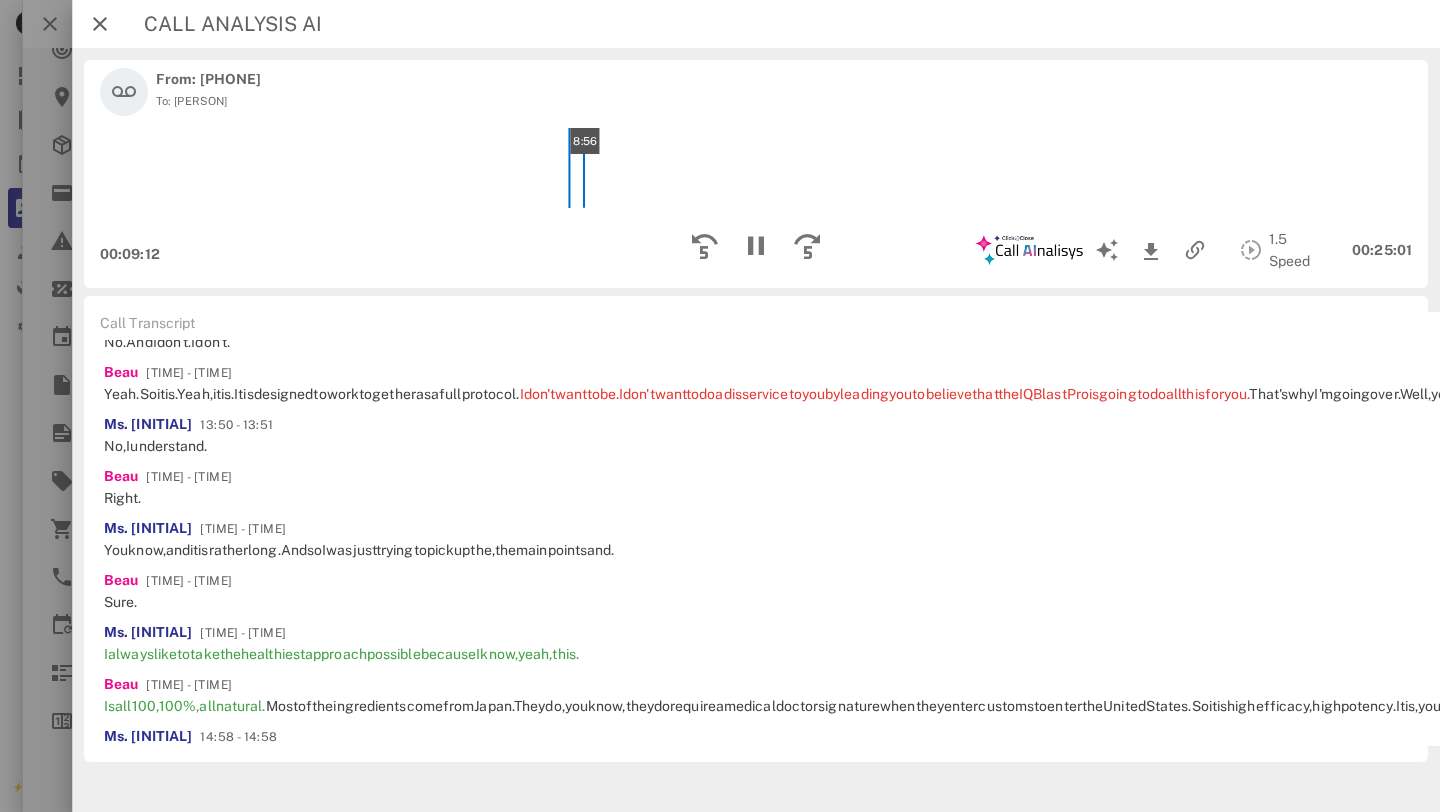 click on "8:56" at bounding box center [756, 168] 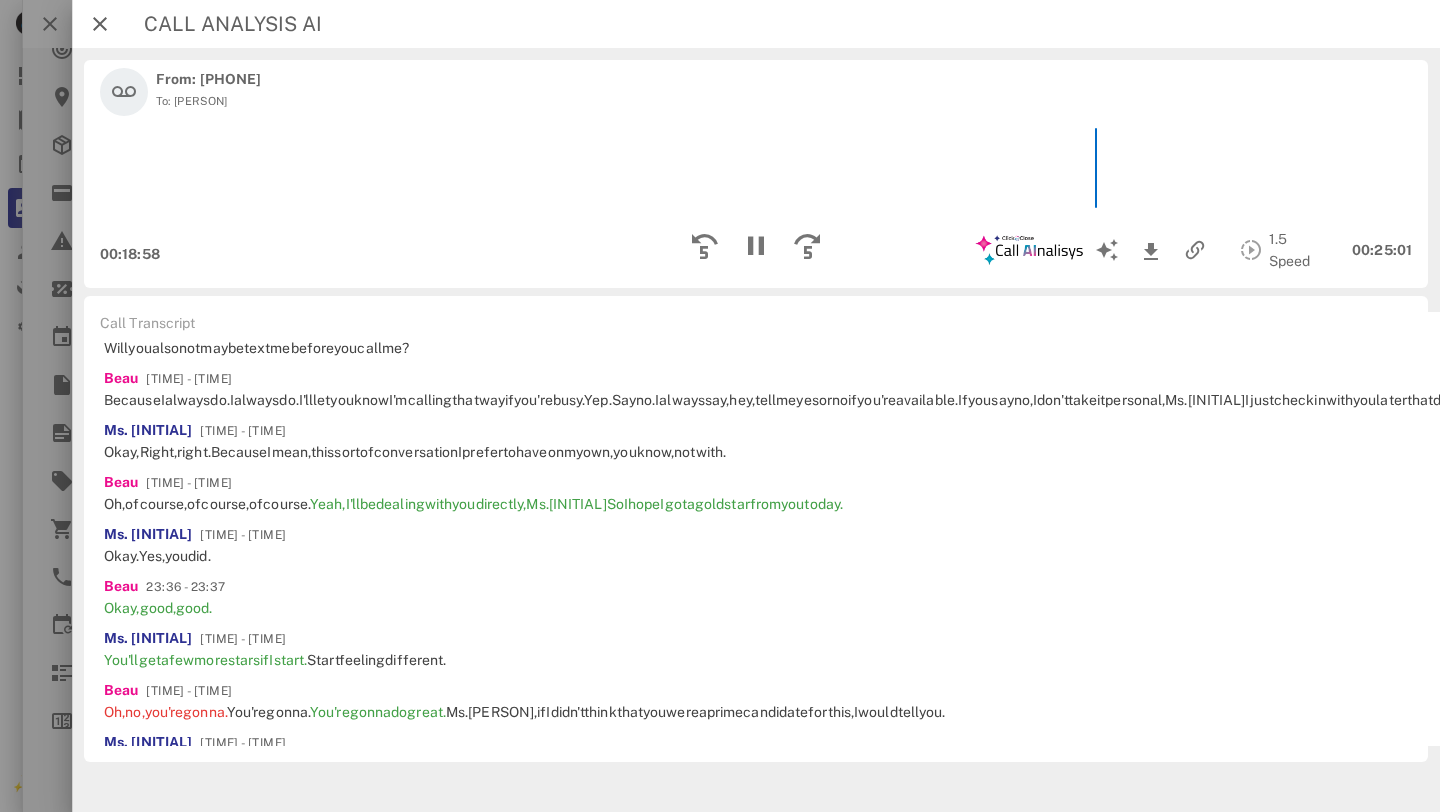 scroll, scrollTop: 6193, scrollLeft: 0, axis: vertical 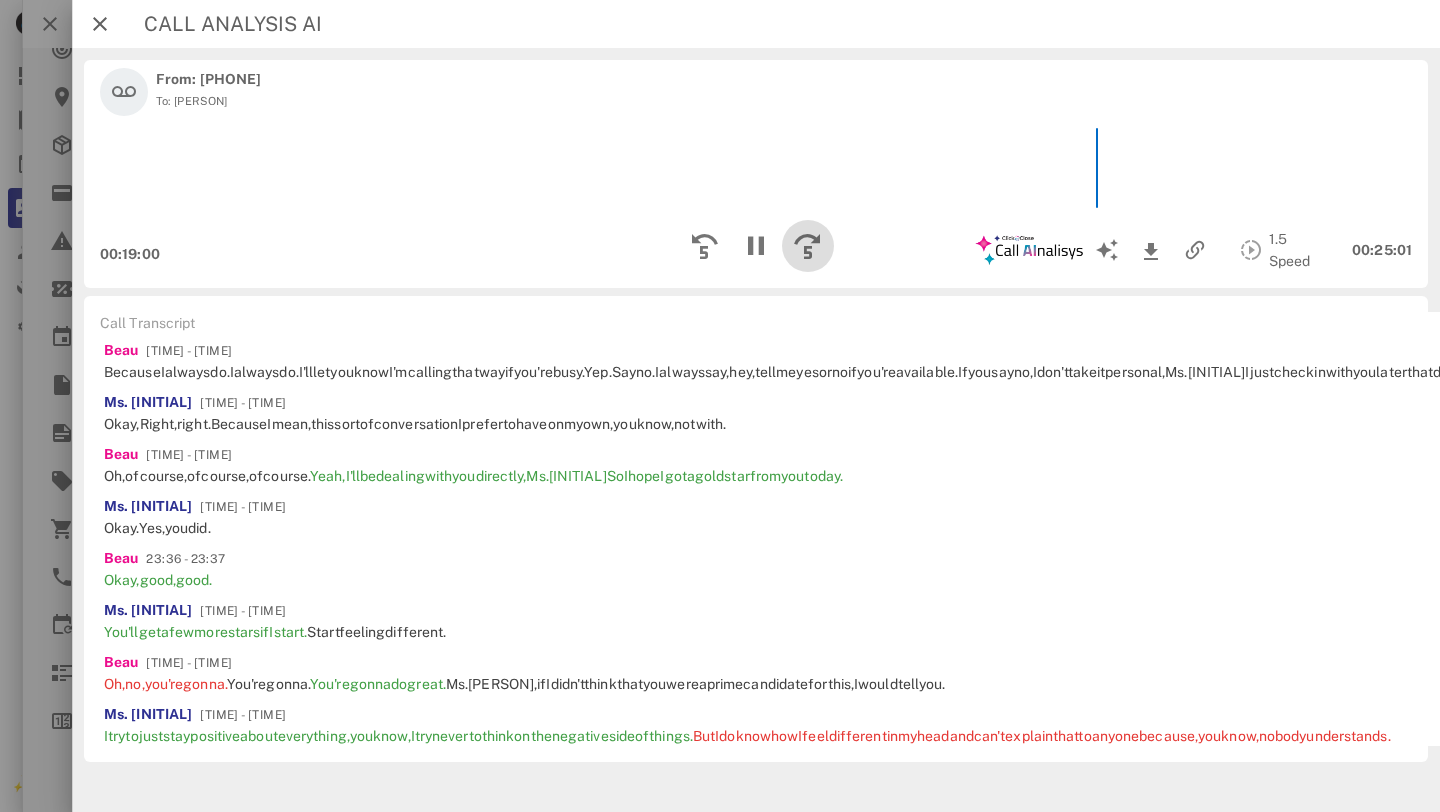 click at bounding box center [808, 246] 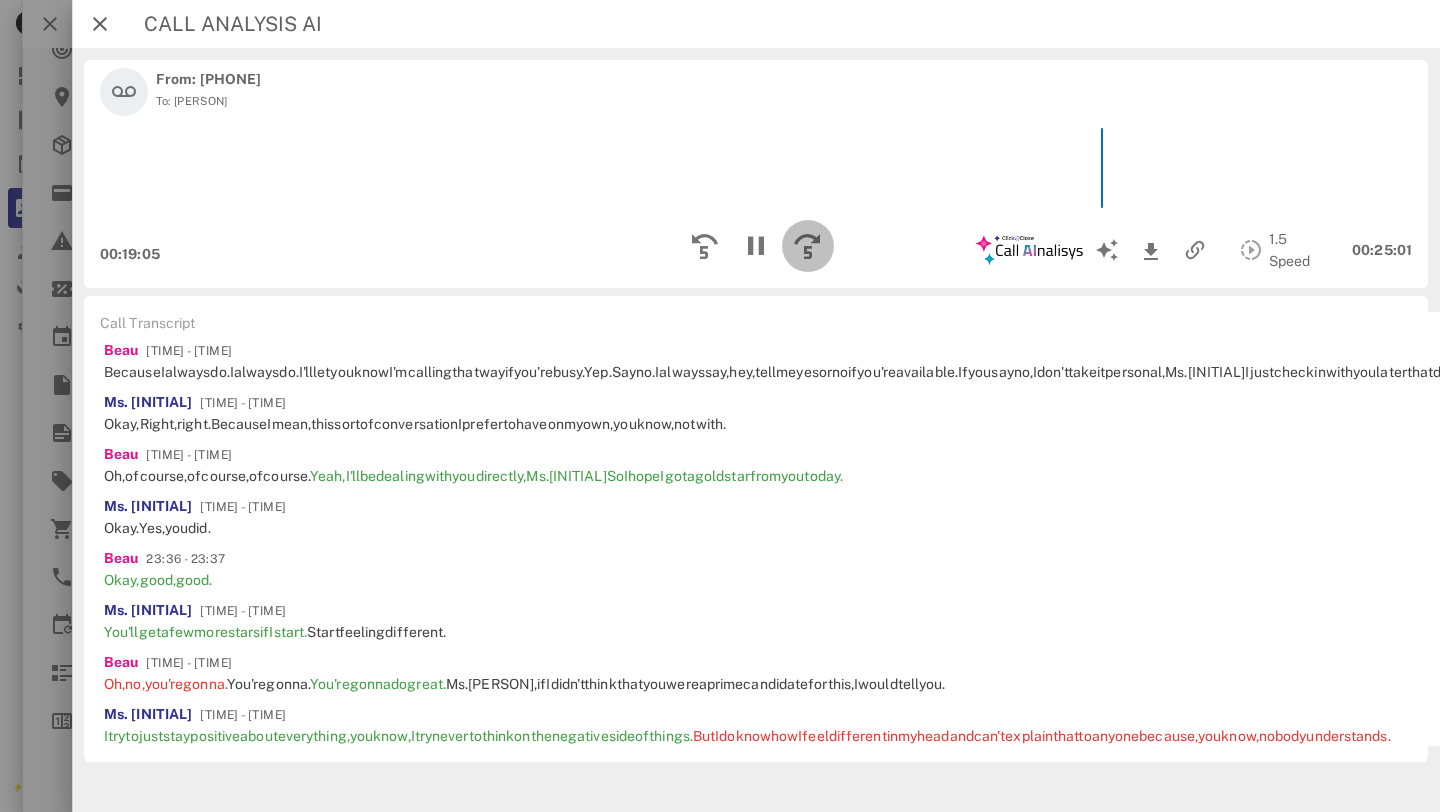 click at bounding box center [808, 246] 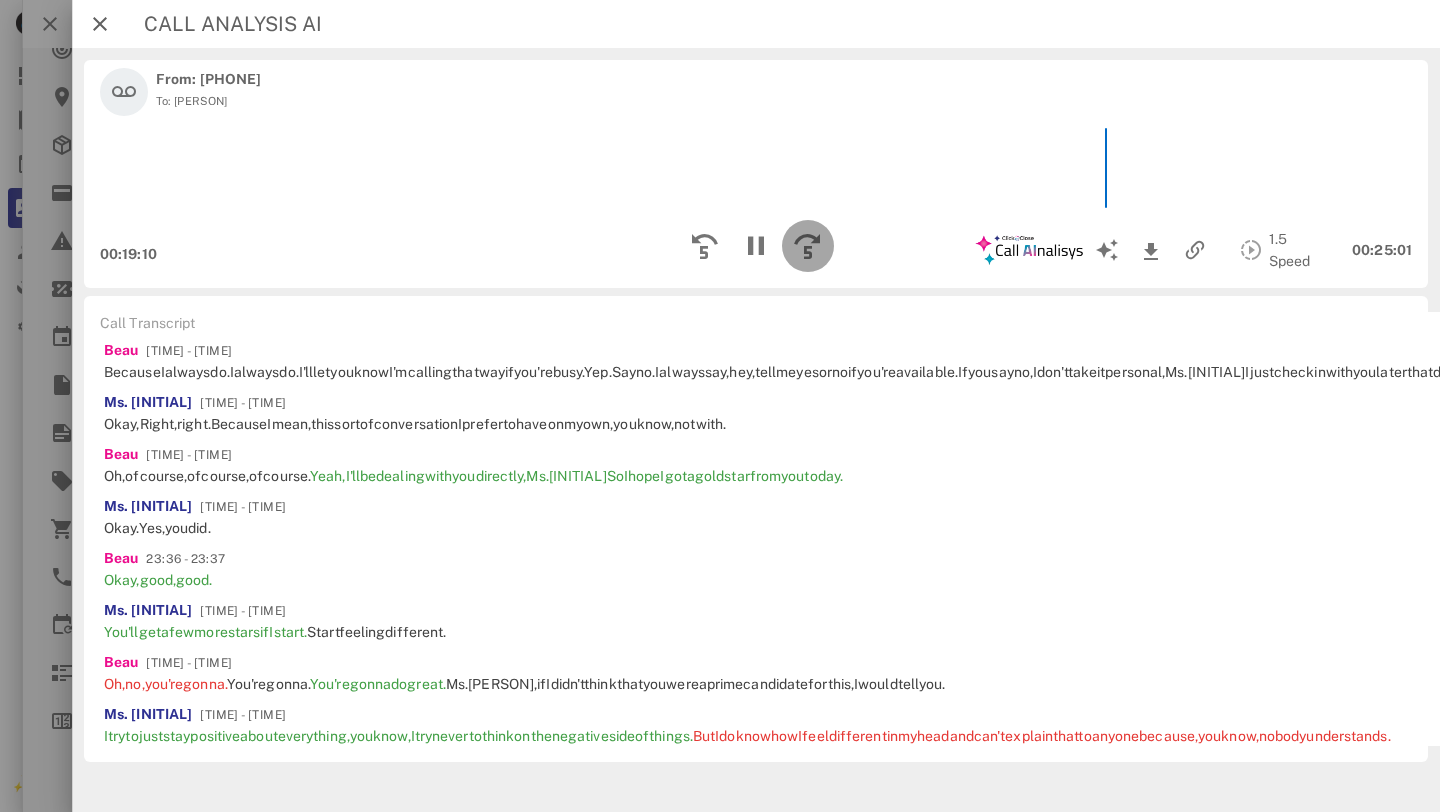 click at bounding box center [808, 246] 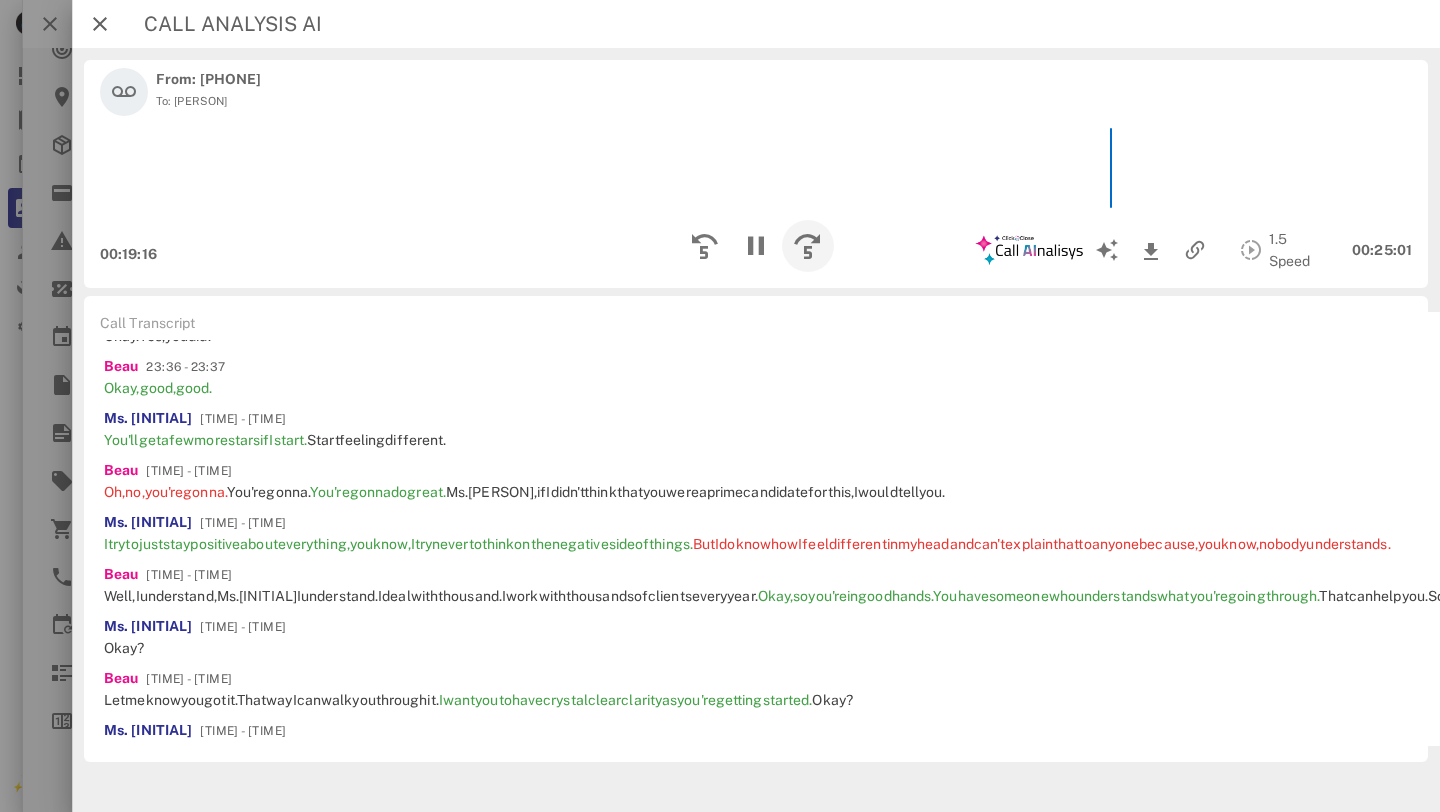 scroll, scrollTop: 6543, scrollLeft: 0, axis: vertical 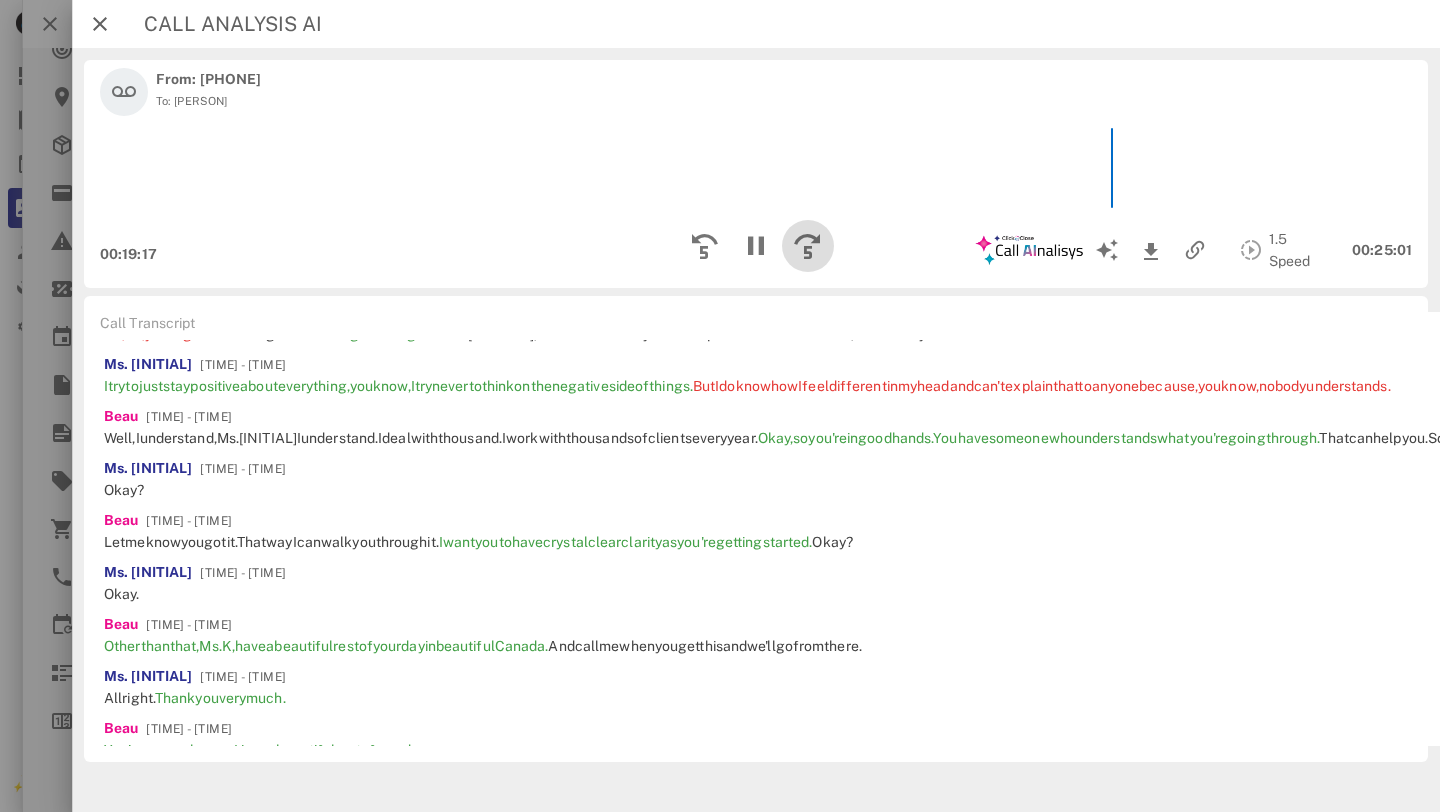 click at bounding box center (808, 246) 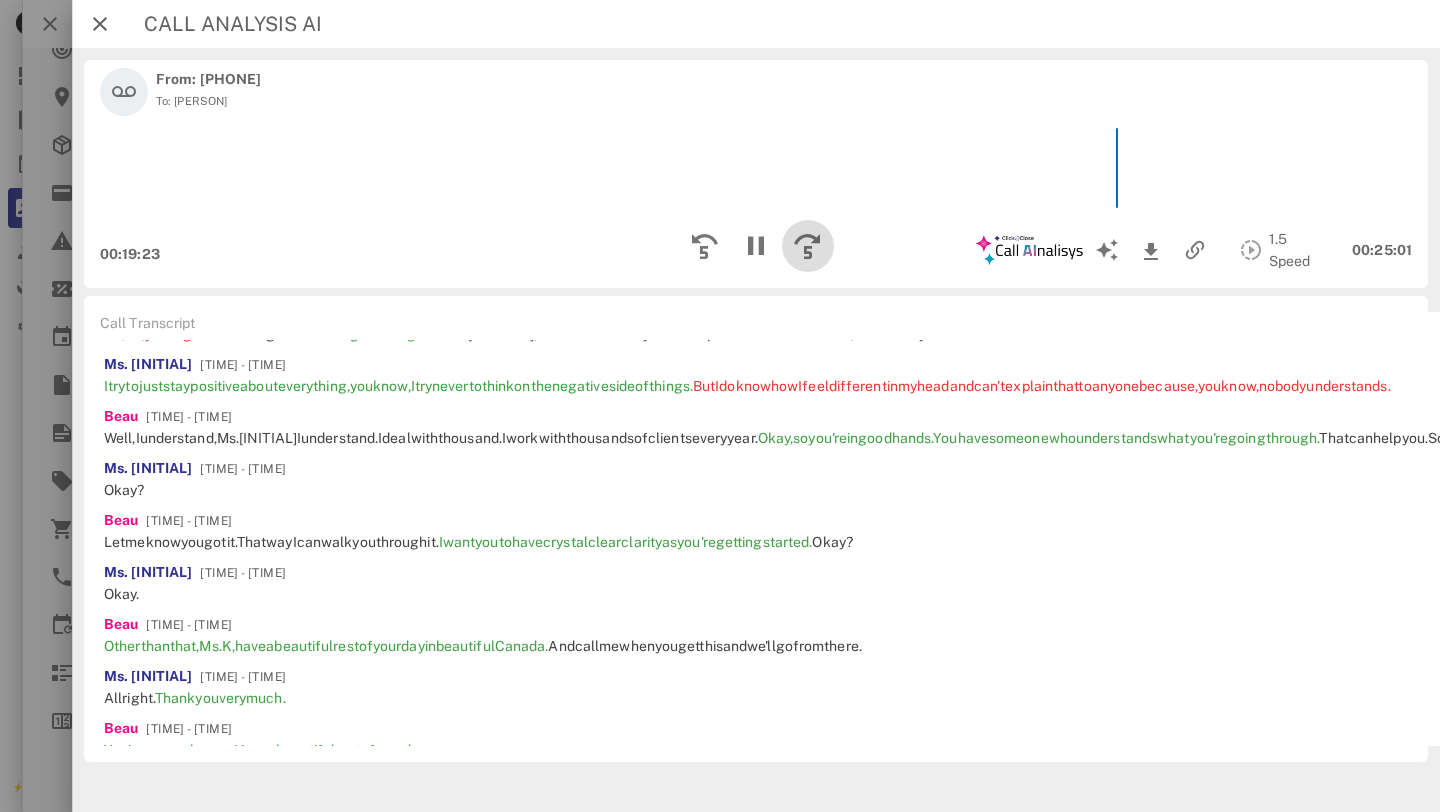 click at bounding box center [808, 246] 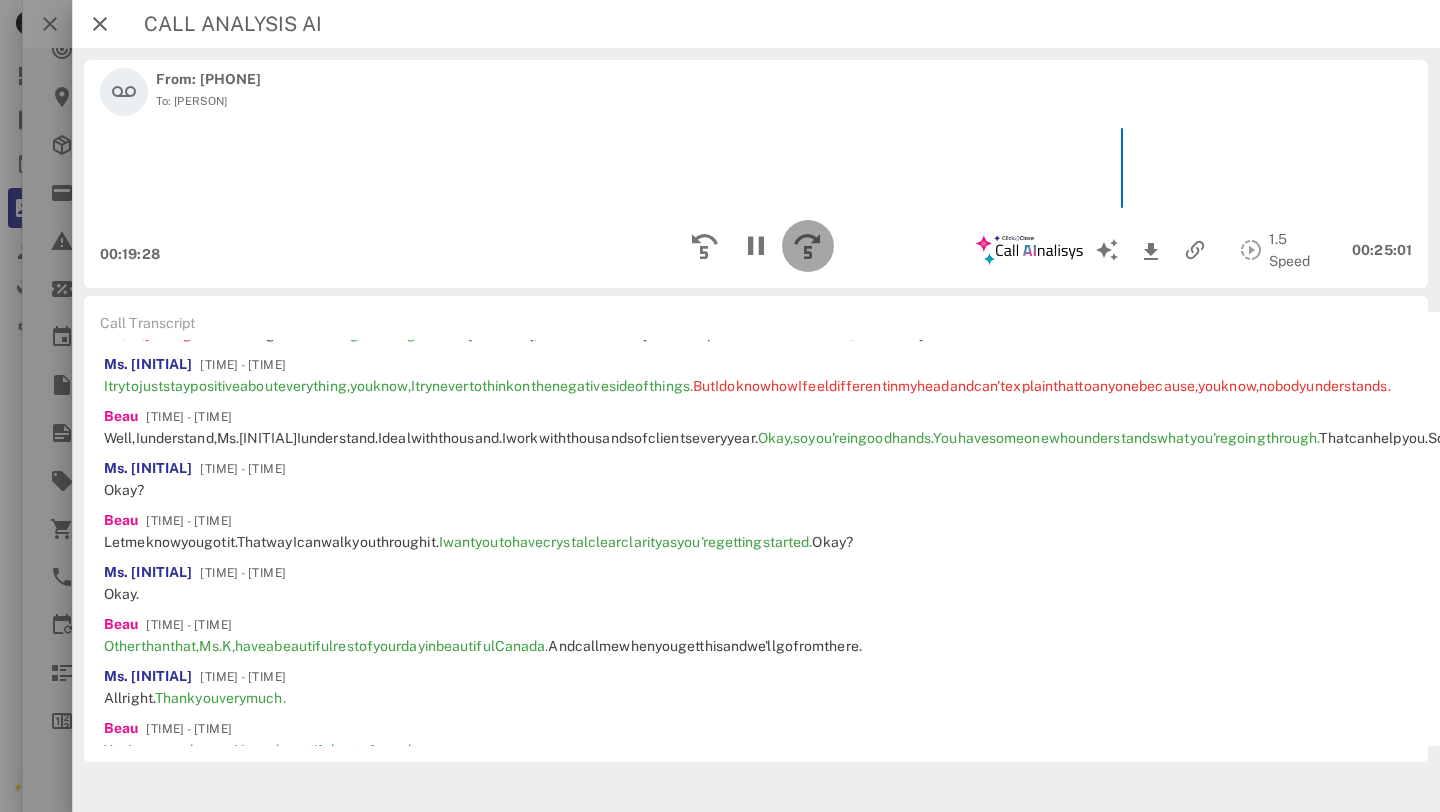click at bounding box center (808, 246) 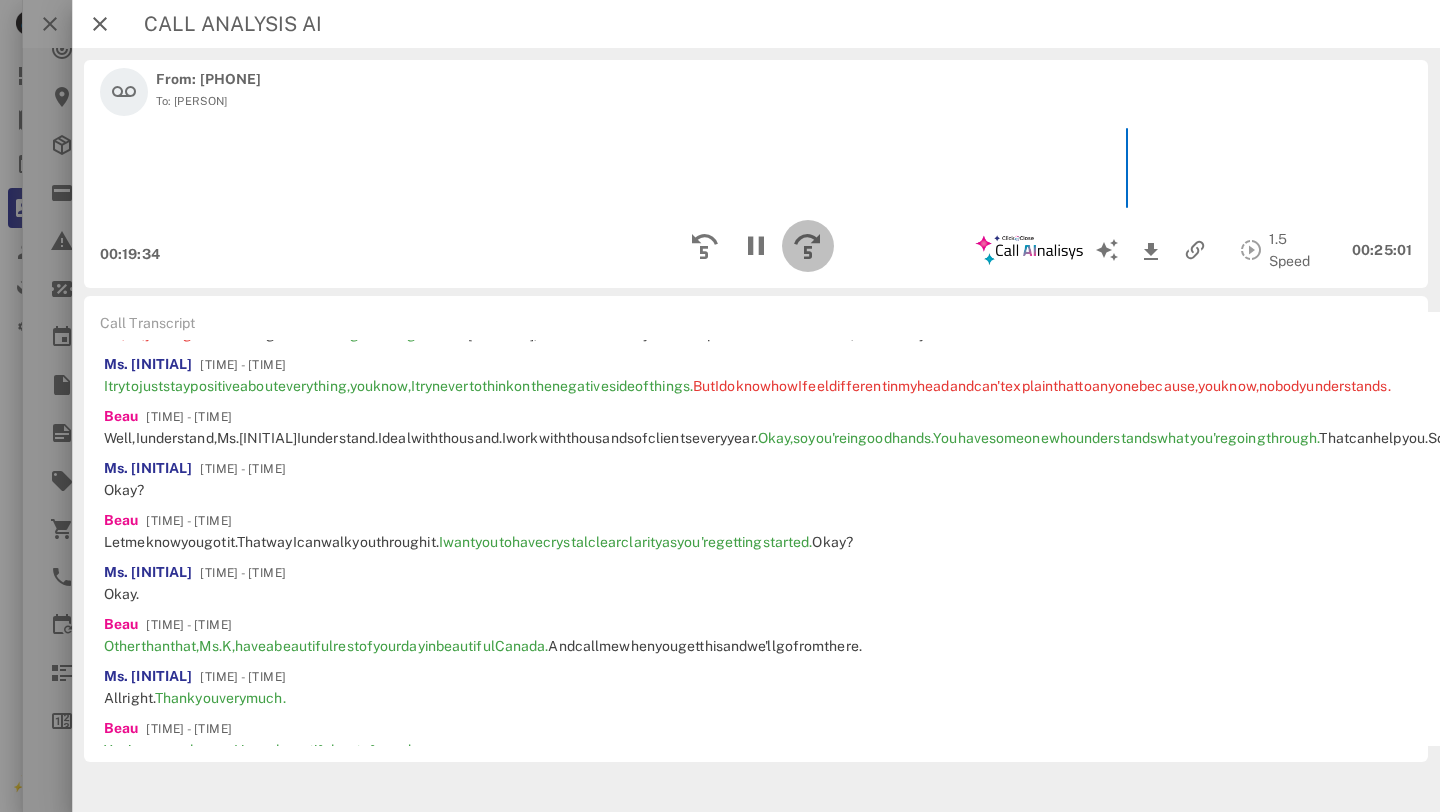 click at bounding box center [808, 246] 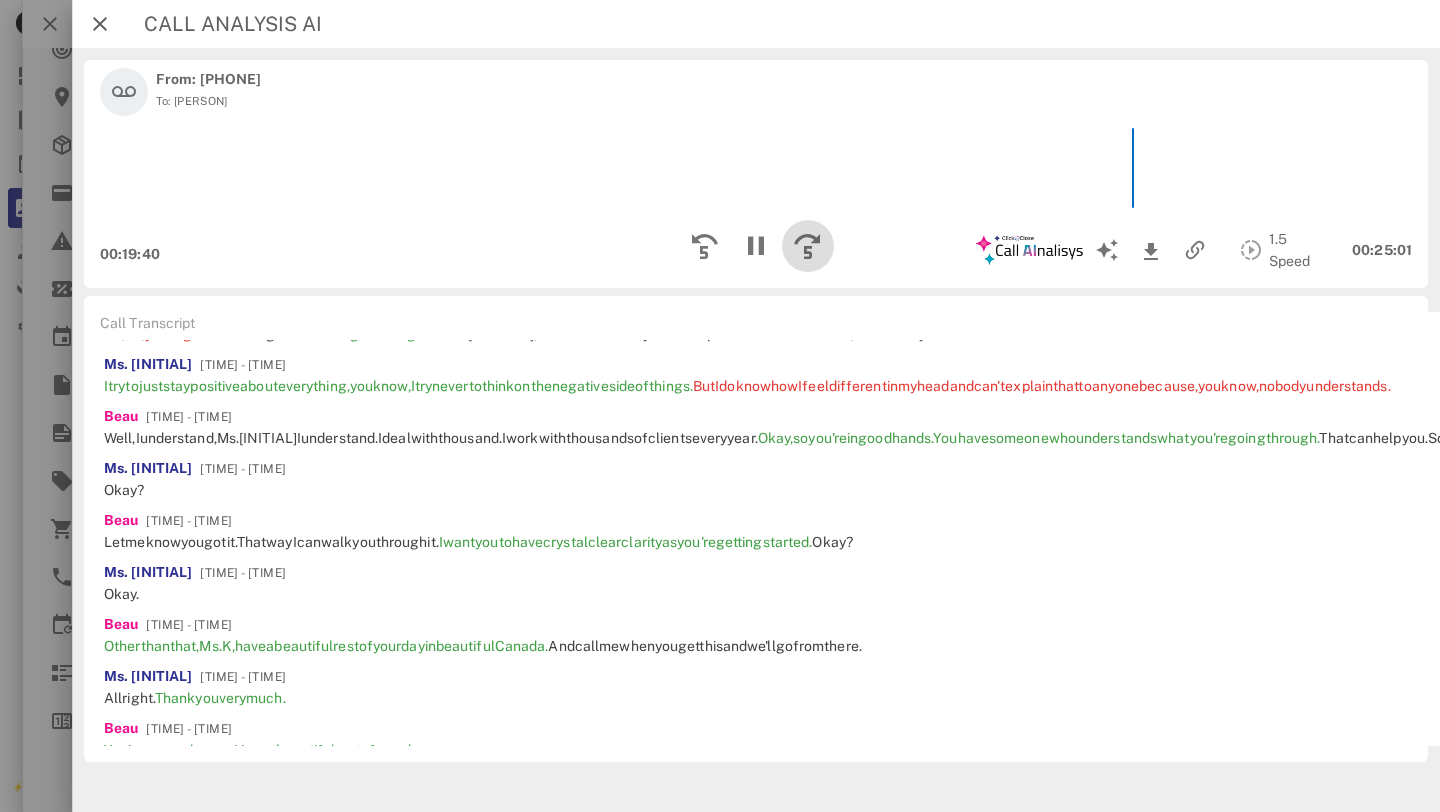 click at bounding box center [808, 246] 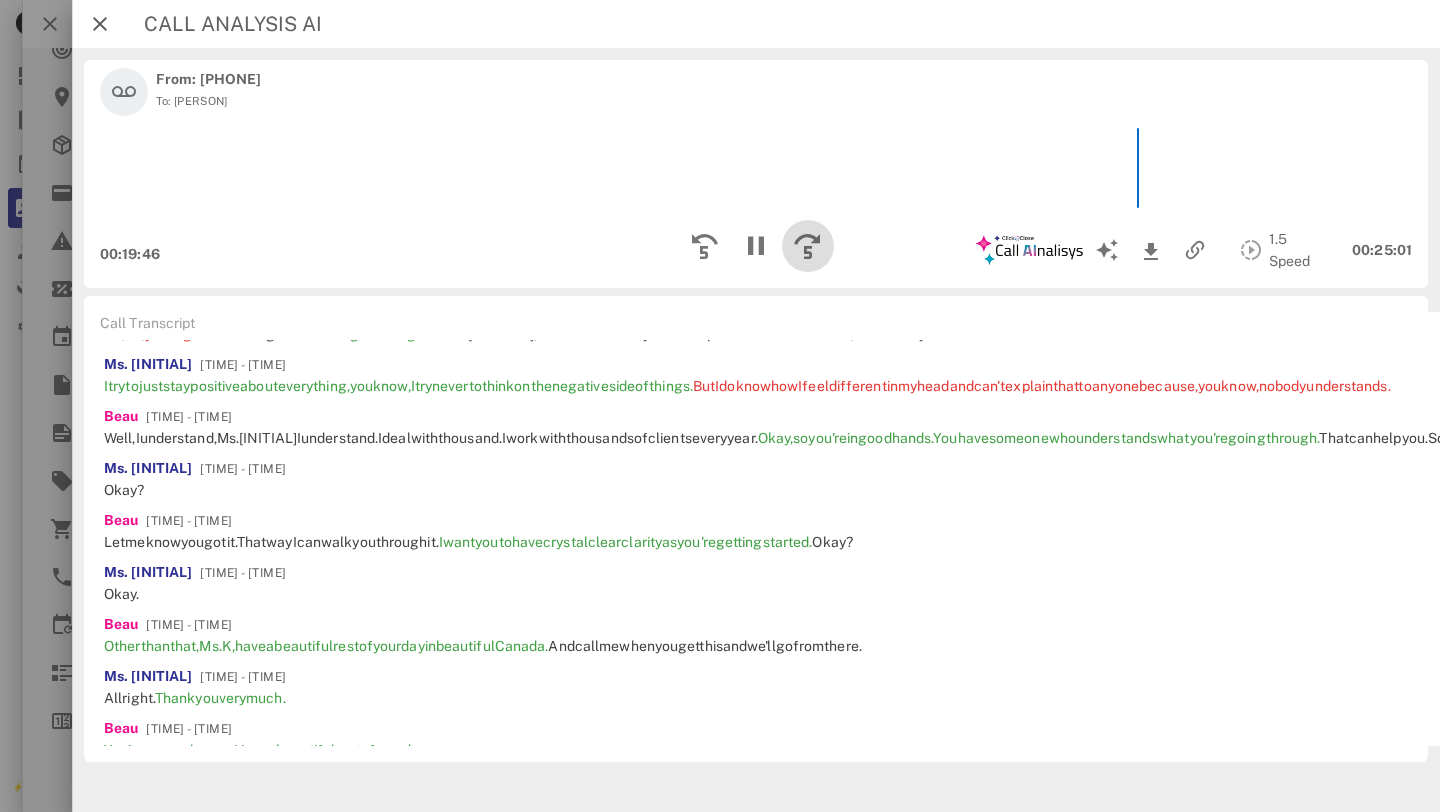 click at bounding box center (808, 246) 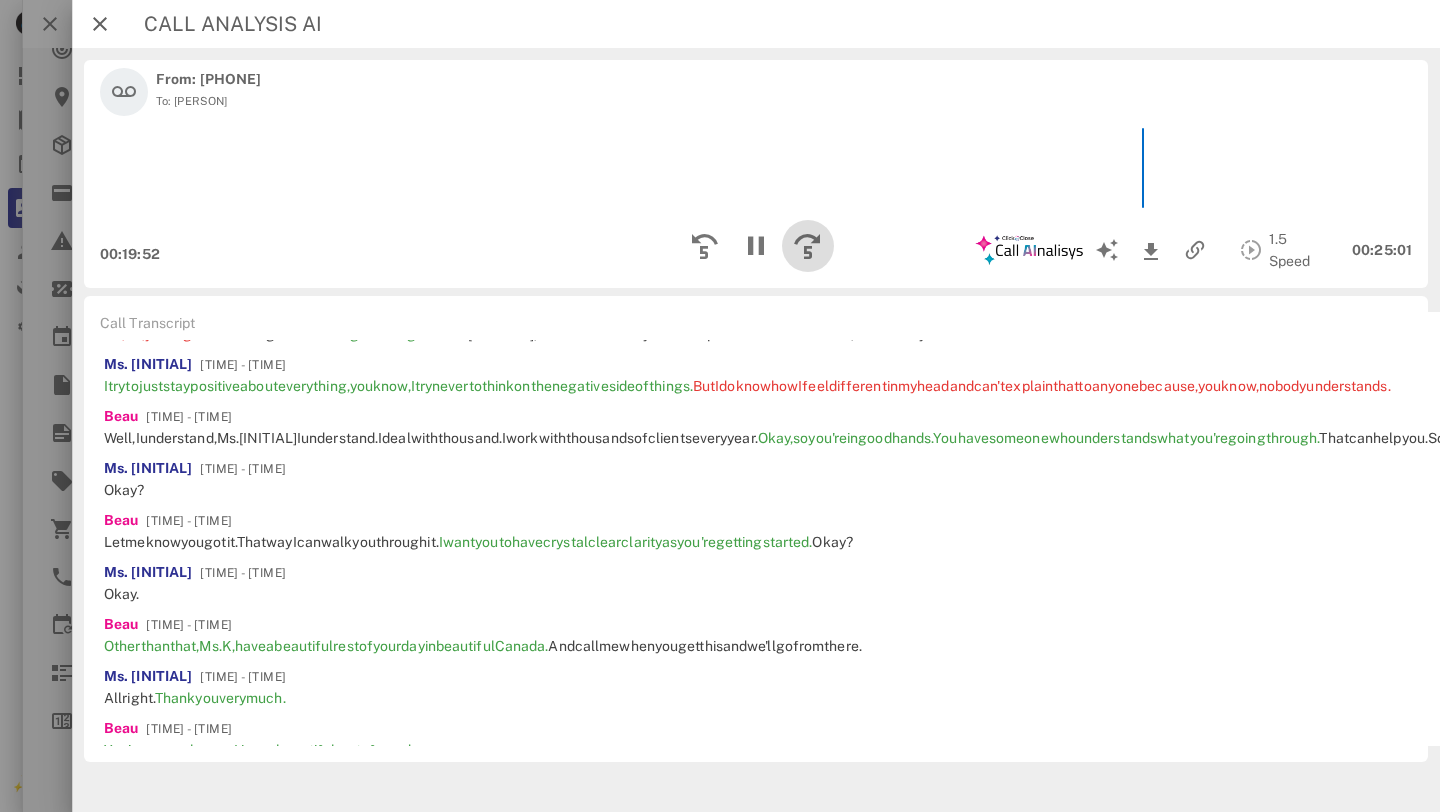 click at bounding box center (808, 246) 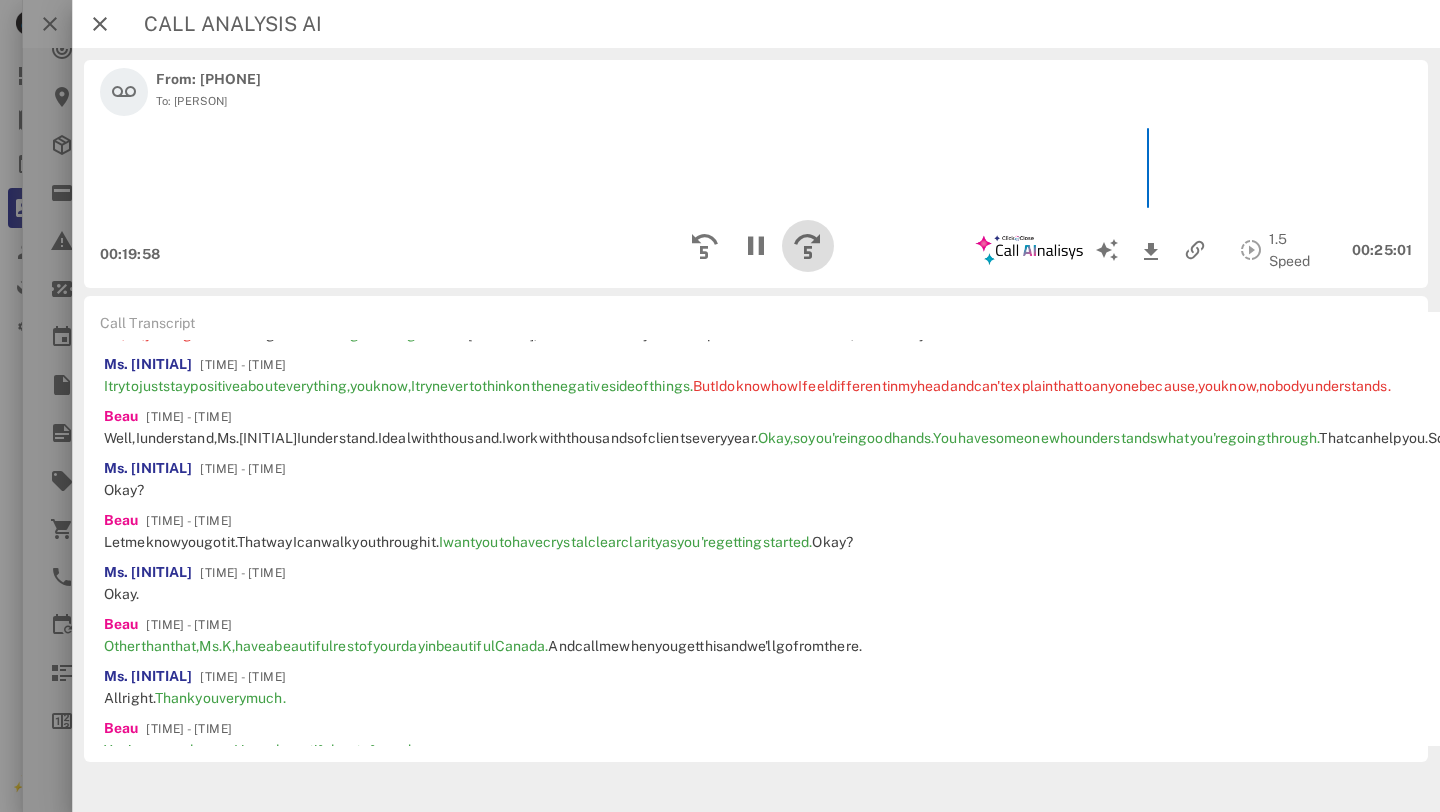 click at bounding box center (808, 246) 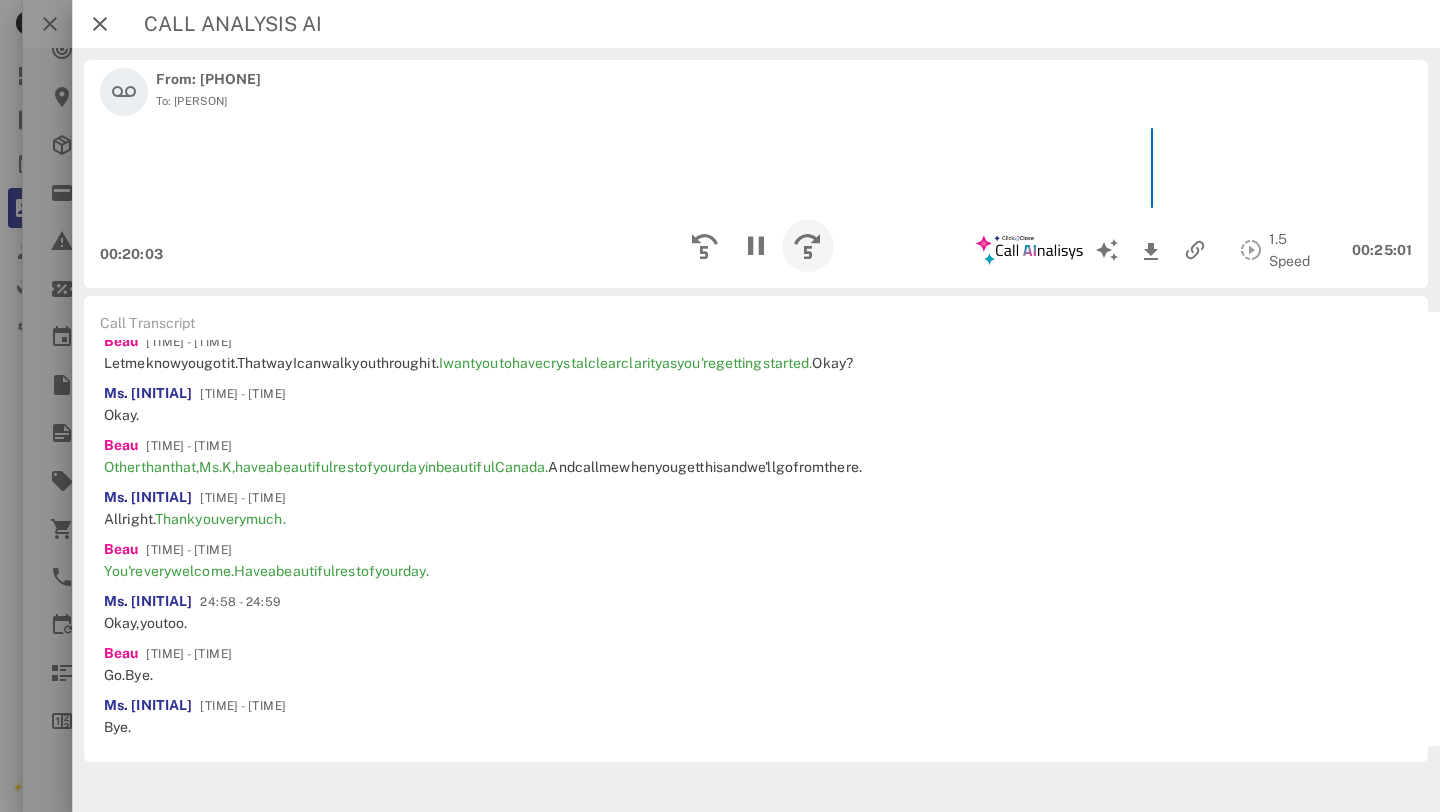 scroll, scrollTop: 6929, scrollLeft: 0, axis: vertical 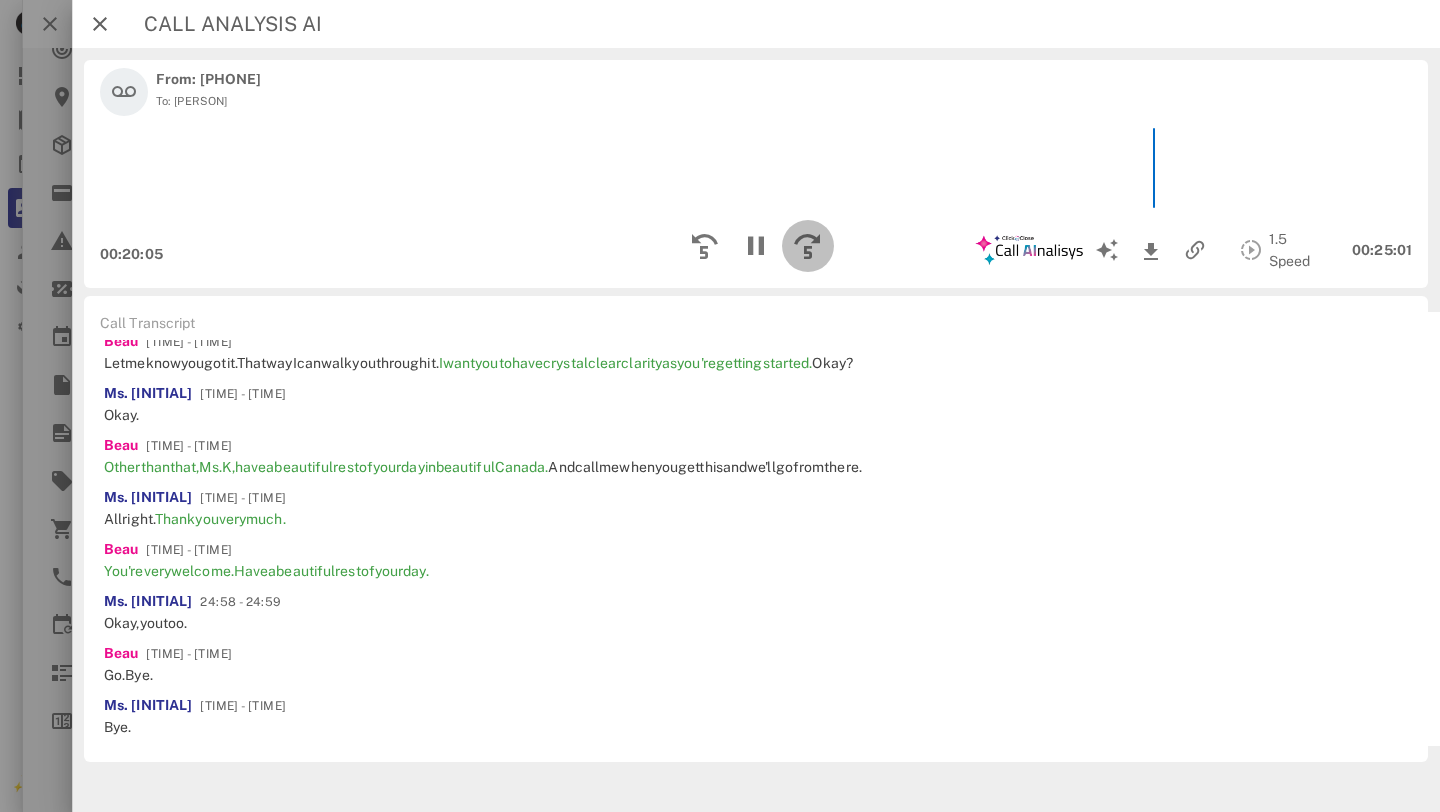click at bounding box center [808, 246] 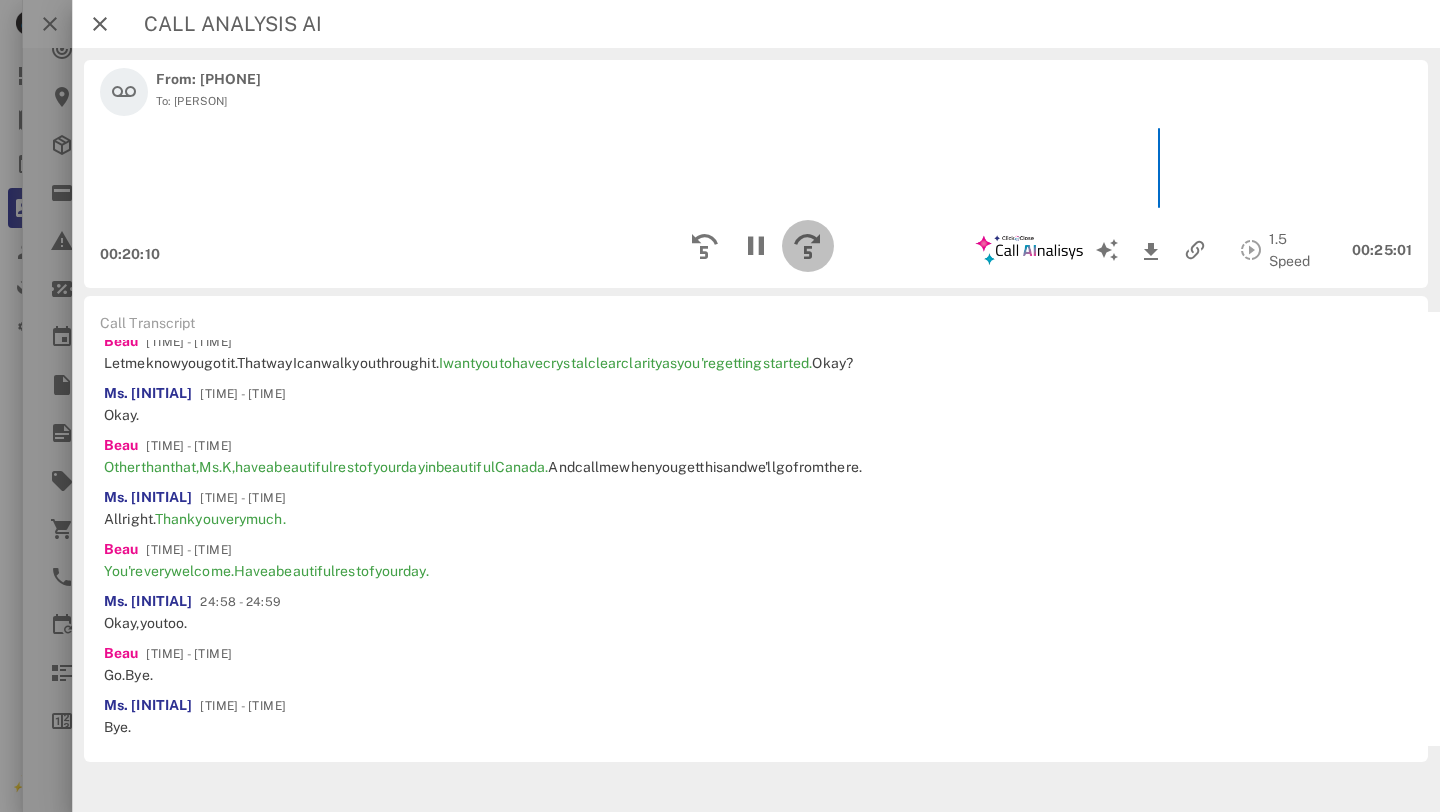 click at bounding box center [808, 246] 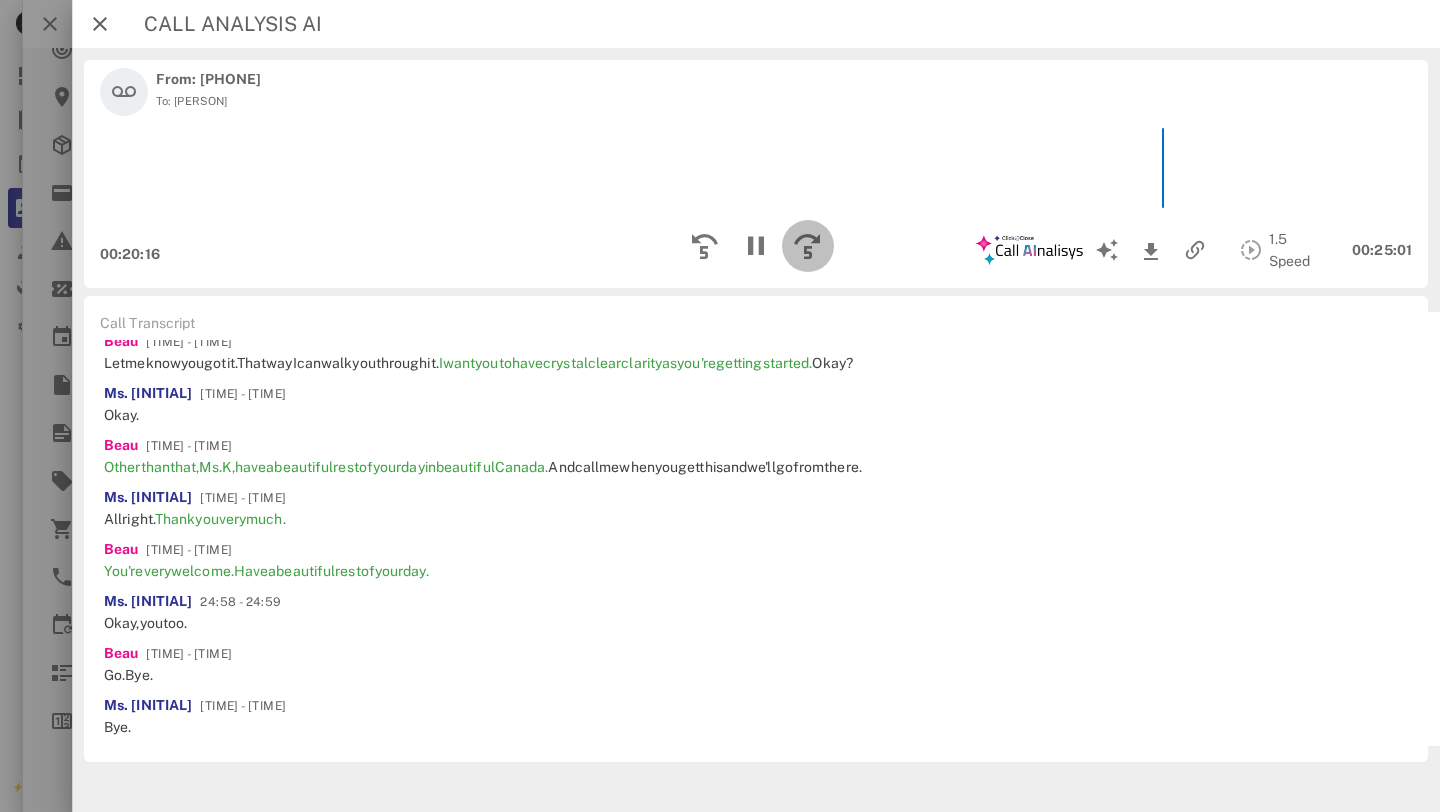 click at bounding box center (808, 246) 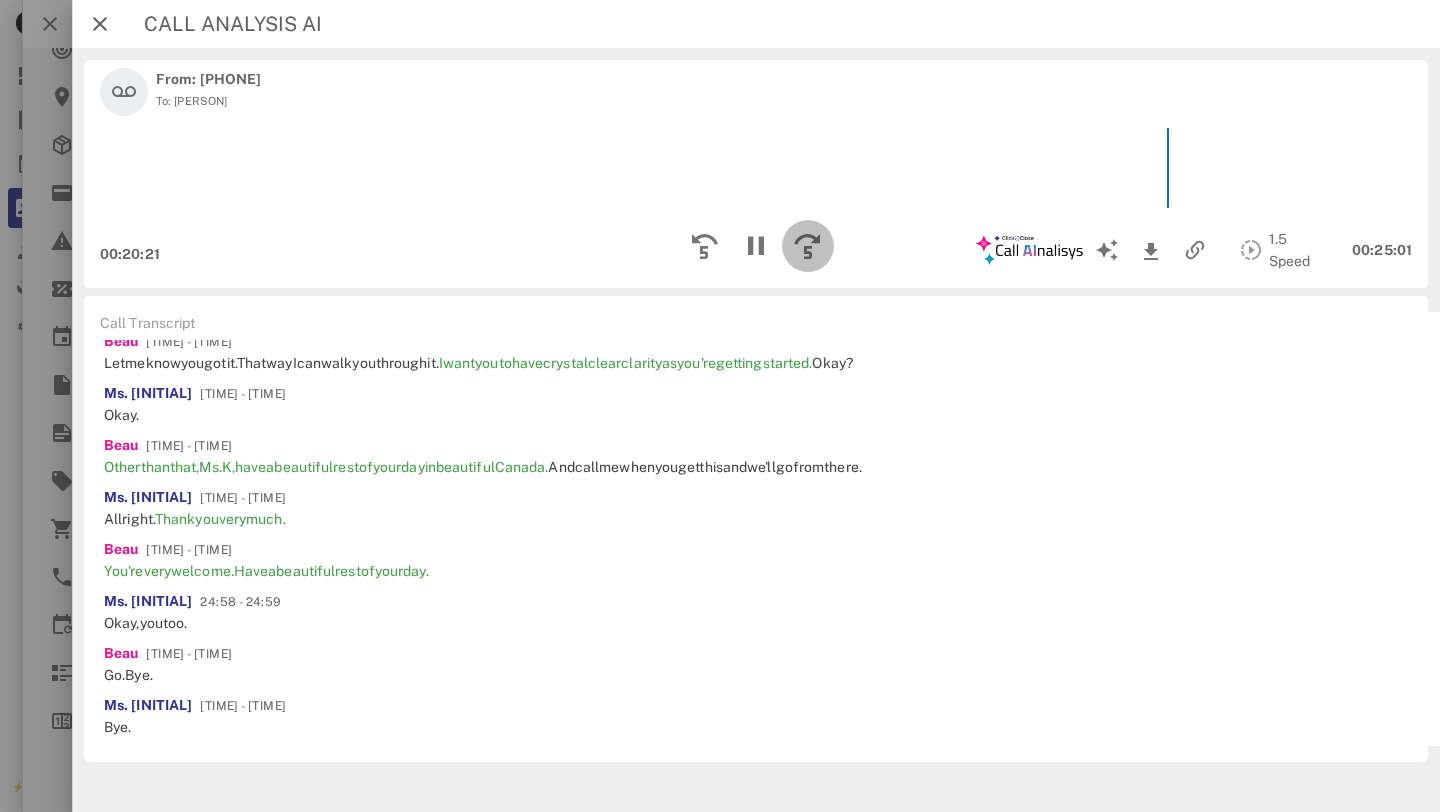 click at bounding box center [808, 246] 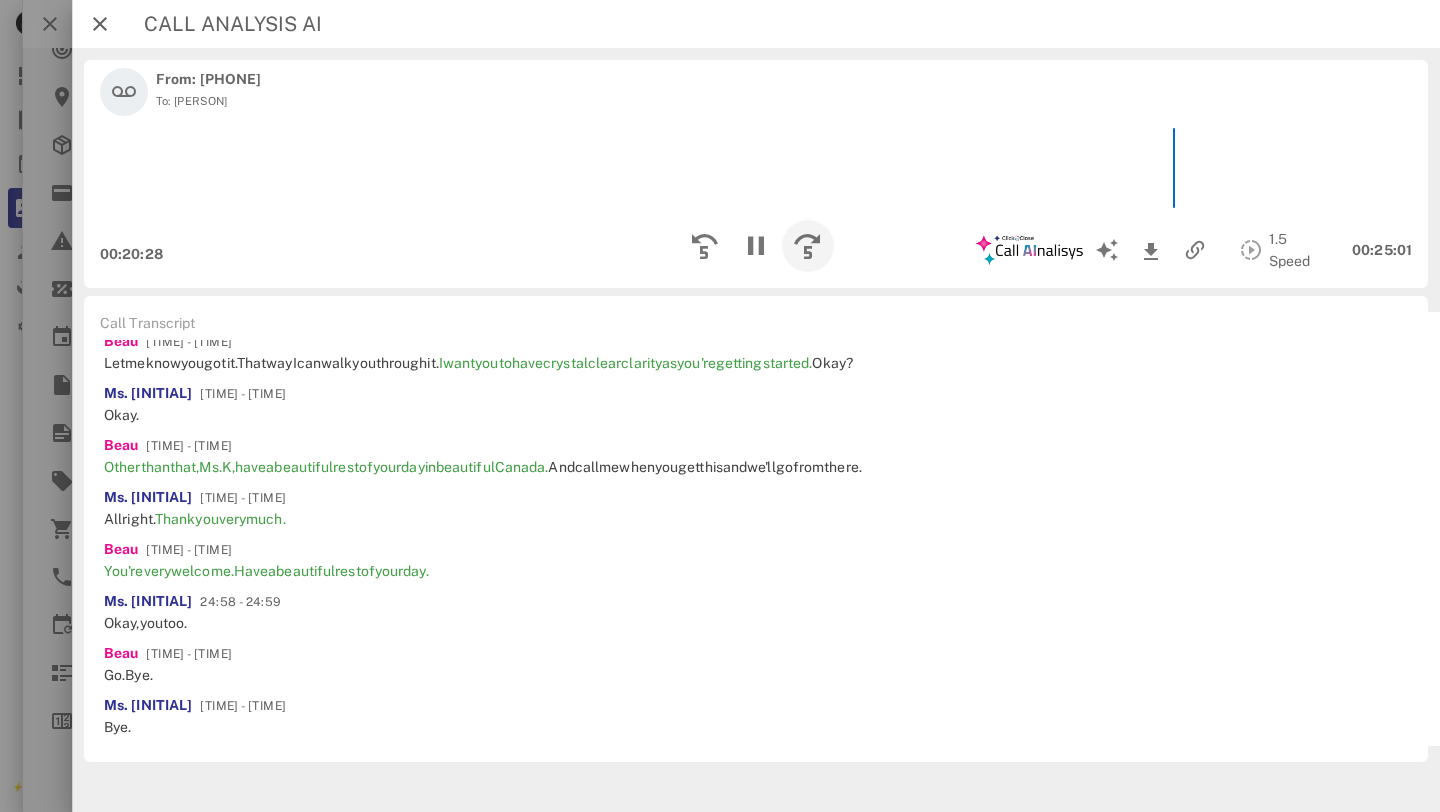 scroll, scrollTop: 7293, scrollLeft: 0, axis: vertical 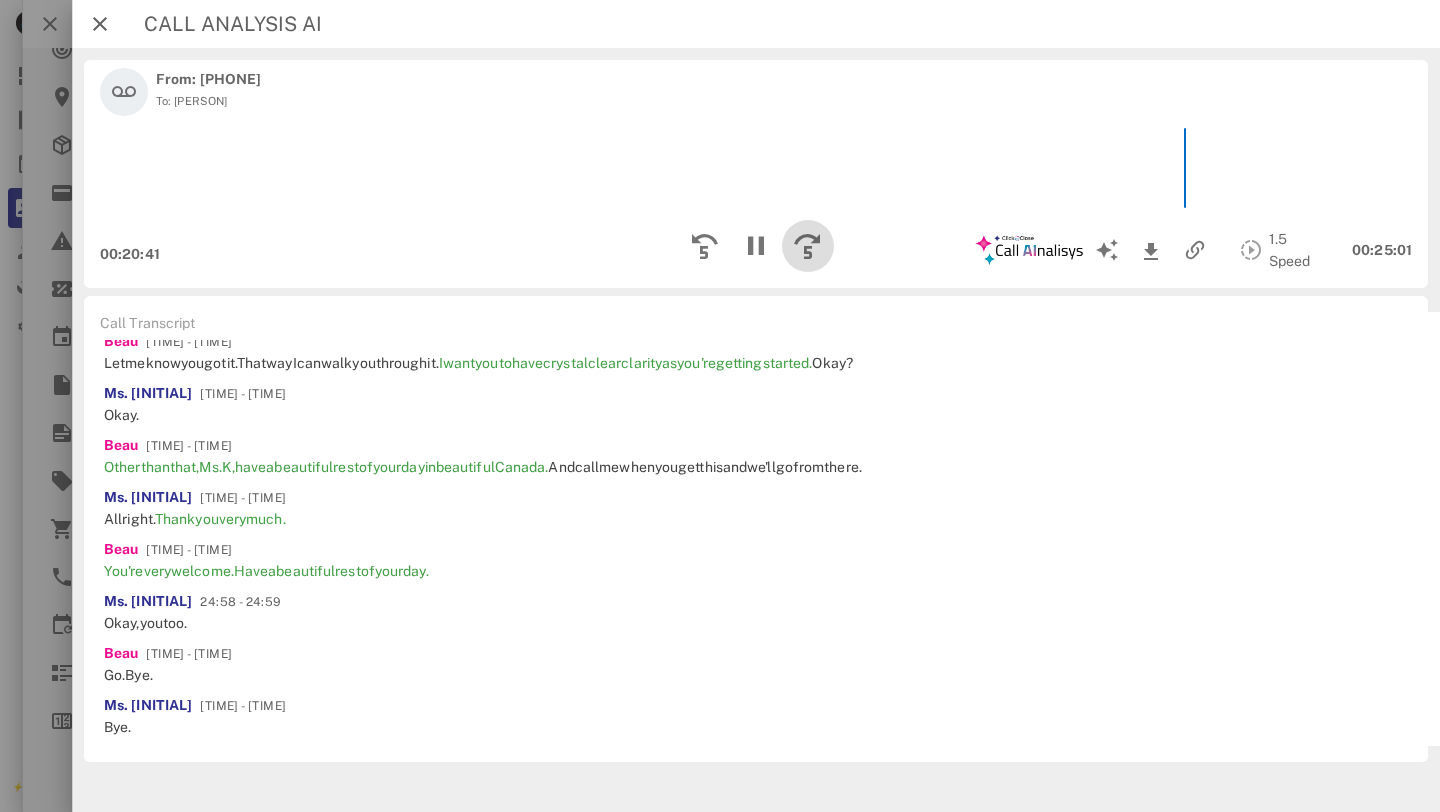 click at bounding box center (808, 246) 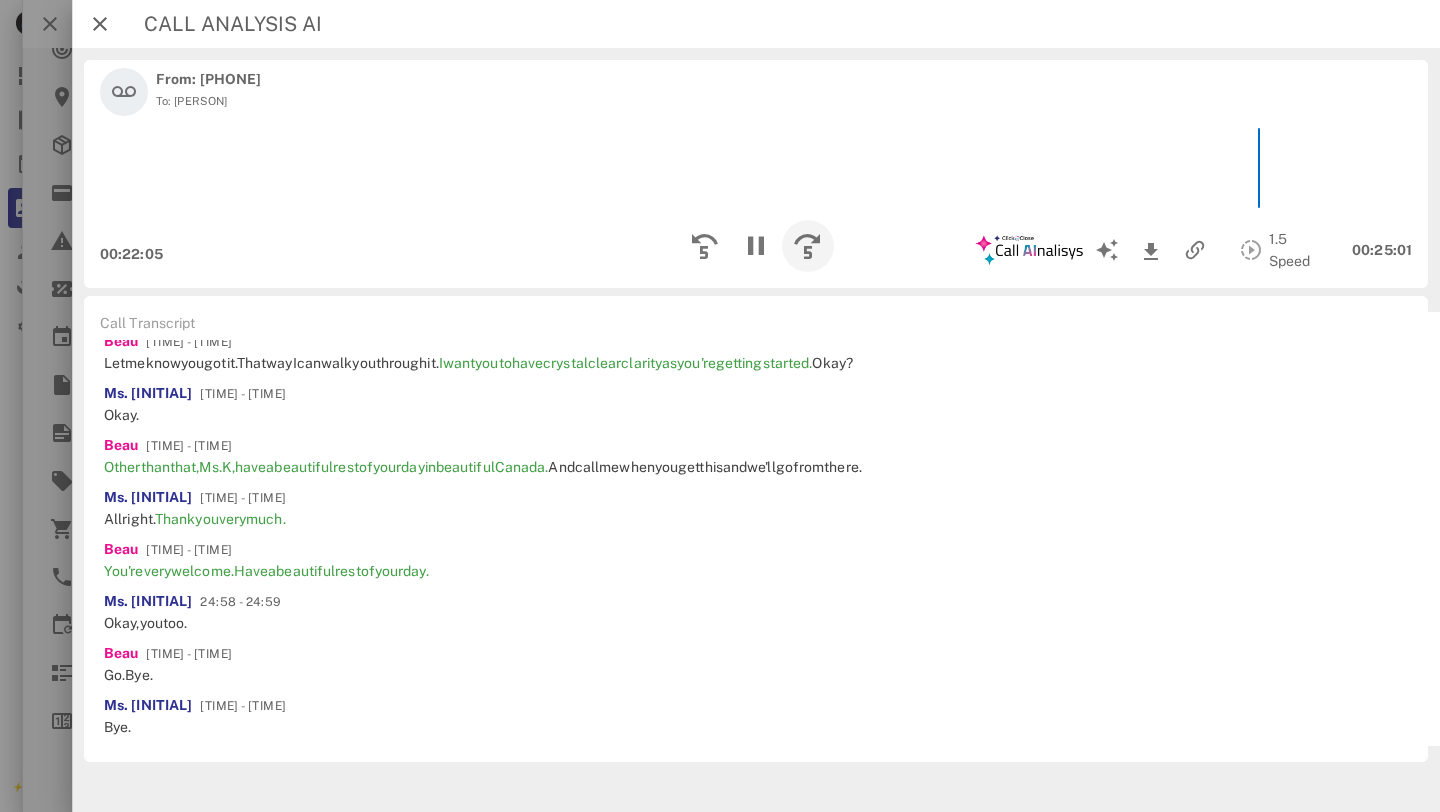 scroll, scrollTop: 8035, scrollLeft: 0, axis: vertical 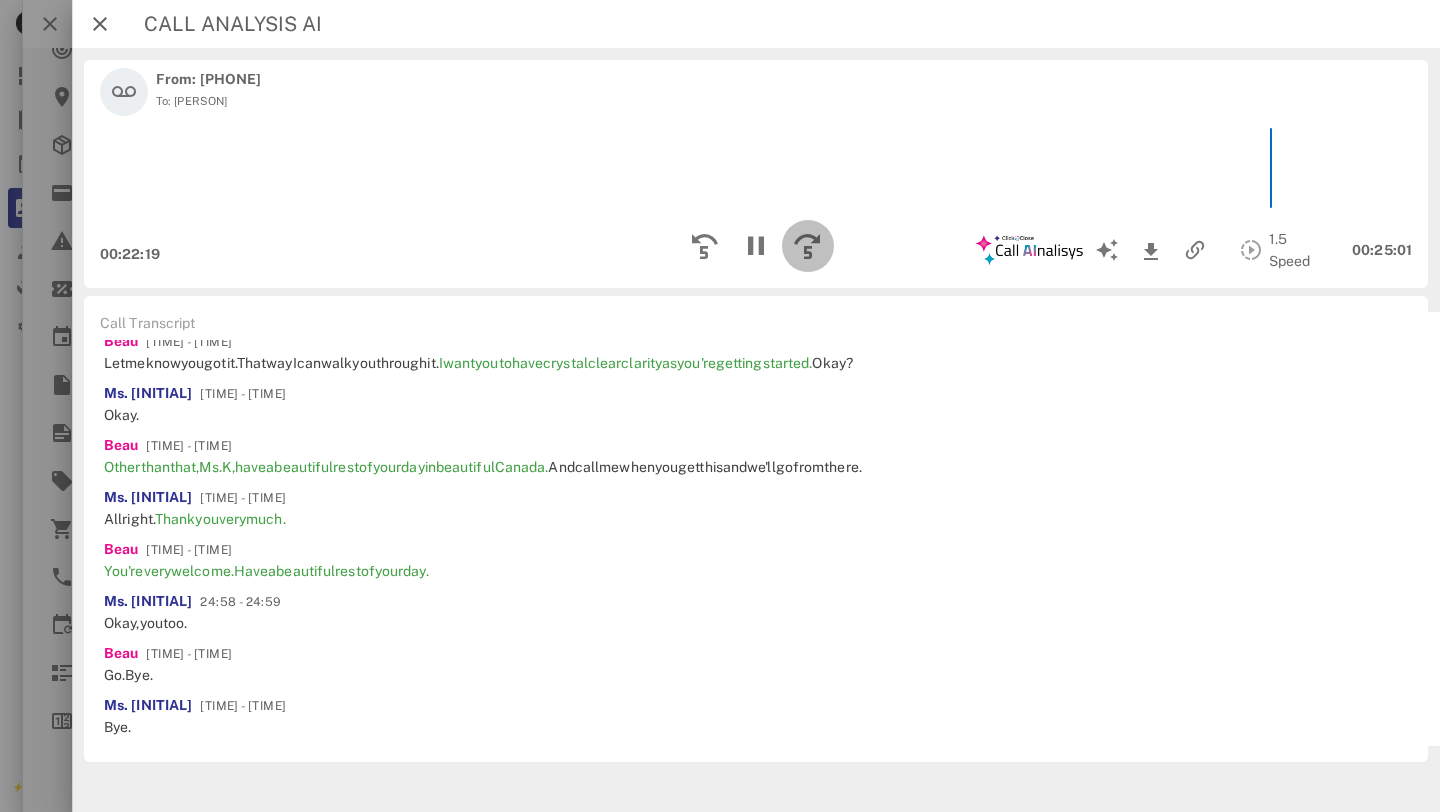 click at bounding box center (808, 246) 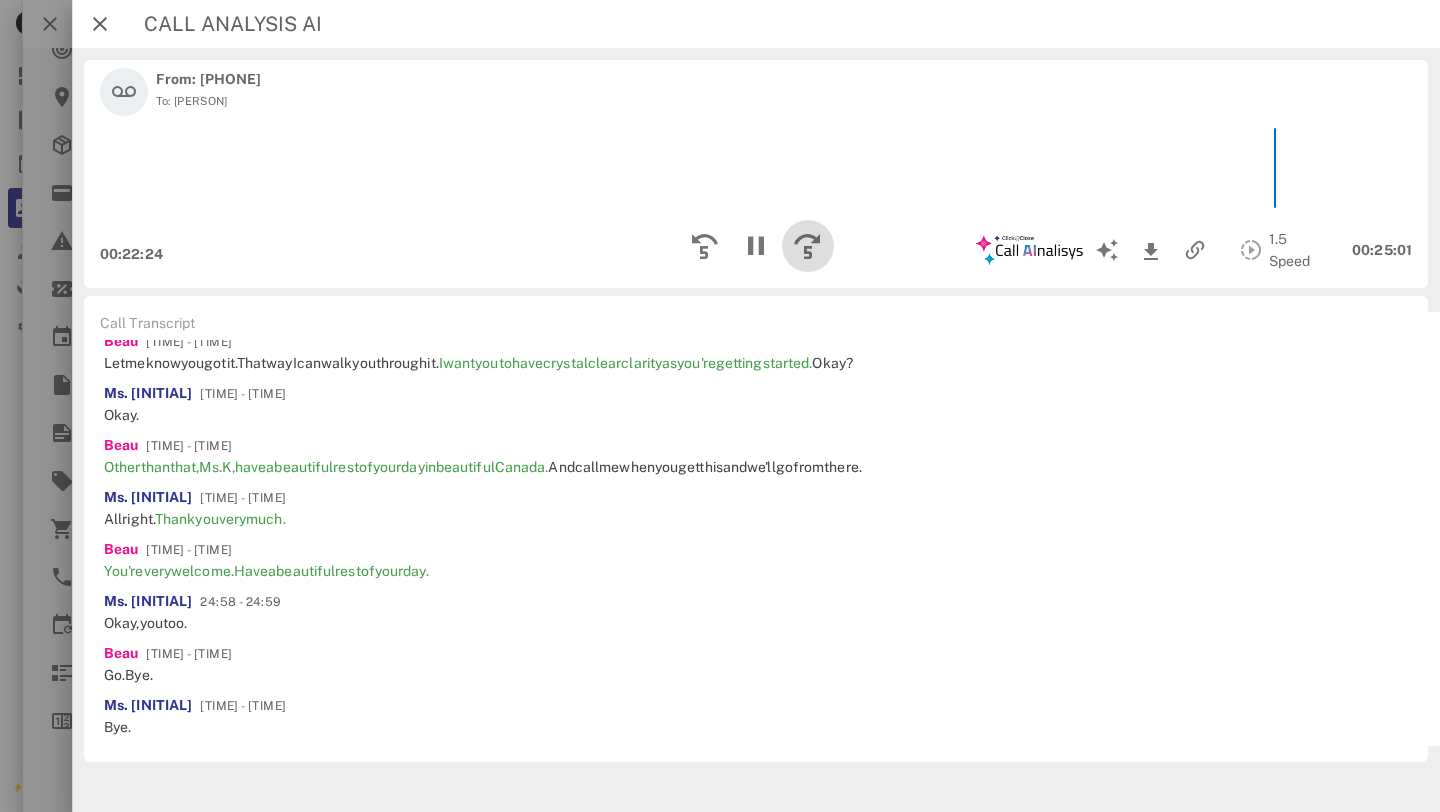 click at bounding box center (808, 246) 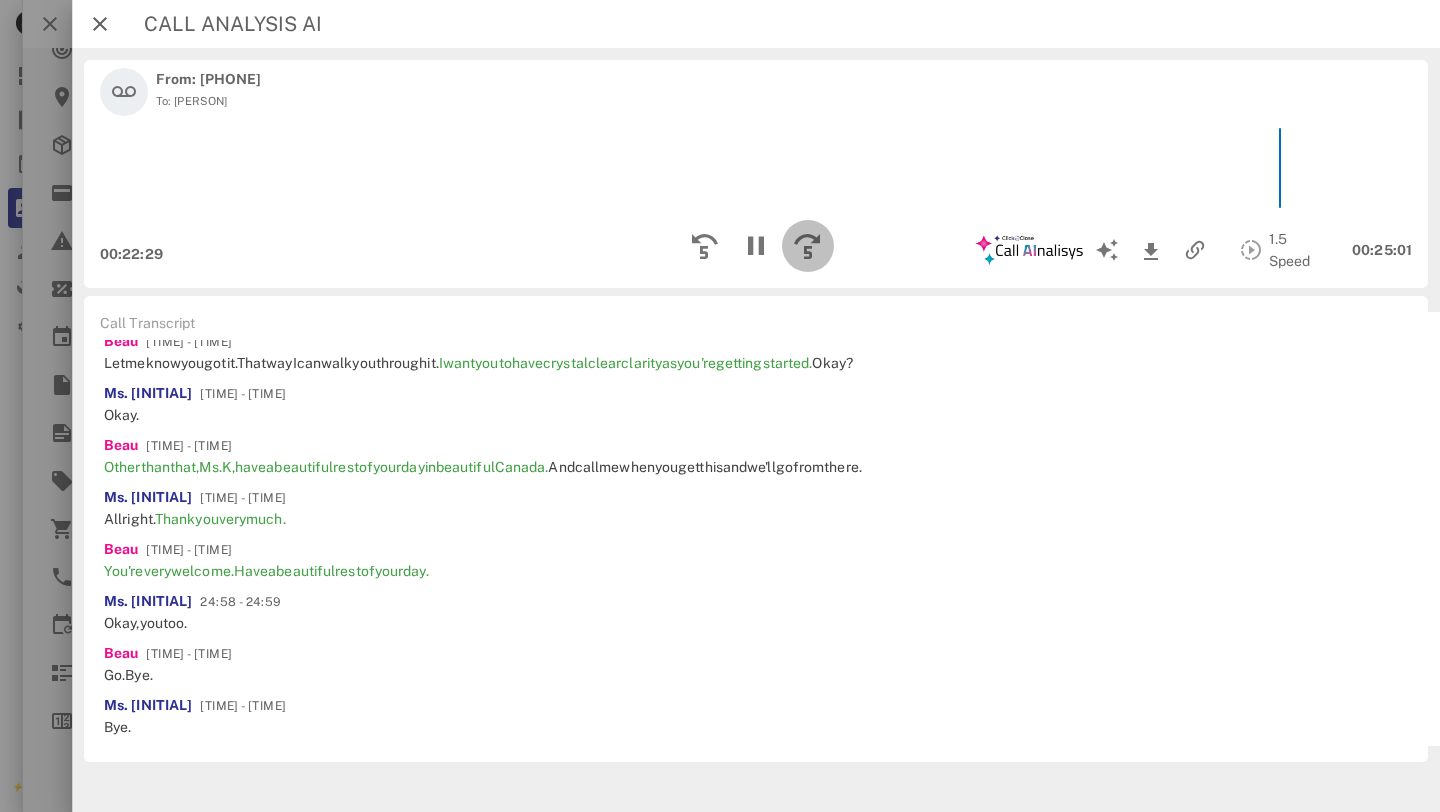 click at bounding box center [808, 246] 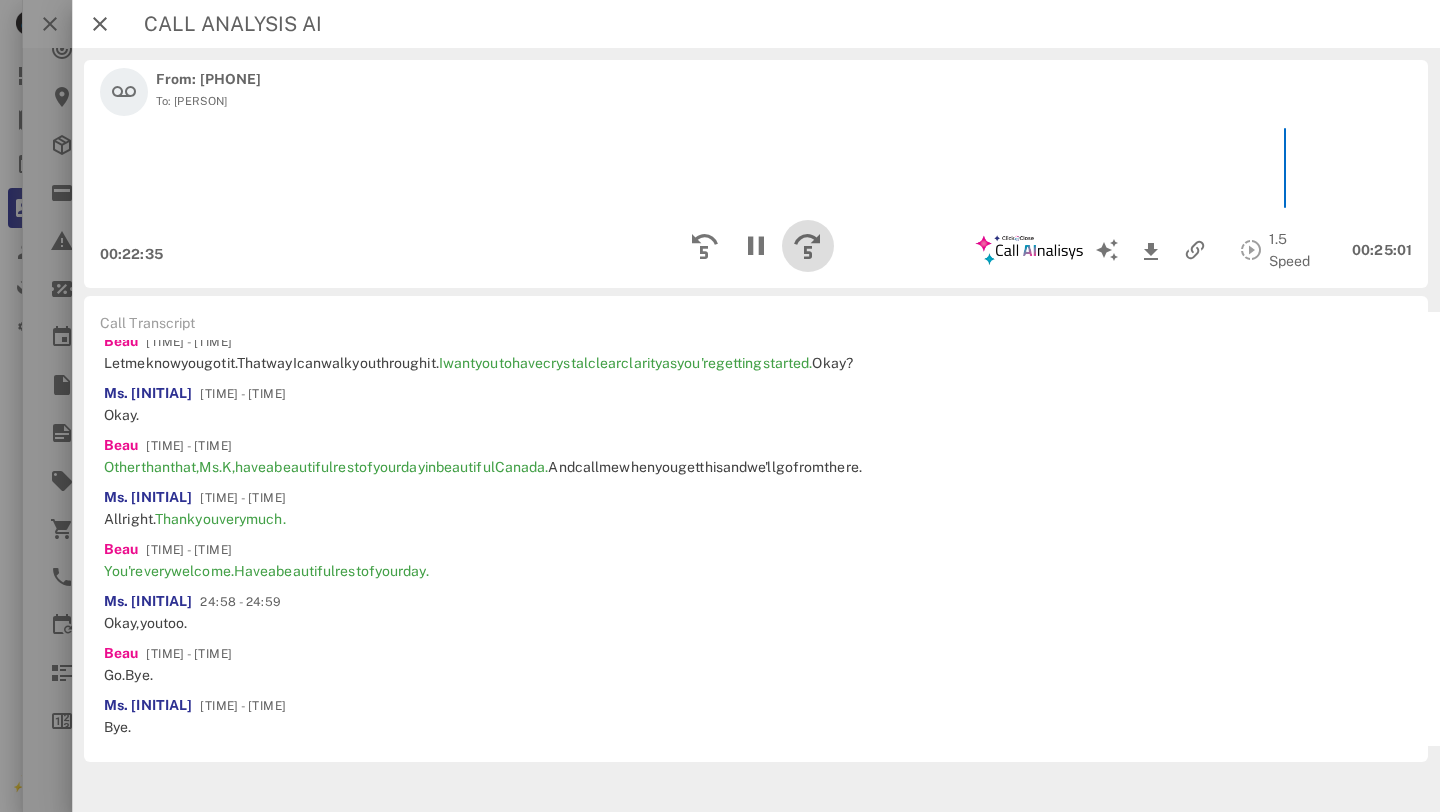 click at bounding box center [808, 246] 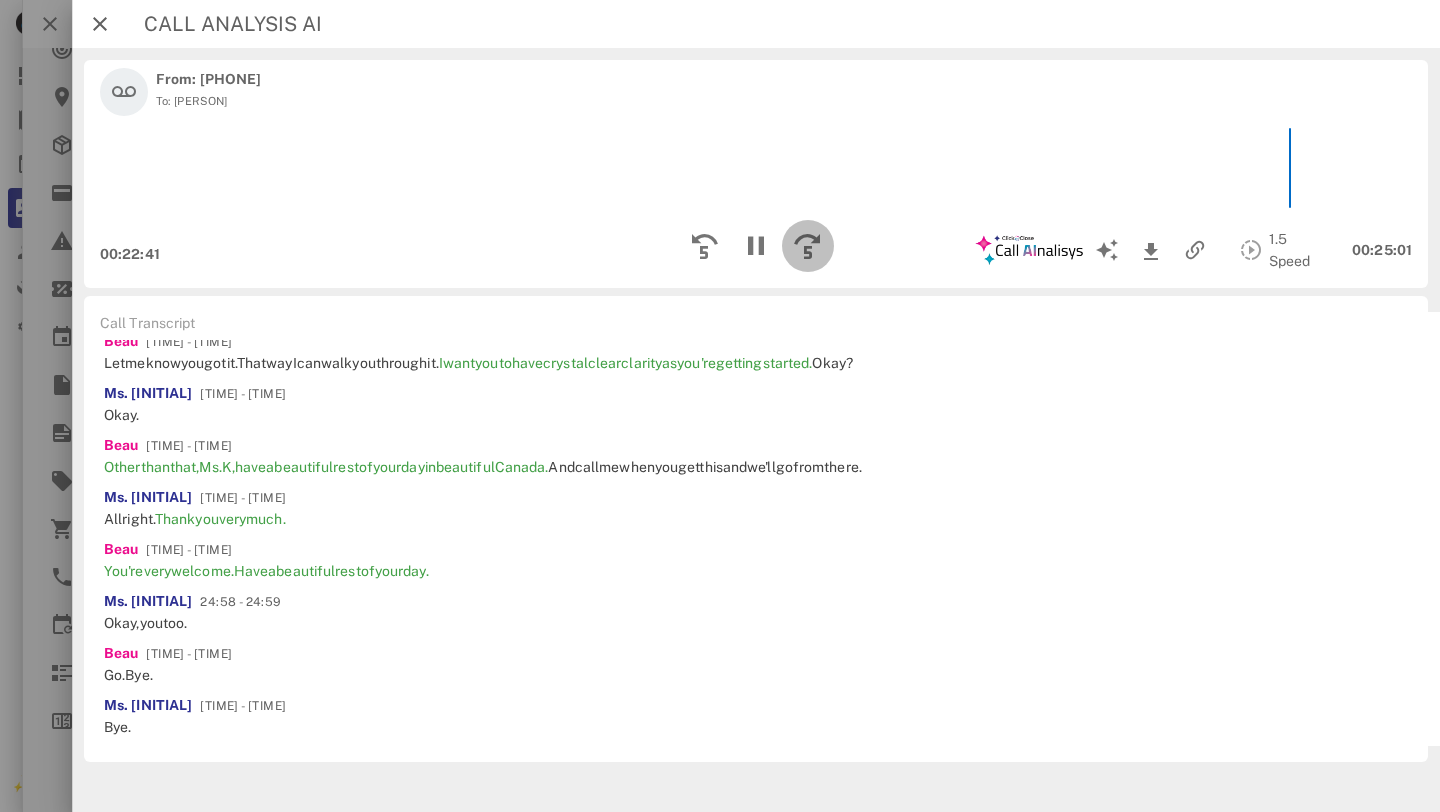 click at bounding box center [808, 246] 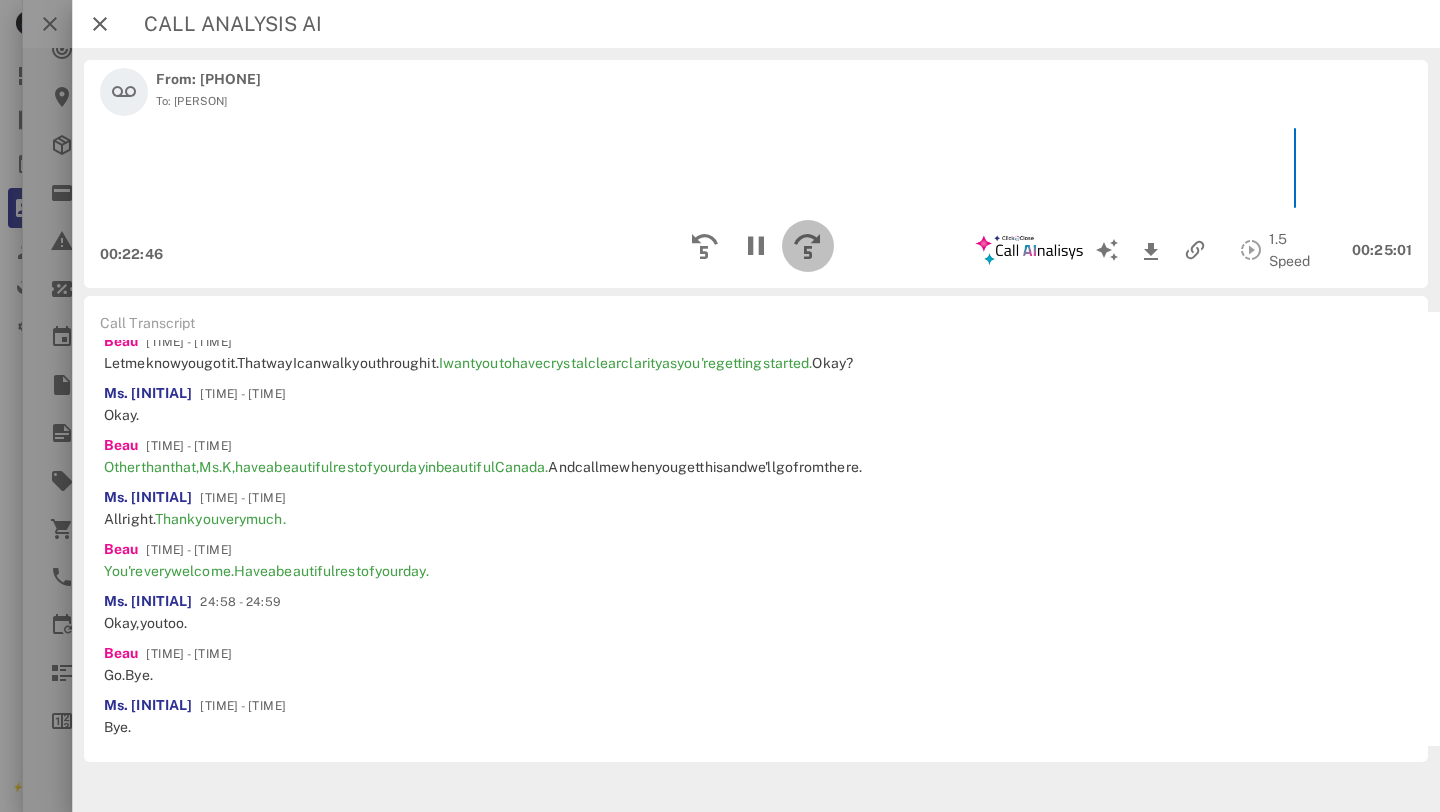 click at bounding box center (808, 246) 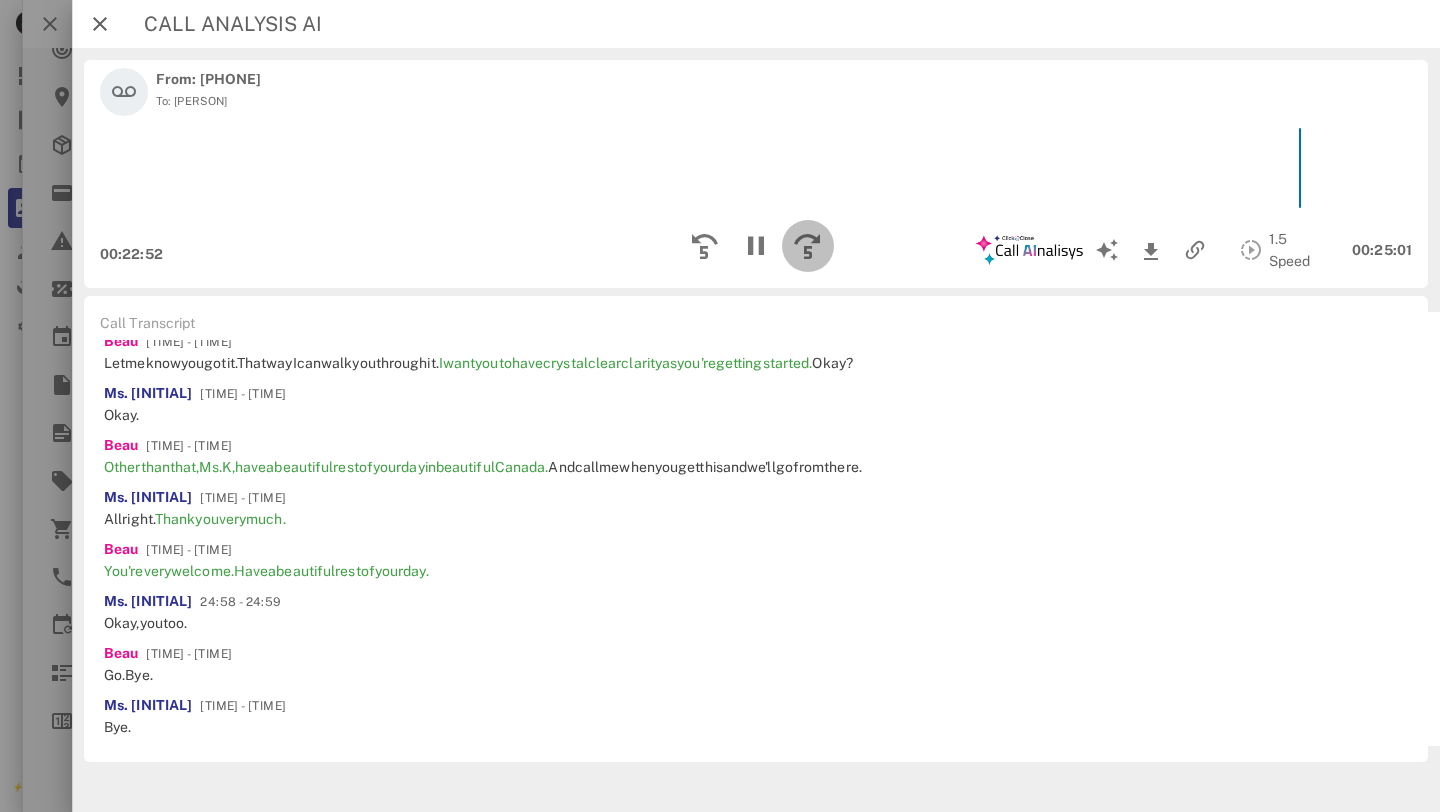 click at bounding box center [808, 246] 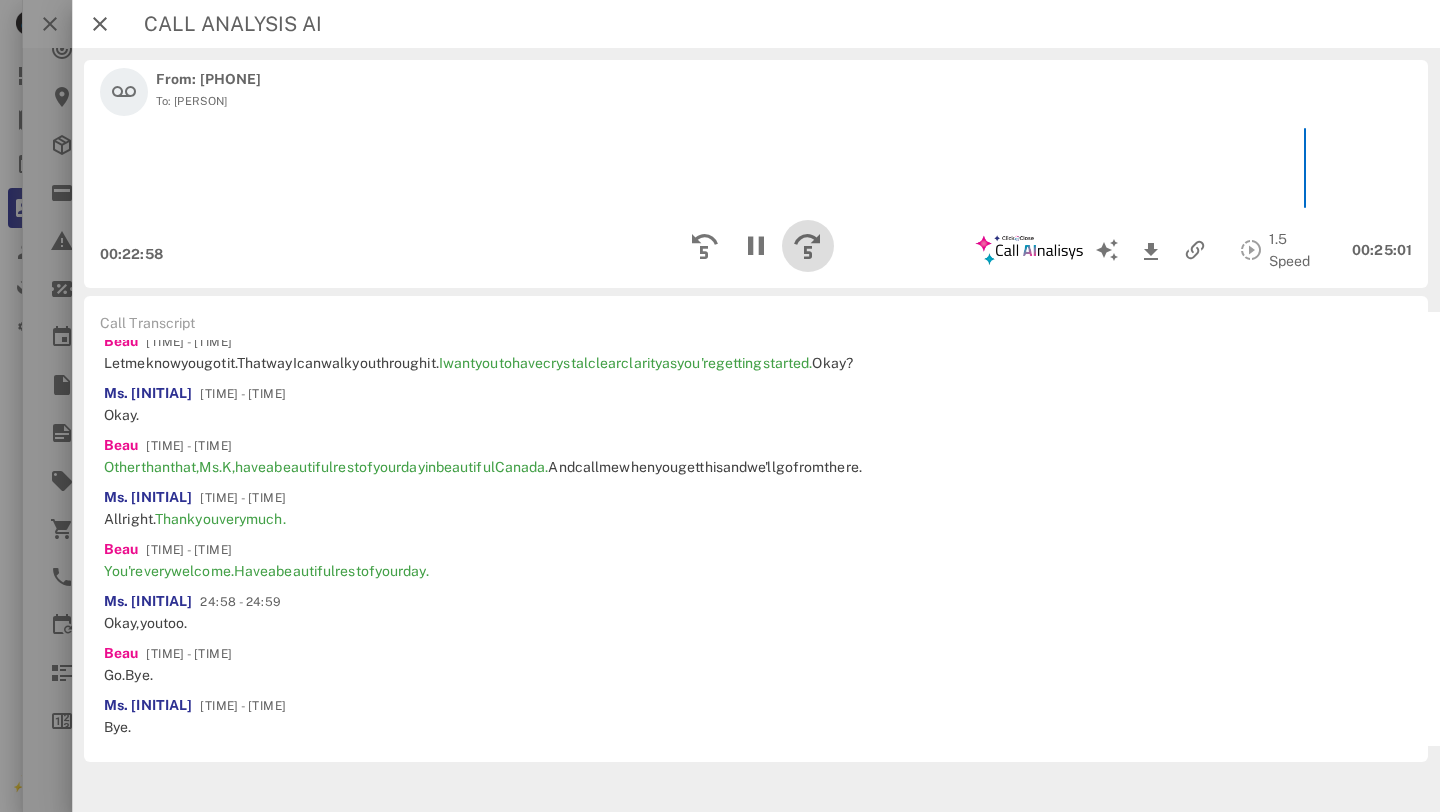 click at bounding box center (808, 246) 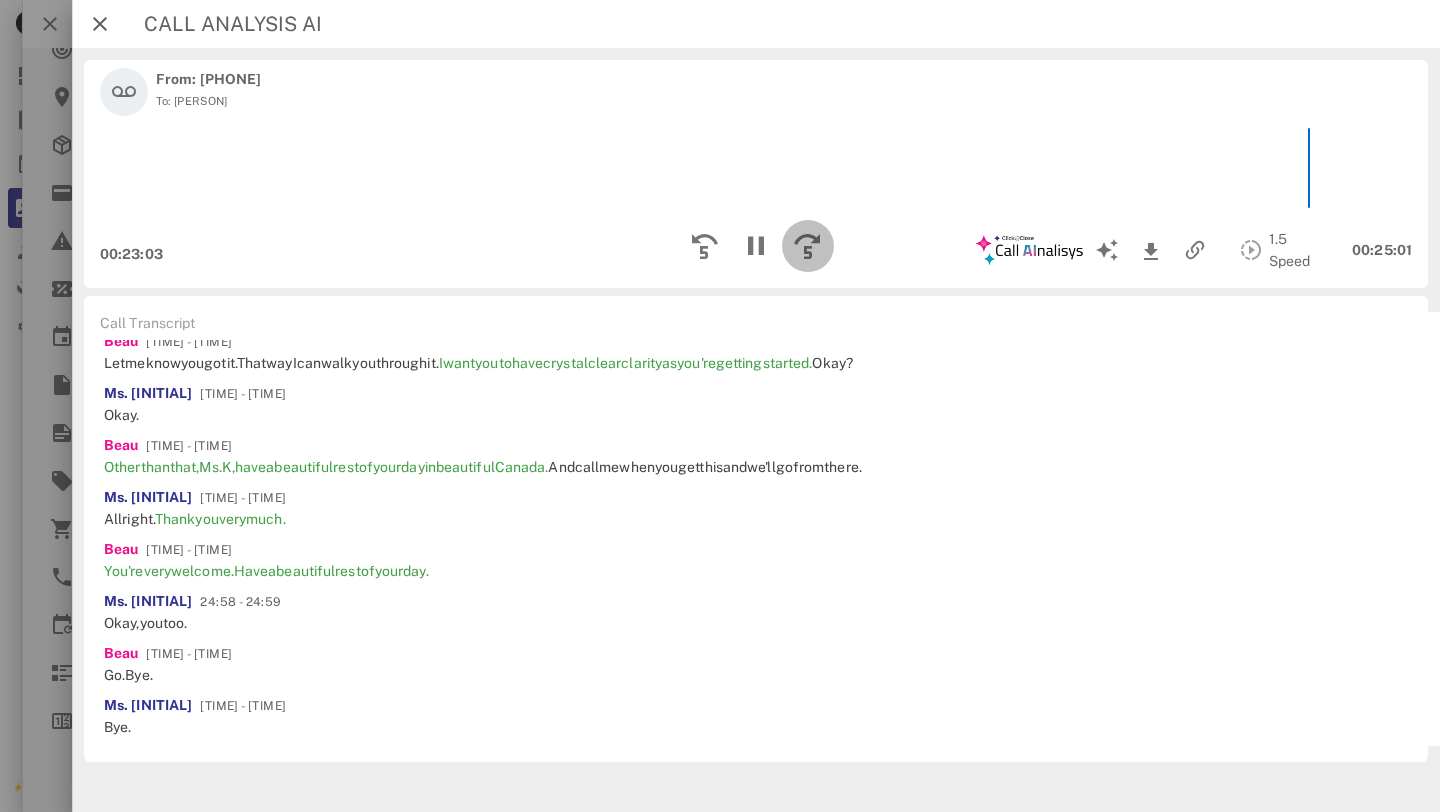 click at bounding box center (808, 246) 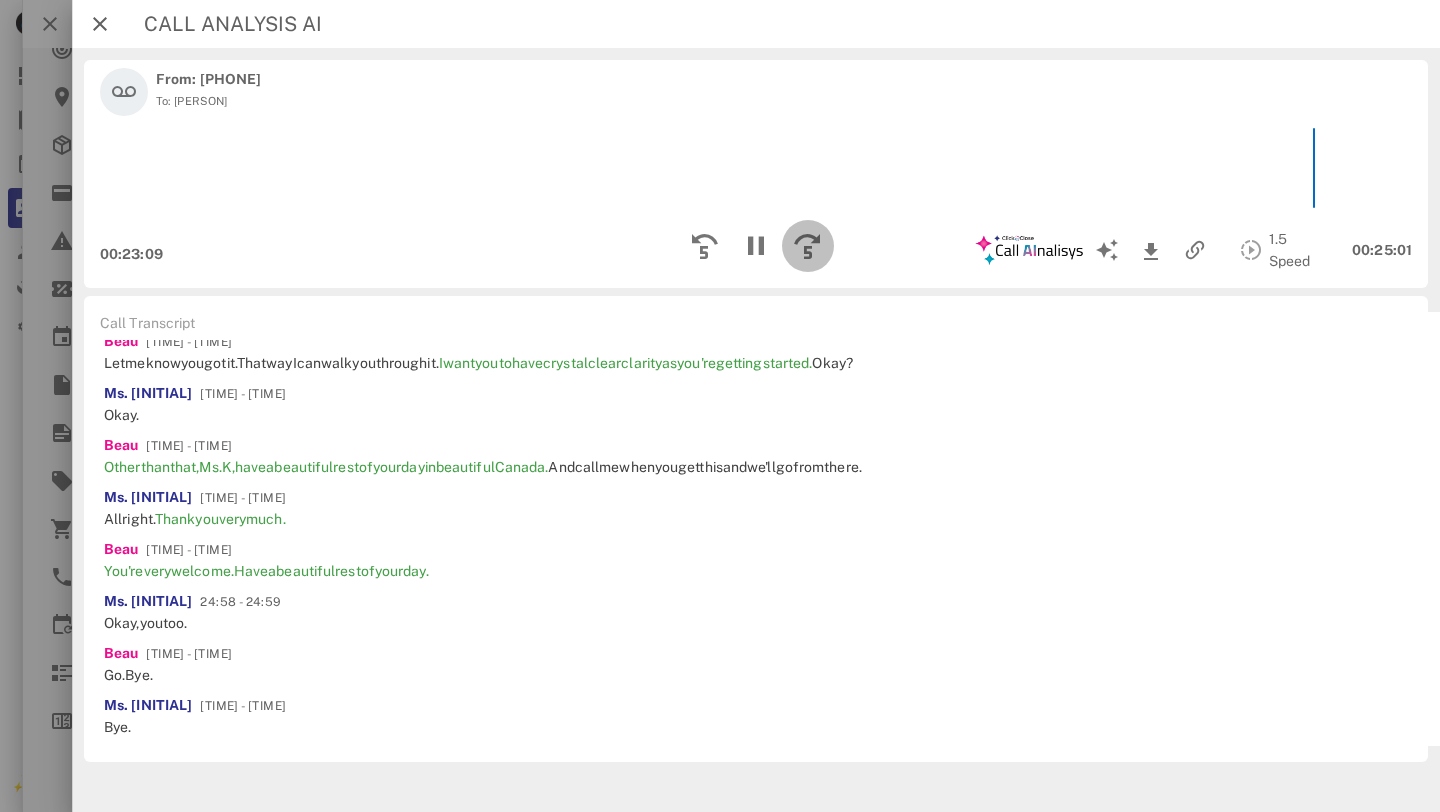click at bounding box center (808, 246) 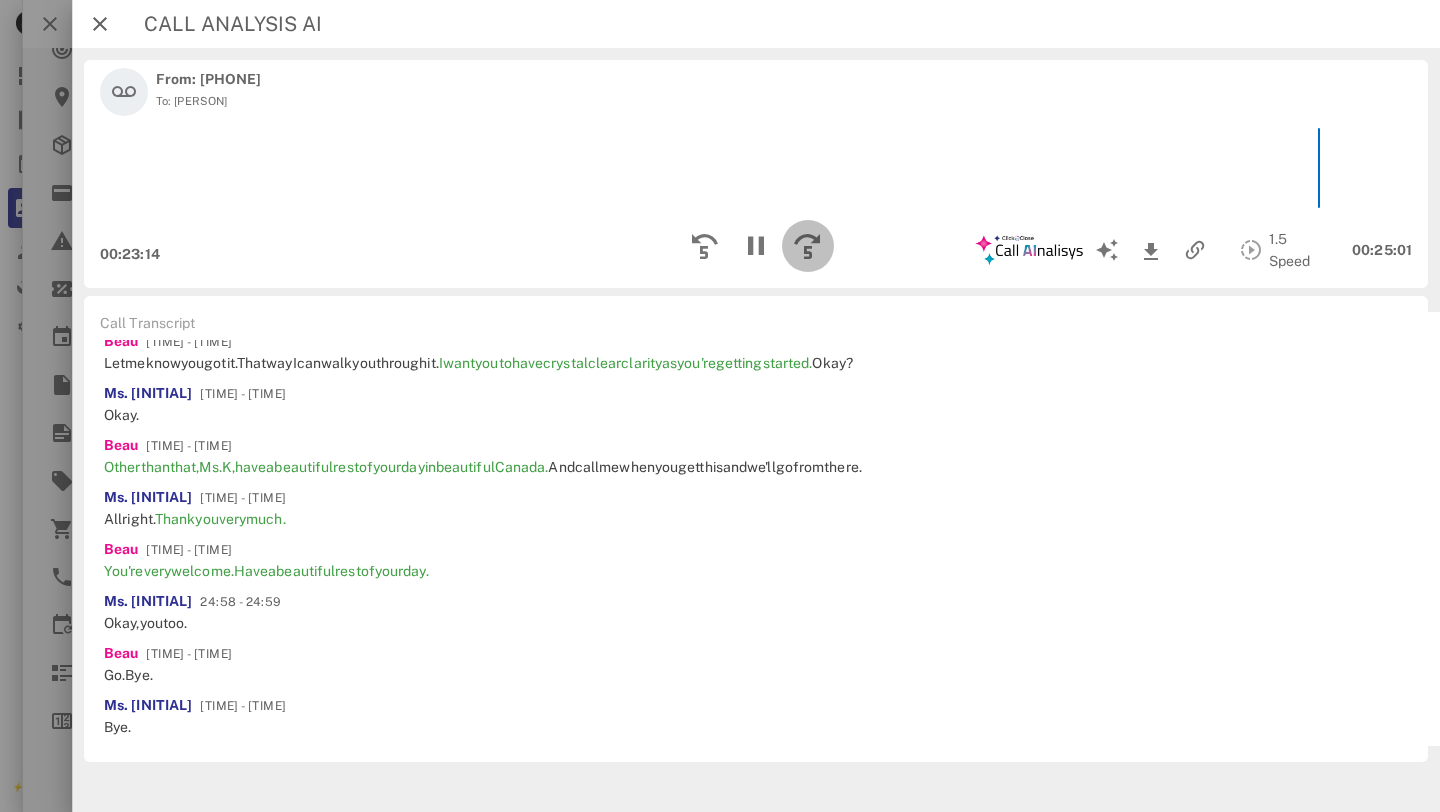 click at bounding box center [808, 246] 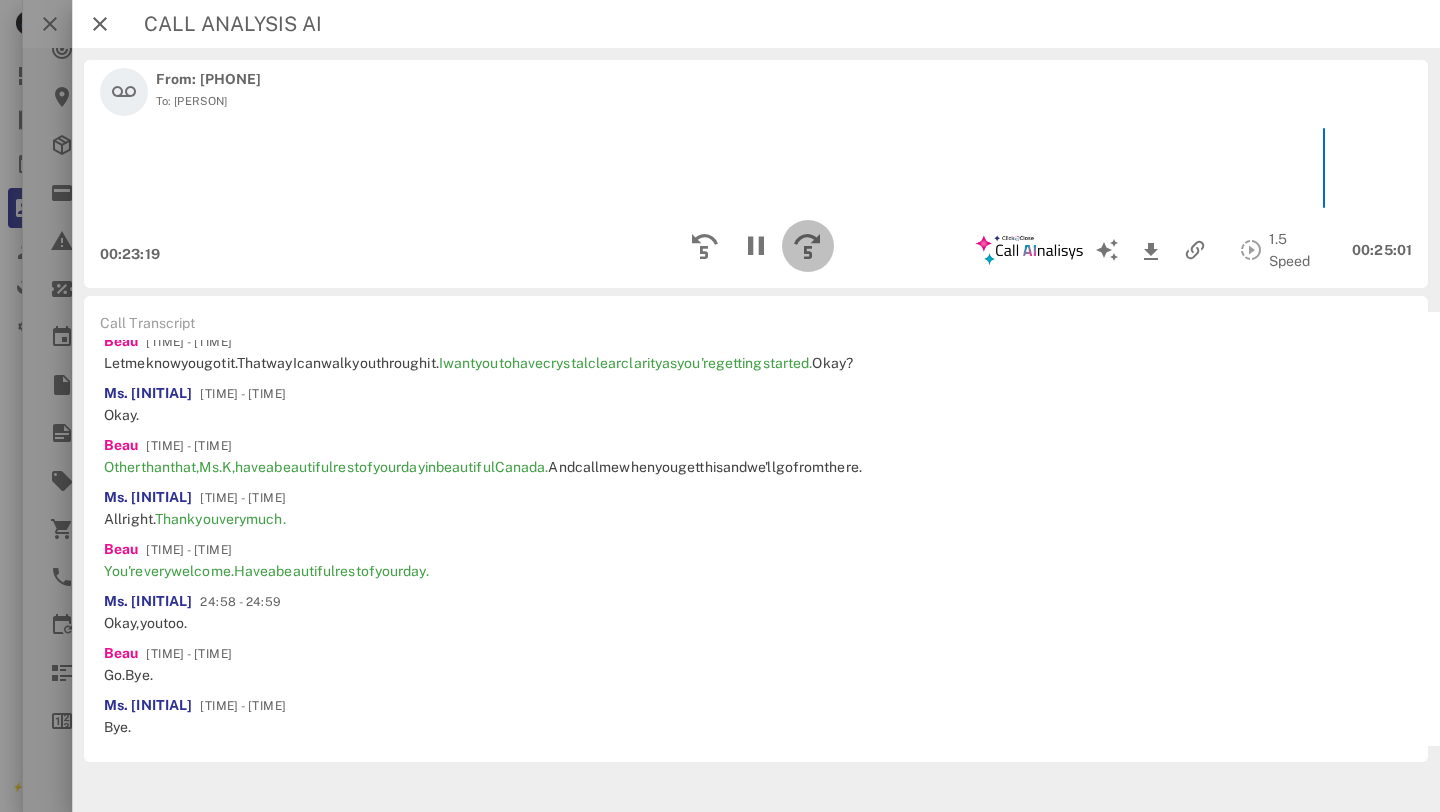 click at bounding box center [808, 246] 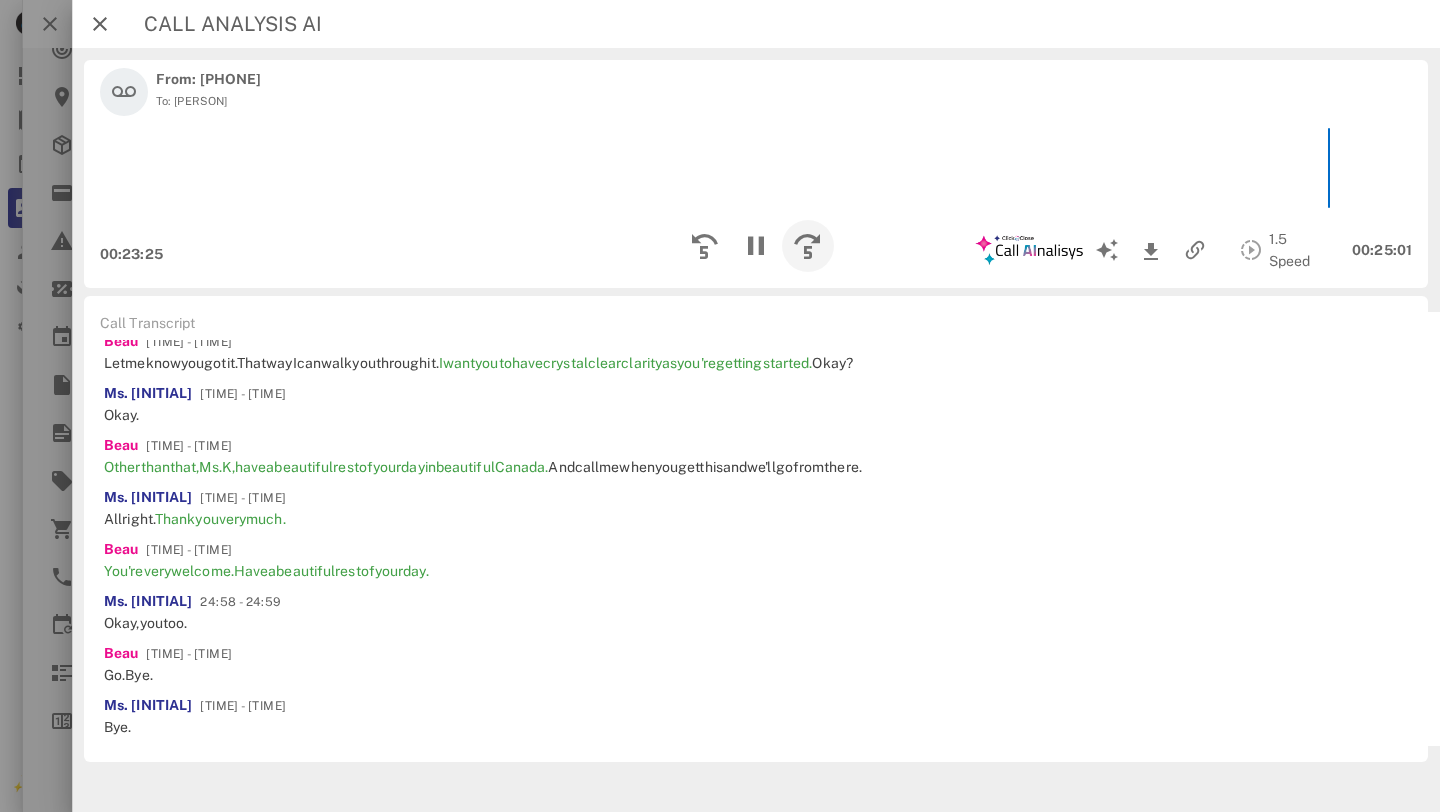 scroll, scrollTop: 8449, scrollLeft: 0, axis: vertical 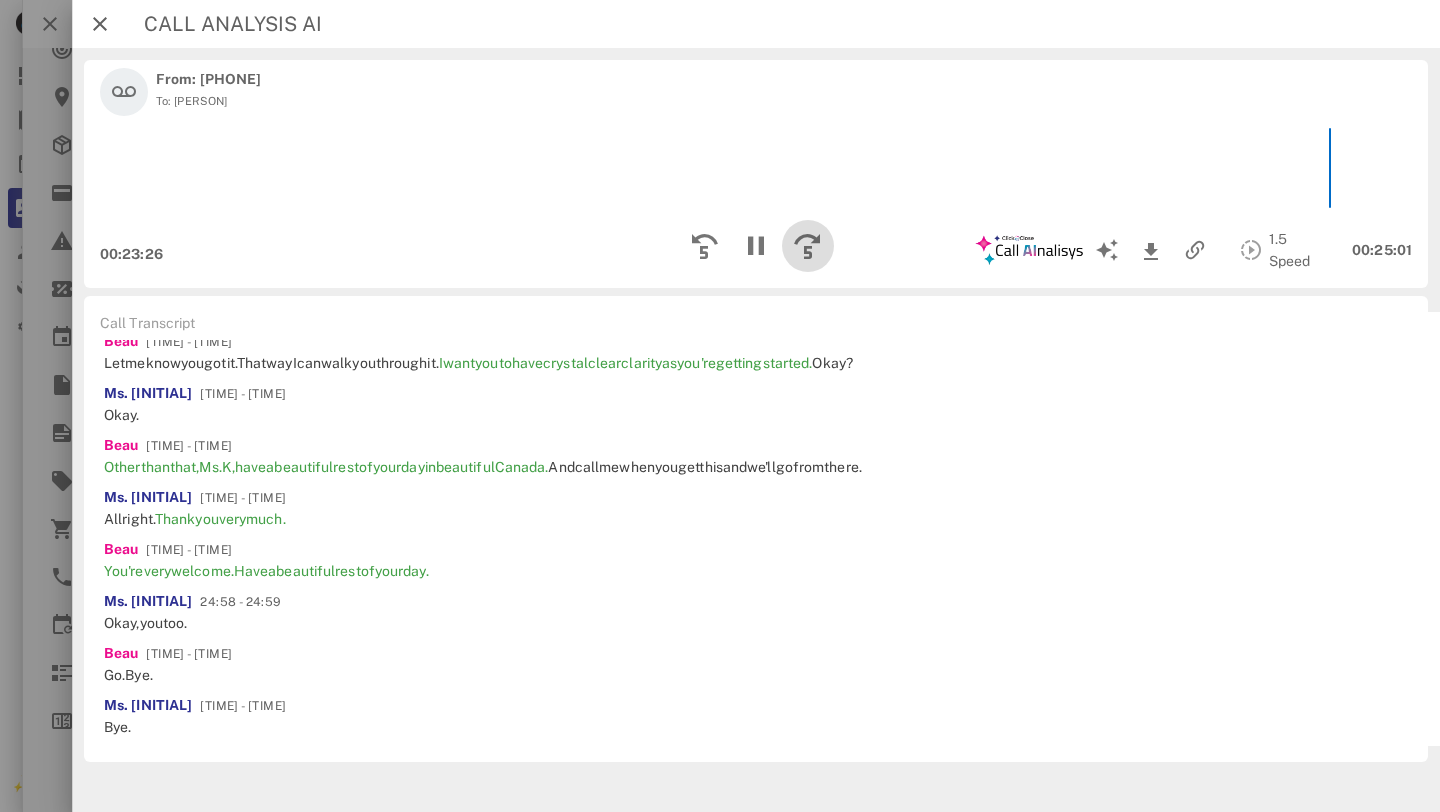 click at bounding box center [808, 246] 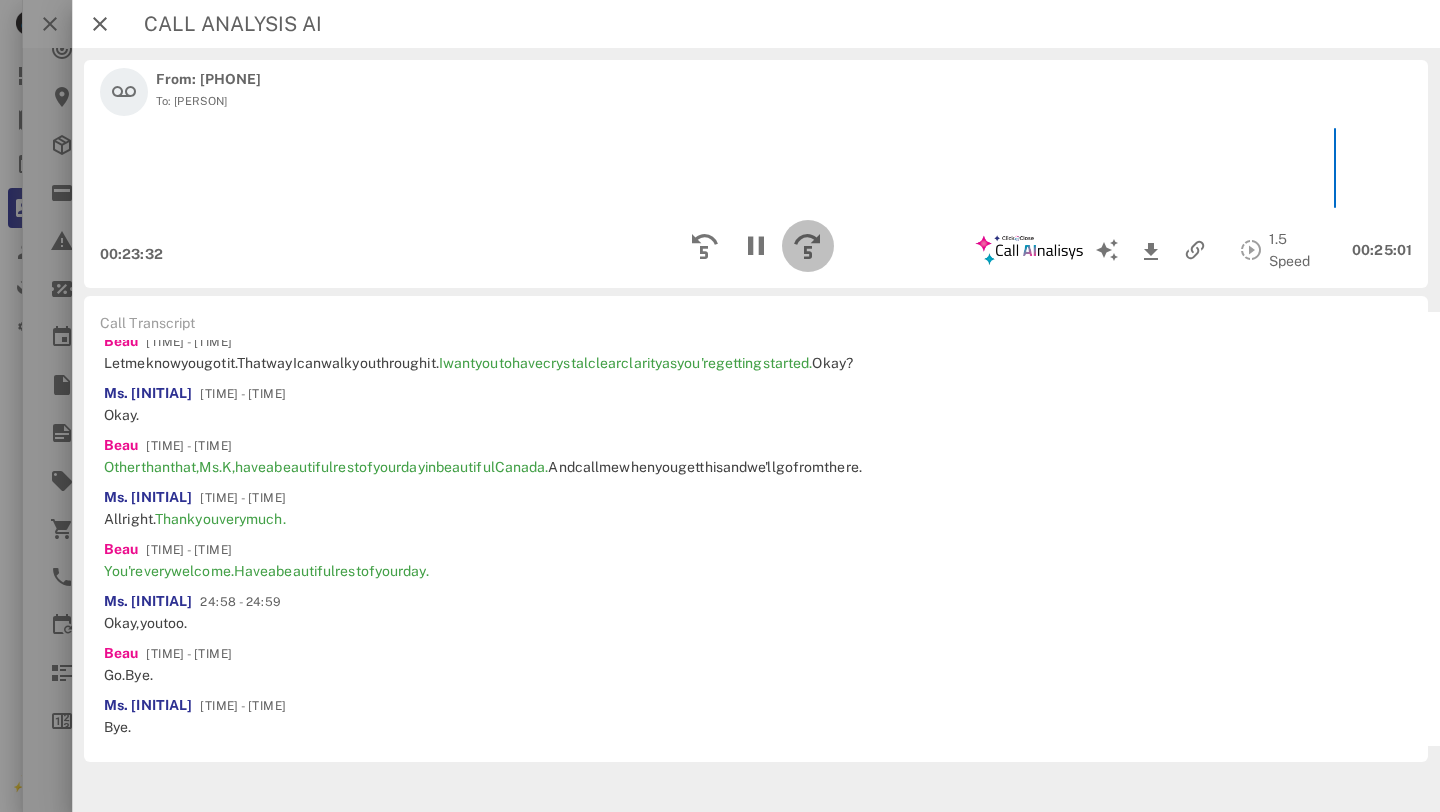 click at bounding box center [808, 246] 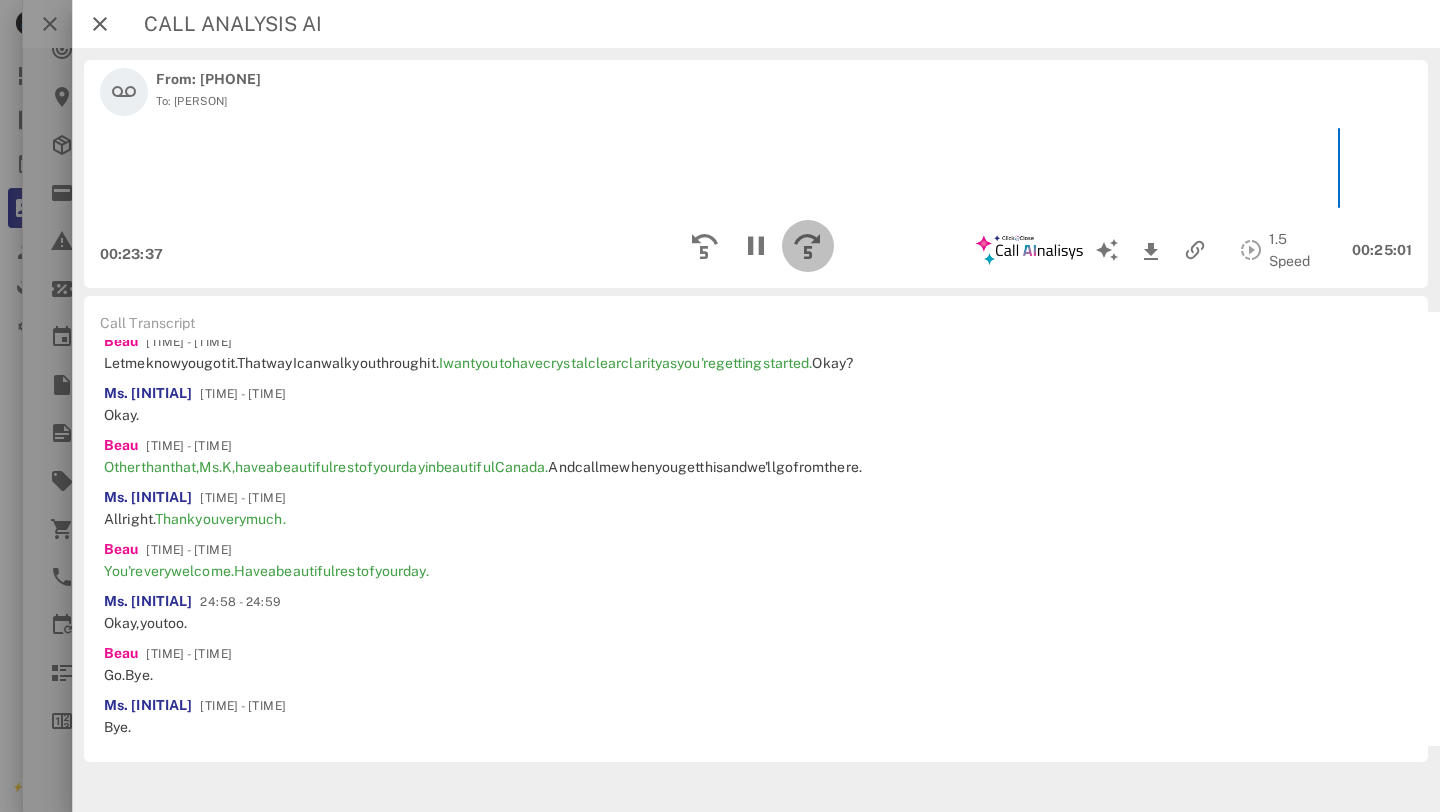 click at bounding box center [808, 246] 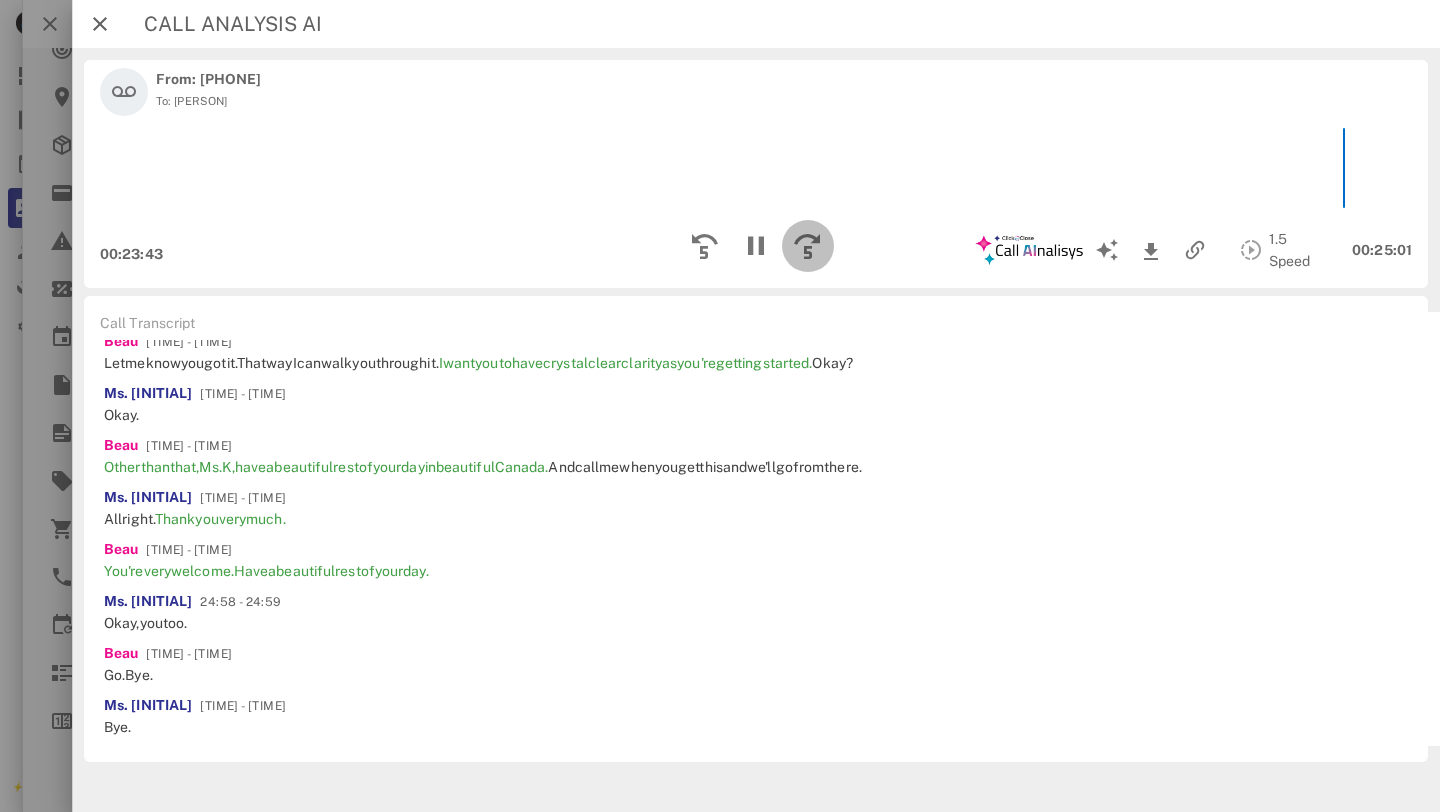 click at bounding box center (808, 246) 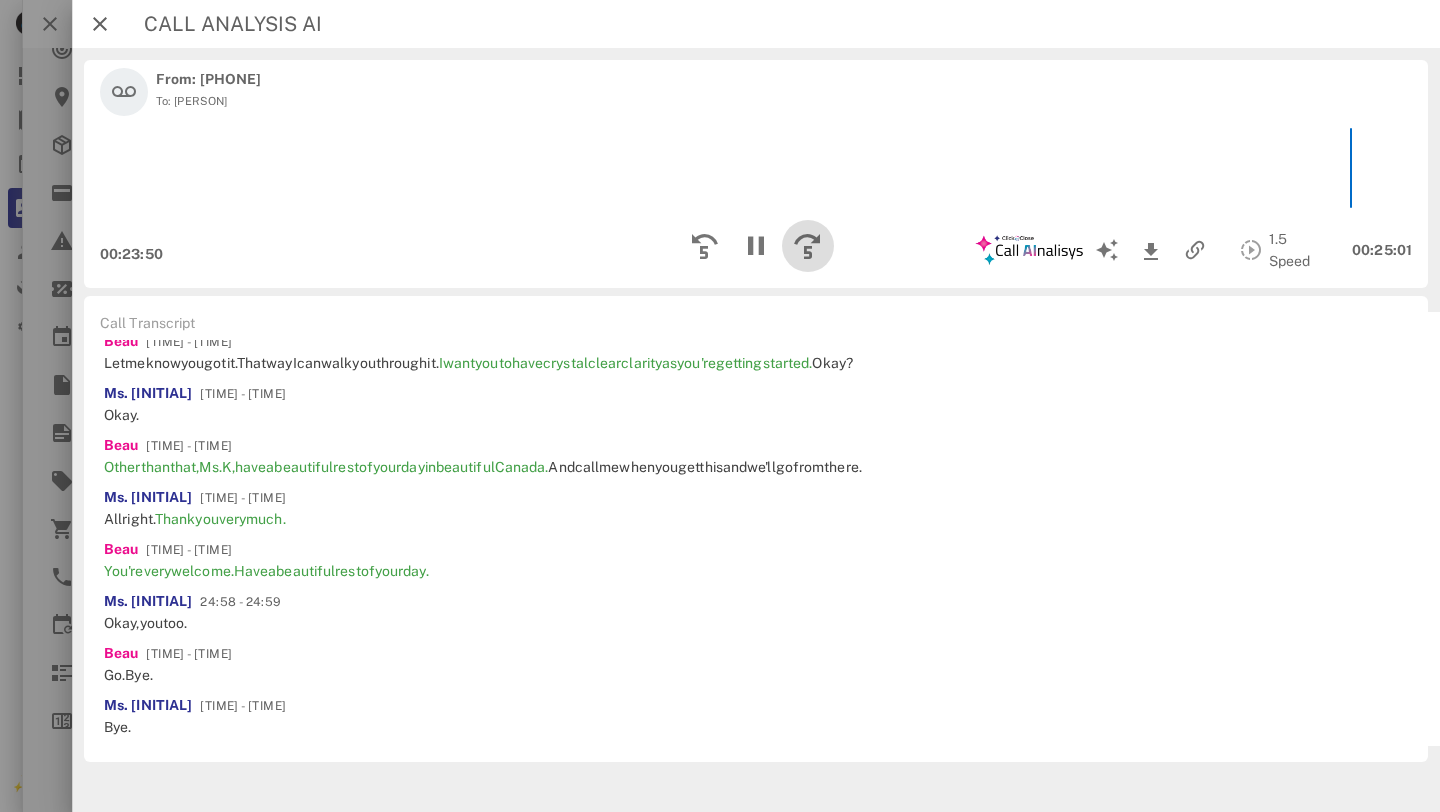 click at bounding box center [808, 246] 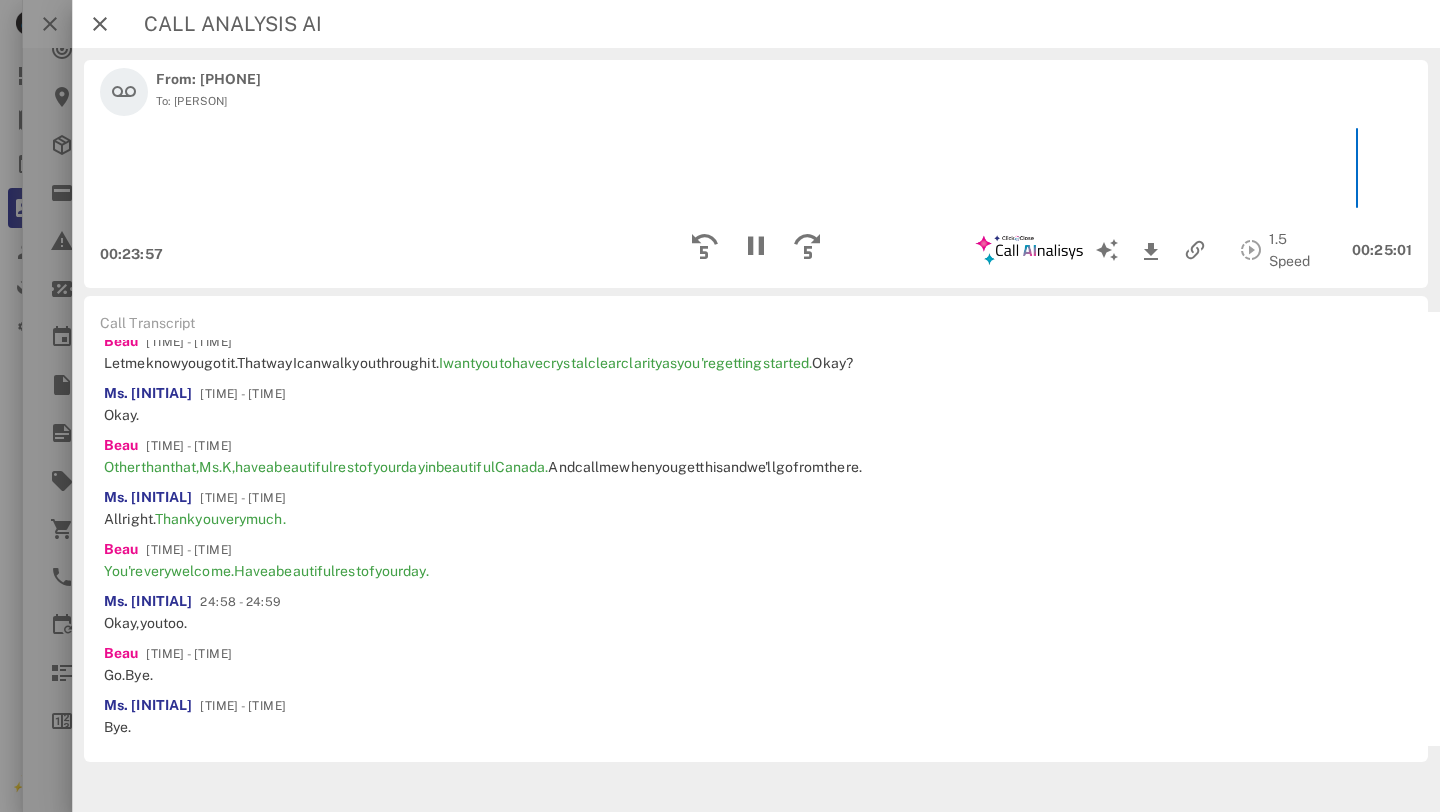 scroll, scrollTop: 8805, scrollLeft: 0, axis: vertical 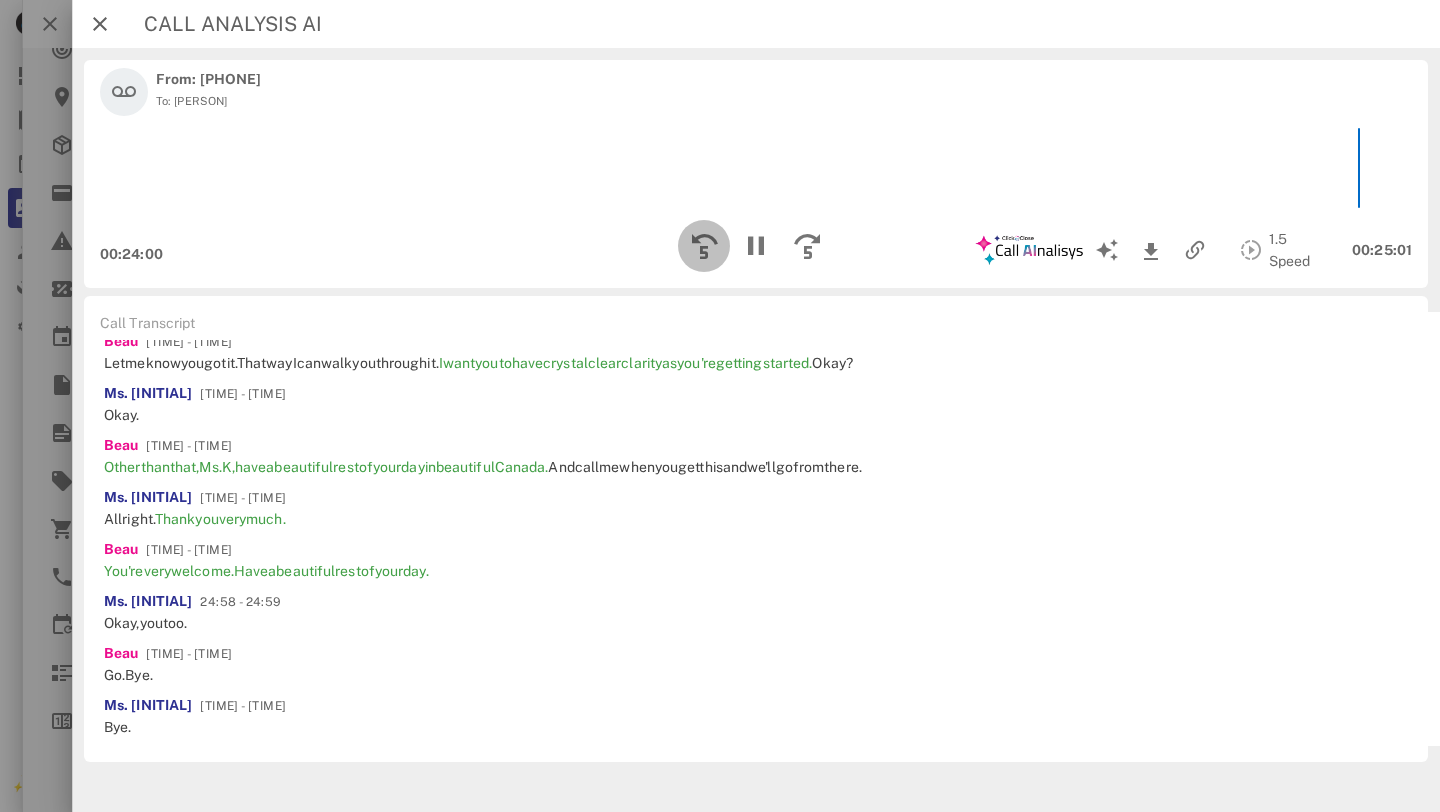 click at bounding box center [704, 246] 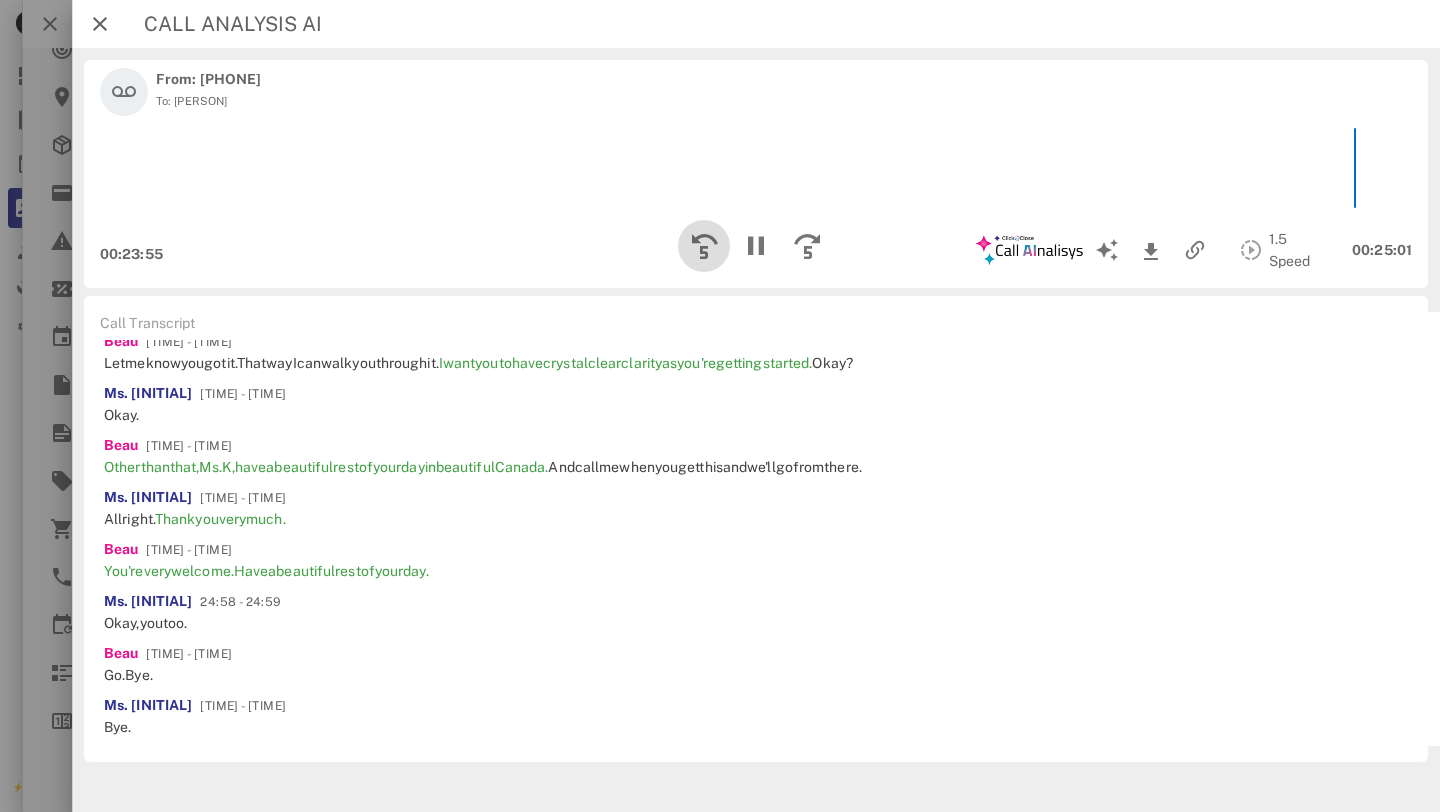 click at bounding box center (704, 246) 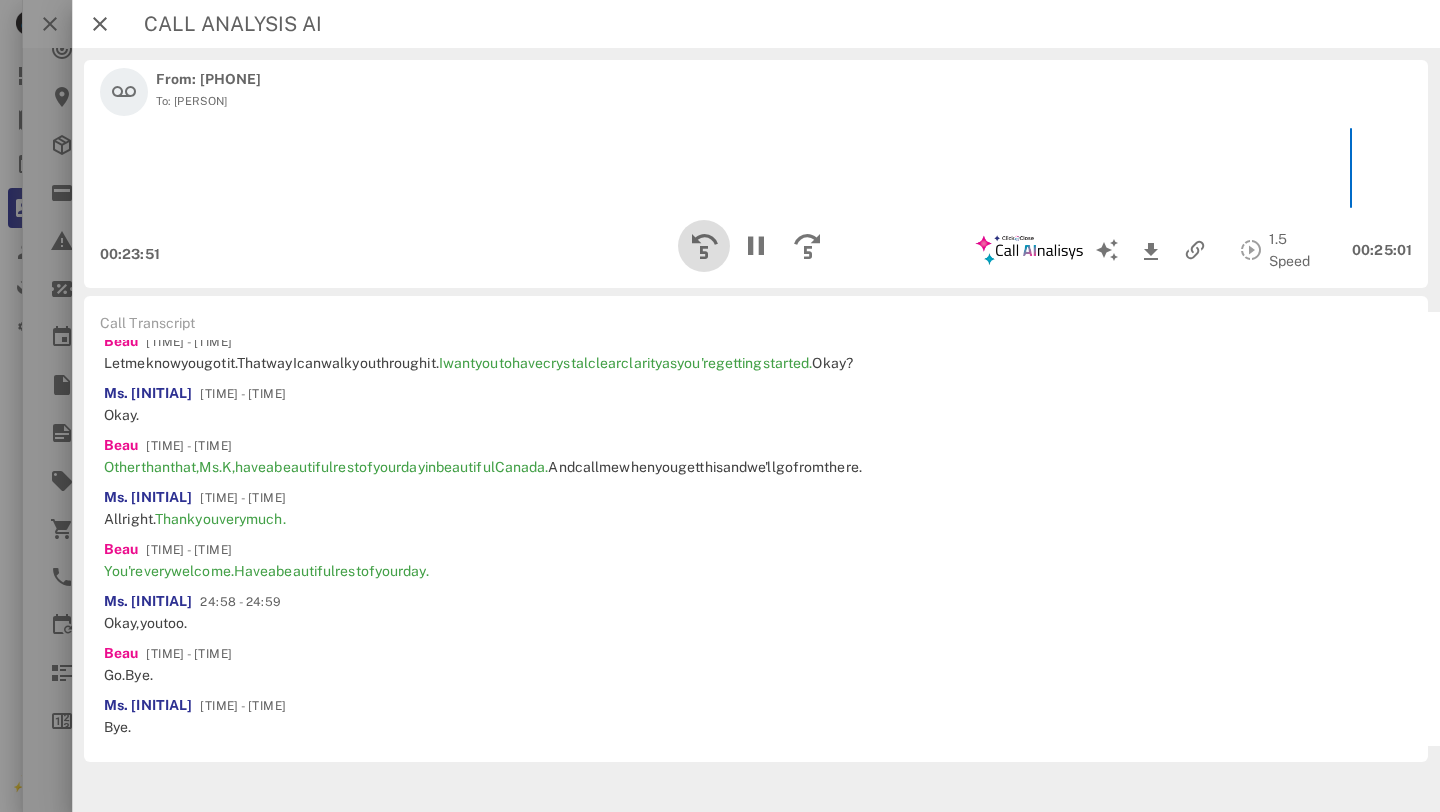 click at bounding box center [704, 246] 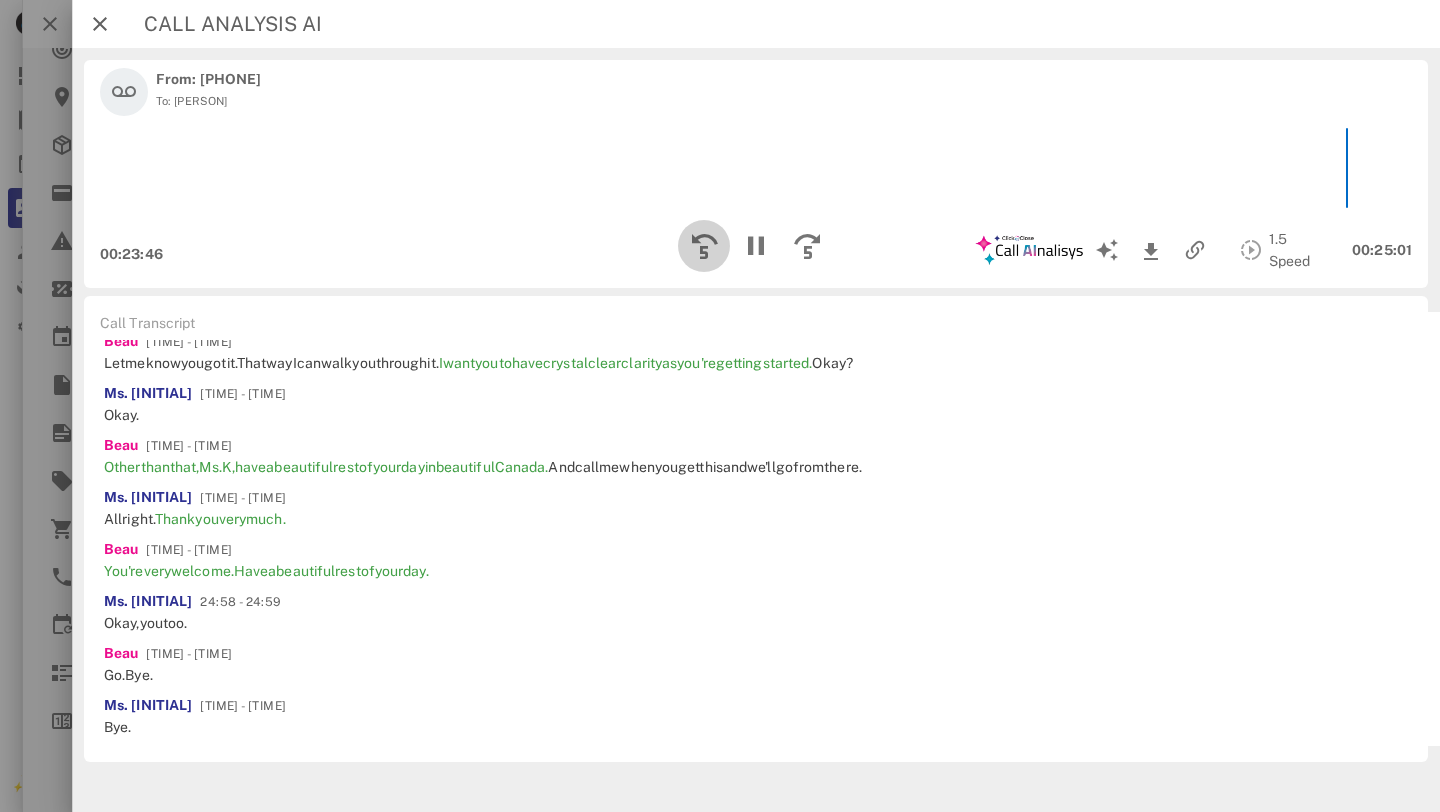 scroll, scrollTop: 8731, scrollLeft: 0, axis: vertical 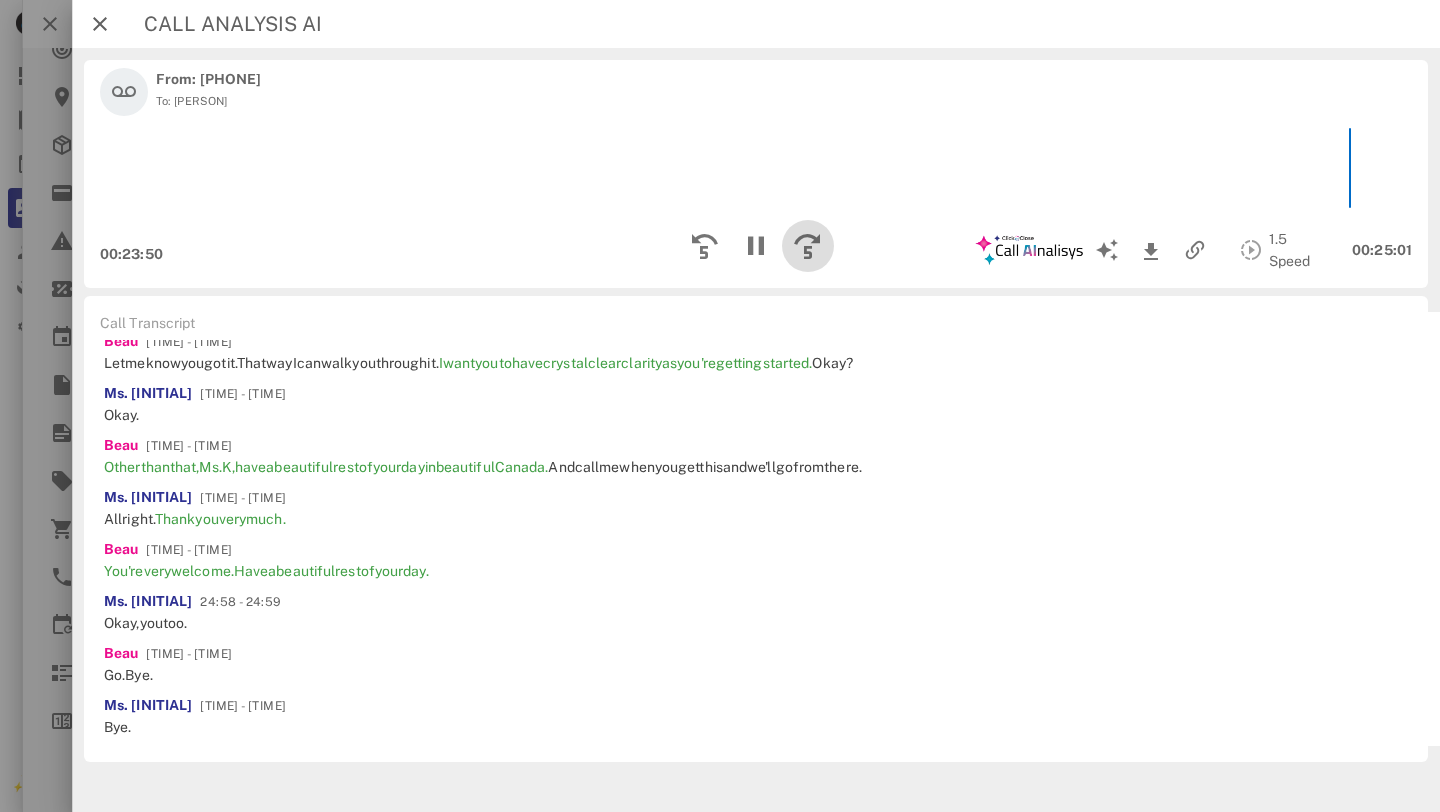click at bounding box center (808, 246) 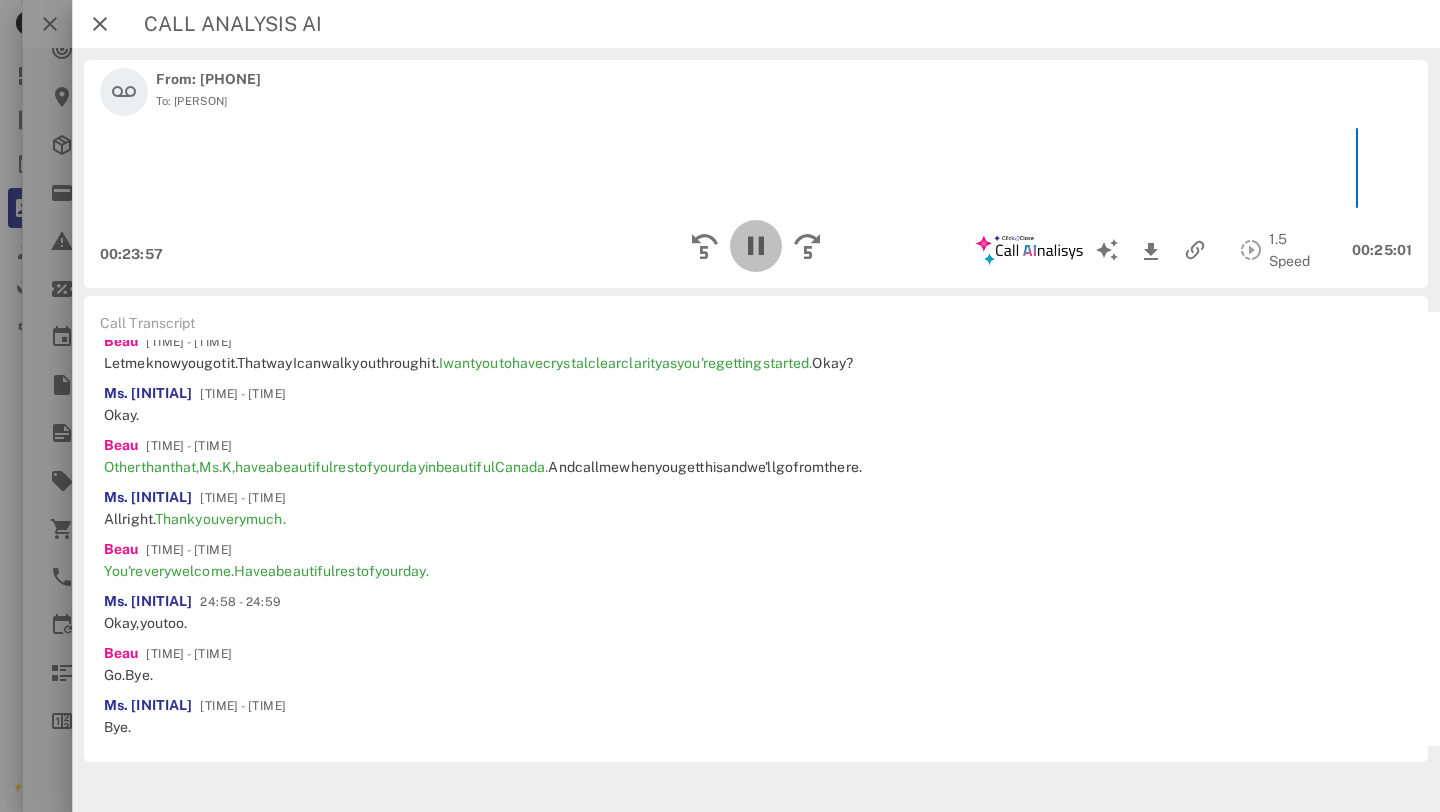 click at bounding box center (756, 246) 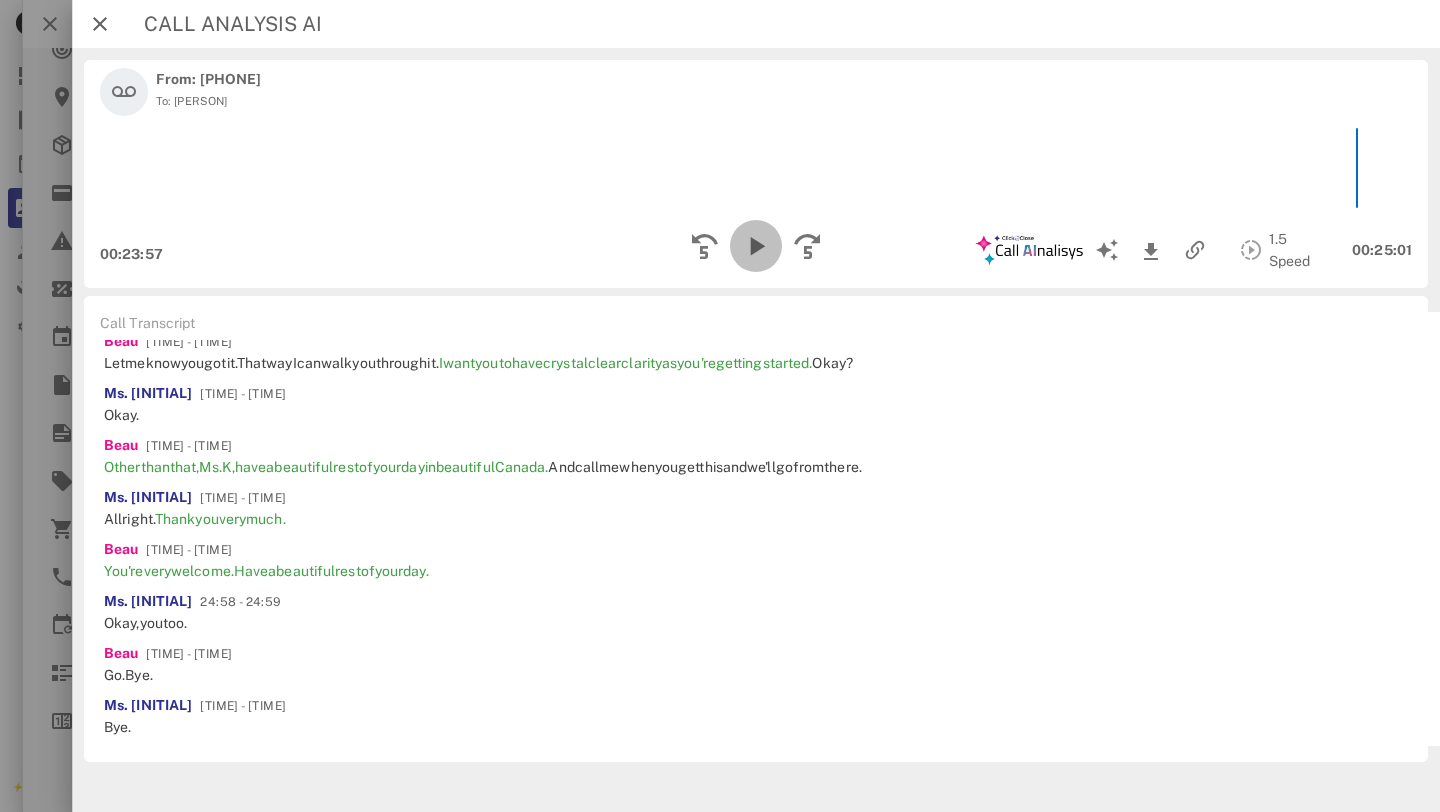 click at bounding box center (756, 246) 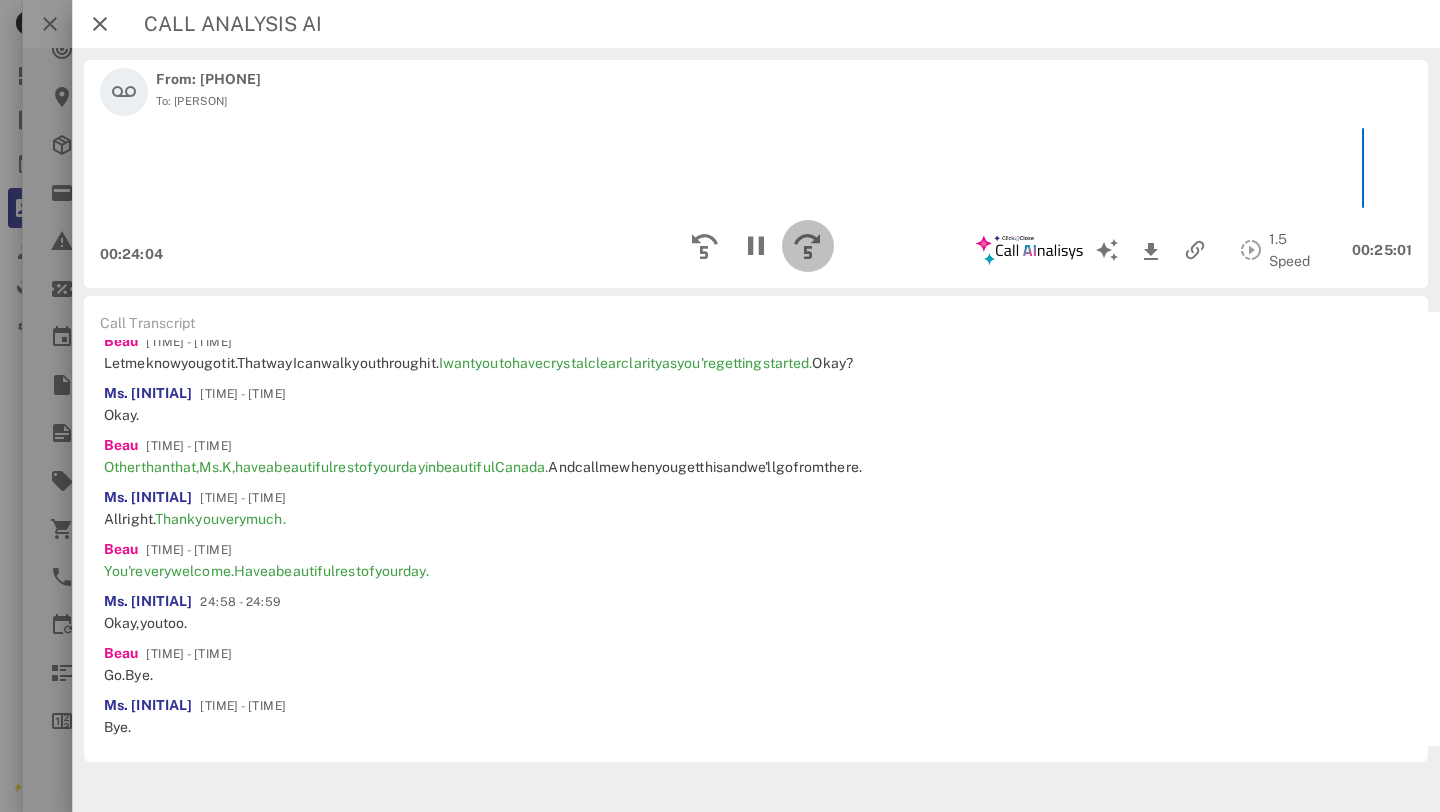 click at bounding box center [808, 246] 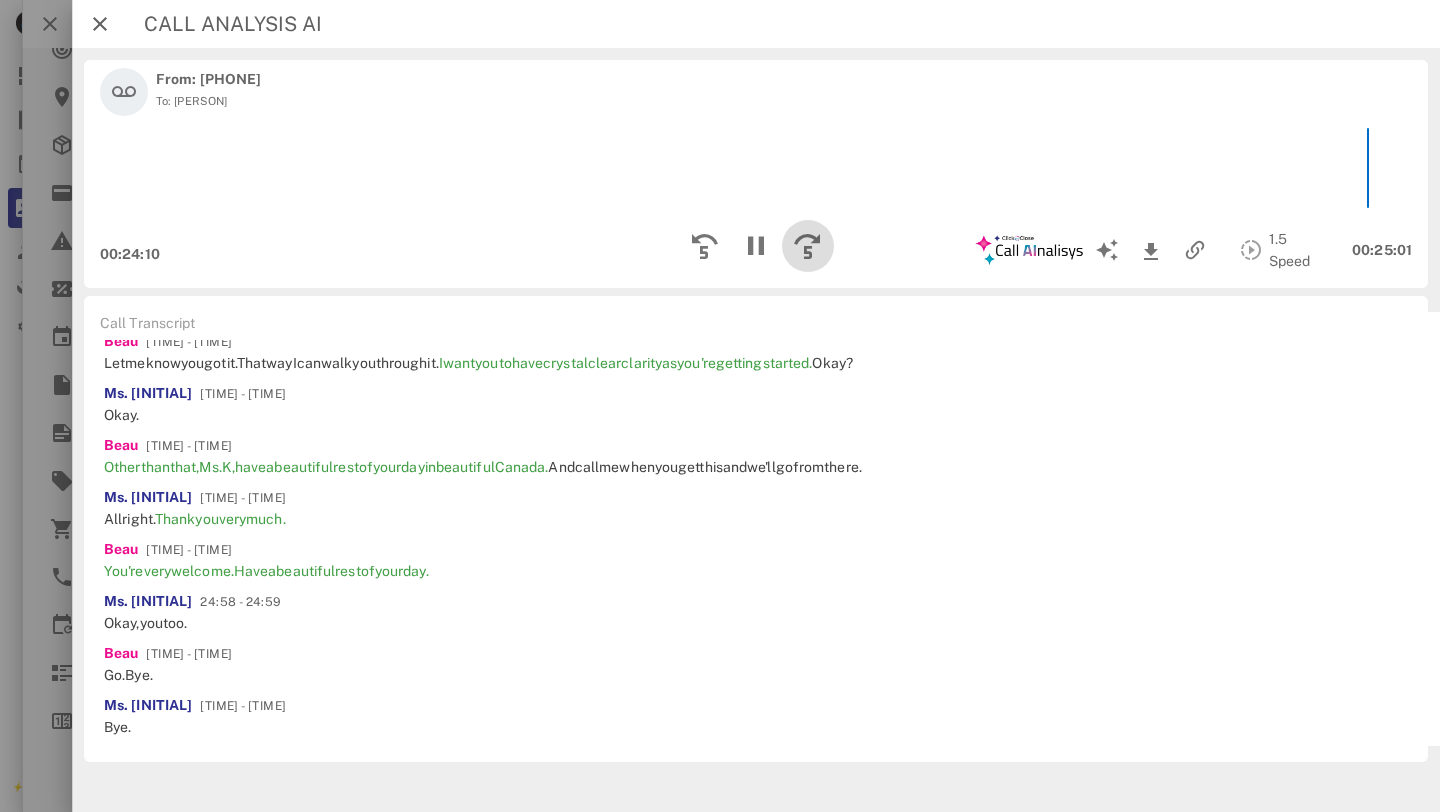 click at bounding box center (808, 246) 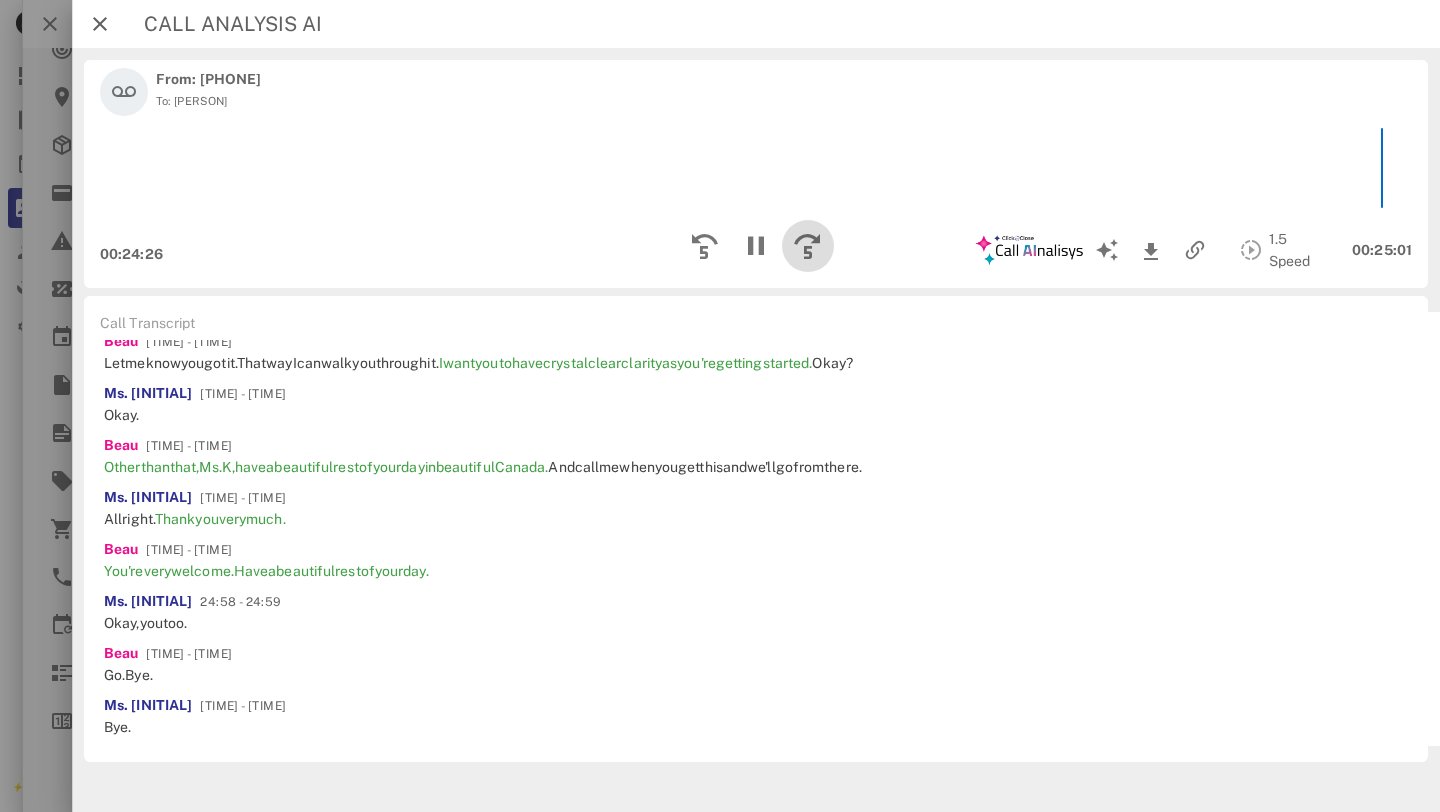 click at bounding box center [808, 246] 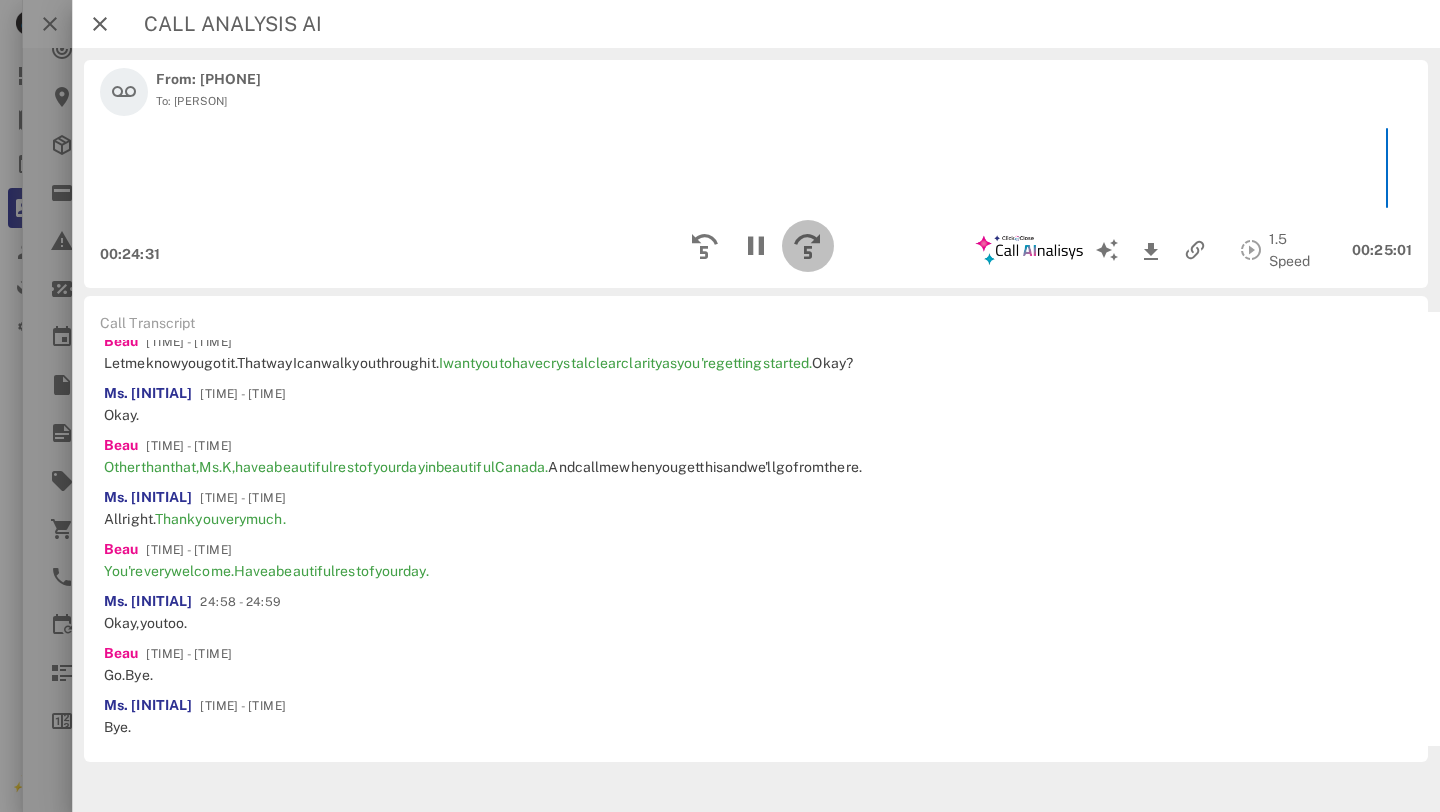 click at bounding box center [808, 246] 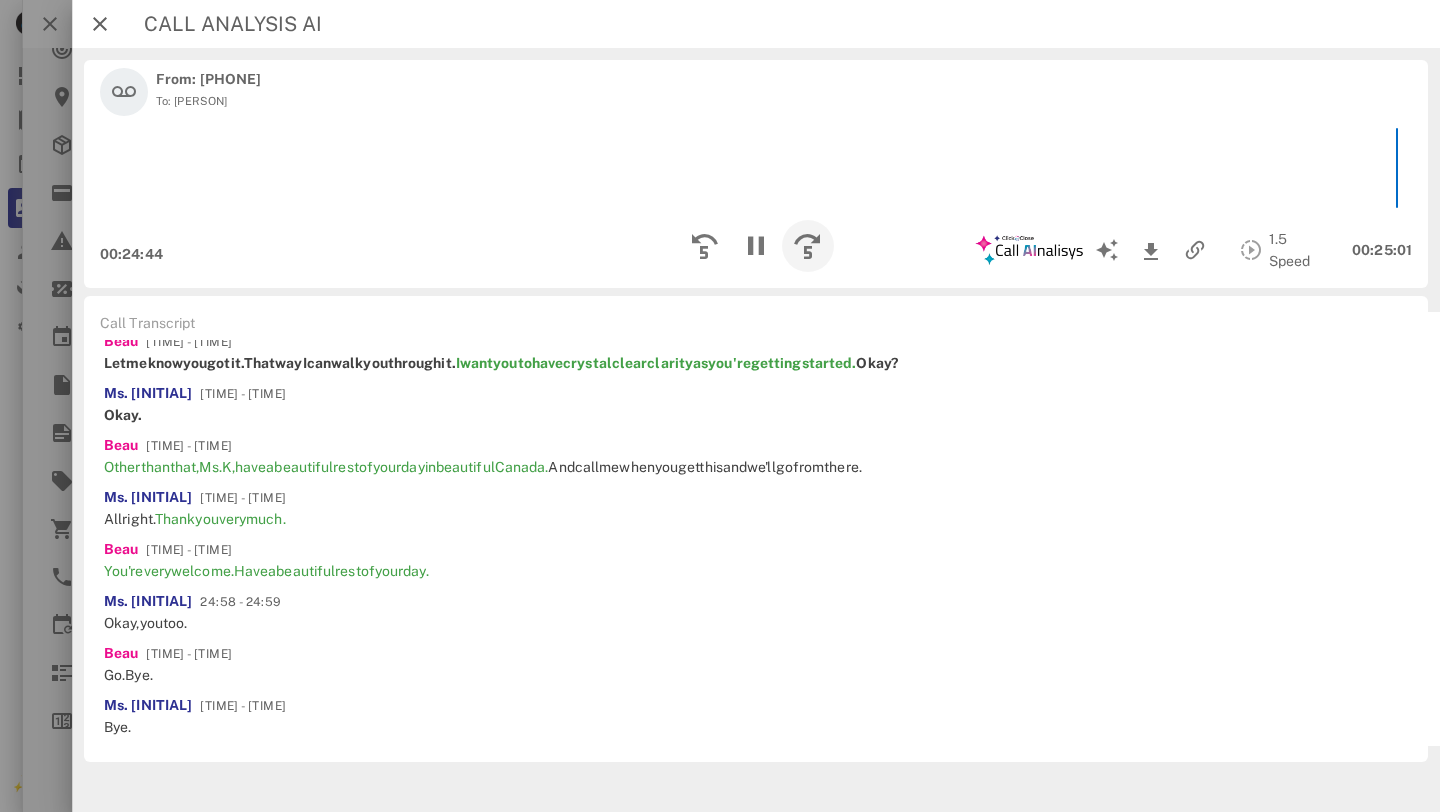 scroll, scrollTop: 7, scrollLeft: 0, axis: vertical 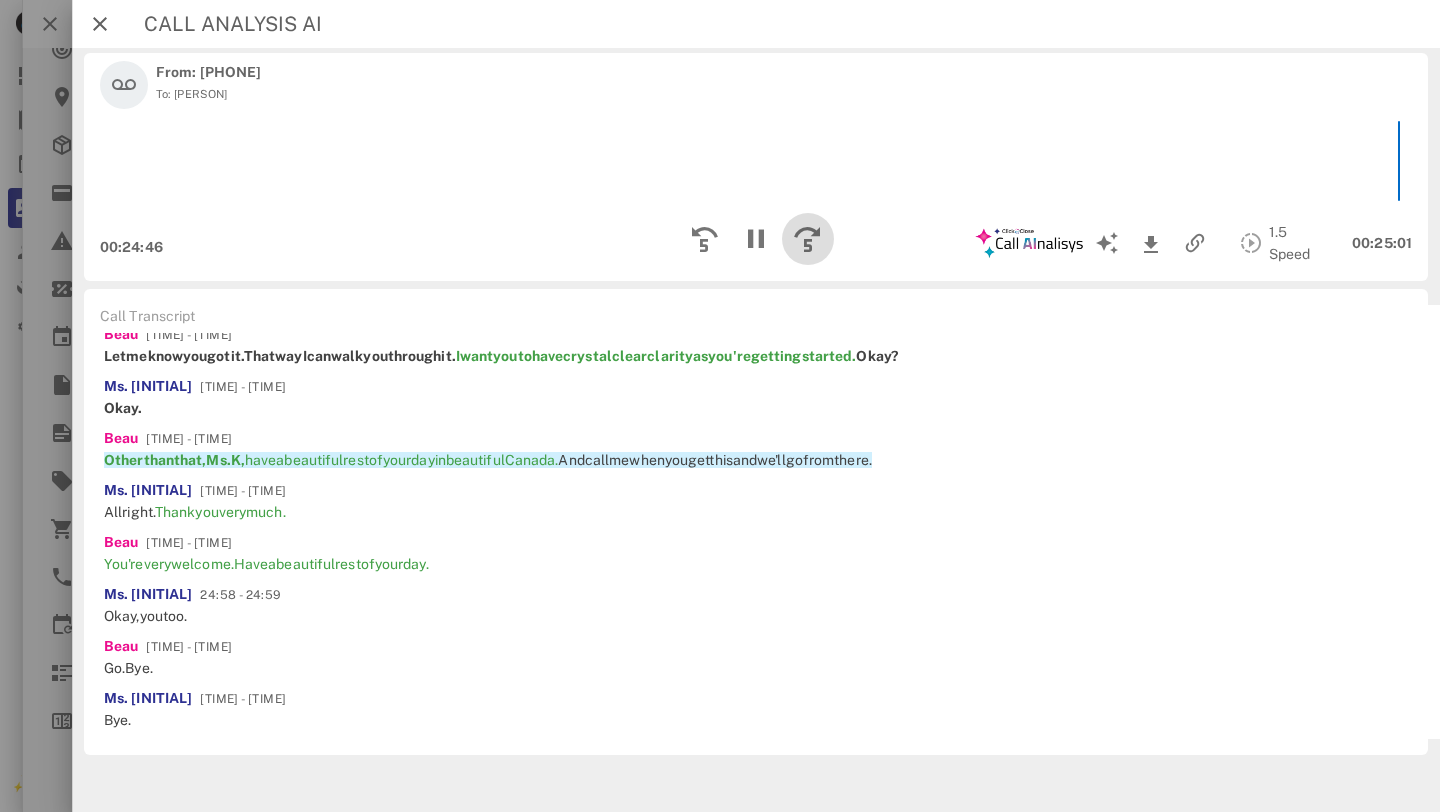 click at bounding box center [808, 239] 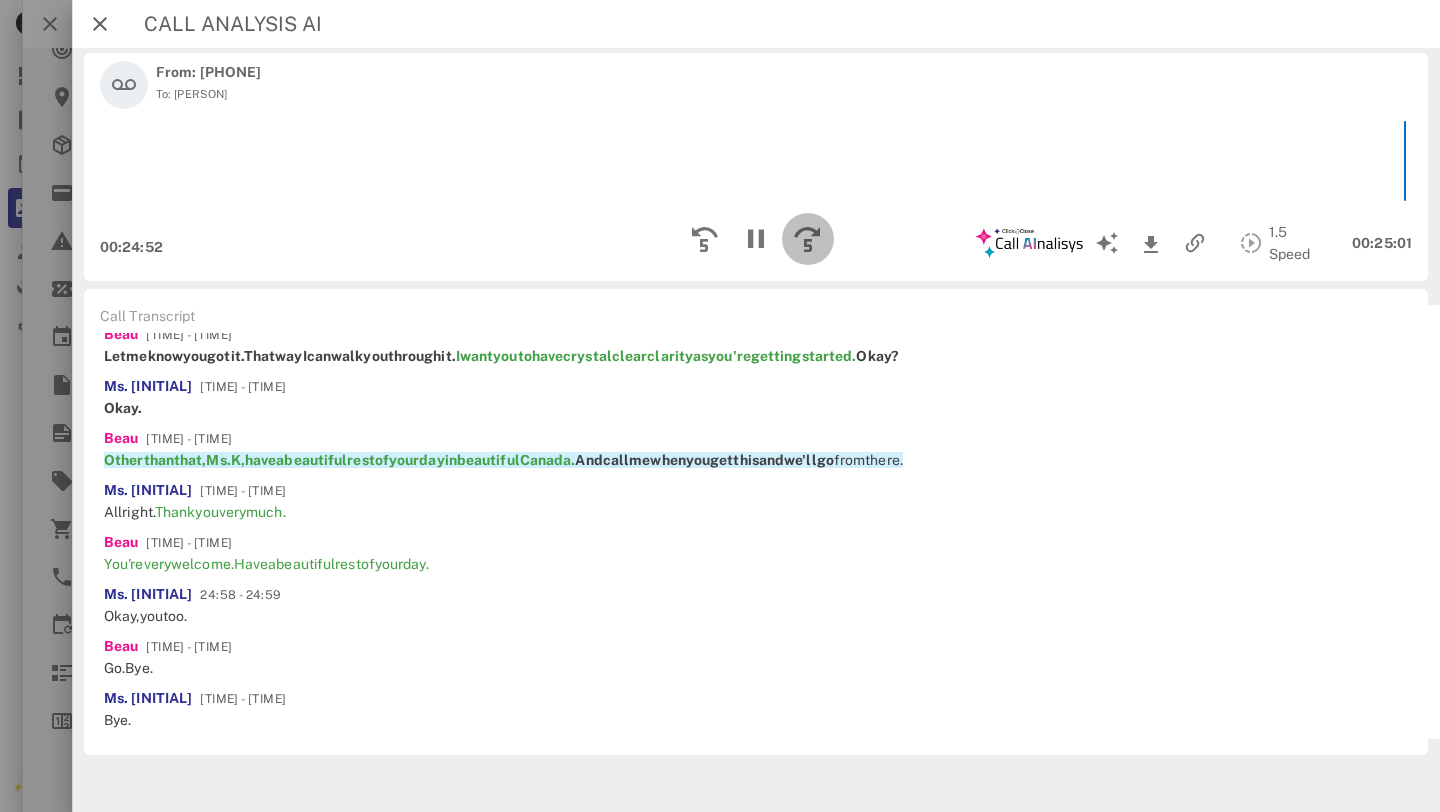 click at bounding box center (808, 239) 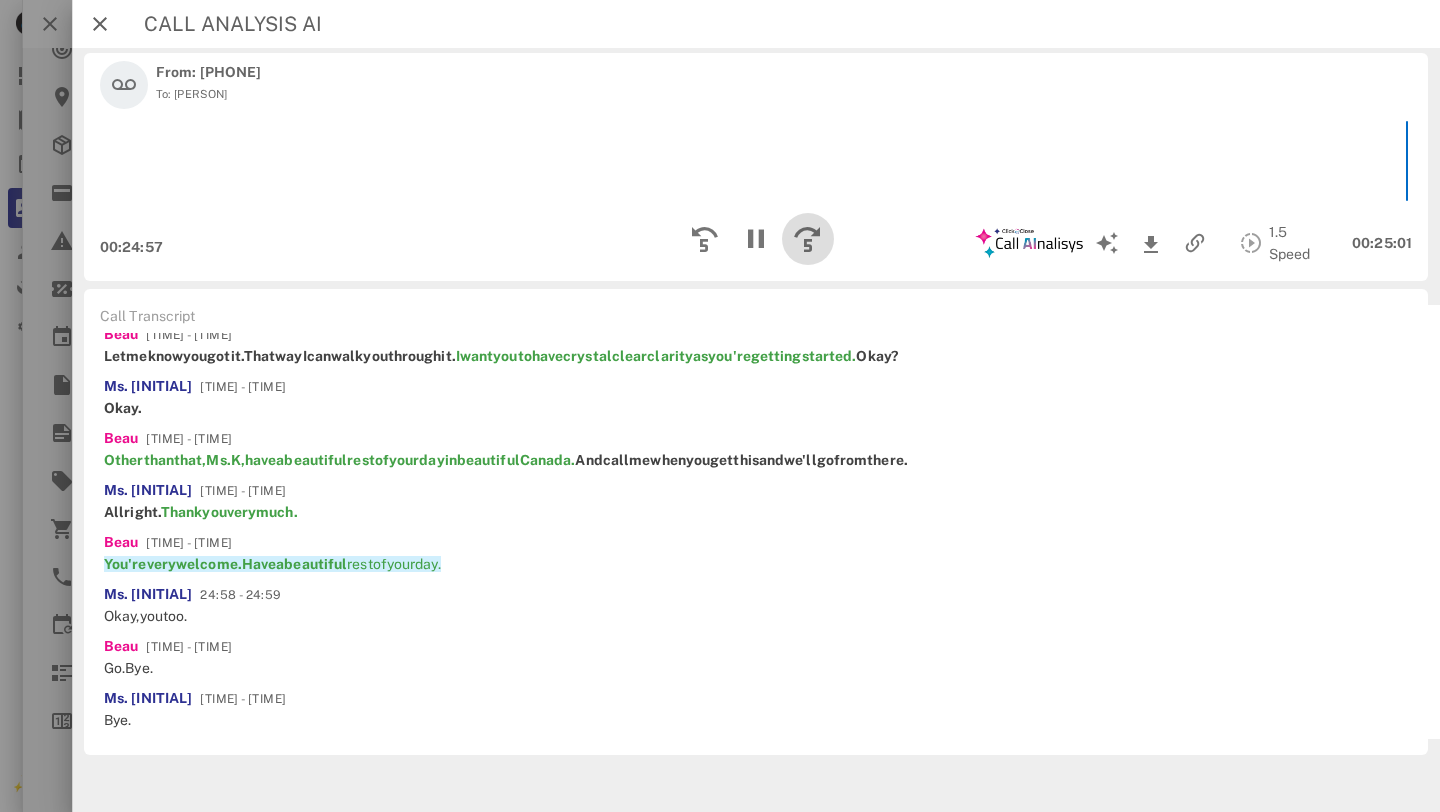 click at bounding box center [808, 239] 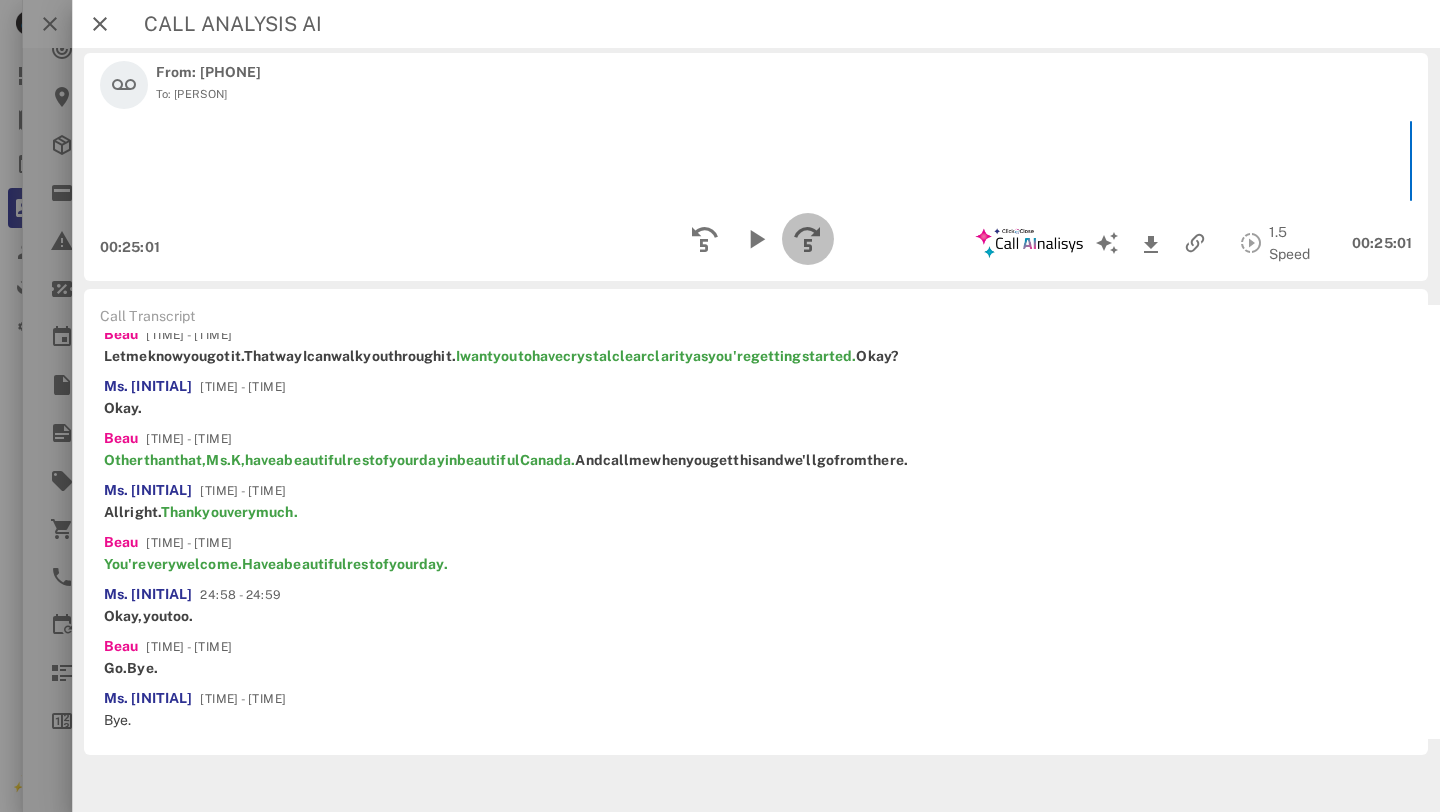 click at bounding box center (808, 239) 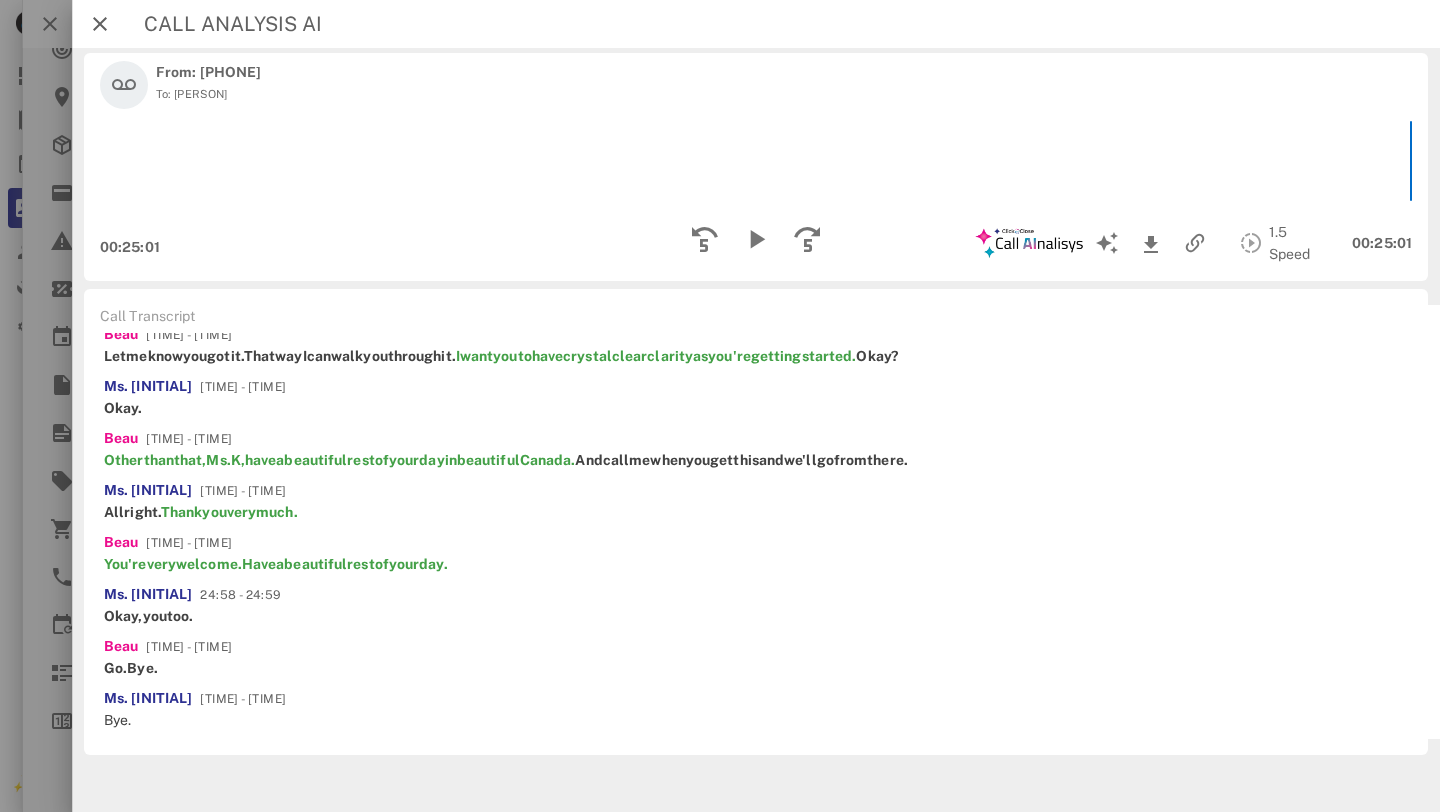 scroll, scrollTop: 9076, scrollLeft: 0, axis: vertical 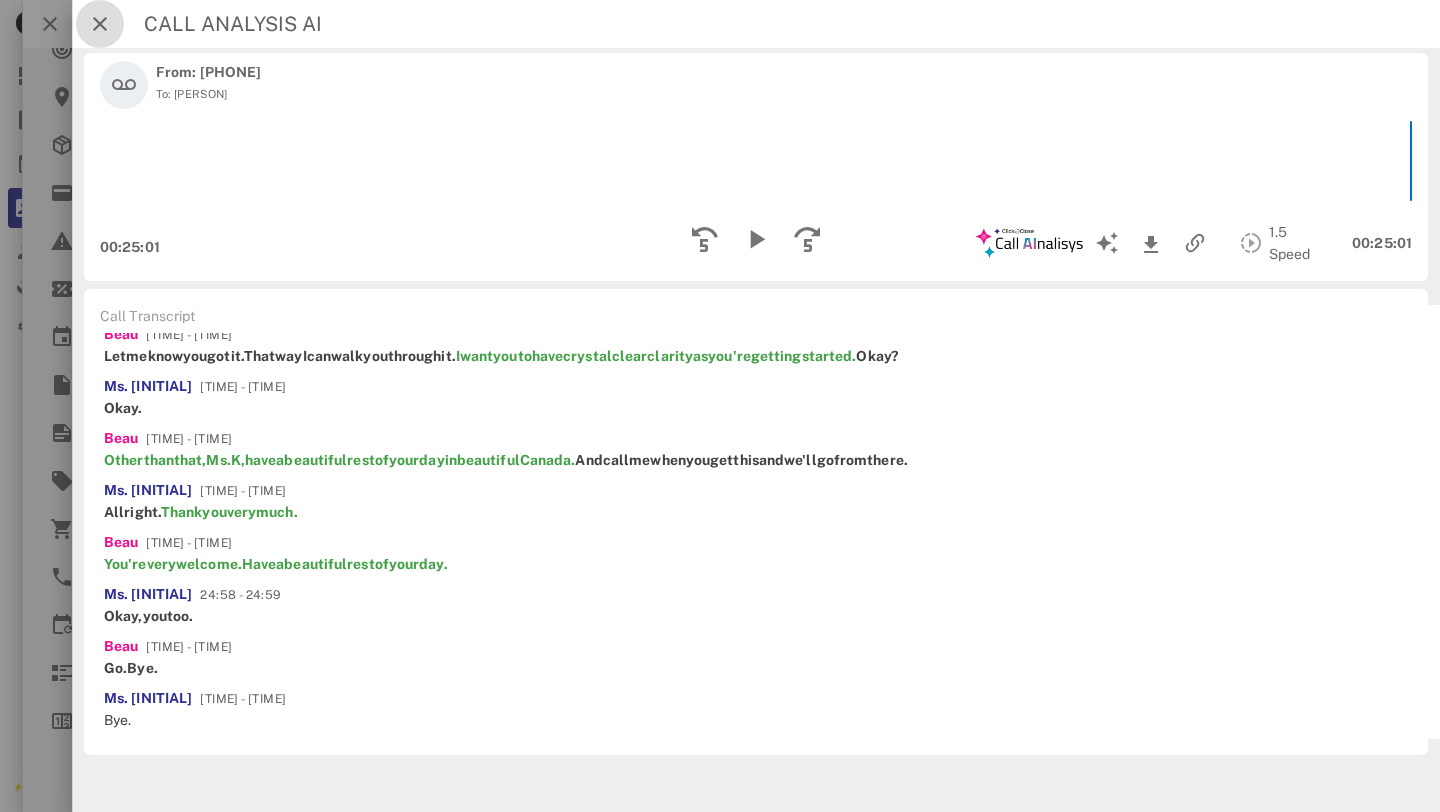 click at bounding box center [100, 24] 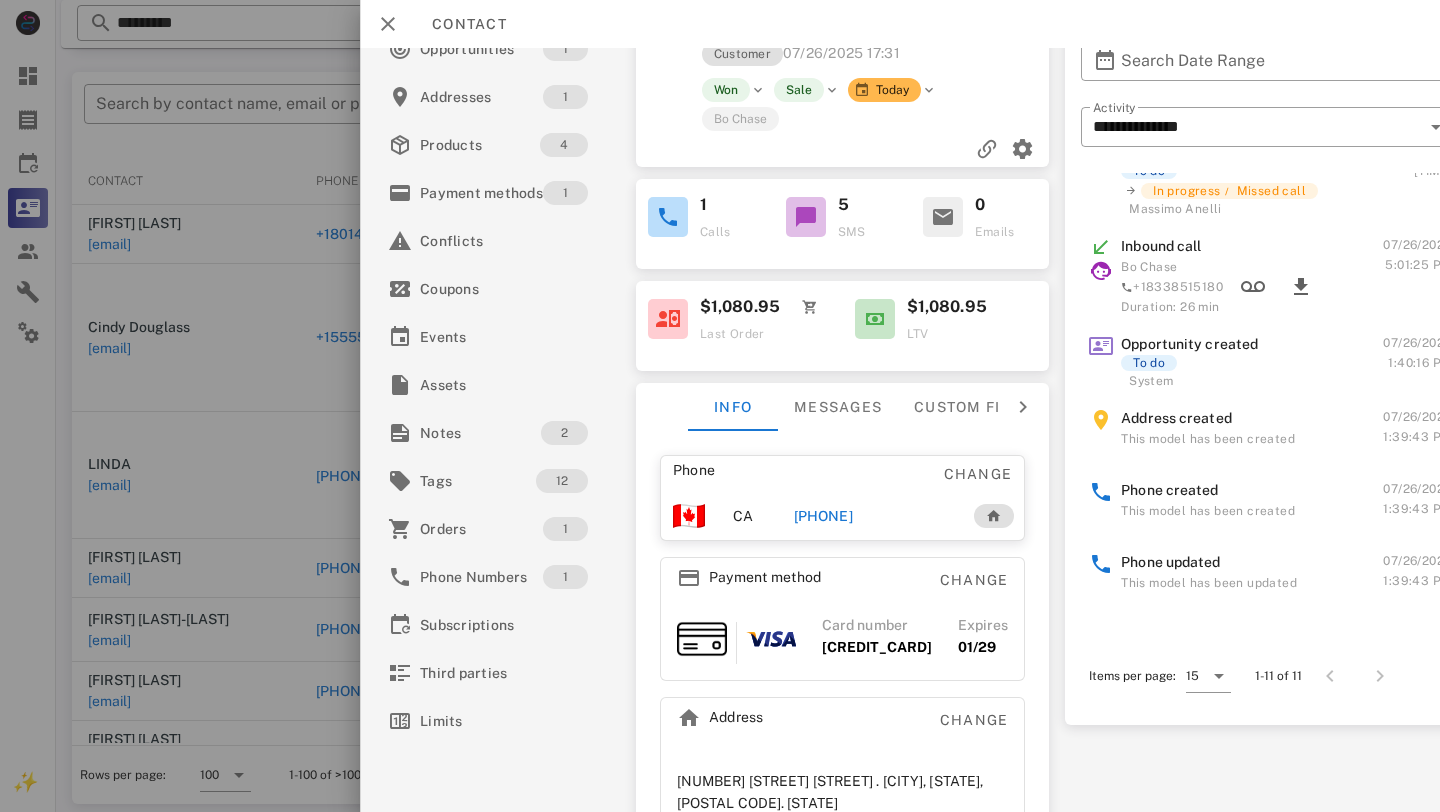 scroll, scrollTop: 139, scrollLeft: 0, axis: vertical 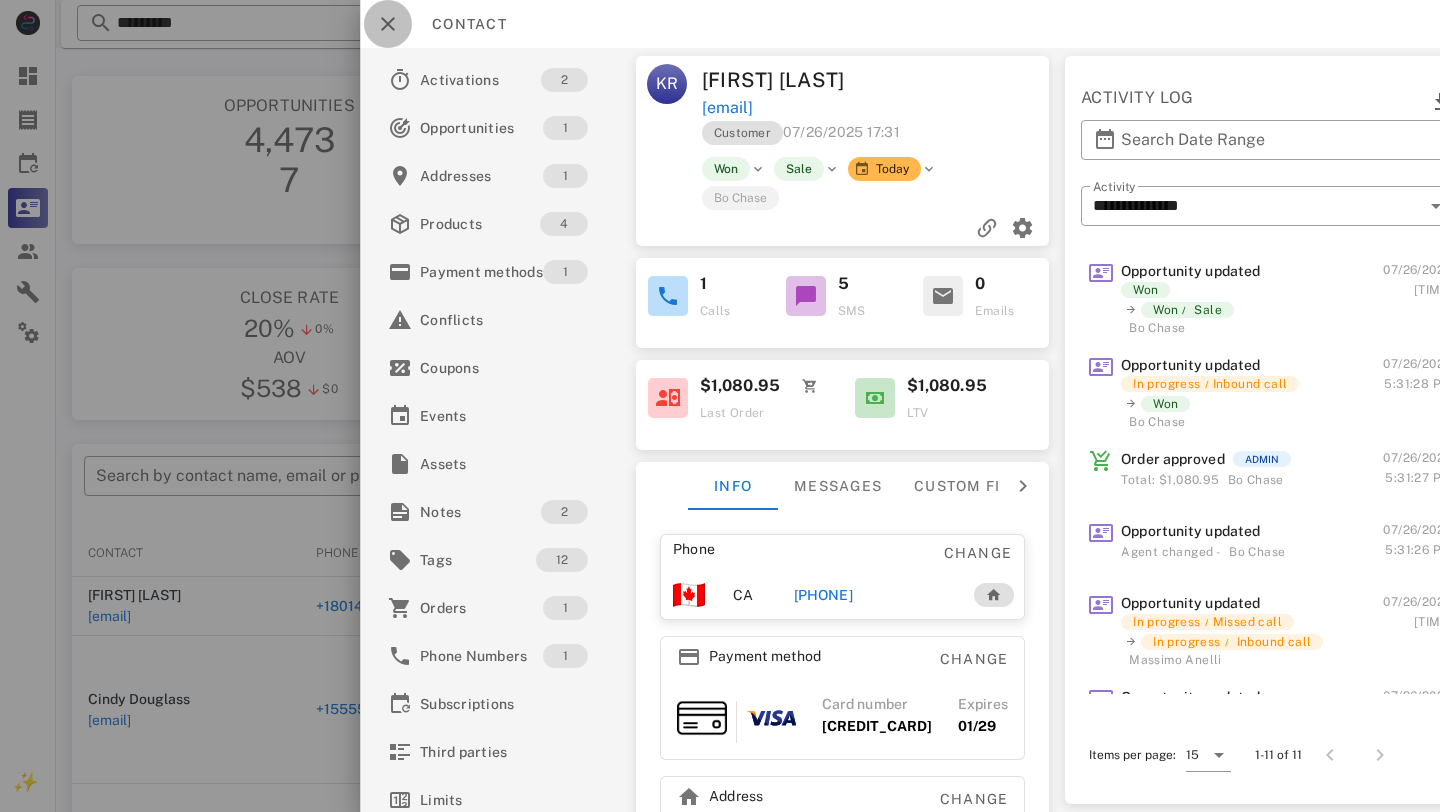 click at bounding box center (388, 24) 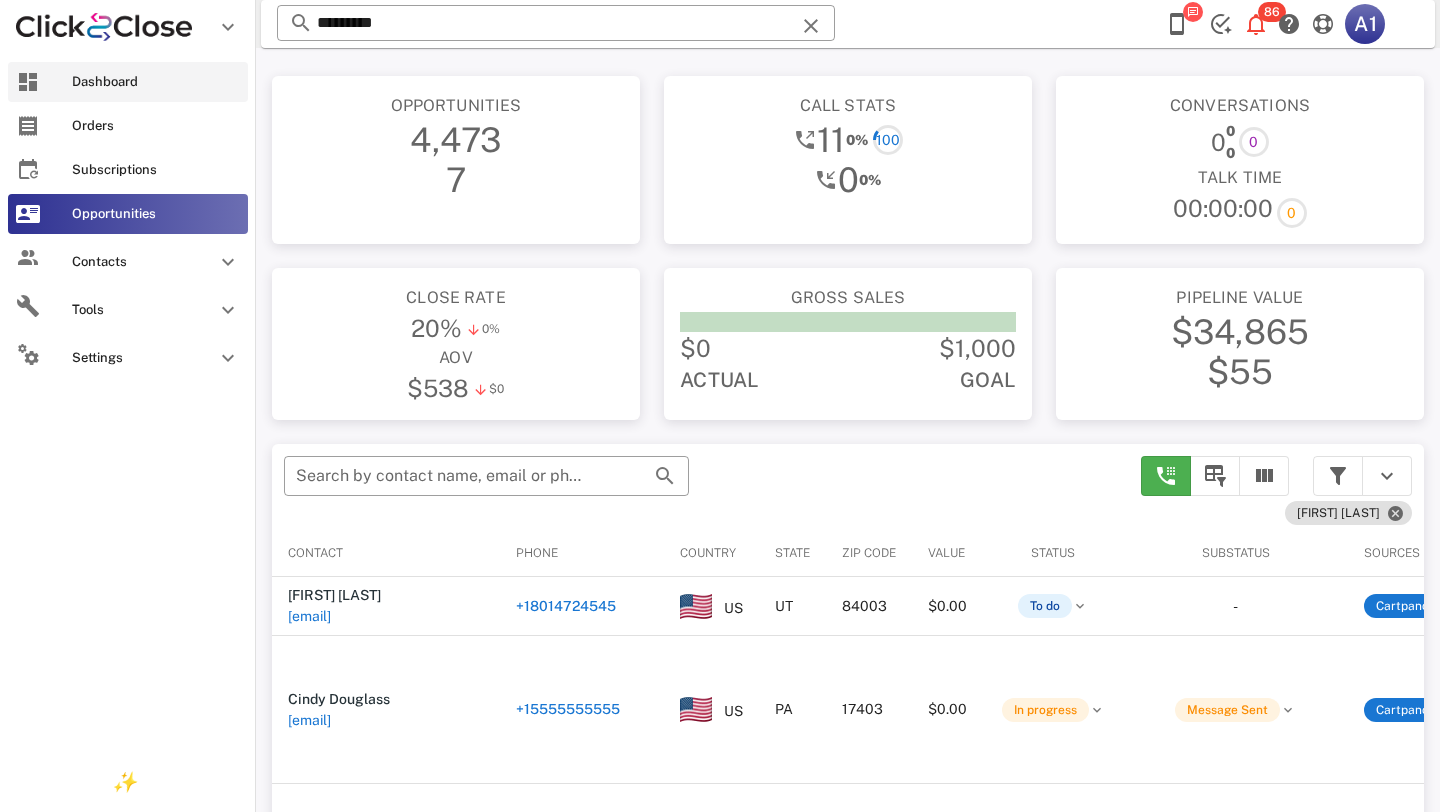 click at bounding box center [28, 82] 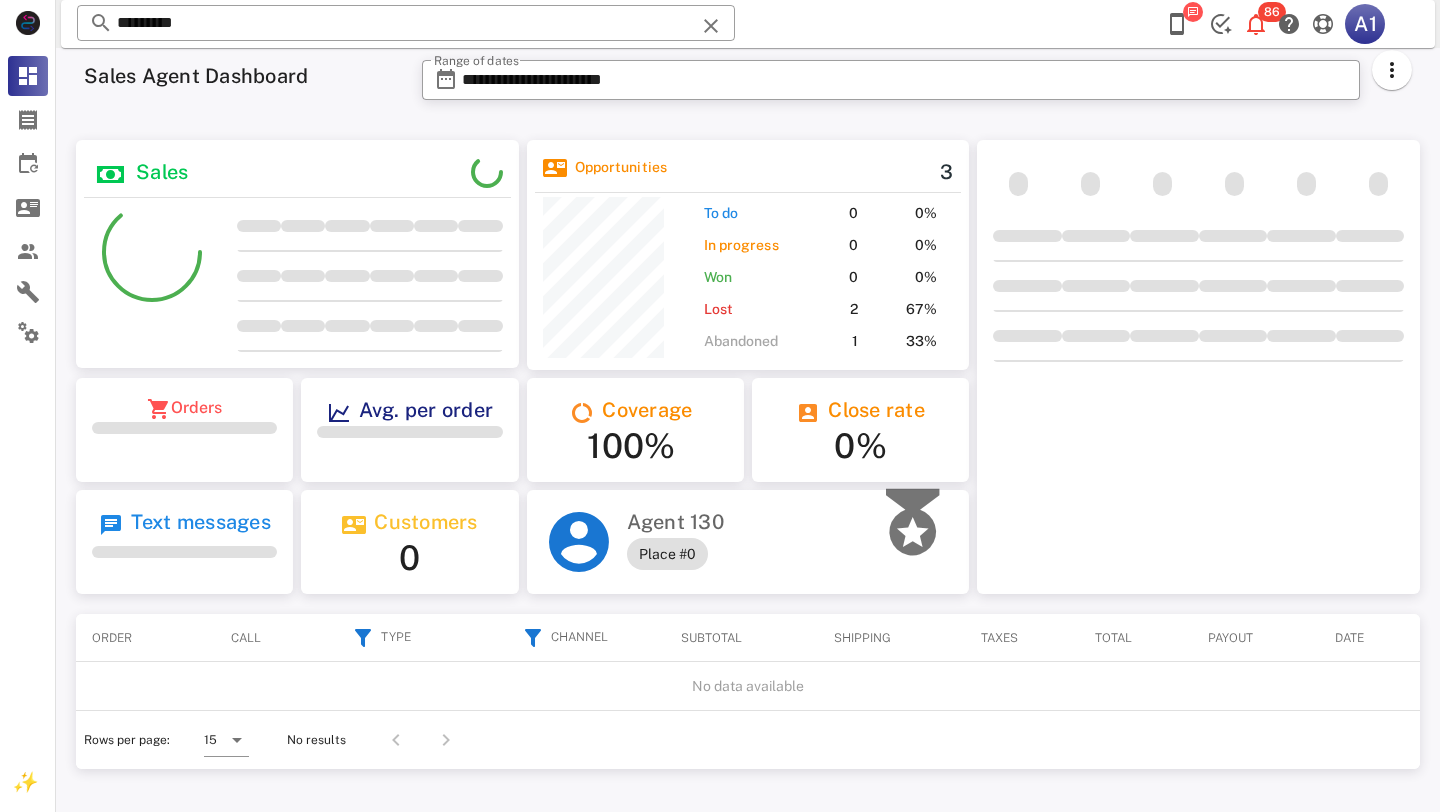 scroll, scrollTop: 999770, scrollLeft: 999557, axis: both 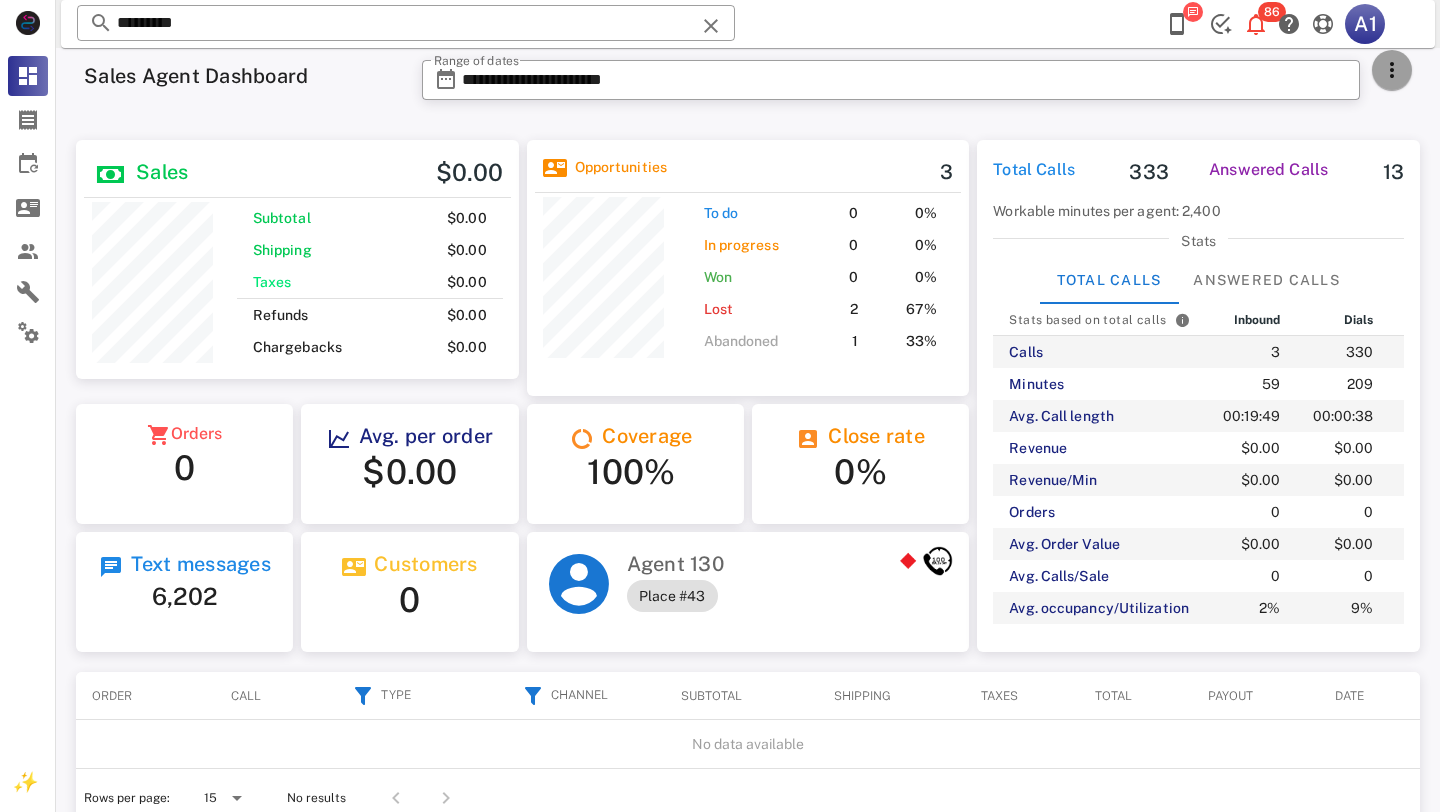 click at bounding box center [1392, 70] 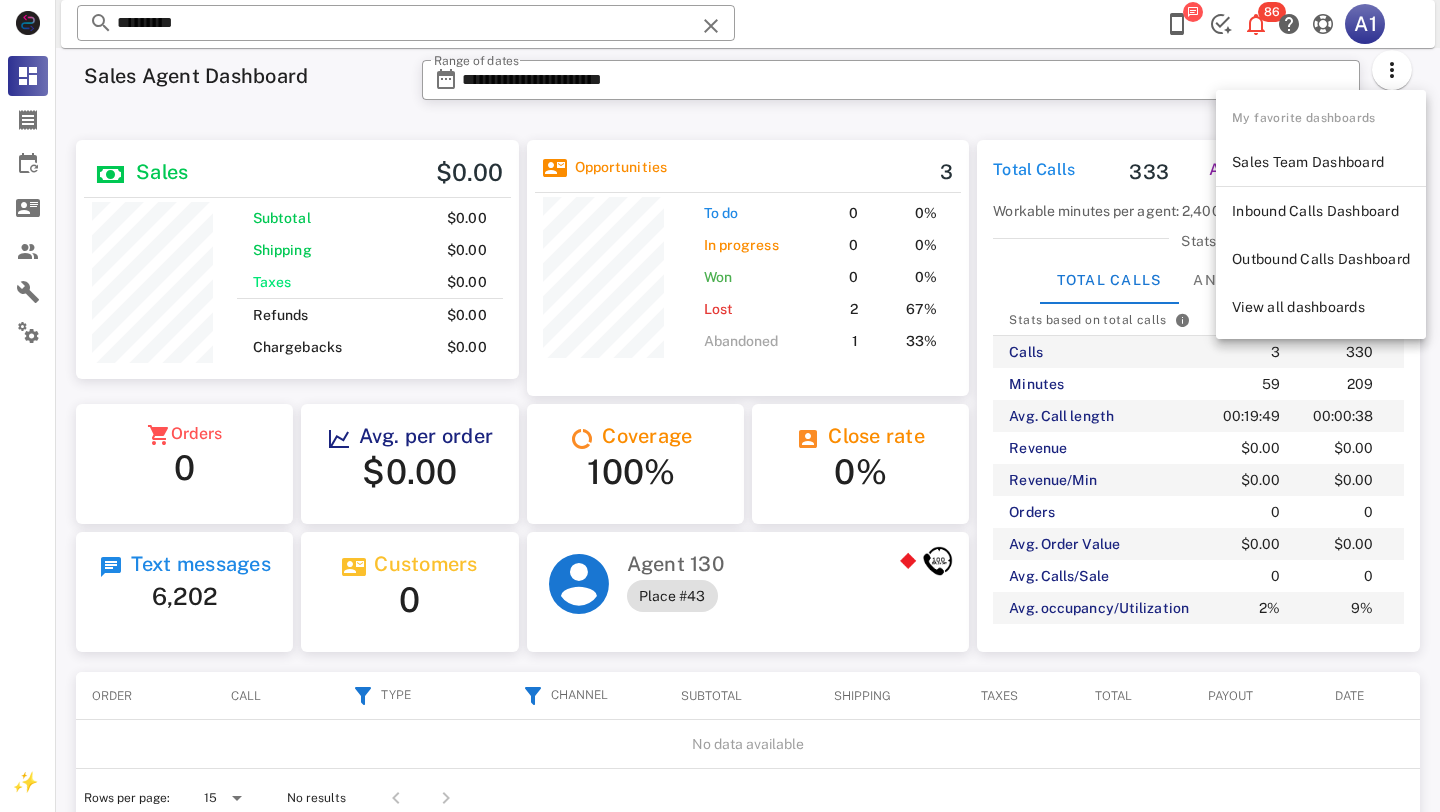click on "**********" at bounding box center (748, 439) 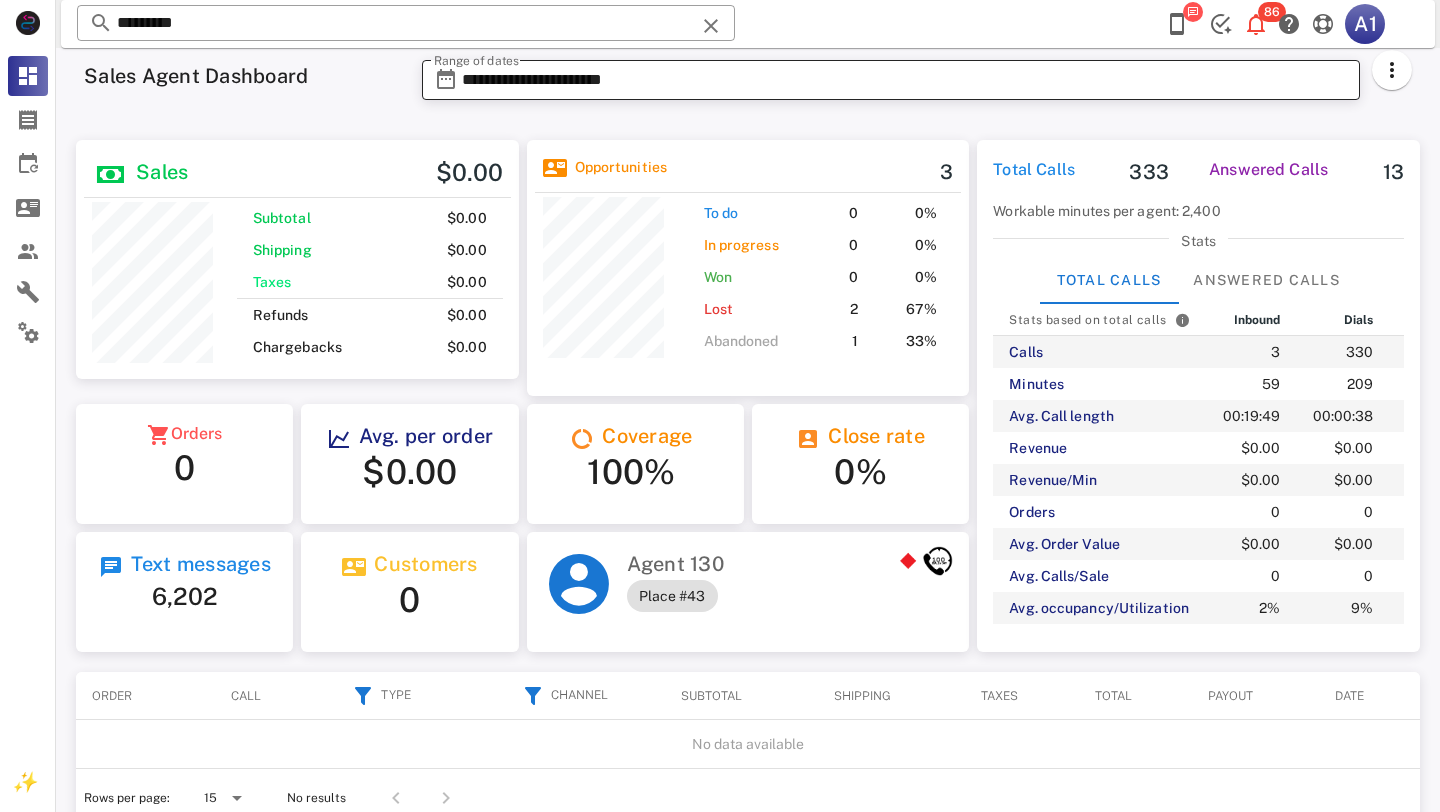click on "**********" at bounding box center [905, 80] 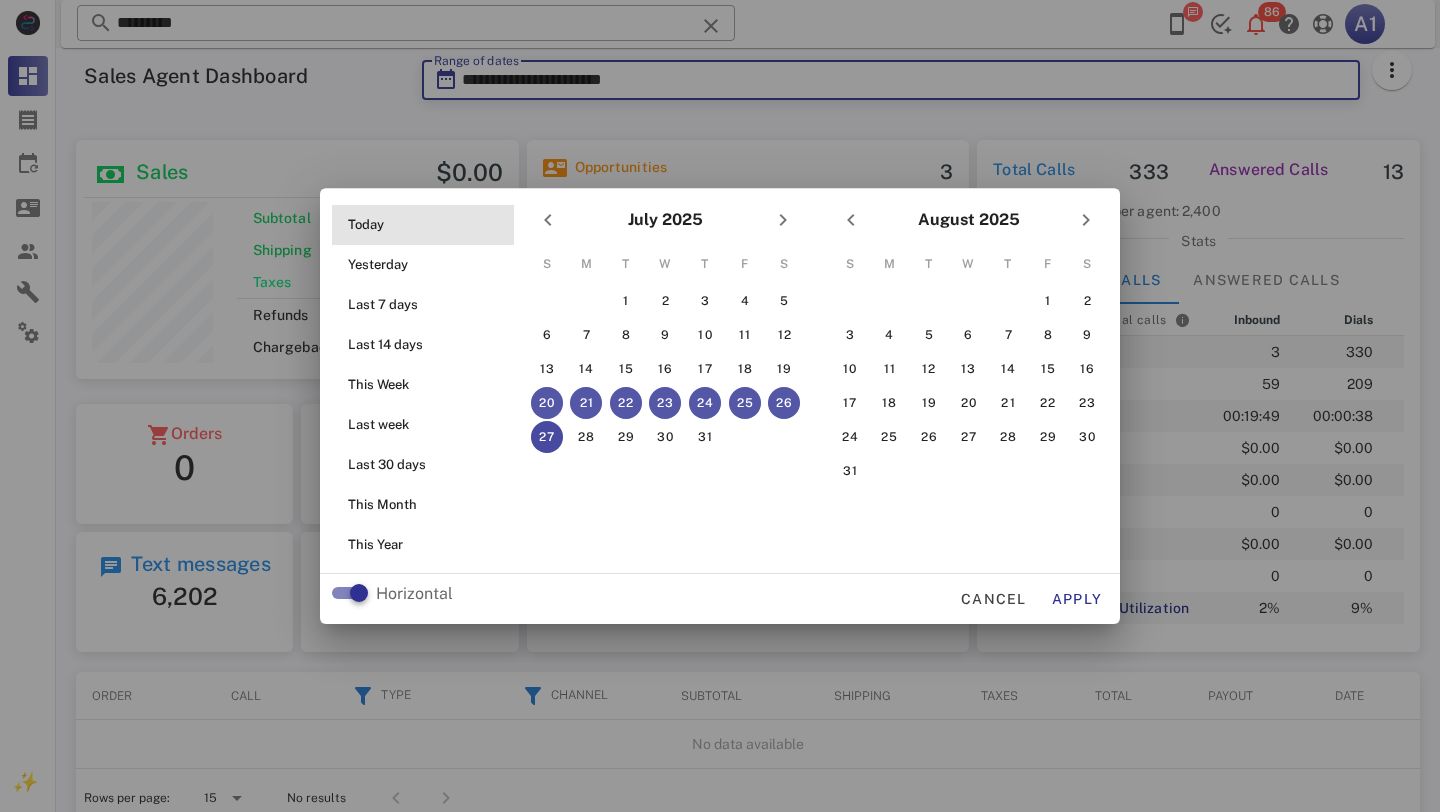 click on "Today" at bounding box center (429, 225) 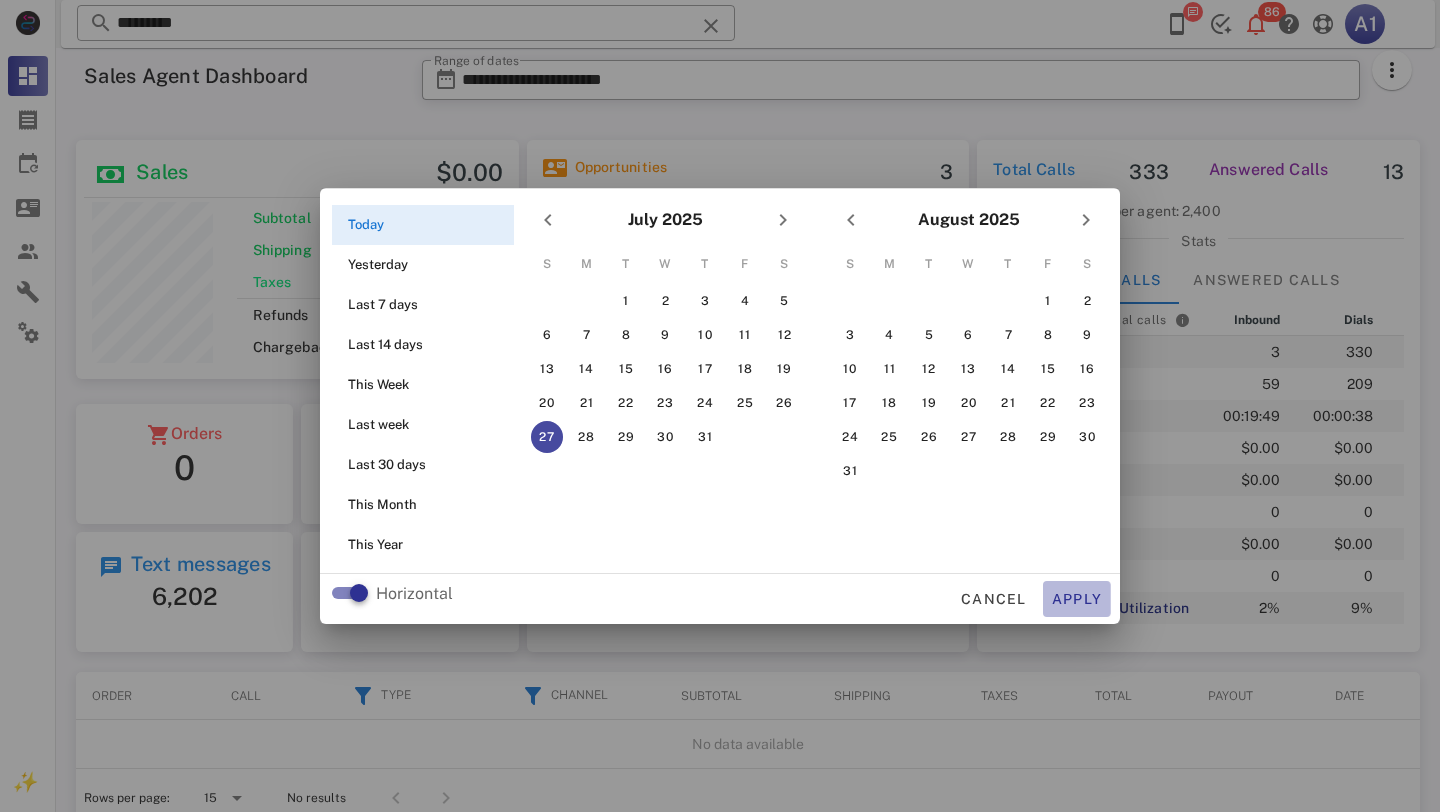 click on "Apply" at bounding box center [1077, 599] 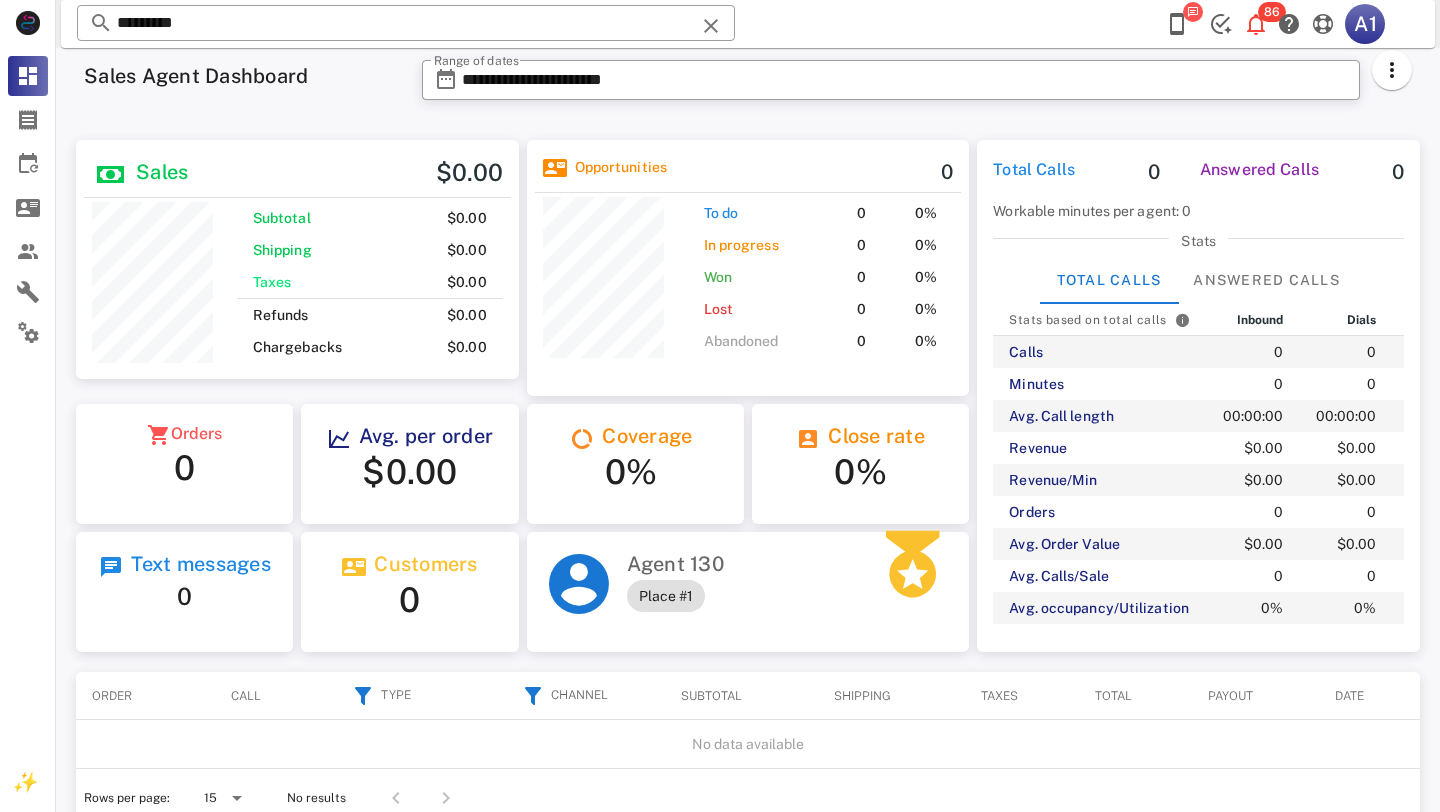 scroll, scrollTop: 999760, scrollLeft: 999557, axis: both 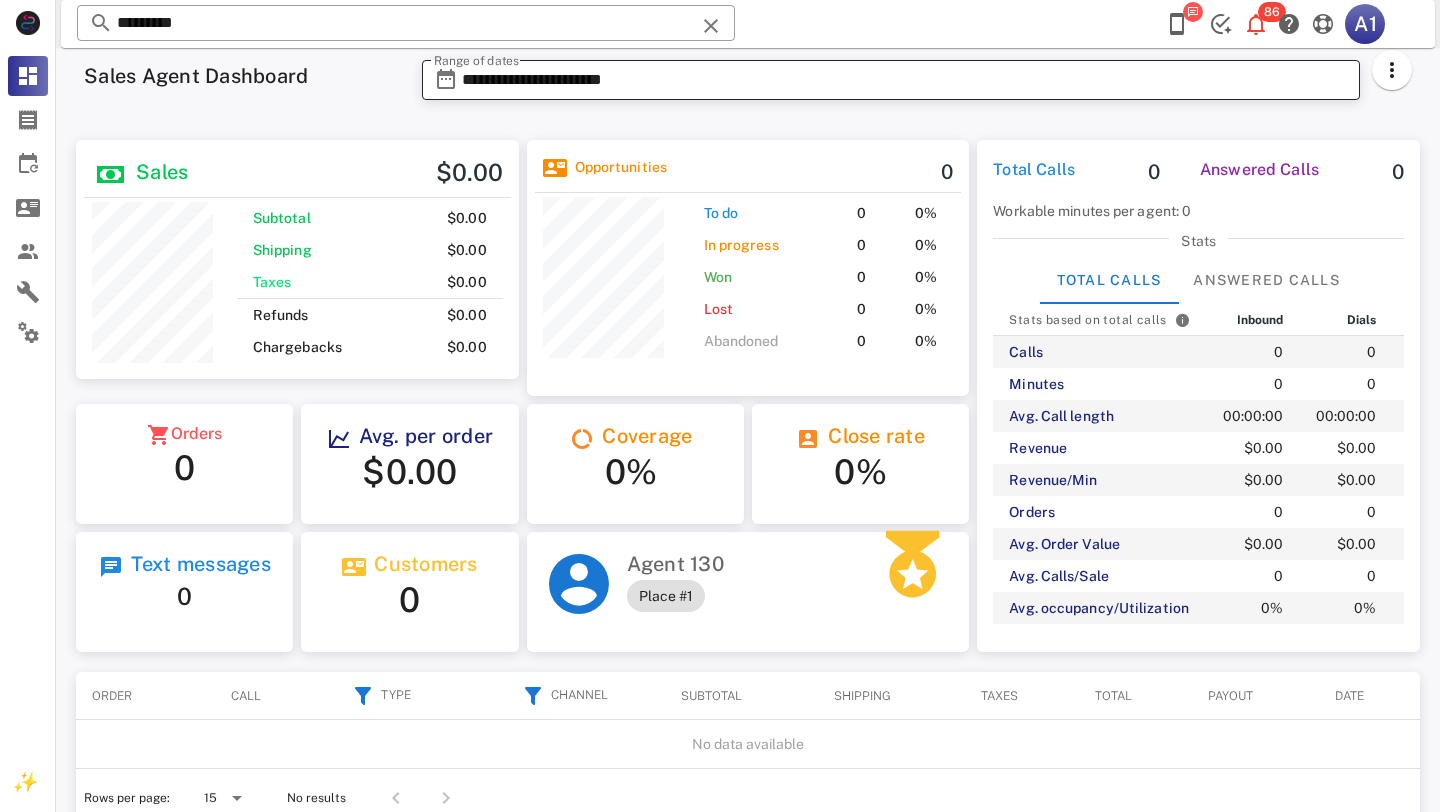 click on "**********" at bounding box center [905, 80] 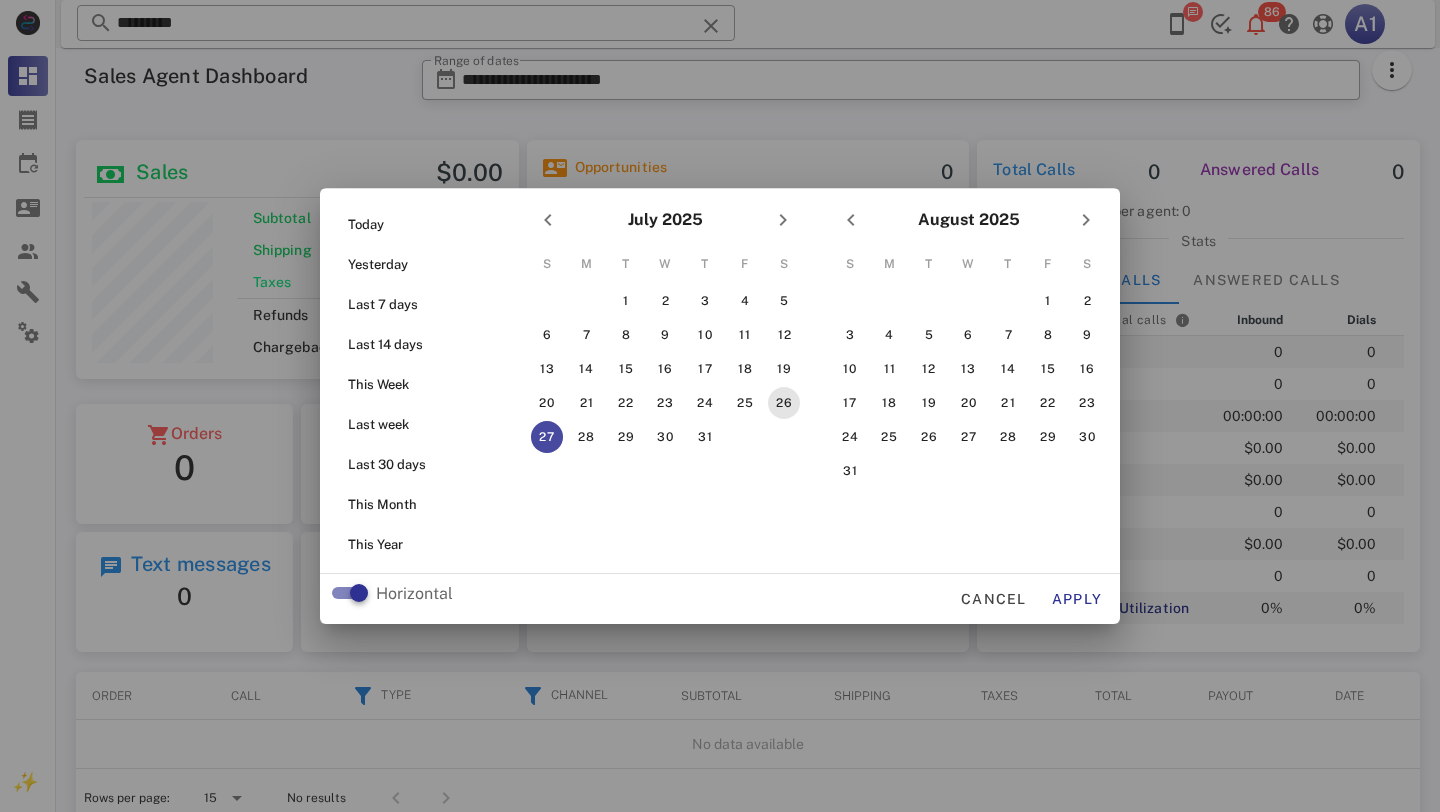 click on "26" at bounding box center [784, 403] 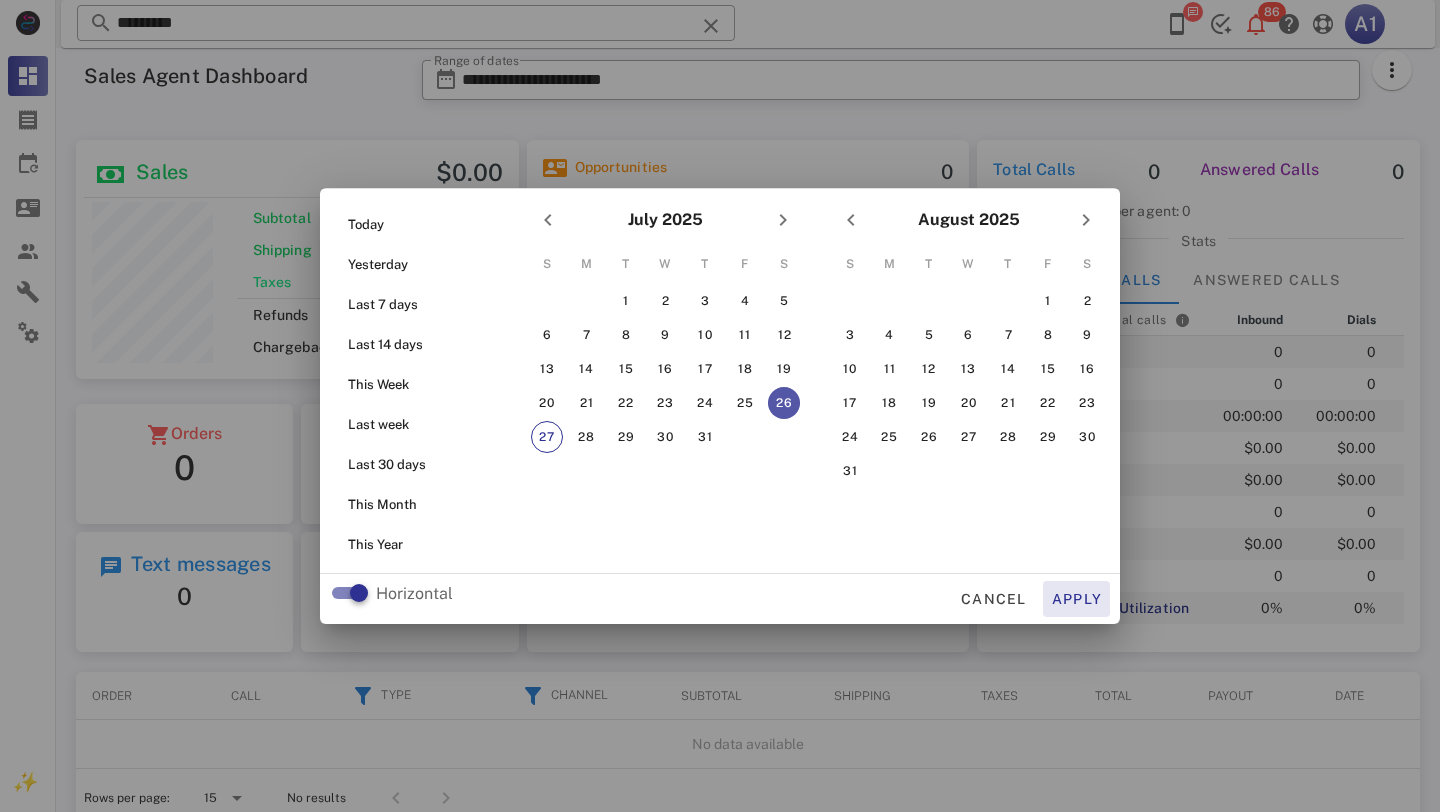 click on "Apply" at bounding box center (1077, 599) 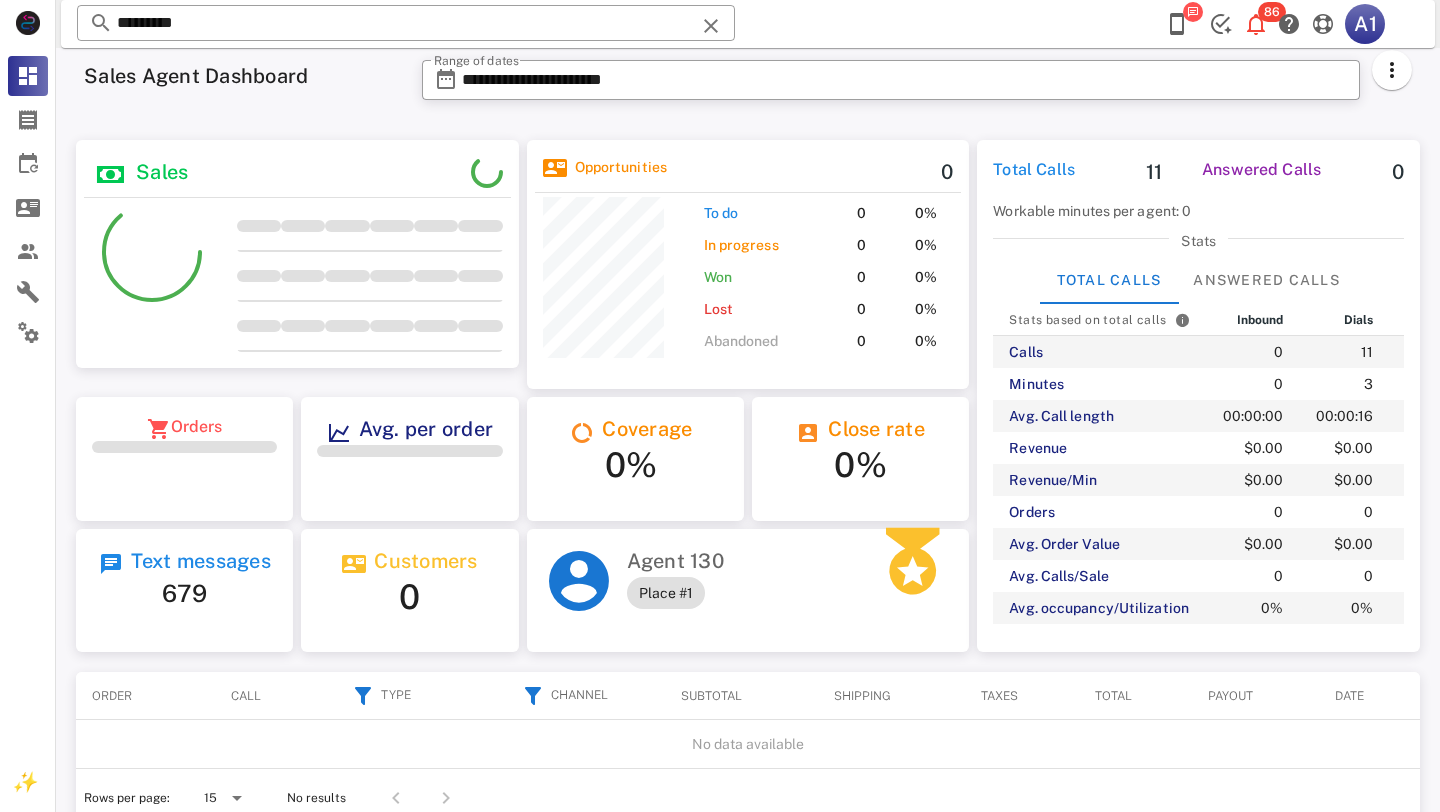 scroll, scrollTop: 999747, scrollLeft: 999557, axis: both 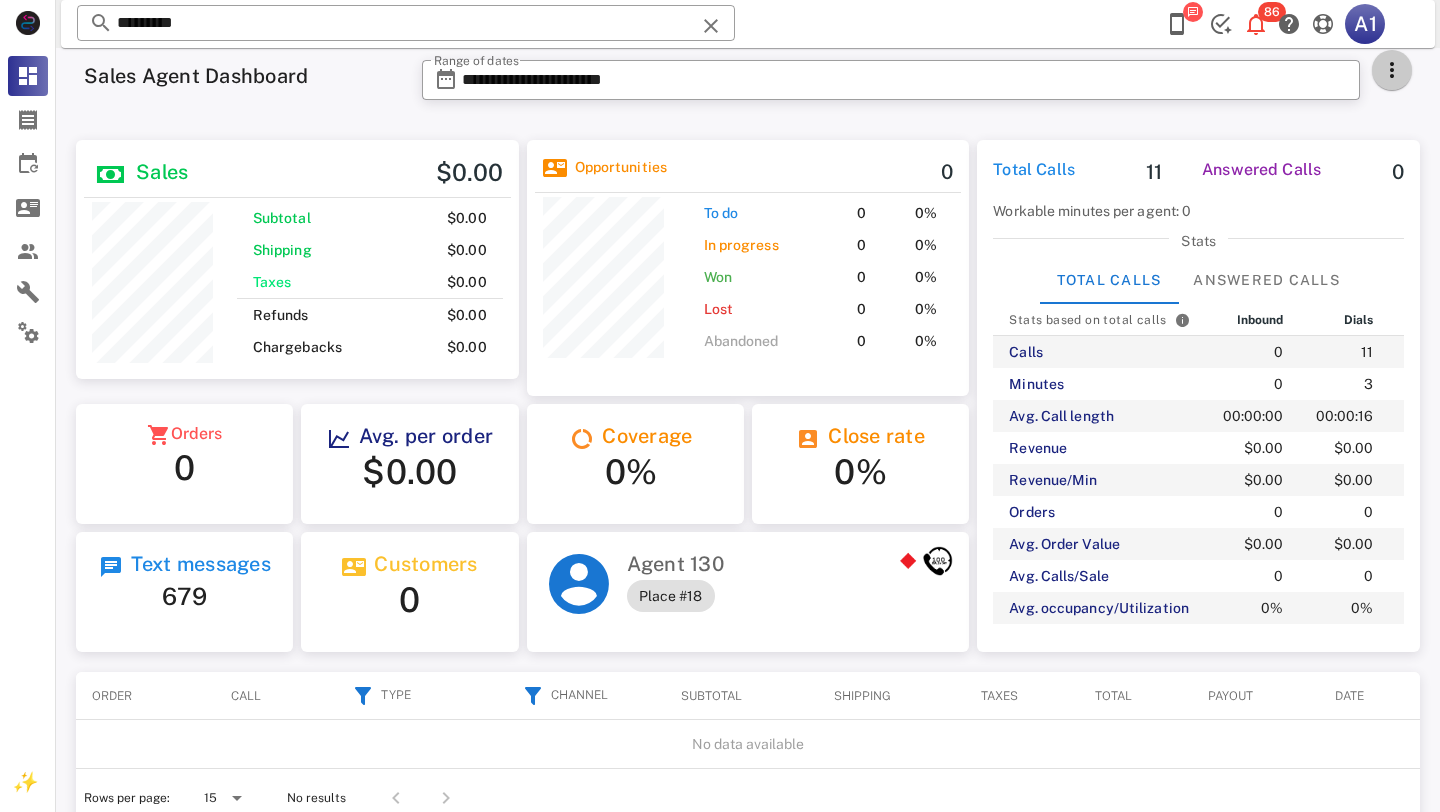 click at bounding box center [1392, 70] 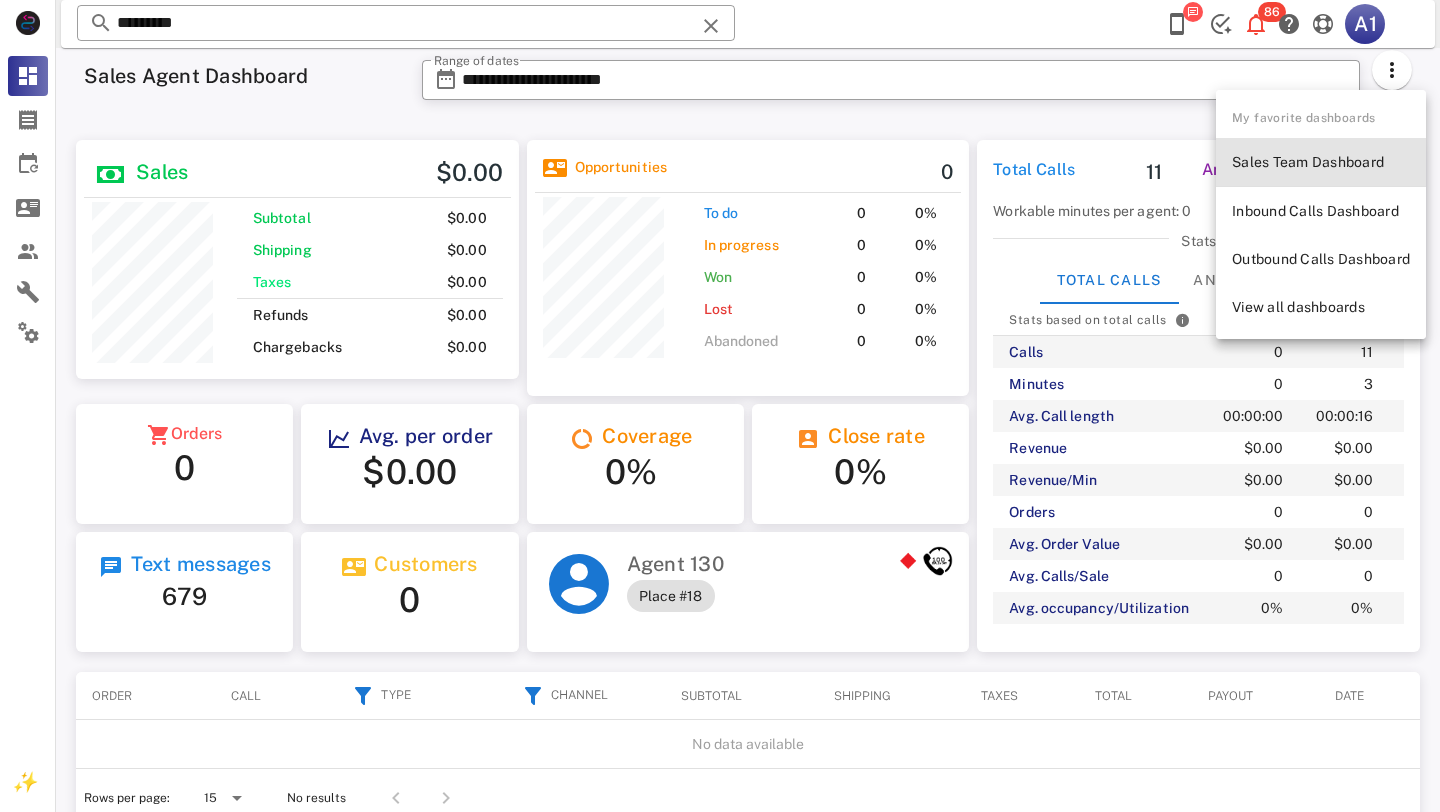click on "Sales Team Dashboard" at bounding box center [1321, 162] 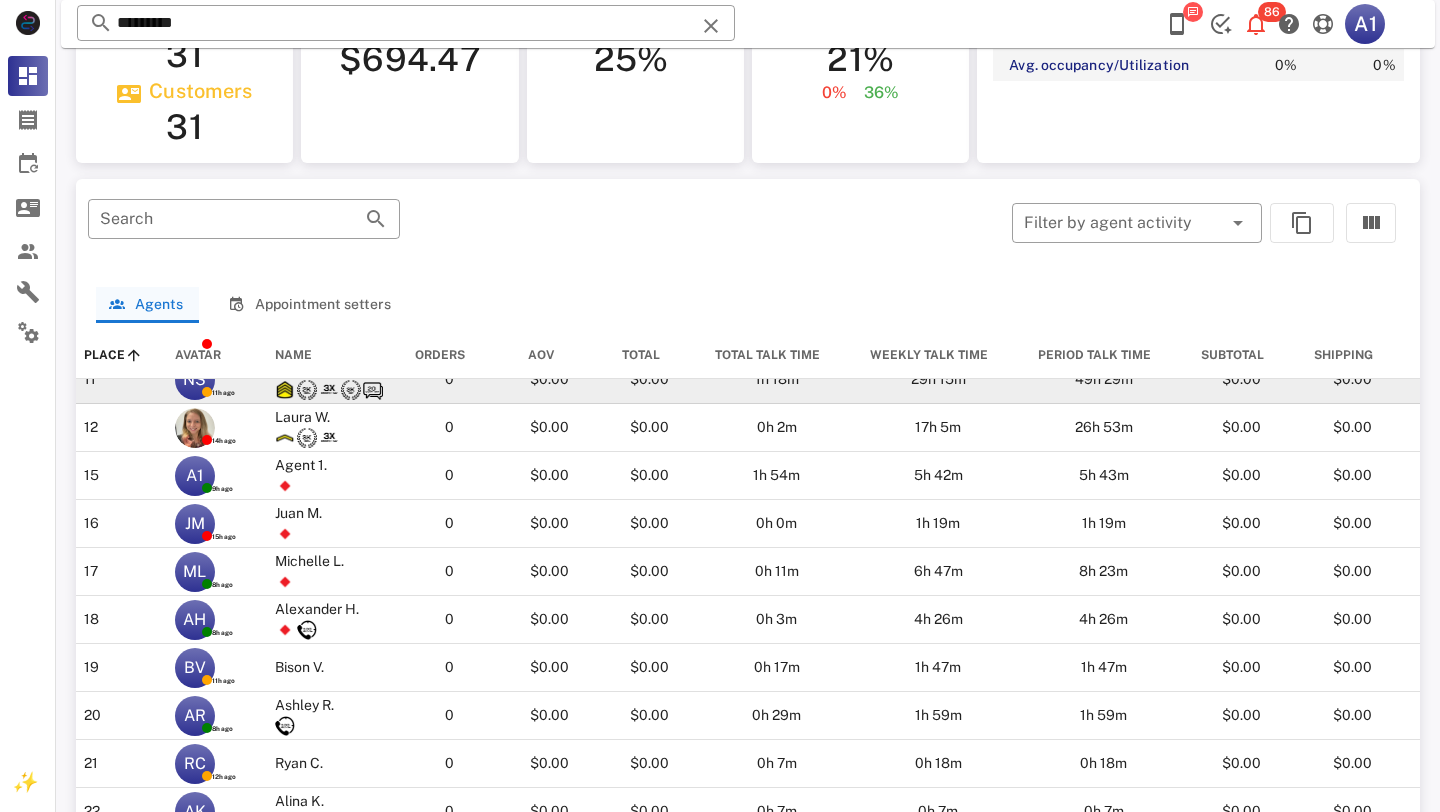 scroll, scrollTop: 528, scrollLeft: 8, axis: both 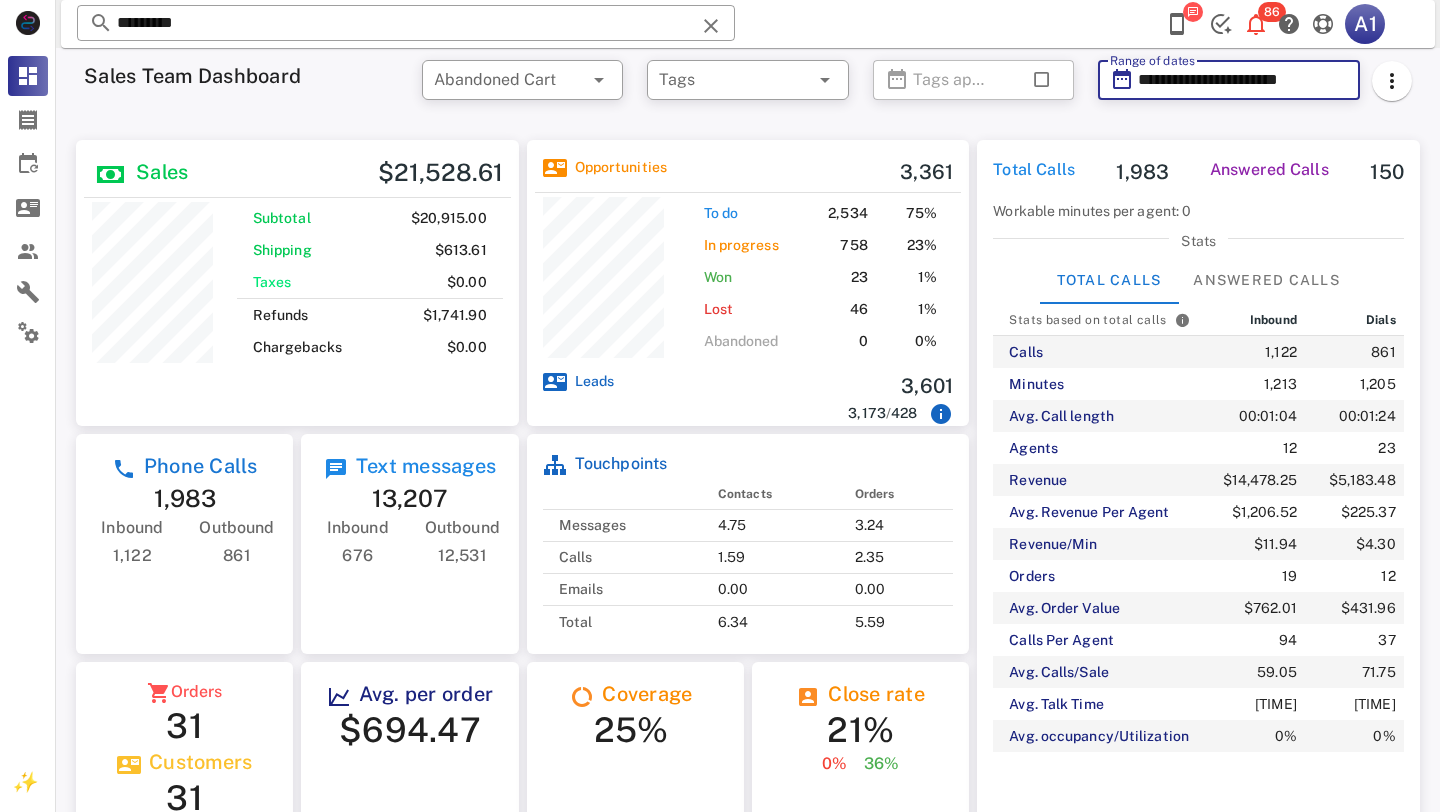 click on "**********" at bounding box center (1243, 80) 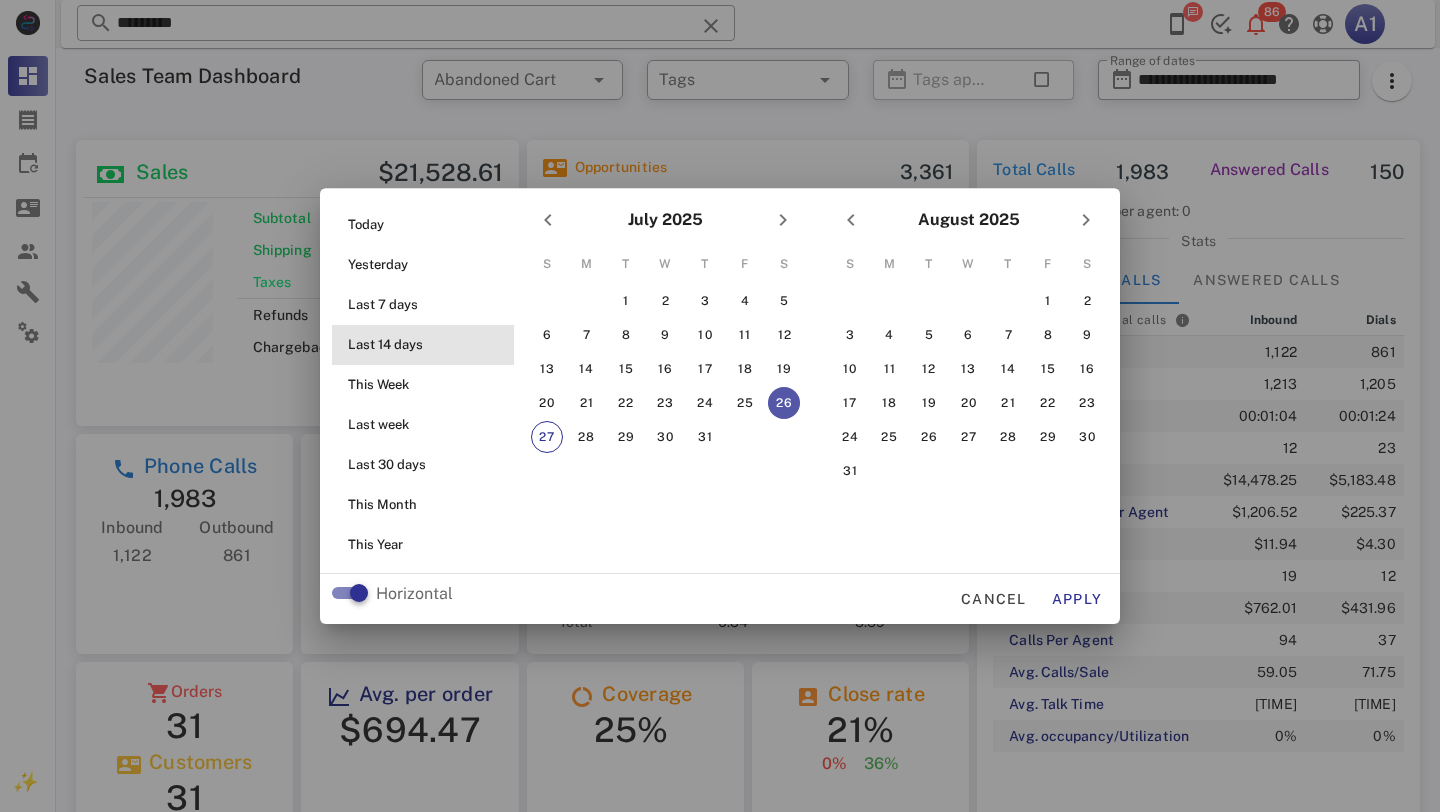 click on "Last 14 days" at bounding box center [429, 345] 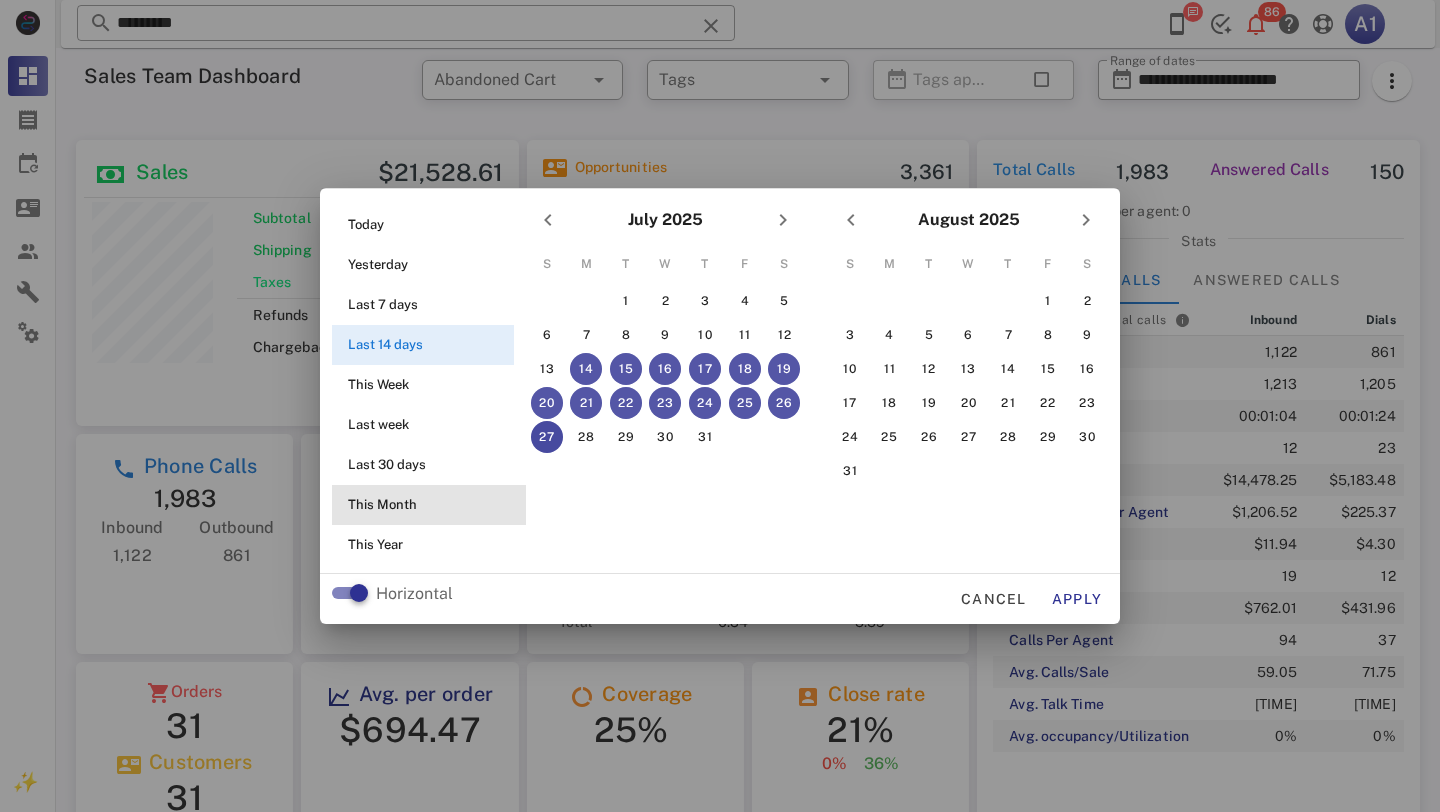click on "This Month" at bounding box center [429, 505] 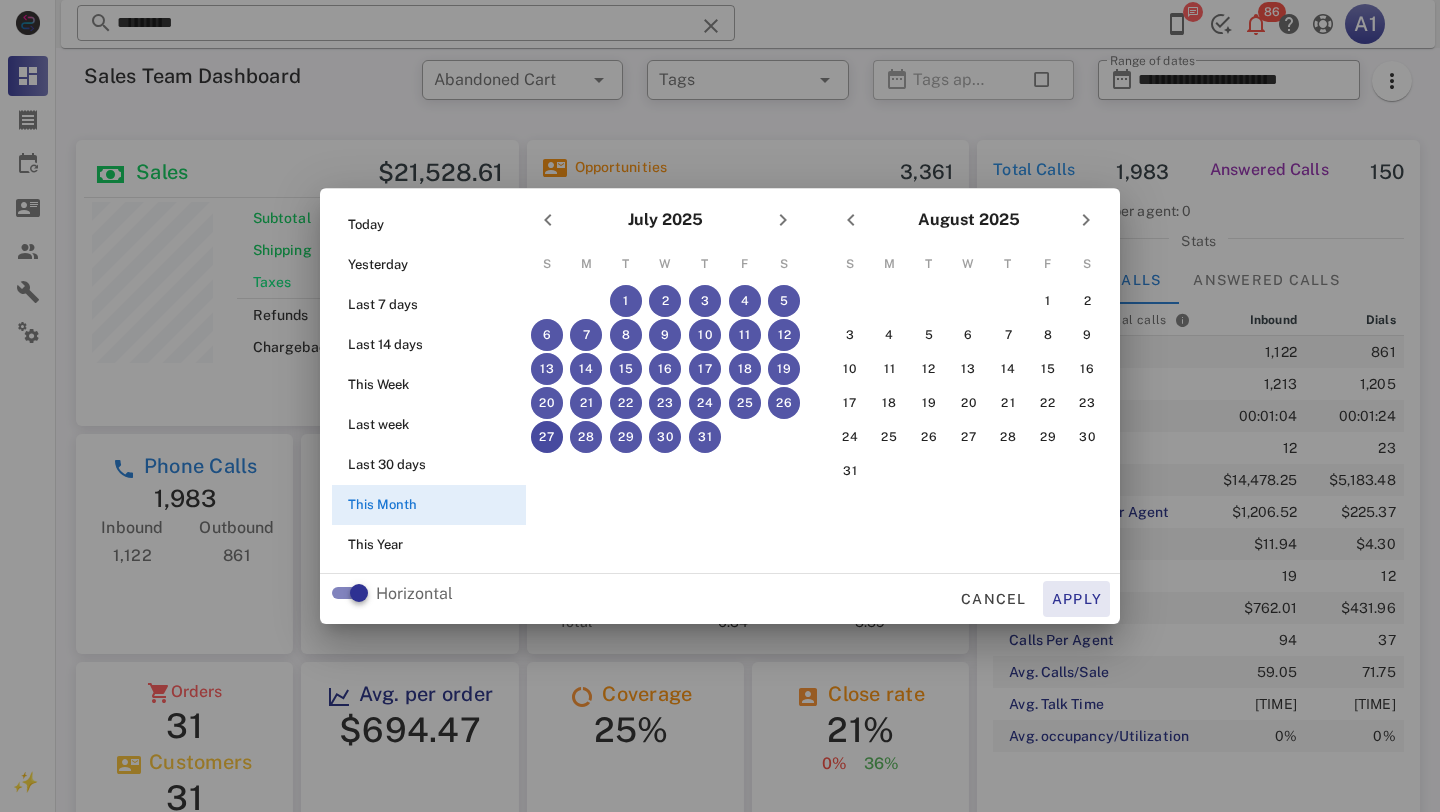 click on "Apply" at bounding box center [1077, 599] 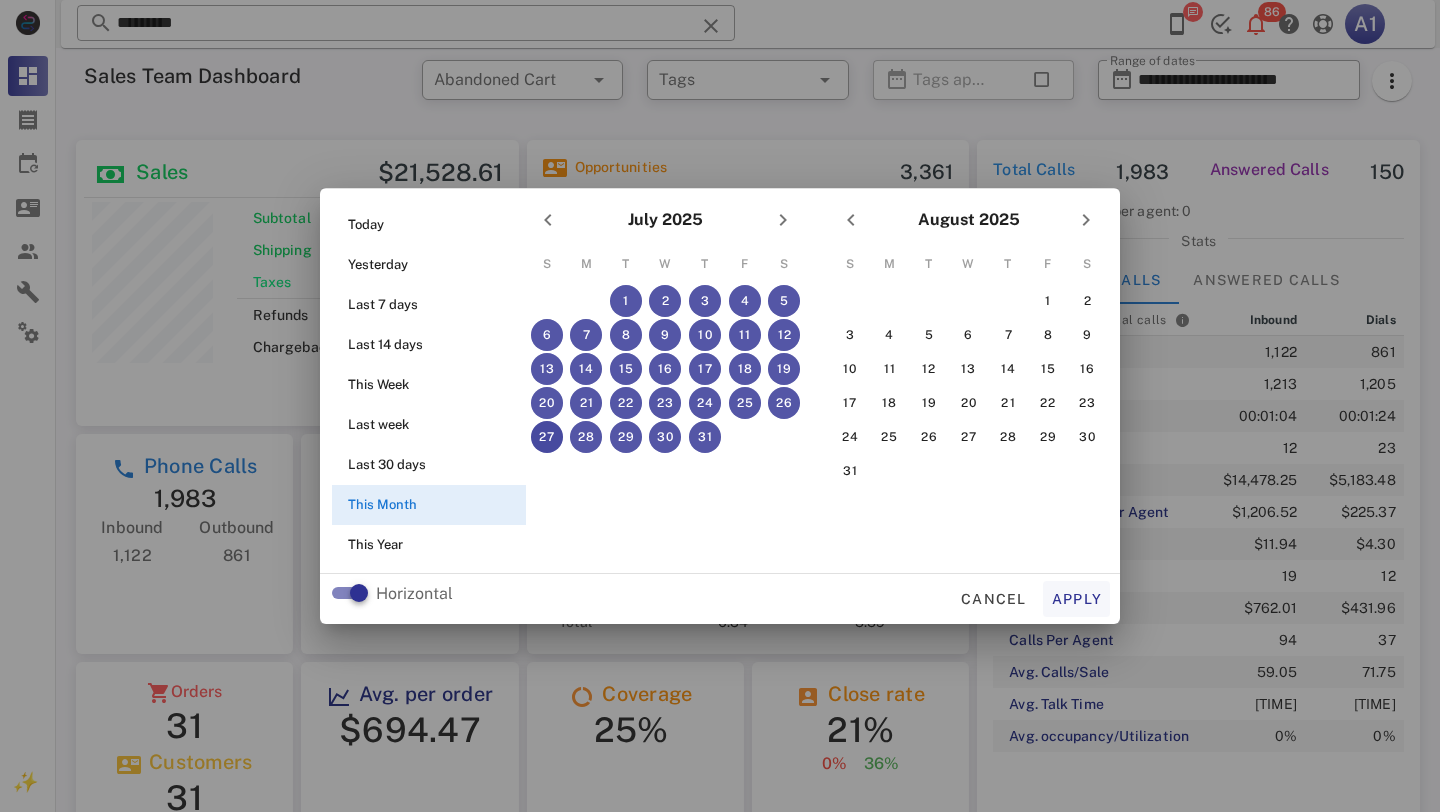 type on "**********" 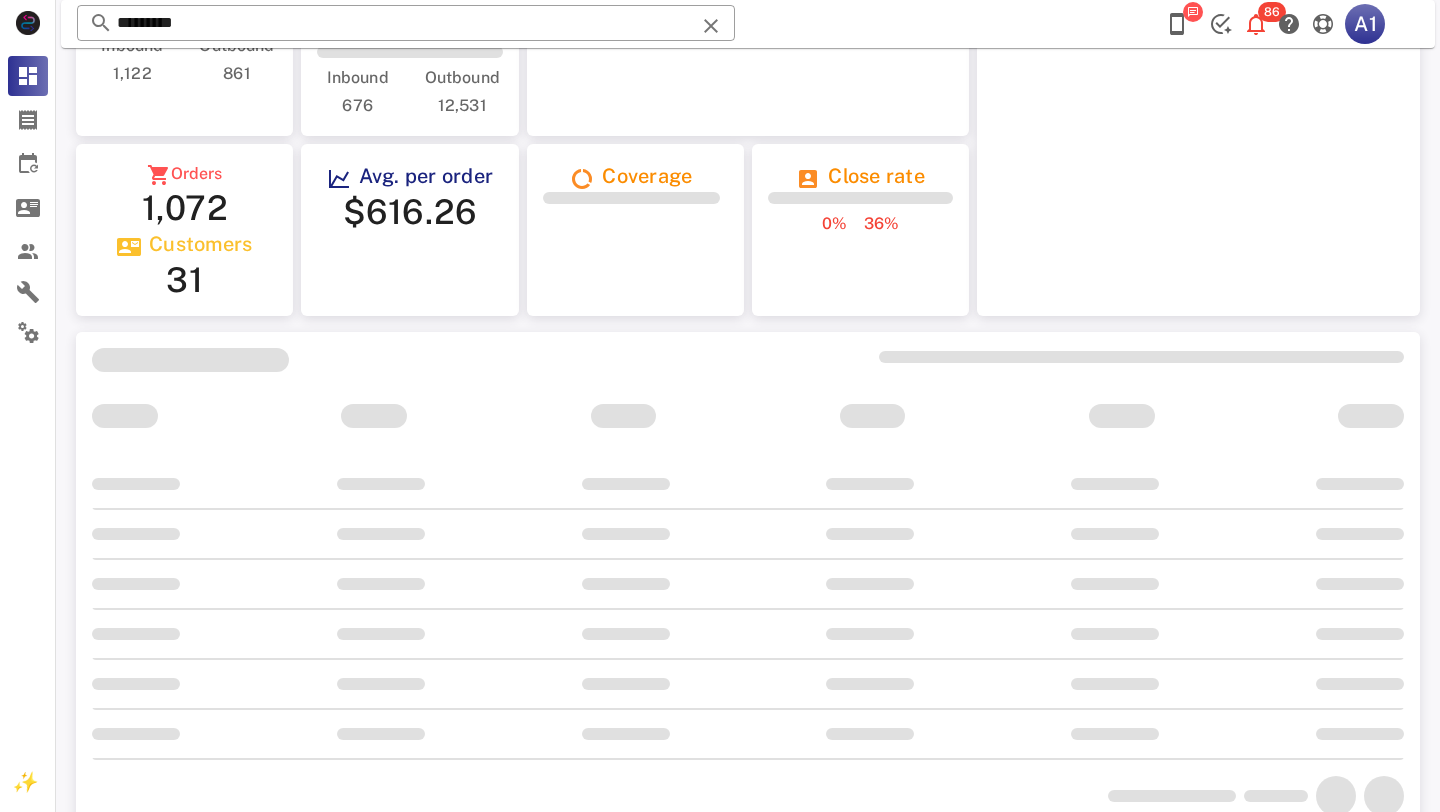 scroll, scrollTop: 469, scrollLeft: 0, axis: vertical 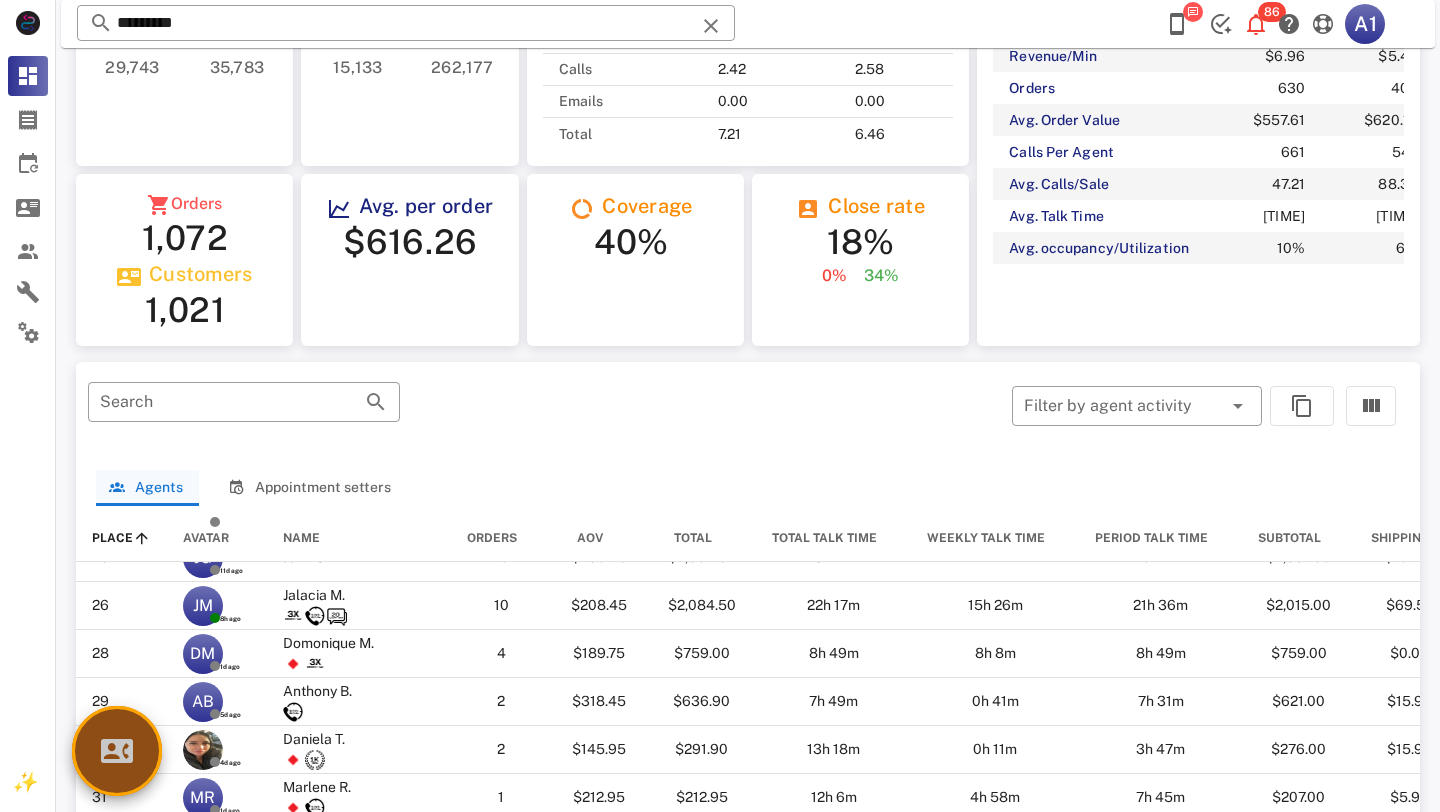 click at bounding box center [117, 751] 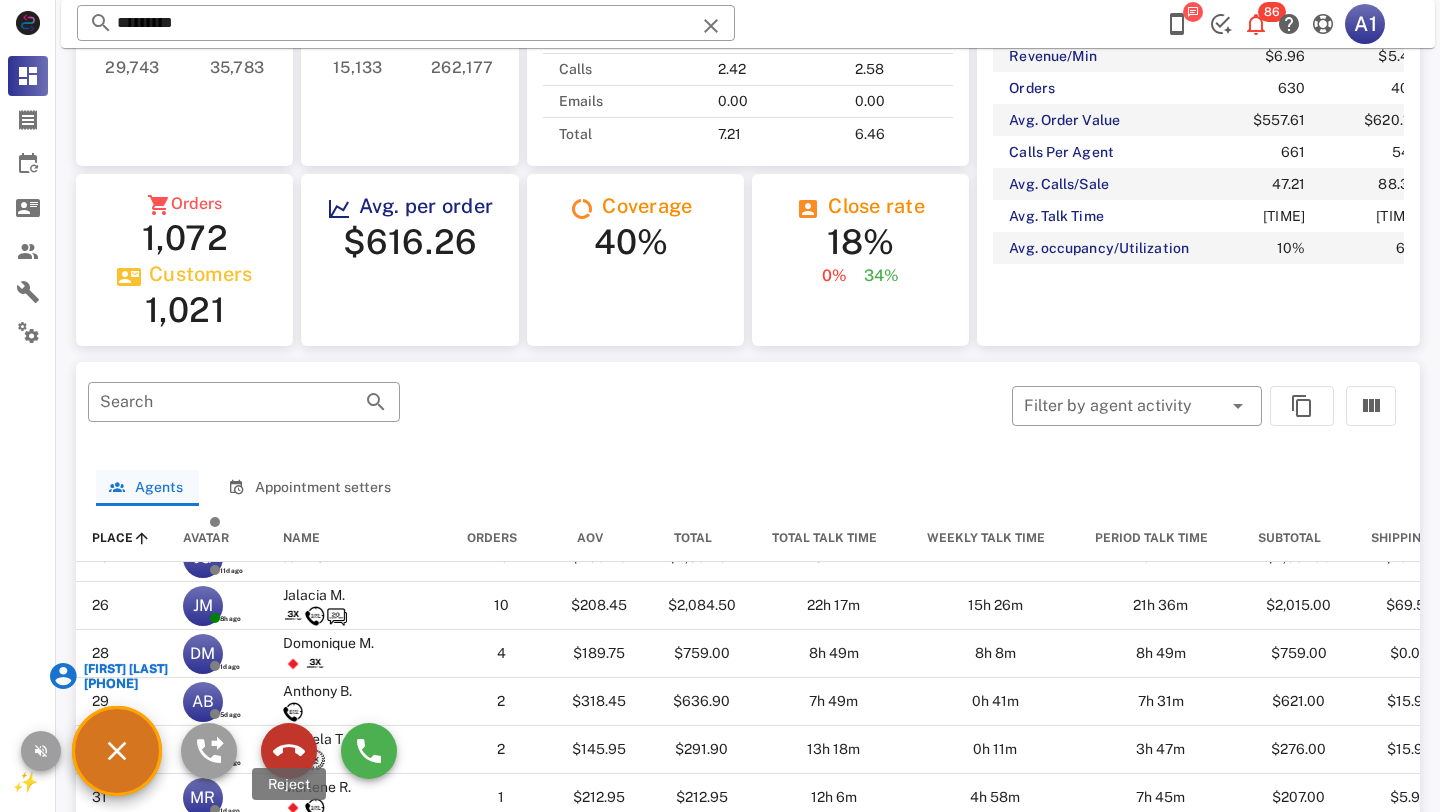 click at bounding box center (289, 751) 